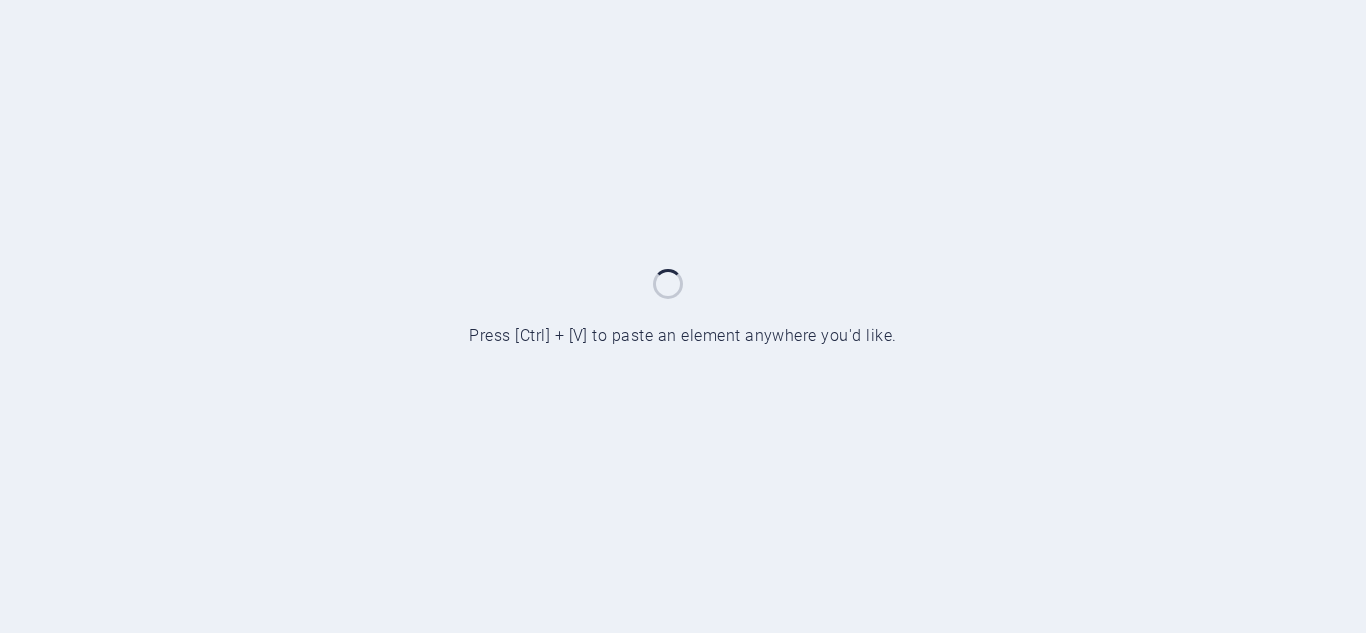 scroll, scrollTop: 0, scrollLeft: 0, axis: both 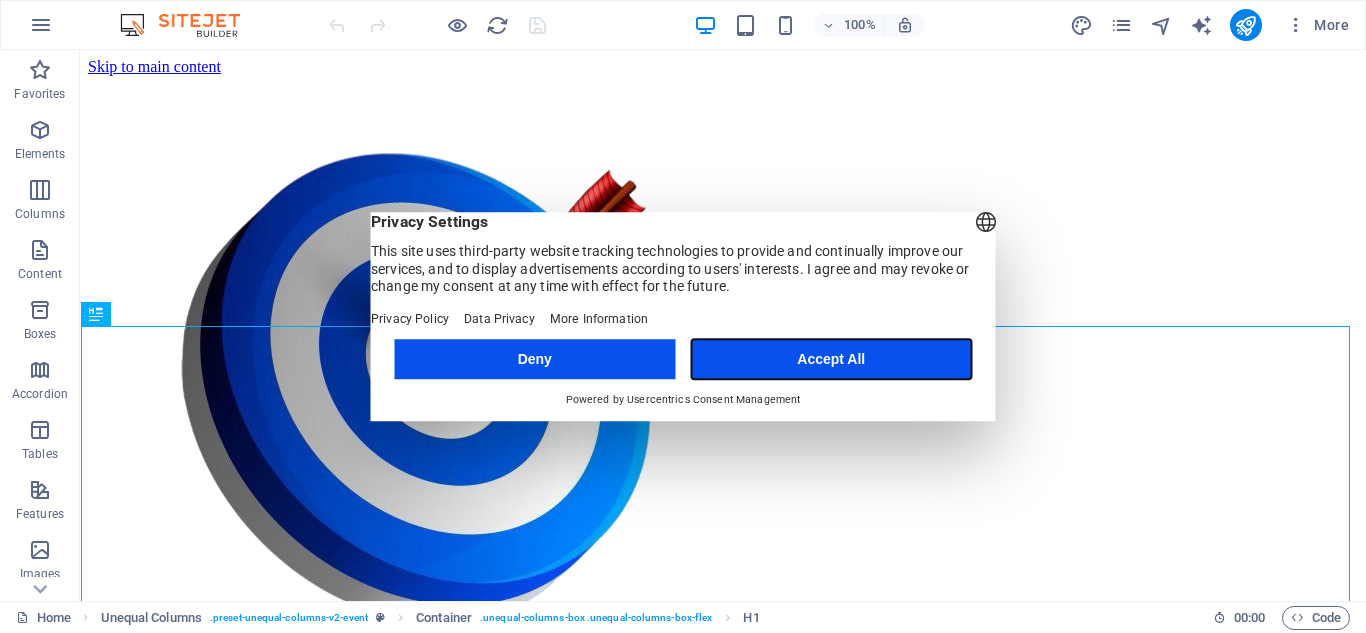 click on "Accept All" at bounding box center [831, 359] 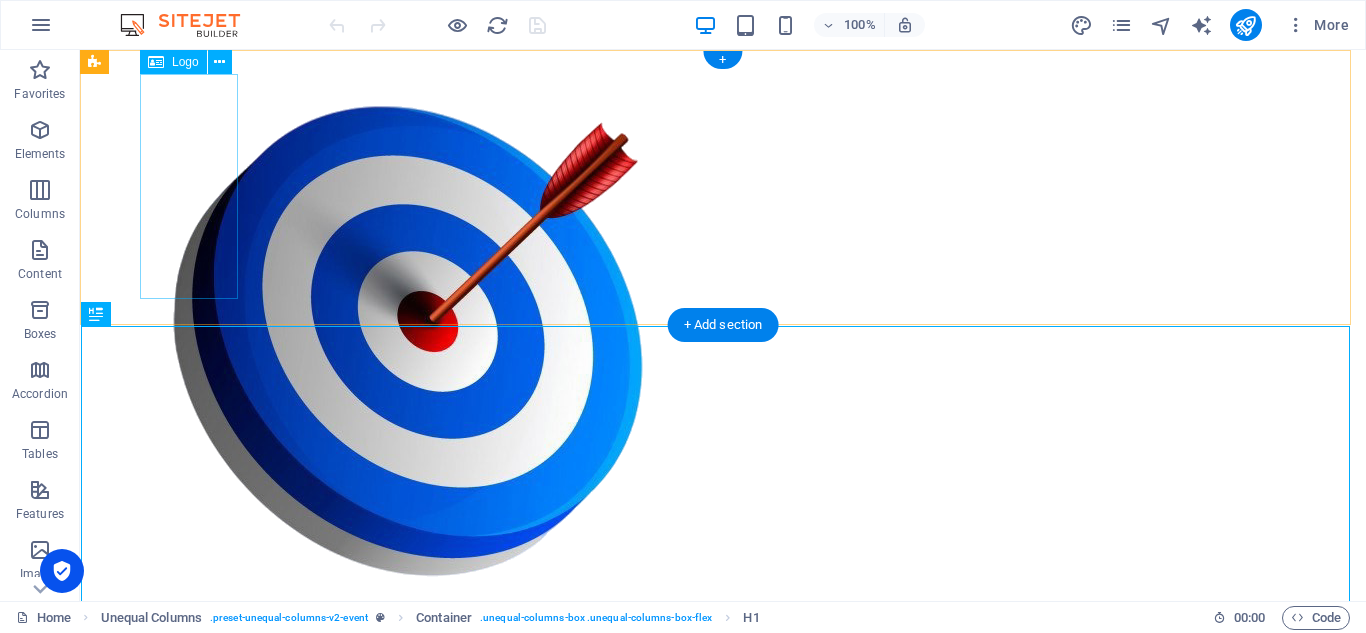 click at bounding box center (723, 343) 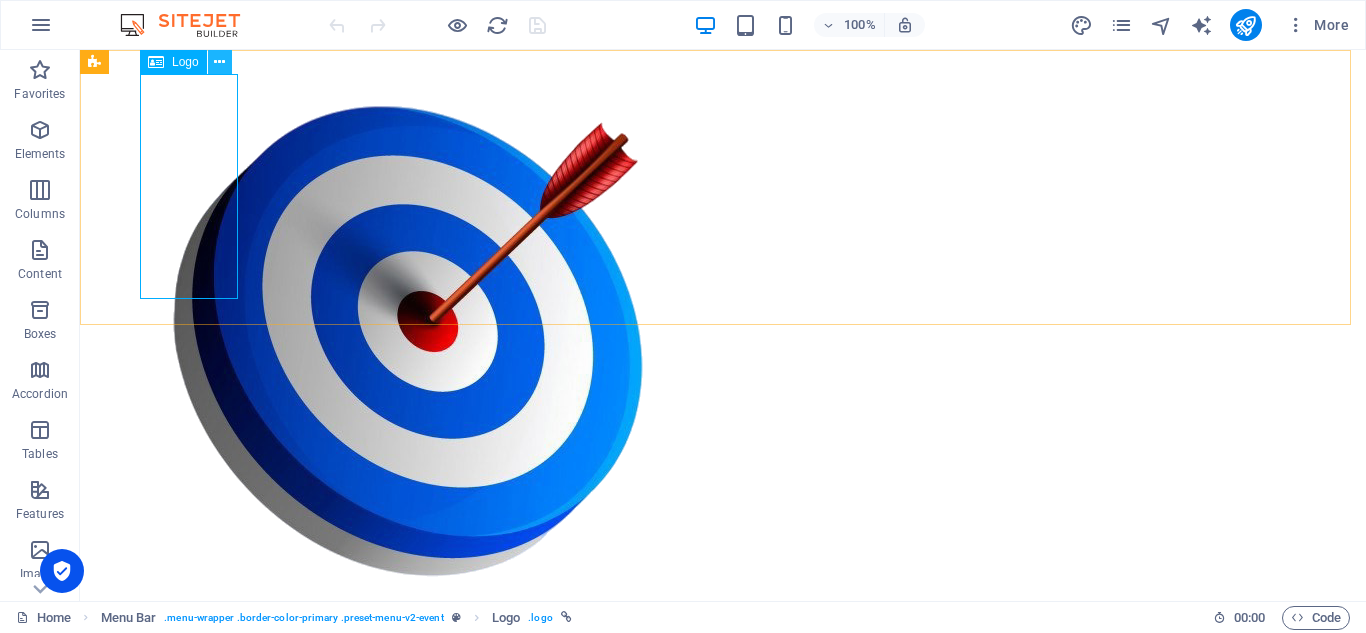 click at bounding box center (219, 62) 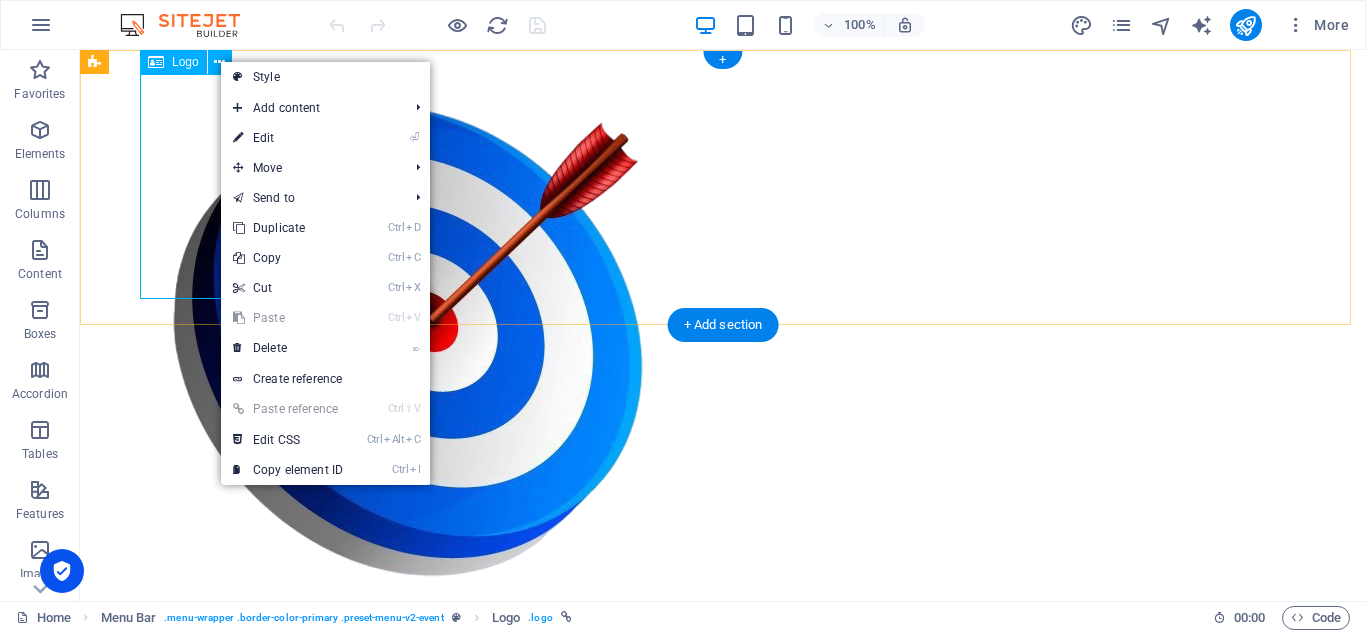 click at bounding box center [723, 343] 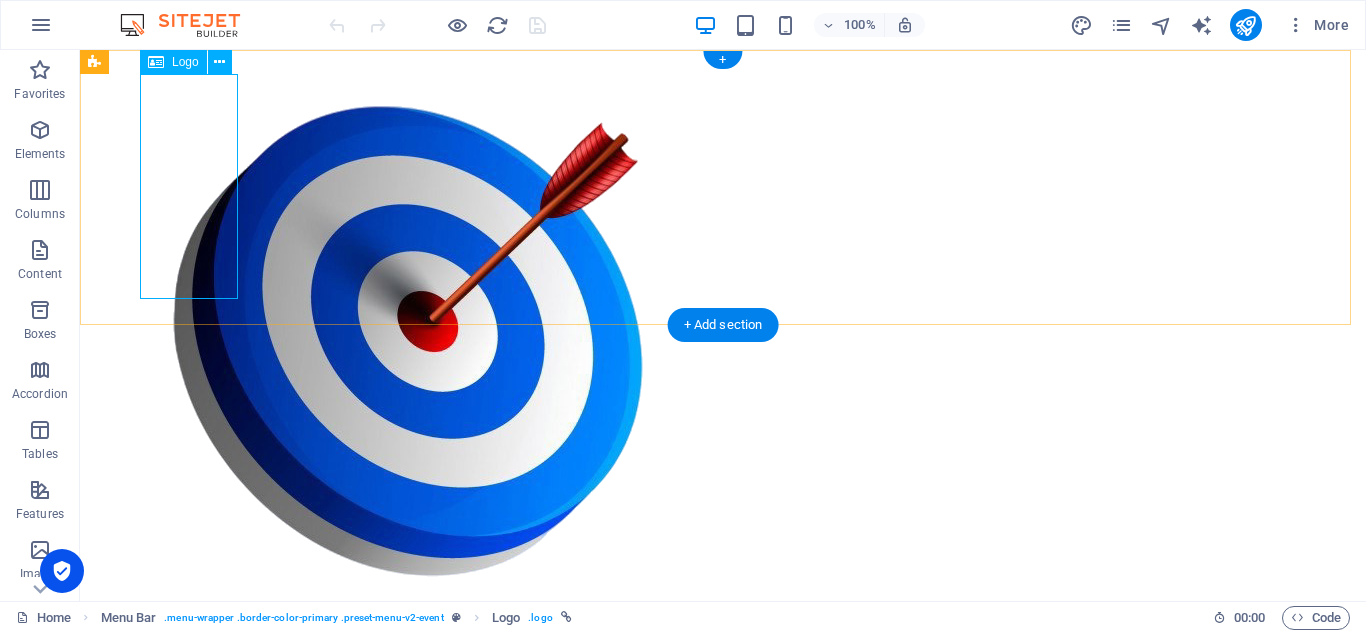 click at bounding box center [723, 343] 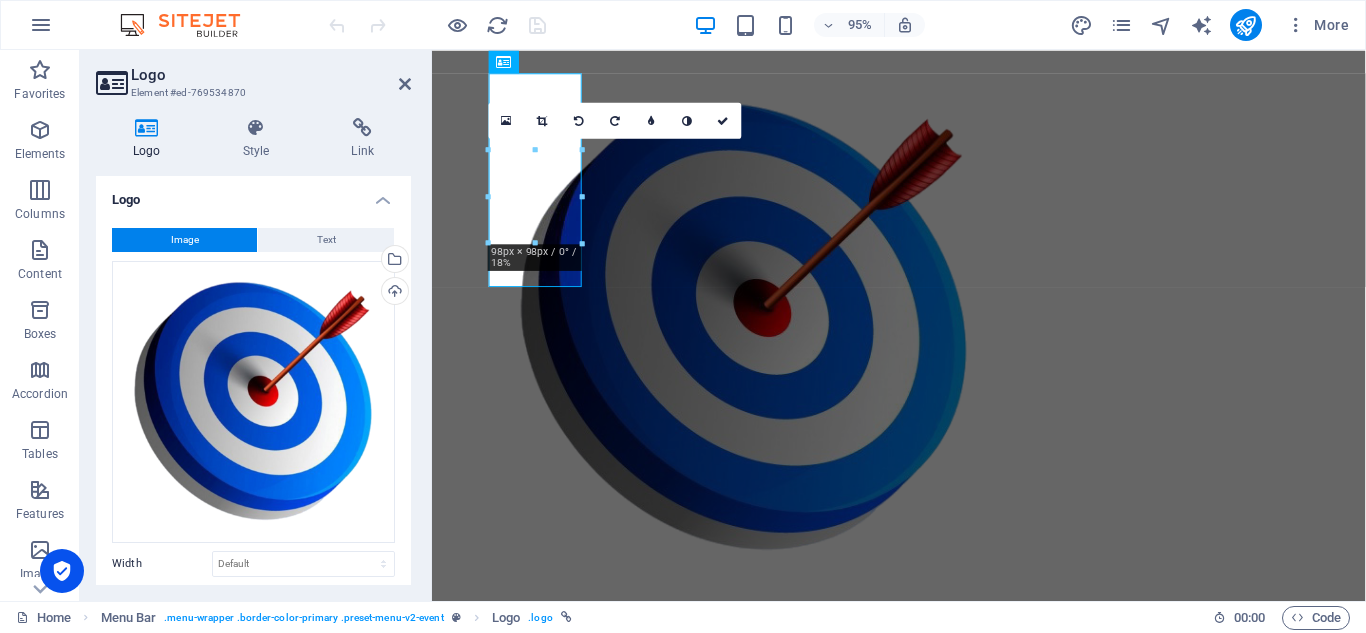 click on "Image" at bounding box center [184, 240] 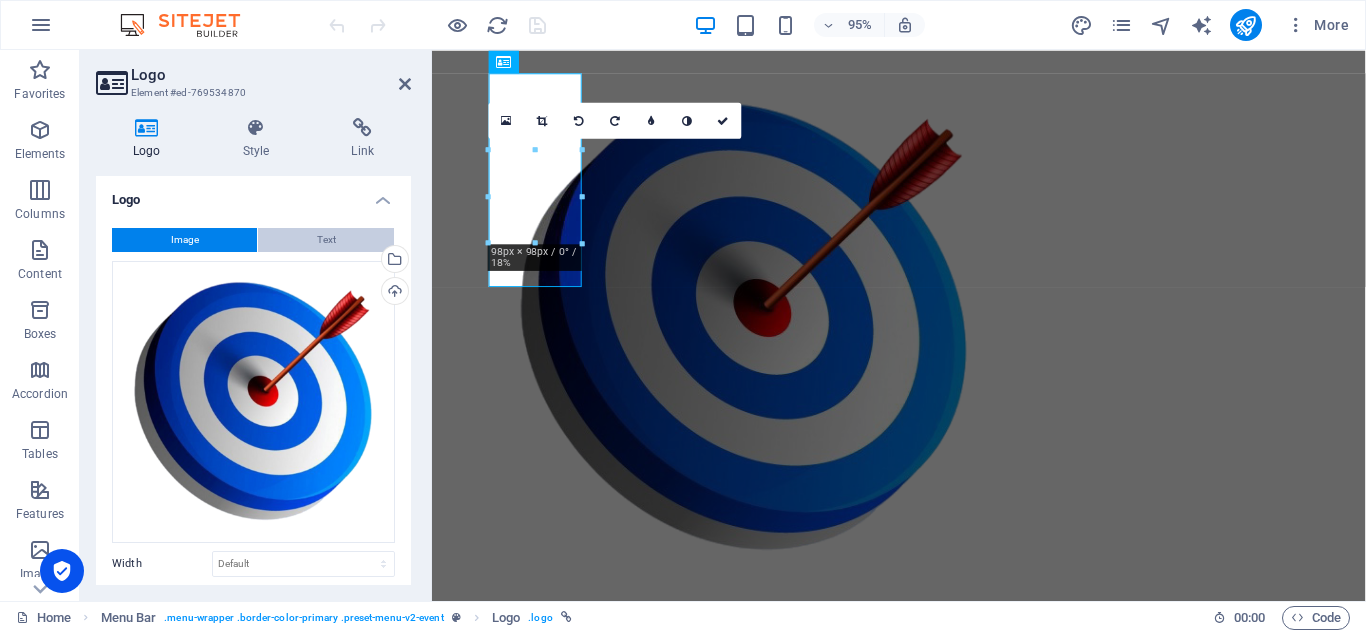 click on "Text" at bounding box center (326, 240) 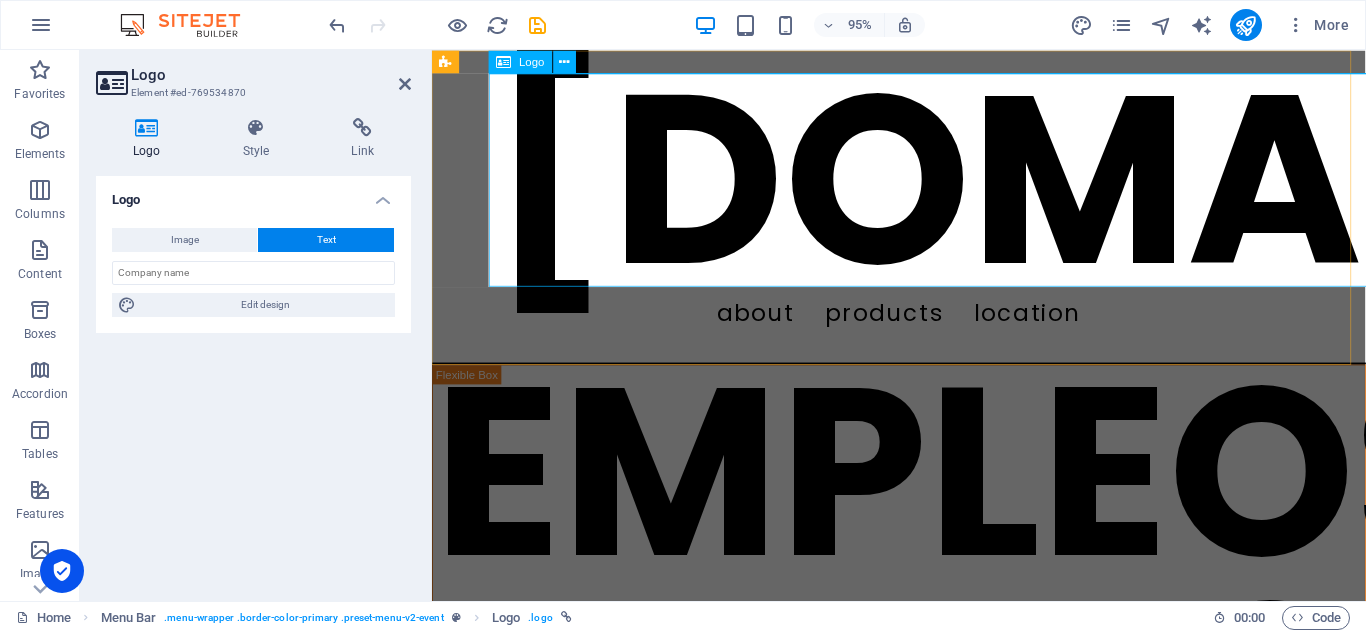 drag, startPoint x: 666, startPoint y: 233, endPoint x: 751, endPoint y: 230, distance: 85.052925 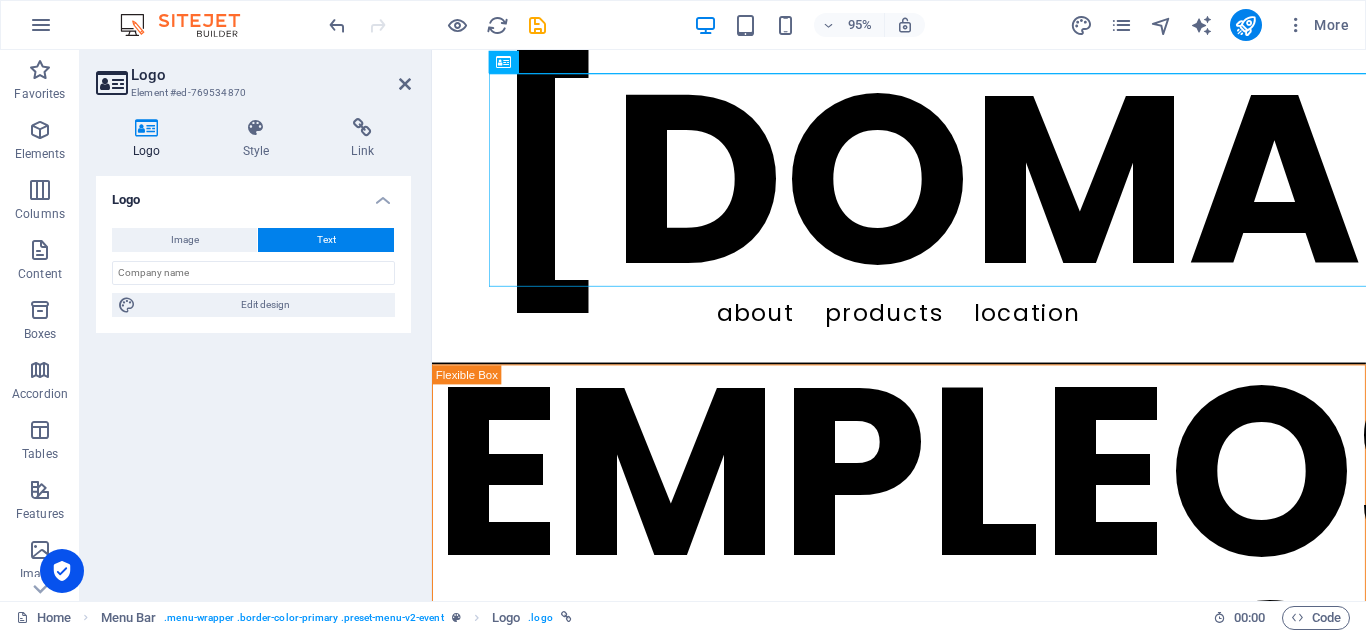 click on "Text" at bounding box center [326, 240] 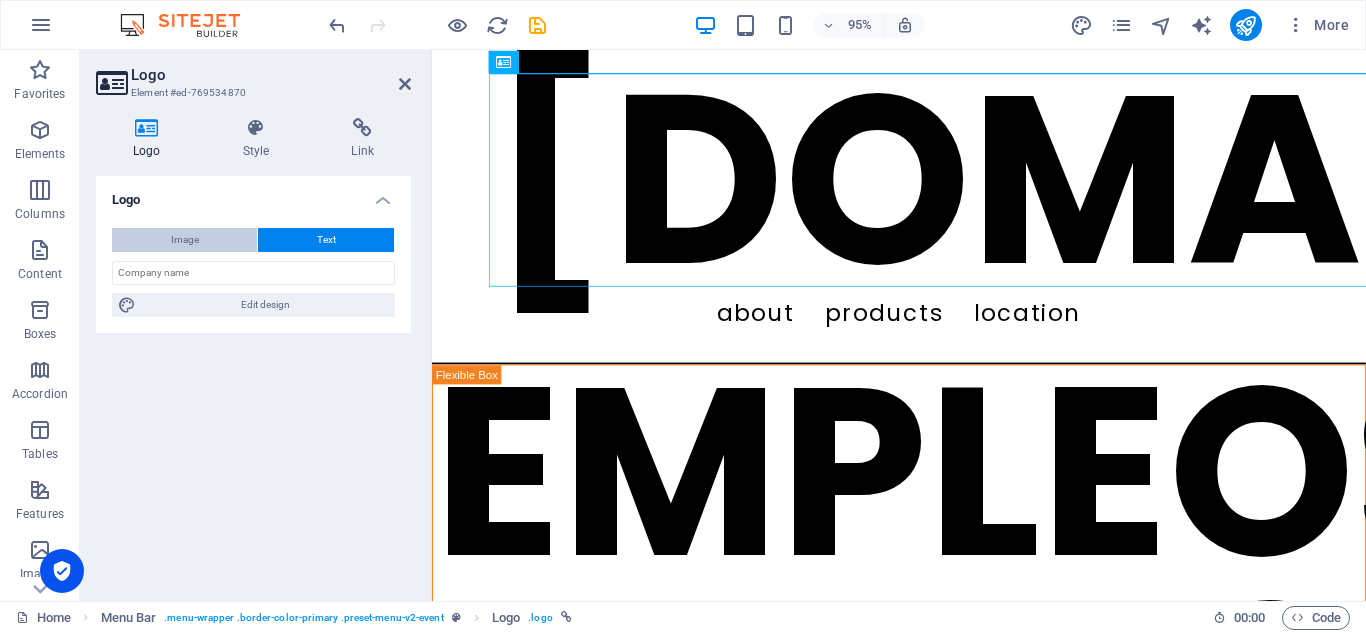 click on "Image" at bounding box center (184, 240) 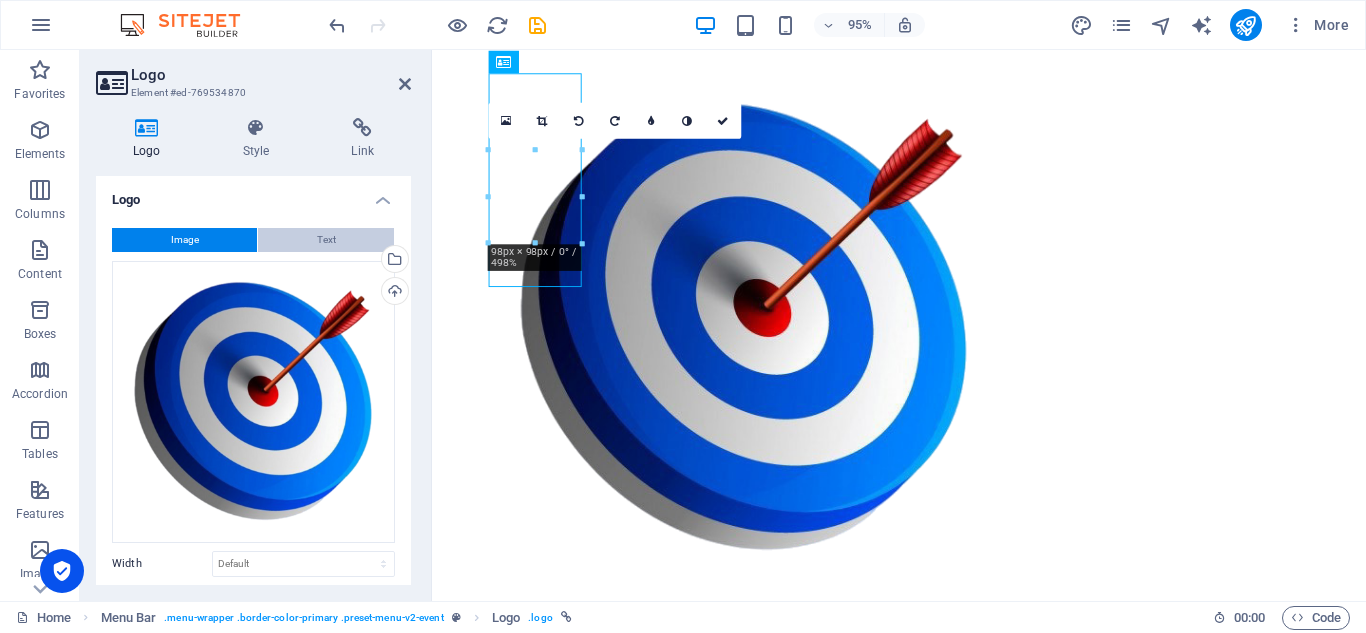 click on "Text" at bounding box center (326, 240) 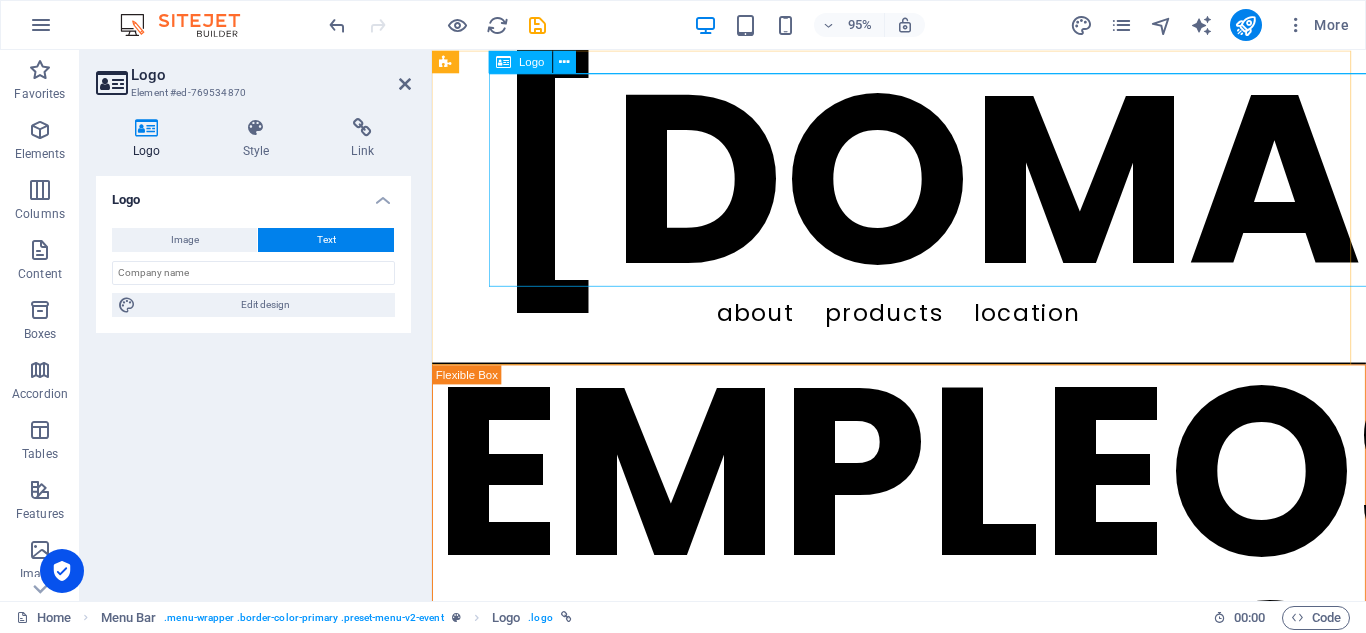 click on "[DOMAIN_NAME]" at bounding box center [923, 186] 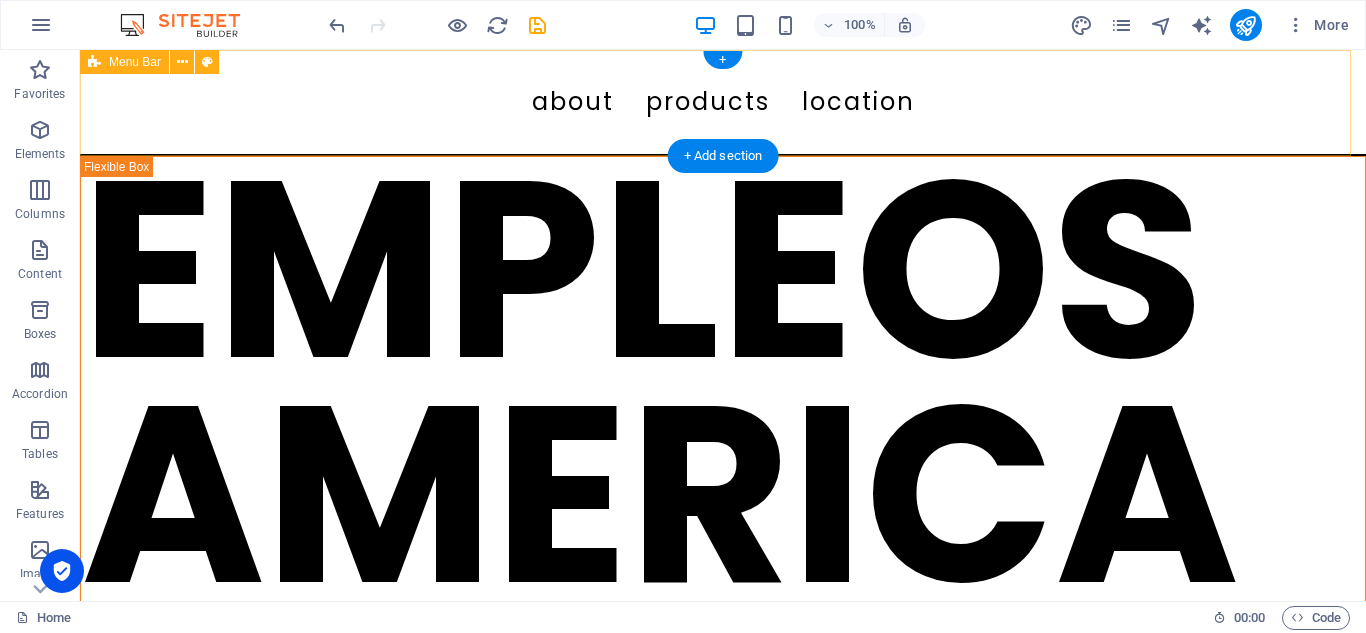 click on "About Products Location" at bounding box center [723, 103] 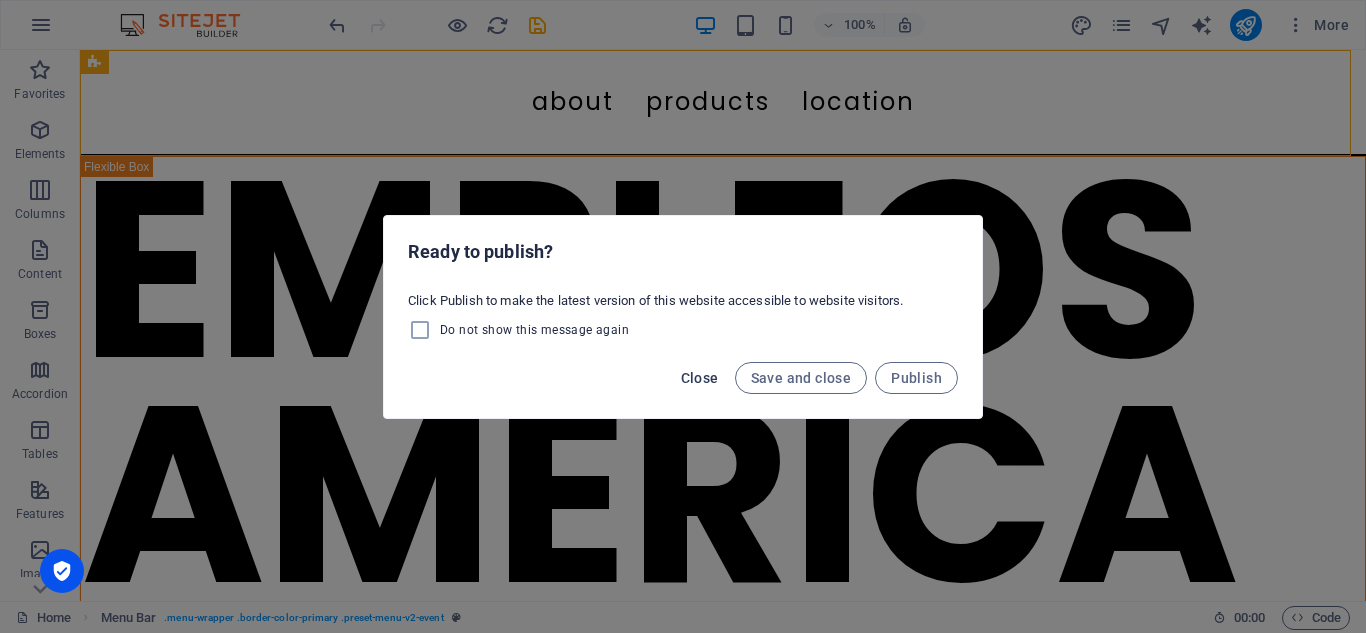 click on "Close" at bounding box center [700, 378] 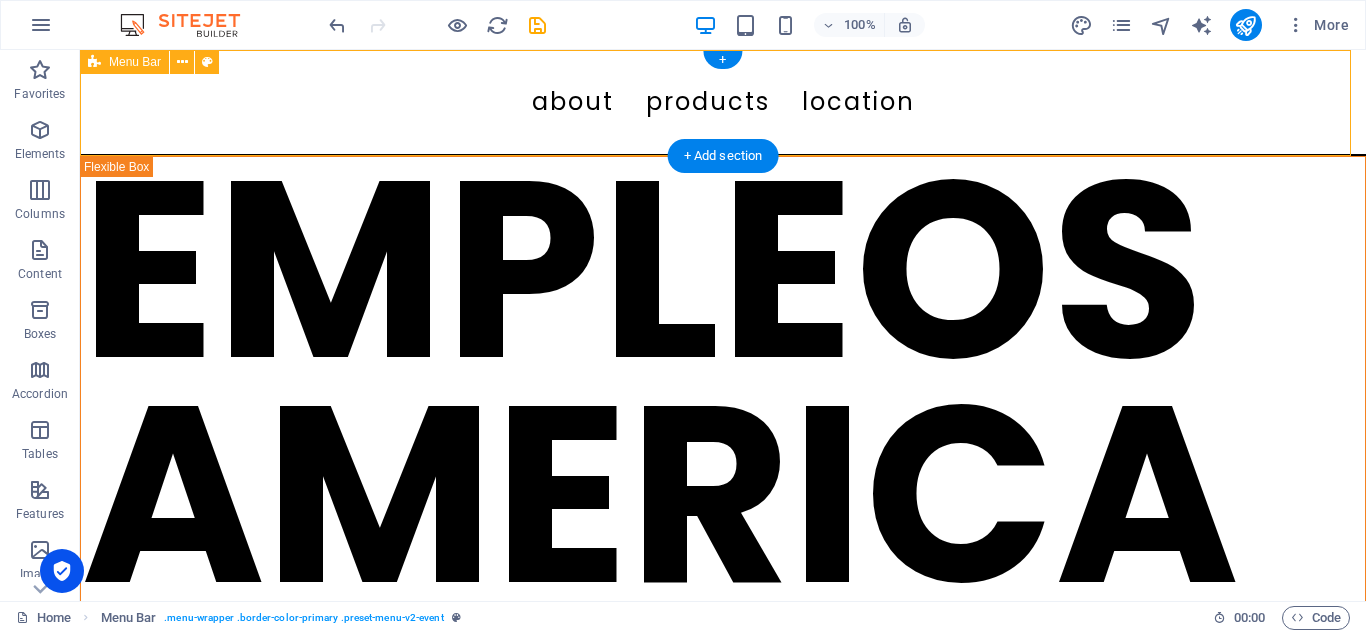 click on "About Products Location" at bounding box center (723, 103) 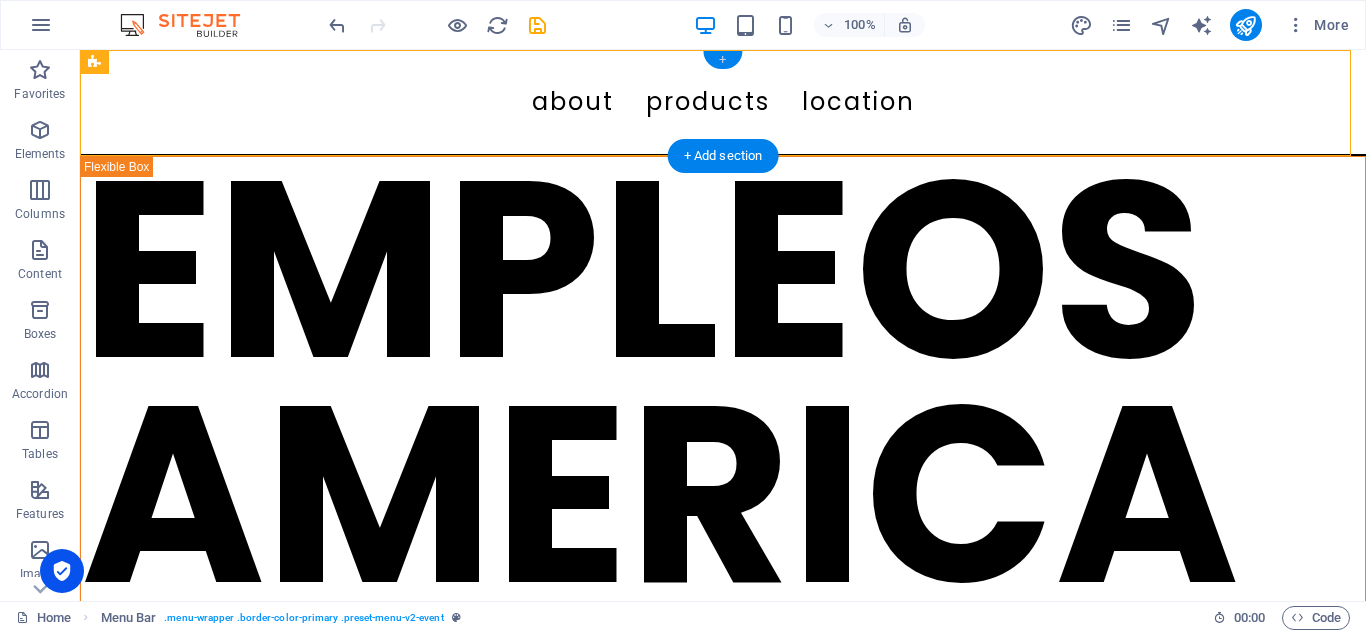 click on "+" at bounding box center [722, 60] 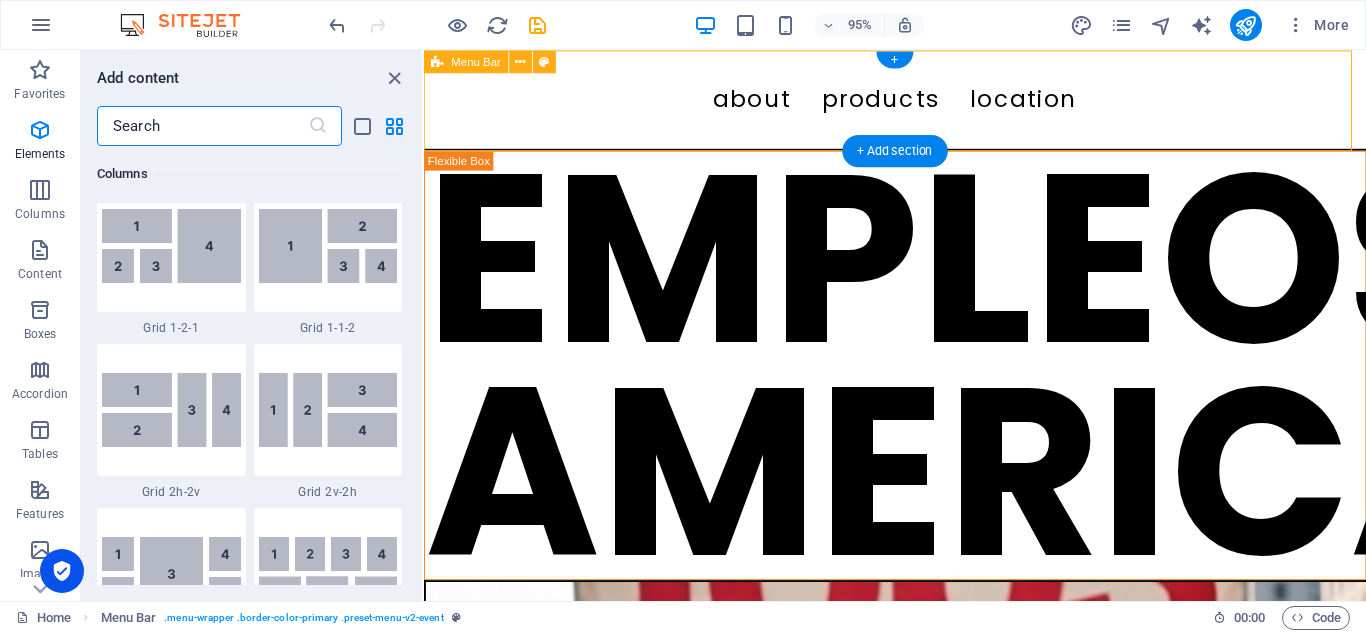 scroll, scrollTop: 3499, scrollLeft: 0, axis: vertical 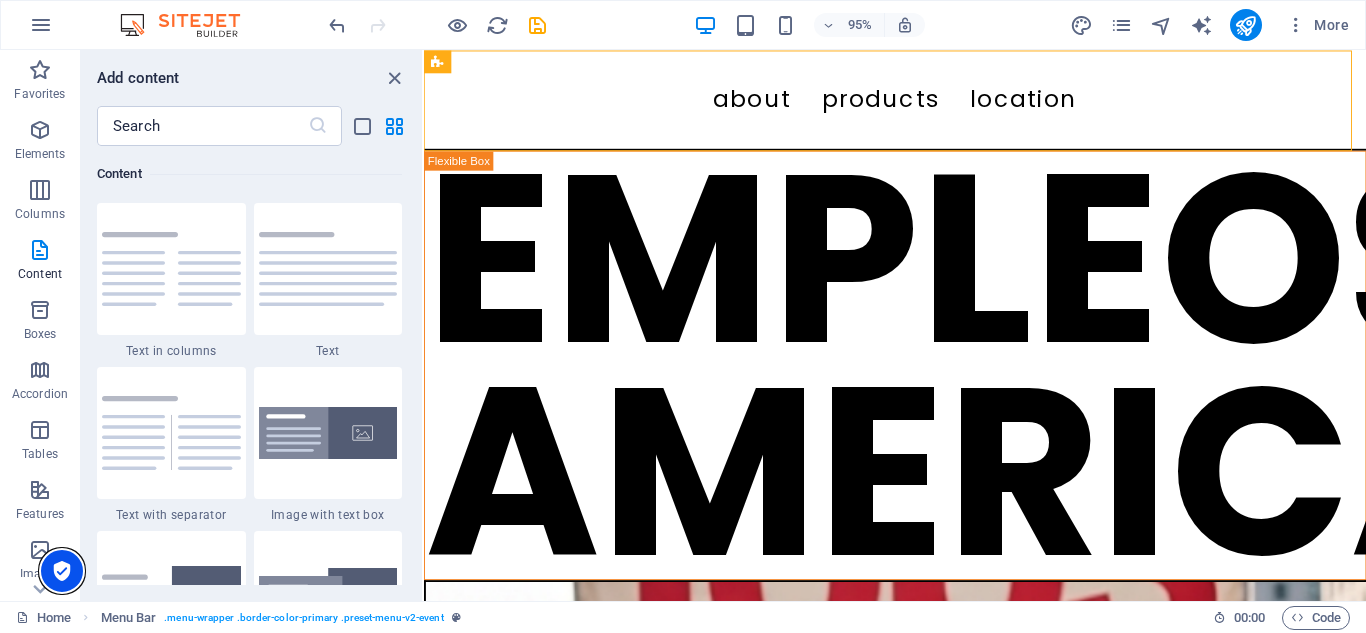 click at bounding box center [62, 571] 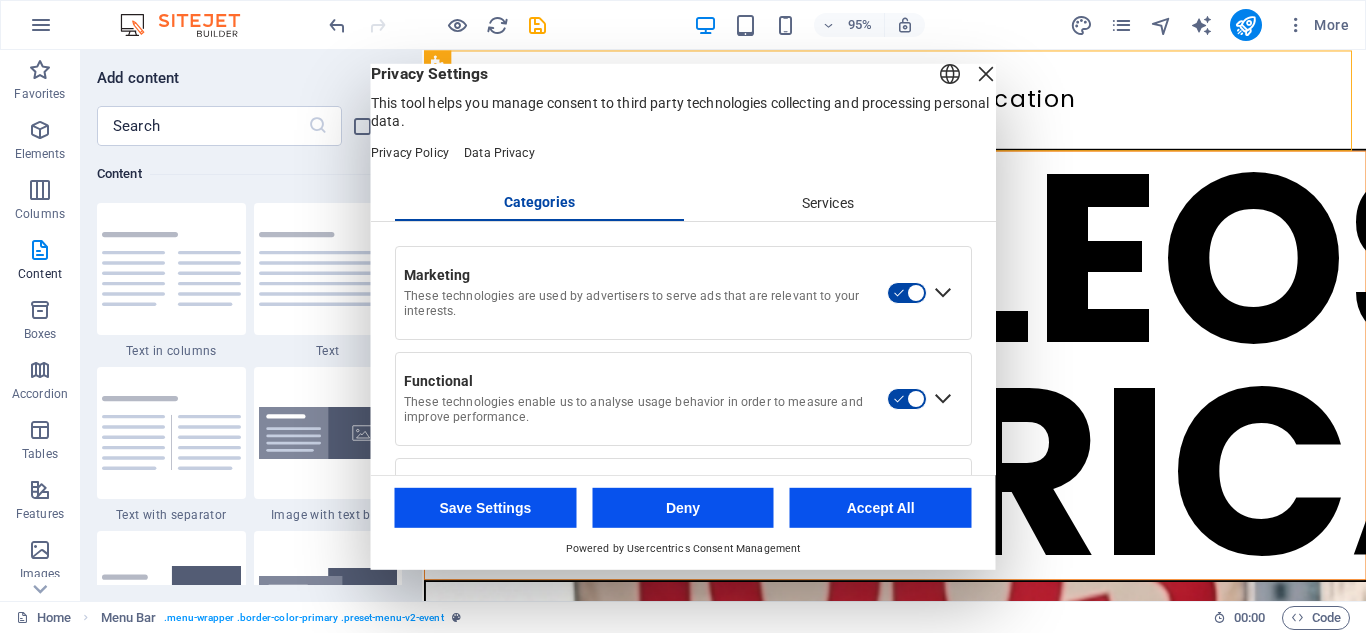 click at bounding box center [986, 73] 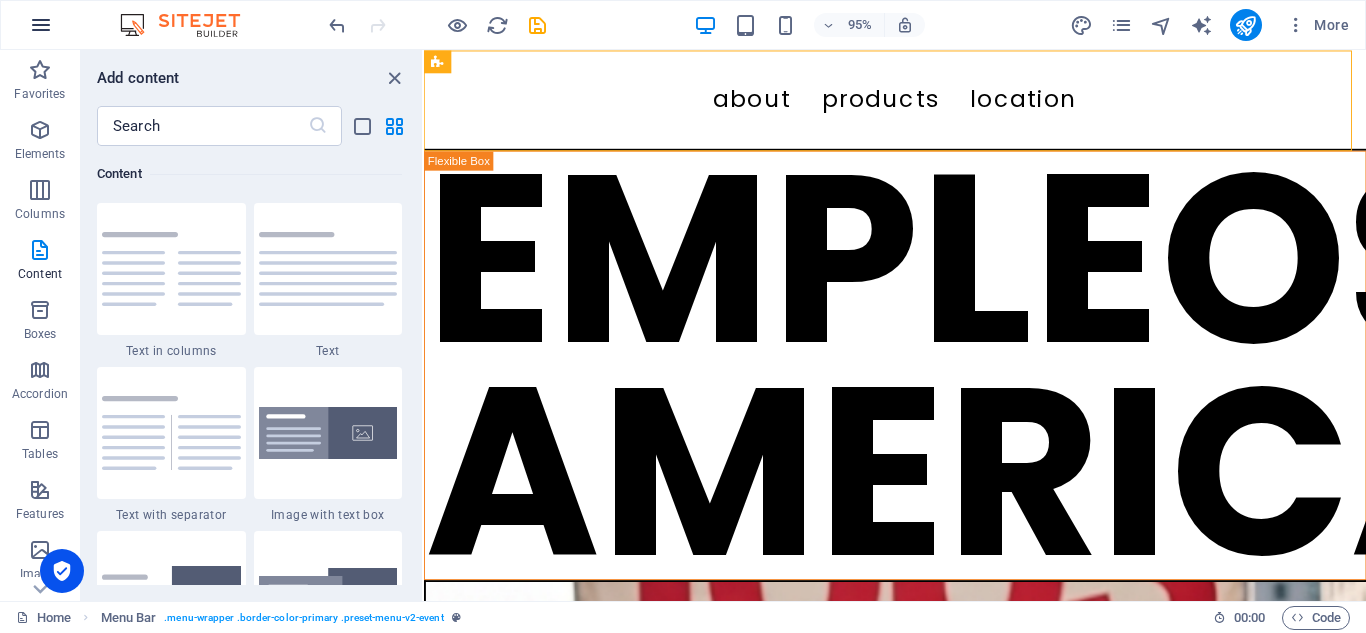 click at bounding box center [41, 25] 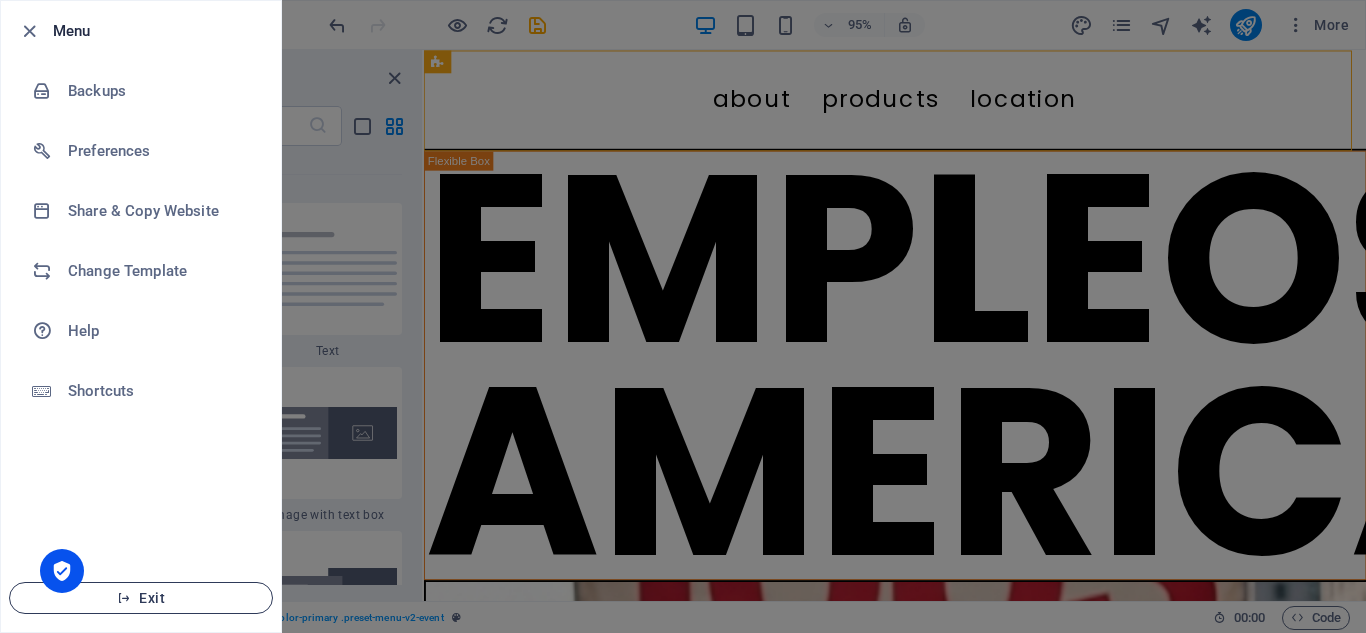 click on "Exit" at bounding box center [141, 598] 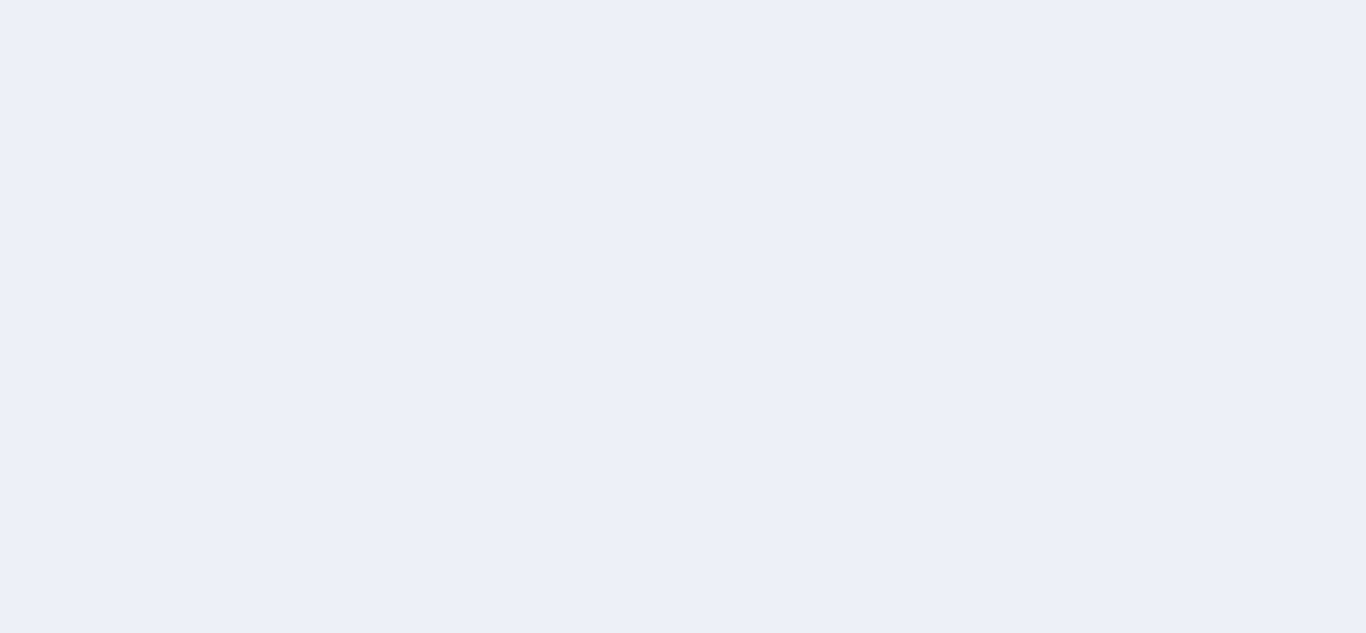 scroll, scrollTop: 0, scrollLeft: 0, axis: both 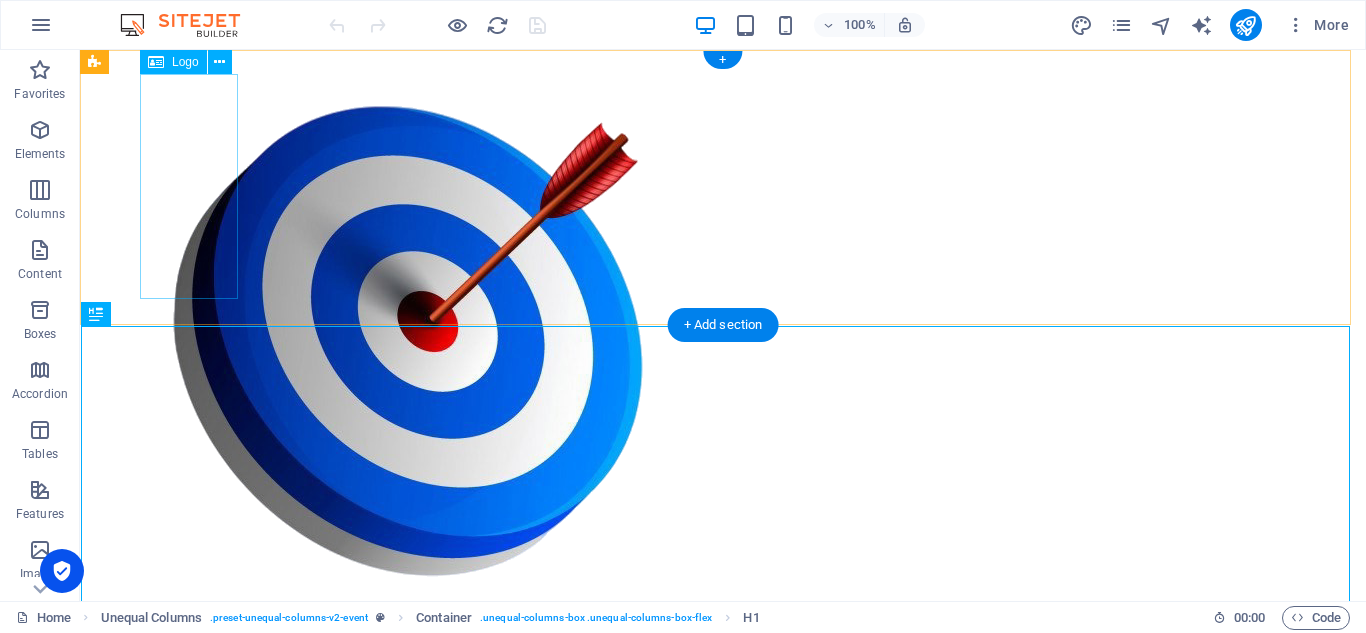 click at bounding box center (723, 343) 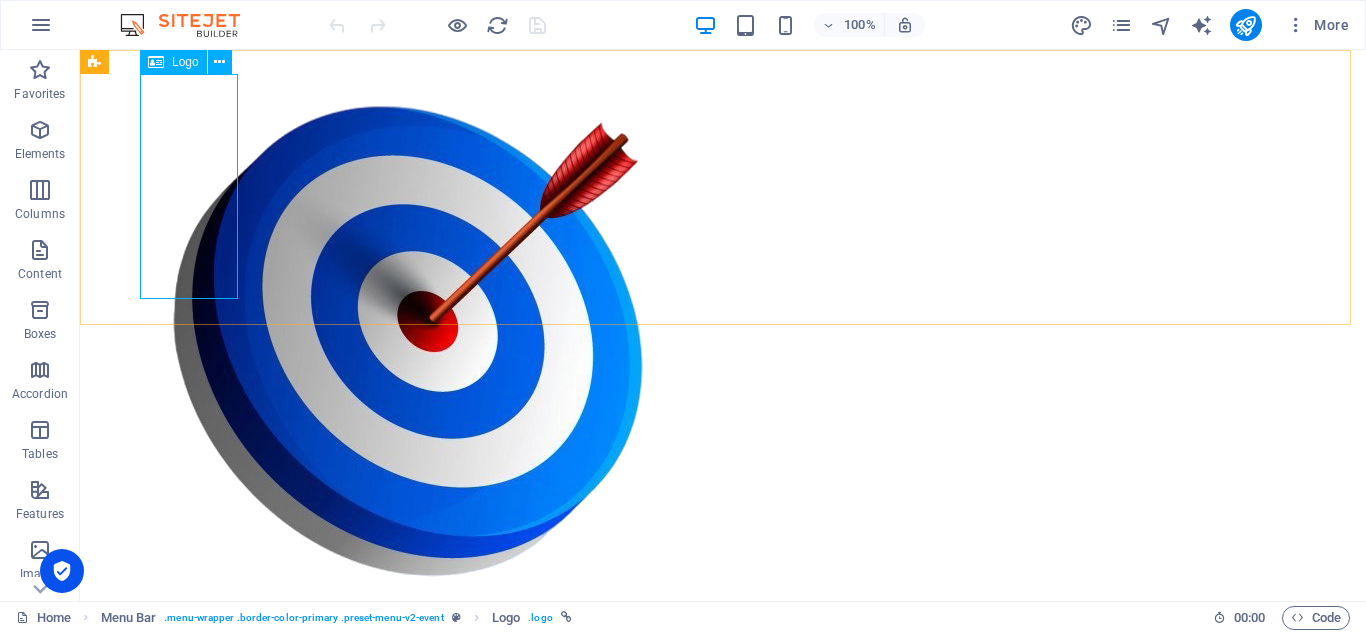 click on "Logo" at bounding box center (185, 62) 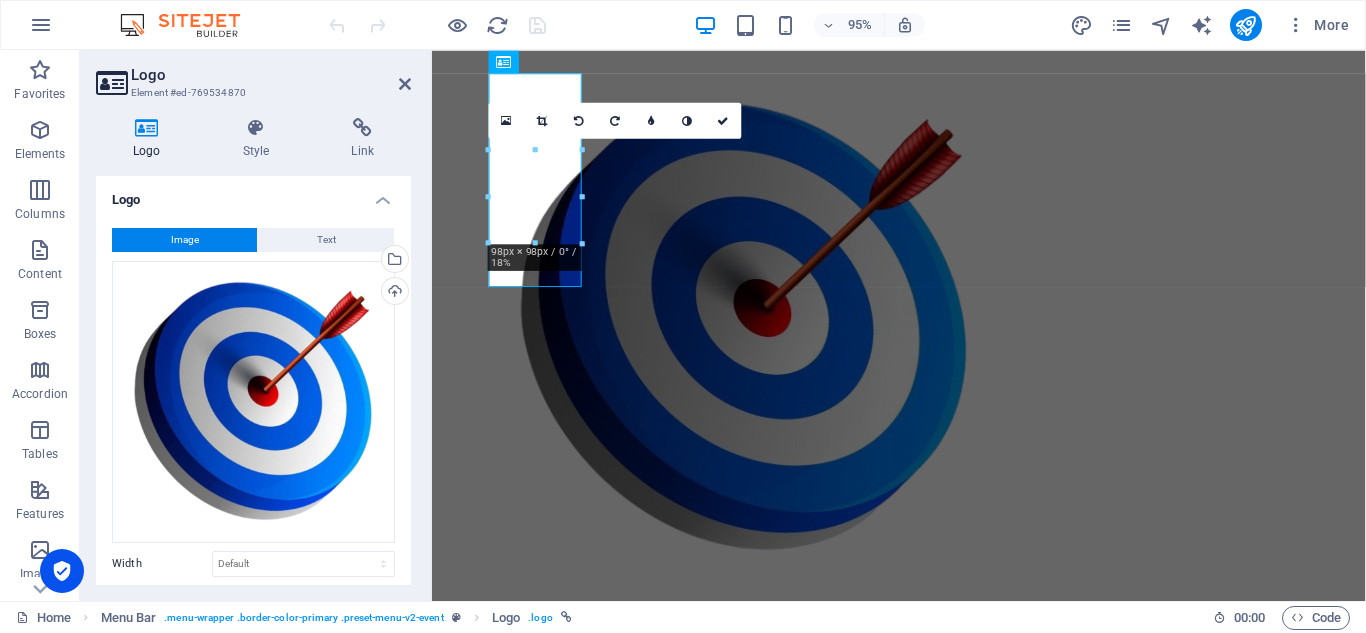 click on "Image" at bounding box center (184, 240) 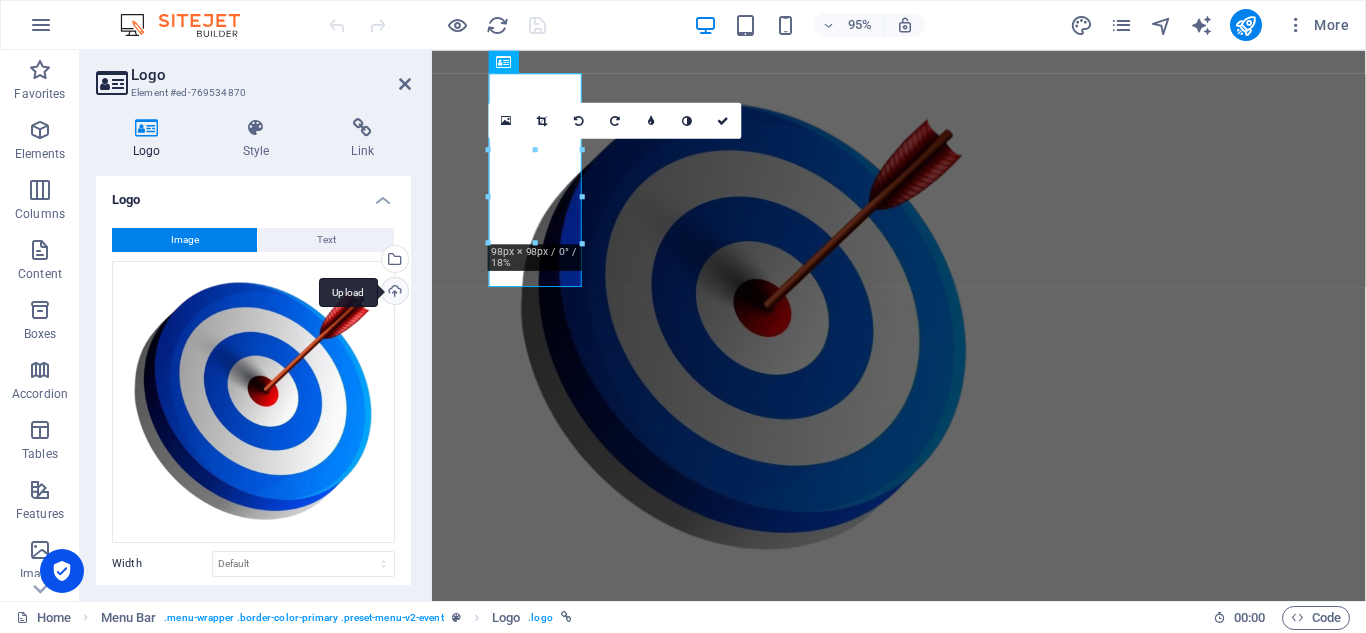click on "Upload" at bounding box center (393, 293) 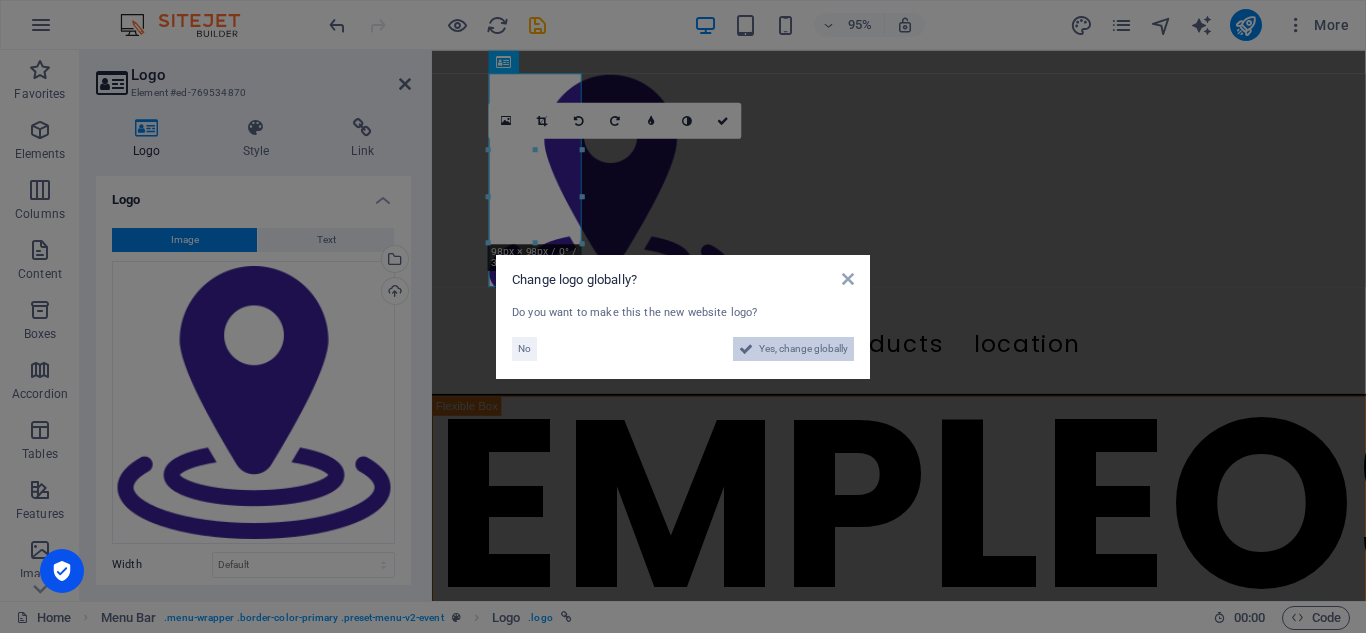 click on "Yes, change globally" at bounding box center [803, 349] 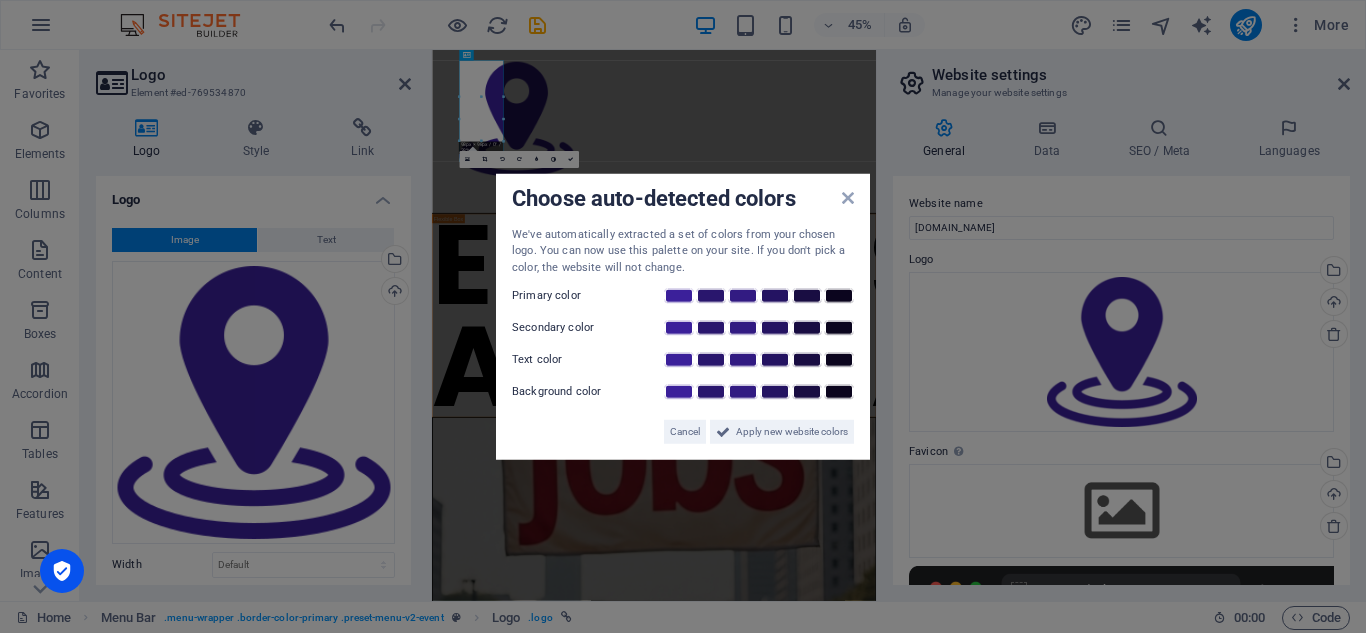 click on "Cancel Apply new website colors" at bounding box center [683, 424] 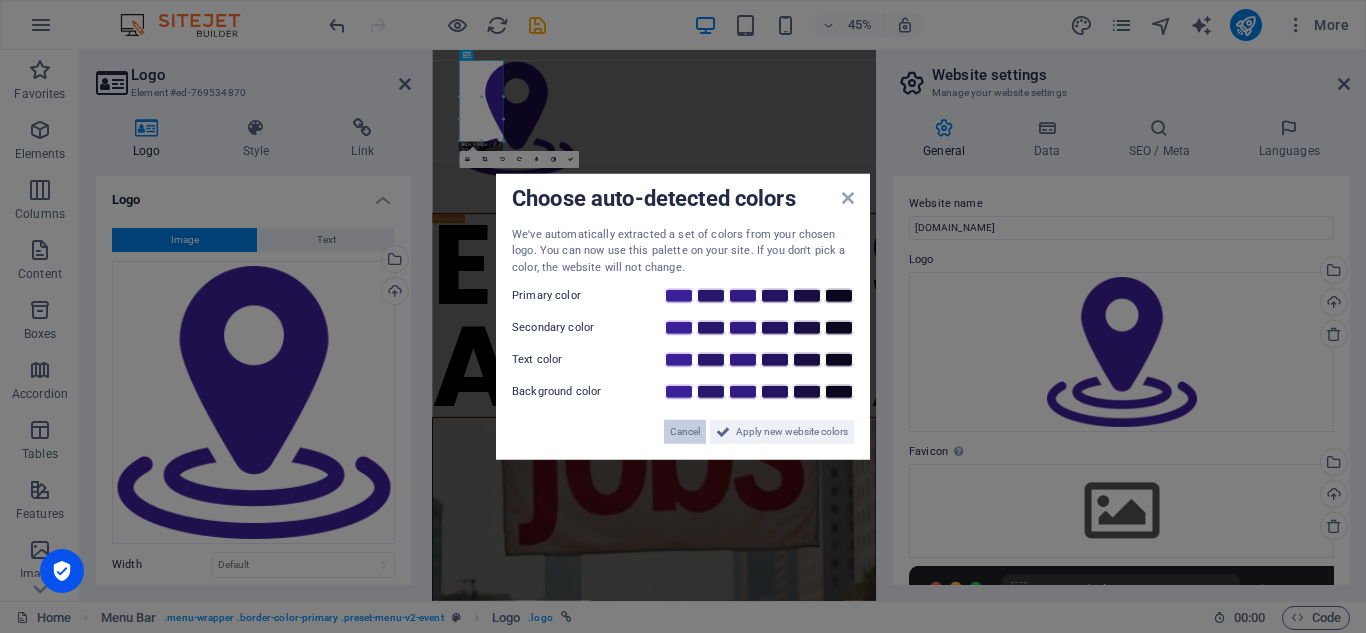 click on "Cancel" at bounding box center (685, 432) 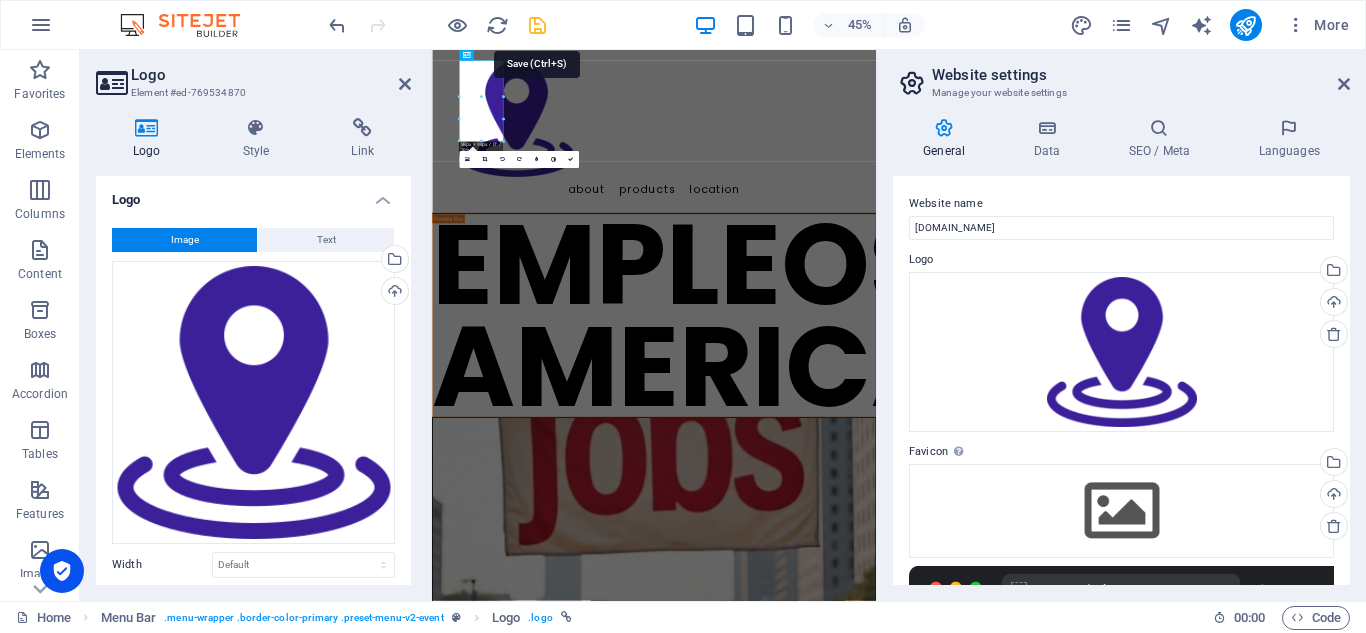 click at bounding box center [537, 25] 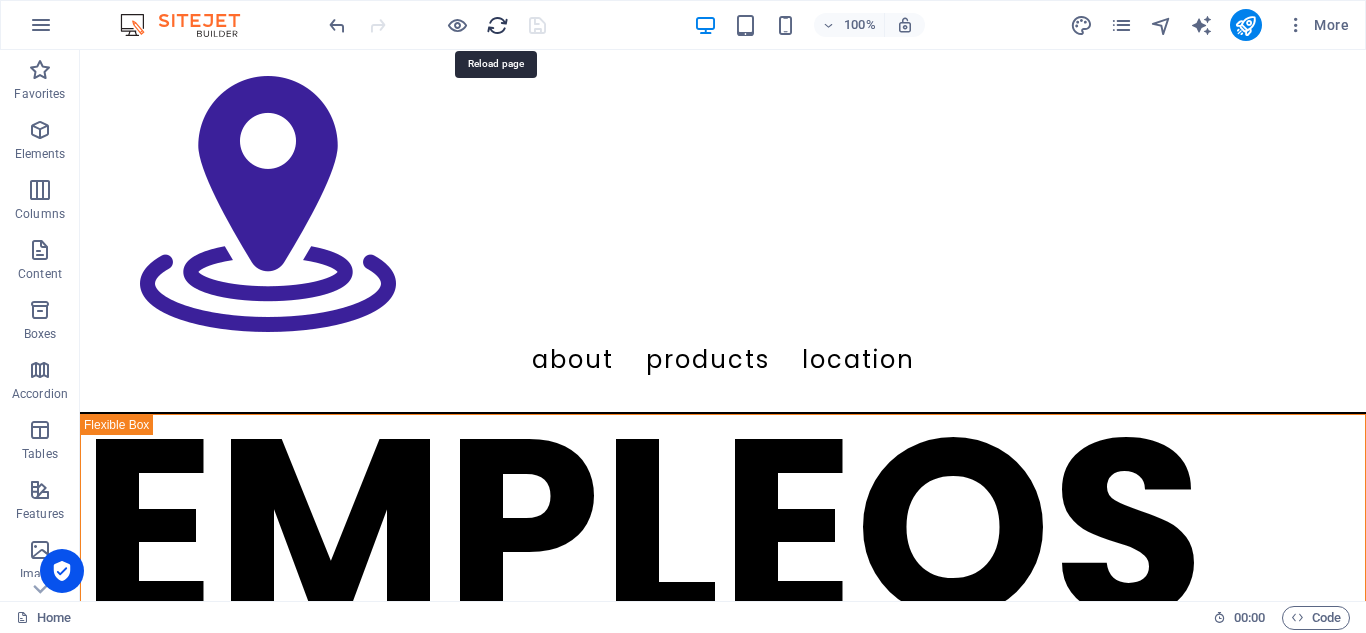 click at bounding box center [497, 25] 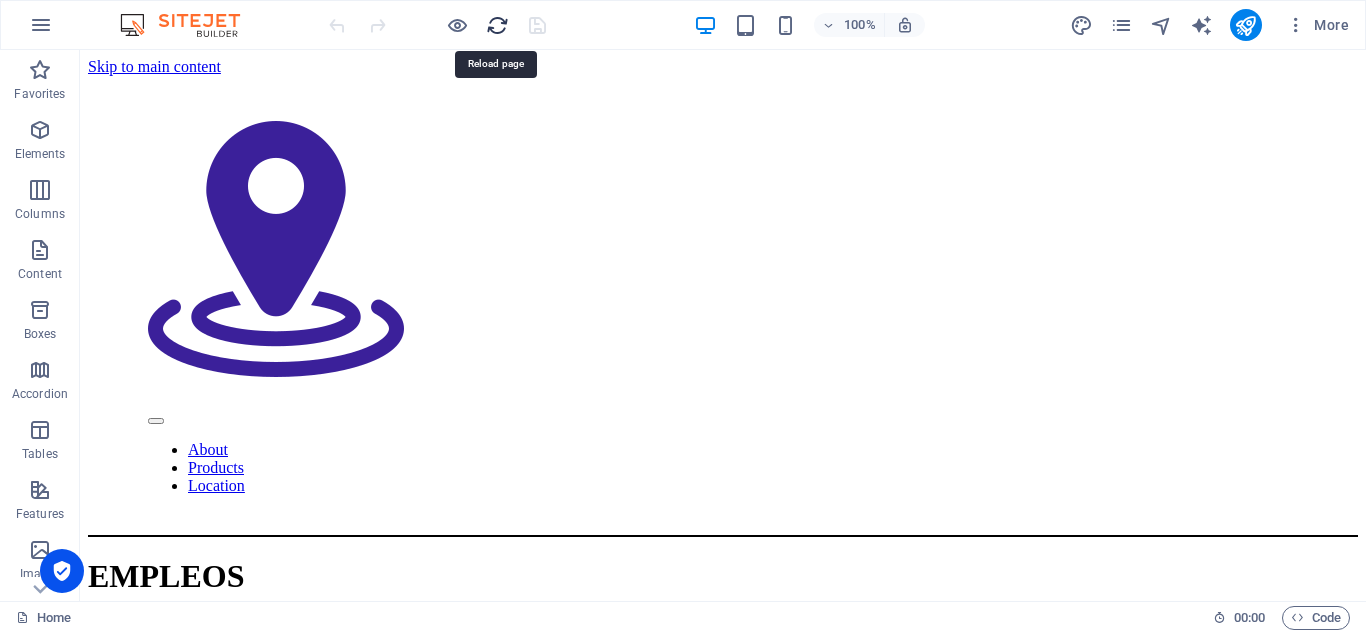 scroll, scrollTop: 0, scrollLeft: 0, axis: both 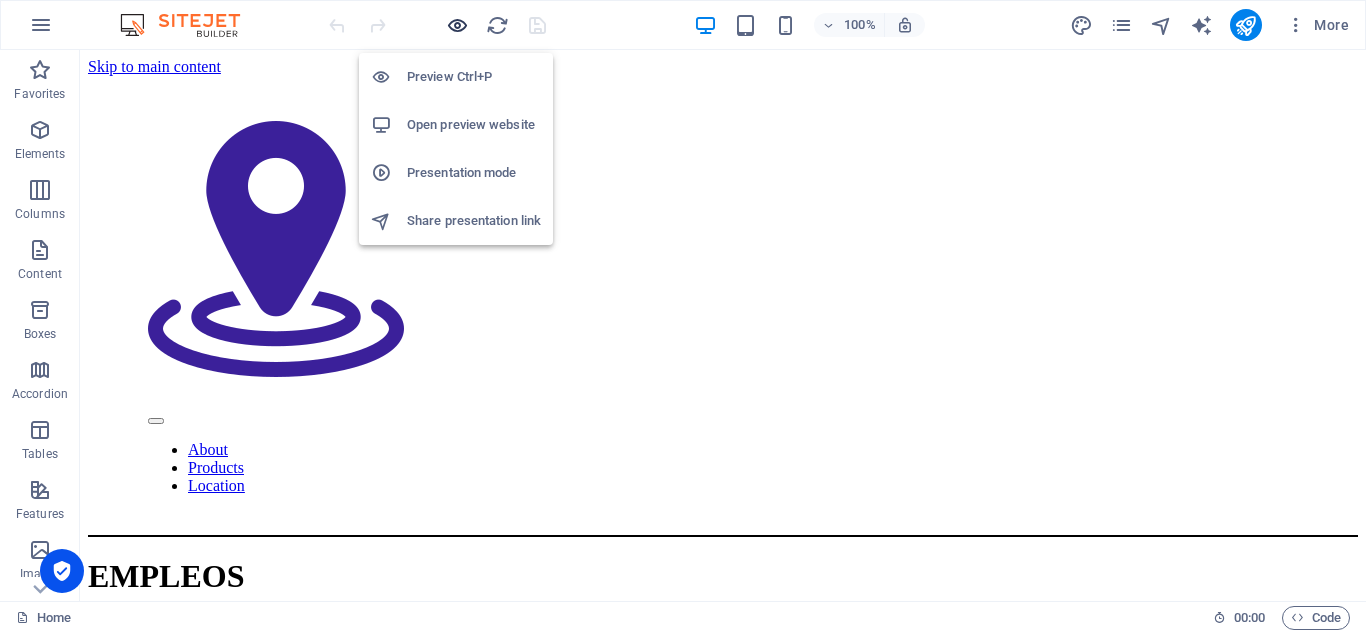 click at bounding box center [457, 25] 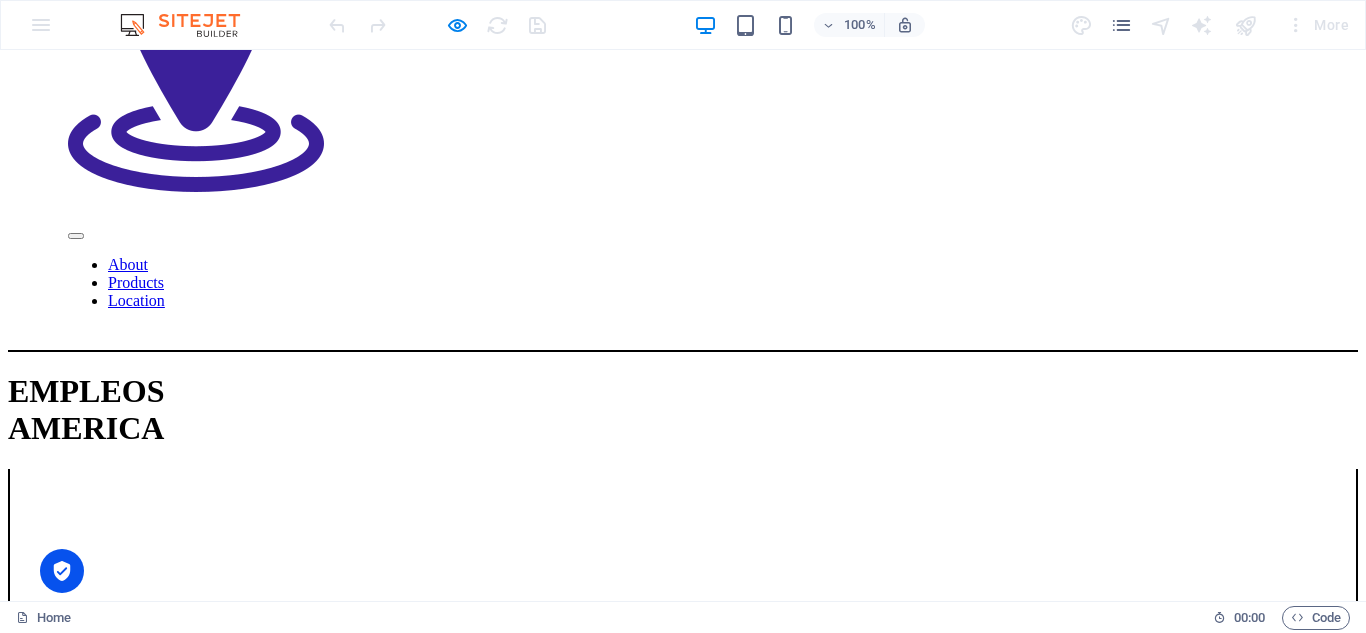 scroll, scrollTop: 0, scrollLeft: 0, axis: both 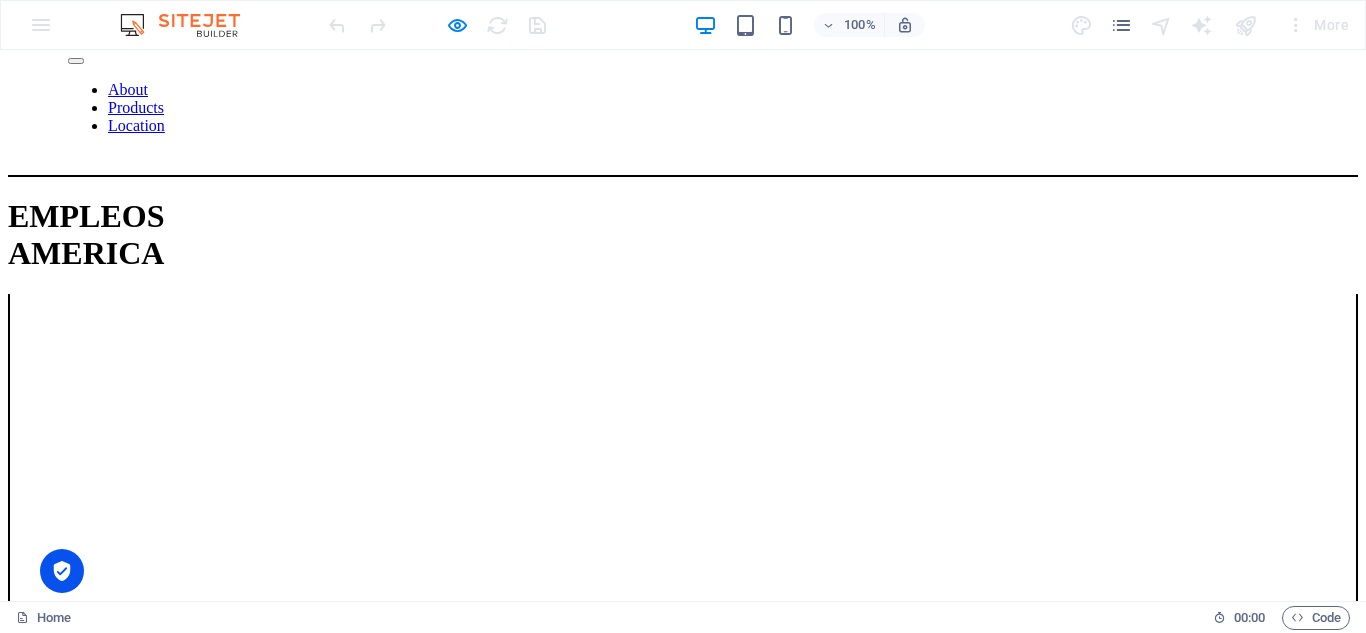 click on "EMPLEOS AMERICA" at bounding box center [683, 235] 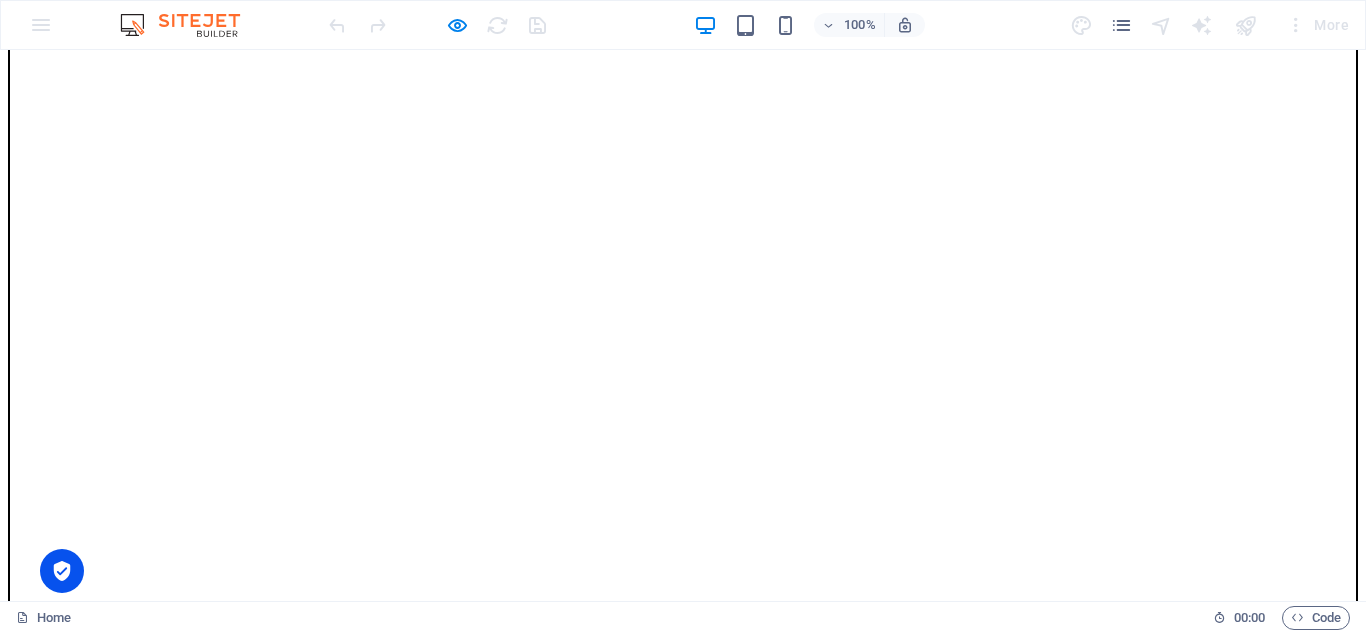 scroll, scrollTop: 666, scrollLeft: 0, axis: vertical 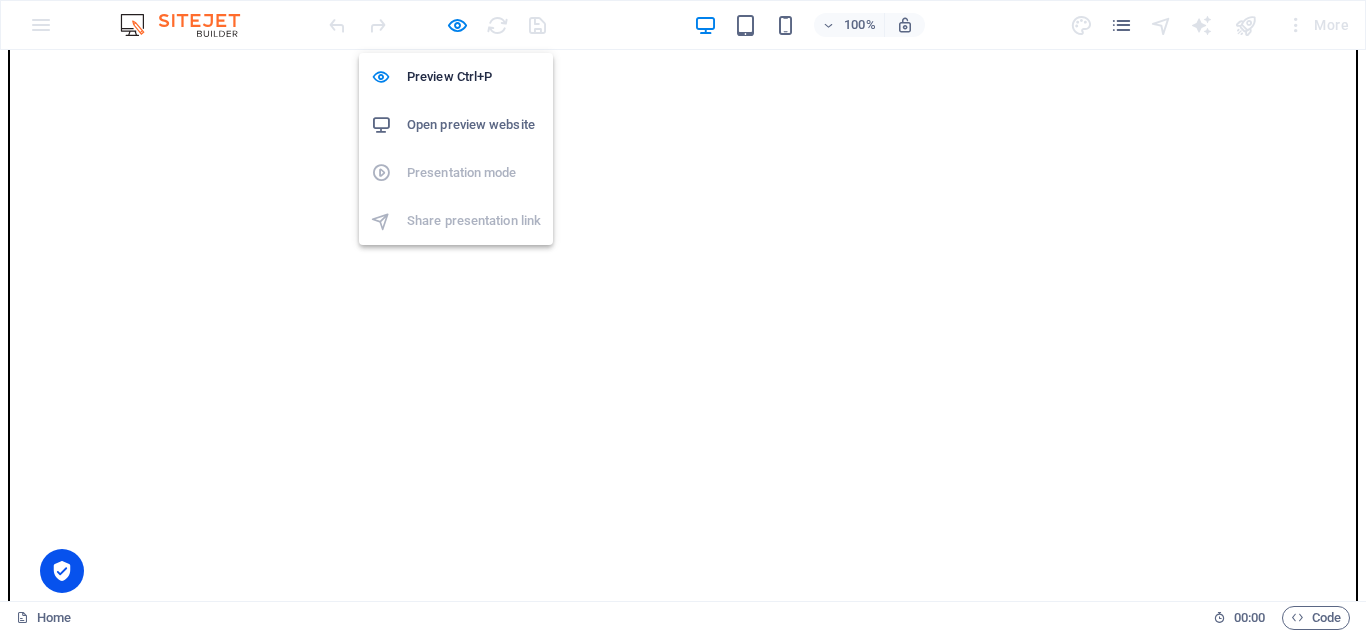click on "Open preview website" at bounding box center (474, 125) 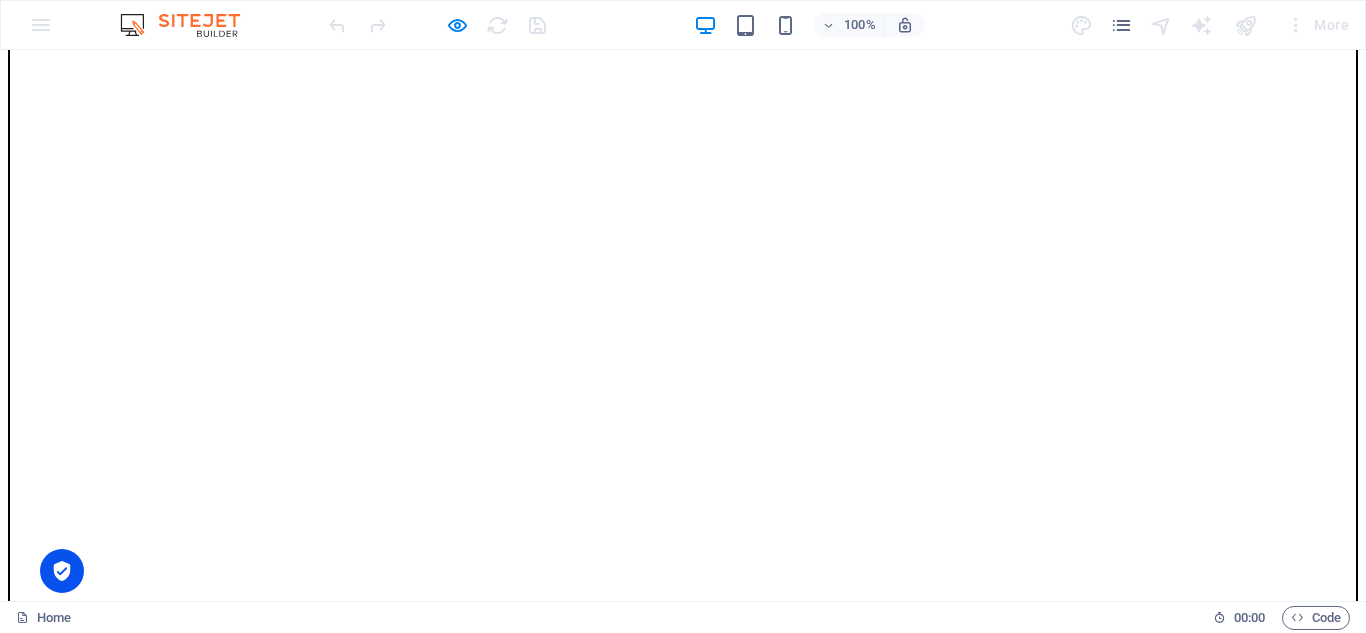 click at bounding box center [190, 25] 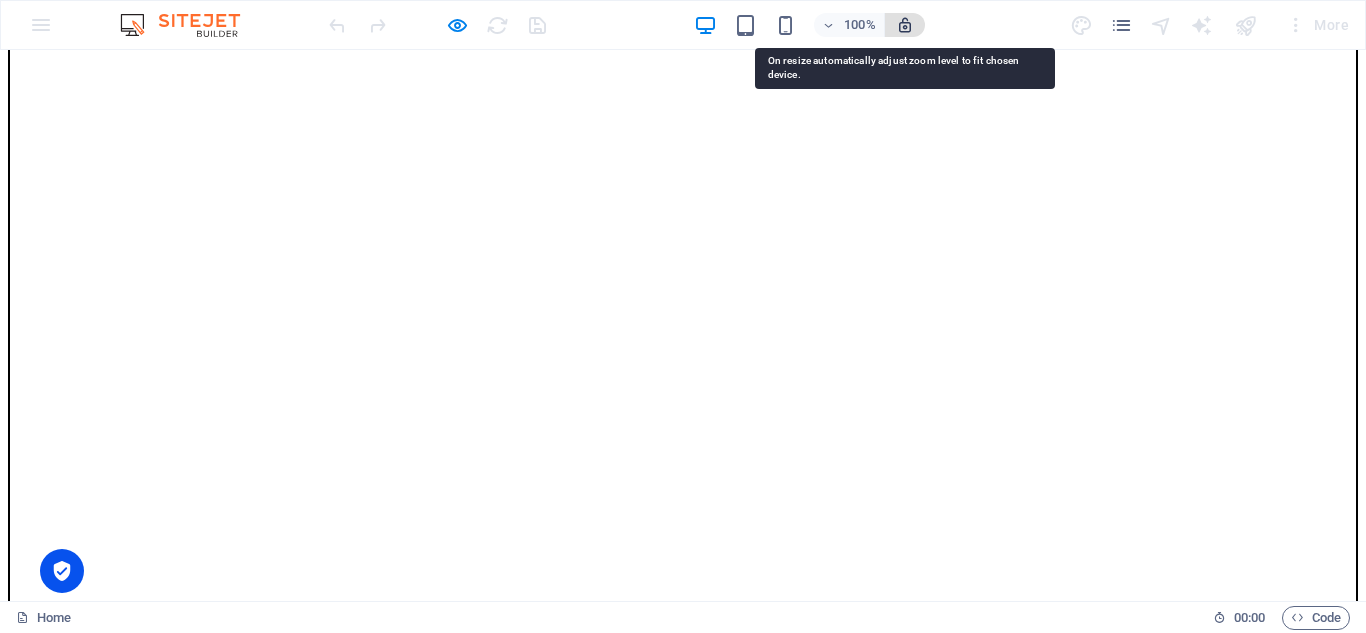 click at bounding box center [905, 25] 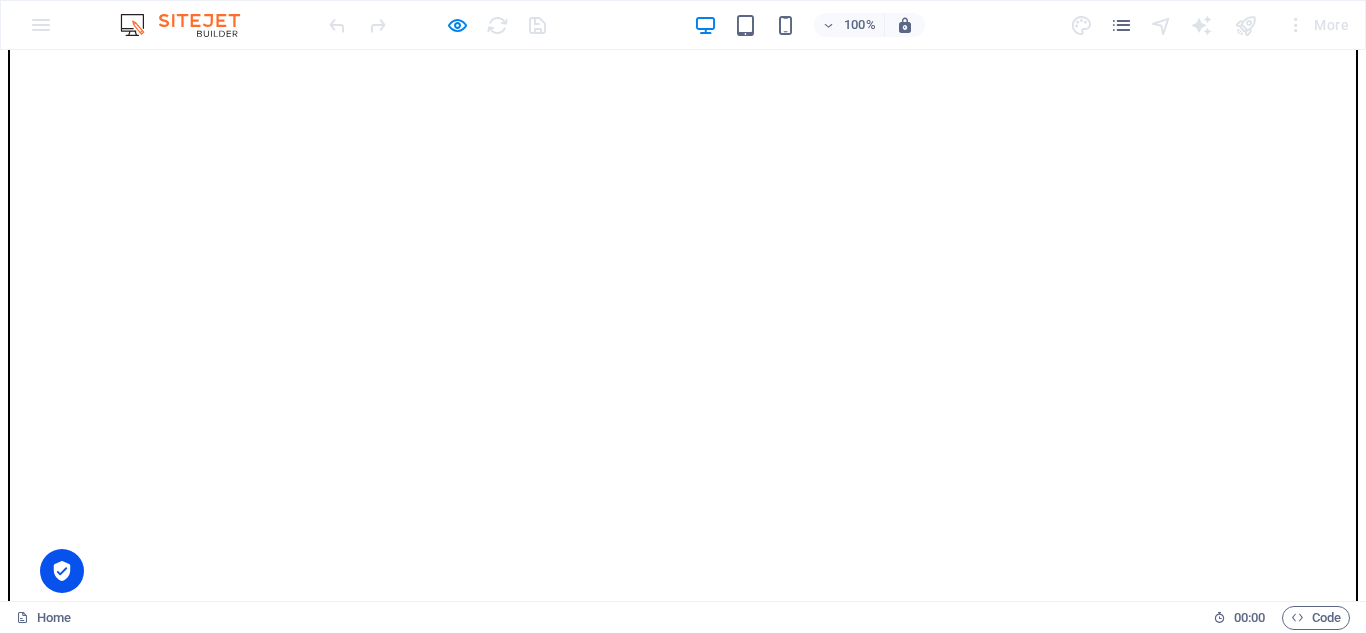 click on "100% More" at bounding box center [683, 25] 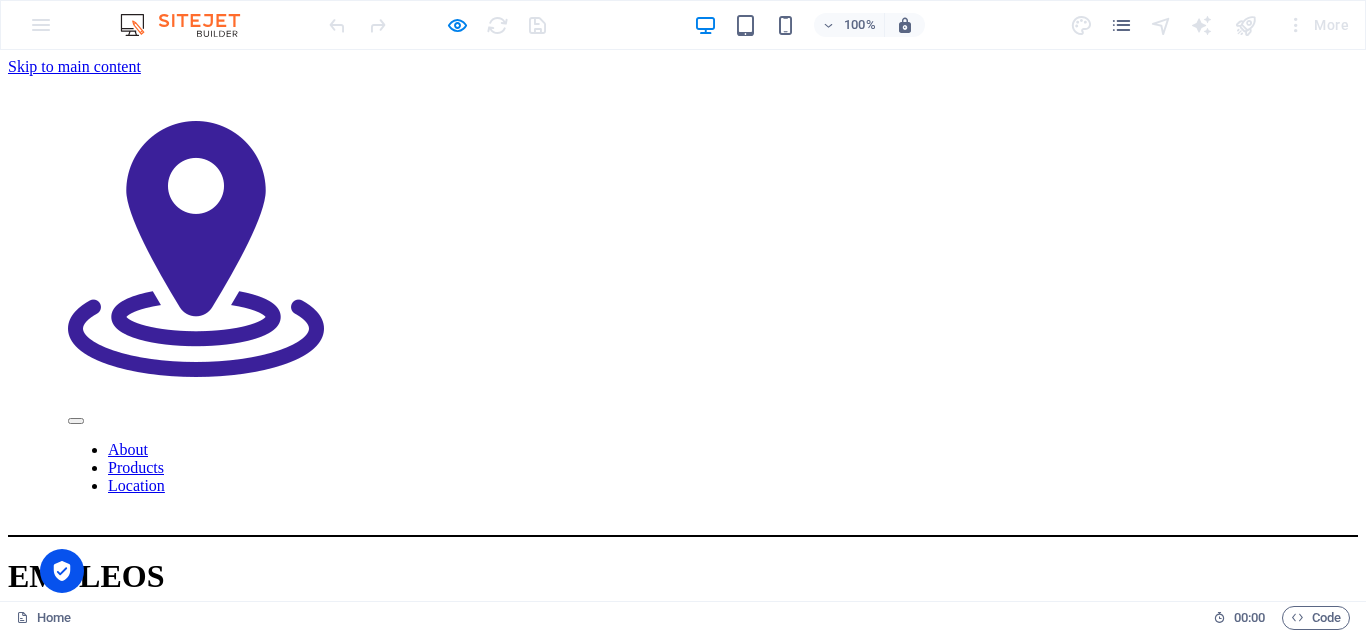scroll, scrollTop: 0, scrollLeft: 0, axis: both 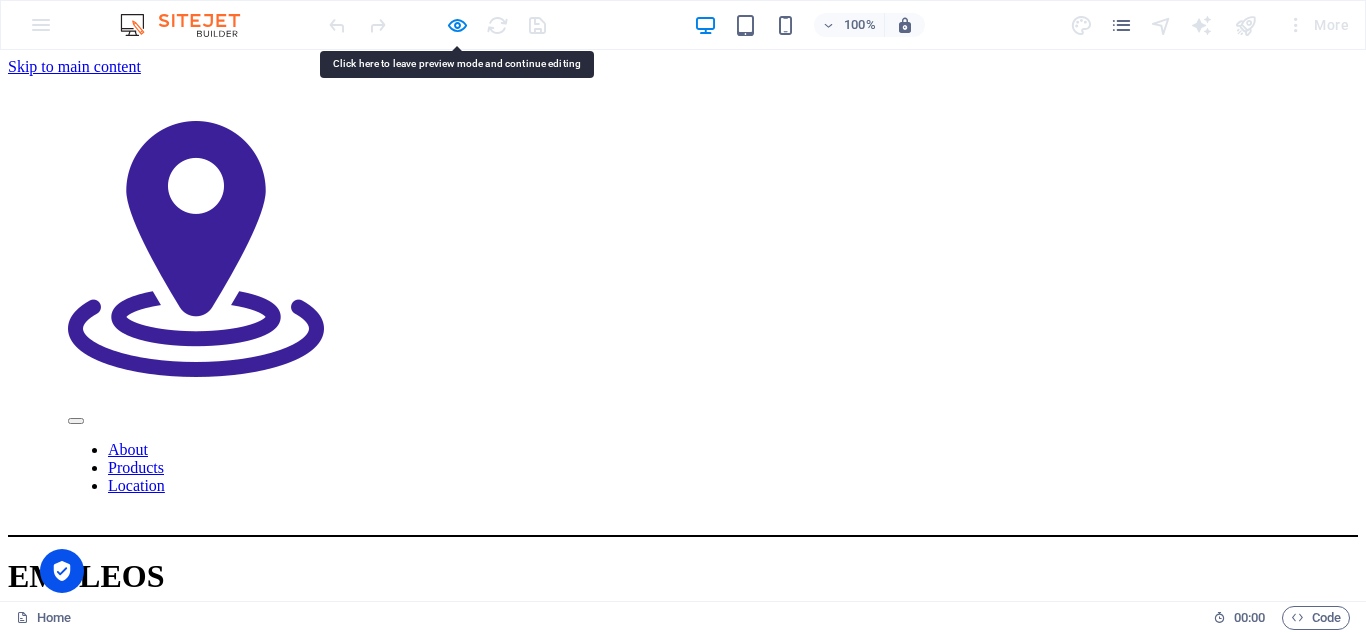 click at bounding box center (196, 249) 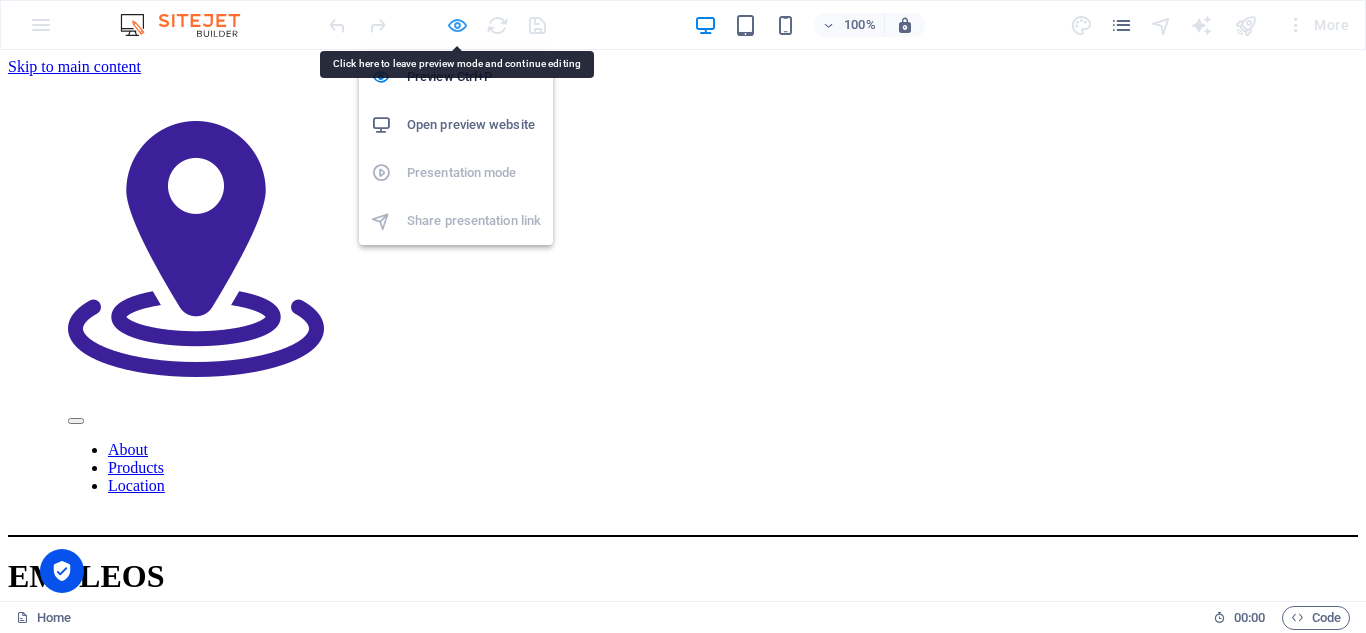 click at bounding box center (457, 25) 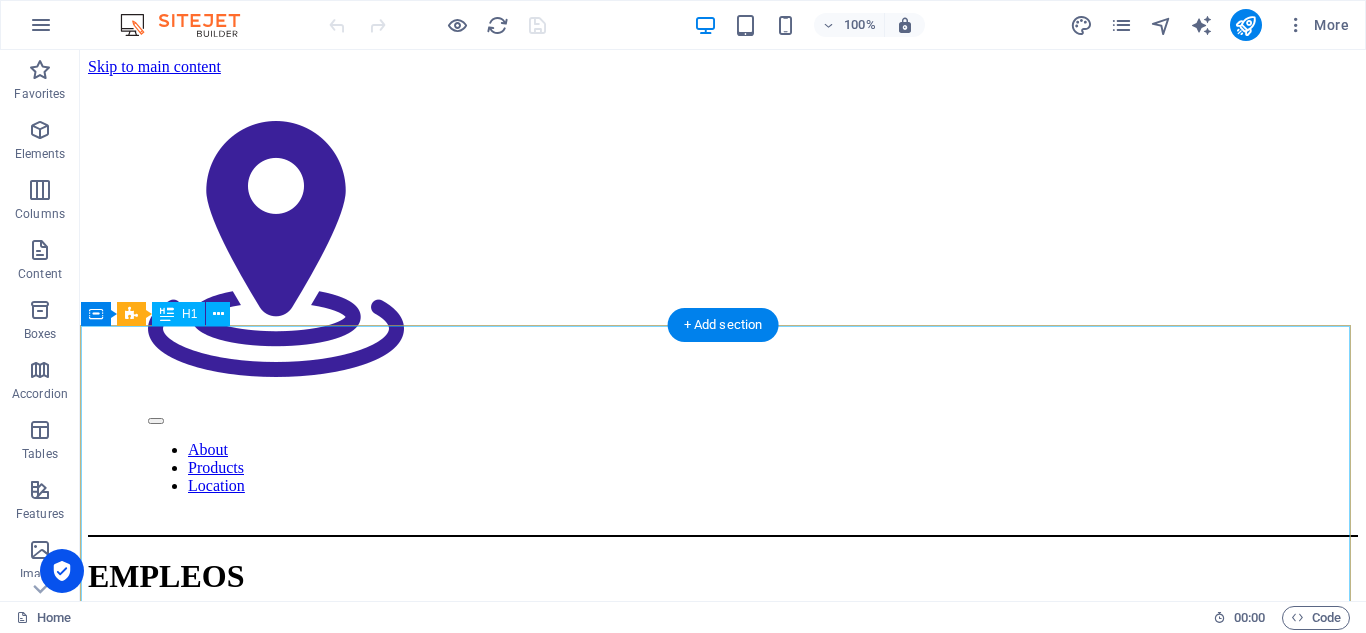 click on "EMPLEOS AMERICA" at bounding box center [723, 595] 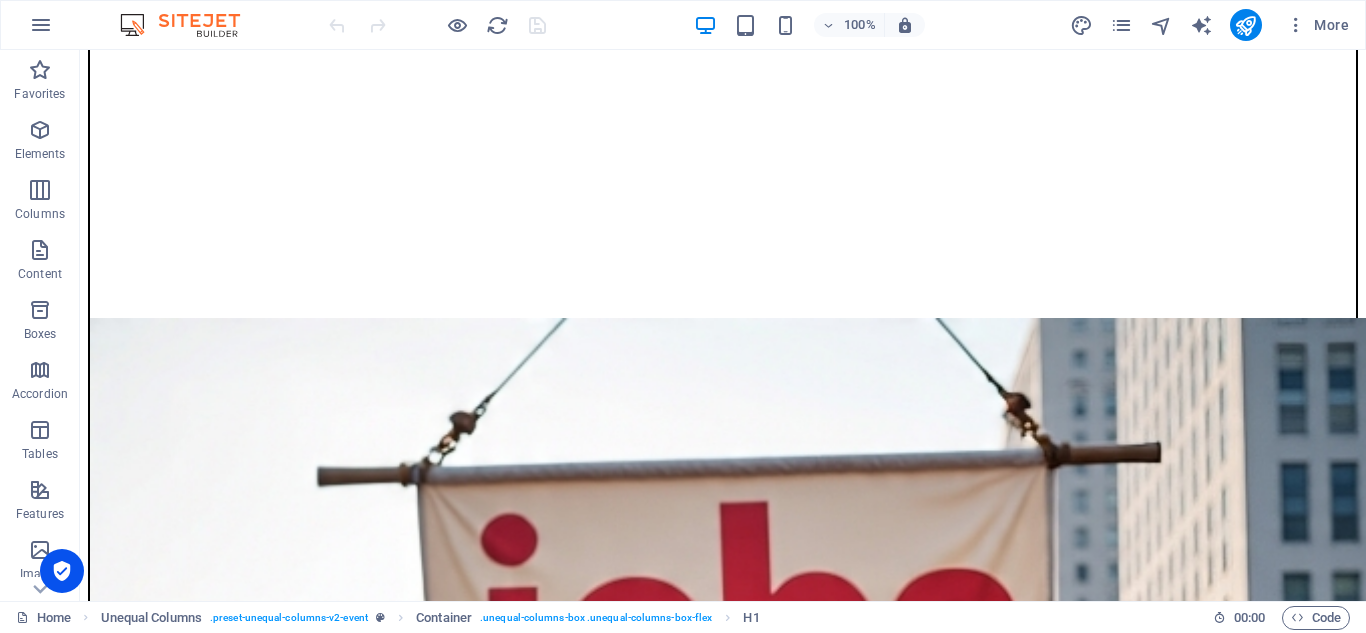scroll, scrollTop: 1642, scrollLeft: 0, axis: vertical 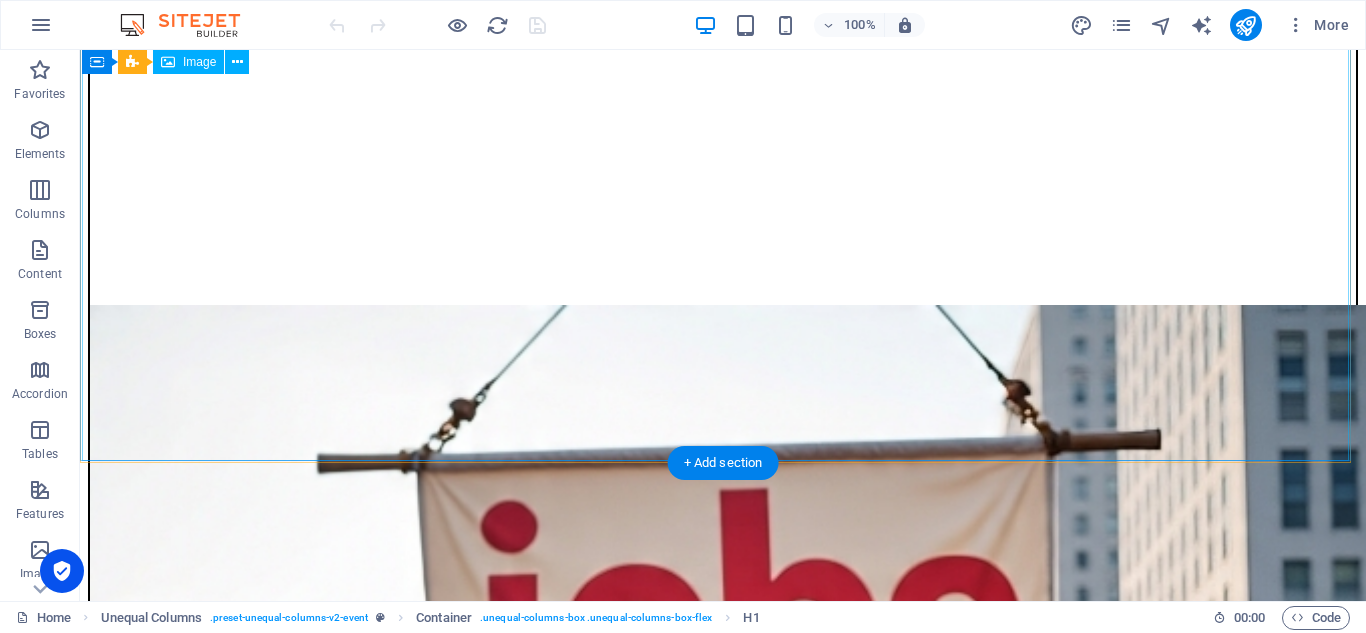 click on "EMPLEOS AMERICA" at bounding box center [723, 967] 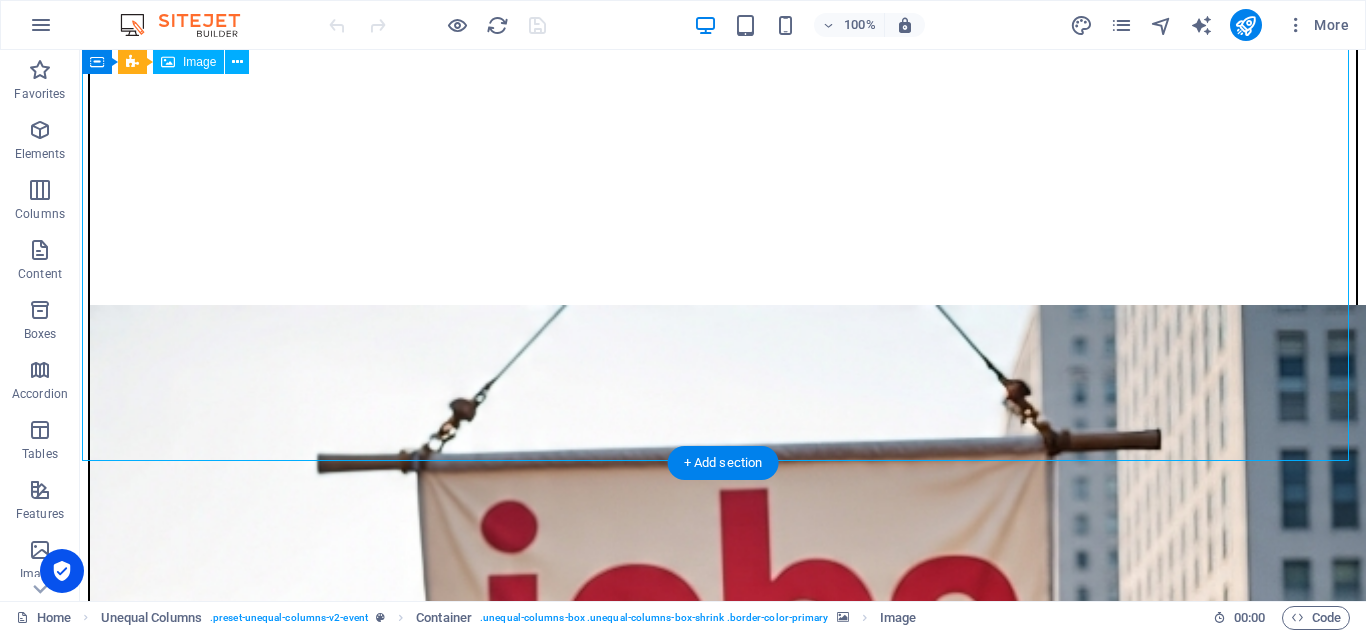 click on "EMPLEOS AMERICA" at bounding box center [723, 967] 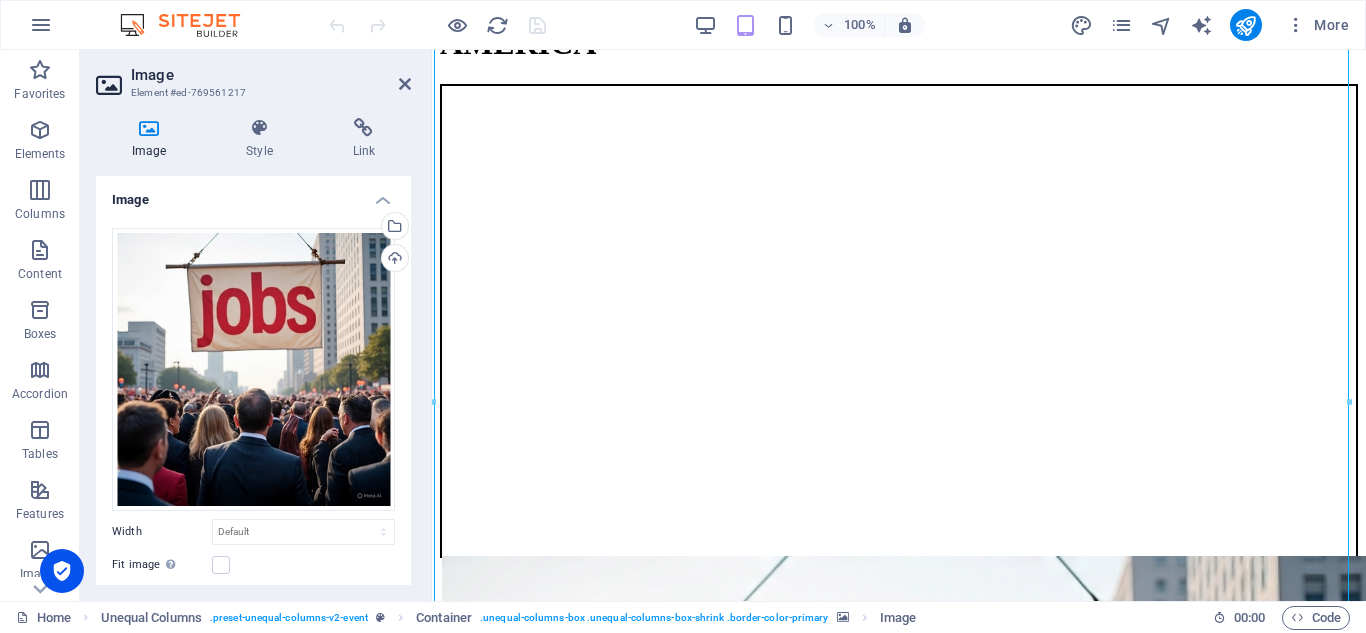 scroll, scrollTop: 592, scrollLeft: 0, axis: vertical 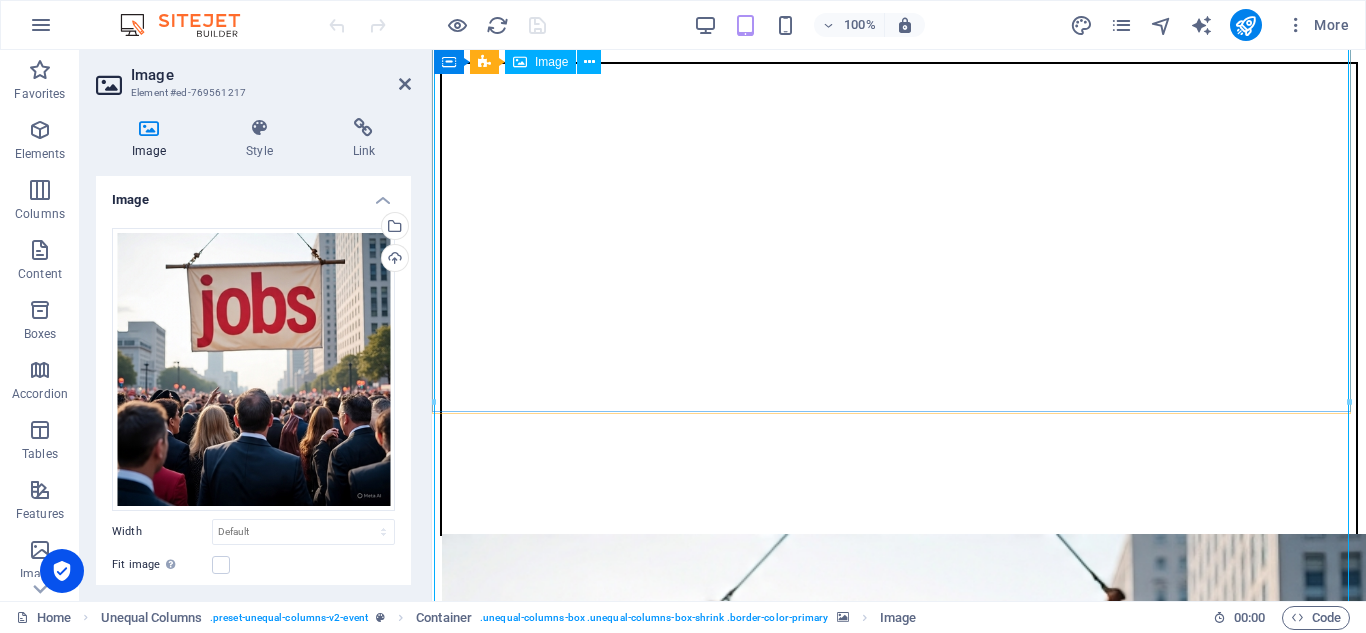 click on "EMPLEOS AMERICA" at bounding box center (899, 1020) 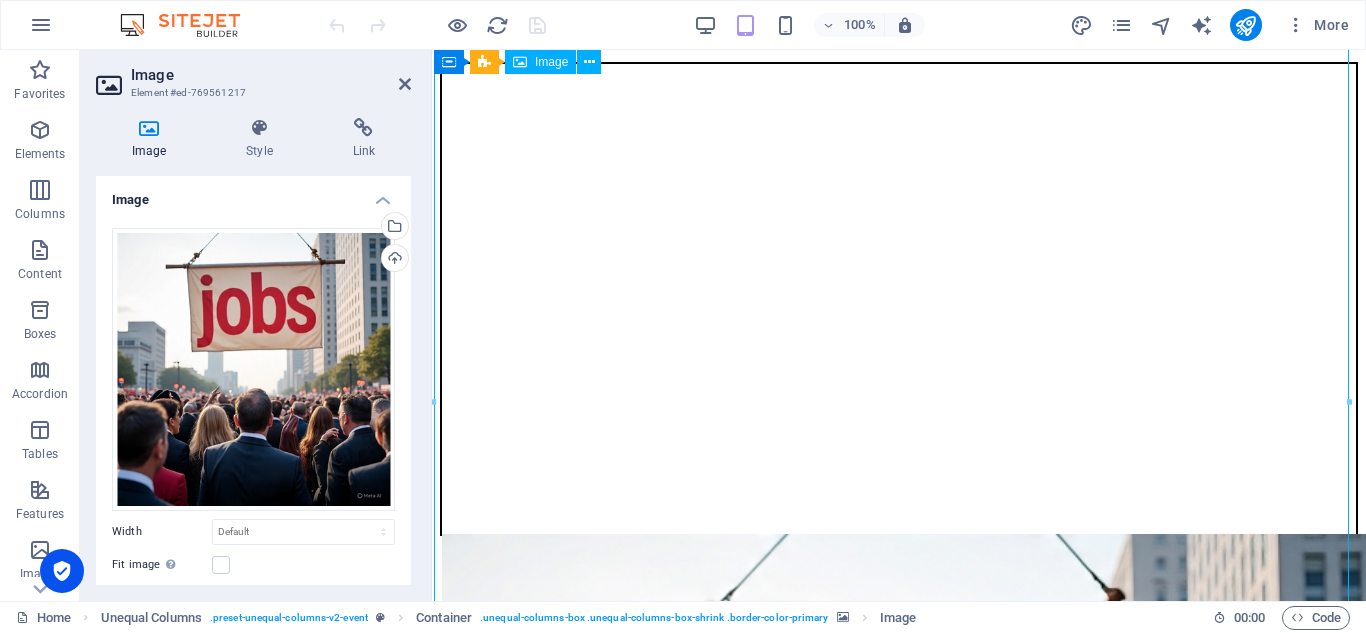 drag, startPoint x: 1064, startPoint y: 362, endPoint x: 1076, endPoint y: 310, distance: 53.366657 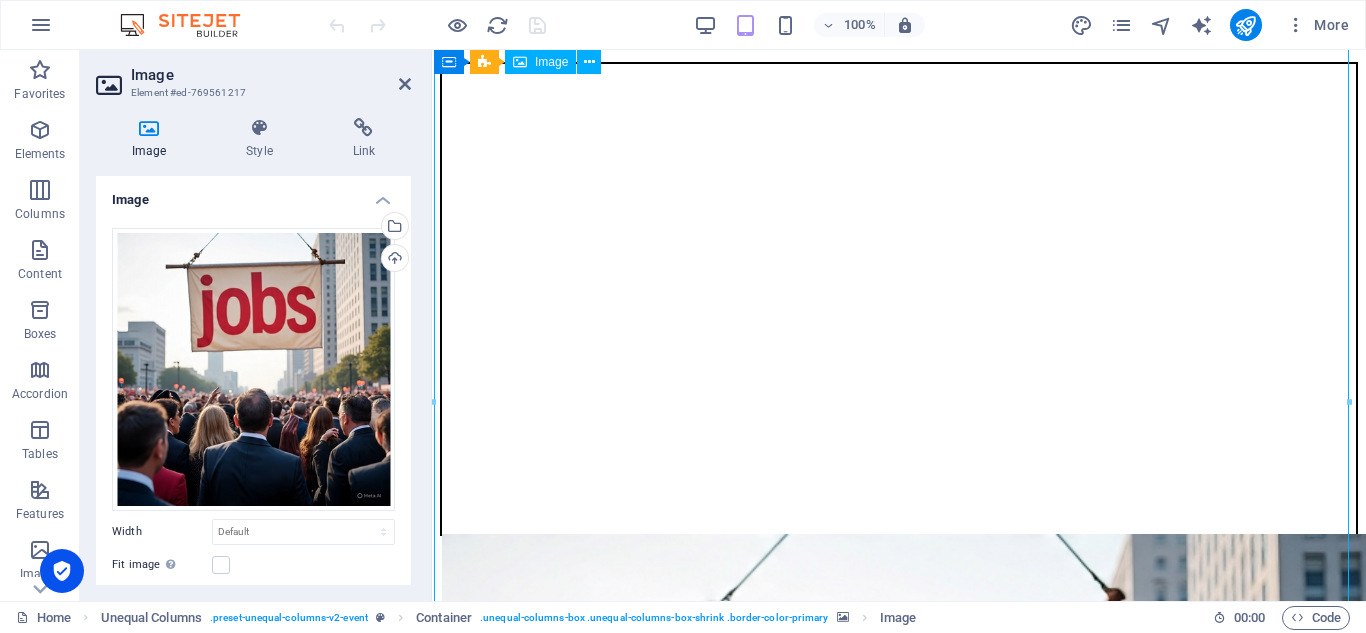 click on "EMPLEOS AMERICA" at bounding box center [899, 1020] 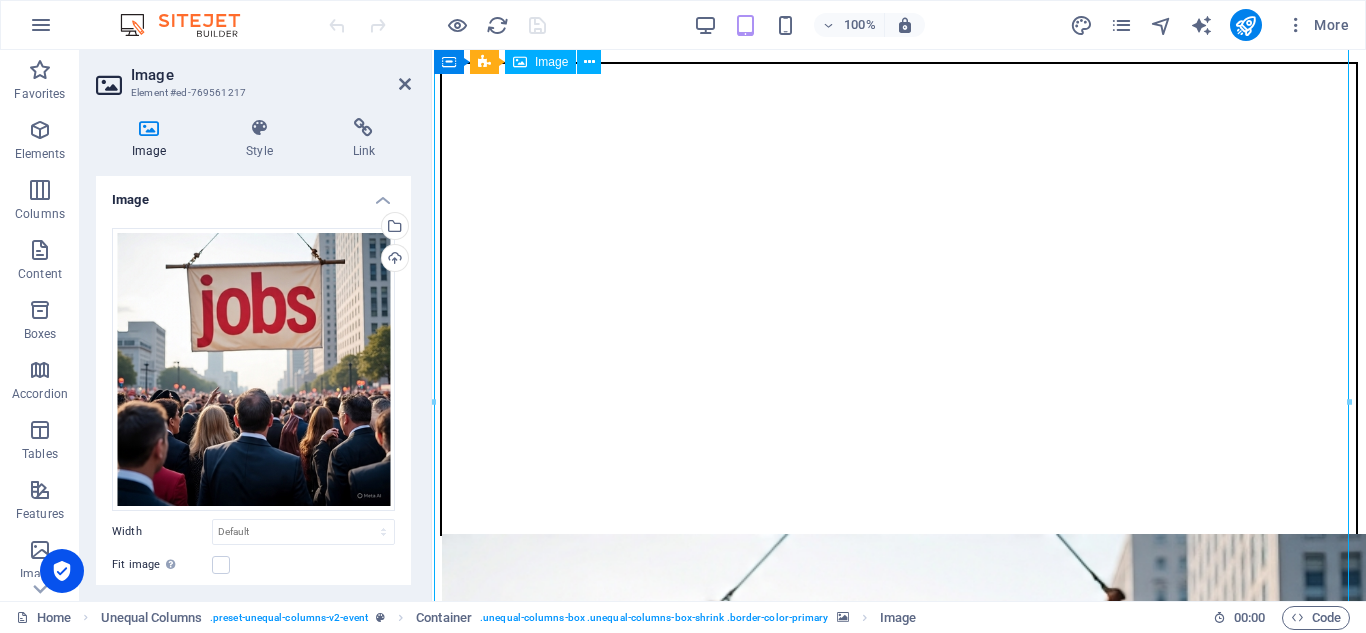 click on "EMPLEOS AMERICA" at bounding box center [899, 1020] 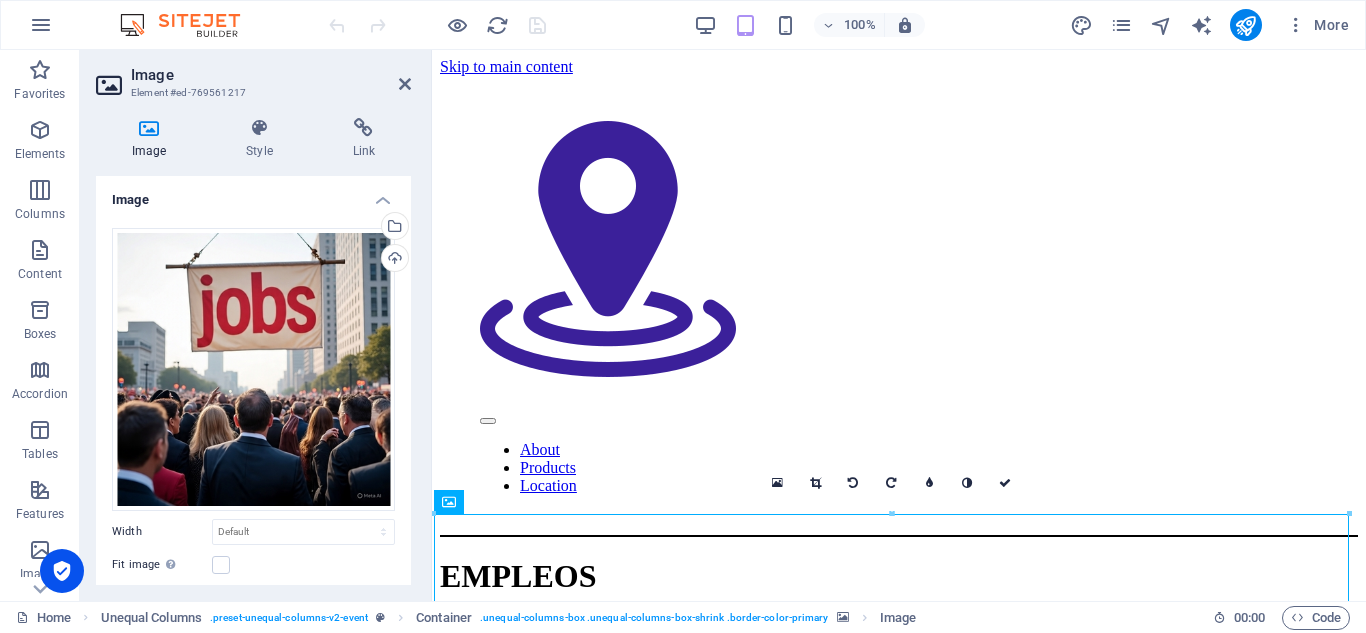 scroll, scrollTop: 55, scrollLeft: 0, axis: vertical 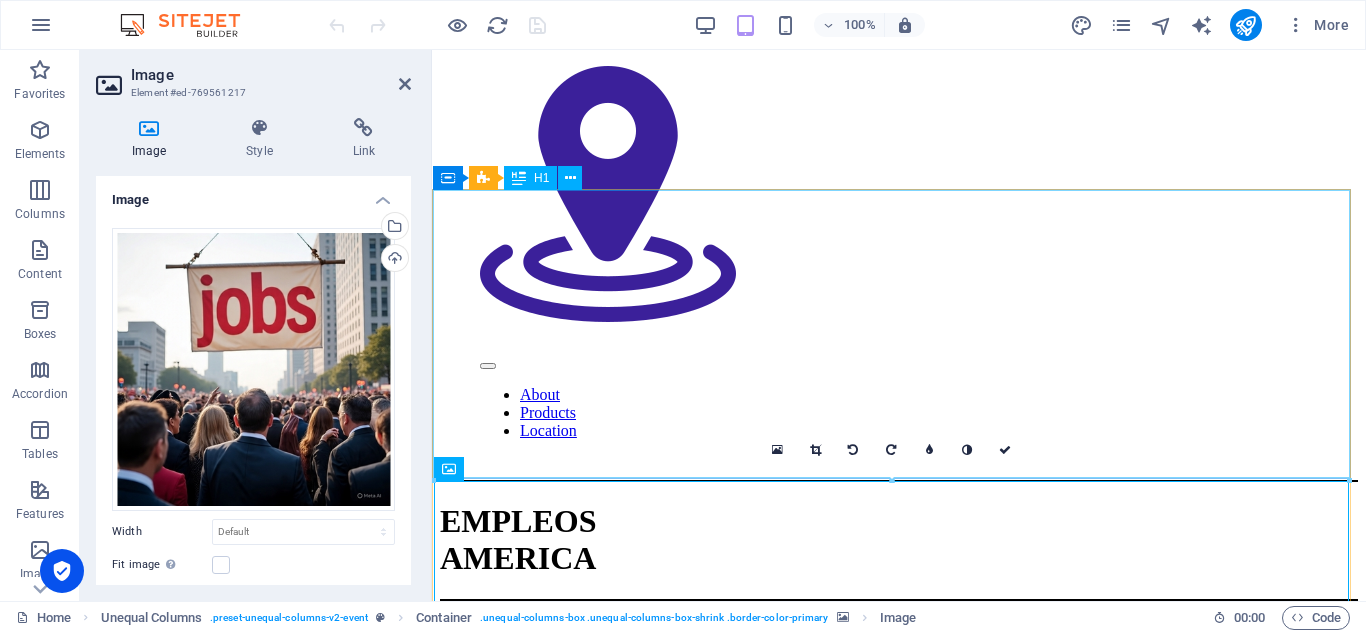 click on "EMPLEOS AMERICA" at bounding box center [899, 540] 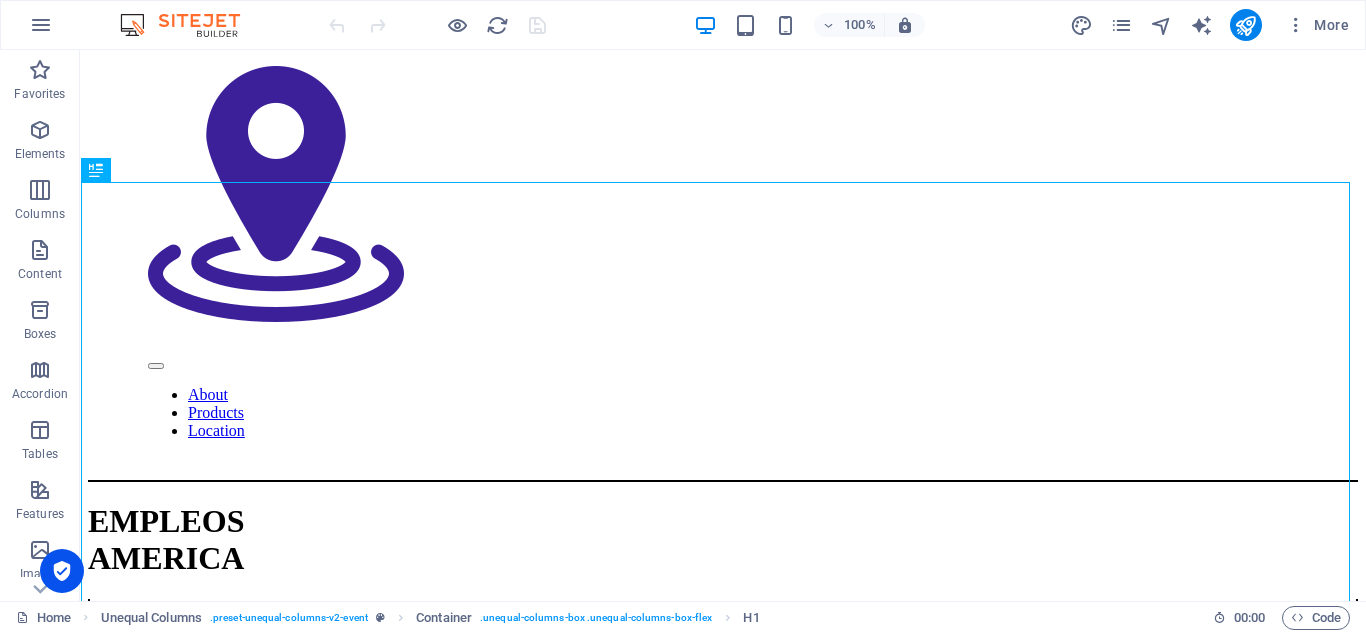 scroll, scrollTop: 290, scrollLeft: 0, axis: vertical 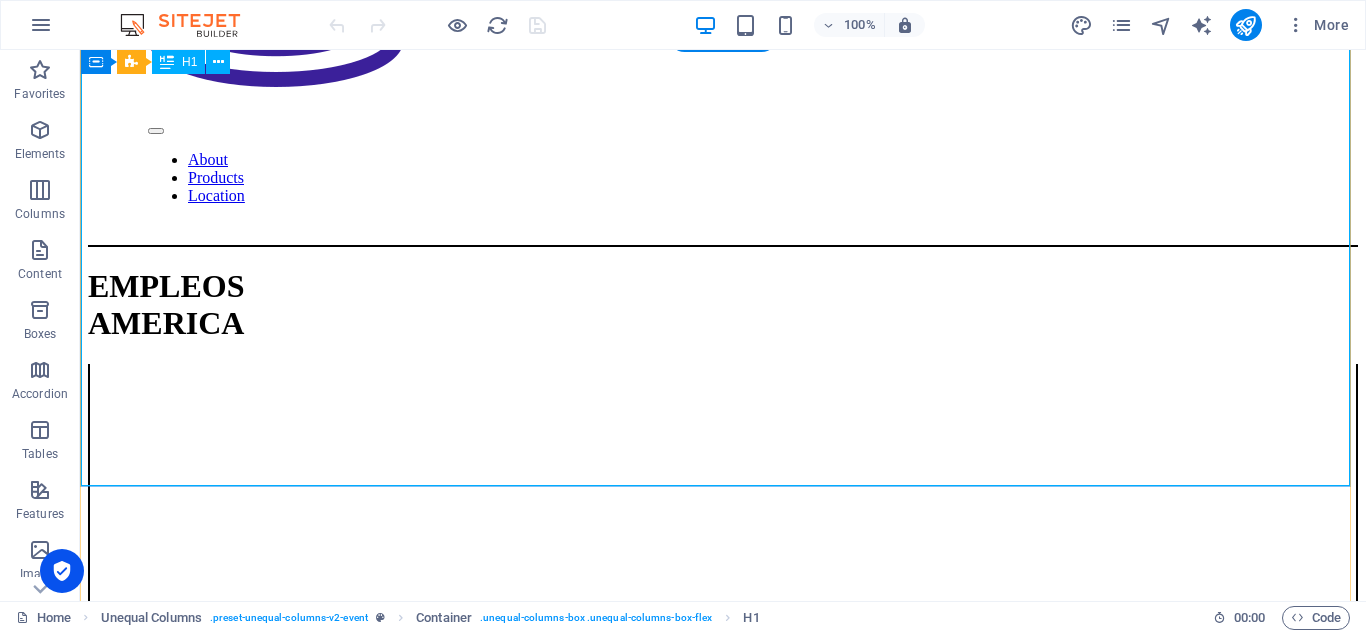 click on "EMPLEOS AMERICA" at bounding box center (723, 305) 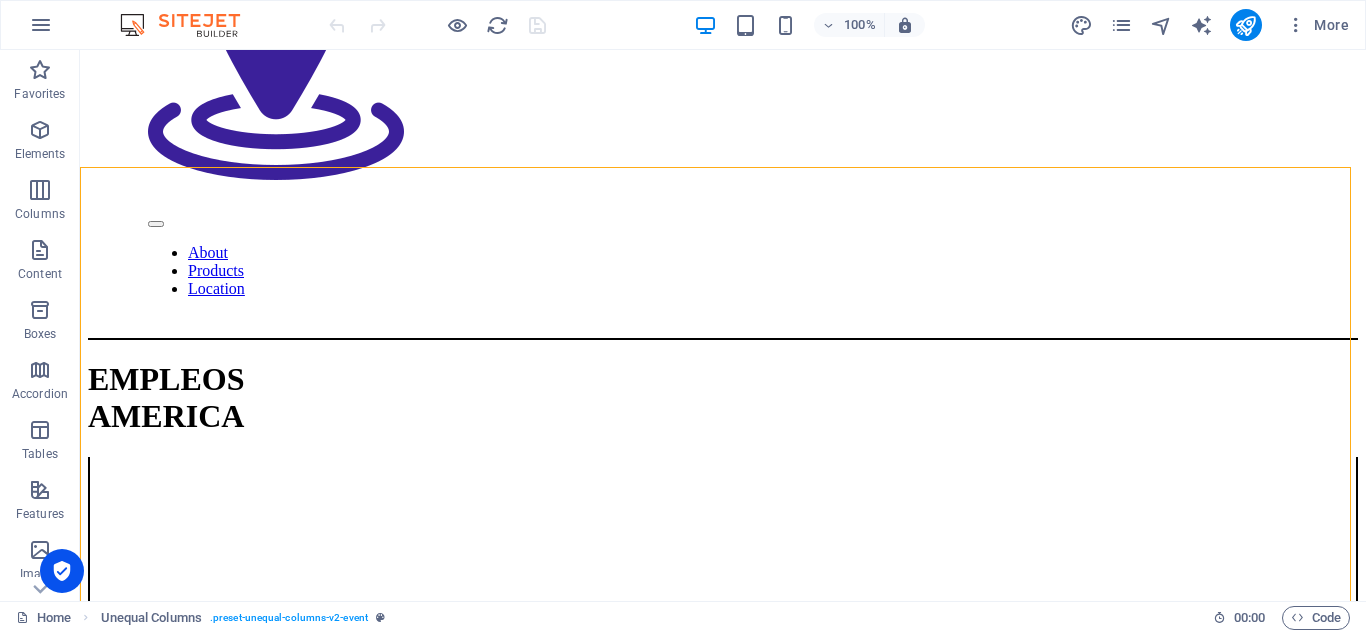 scroll, scrollTop: 224, scrollLeft: 0, axis: vertical 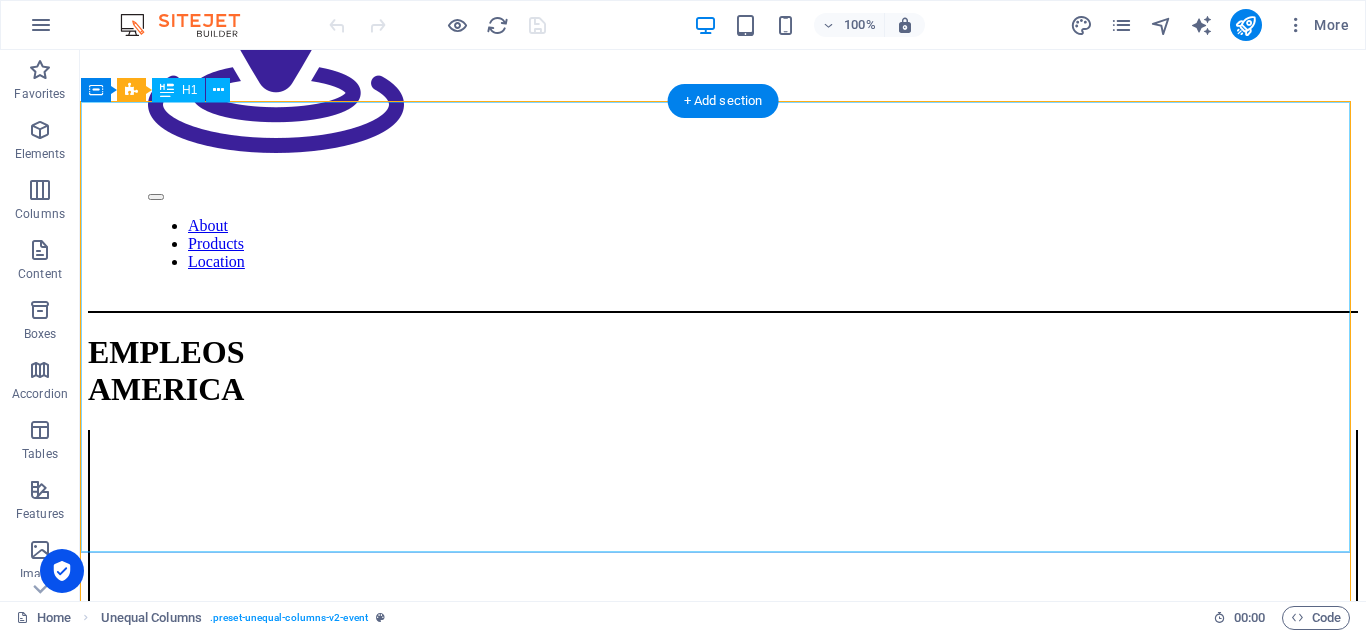 click on "EMPLEOS AMERICA" at bounding box center (723, 371) 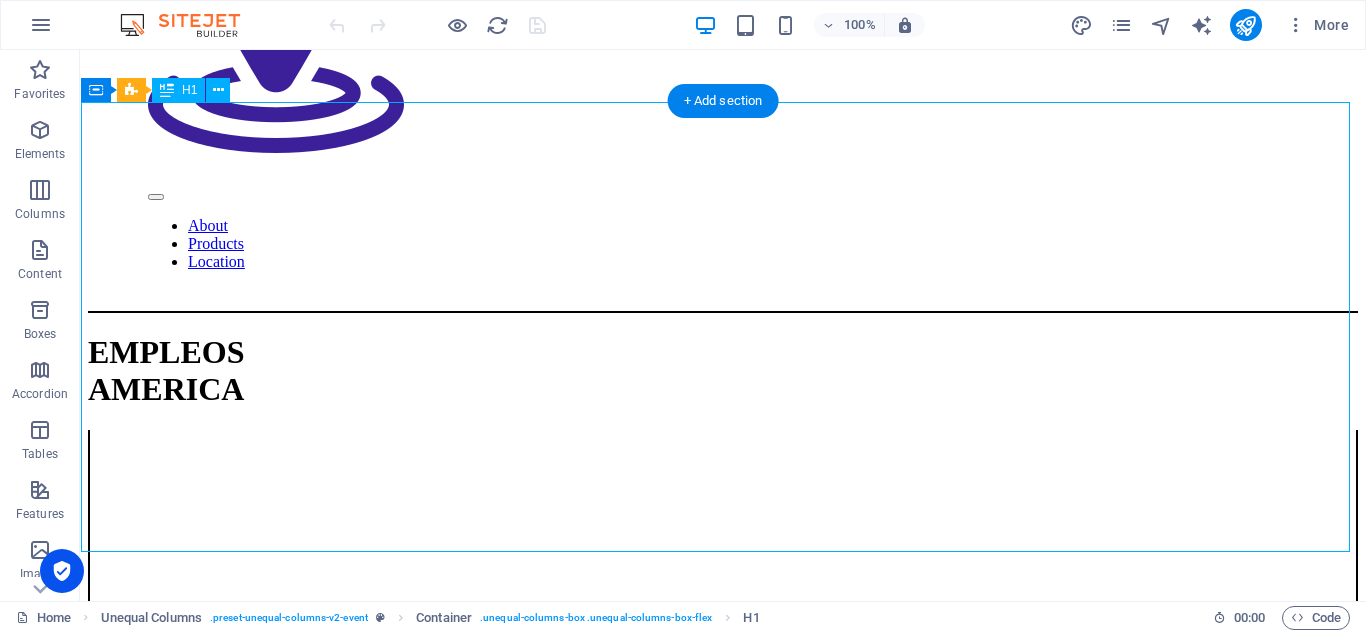 click on "EMPLEOS AMERICA" at bounding box center (723, 371) 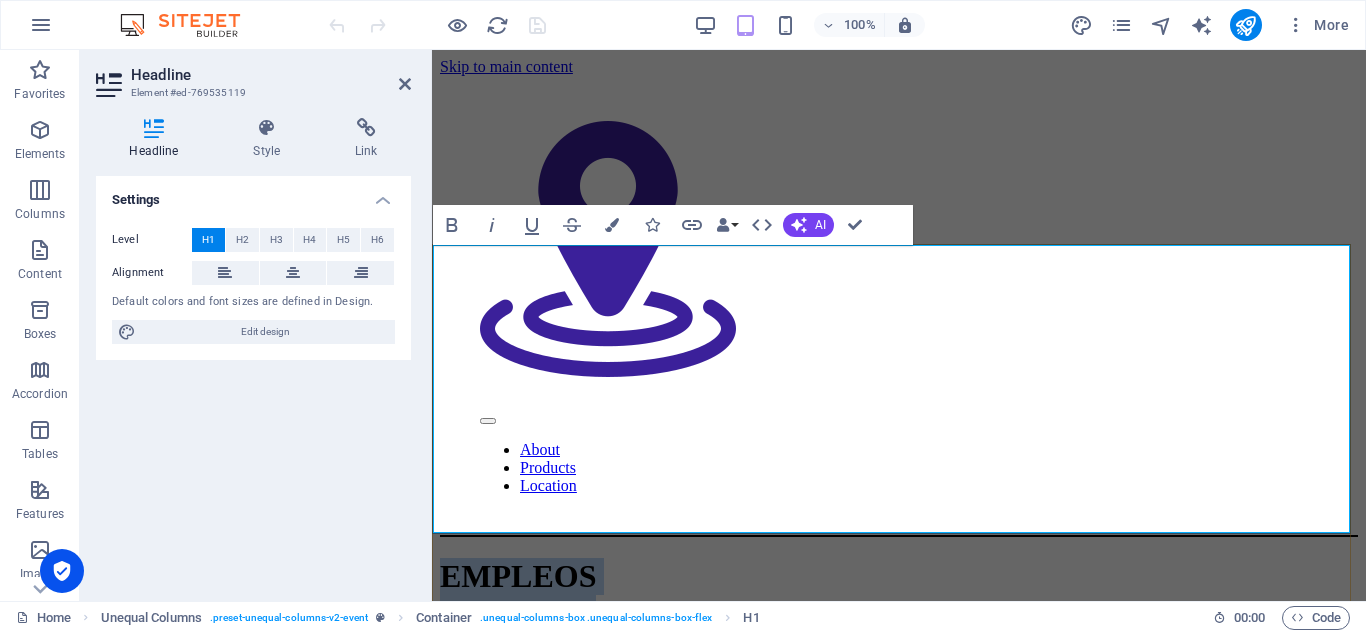 click on "EMPLEOS AMERICA" at bounding box center (899, 595) 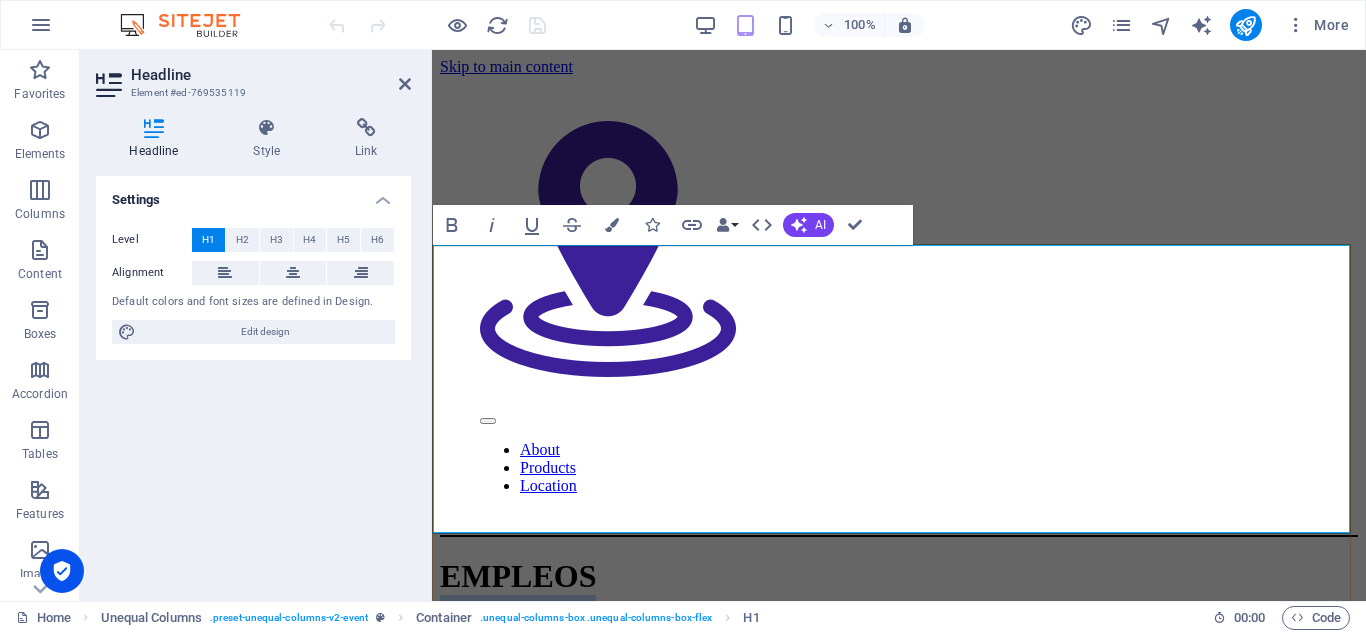 drag, startPoint x: 1166, startPoint y: 440, endPoint x: 488, endPoint y: 435, distance: 678.01843 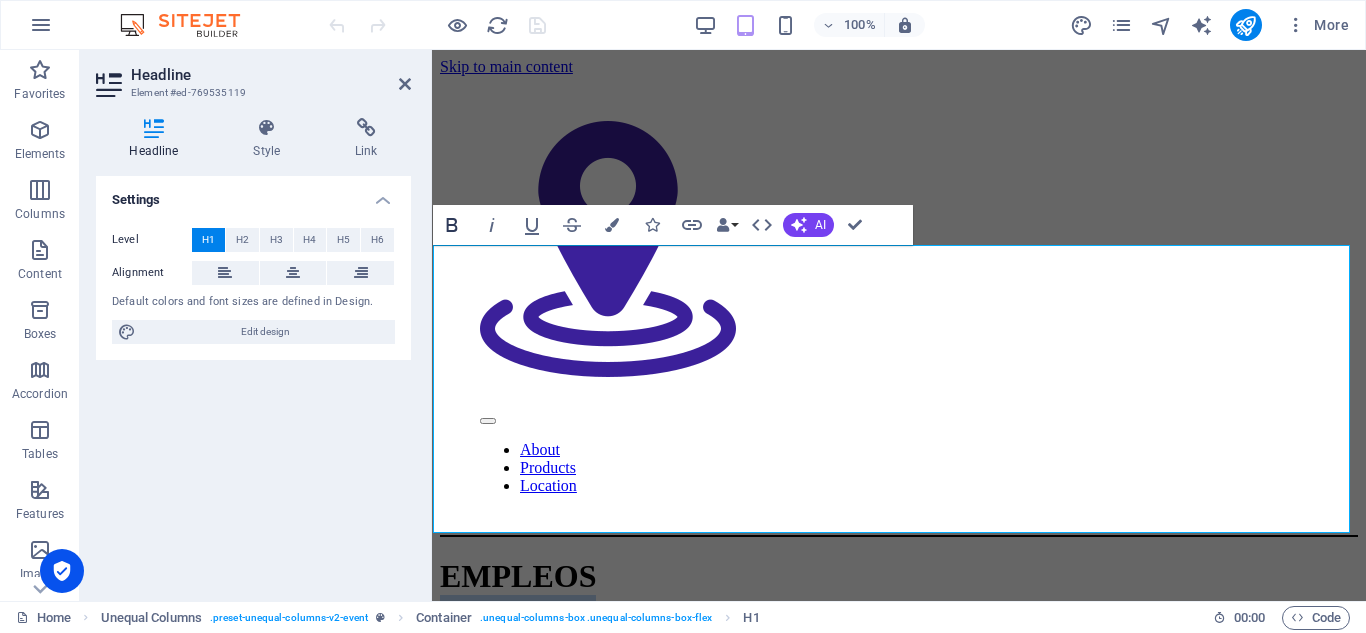 click 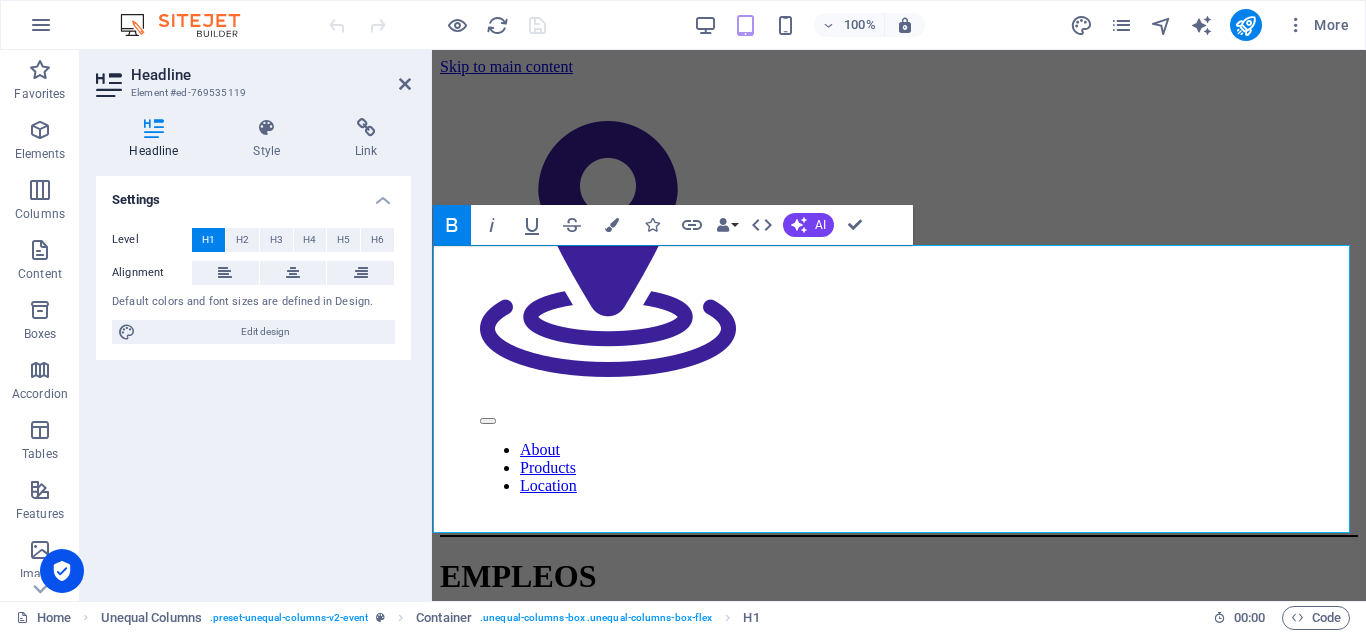 click 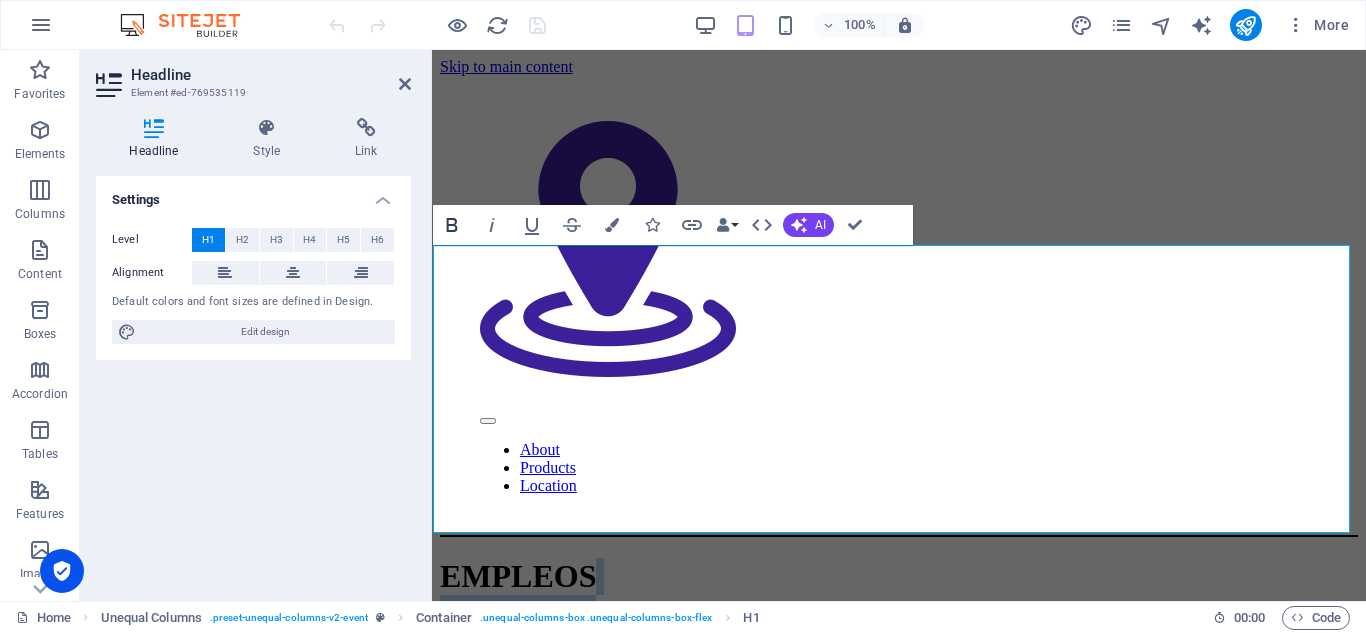 click 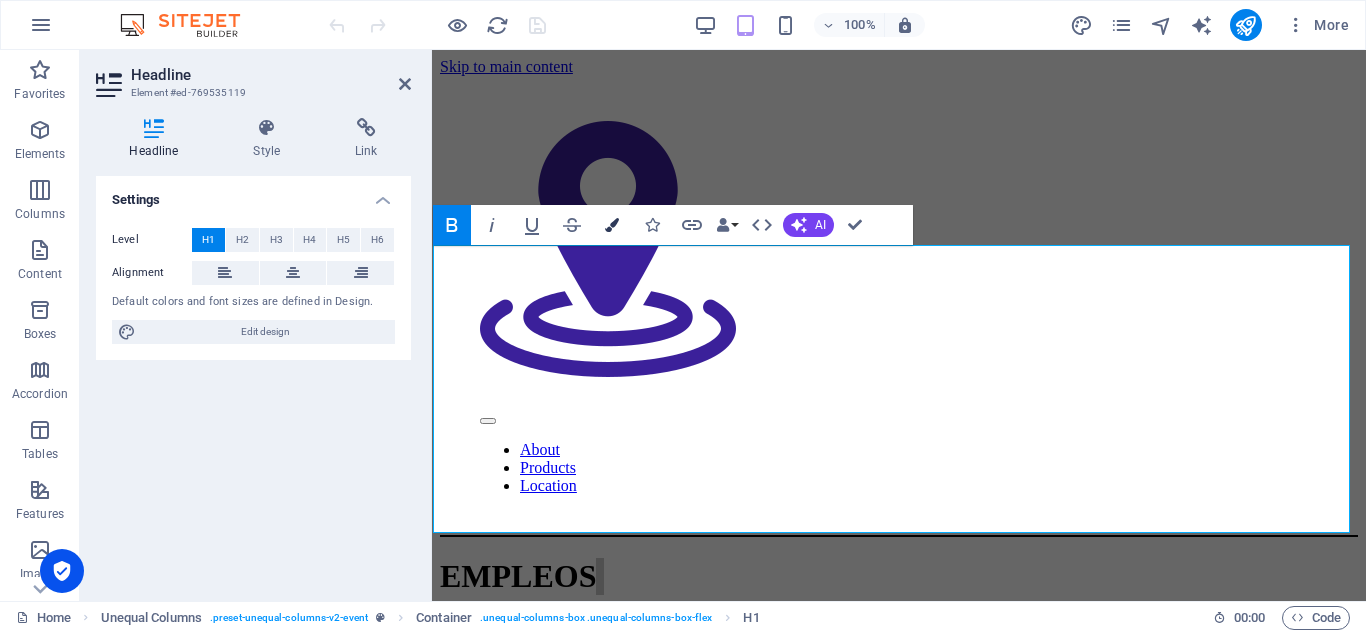 click on "Colors" at bounding box center [612, 225] 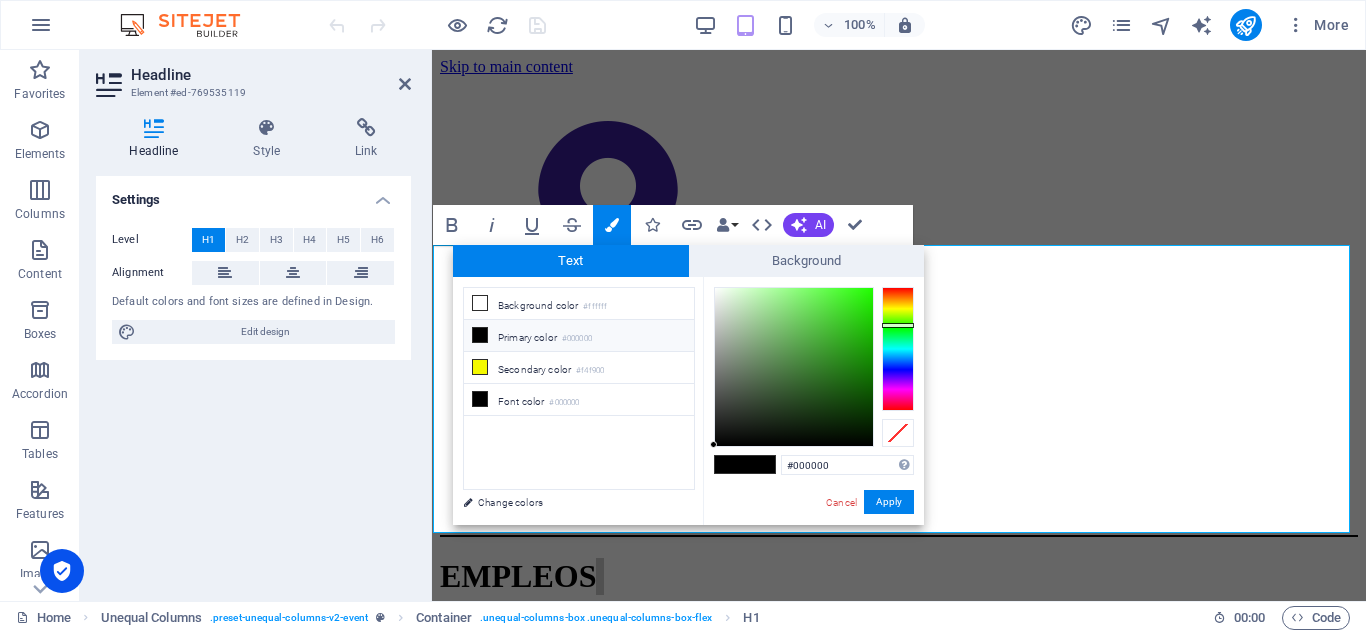 click at bounding box center (898, 349) 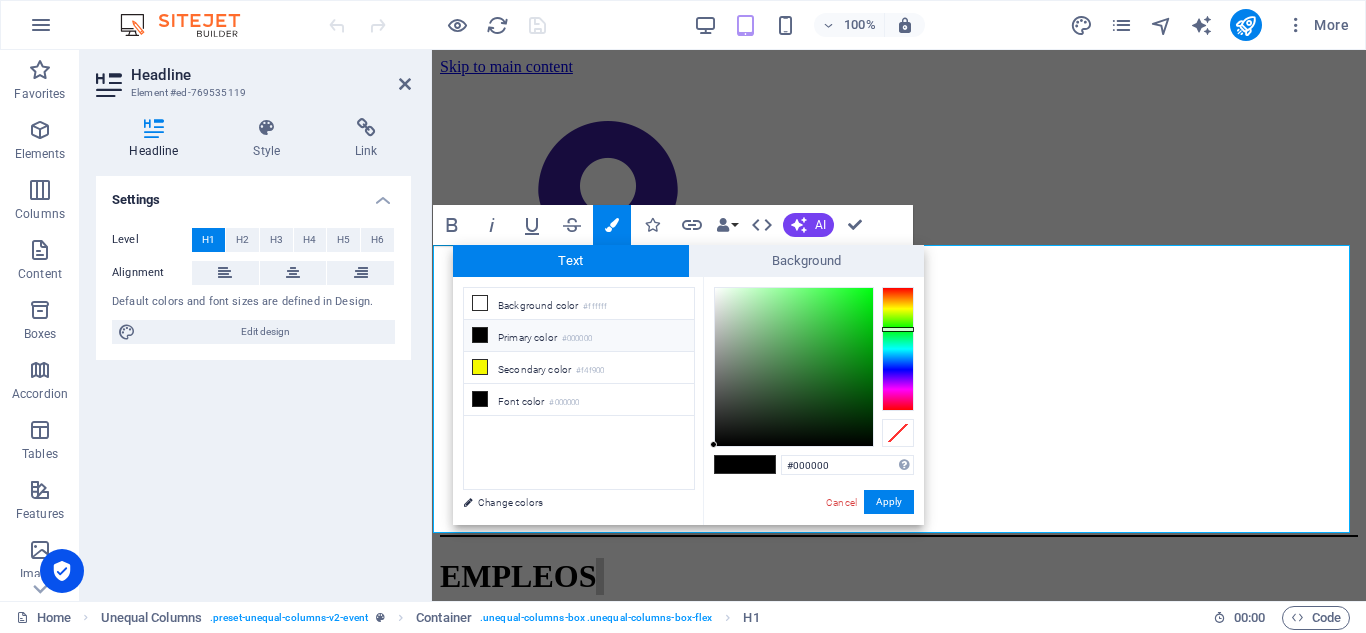 click at bounding box center [898, 349] 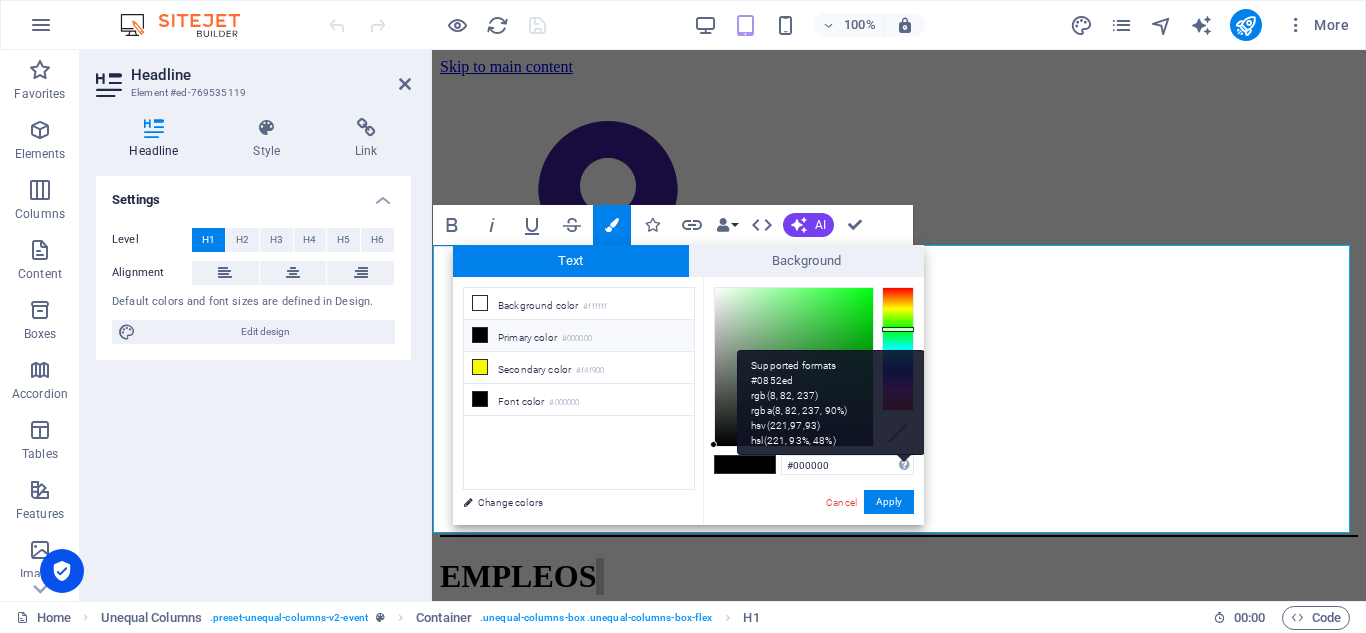 click on "Supported formats #0852ed rgb(8, 82, 237) rgba(8, 82, 237, 90%) hsv(221,97,93) hsl(221, 93%, 48%)" at bounding box center (831, 402) 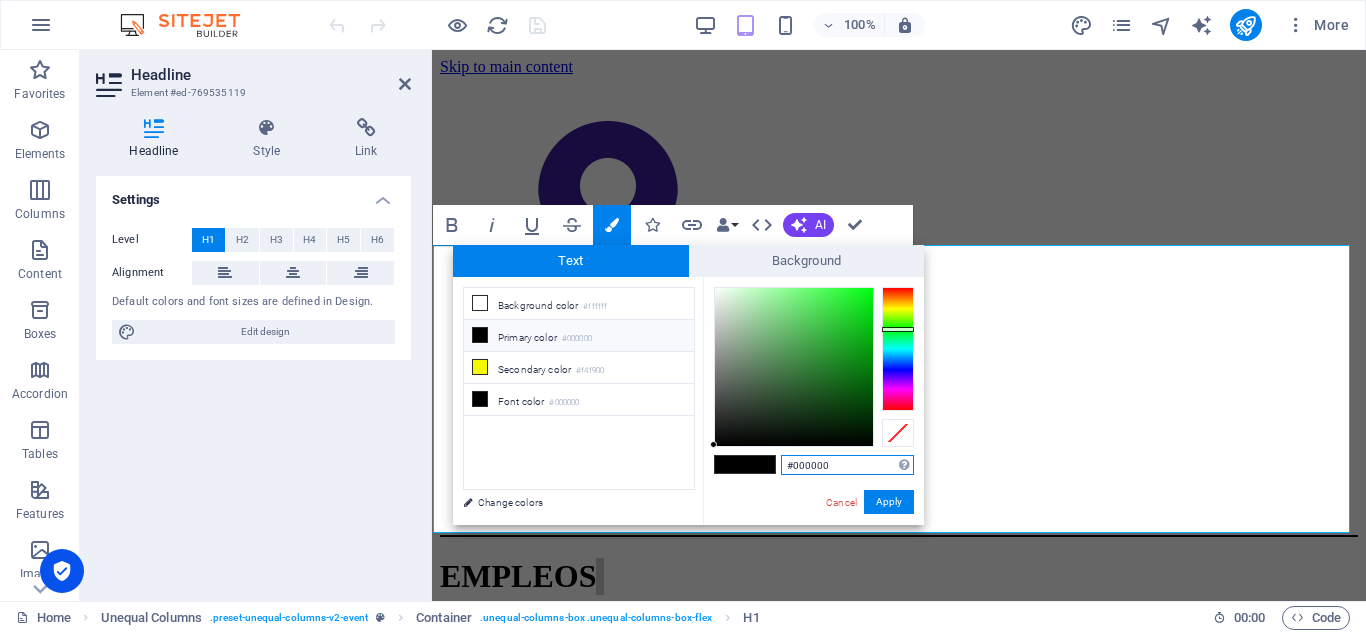 click on "#000000" at bounding box center (847, 465) 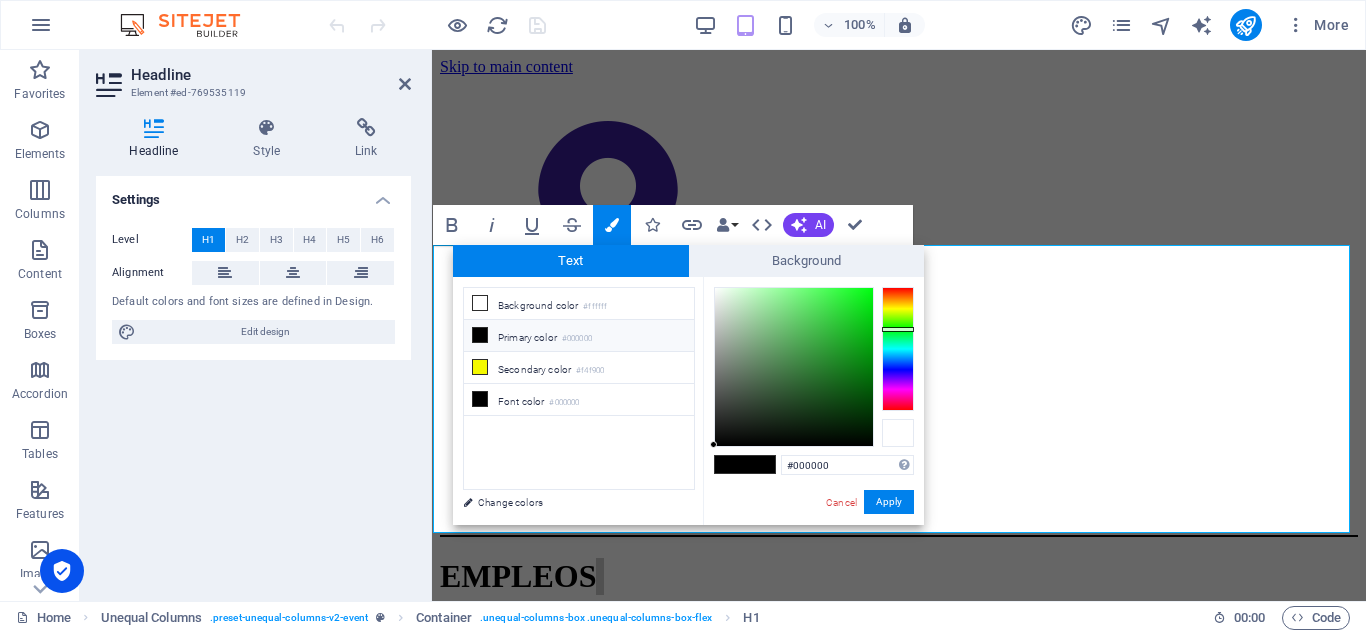 click at bounding box center (898, 433) 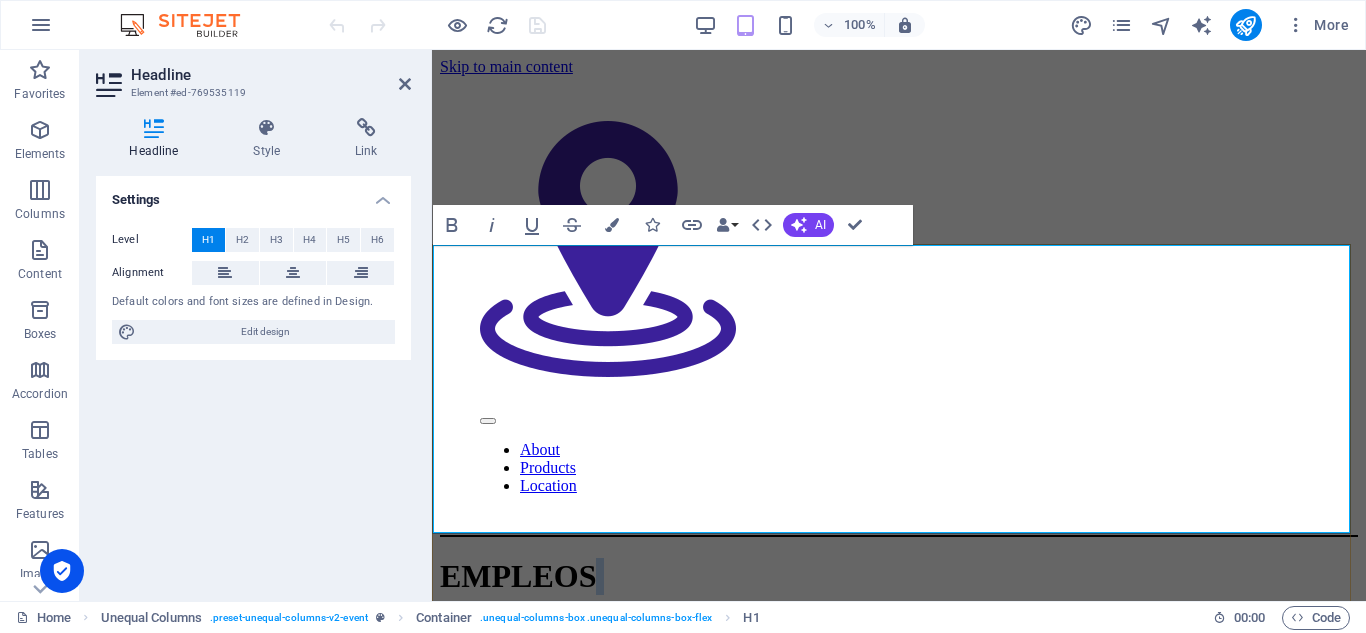 click on "AMERICA" at bounding box center (518, 613) 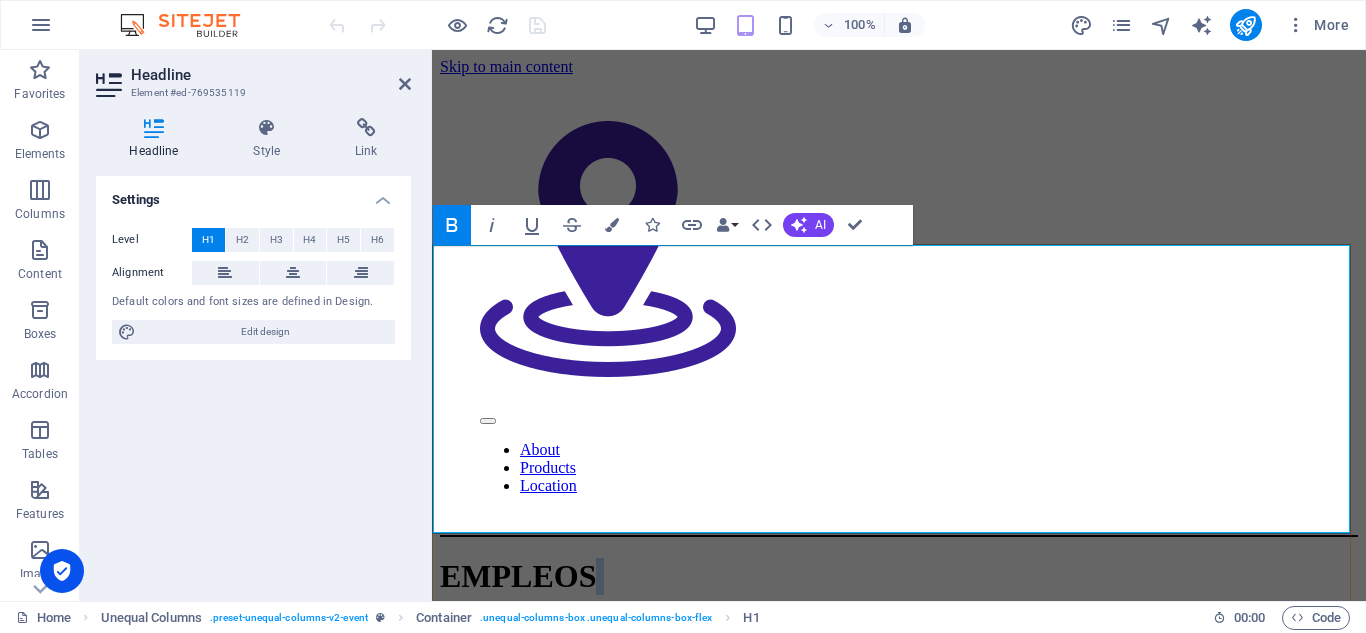 click on "AMERICA" at bounding box center (518, 613) 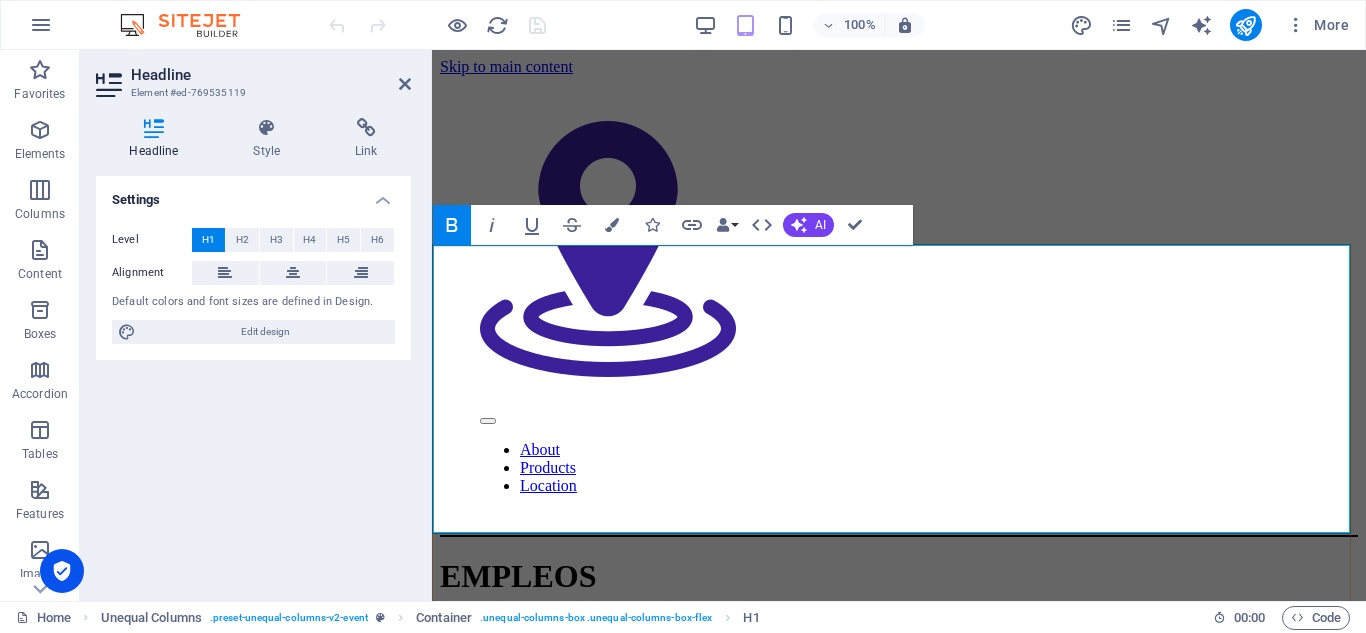 click on "AMERICA" at bounding box center [518, 613] 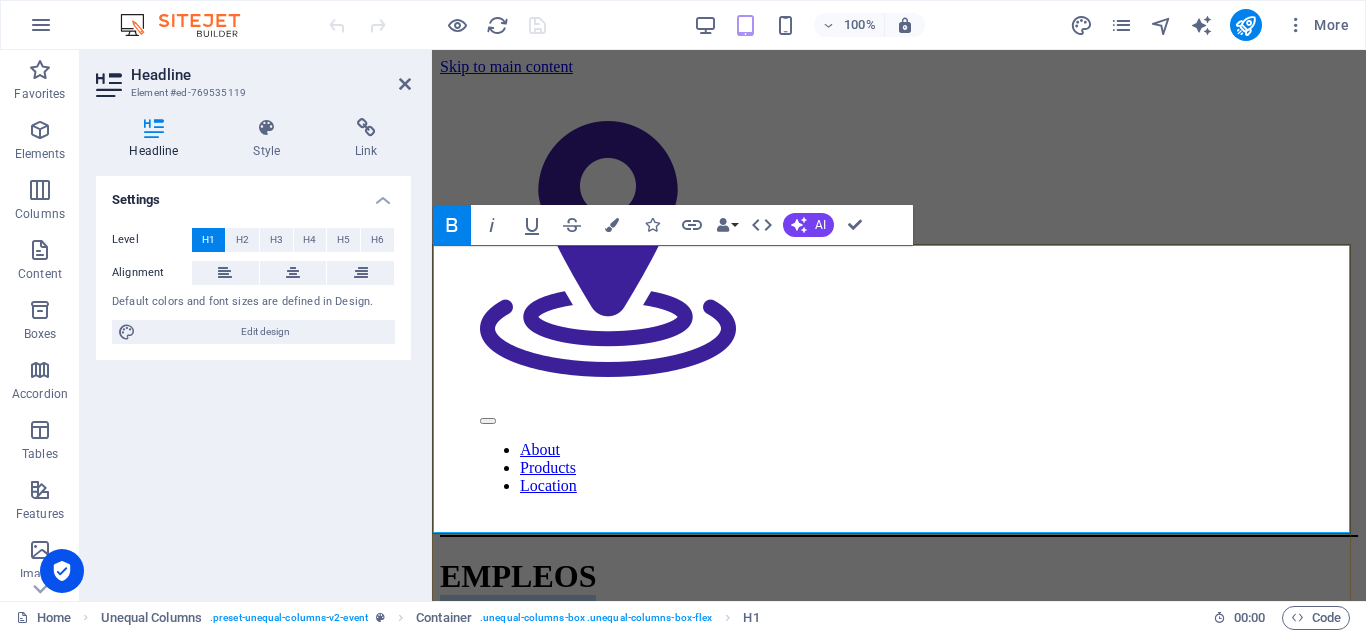drag, startPoint x: 1139, startPoint y: 439, endPoint x: 482, endPoint y: 443, distance: 657.01215 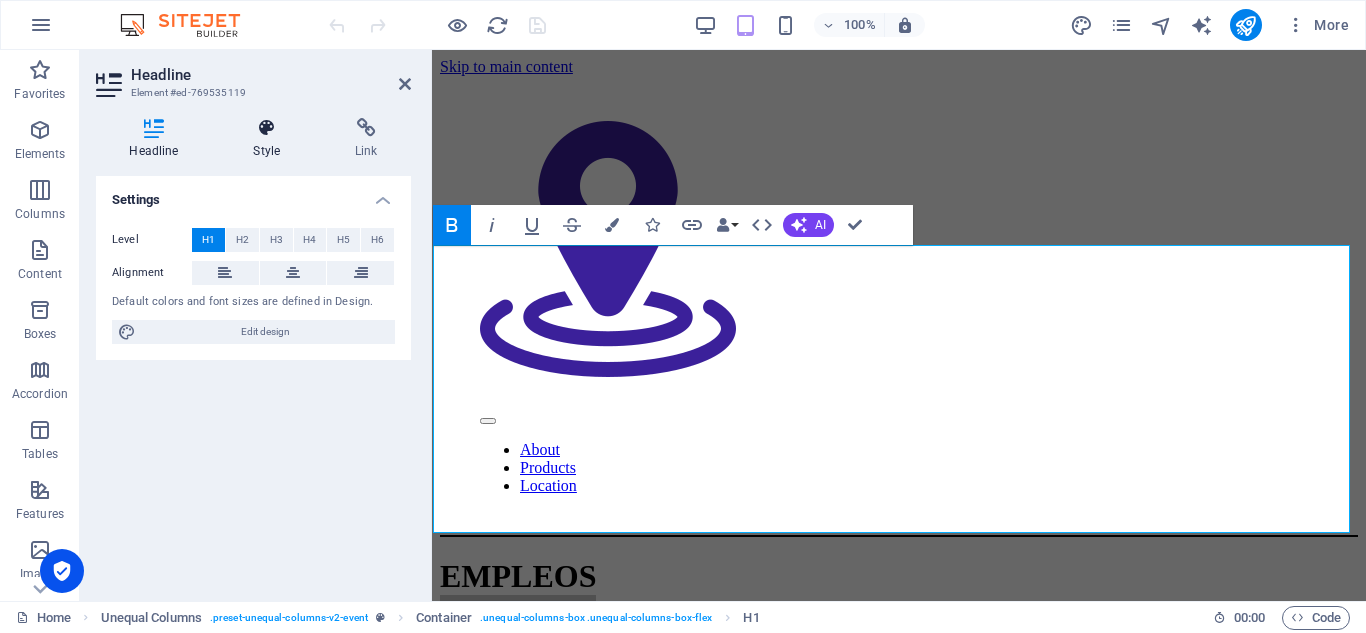 click at bounding box center [267, 128] 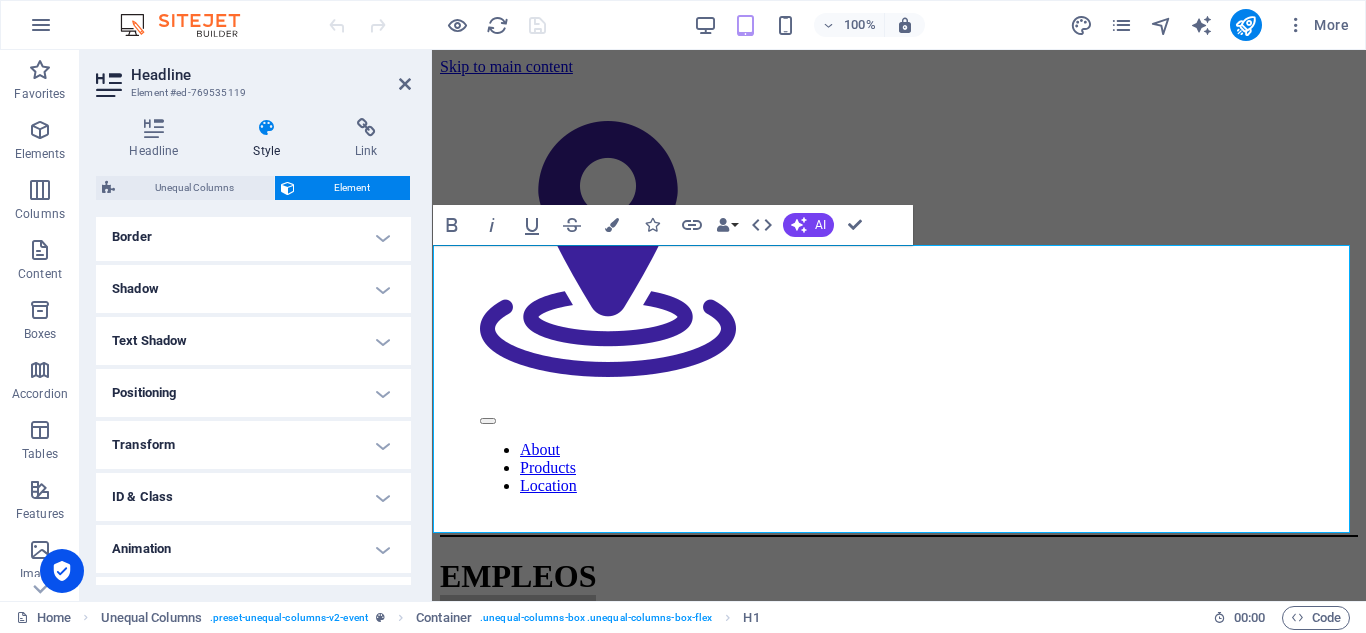 scroll, scrollTop: 441, scrollLeft: 0, axis: vertical 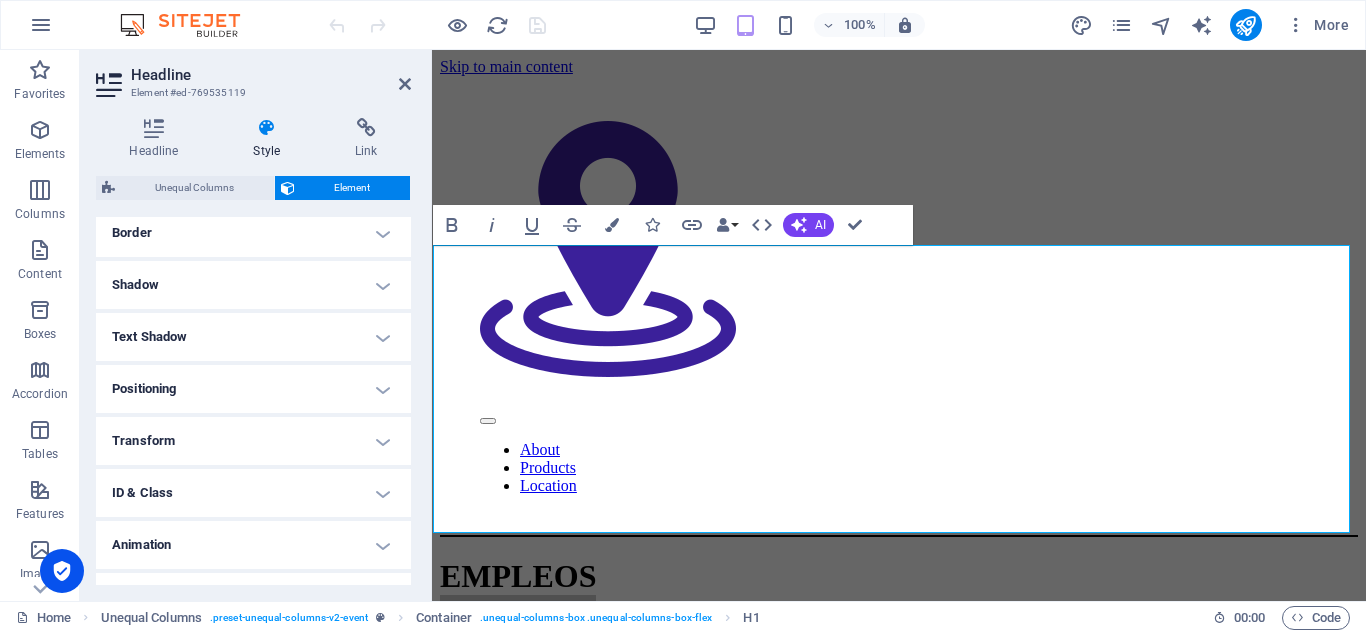 click on "Text Shadow" at bounding box center (253, 337) 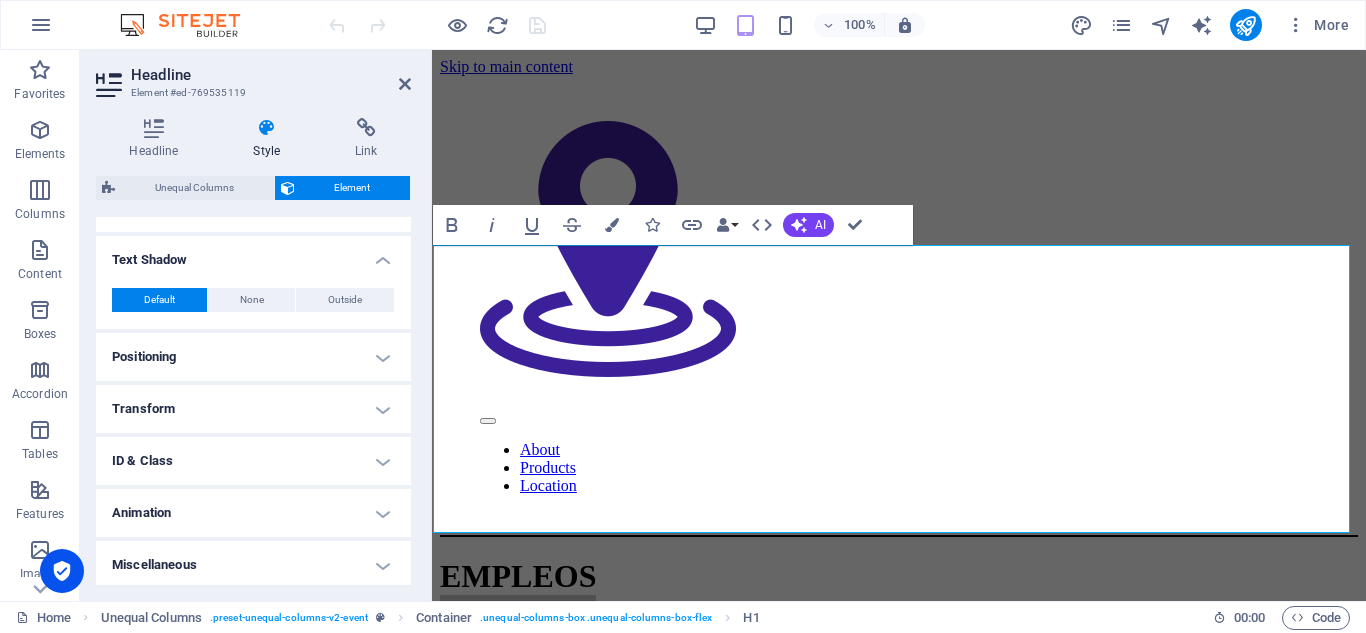 scroll, scrollTop: 522, scrollLeft: 0, axis: vertical 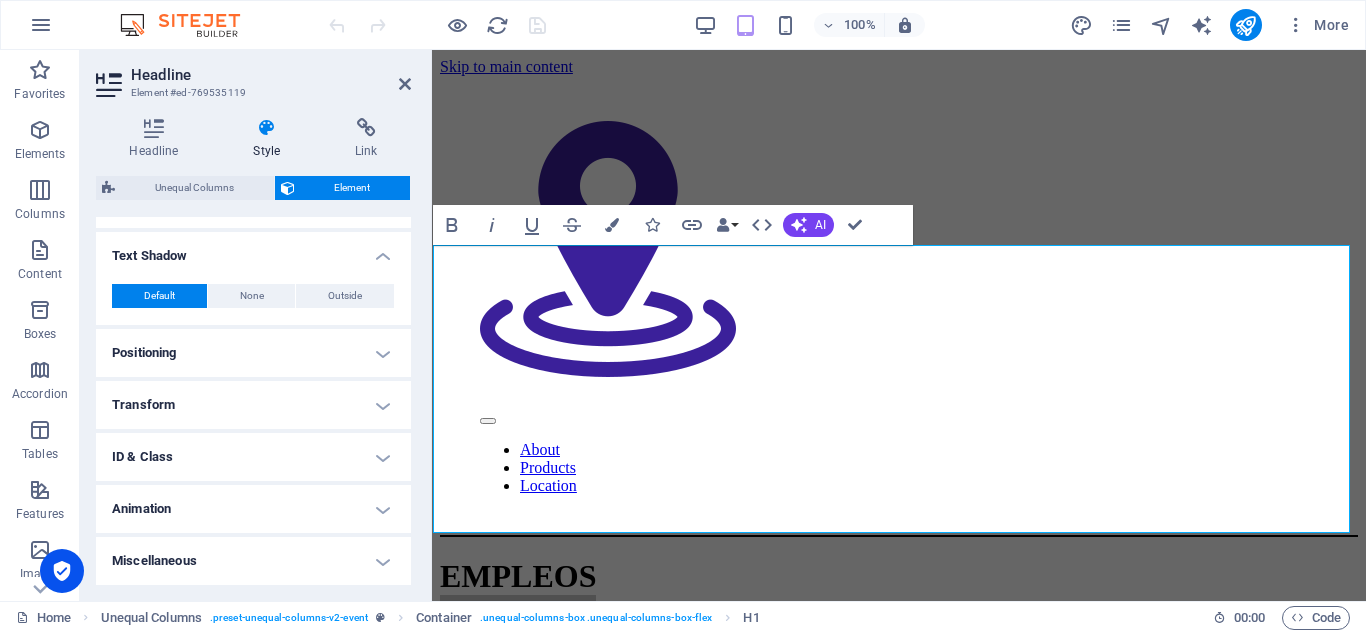 click on "Miscellaneous" at bounding box center (253, 561) 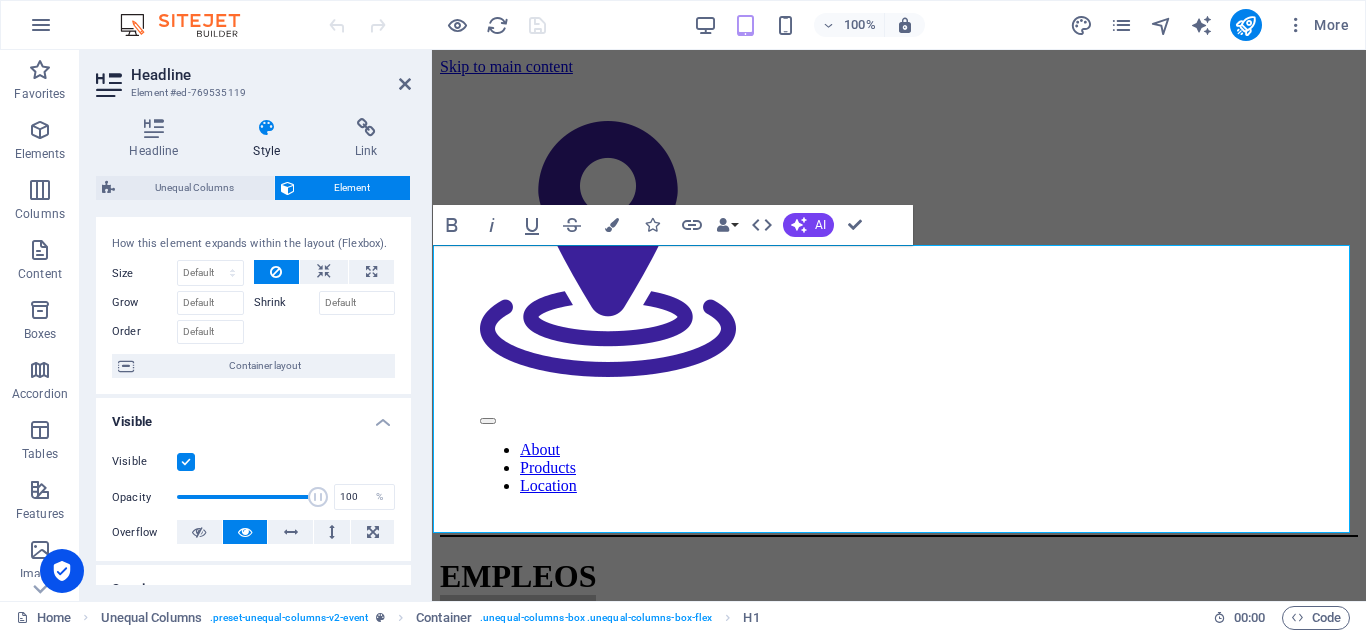 scroll, scrollTop: 0, scrollLeft: 0, axis: both 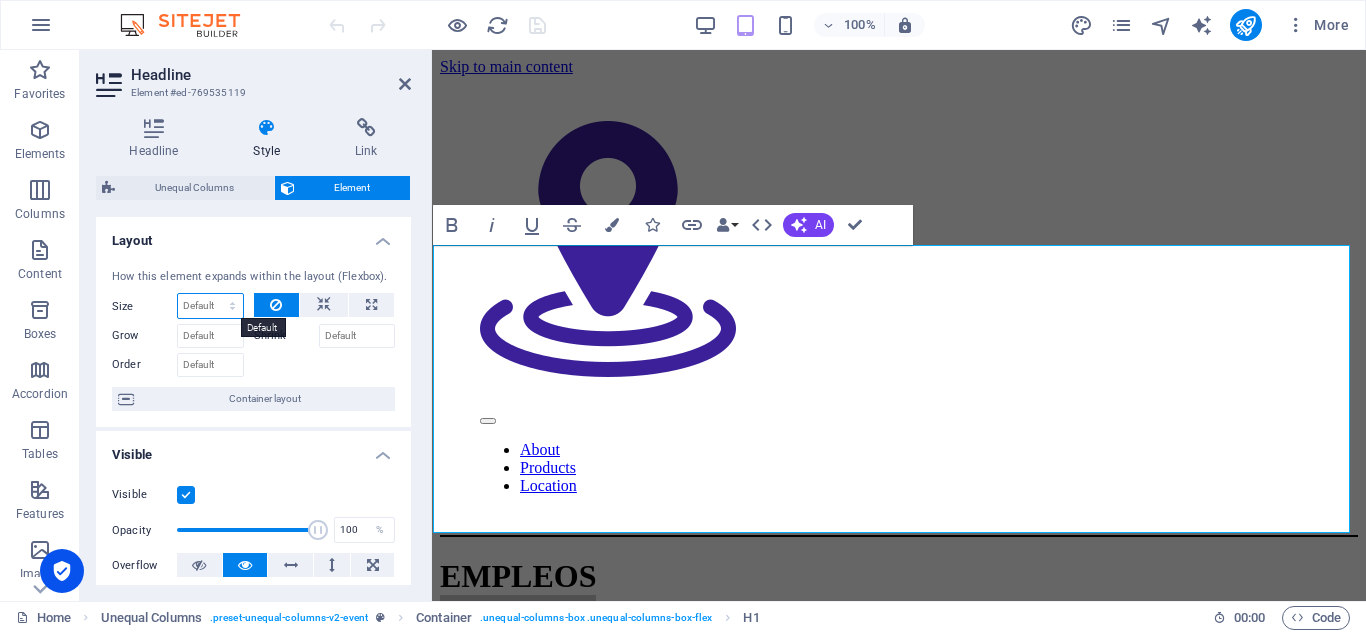 click on "Default auto px % 1/1 1/2 1/3 1/4 1/5 1/6 1/7 1/8 1/9 1/10" at bounding box center (210, 306) 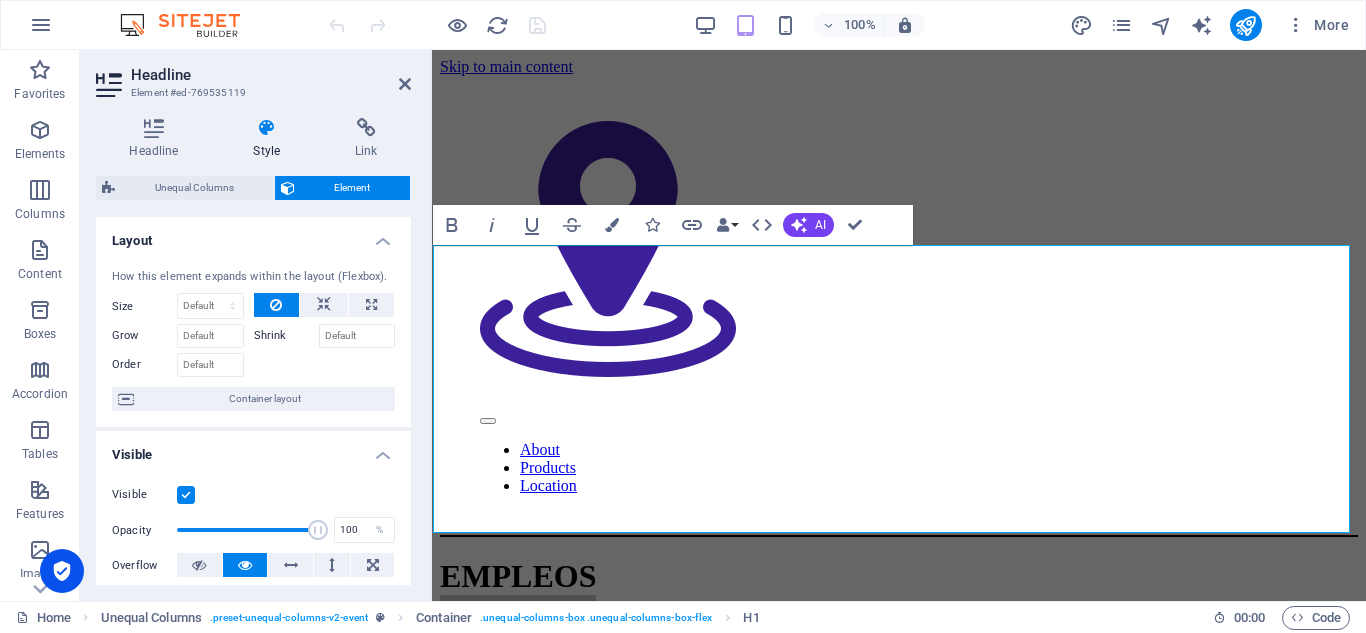click on "Headline Style Link Settings Level H1 H2 H3 H4 H5 H6 Alignment Default colors and font sizes are defined in Design. Edit design Unequal Columns Element Layout How this element expands within the layout (Flexbox). Size Default auto px % 1/1 1/2 1/3 1/4 1/5 1/6 1/7 1/8 1/9 1/10 Grow Shrink Order Container layout Visible Visible Opacity 100 % Overflow Spacing Margin Default auto px % rem vw vh Custom Custom auto px % rem vw vh auto px % rem vw vh auto px % rem vw vh auto px % rem vw vh Padding Default px rem % vh vw Custom Custom px rem % vh vw px rem % vh vw px rem % vh vw px rem % vh vw Border Style              - Width 0 auto px rem % vh vw Custom Custom 0 auto px rem % vh vw 0 auto px rem % vh vw 0 auto px rem % vh vw 0 auto px rem % vh vw  - Color Round corners Default px rem % vh vw Custom Custom px rem % vh vw px rem % vh vw px rem % vh vw px rem % vh vw Shadow Default None Outside Inside Color X offset 0 px rem vh vw Y offset 0 px rem vh vw Blur 0 px rem % vh vw Spread 0 px rem vh vw Default 0" at bounding box center [253, 351] 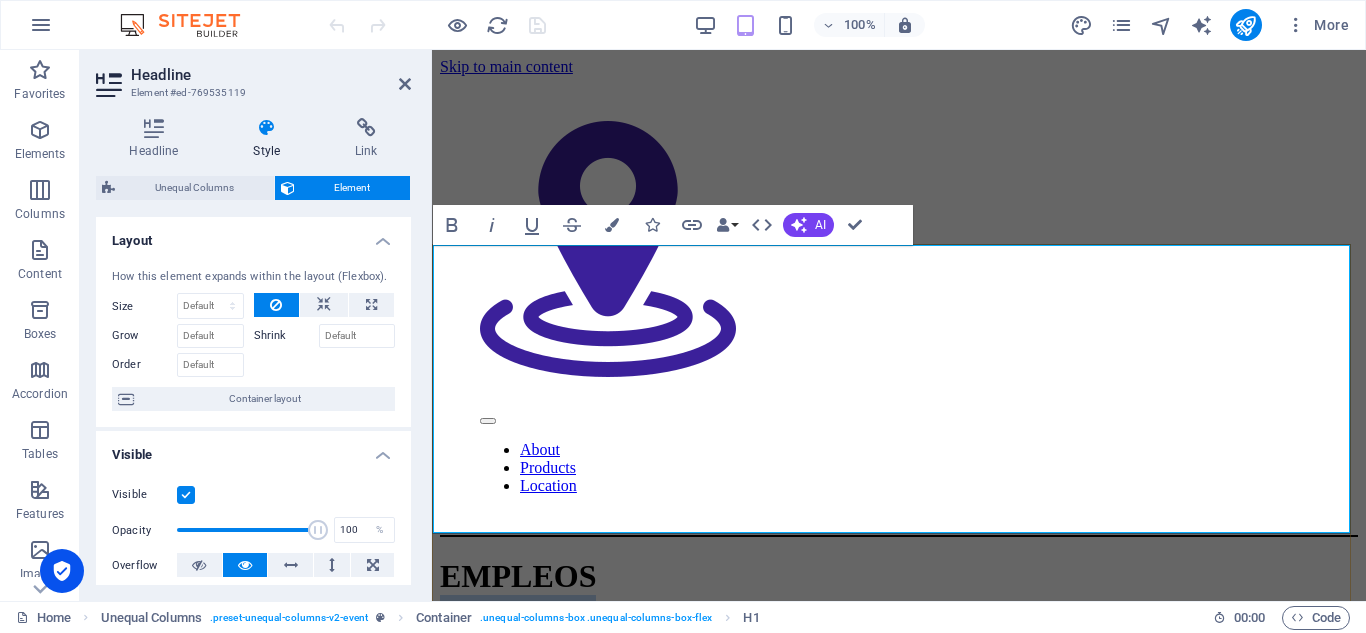 click on "AMERICA" at bounding box center [518, 613] 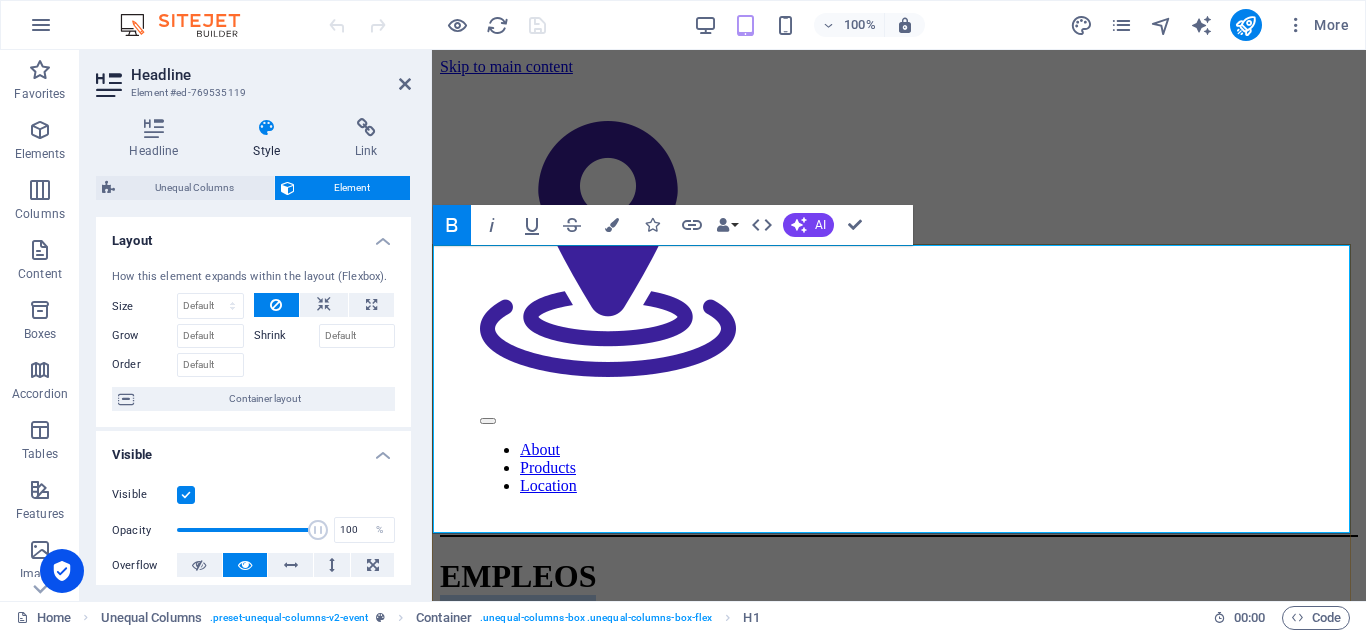 drag, startPoint x: 468, startPoint y: 423, endPoint x: 1118, endPoint y: 468, distance: 651.55585 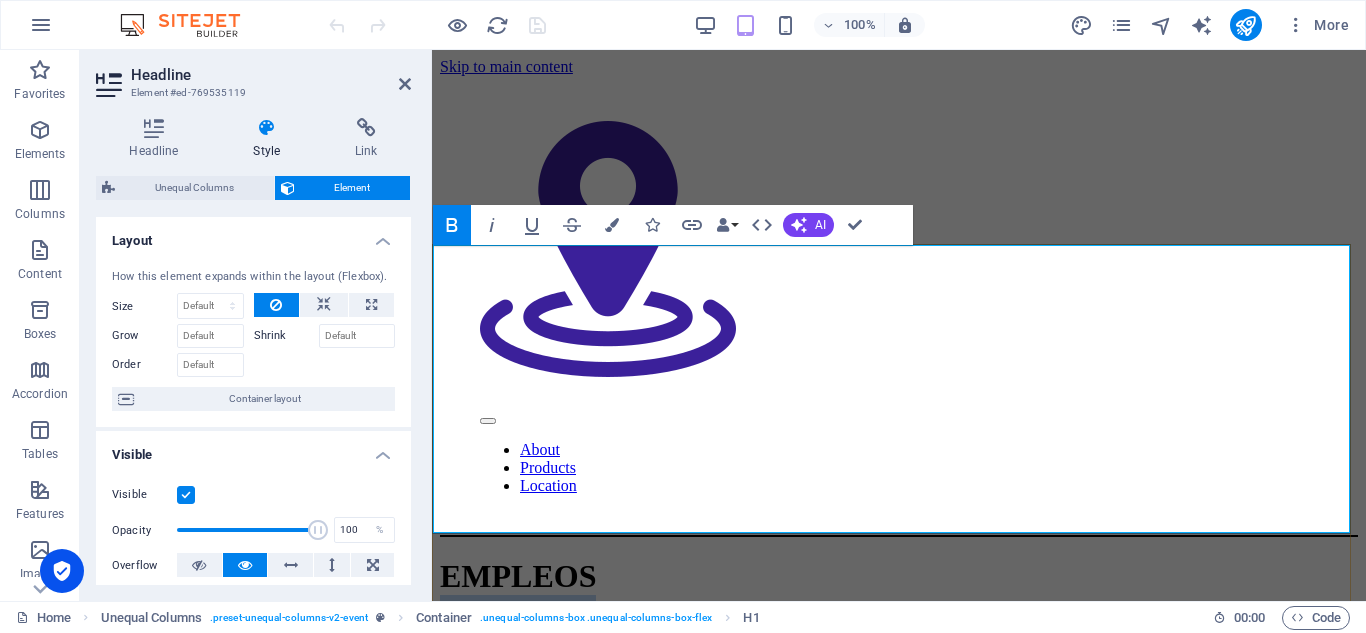 click on "AMERICA" at bounding box center (518, 613) 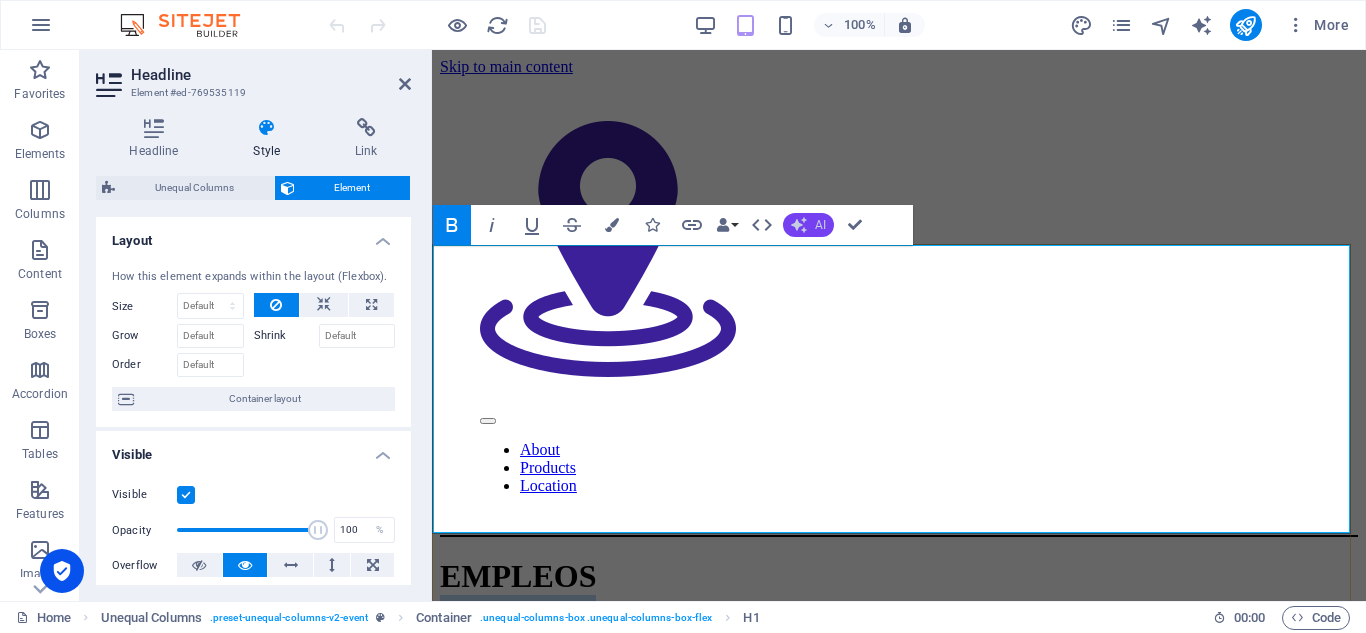 drag, startPoint x: 617, startPoint y: 420, endPoint x: 809, endPoint y: 226, distance: 272.94687 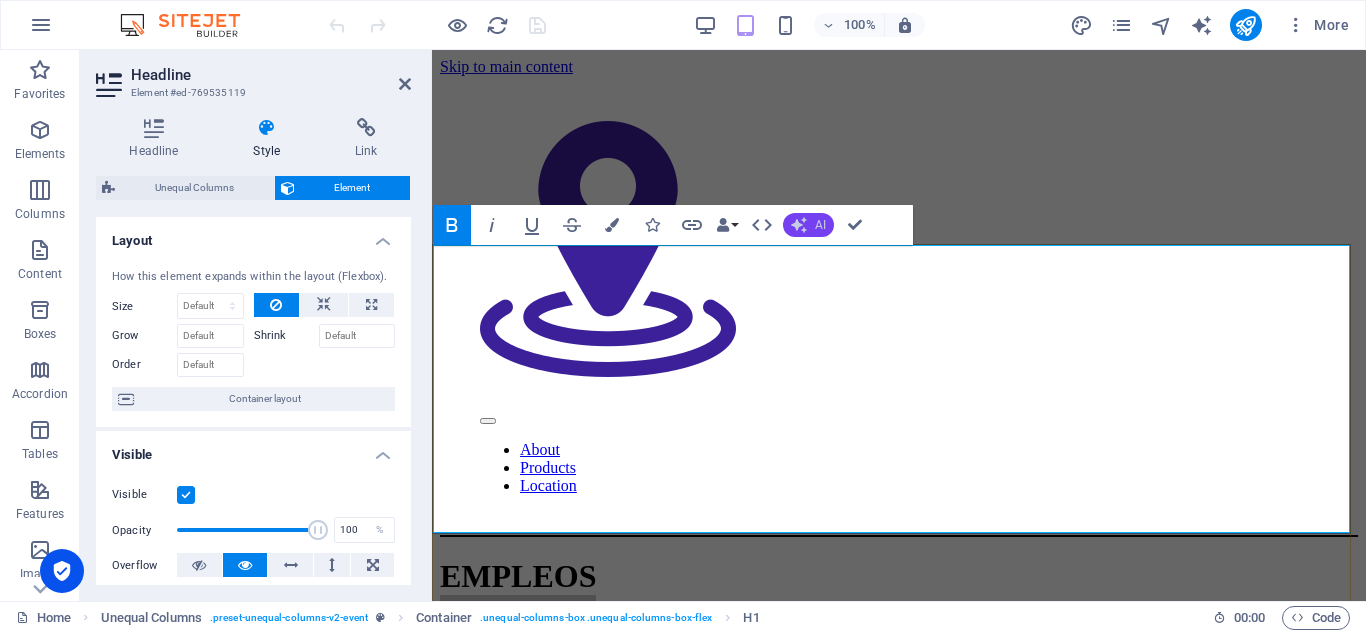 click on "AI" at bounding box center (808, 225) 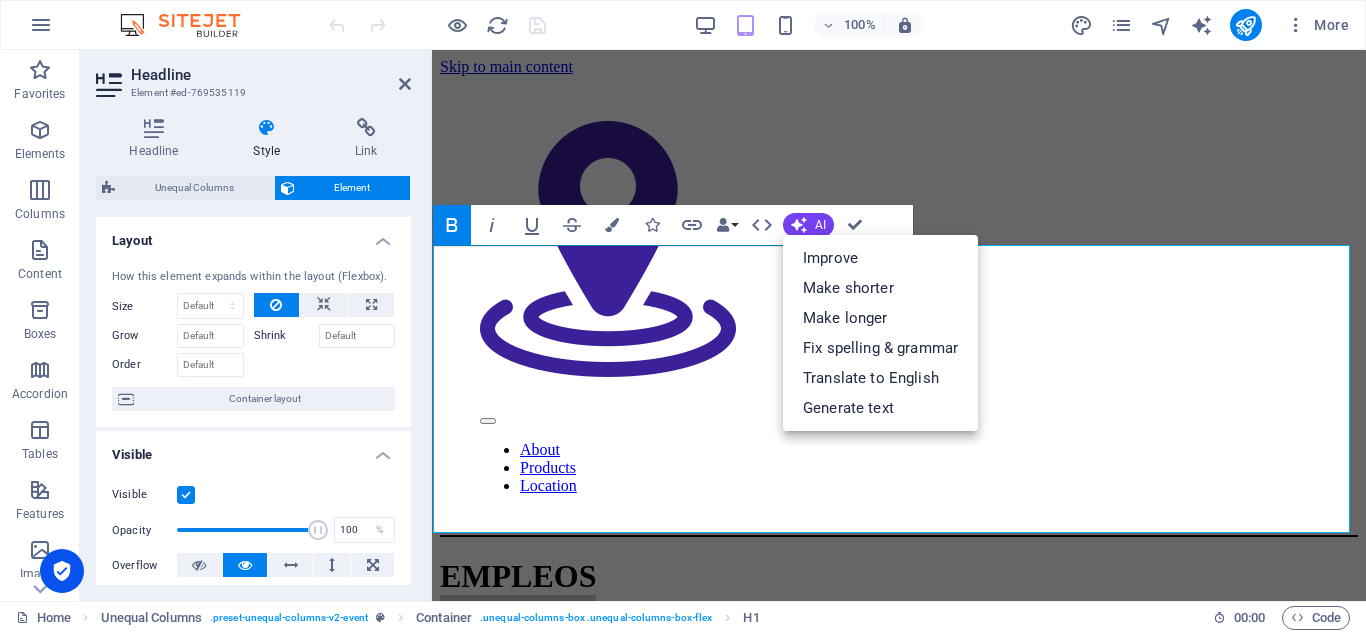 click at bounding box center [267, 128] 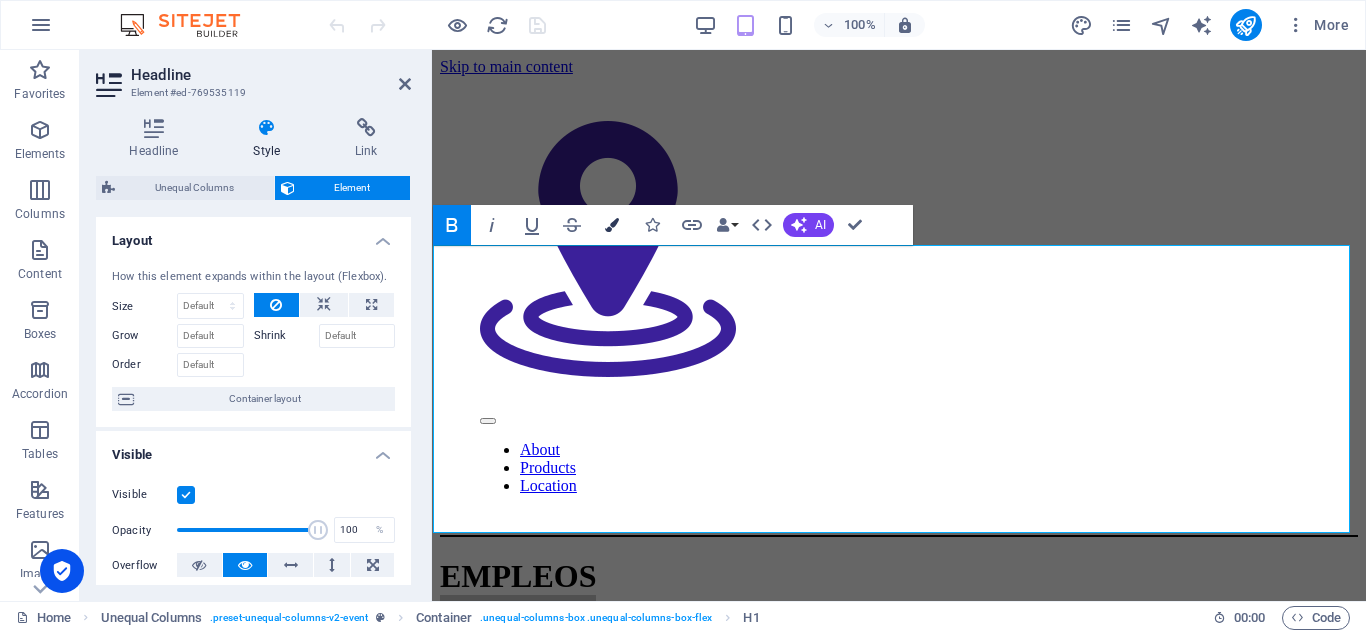 click at bounding box center (612, 225) 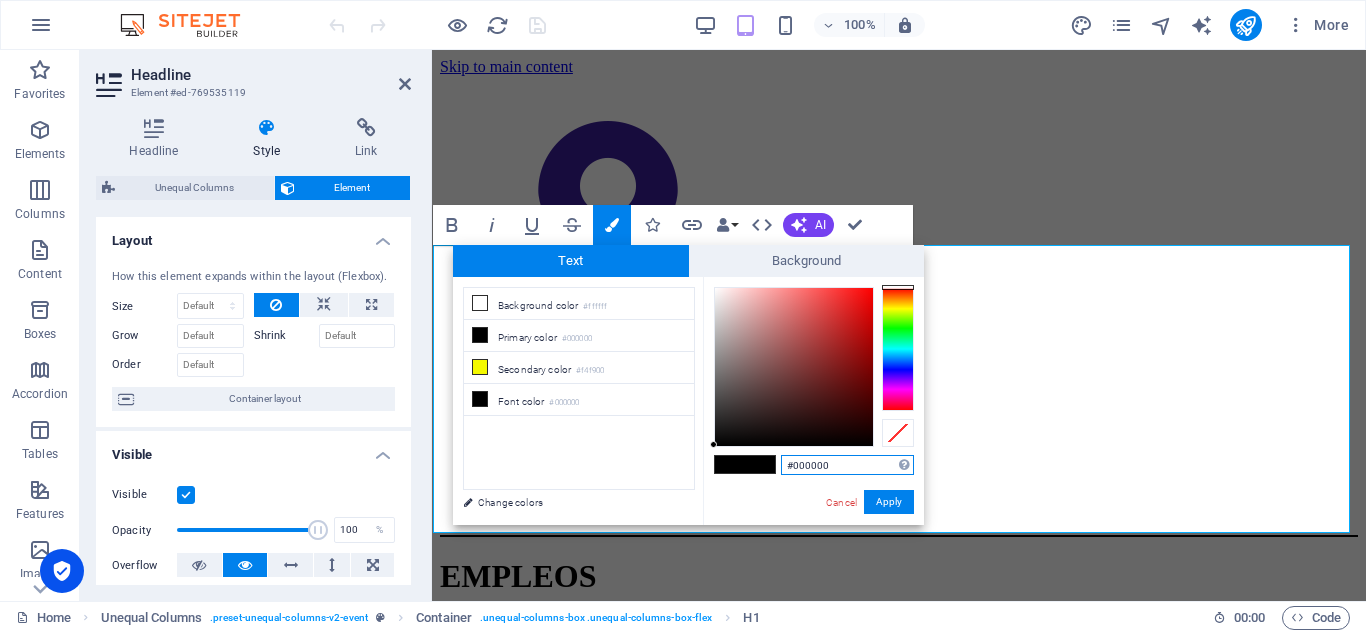 click on "Text" at bounding box center [571, 261] 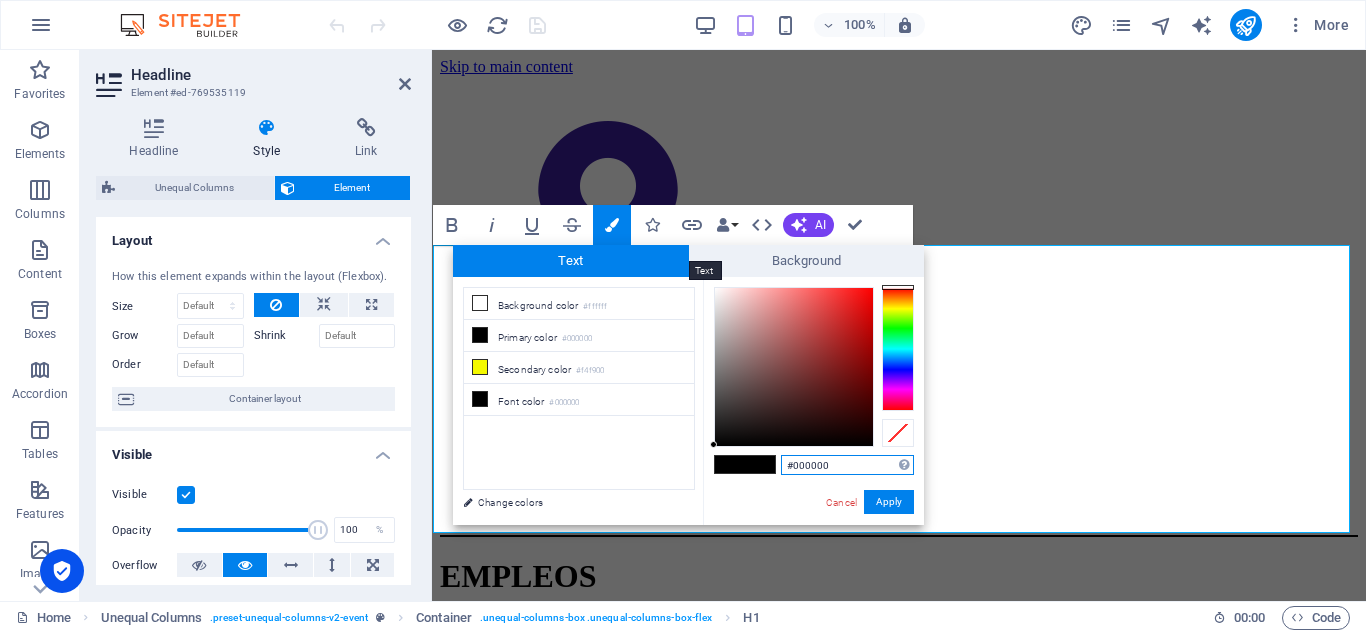 click on "Text" at bounding box center [571, 261] 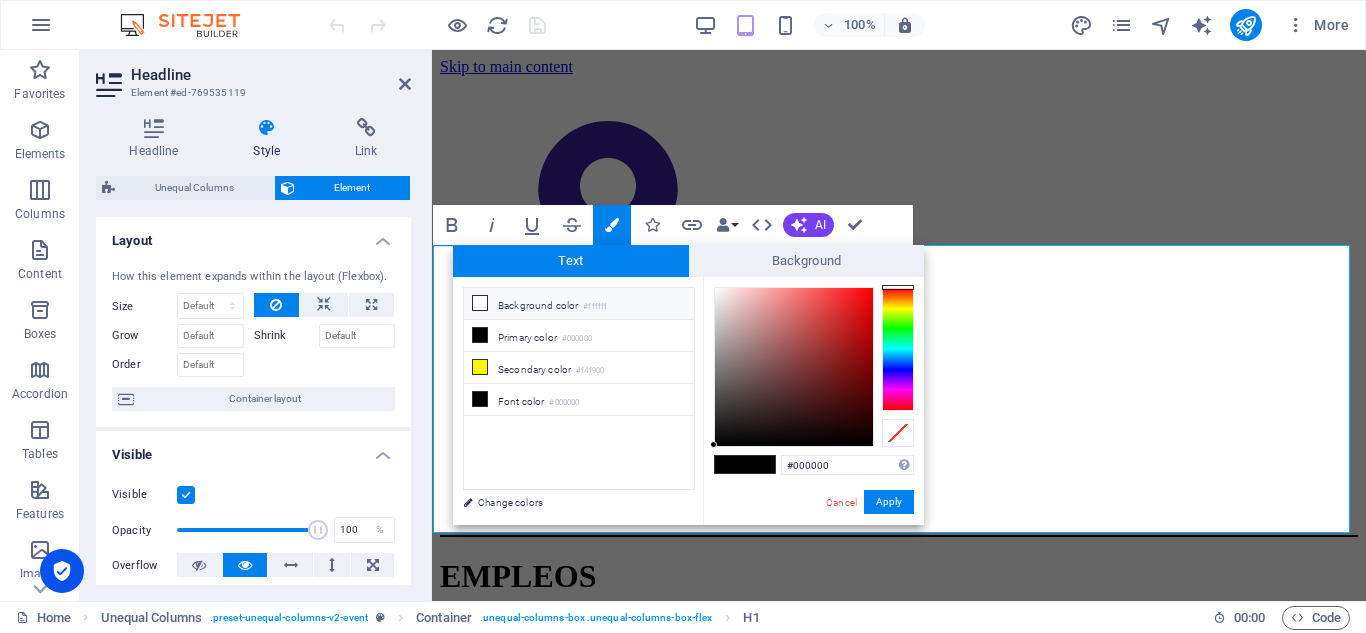 click on "Background color
#ffffff" at bounding box center [579, 304] 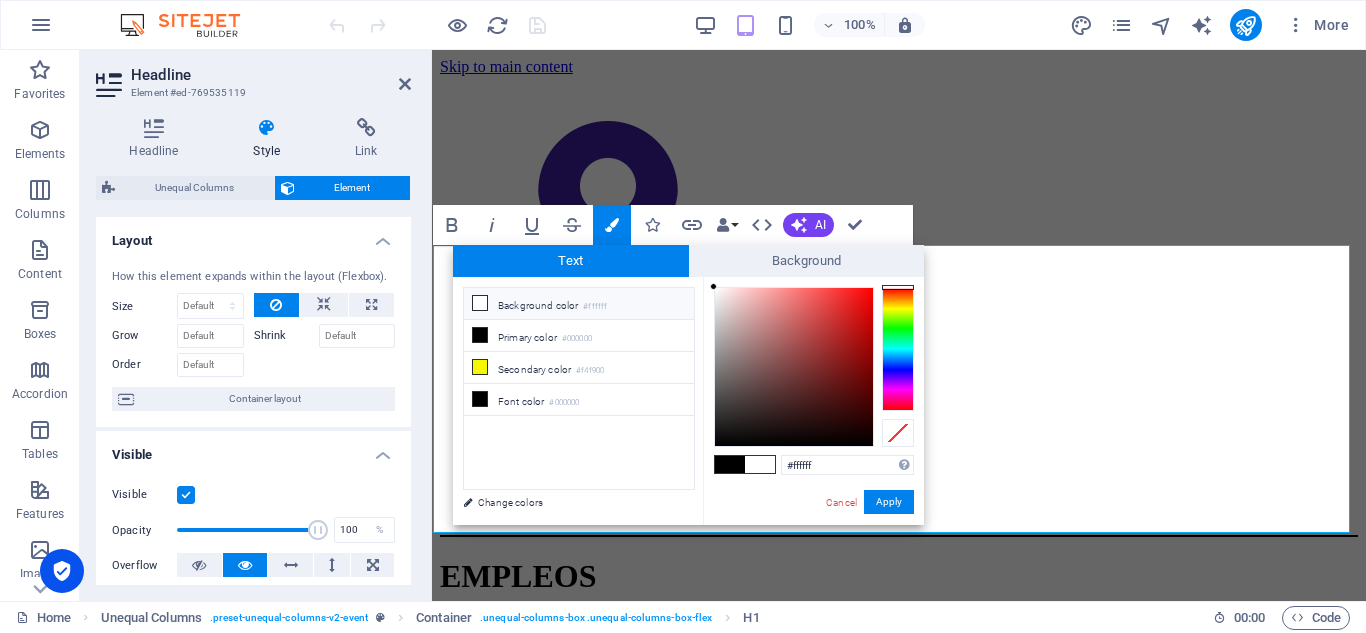 click on "Background color
#ffffff" at bounding box center [579, 304] 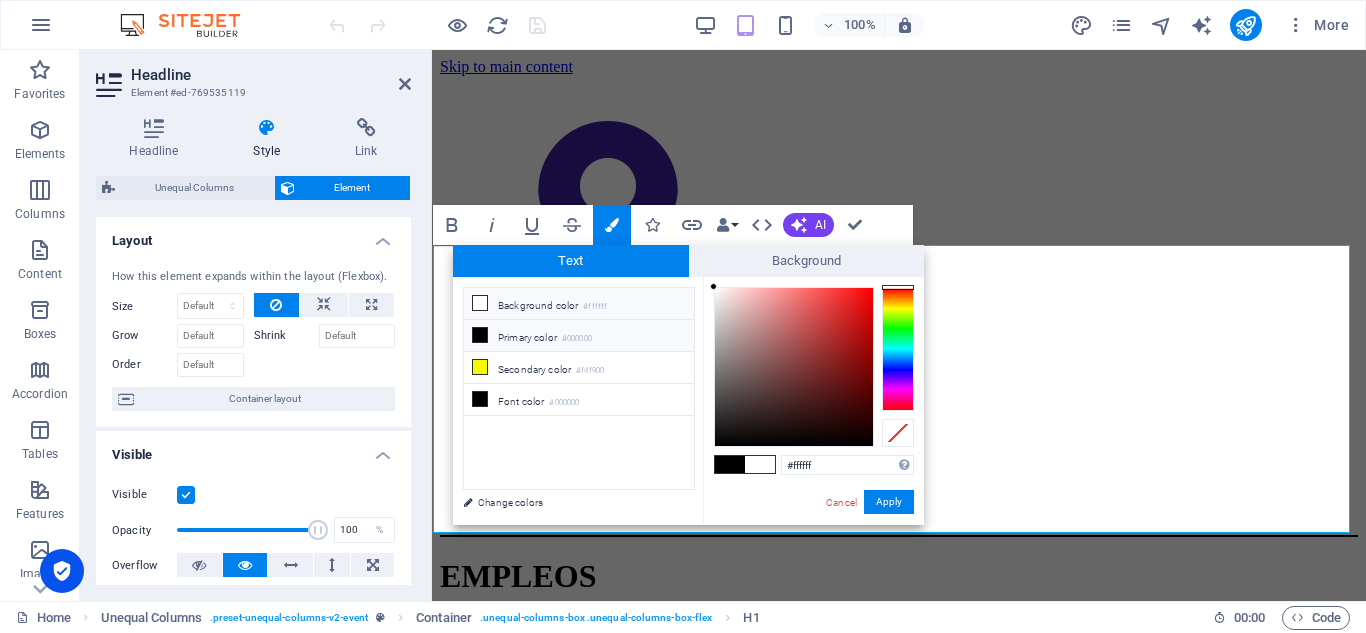 click on "Primary color
#000000" at bounding box center [579, 336] 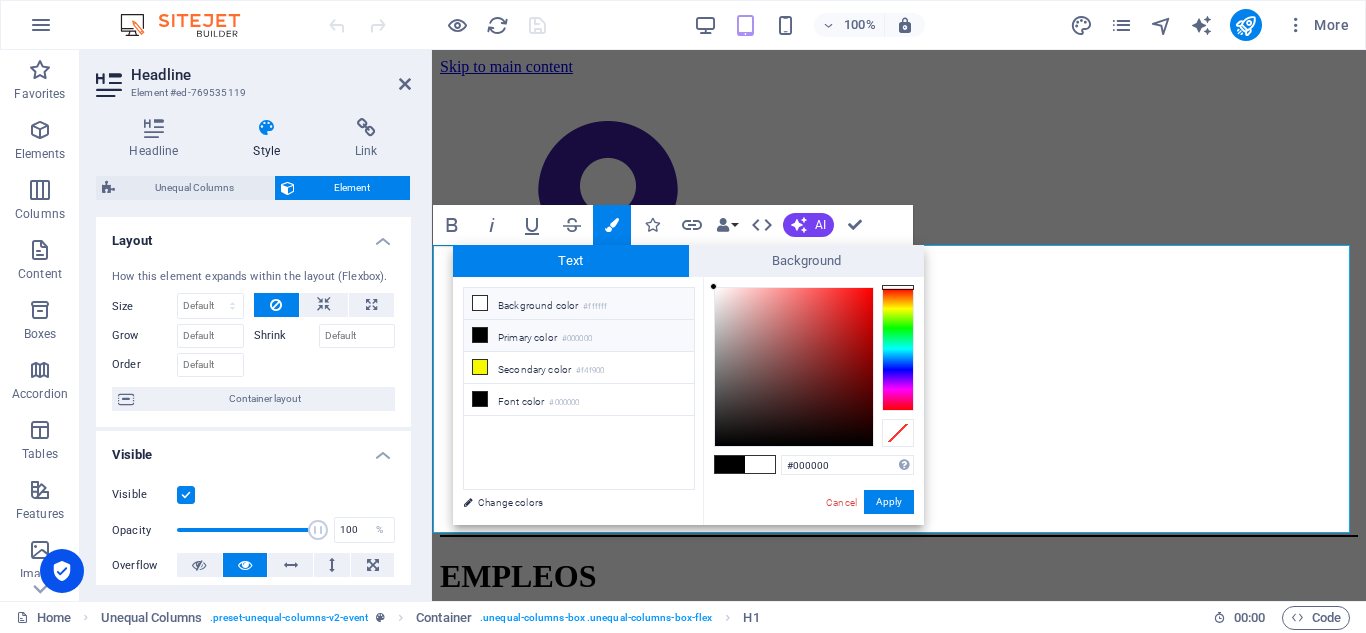 click on "Primary color
#000000" at bounding box center [579, 336] 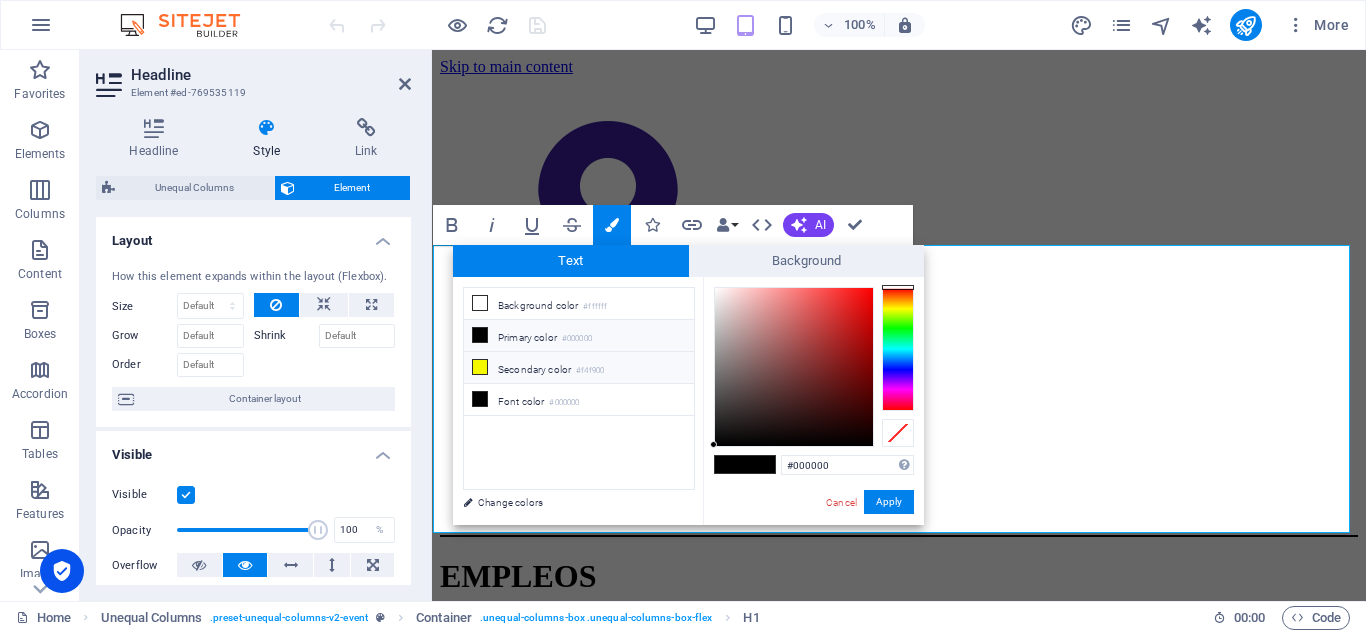 click on "Secondary color
#f4f900" at bounding box center (579, 368) 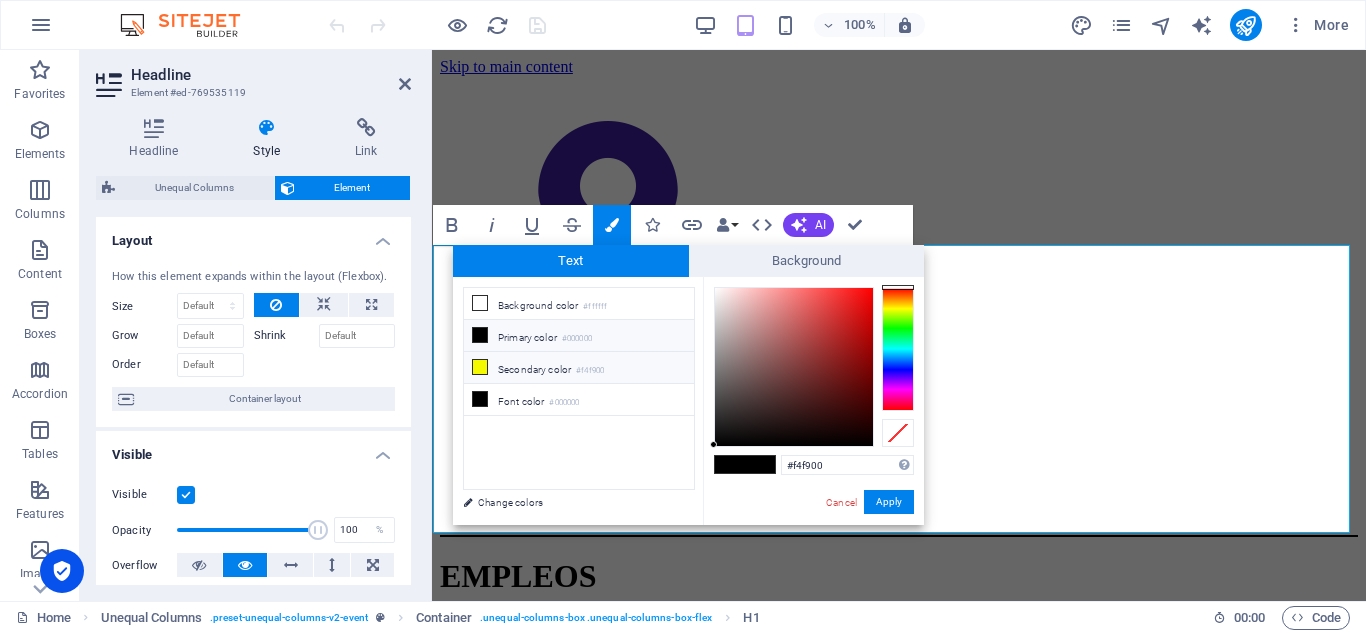 click on "Secondary color
#f4f900" at bounding box center (579, 368) 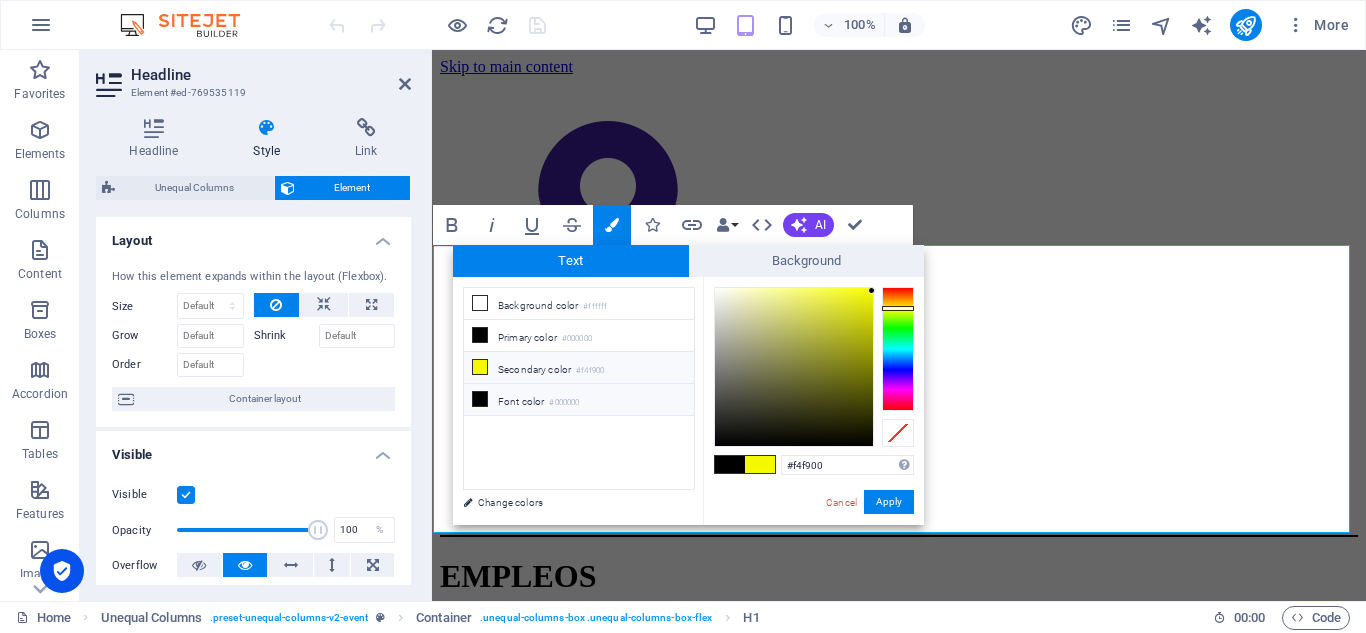 click on "Font color
#000000" at bounding box center (579, 400) 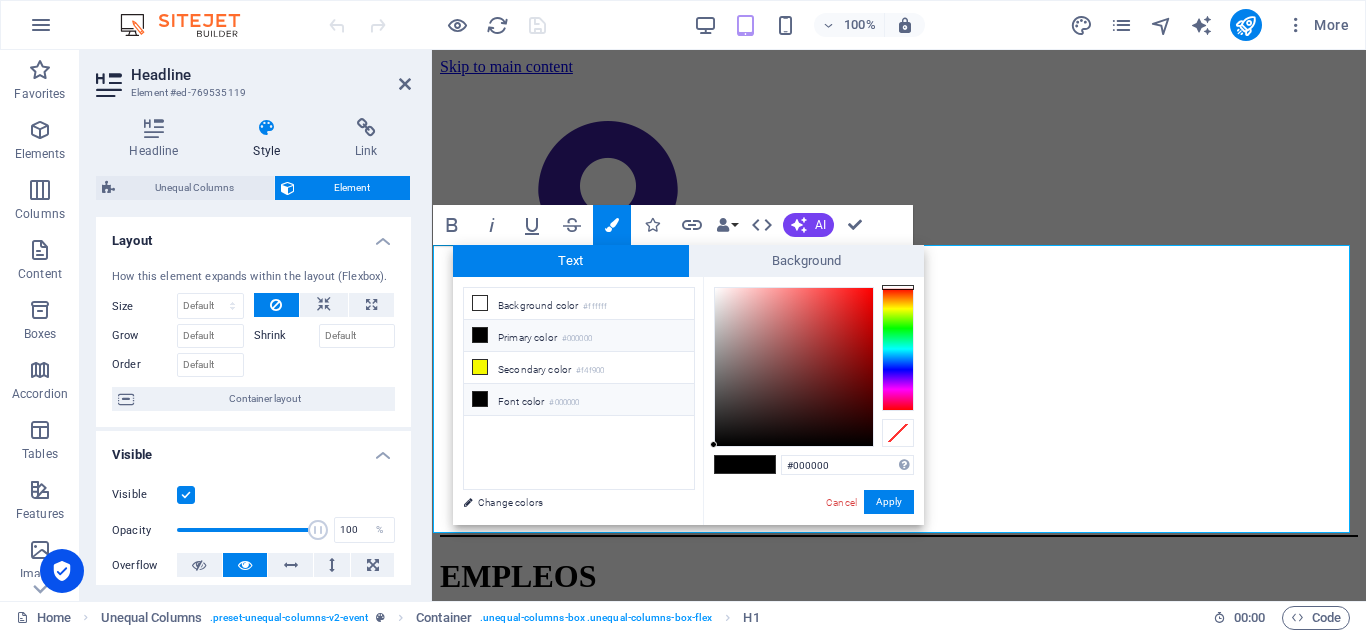 click on "Font color
#000000" at bounding box center (579, 400) 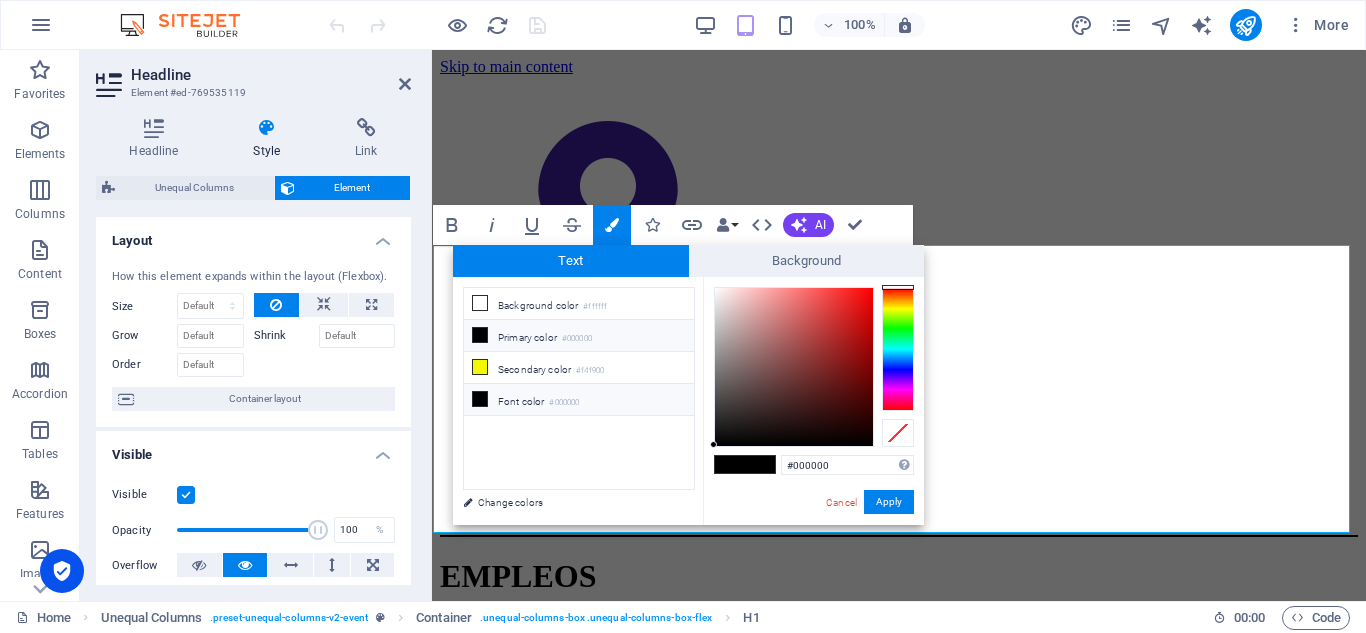 click on "Font color
#000000" at bounding box center [579, 400] 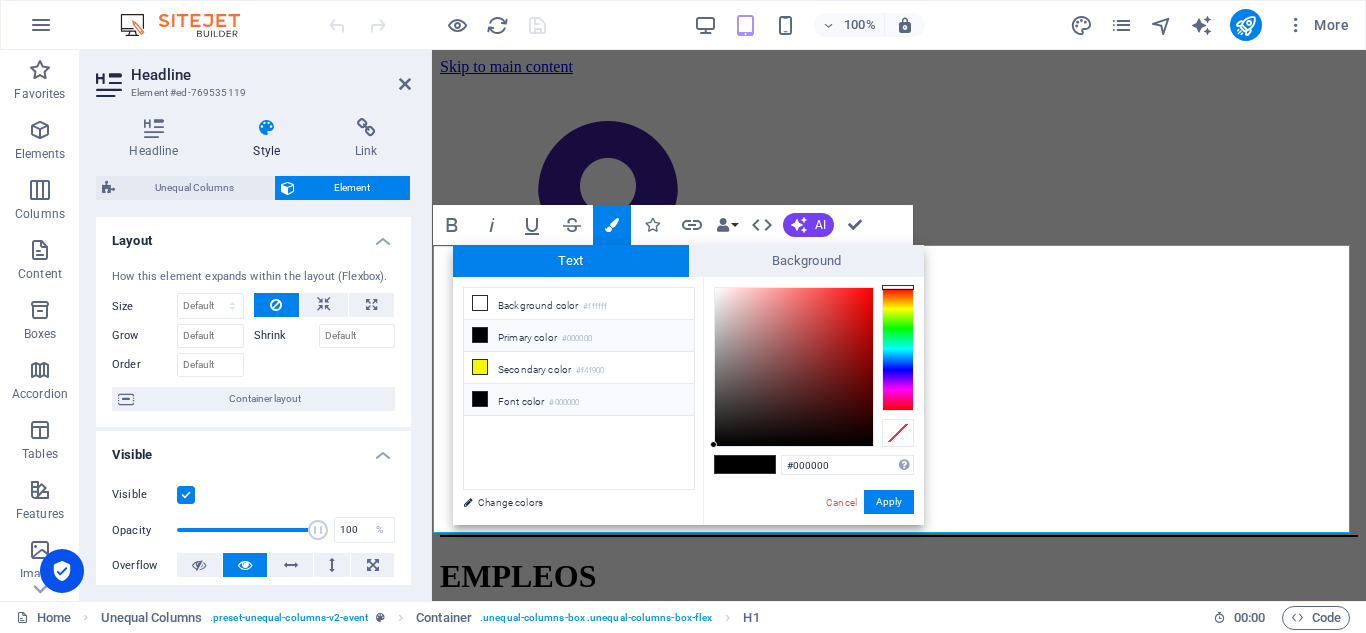 click on "Font color
#000000" at bounding box center [579, 400] 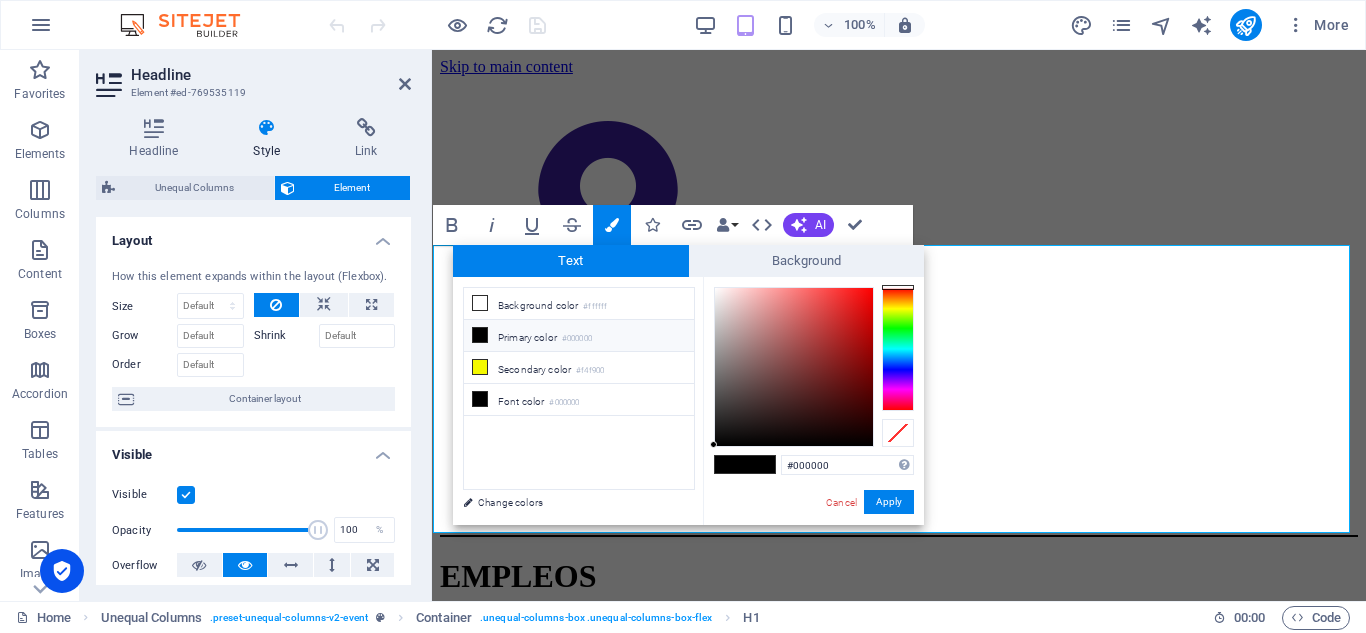 click at bounding box center [898, 349] 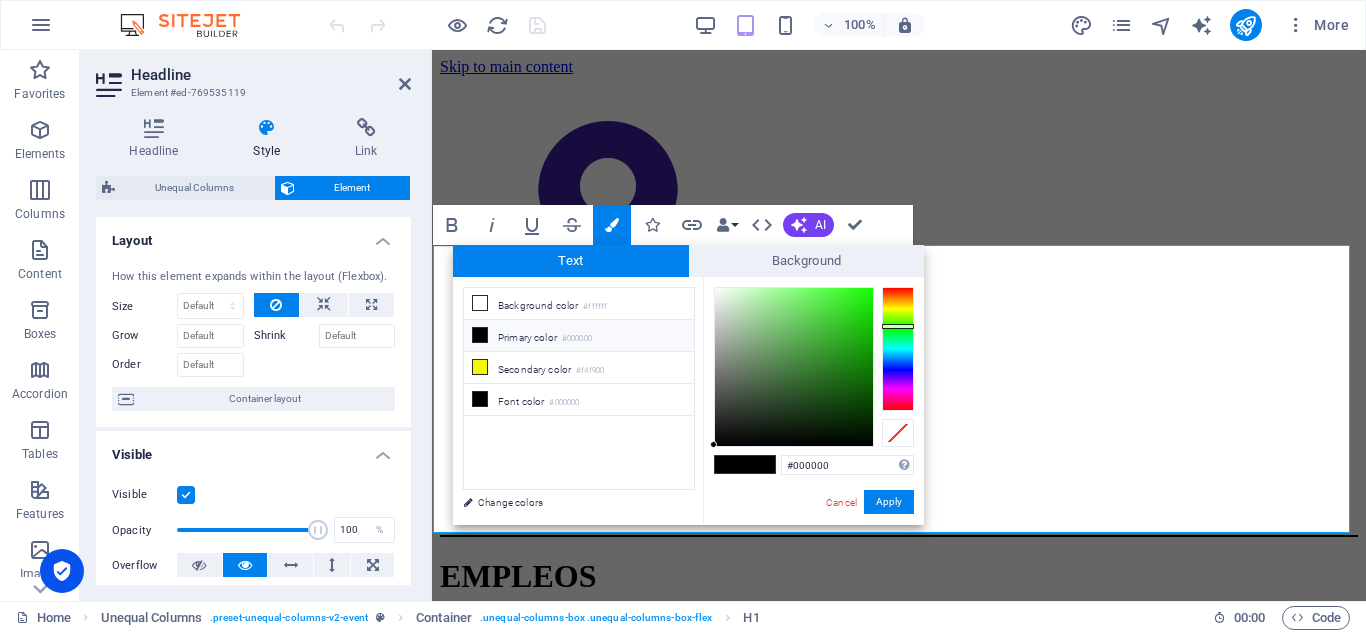 click at bounding box center (898, 349) 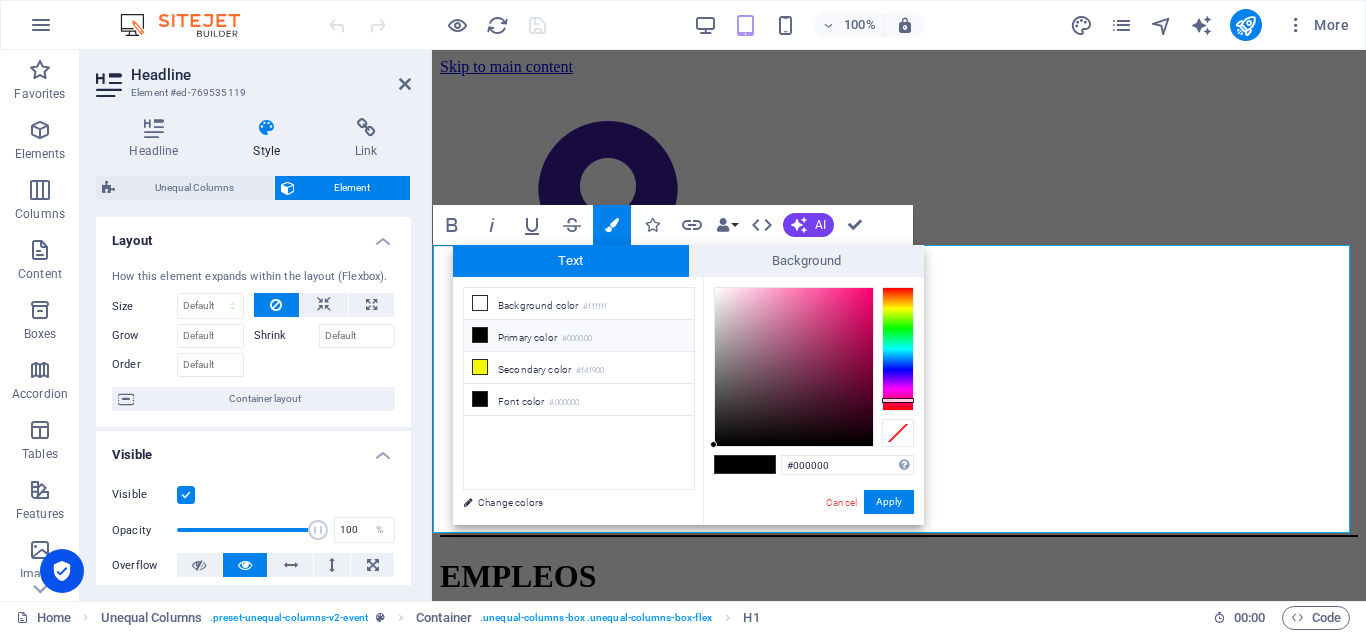 click at bounding box center [898, 349] 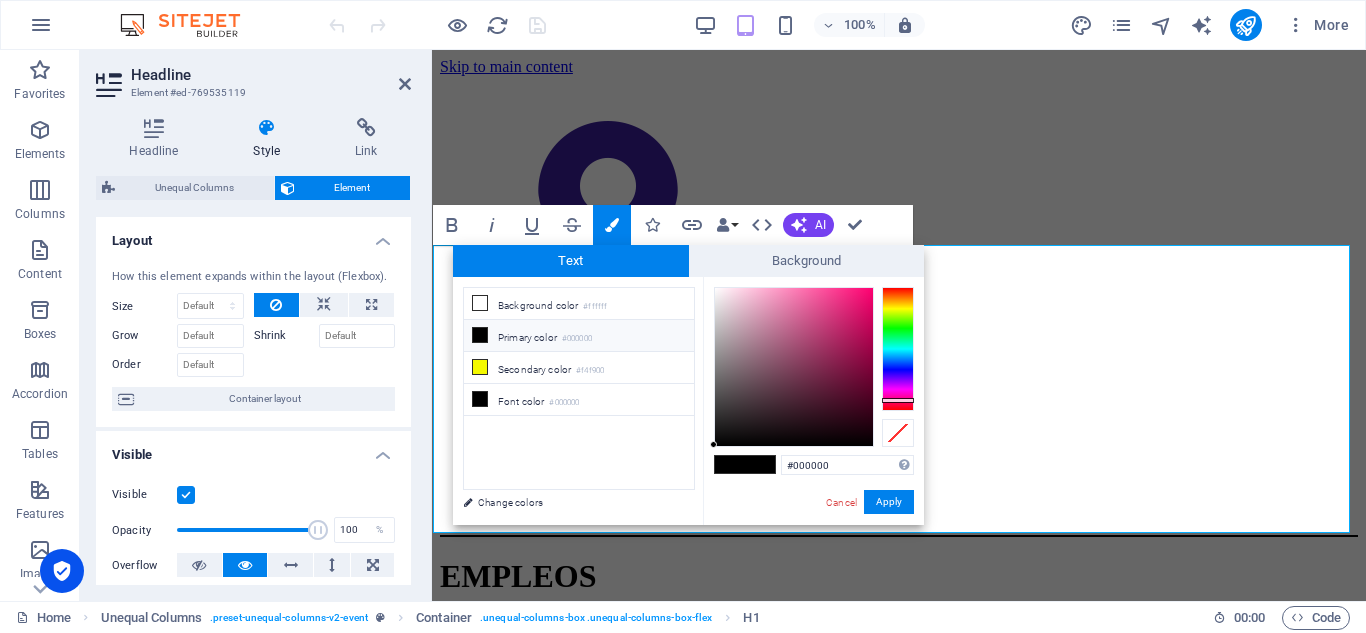 click at bounding box center [898, 349] 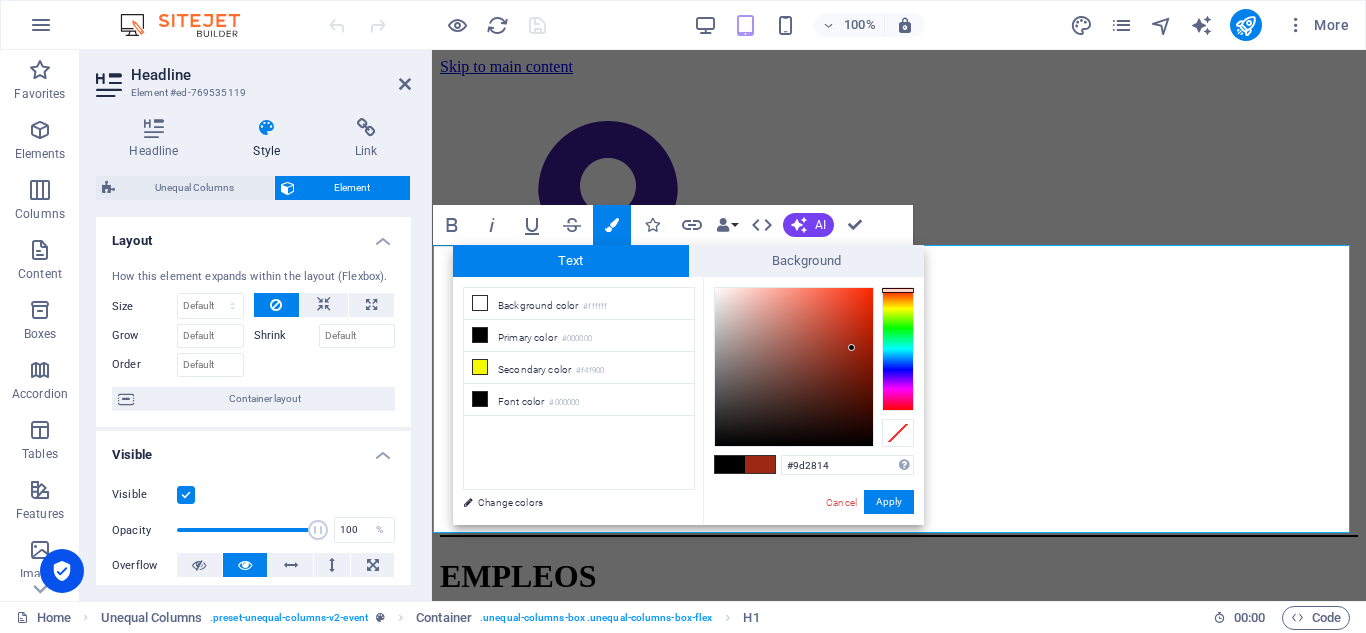 click at bounding box center [794, 367] 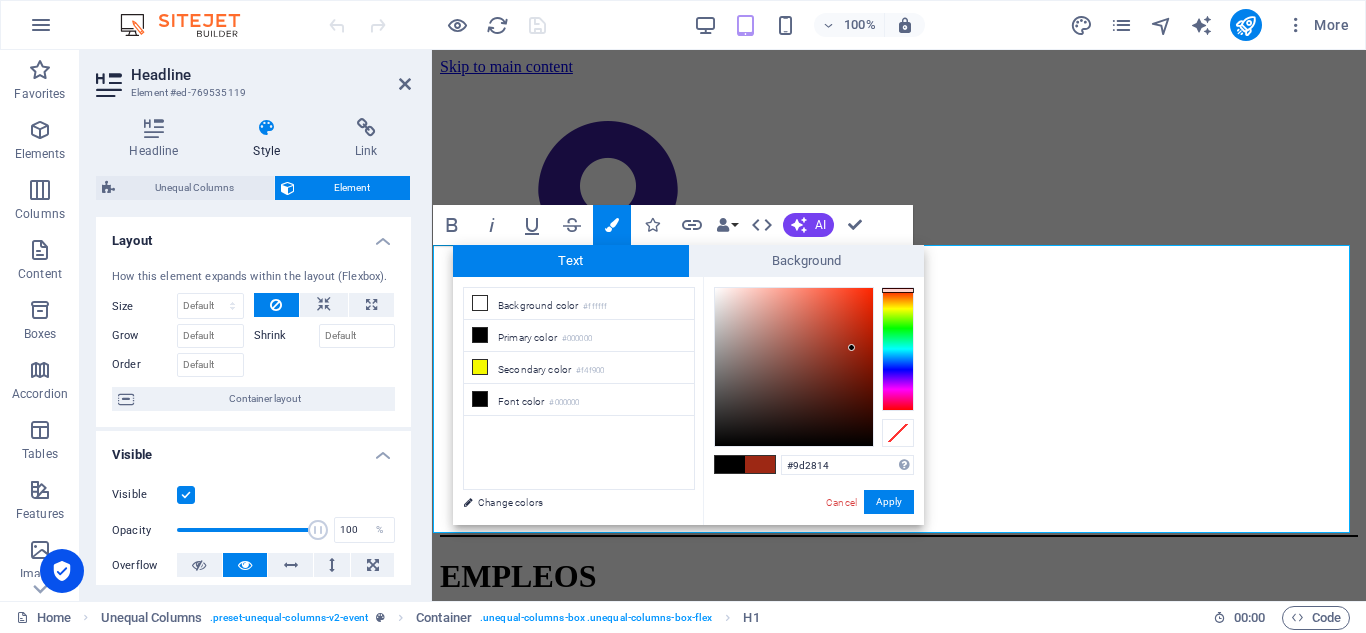 type on "#b62f17" 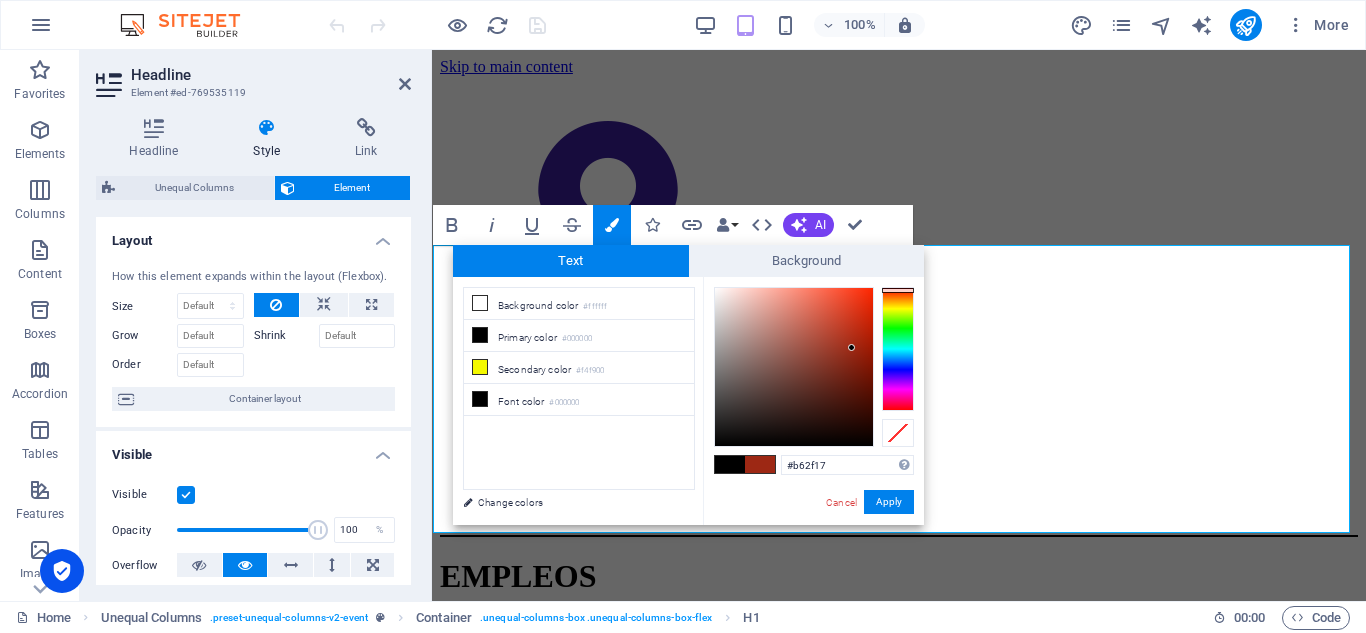 click at bounding box center [794, 367] 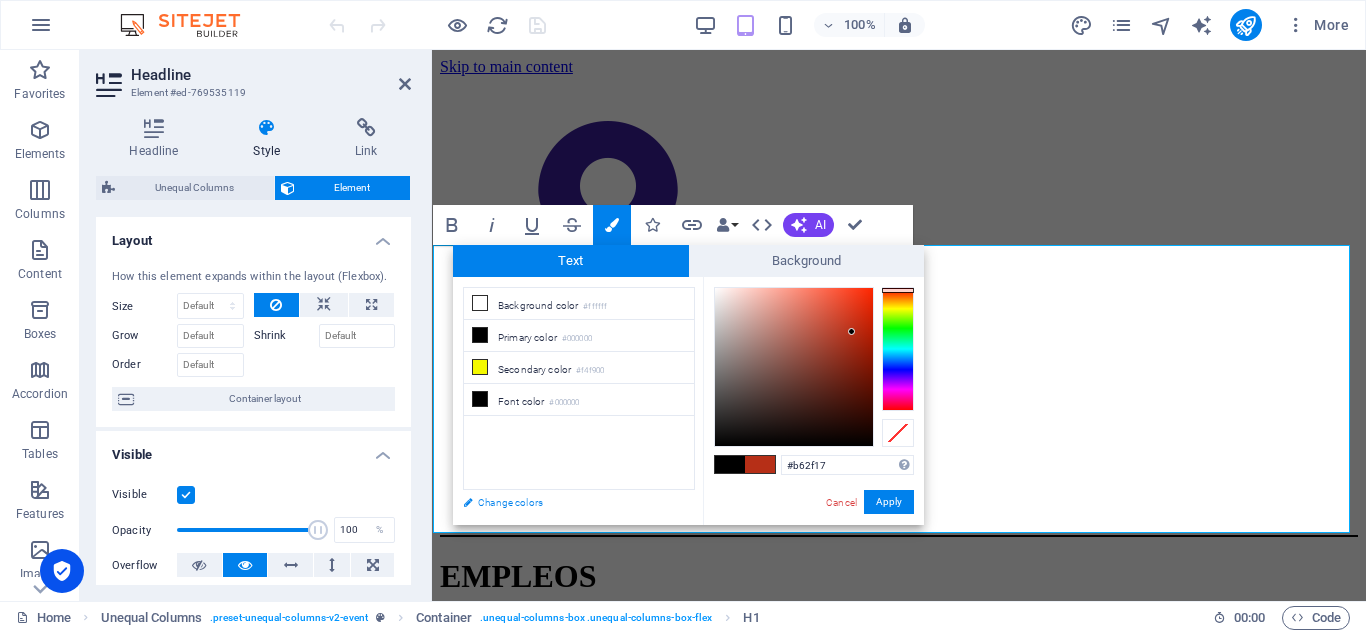 click on "Change colors" at bounding box center (569, 502) 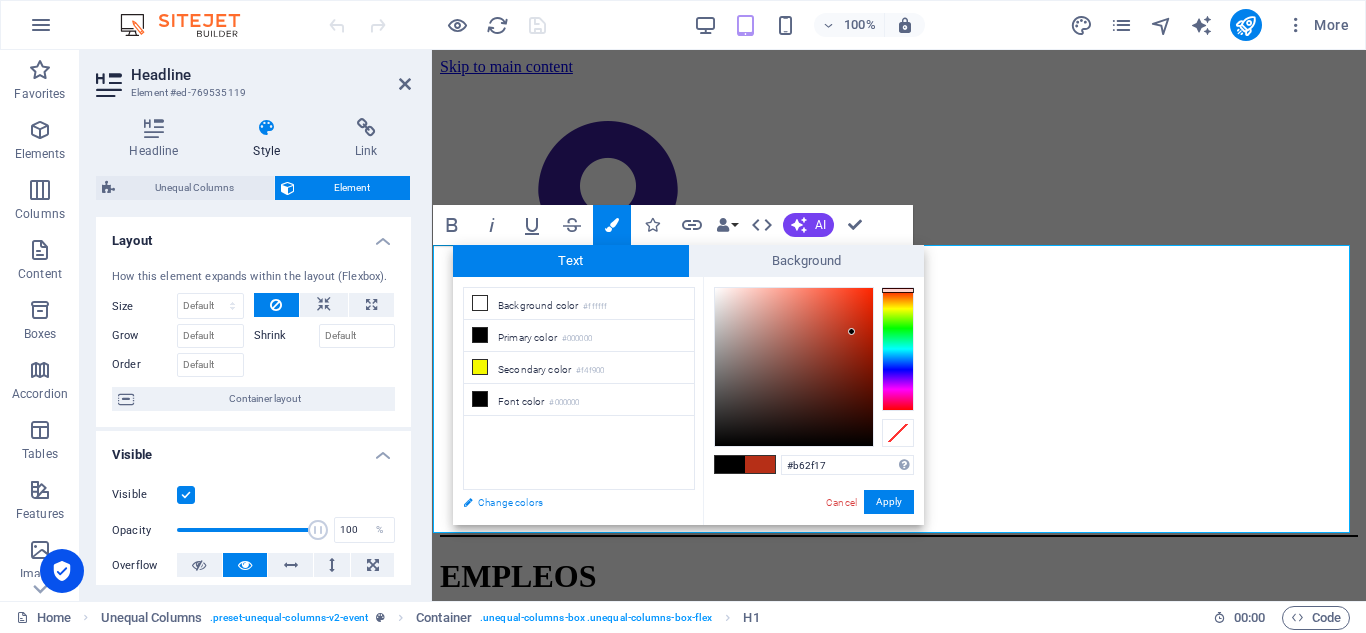 select on "px" 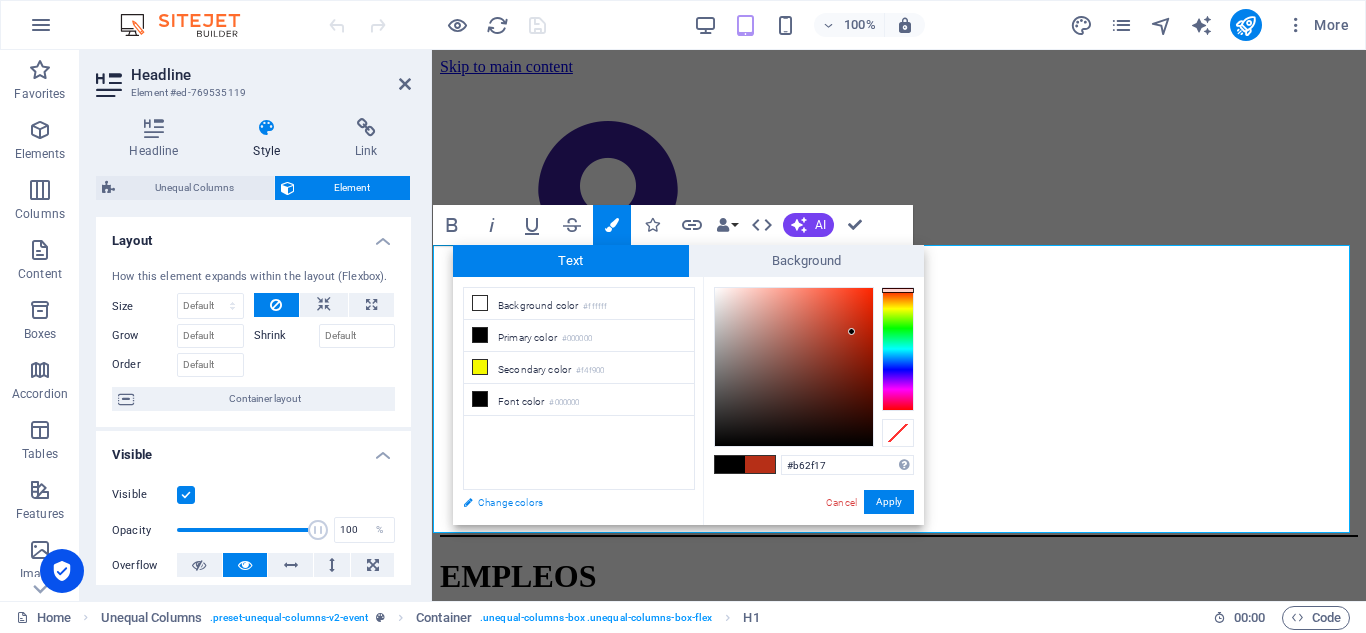 select on "400" 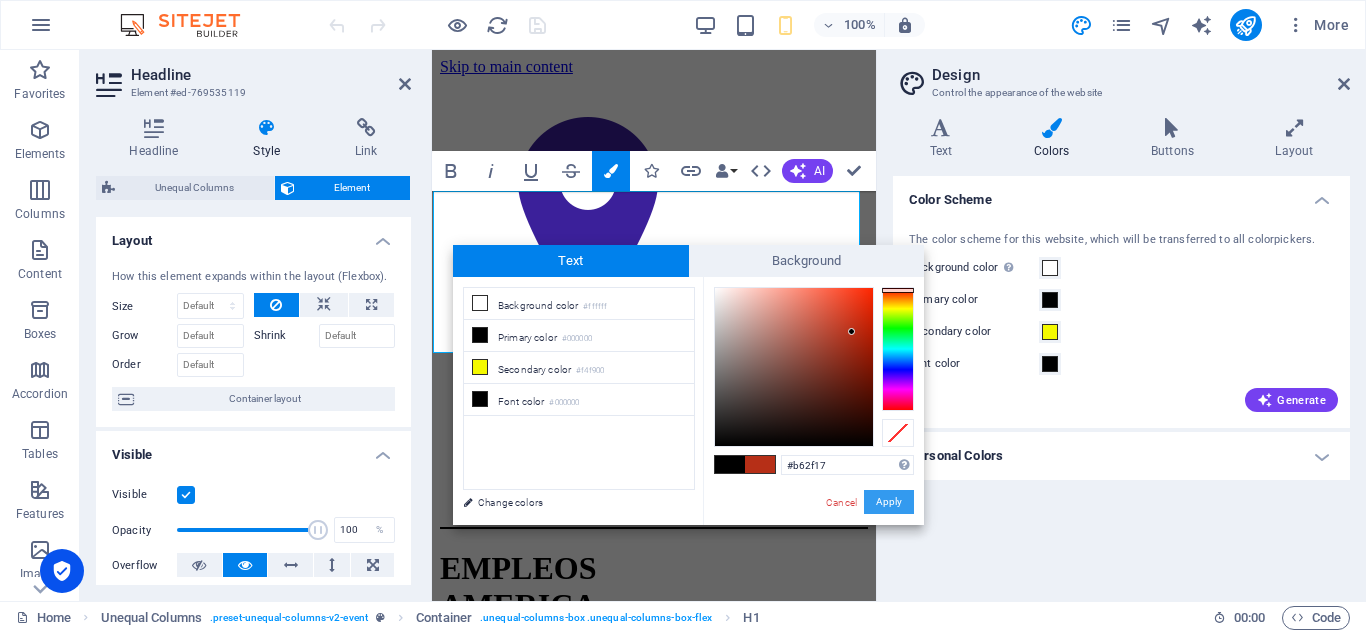 click on "Apply" at bounding box center (889, 502) 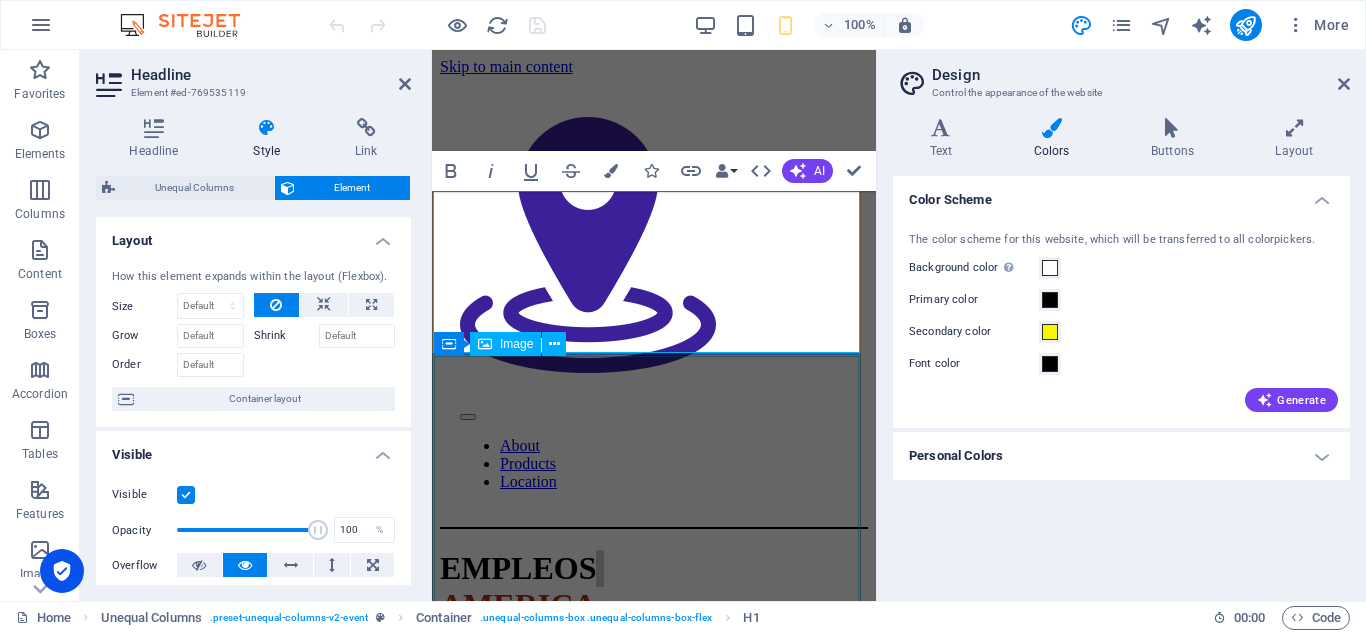 click on "EMPLEOS AMERICA" at bounding box center (654, 1379) 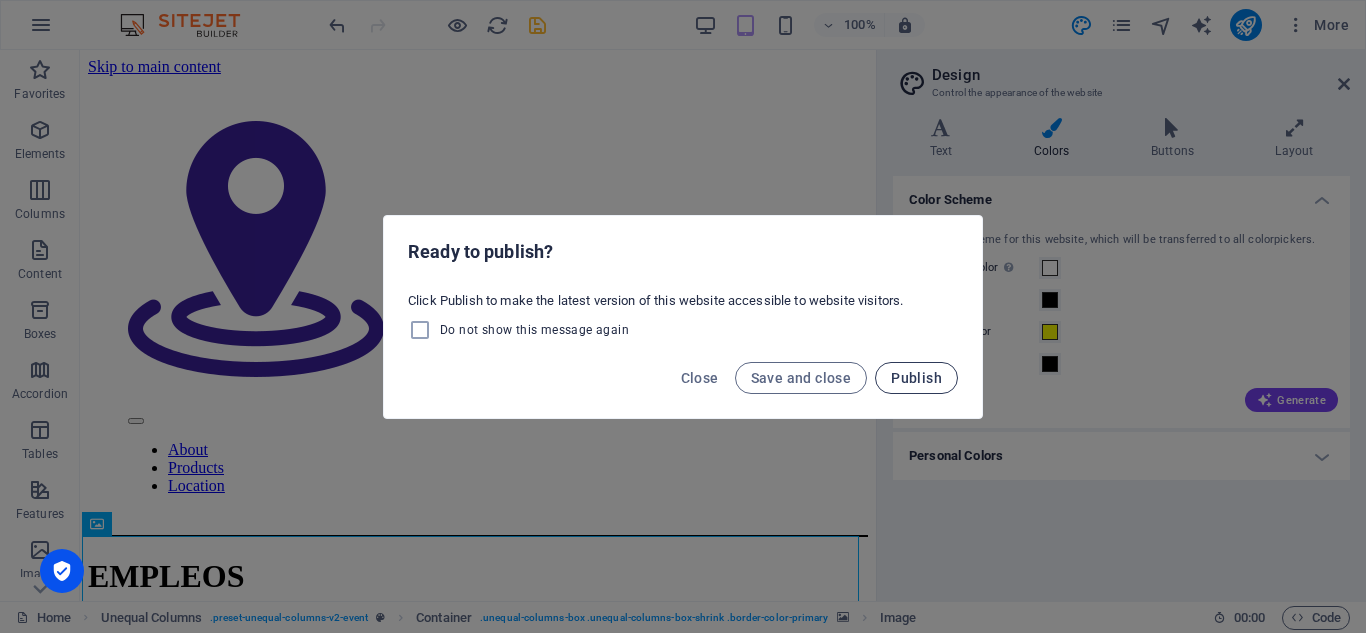 click on "Publish" at bounding box center (916, 378) 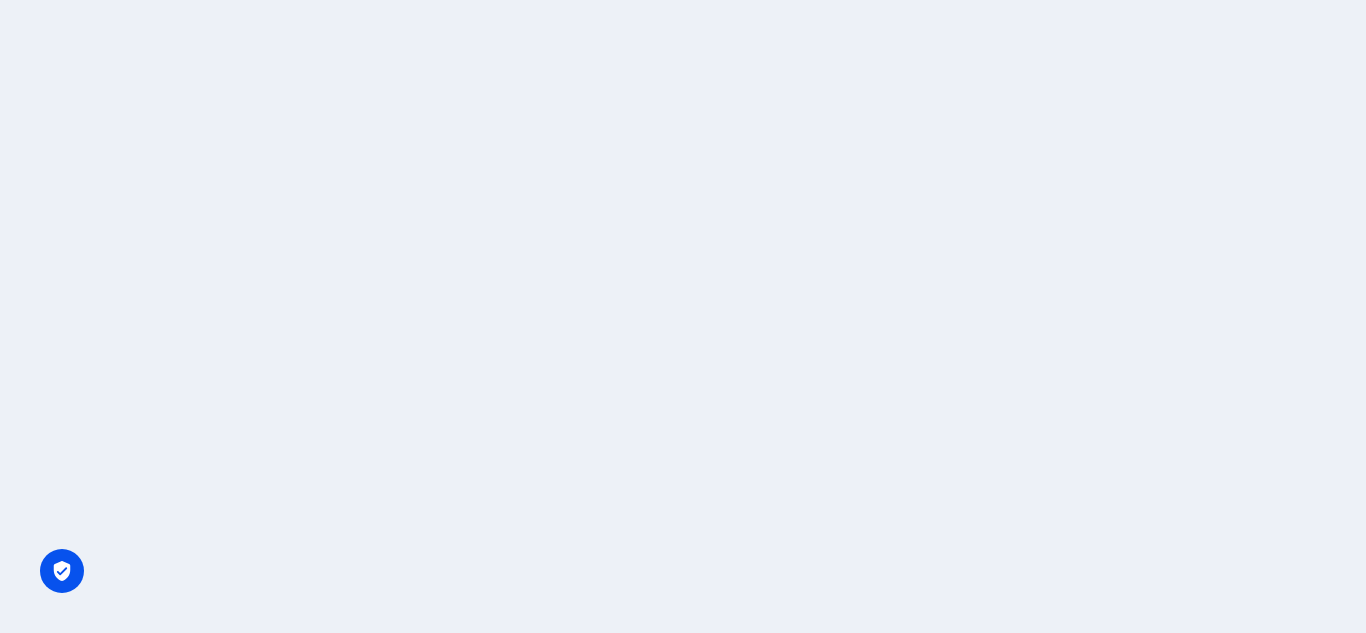 scroll, scrollTop: 0, scrollLeft: 0, axis: both 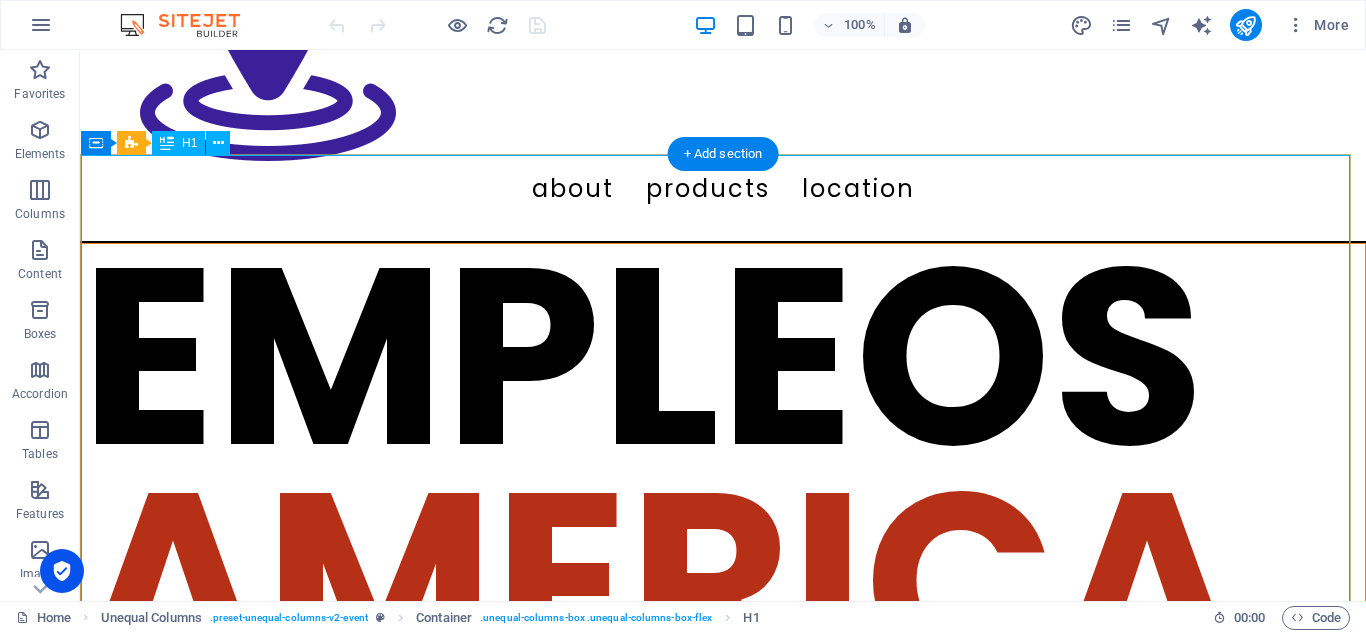 click on "EMPLEOS AMERICA" at bounding box center [723, 469] 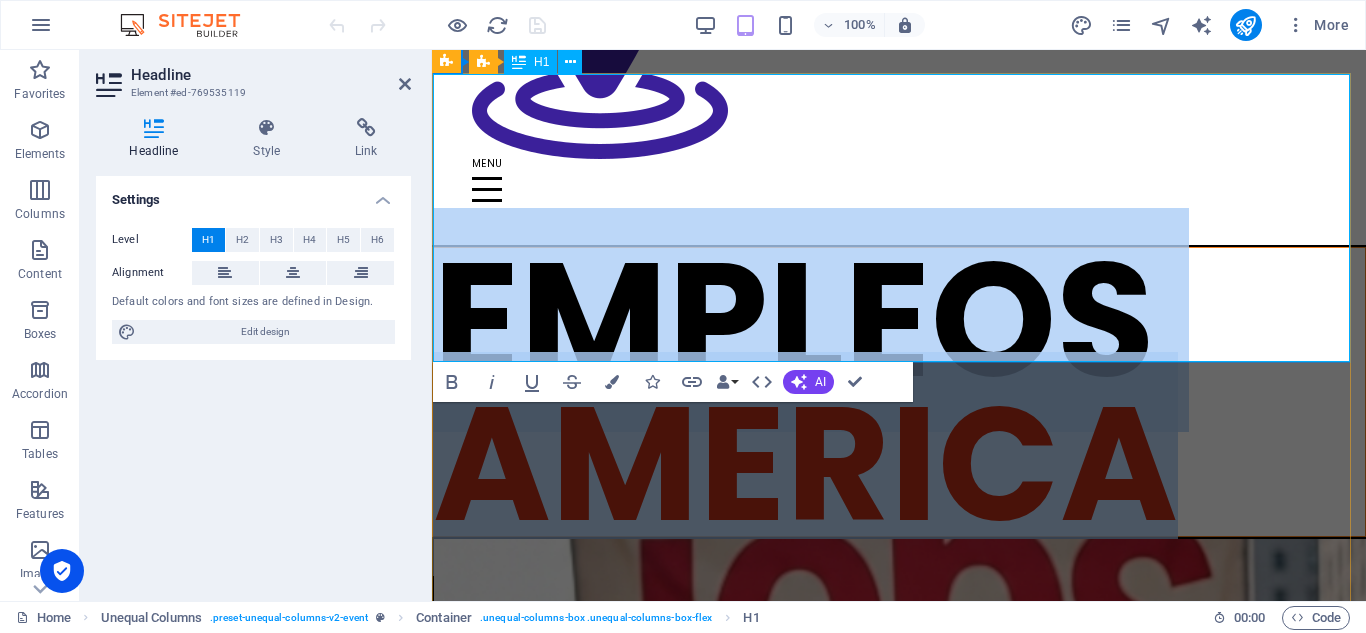 click on "AMERICA" at bounding box center [805, 464] 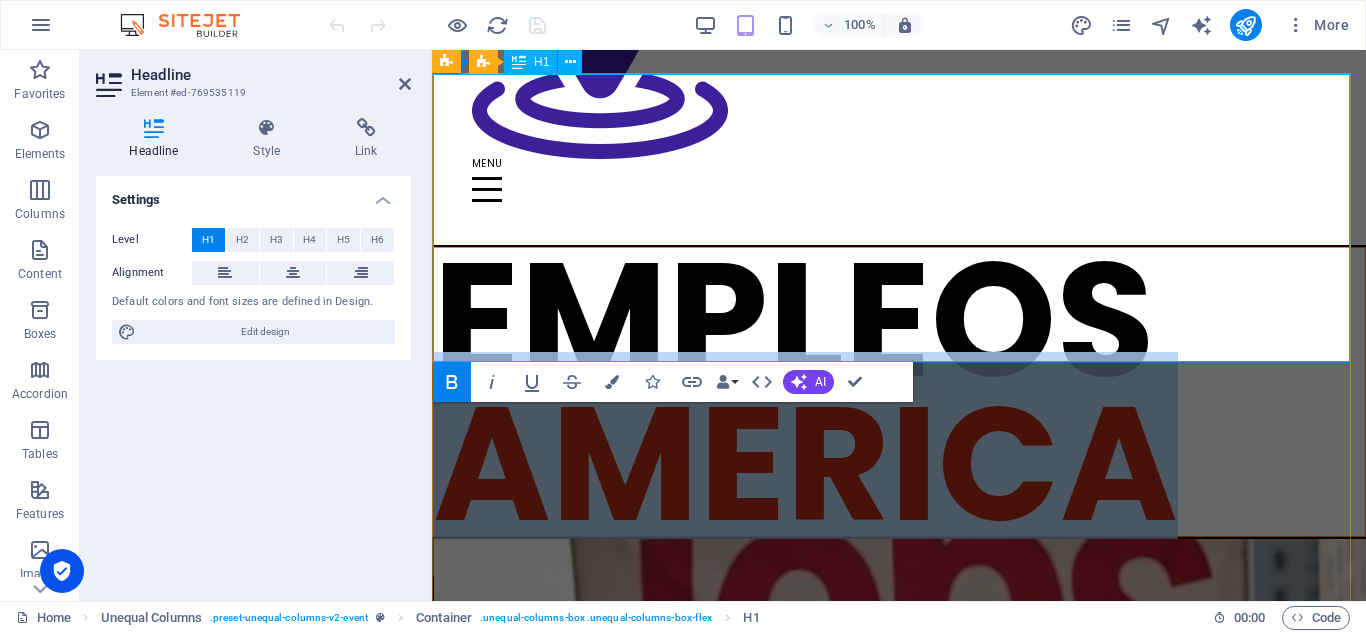 drag, startPoint x: 1169, startPoint y: 286, endPoint x: 490, endPoint y: 279, distance: 679.0361 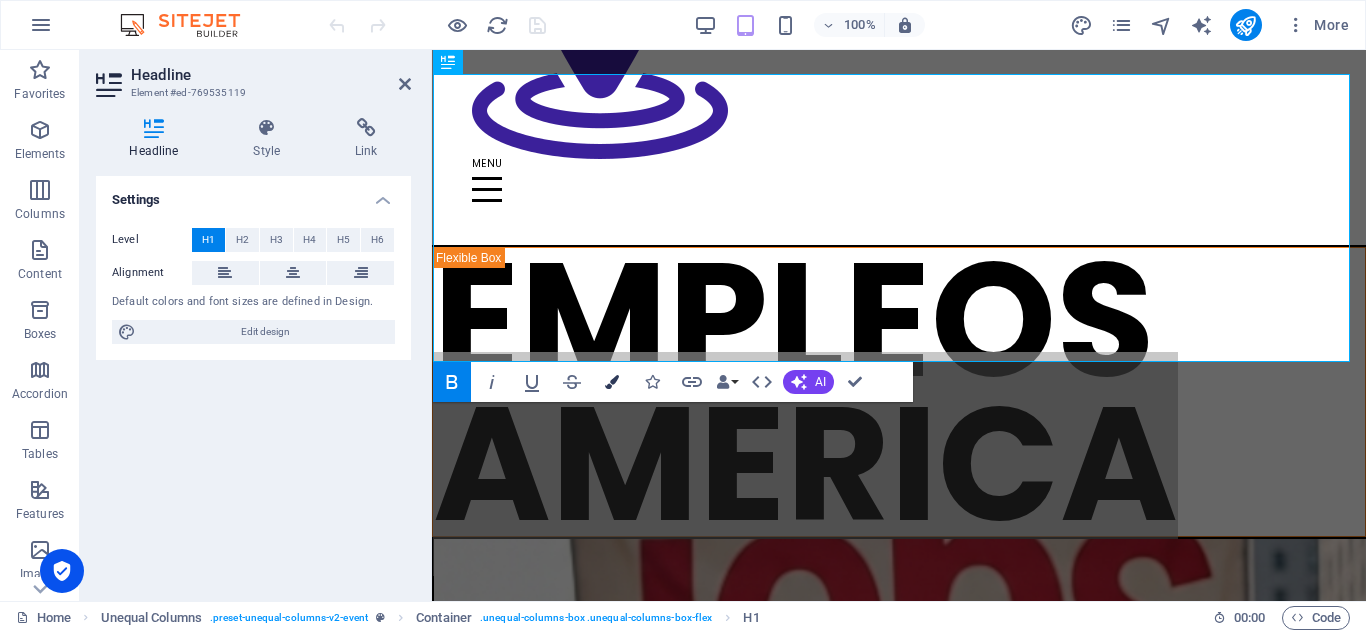 click at bounding box center (612, 382) 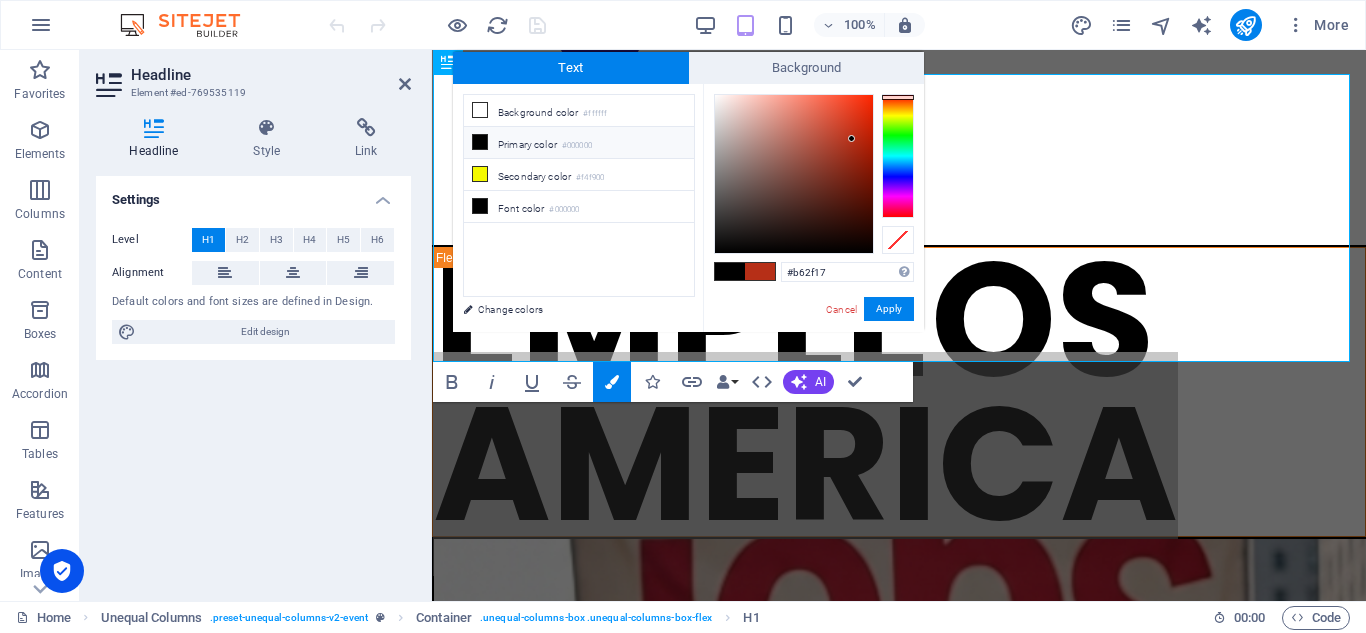 click at bounding box center [480, 142] 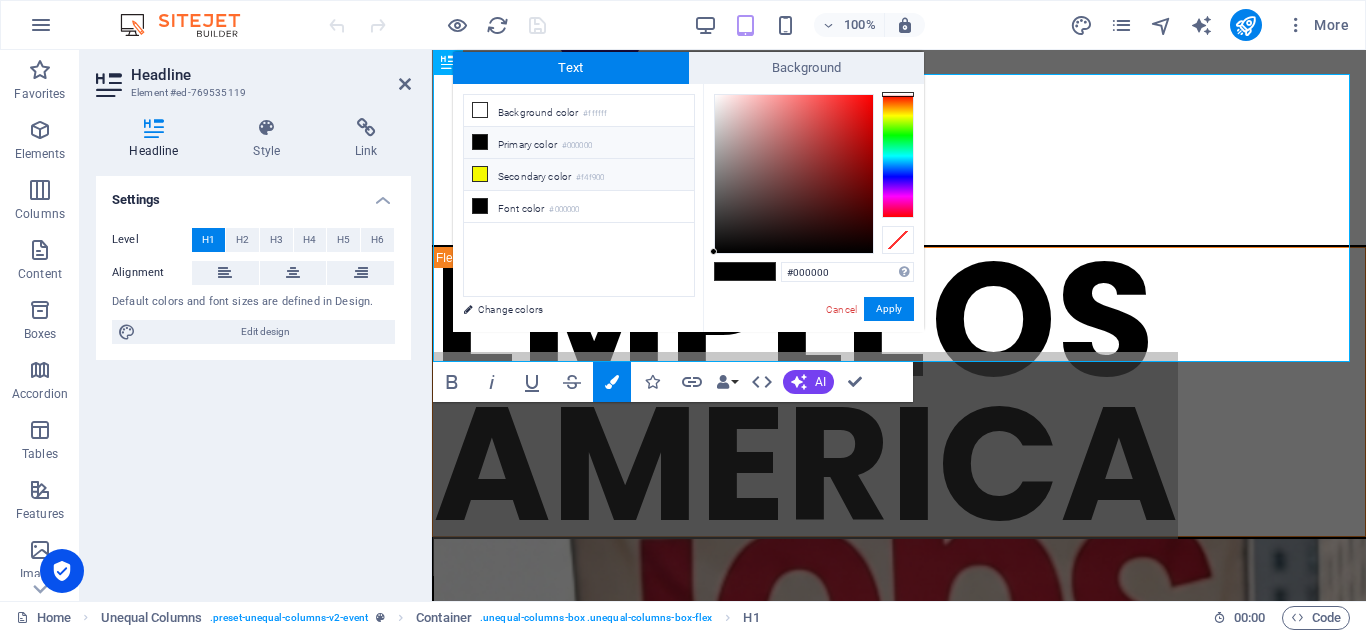 click at bounding box center [480, 174] 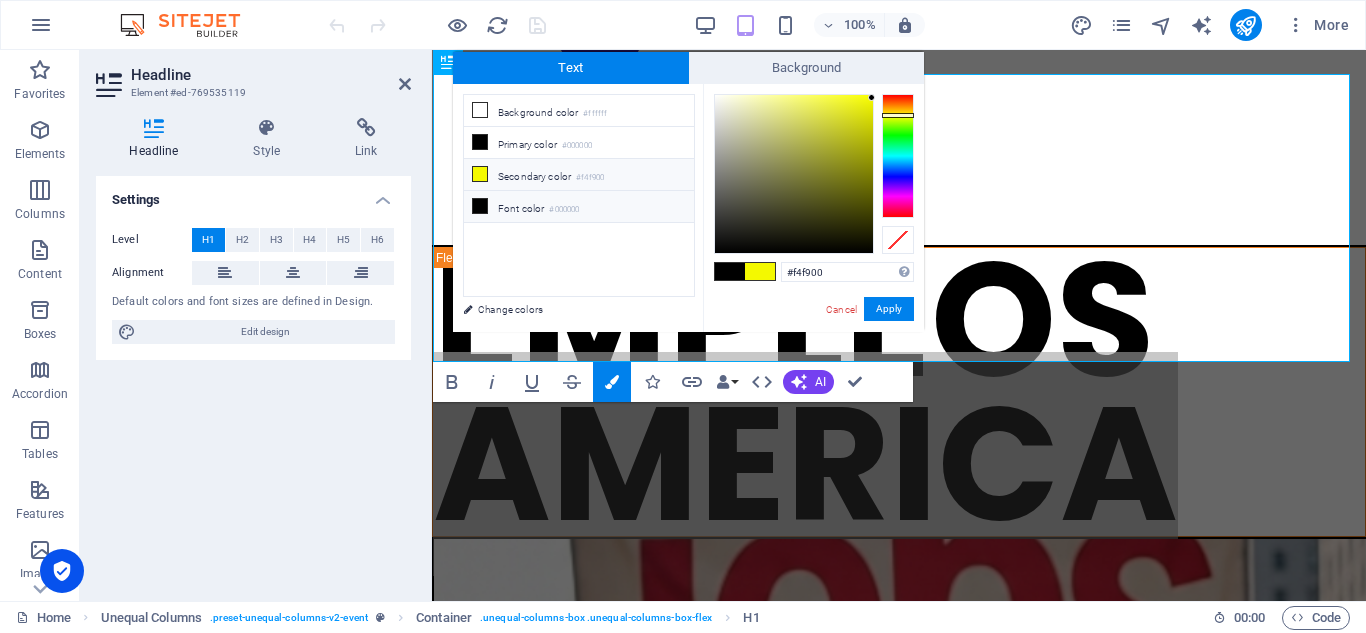 click at bounding box center [480, 206] 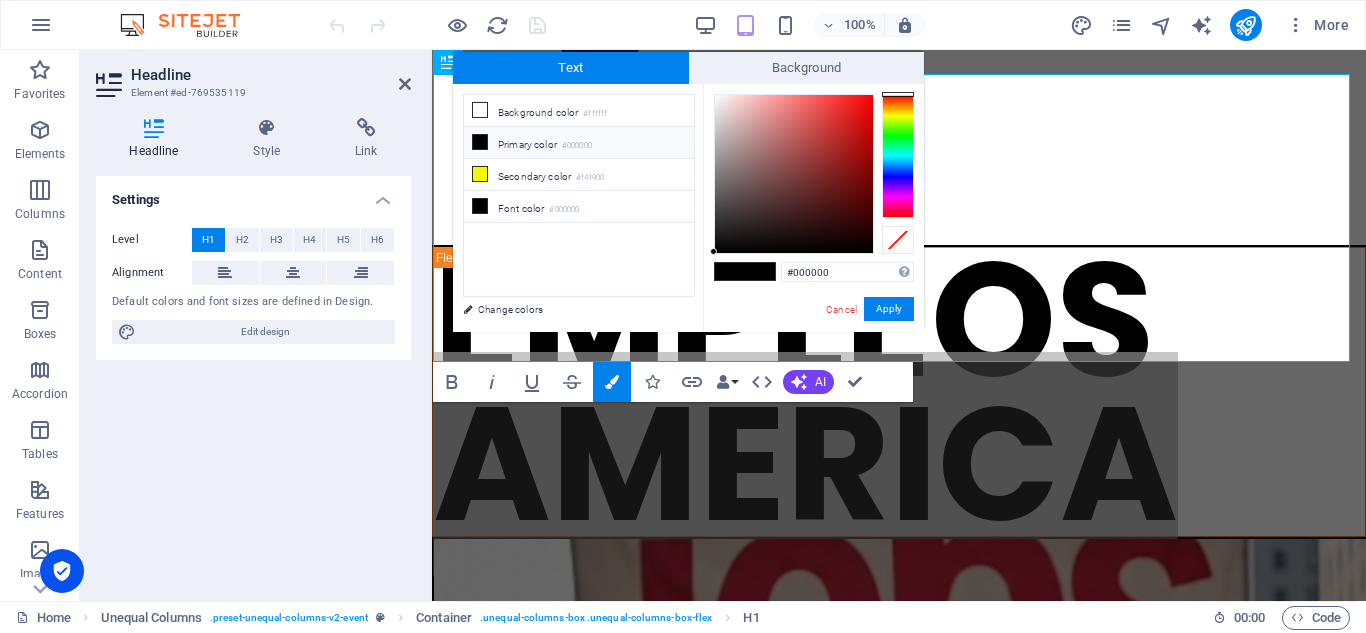 click at bounding box center [480, 142] 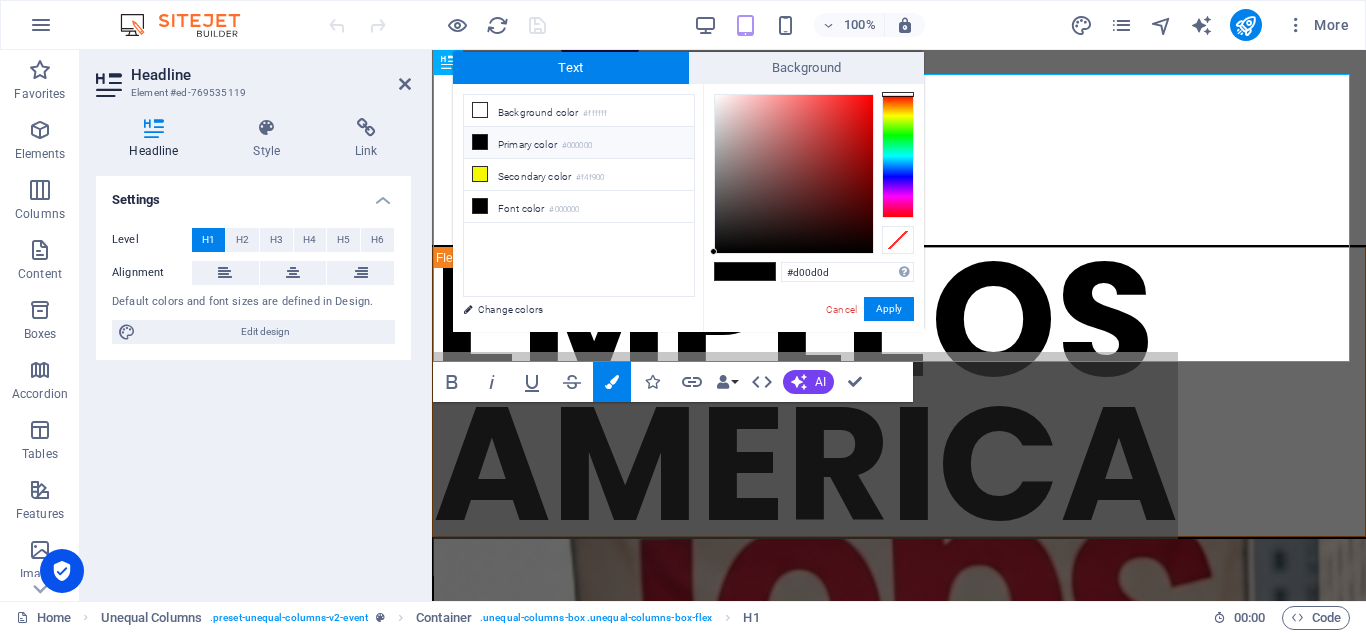 click at bounding box center (794, 174) 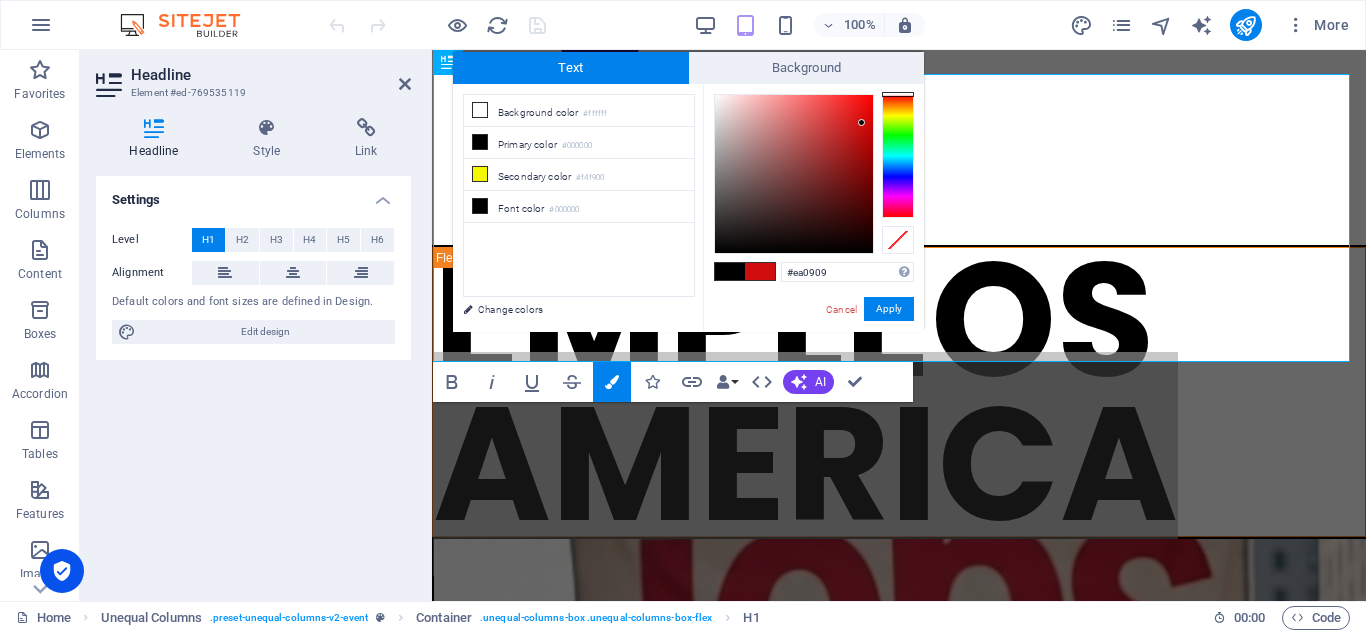 click at bounding box center [794, 174] 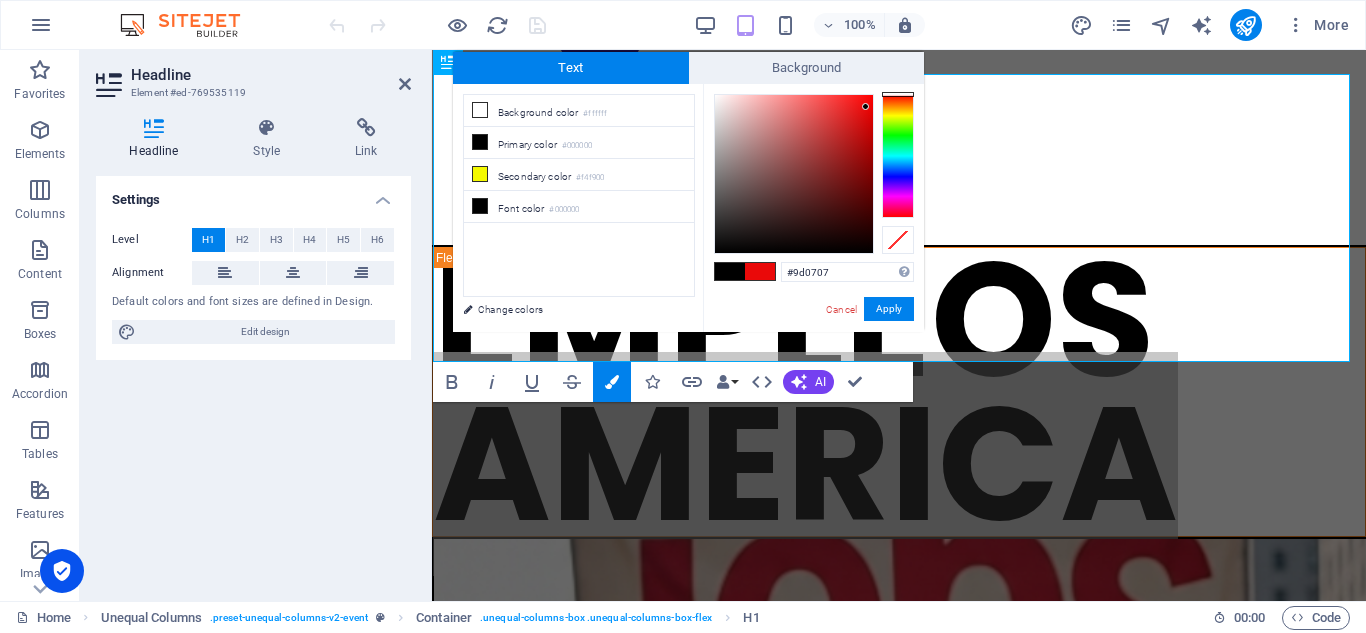 click at bounding box center [794, 174] 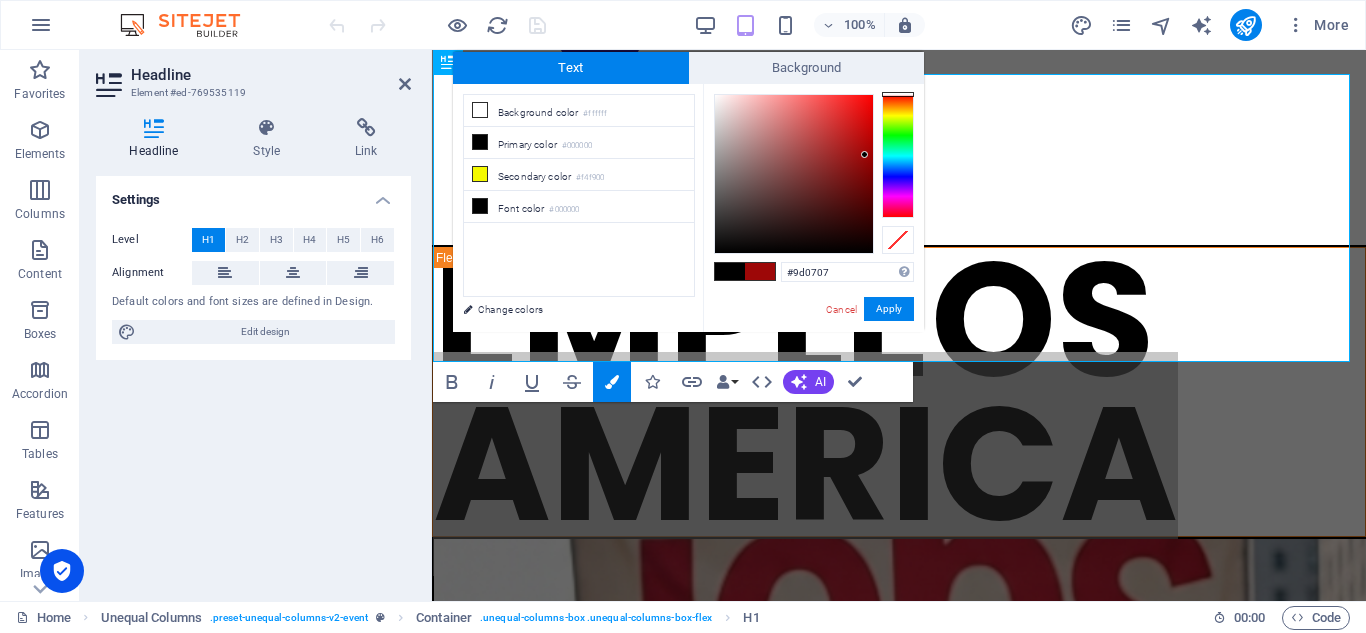 type on "#b20505" 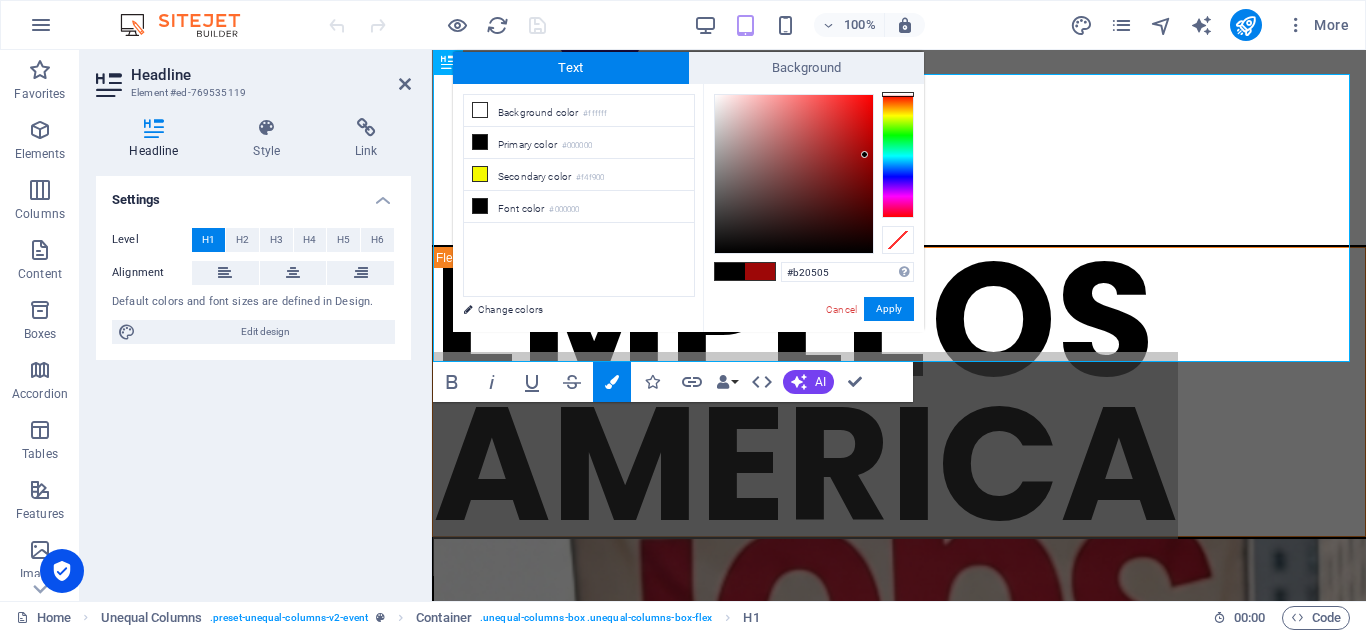 click at bounding box center (794, 174) 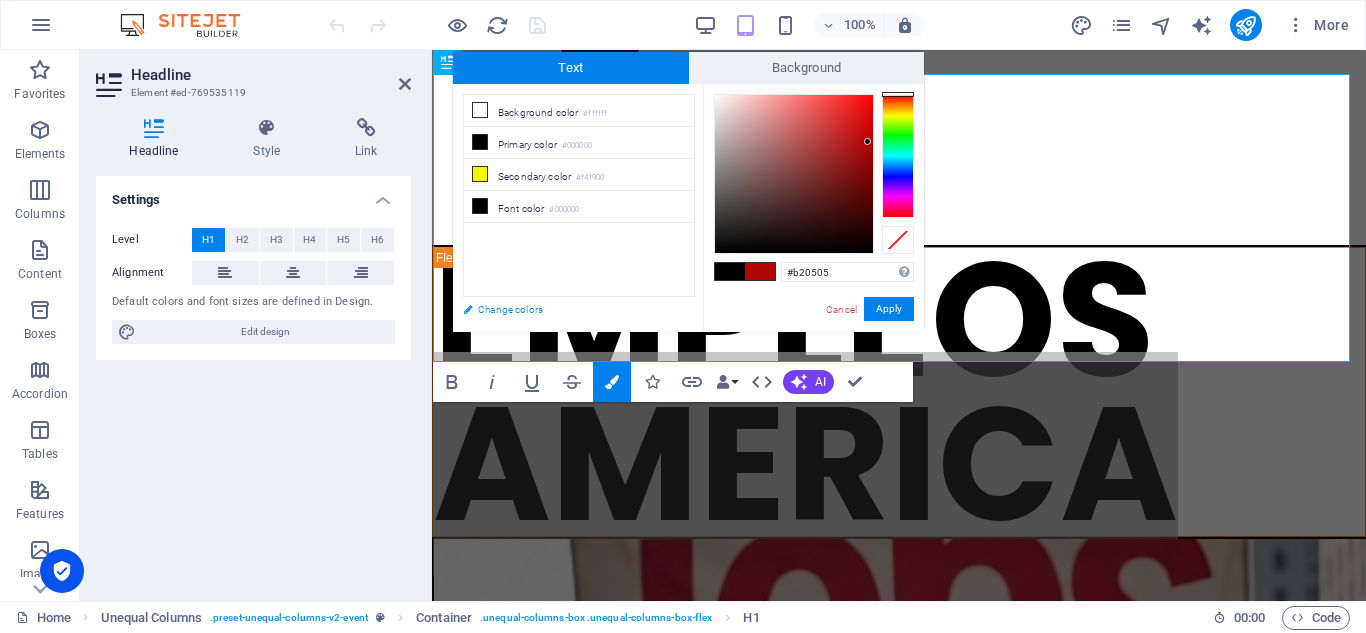 click on "Change colors" at bounding box center (569, 309) 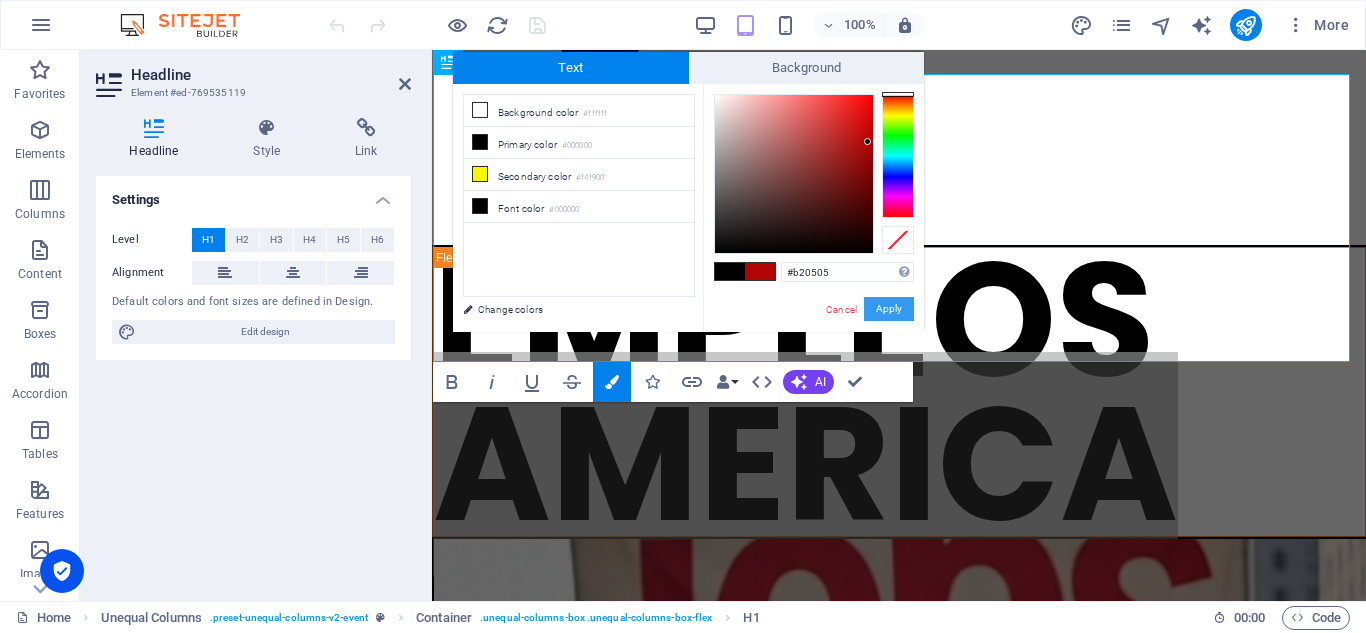 select on "px" 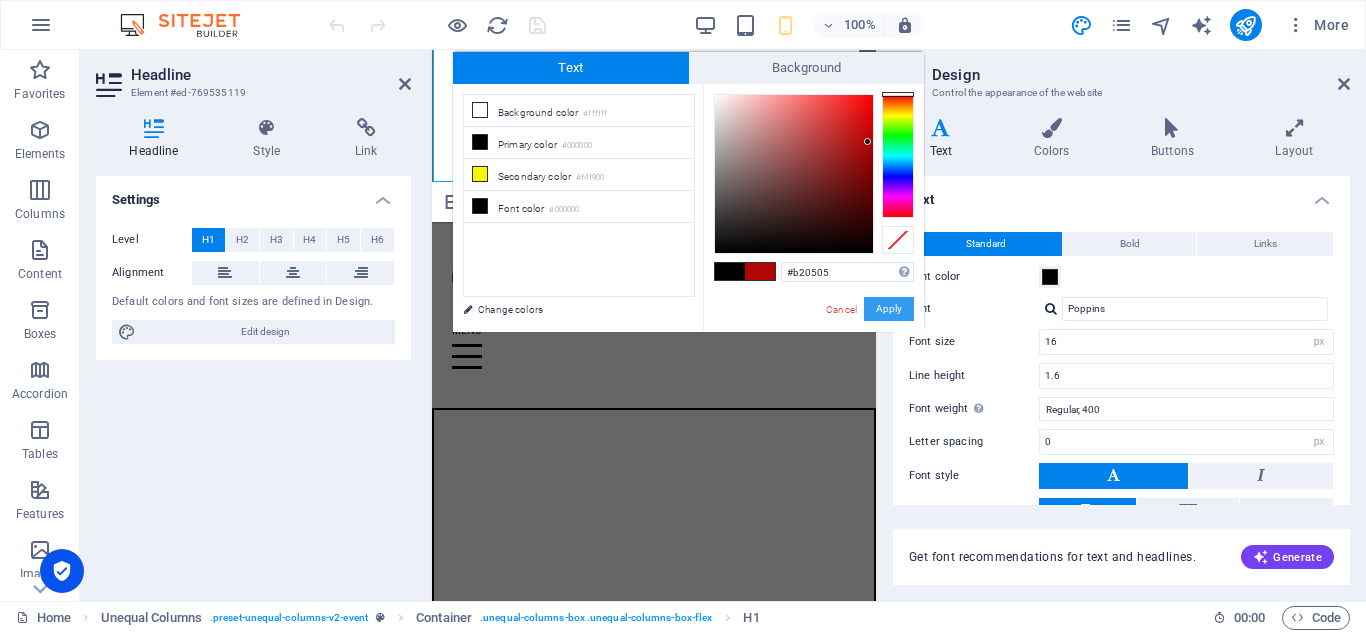 click on "Apply" at bounding box center (889, 309) 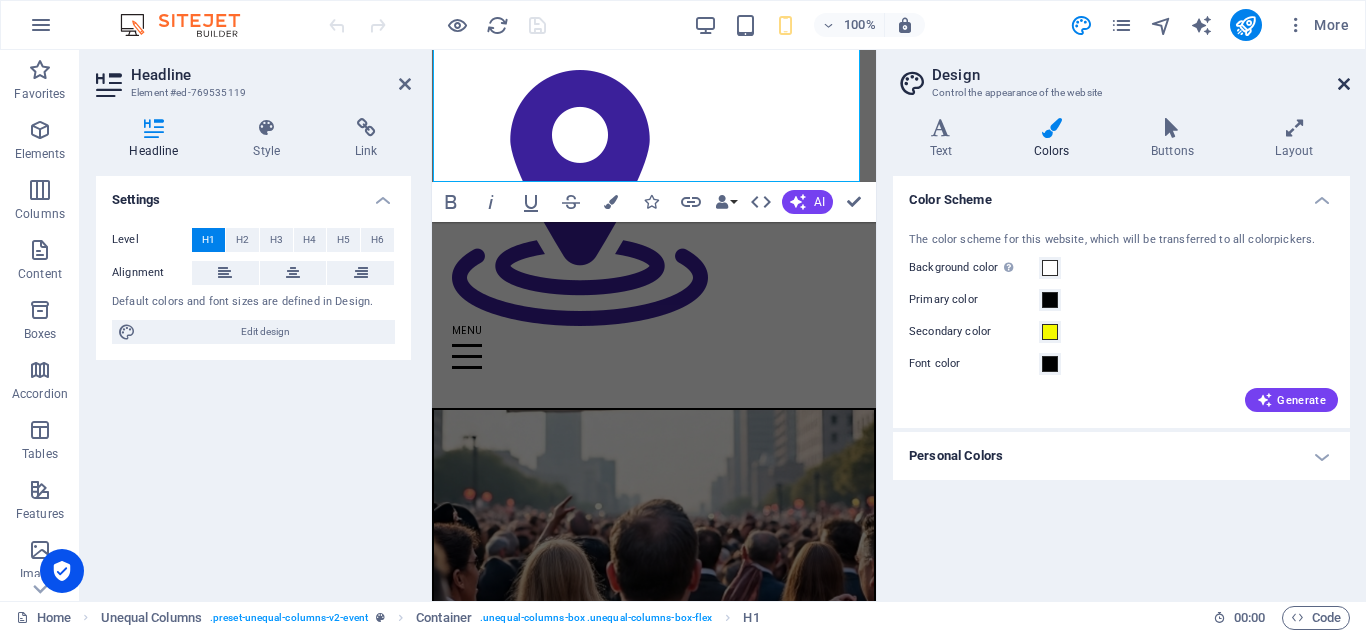 click at bounding box center (1344, 84) 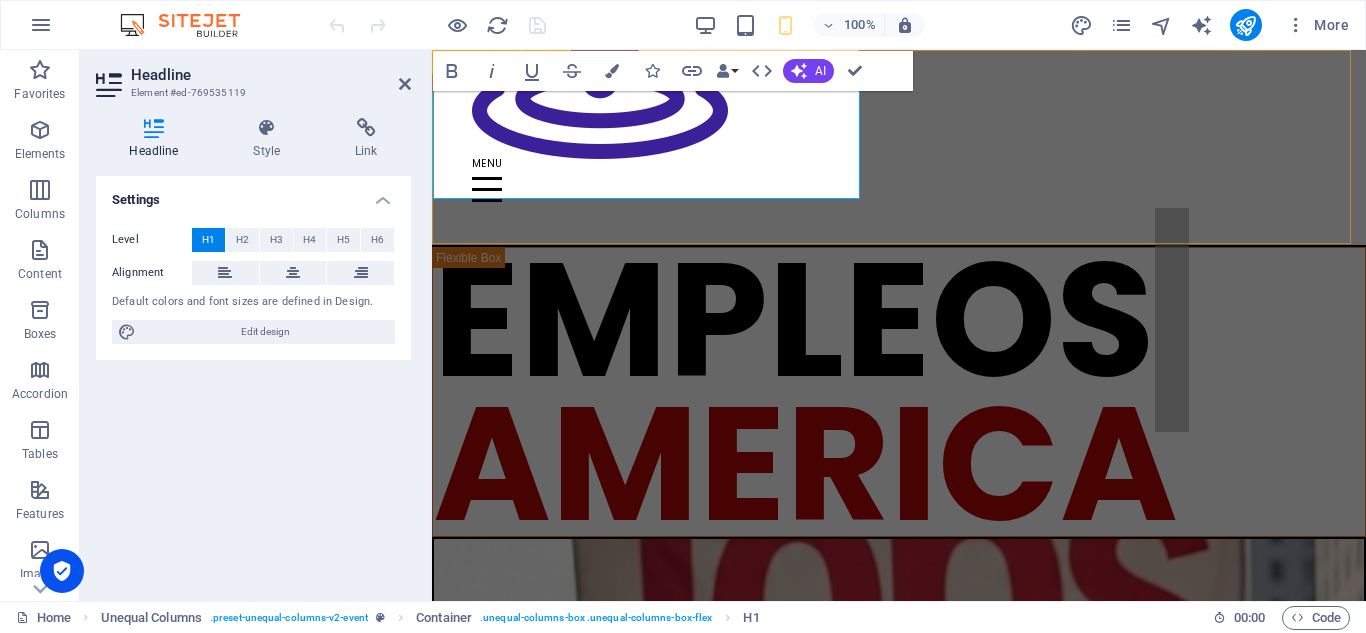 scroll, scrollTop: 154, scrollLeft: 0, axis: vertical 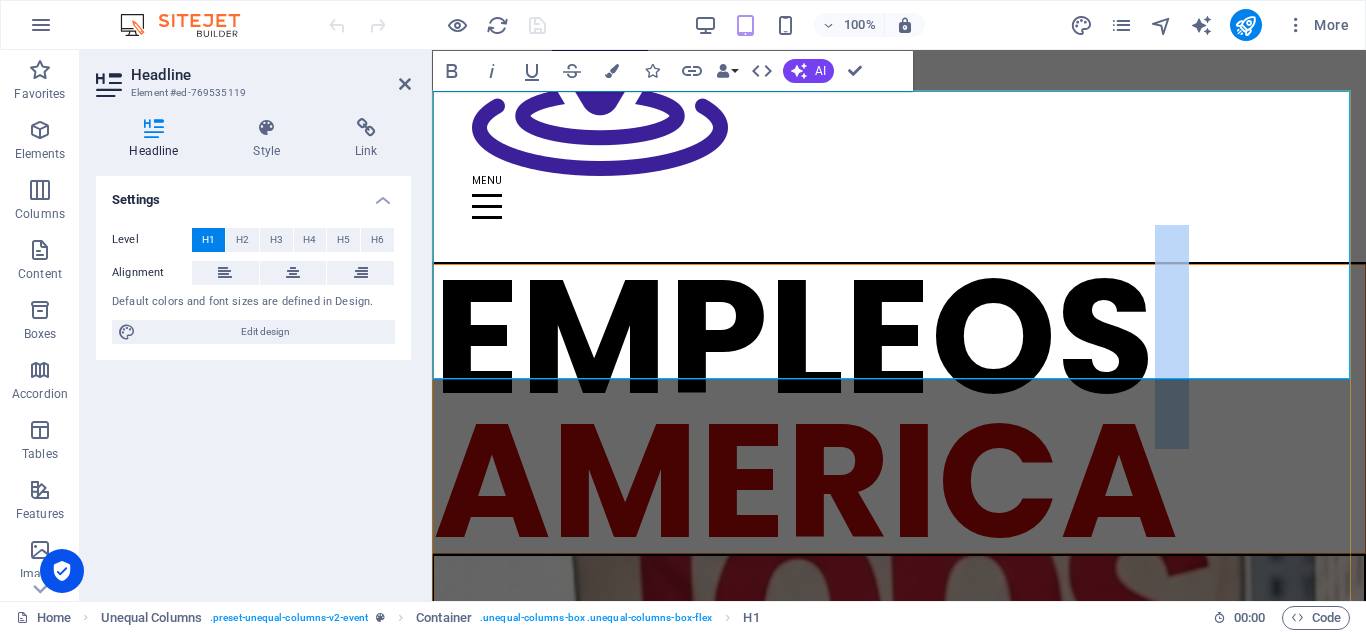 click on "AMERICA" at bounding box center (805, 481) 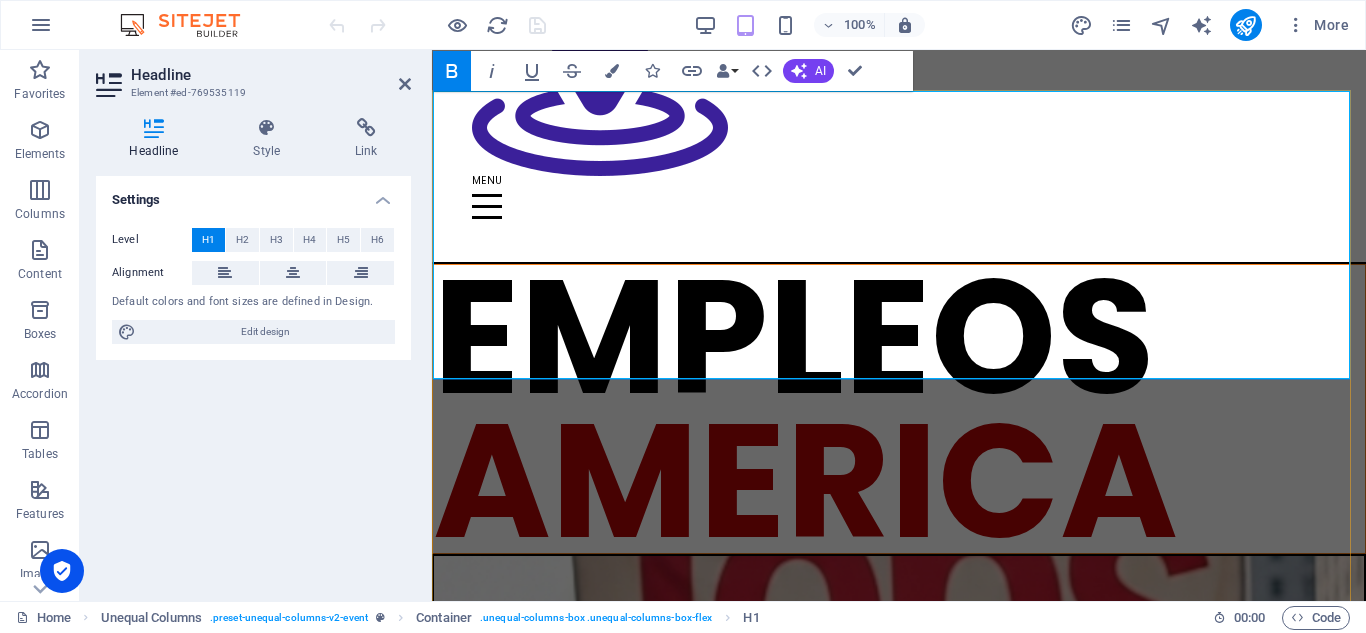 click on "EMPLEOS AMERICA" at bounding box center (899, 409) 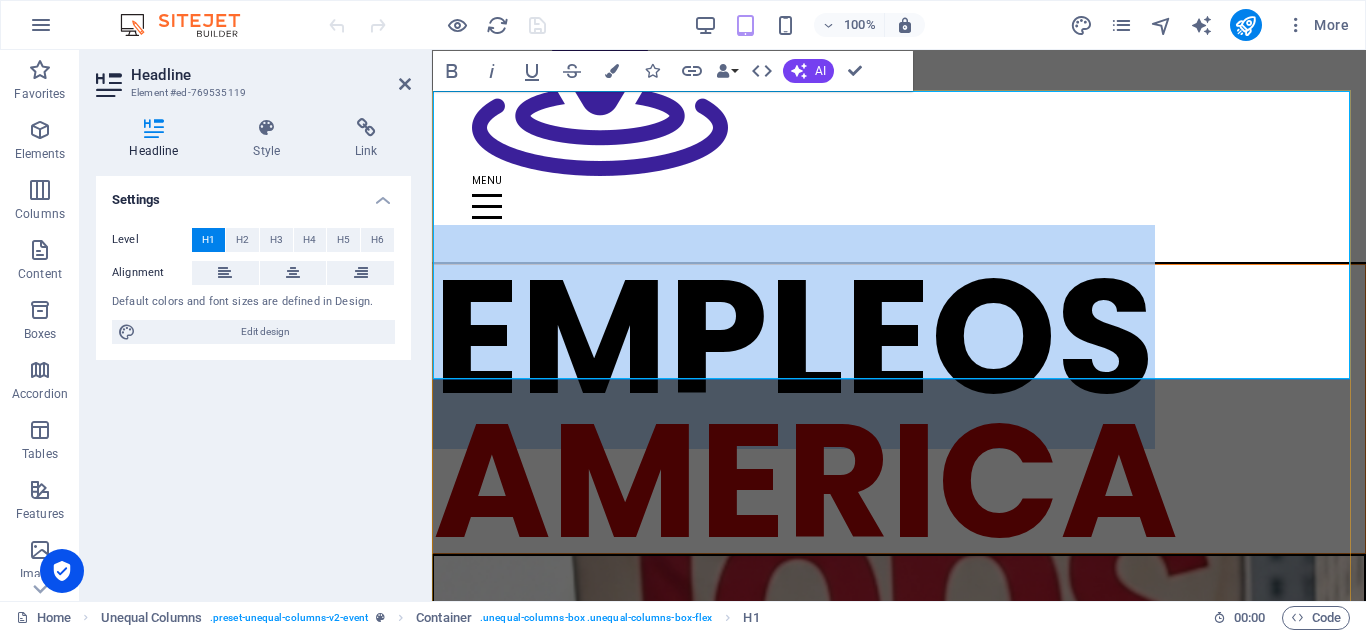 drag, startPoint x: 1134, startPoint y: 175, endPoint x: 468, endPoint y: 148, distance: 666.54706 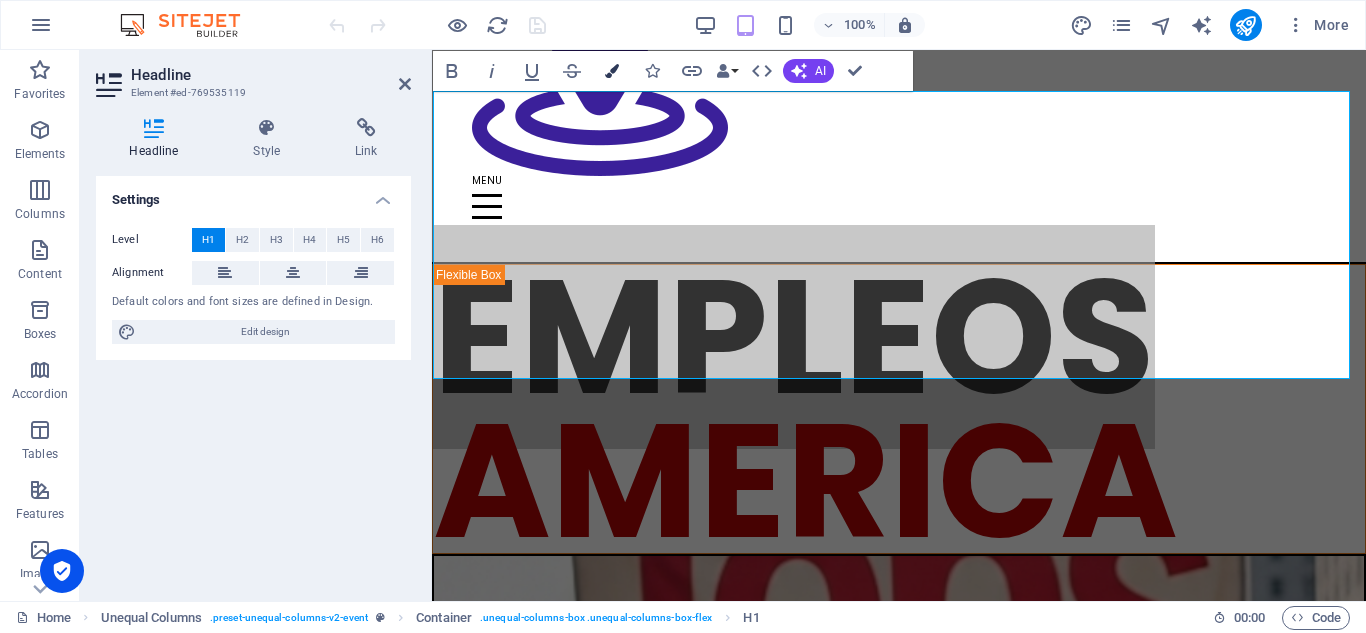 click on "Colors" at bounding box center [612, 71] 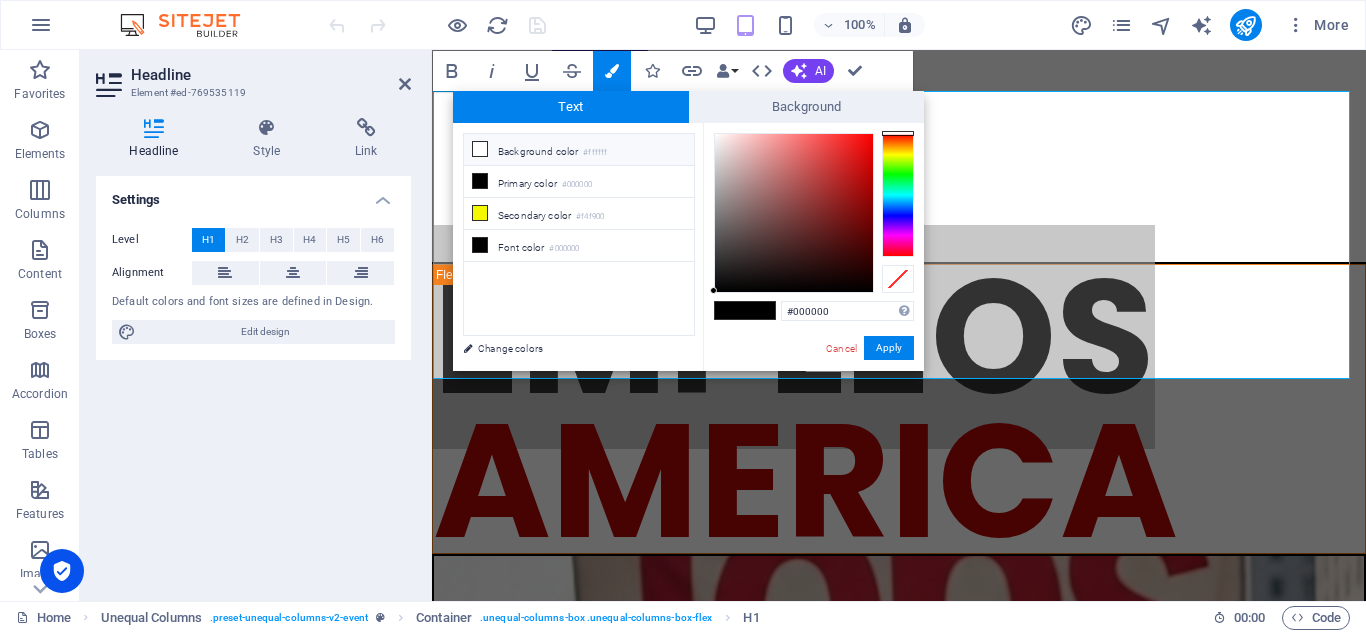 click at bounding box center [480, 149] 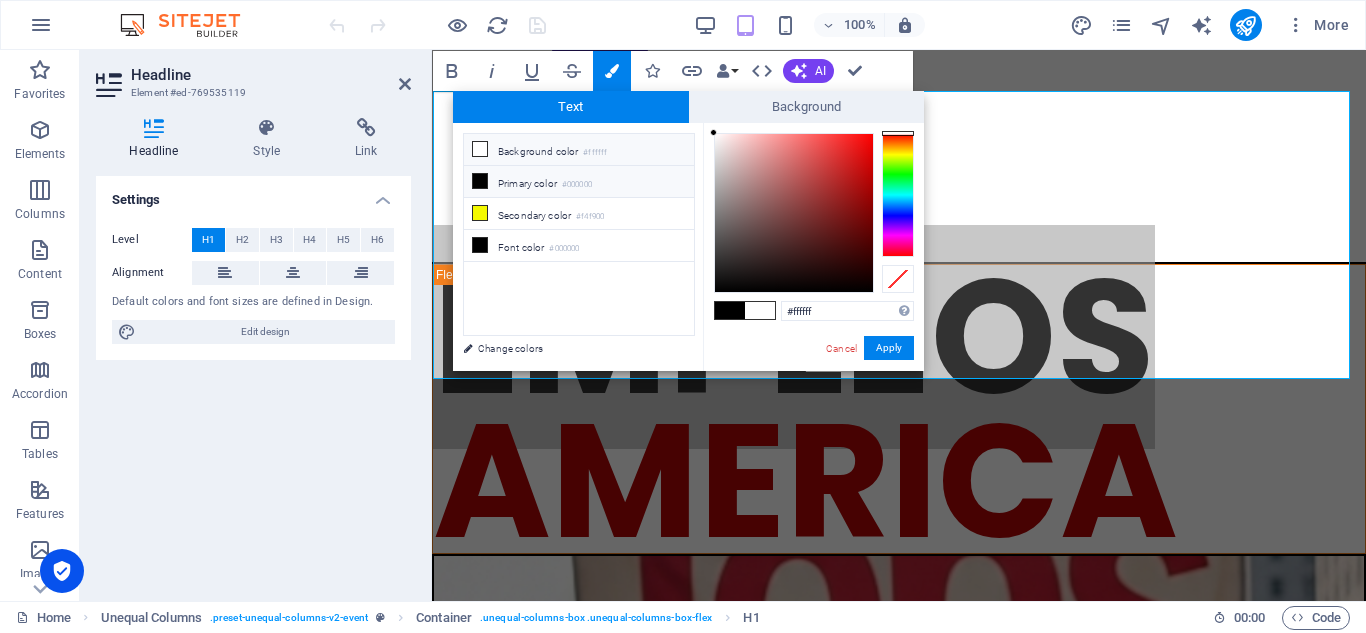 click on "Primary color
#000000" at bounding box center [579, 182] 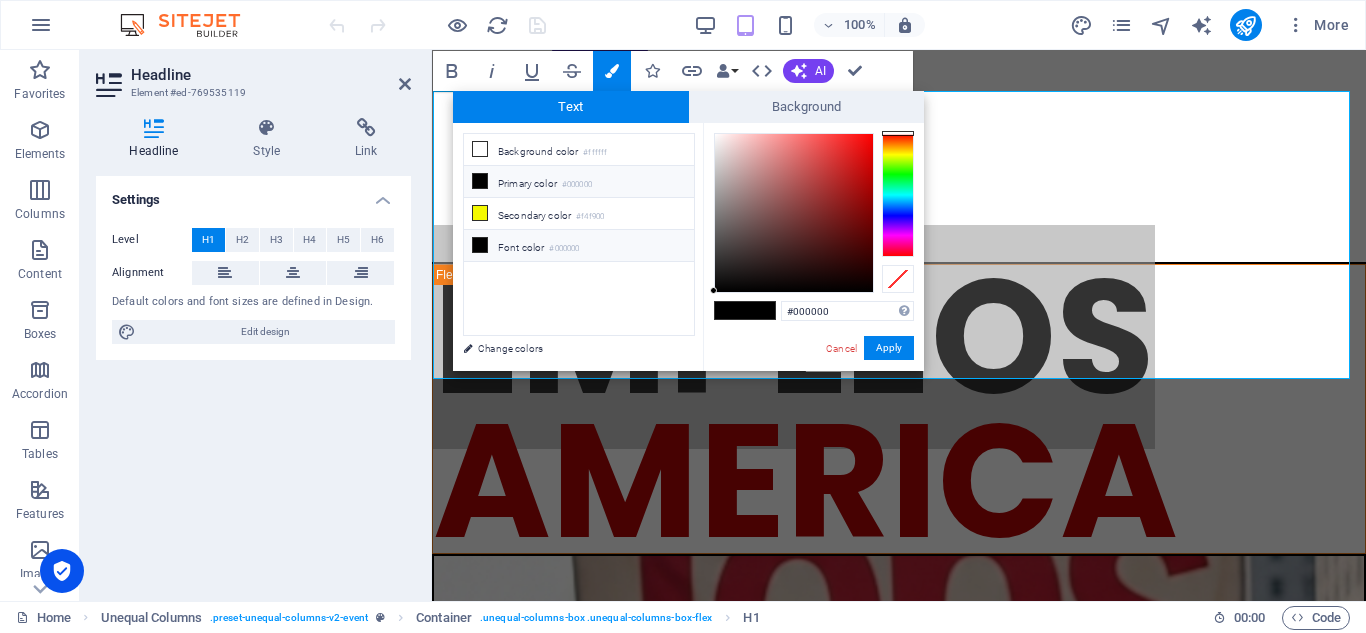 click on "Font color
#000000" at bounding box center [579, 246] 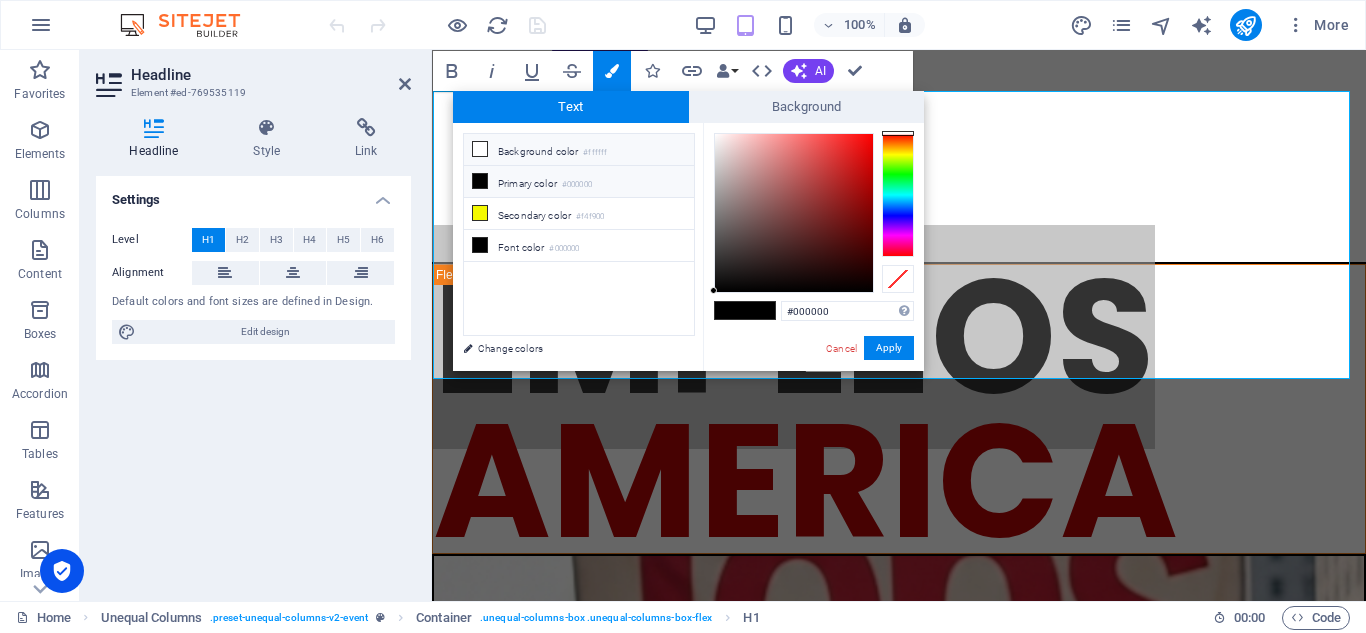 click on "Background color
#ffffff" at bounding box center [579, 150] 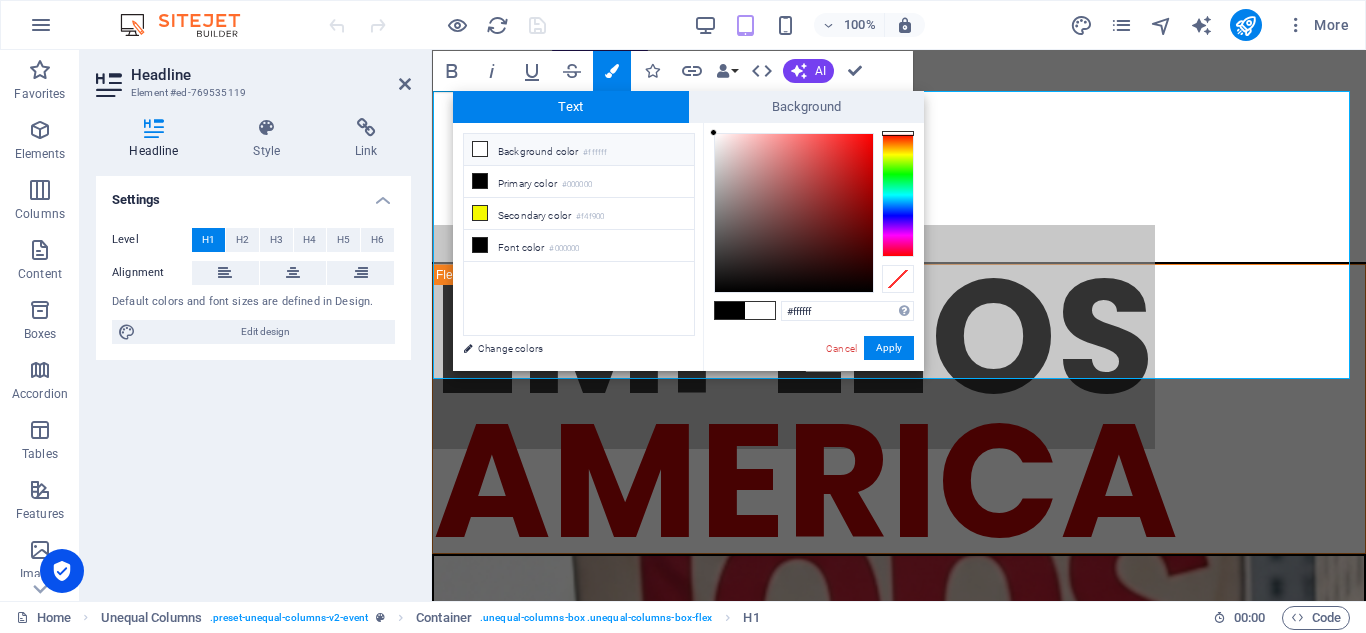 click on "Background color
#ffffff" at bounding box center [579, 150] 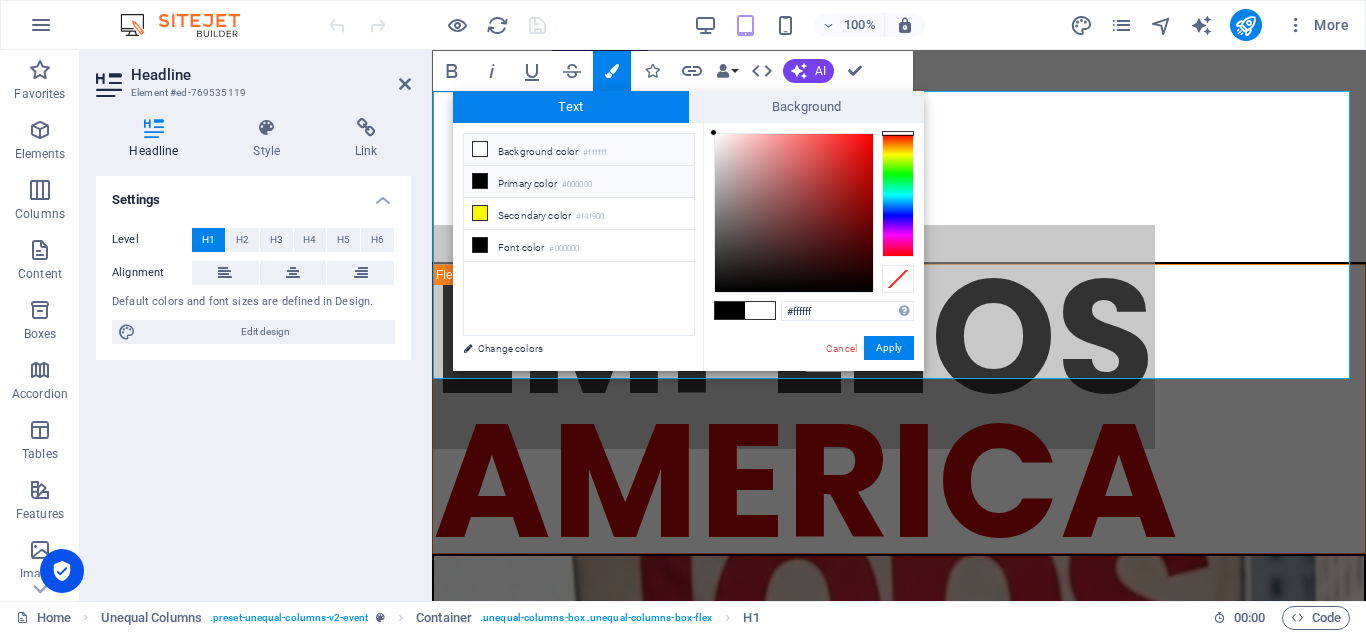 click on "Primary color
#000000" at bounding box center (579, 182) 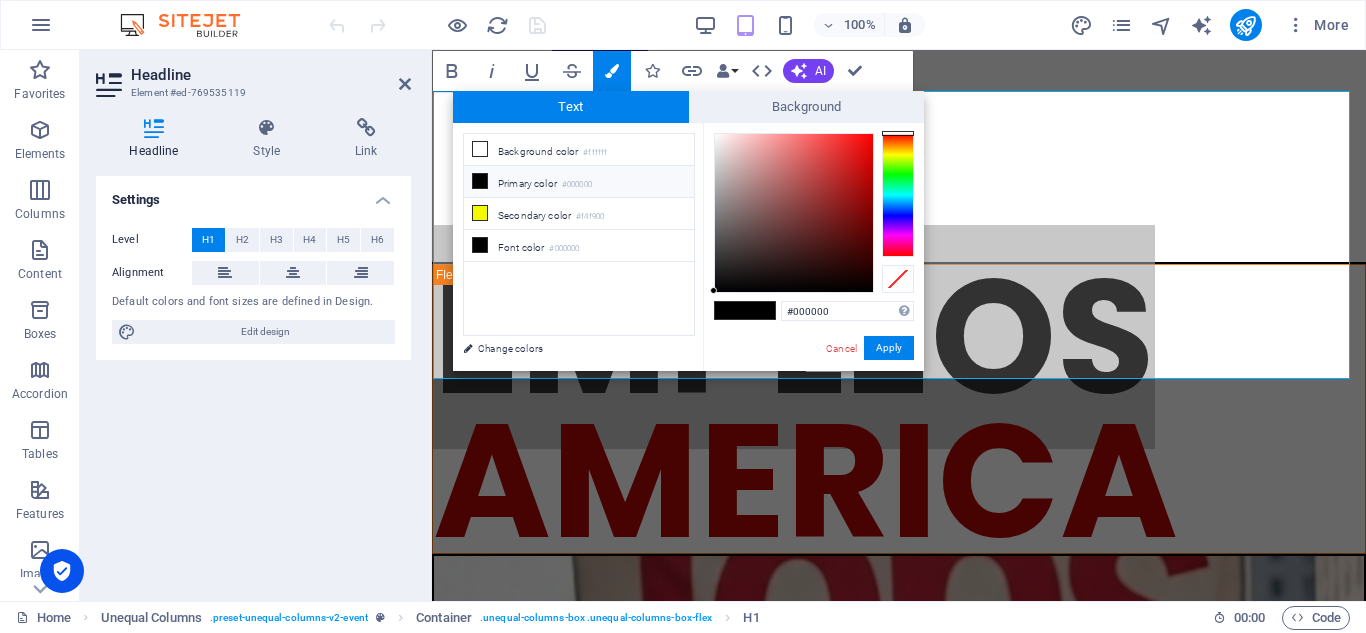 click on "Primary color
#000000" at bounding box center (579, 182) 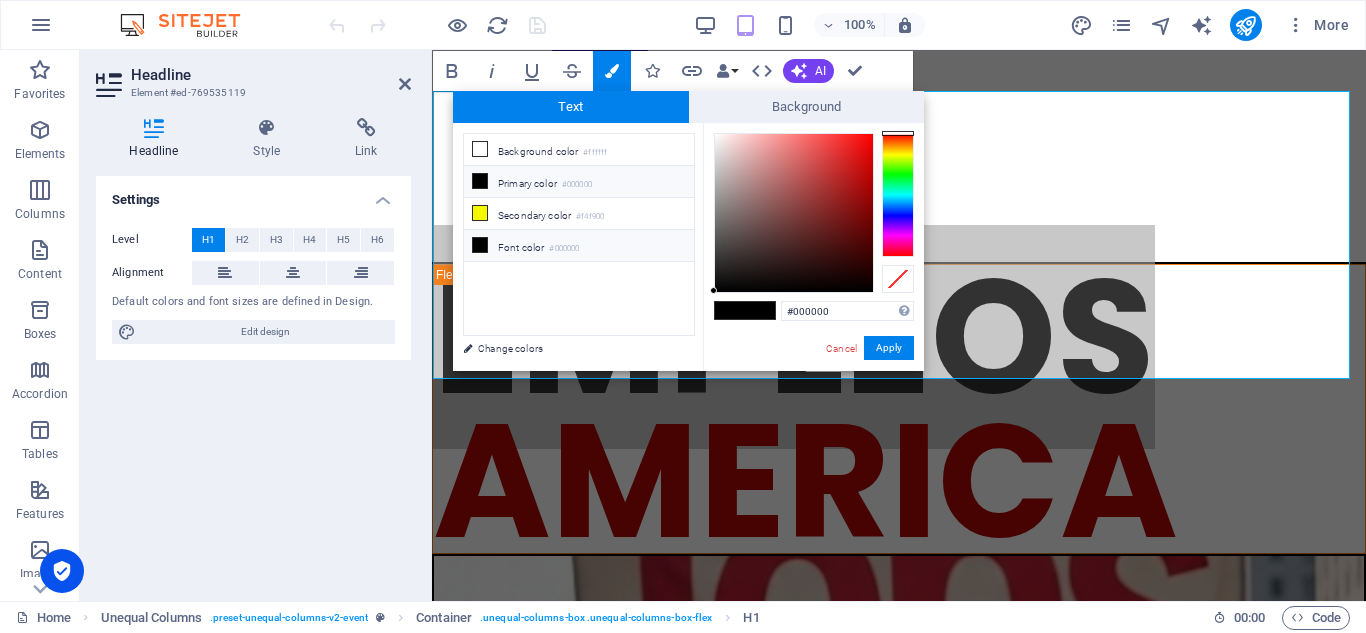 click on "Font color
#000000" at bounding box center [579, 246] 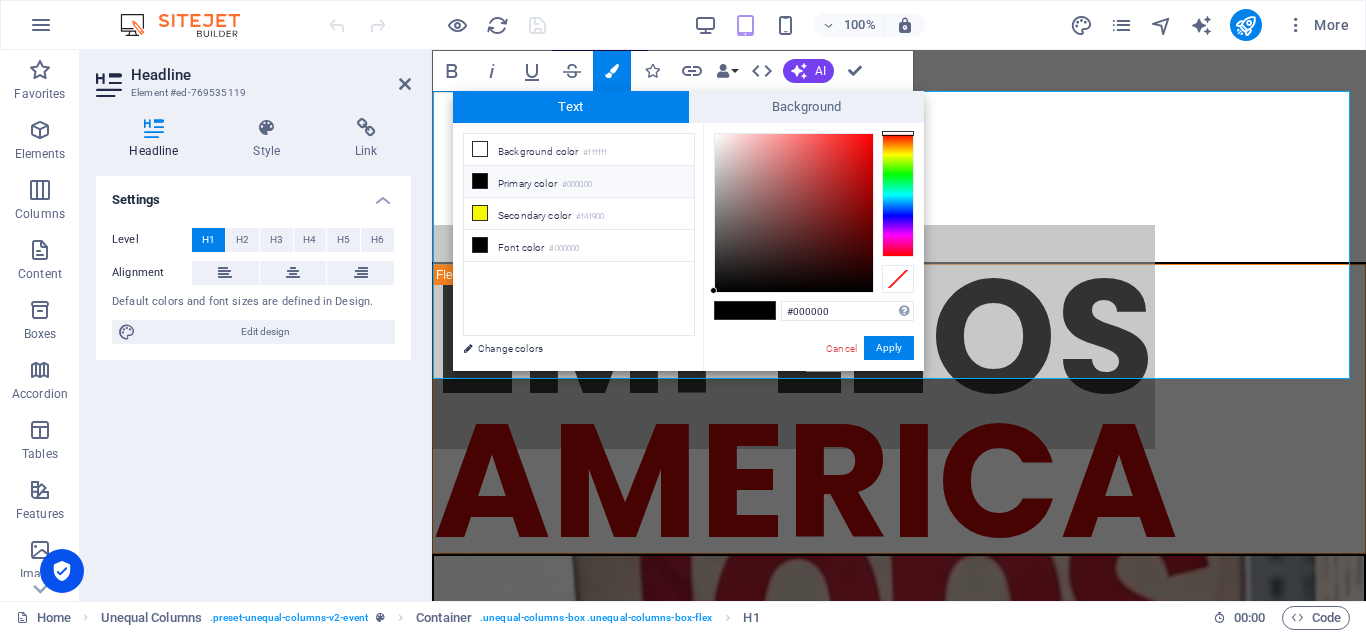 click at bounding box center [898, 195] 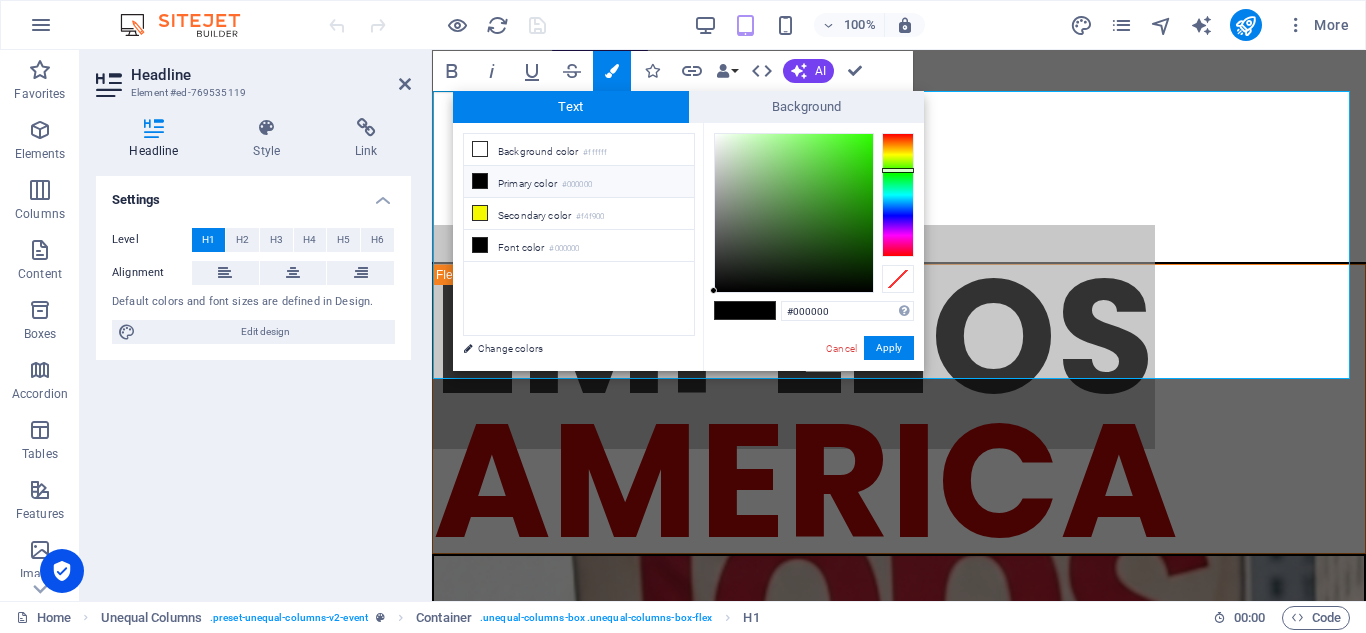click at bounding box center [898, 195] 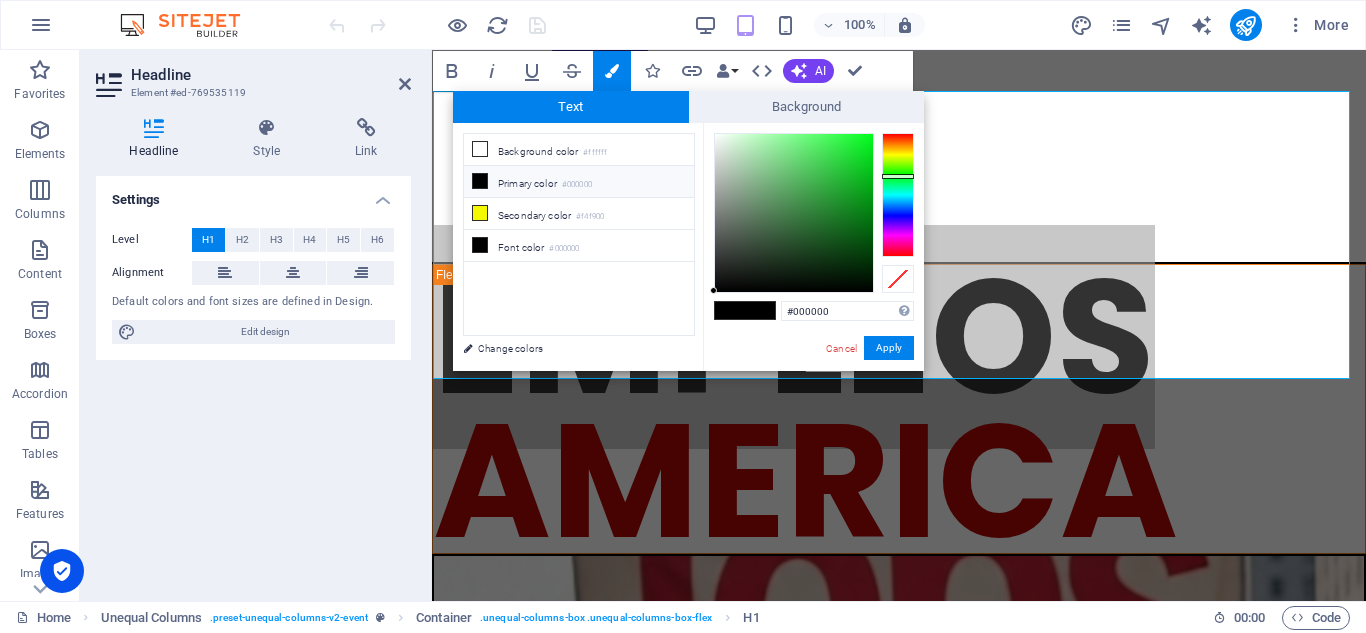 click at bounding box center [898, 195] 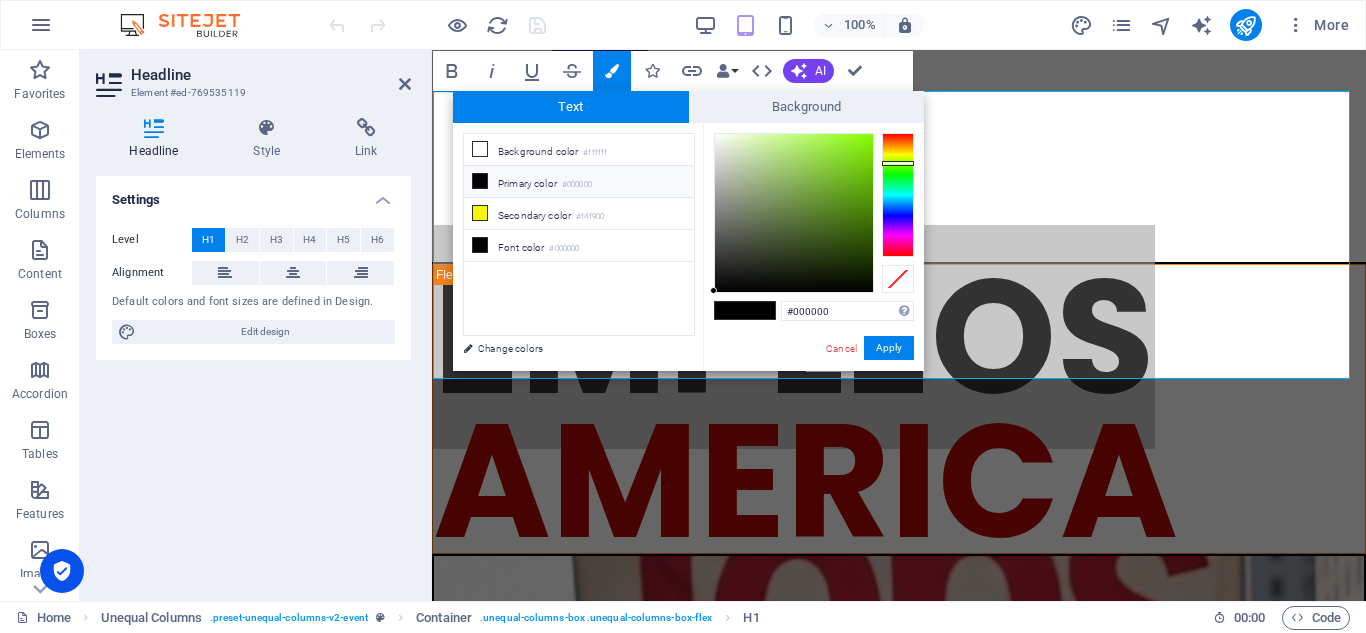 click at bounding box center [898, 195] 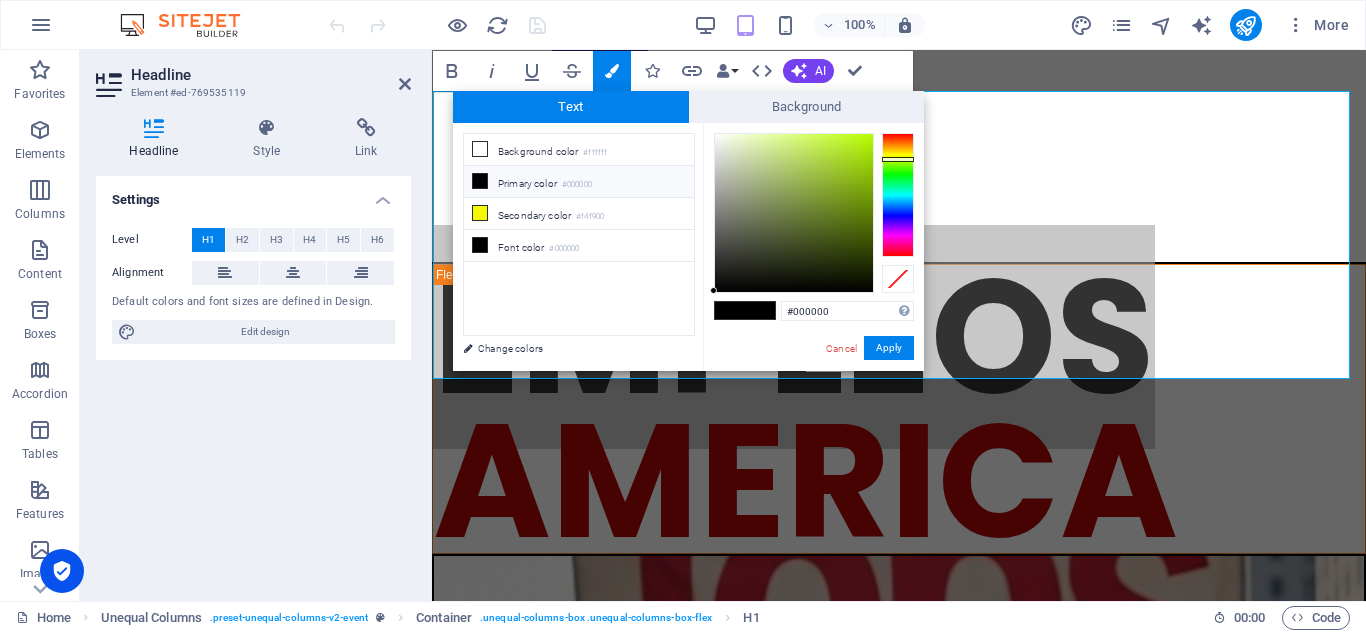 click at bounding box center [898, 195] 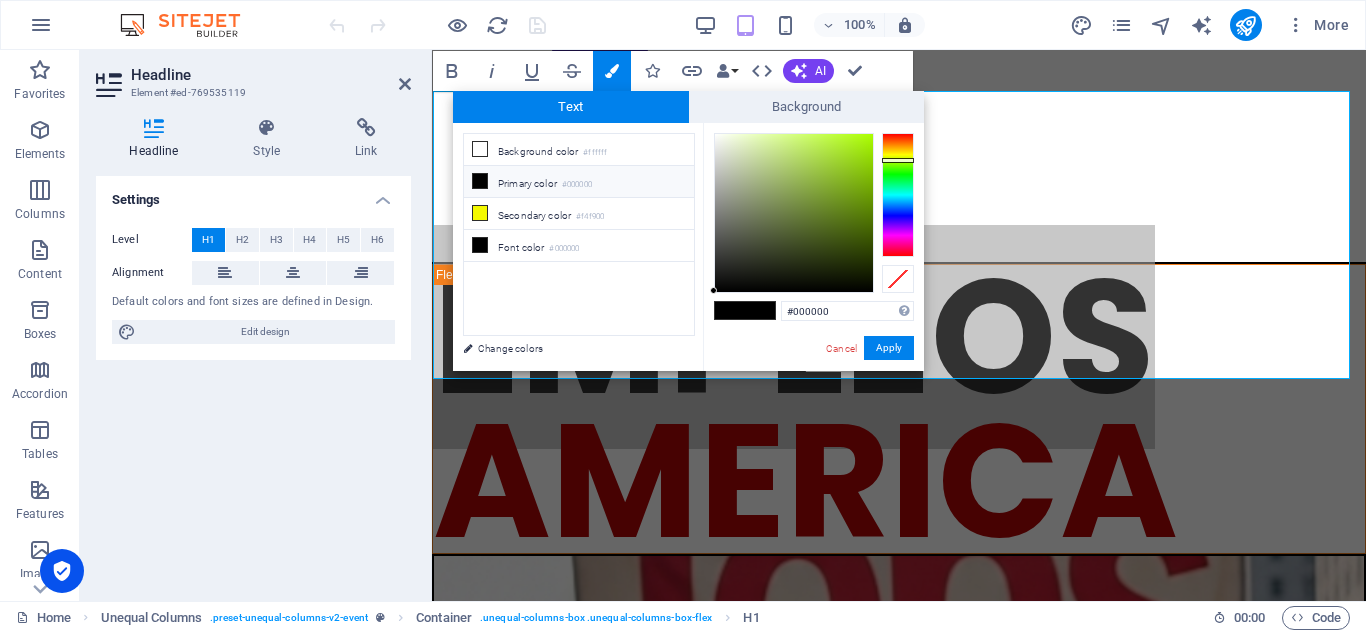 click at bounding box center [898, 160] 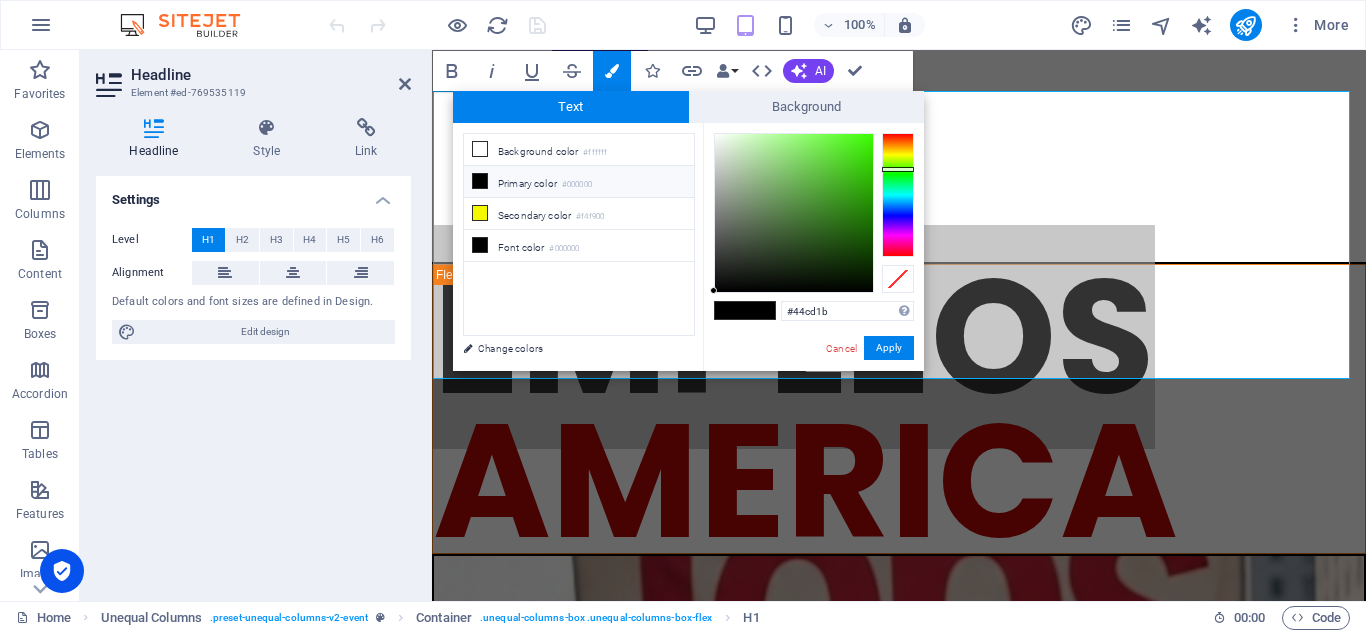 click at bounding box center [794, 213] 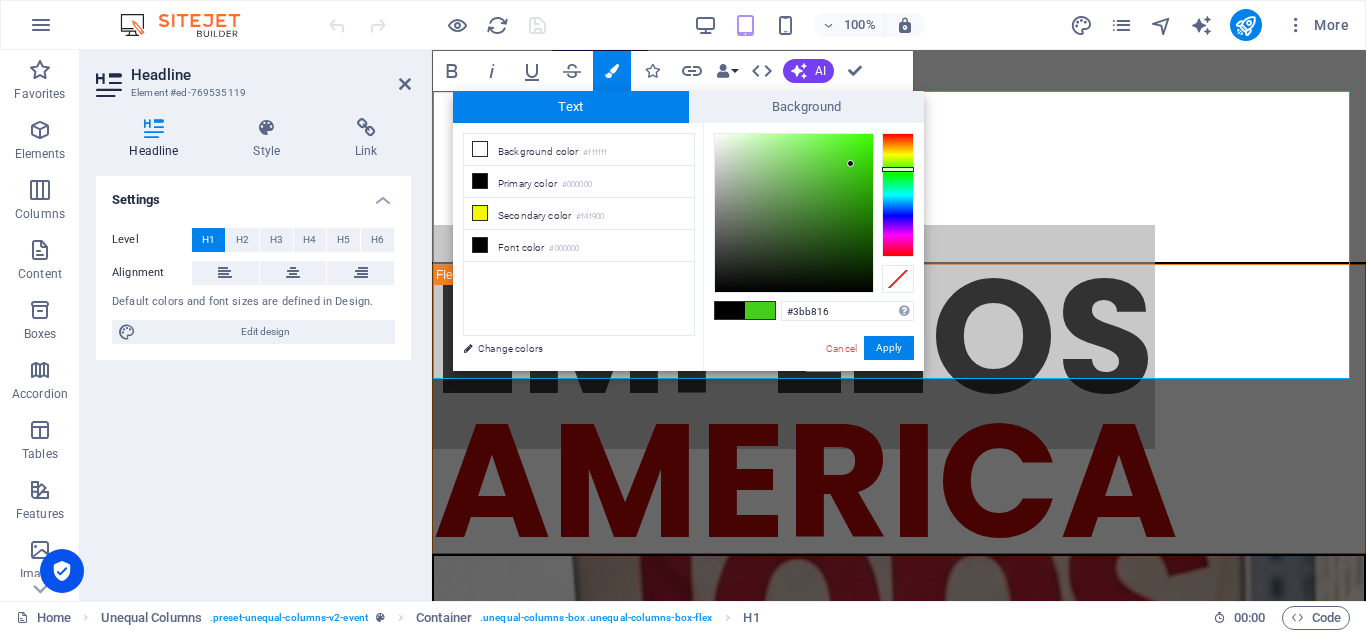 click at bounding box center (794, 213) 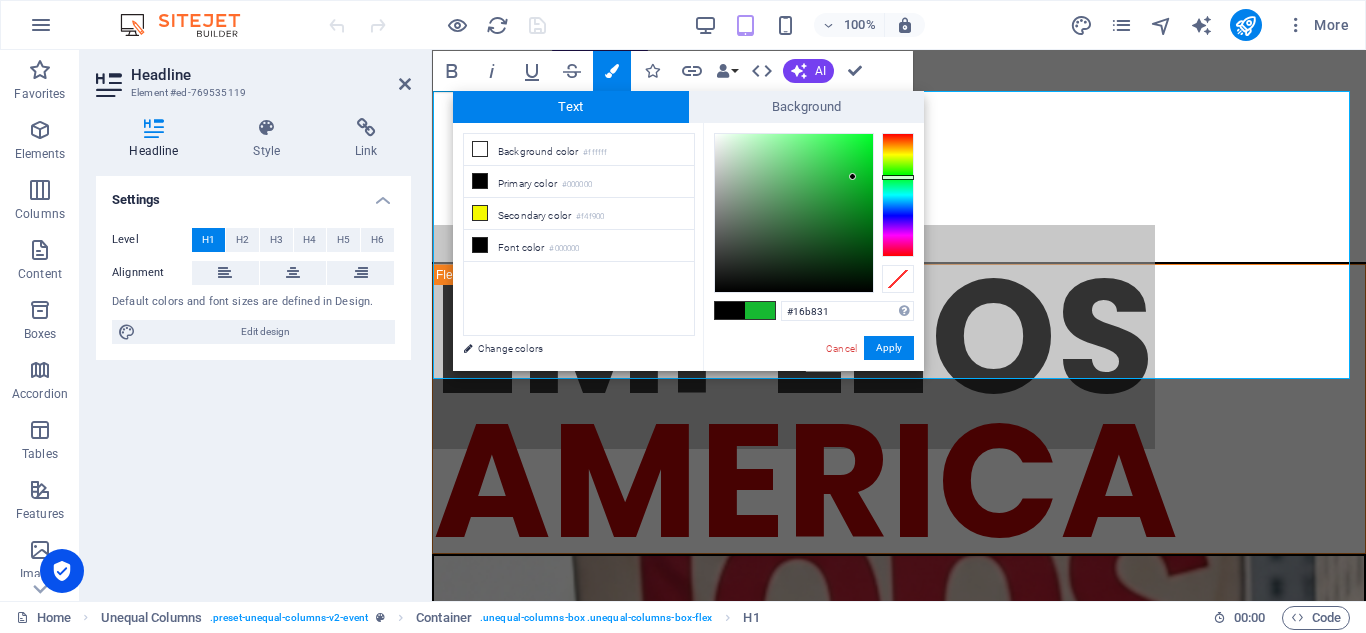 click at bounding box center (898, 195) 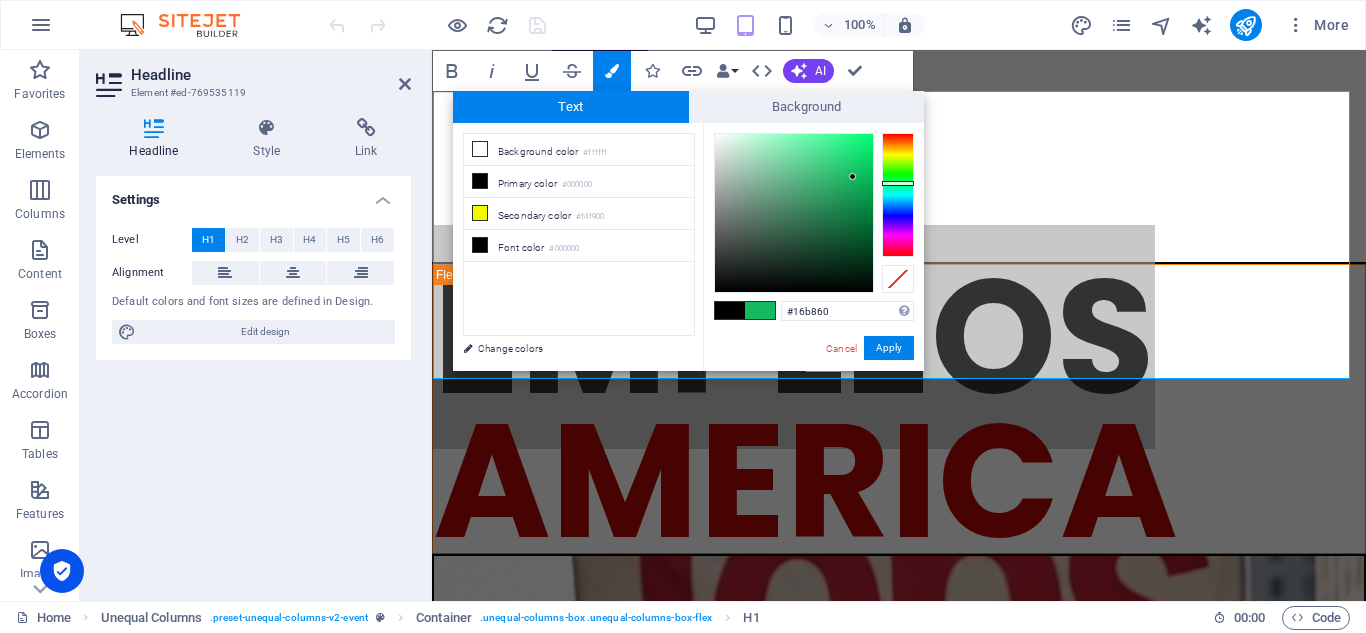 click at bounding box center (898, 195) 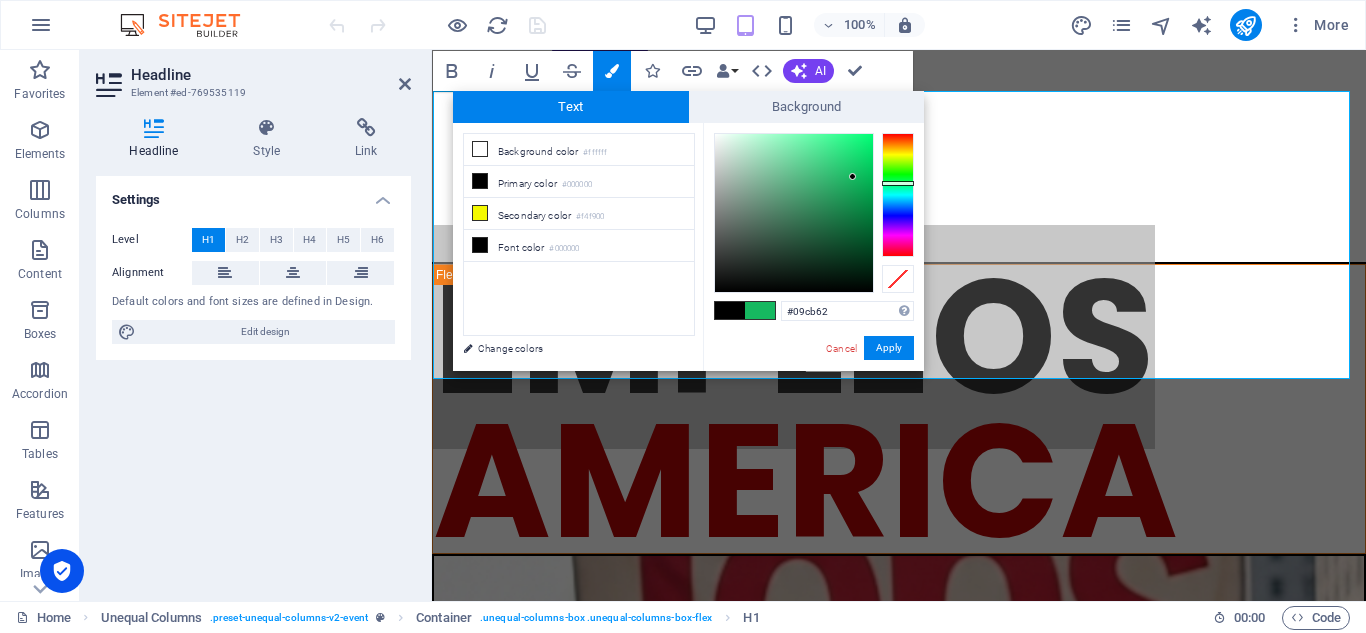 click at bounding box center (794, 213) 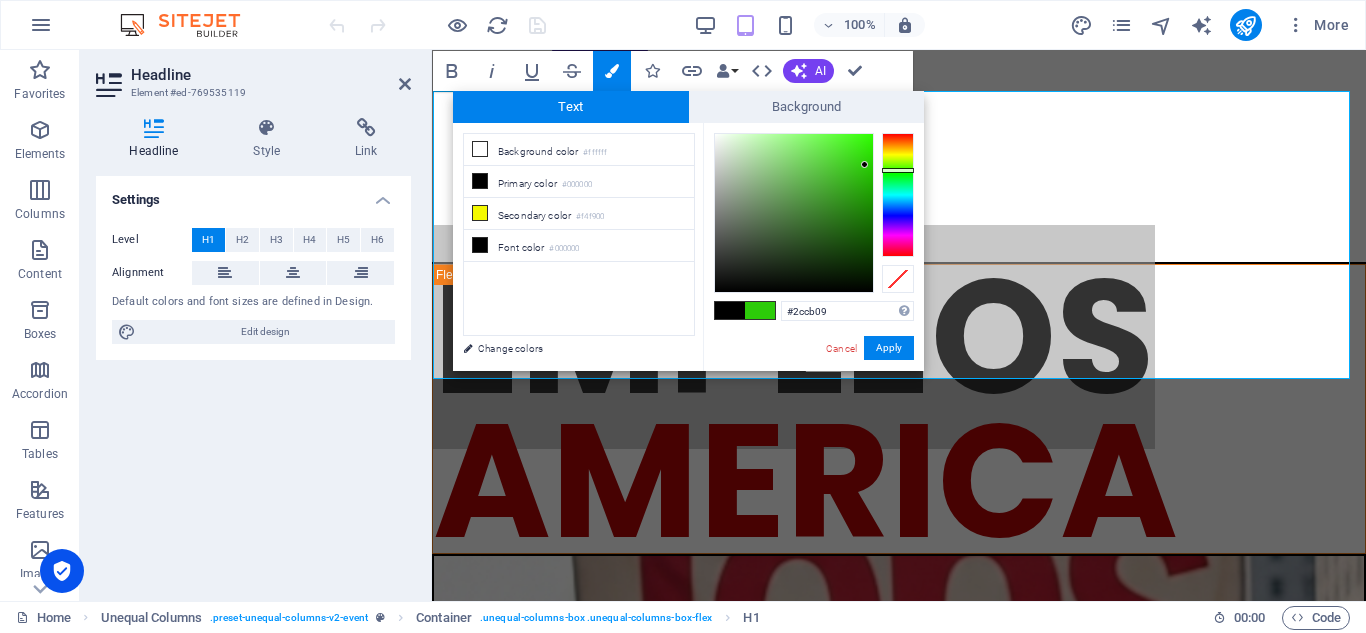 click at bounding box center [898, 195] 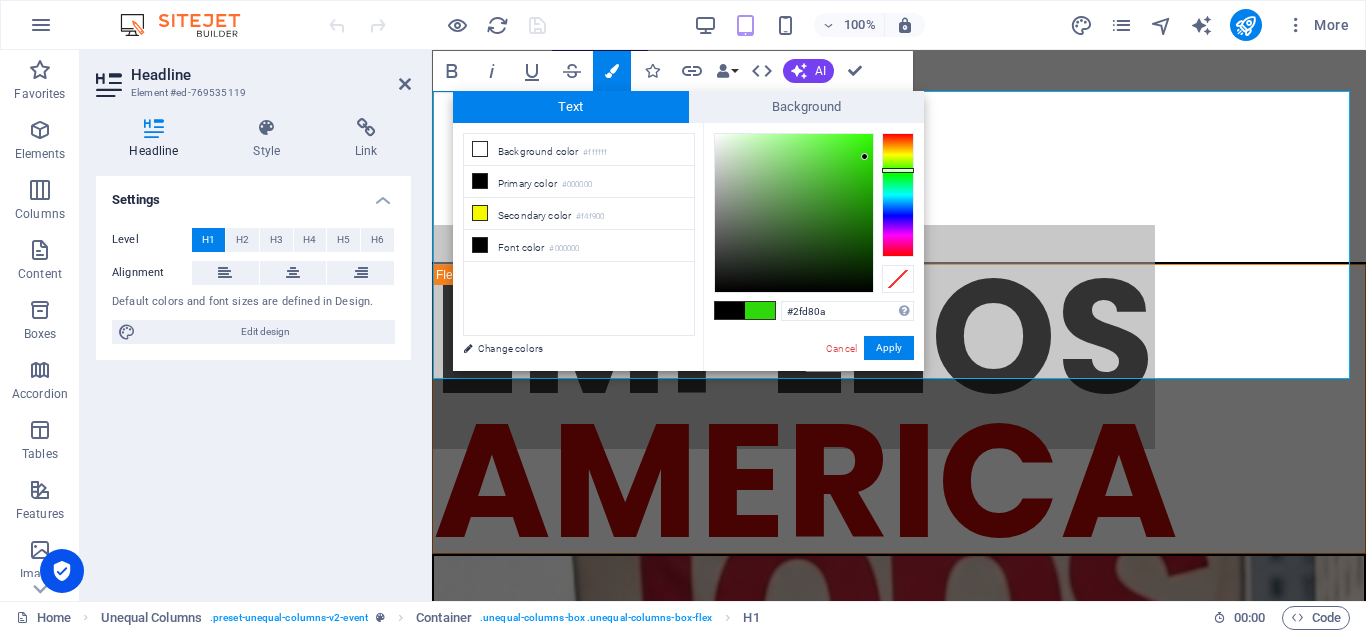 click at bounding box center [794, 213] 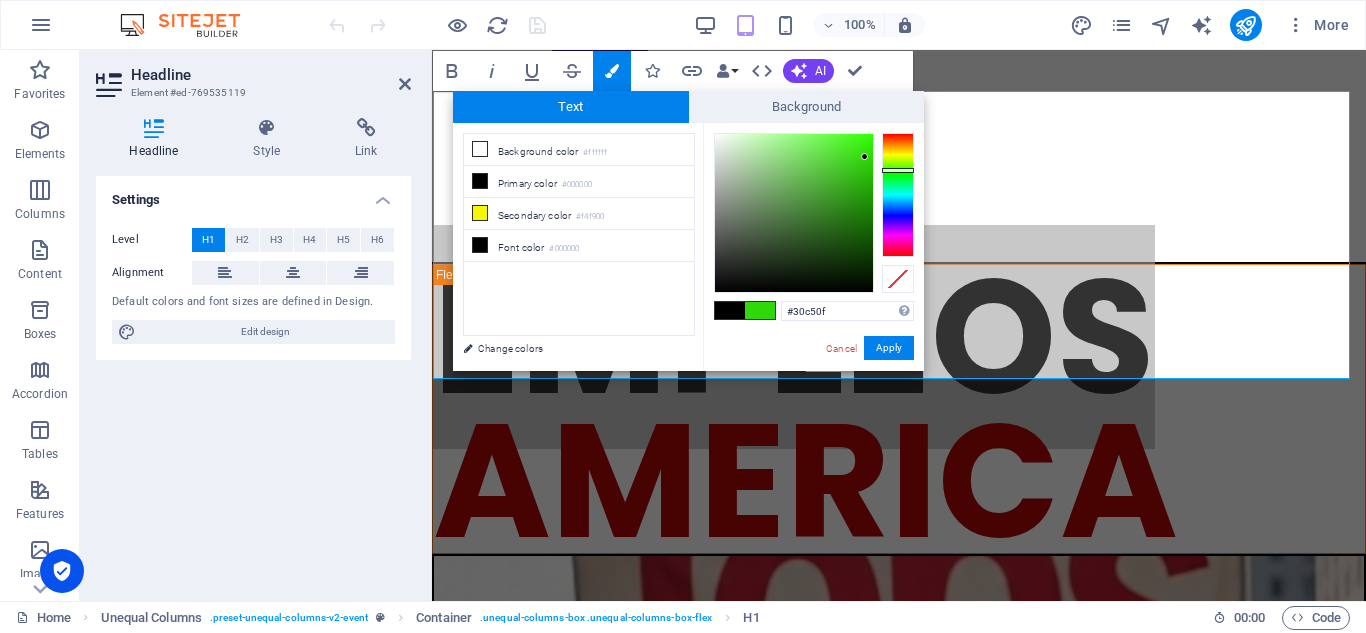 click at bounding box center (794, 213) 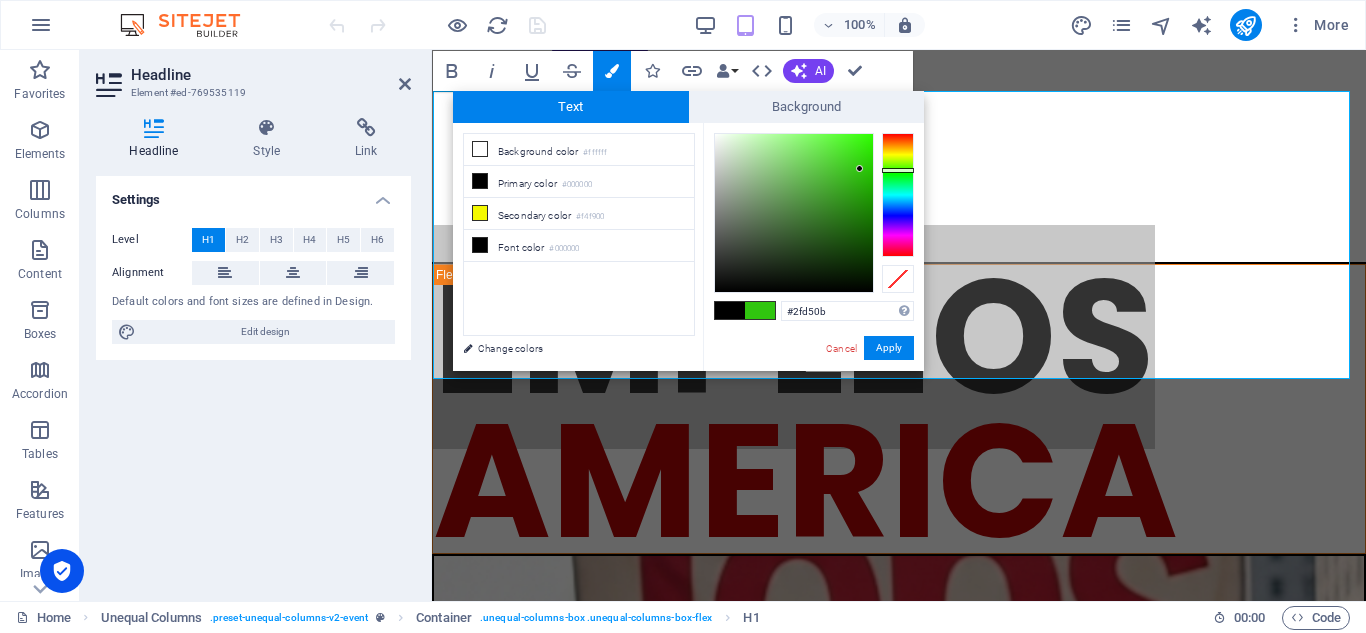 click at bounding box center [794, 213] 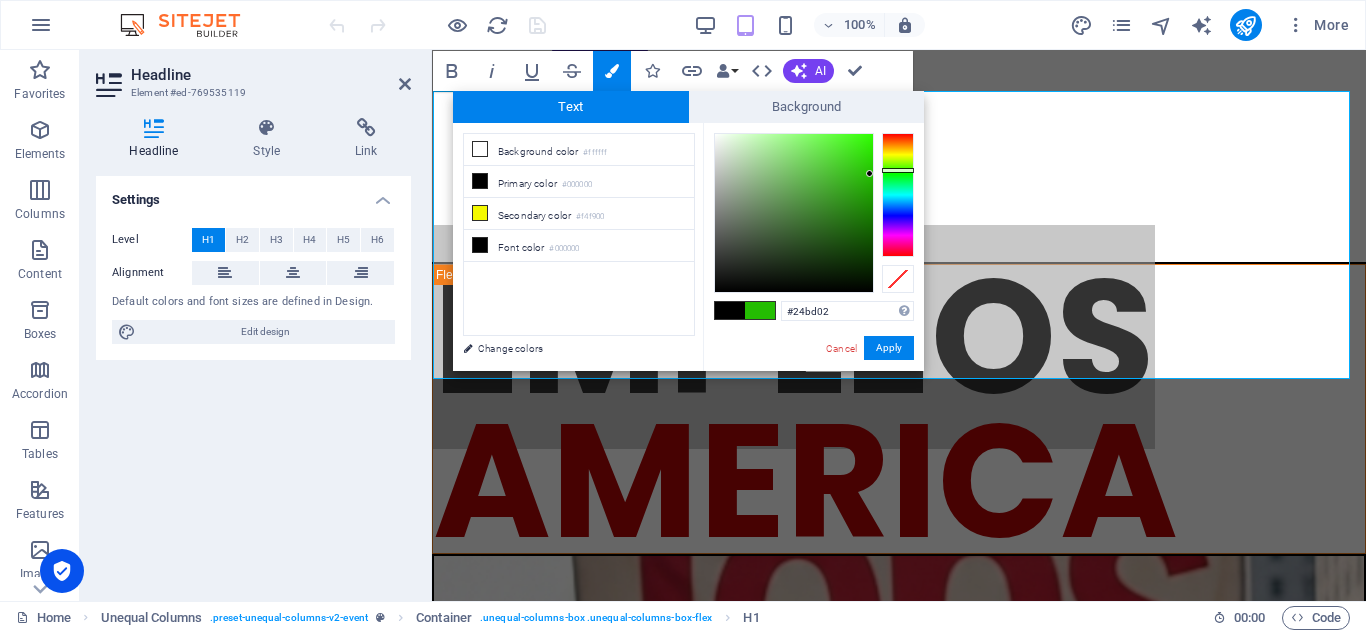 click at bounding box center (794, 213) 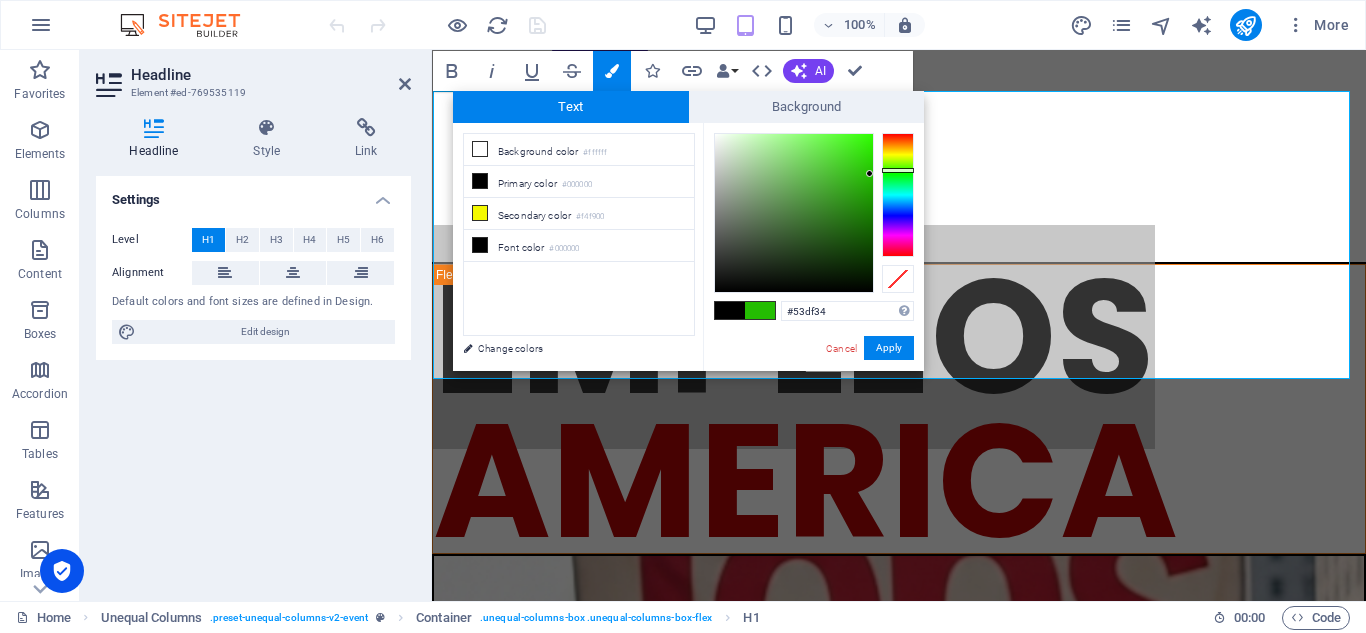 click at bounding box center (794, 213) 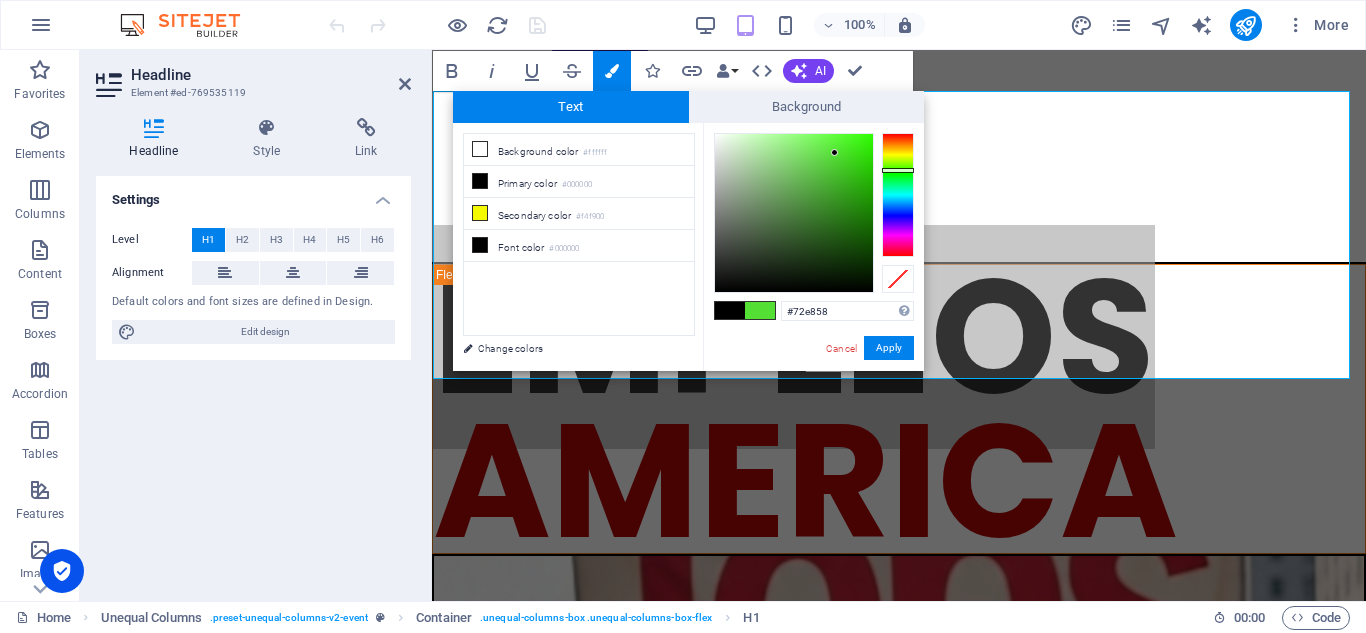 click at bounding box center (794, 213) 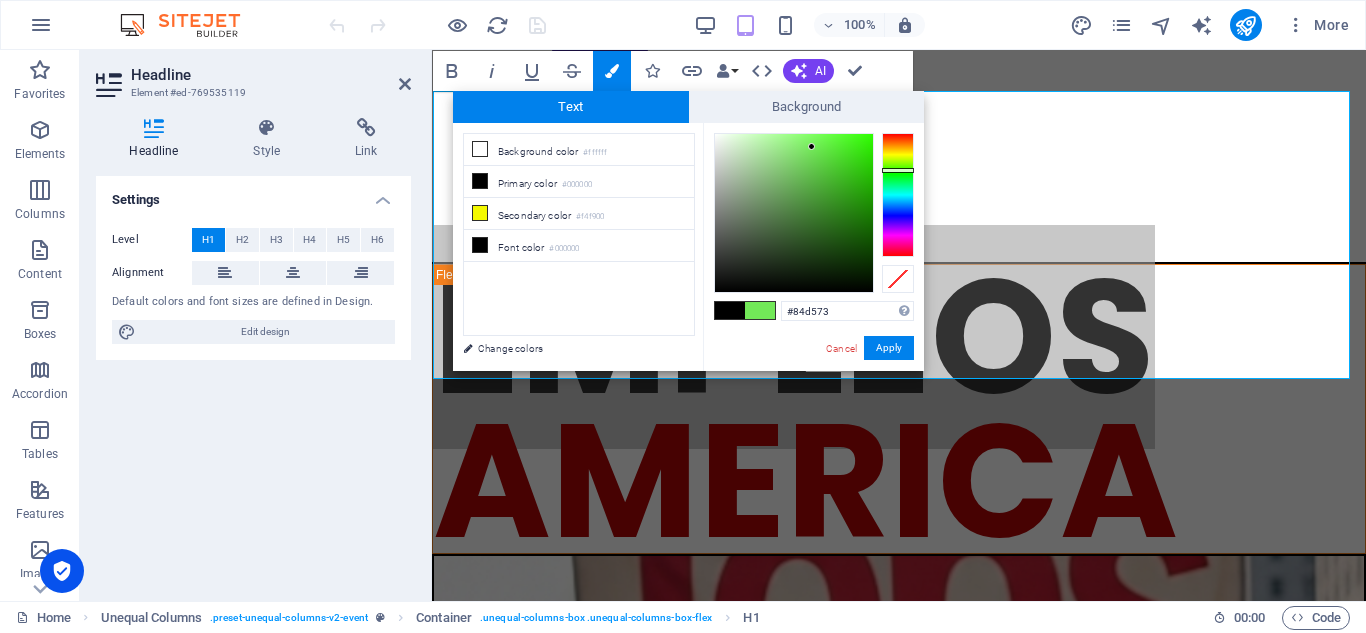 click at bounding box center [794, 213] 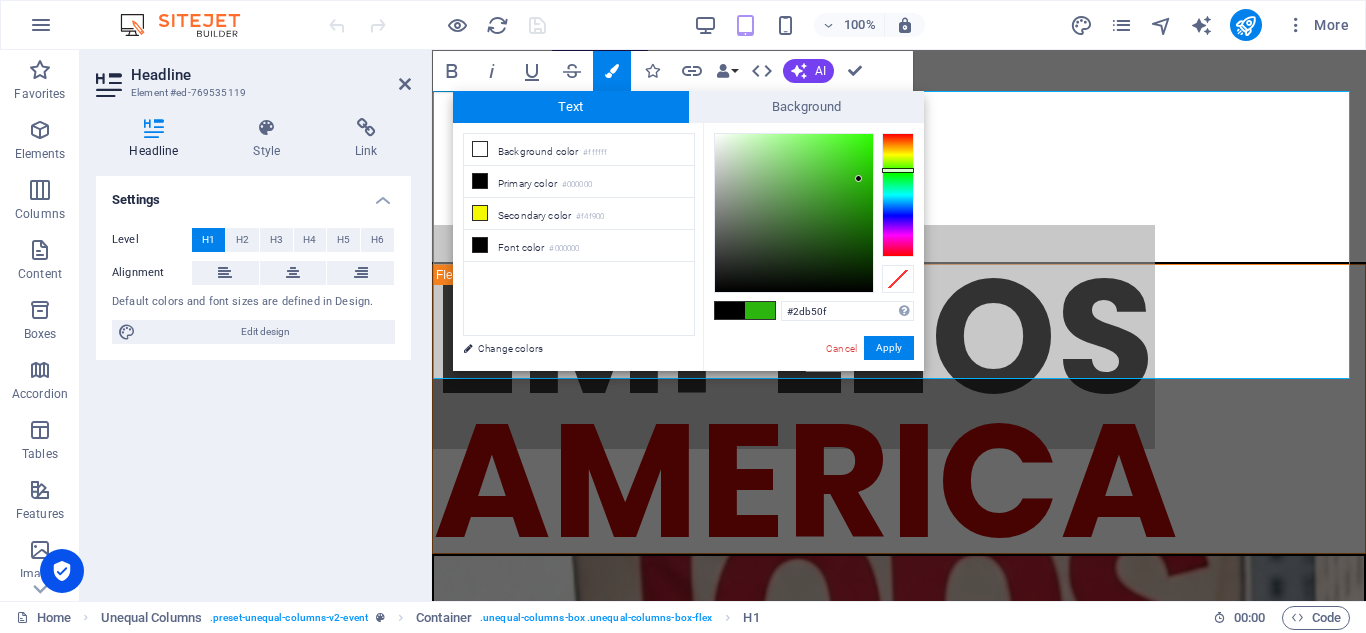 click at bounding box center (794, 213) 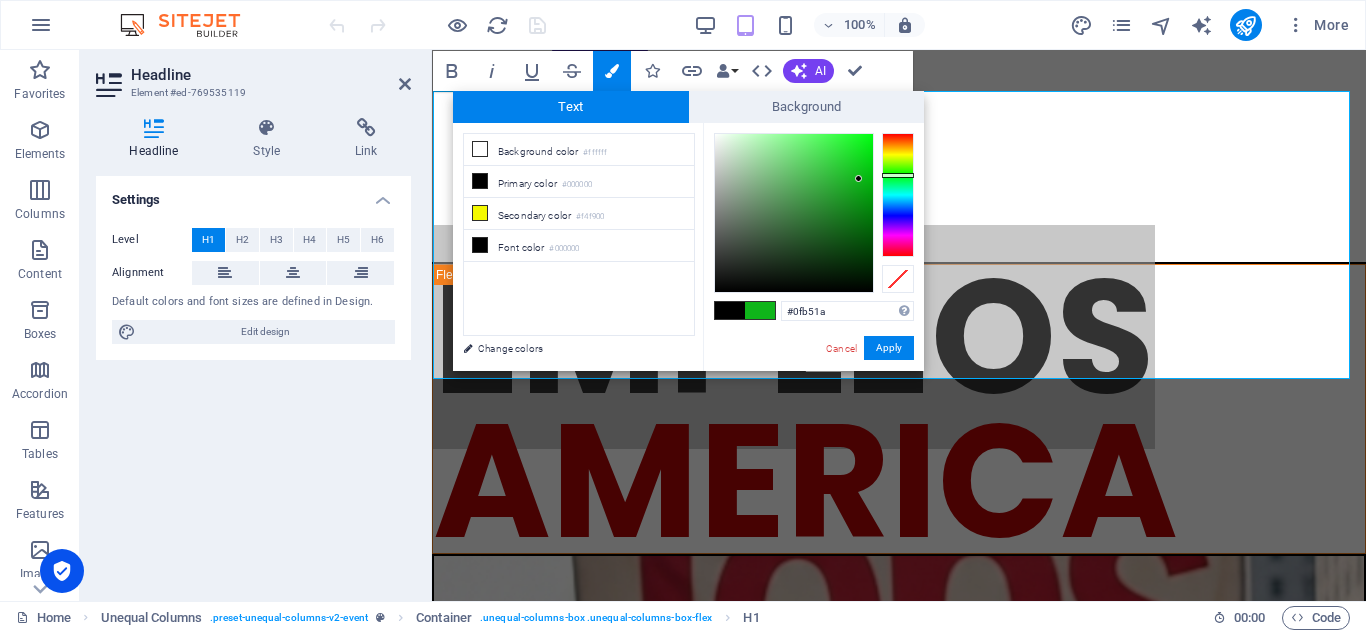 click at bounding box center (898, 195) 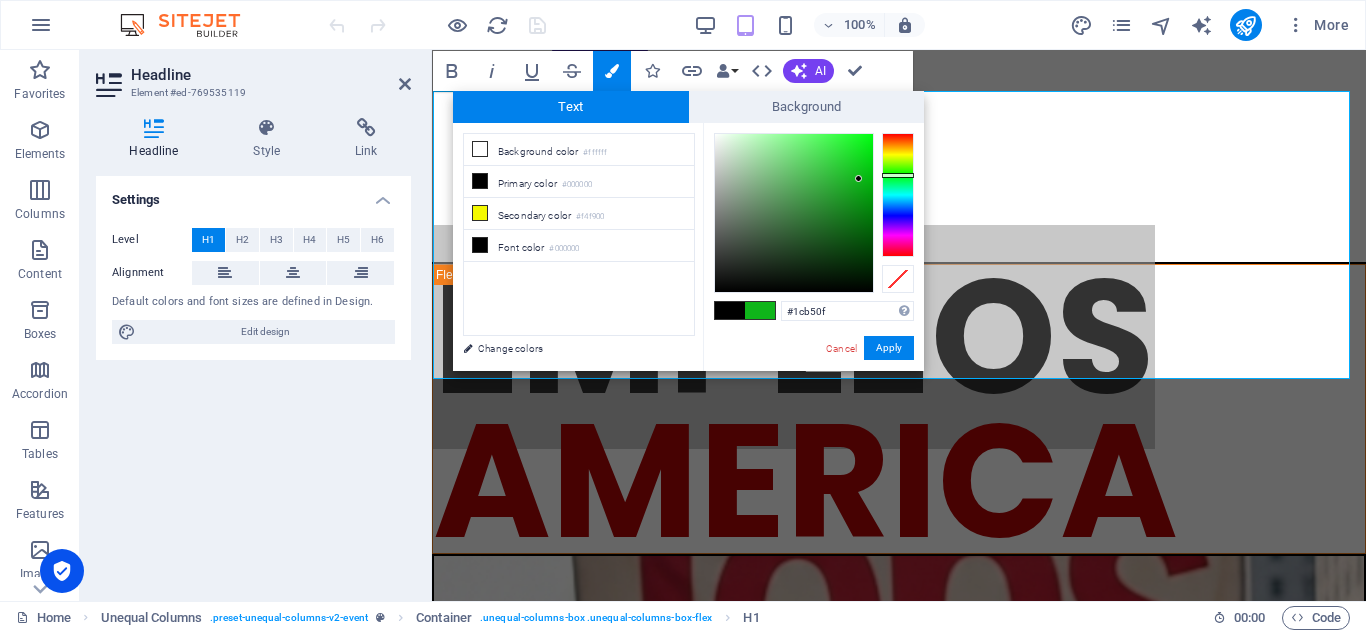 click at bounding box center (898, 195) 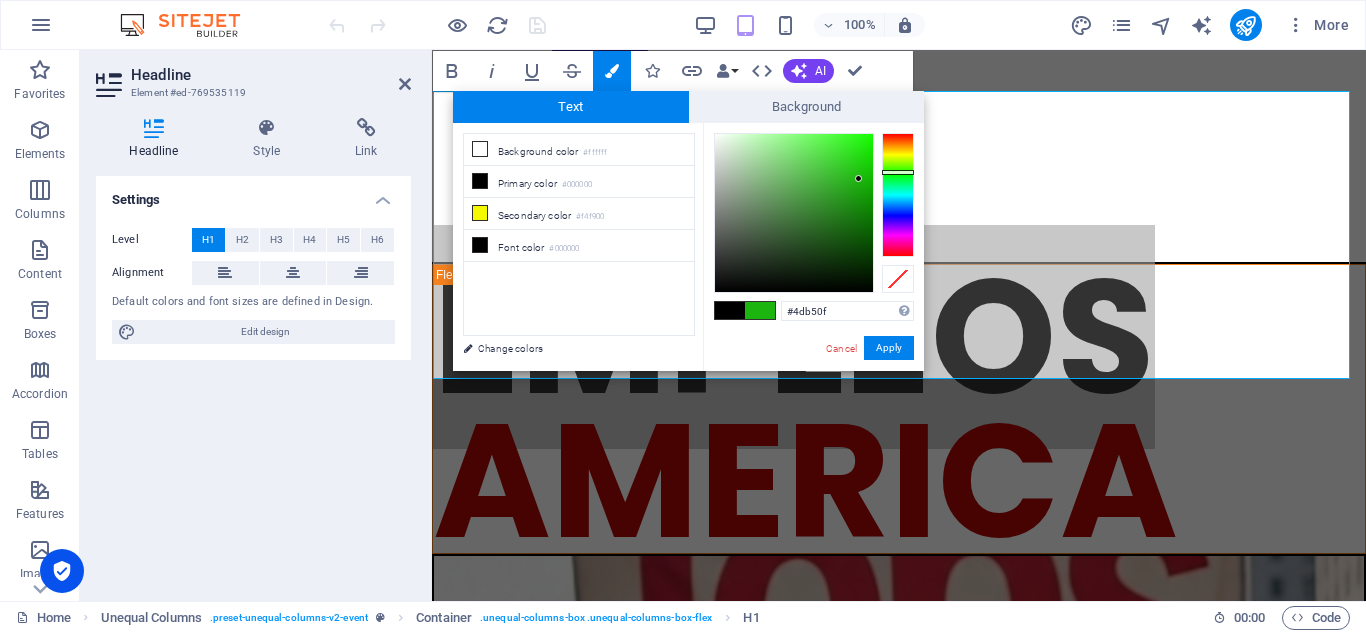 click at bounding box center [898, 195] 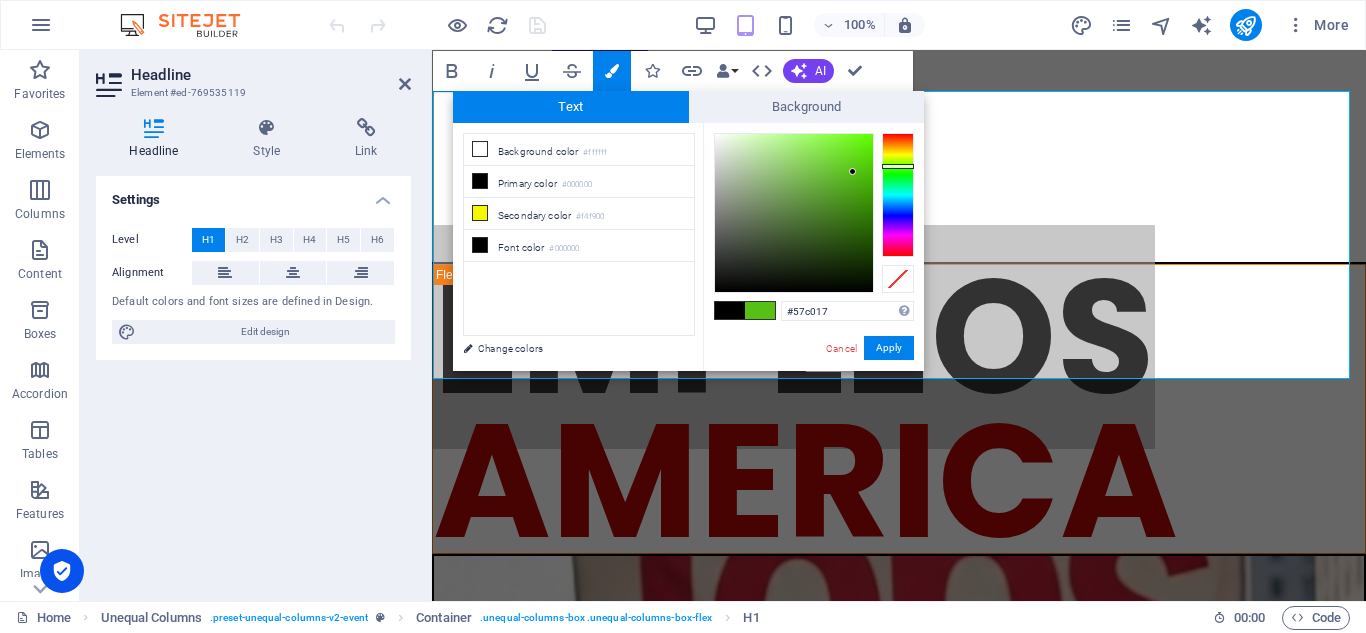 click at bounding box center [794, 213] 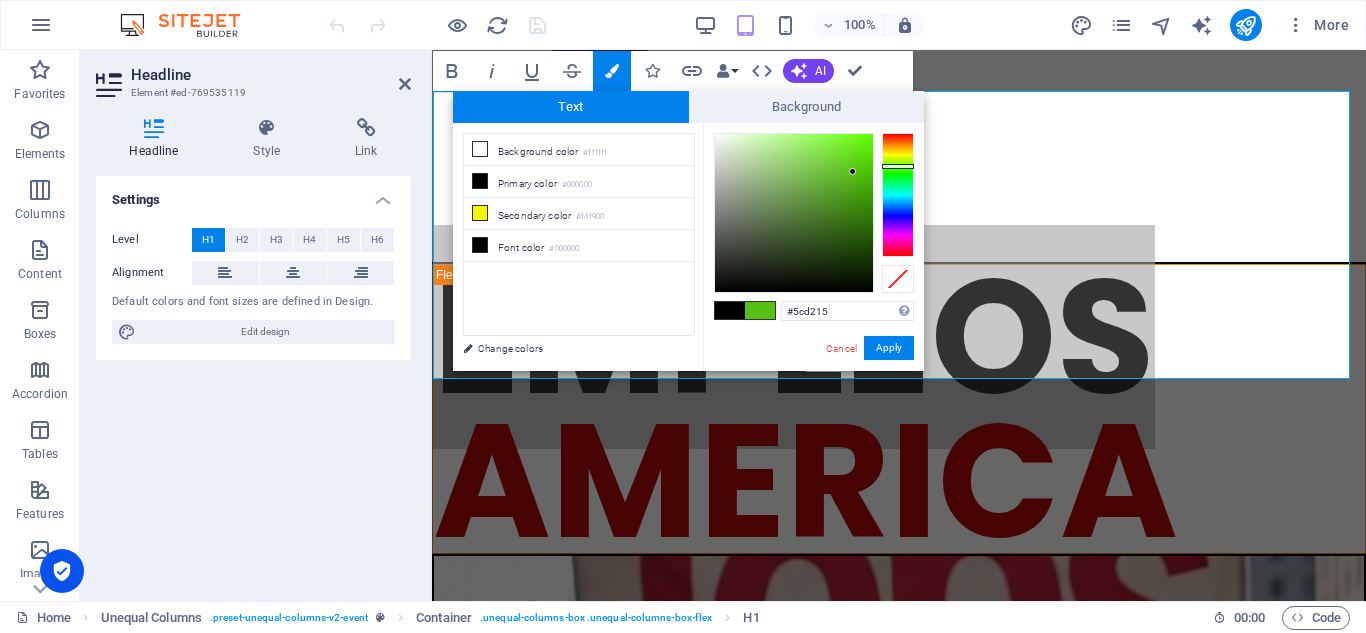 click at bounding box center [794, 213] 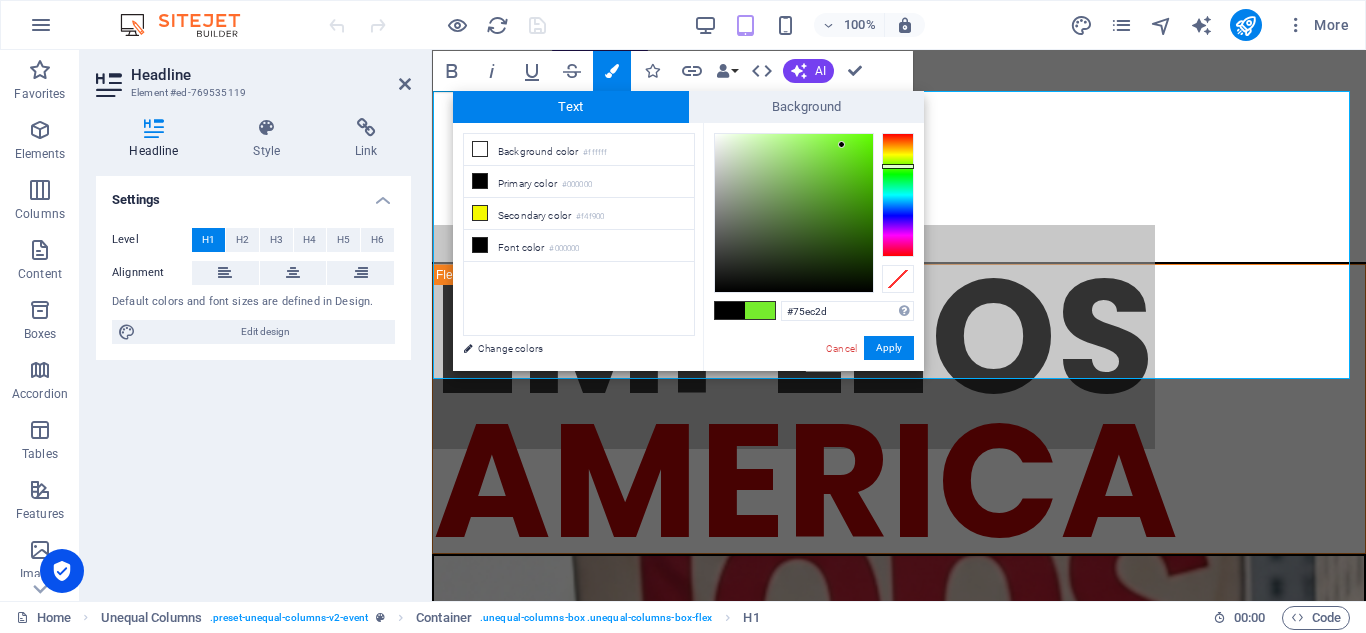 click at bounding box center [794, 213] 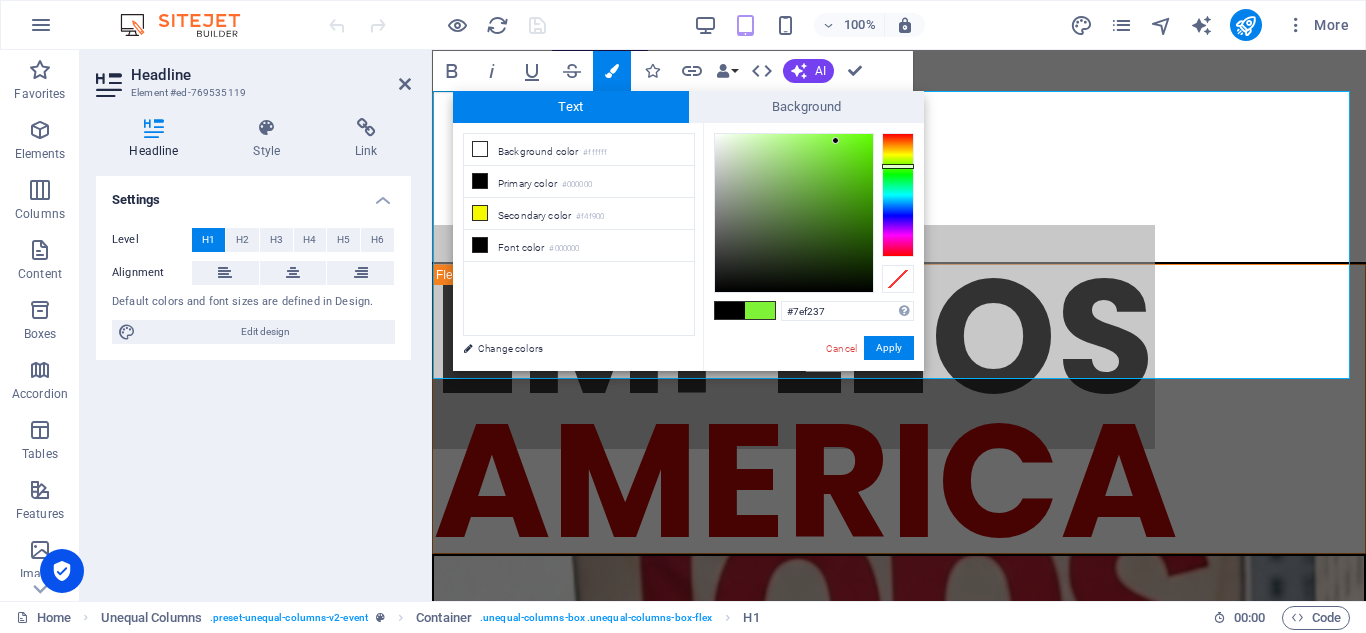 click at bounding box center (794, 213) 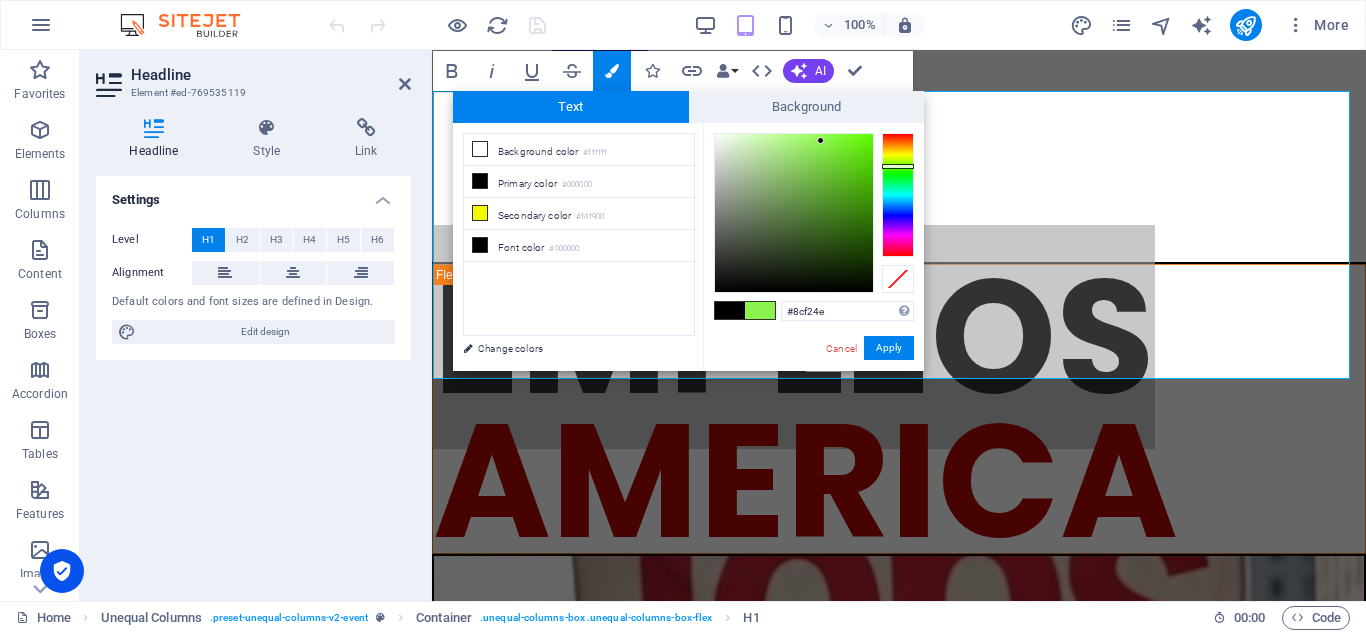 click at bounding box center [794, 213] 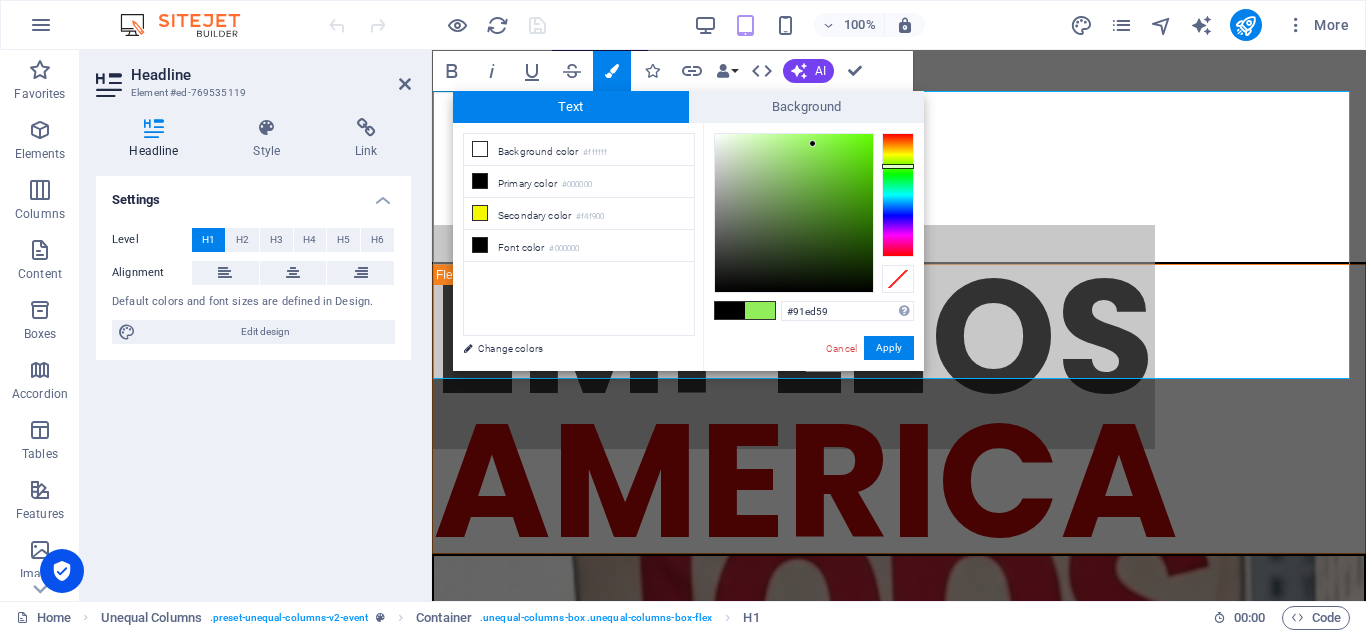 click at bounding box center (794, 213) 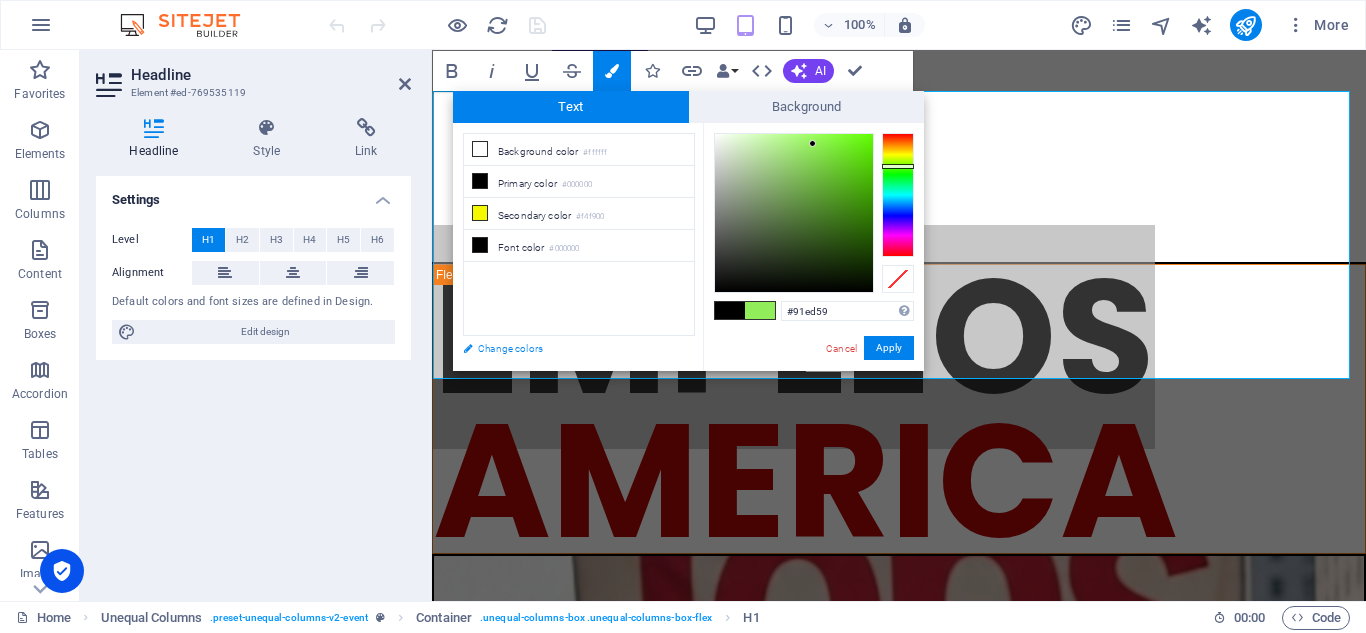 click on "Change colors" at bounding box center (569, 348) 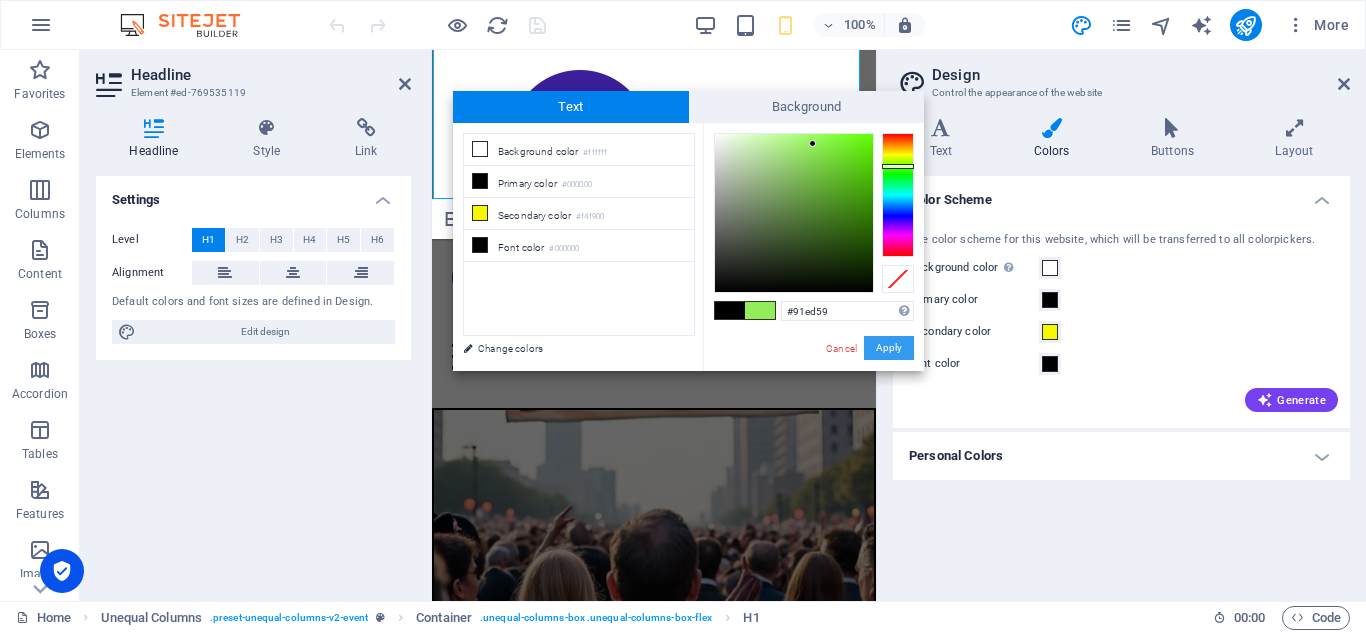 click on "Apply" at bounding box center (889, 348) 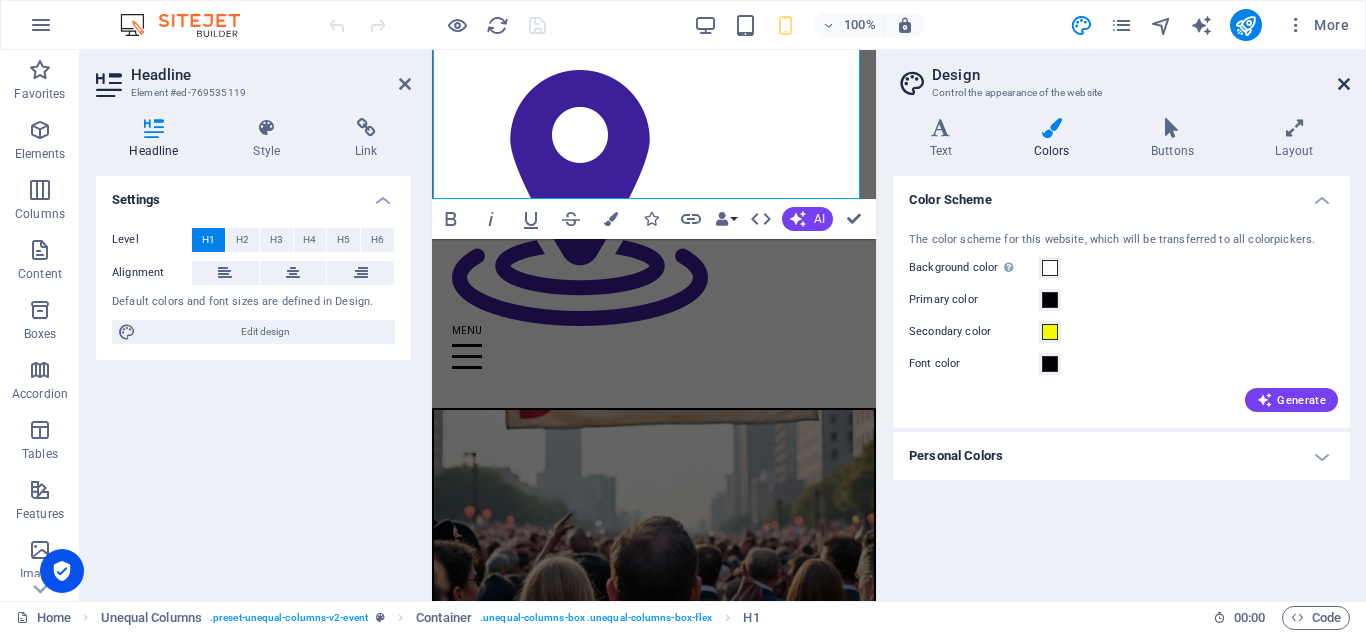 click at bounding box center (1344, 84) 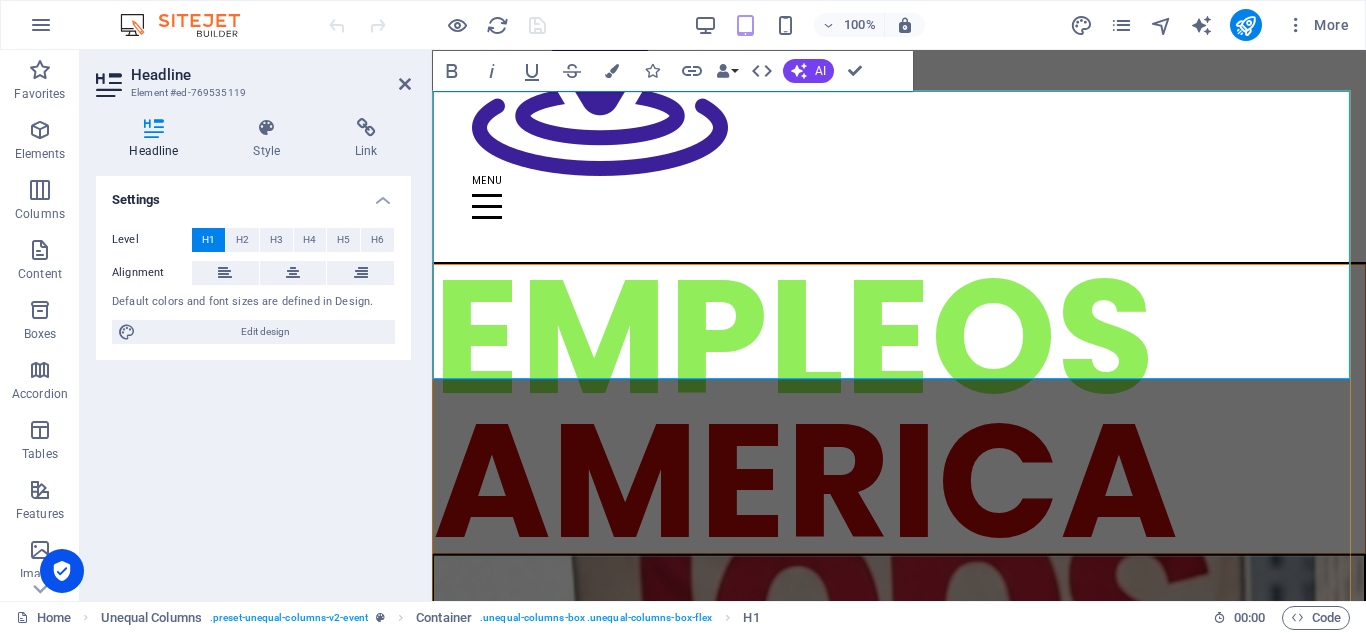 click on "EMPLEOS AMERICA" at bounding box center (899, 409) 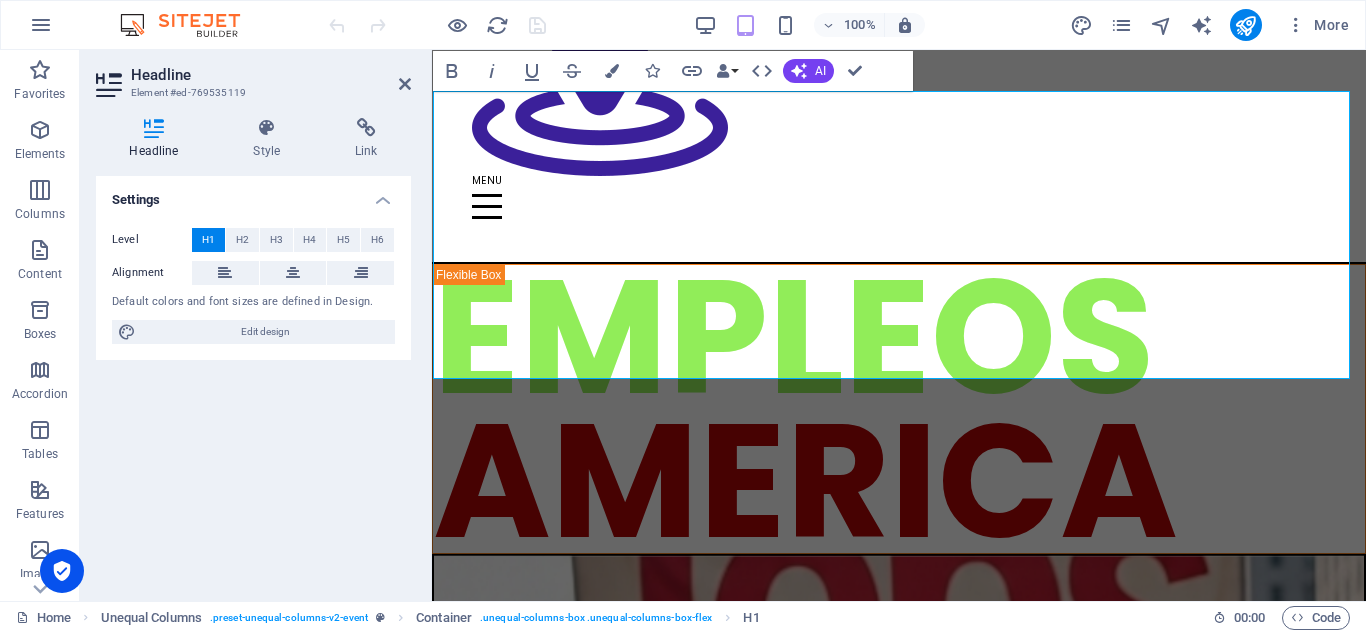 scroll, scrollTop: 0, scrollLeft: 0, axis: both 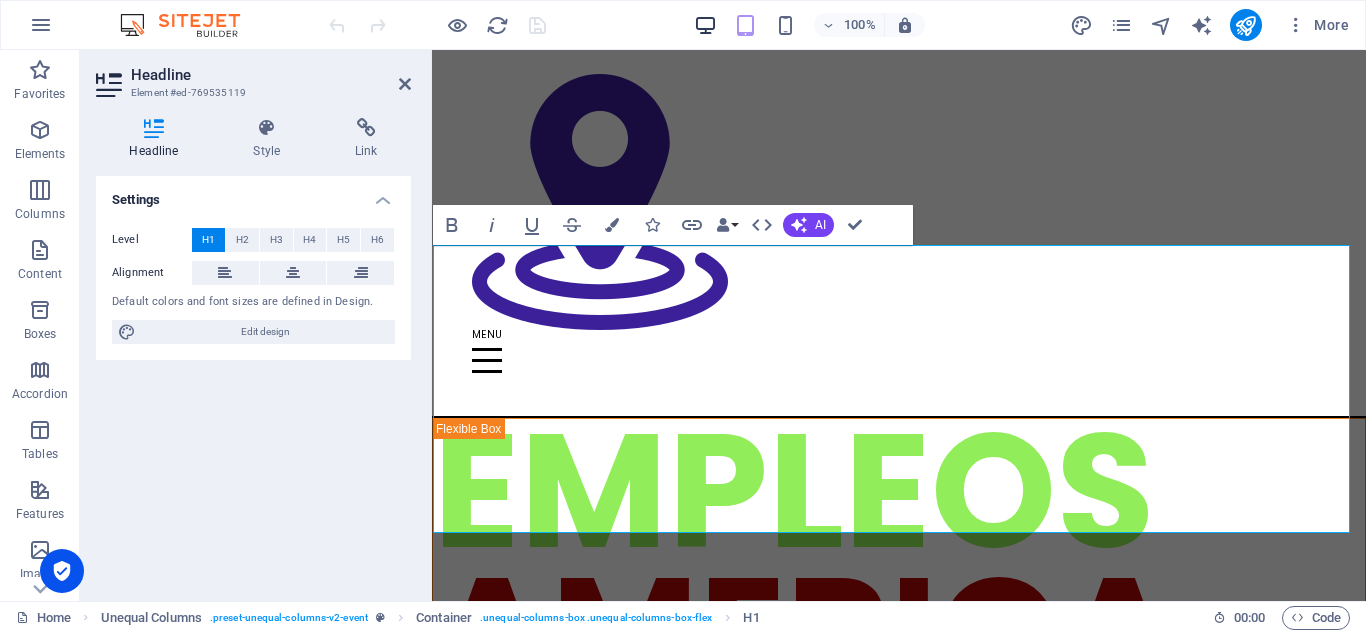 click at bounding box center (705, 25) 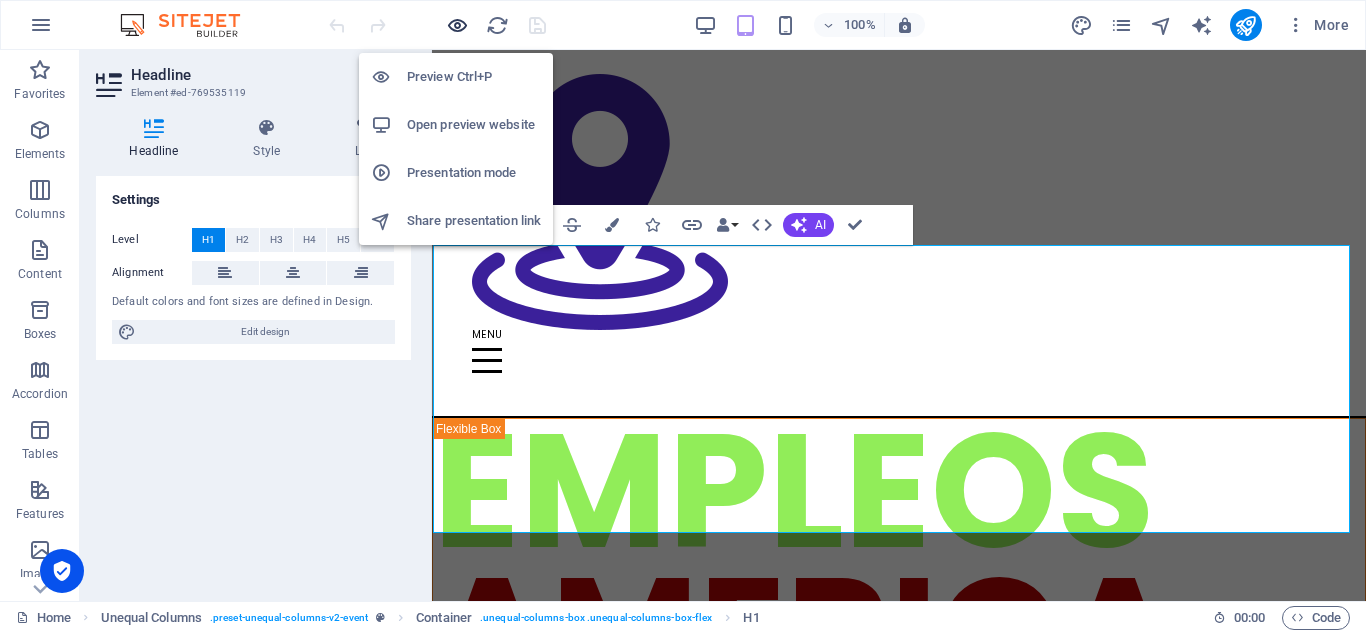 click at bounding box center [457, 25] 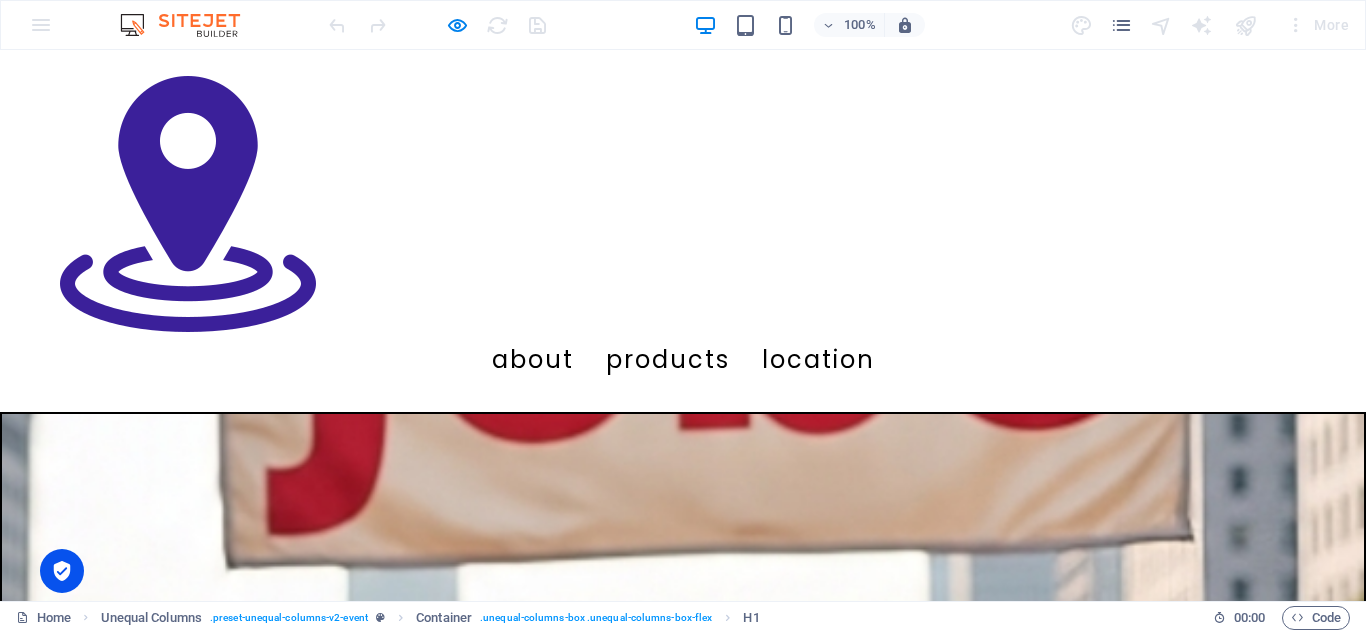 scroll, scrollTop: 0, scrollLeft: 0, axis: both 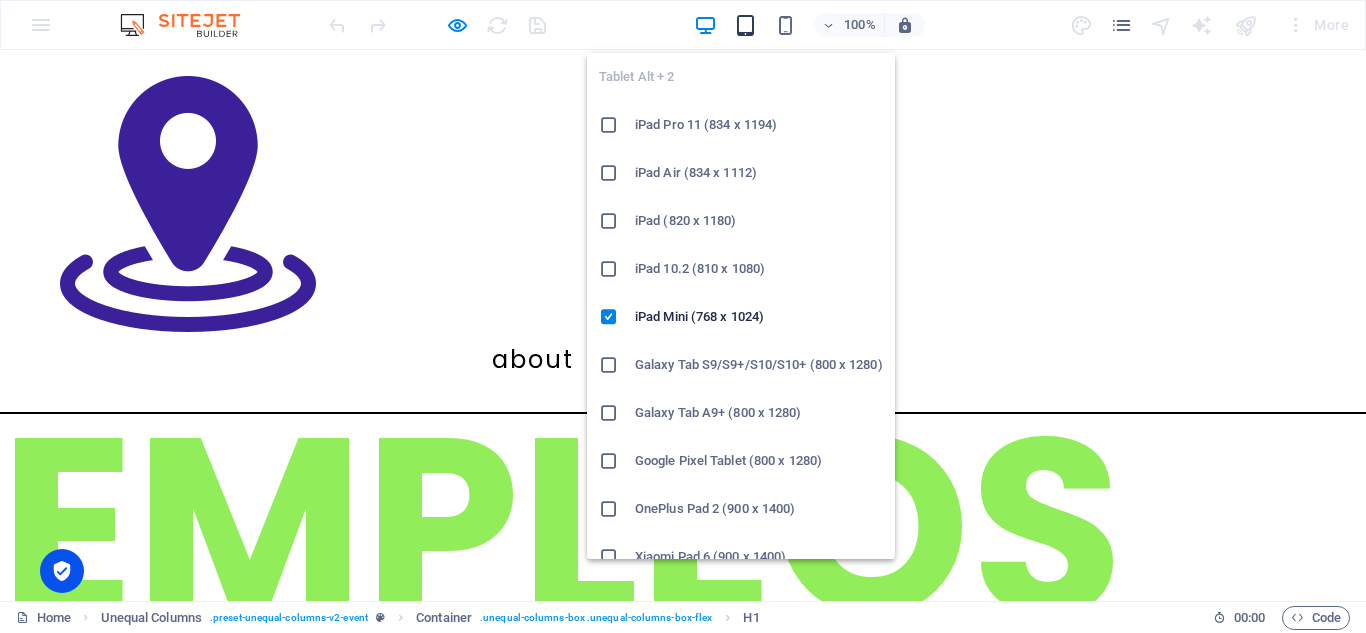 click at bounding box center (745, 25) 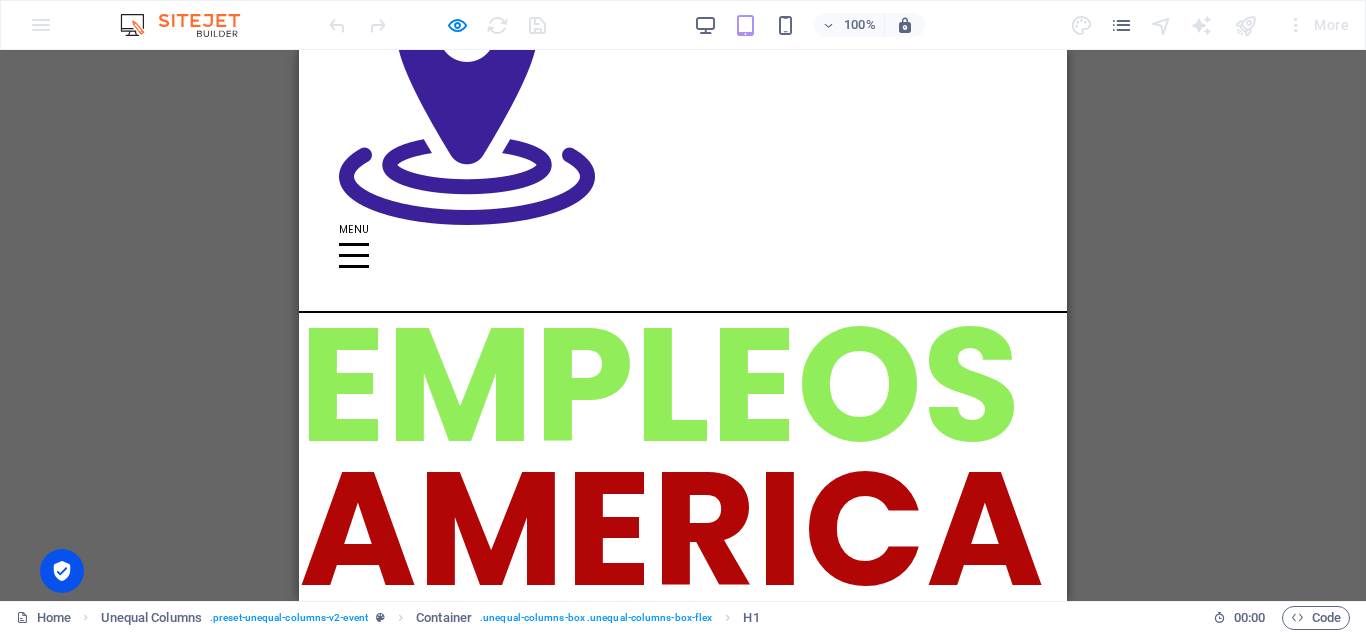 scroll, scrollTop: 0, scrollLeft: 0, axis: both 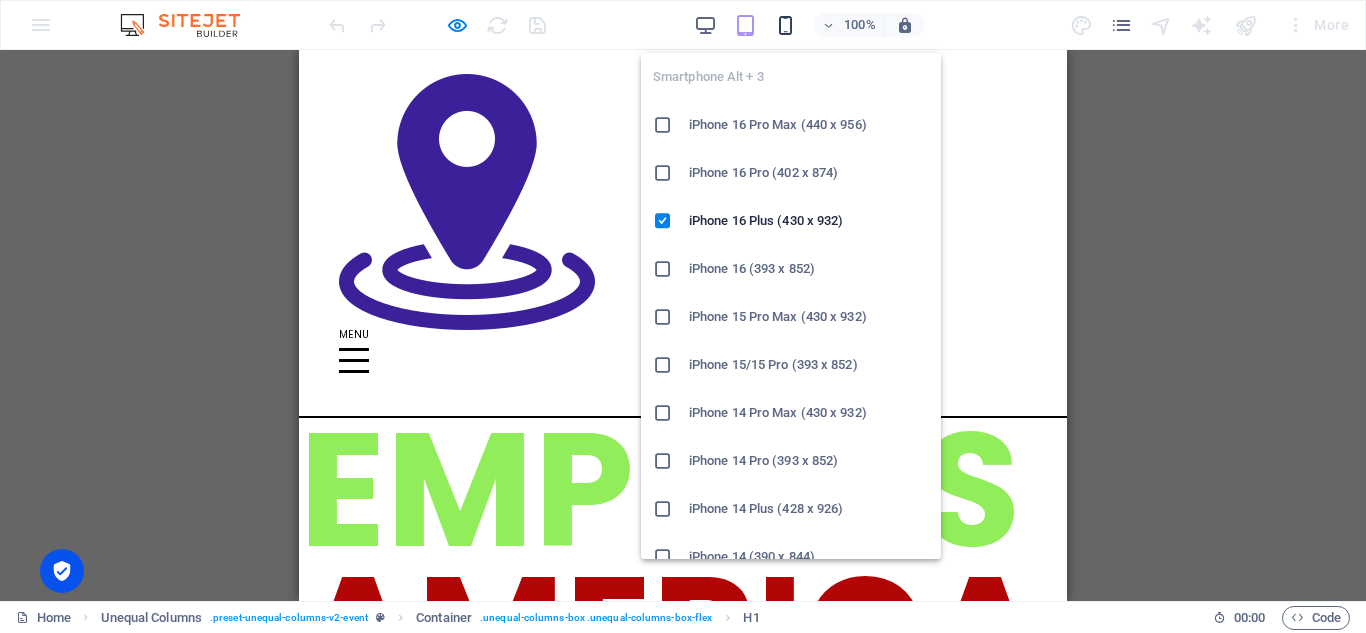 click at bounding box center [785, 25] 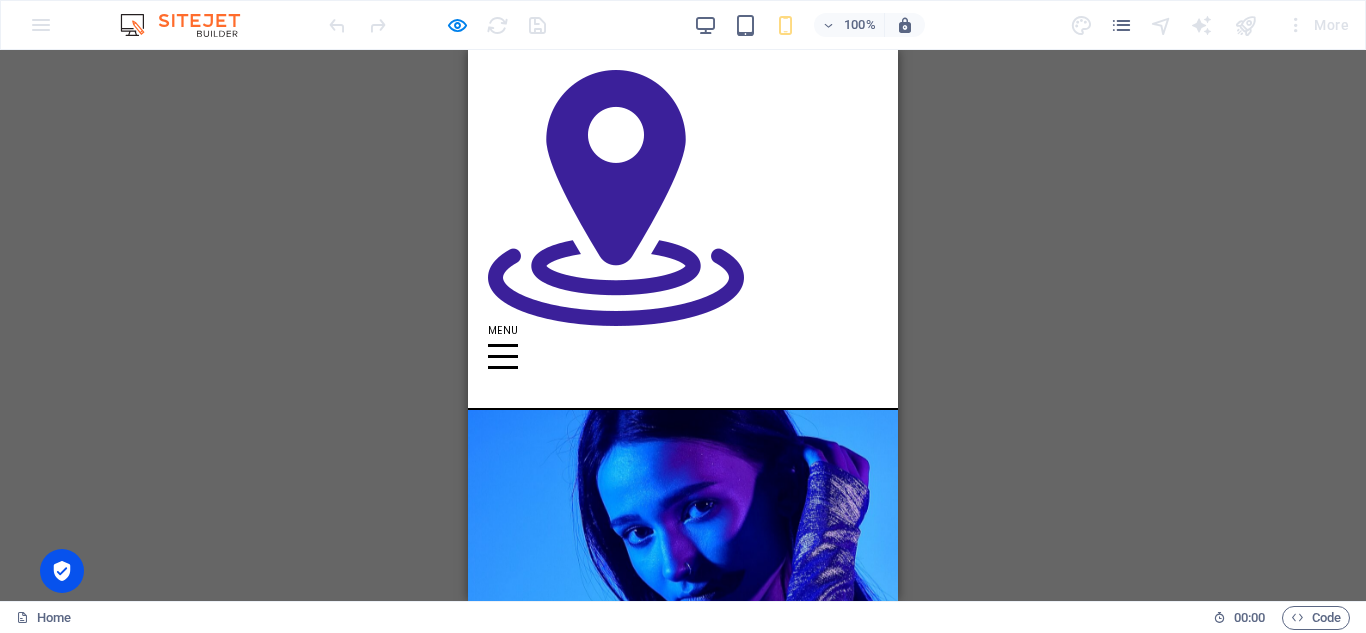 scroll, scrollTop: 0, scrollLeft: 0, axis: both 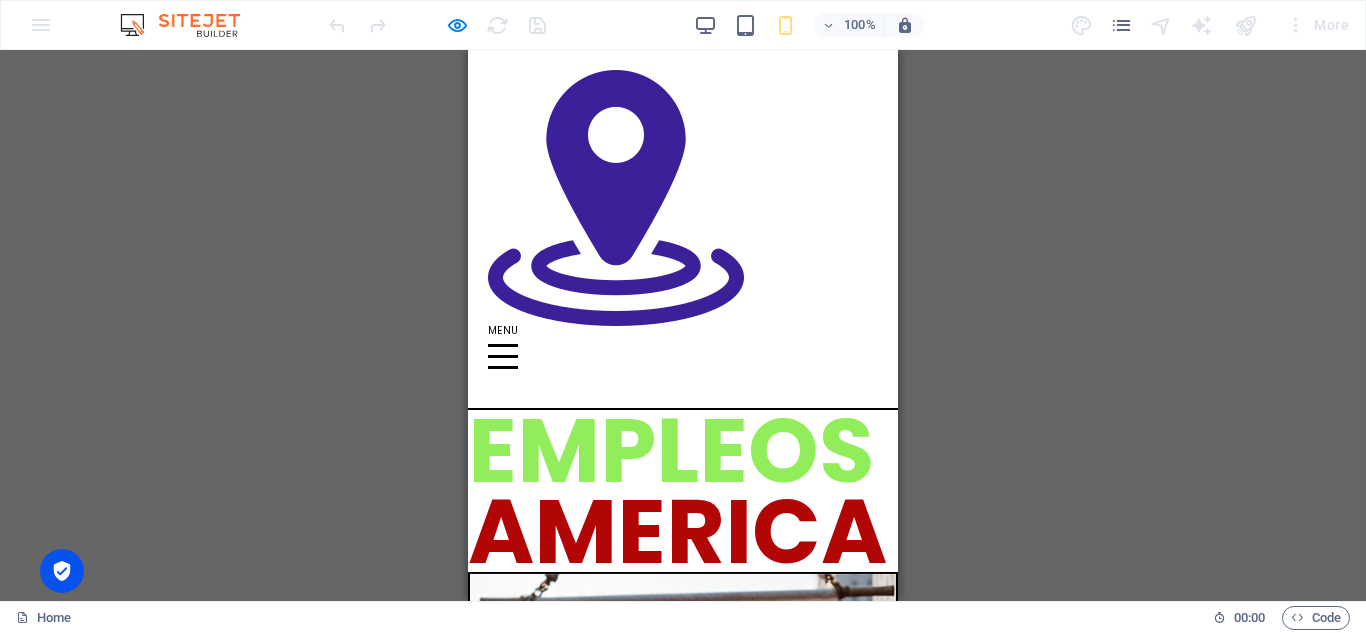 click at bounding box center [190, 25] 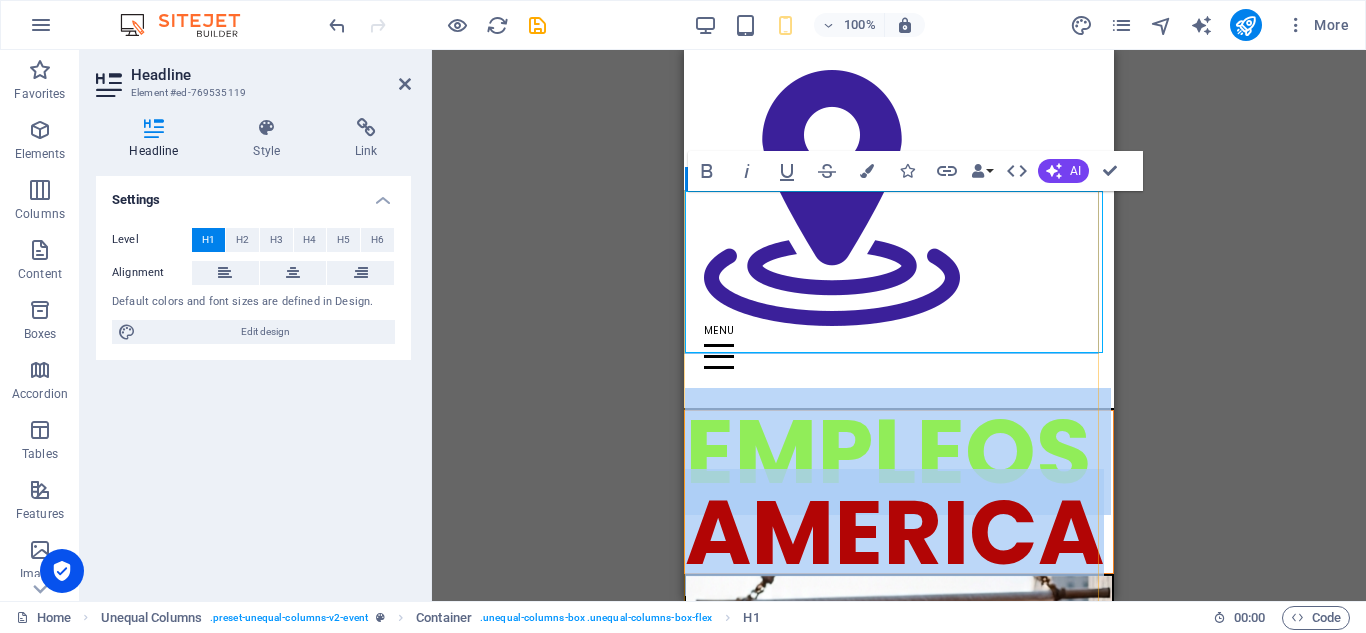 click on "EMPLEOS" at bounding box center (888, 451) 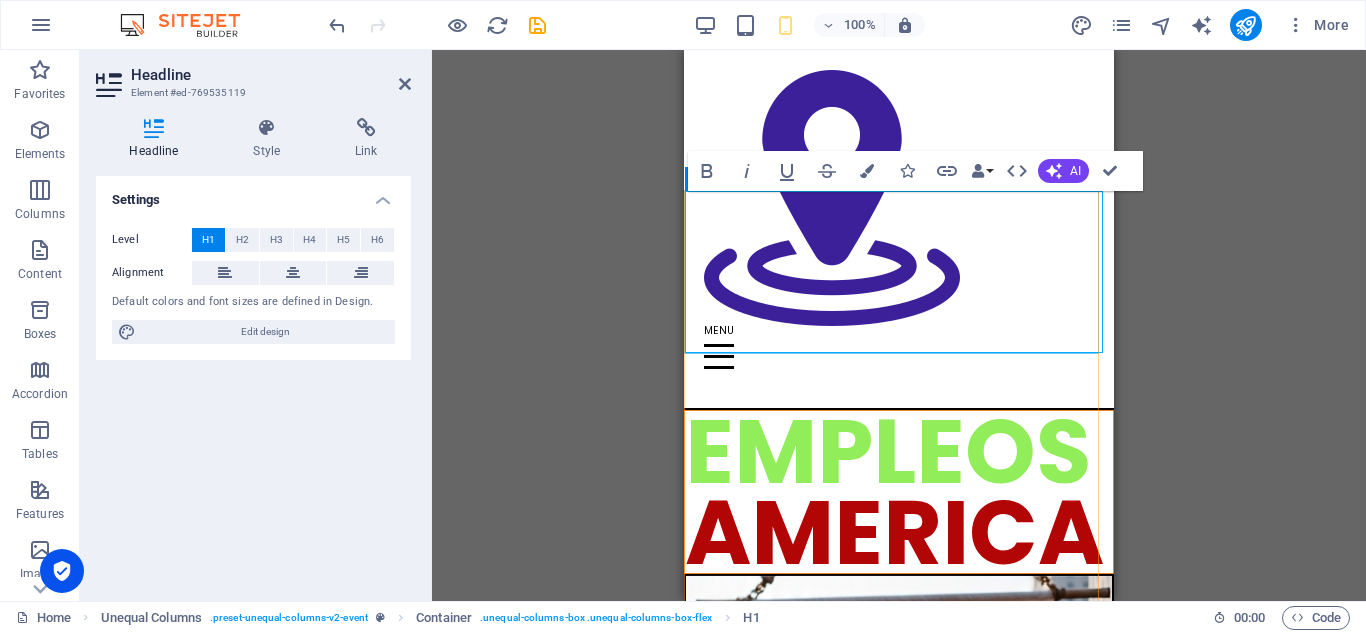 click on "EMPLEOS" at bounding box center [888, 451] 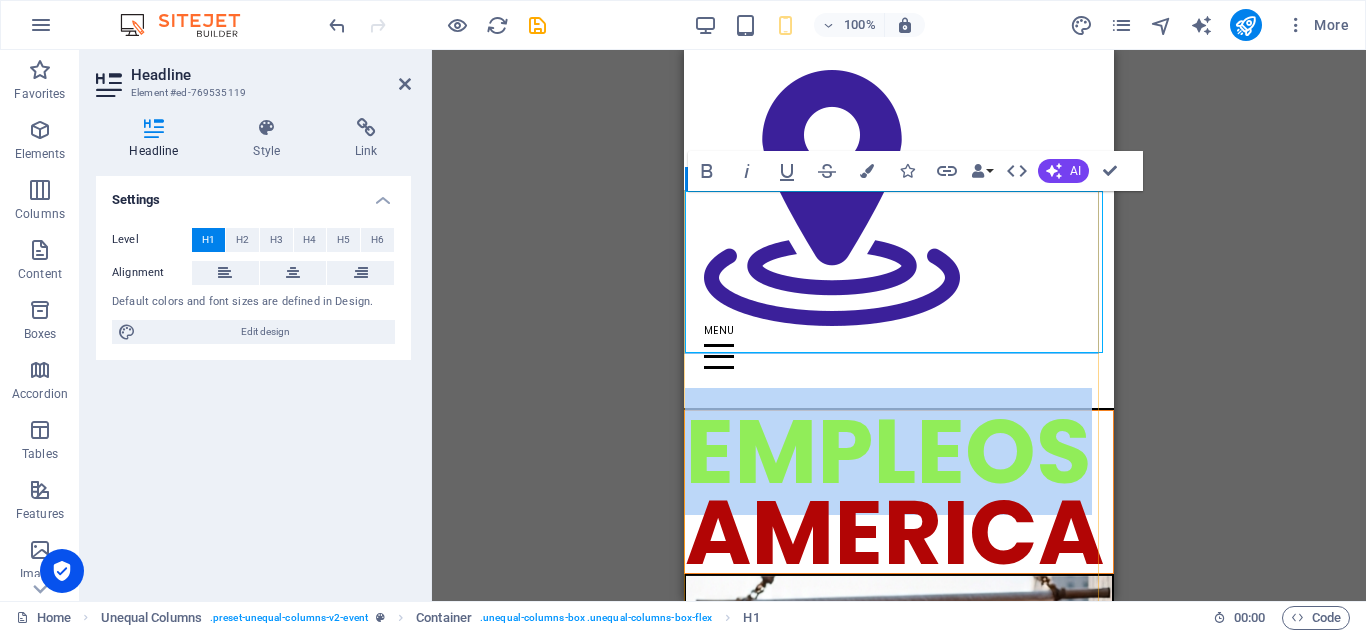 click on "EMPLEOS" at bounding box center (888, 451) 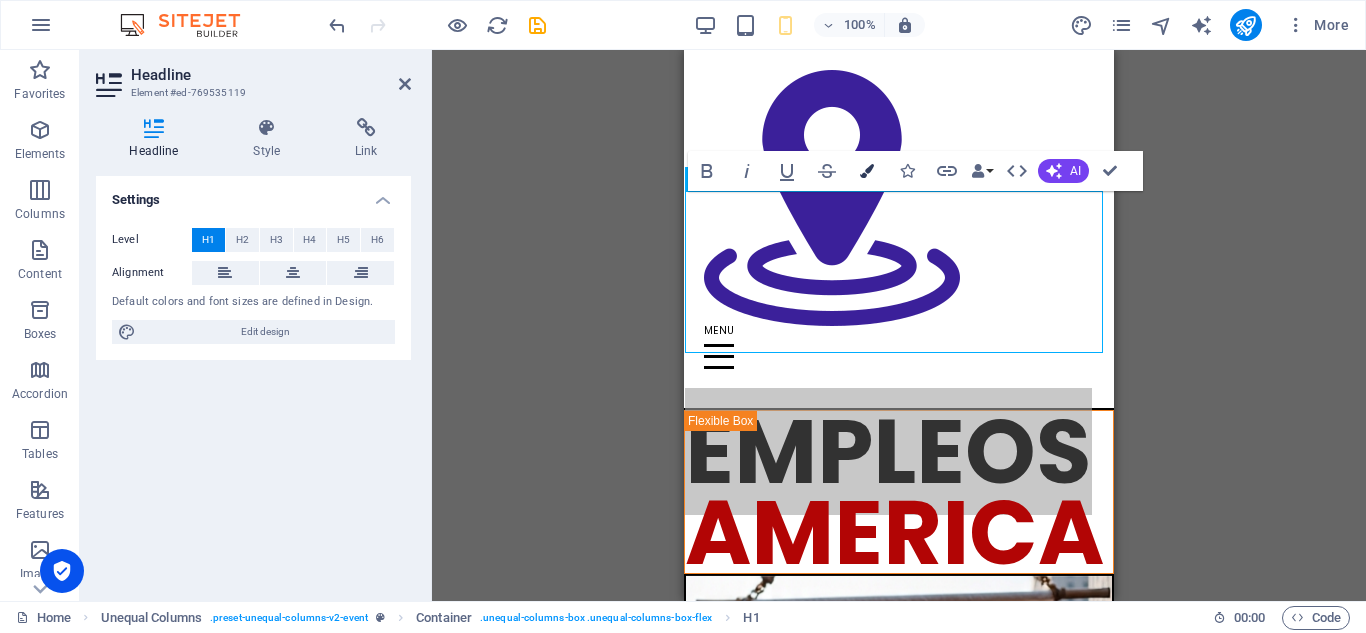 click at bounding box center (867, 171) 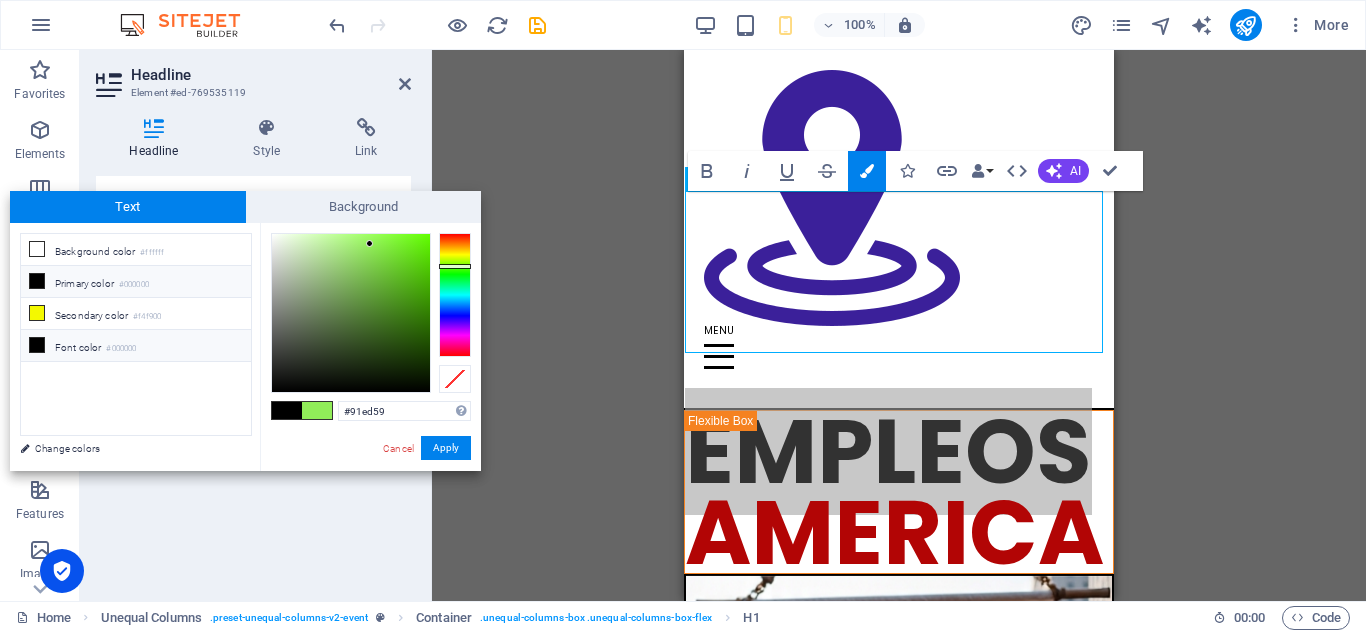 click on "Font color
#000000" at bounding box center (136, 346) 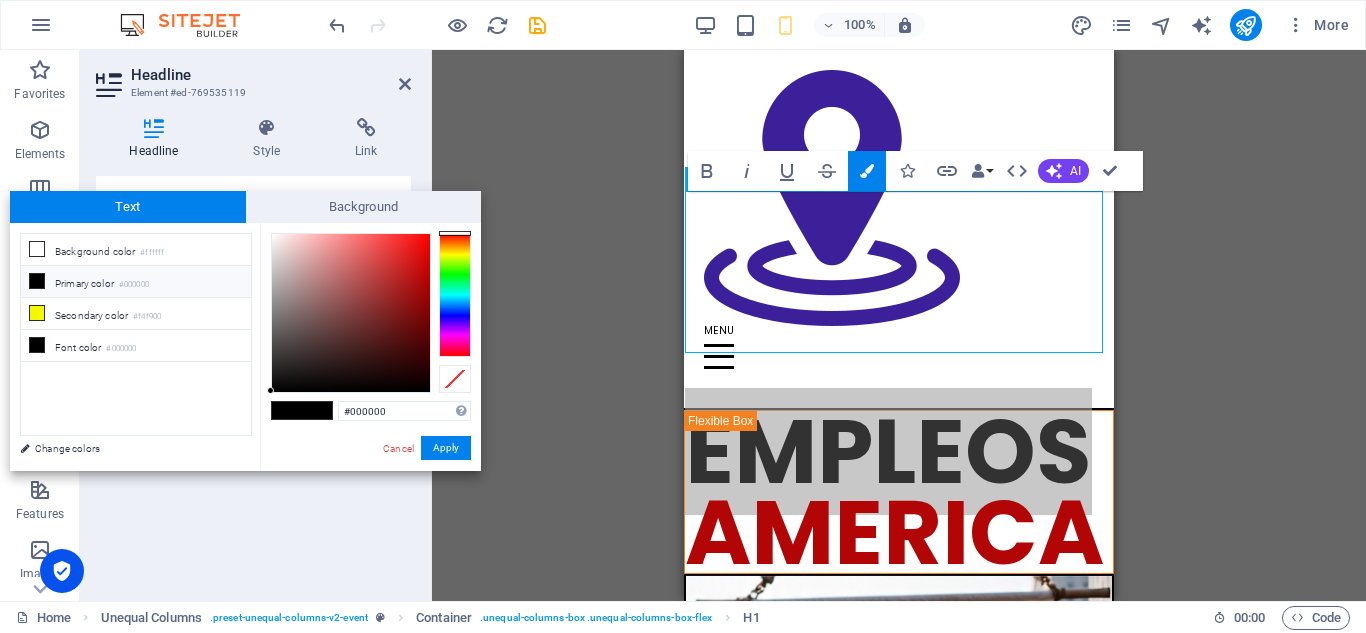 click at bounding box center (455, 295) 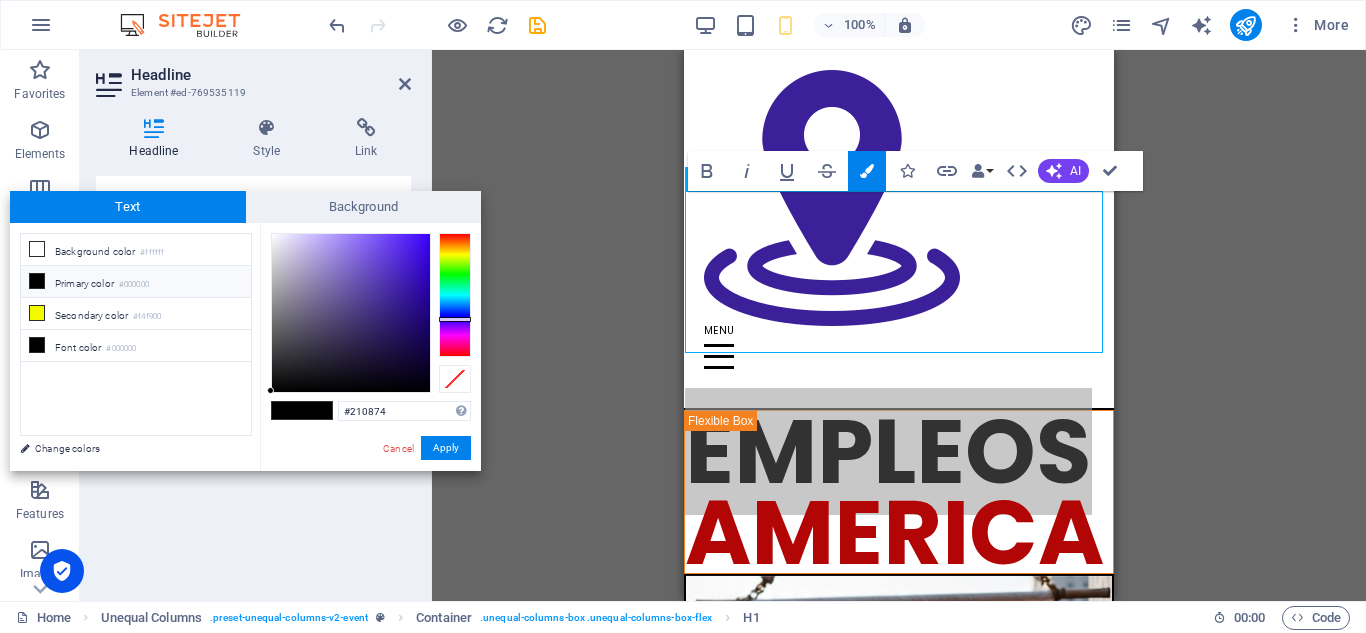 click at bounding box center (351, 313) 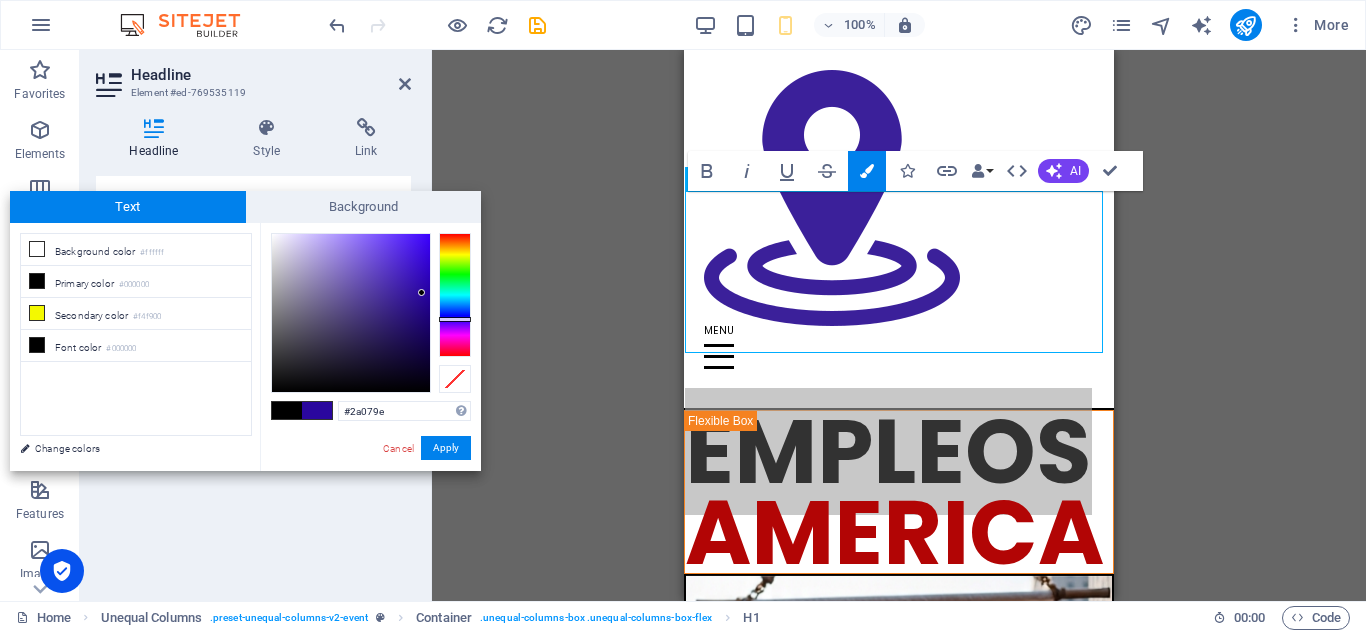 click at bounding box center [351, 313] 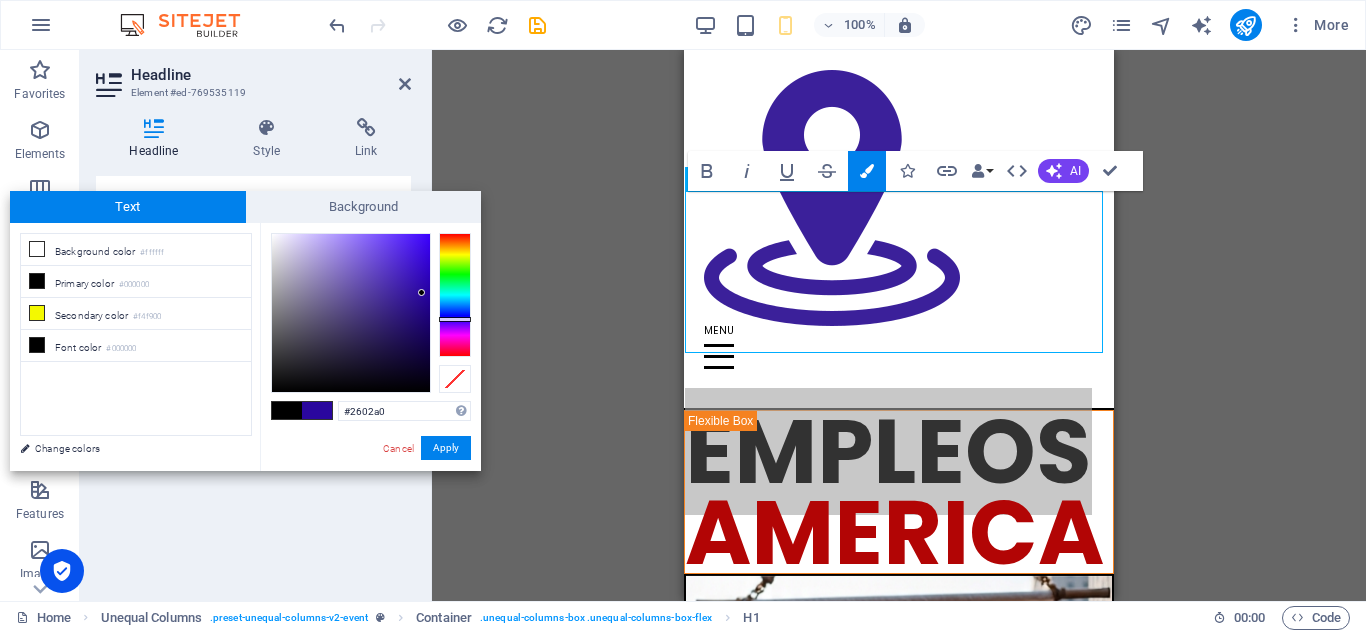 click at bounding box center [351, 313] 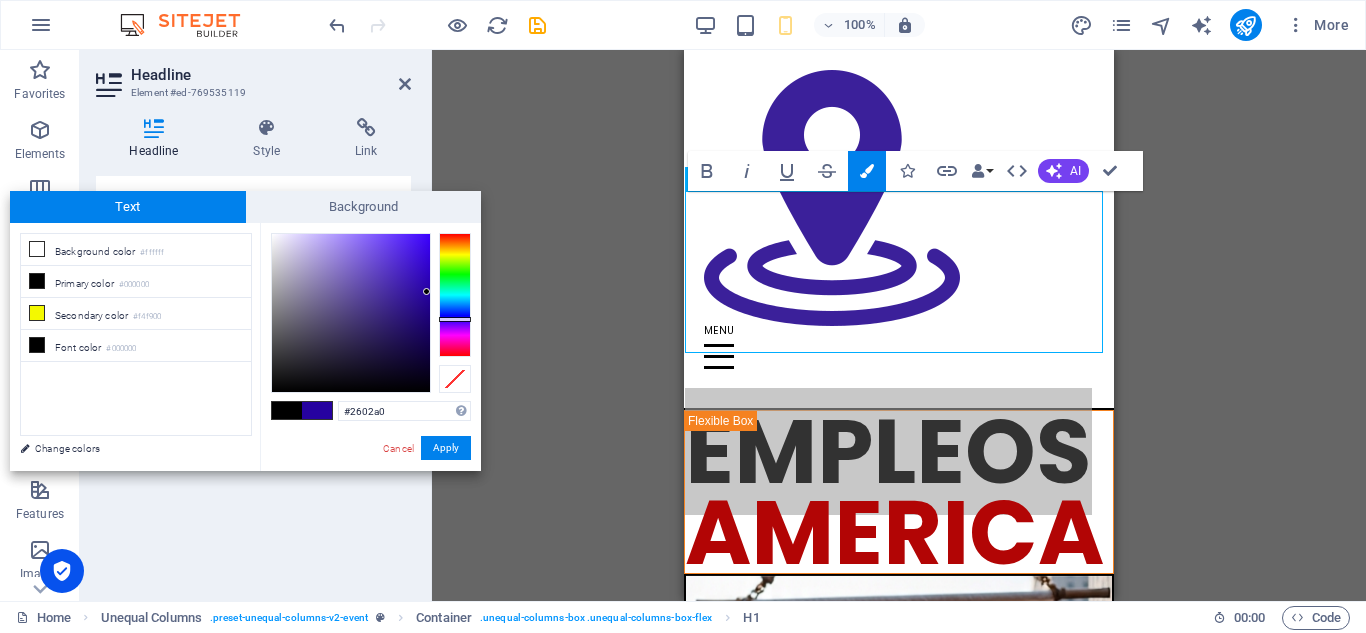 type on "#2b03b2" 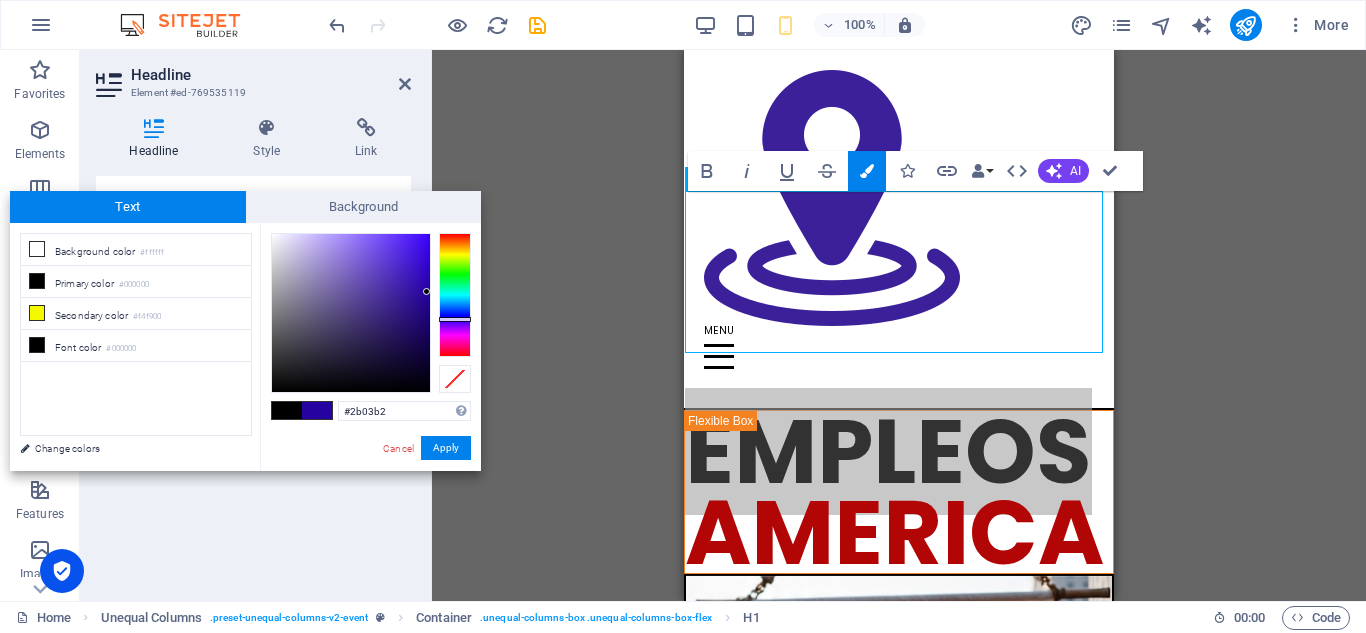 click at bounding box center (351, 313) 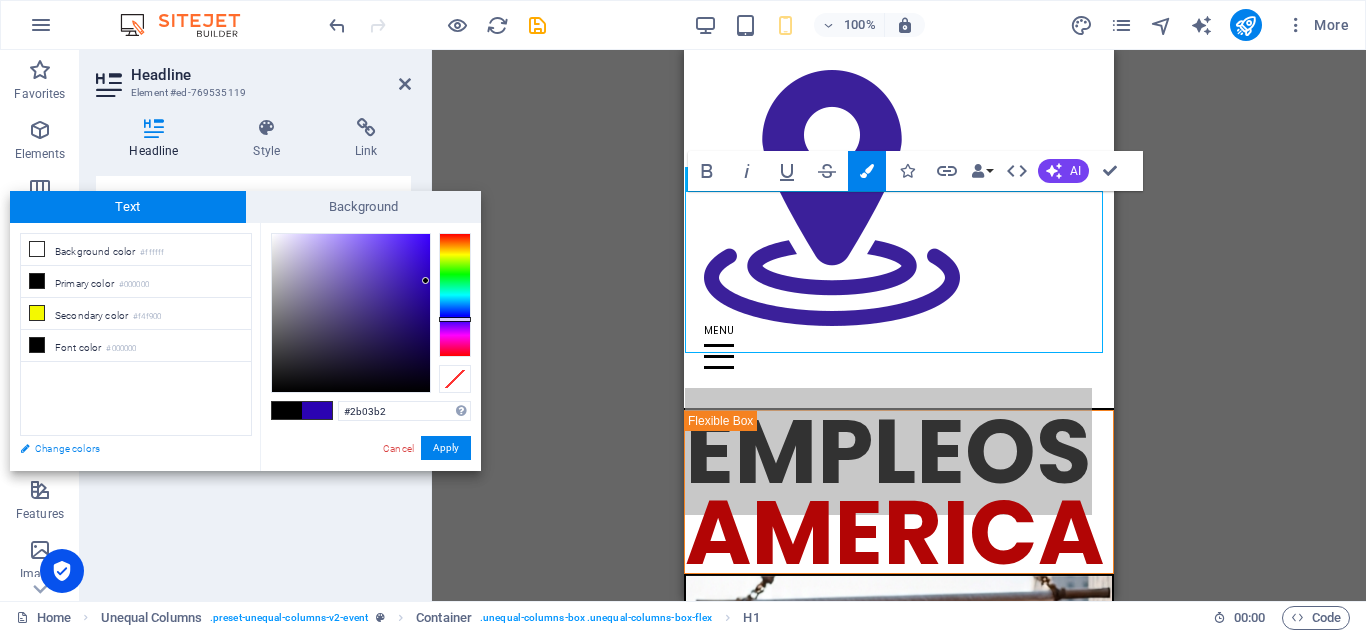 click on "Change colors" at bounding box center [126, 448] 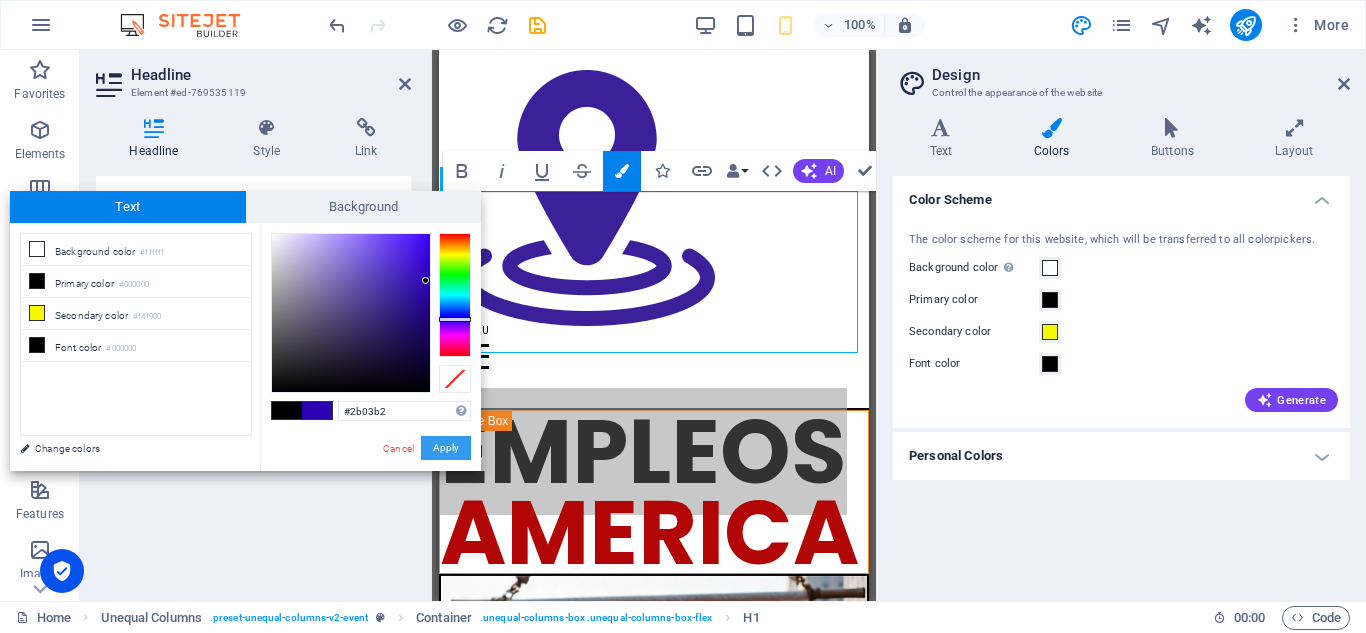 click on "Apply" at bounding box center [446, 448] 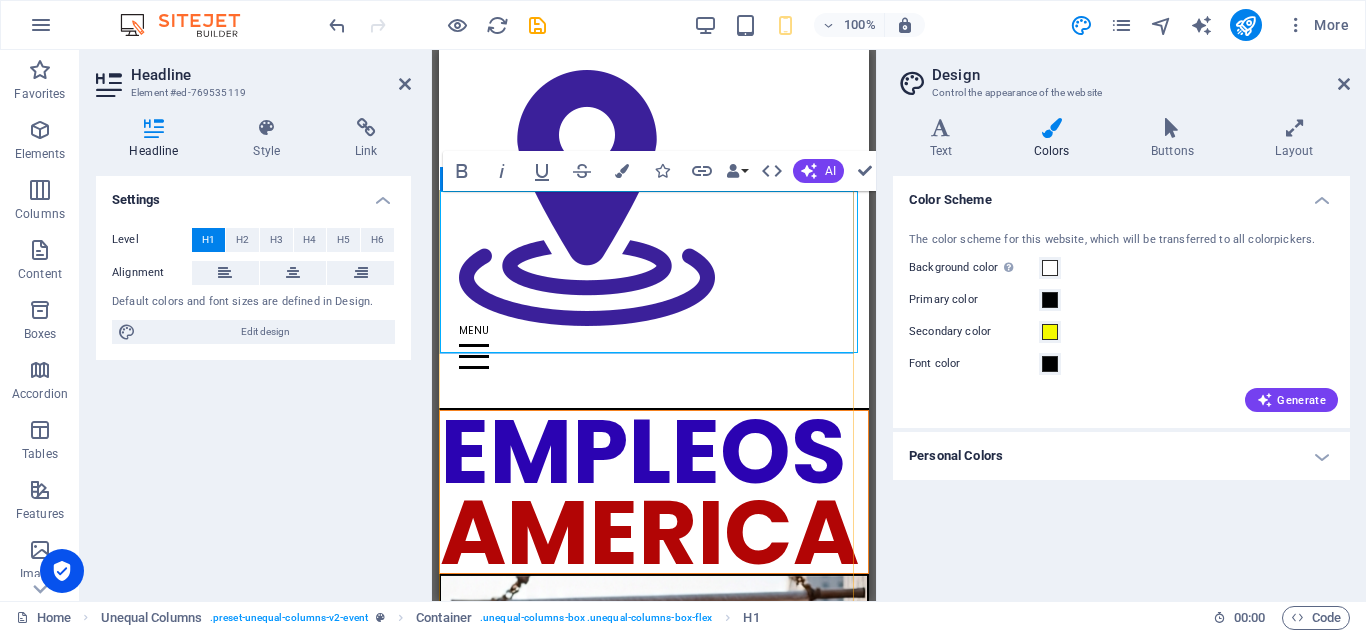click on "AMERICA" at bounding box center [649, 532] 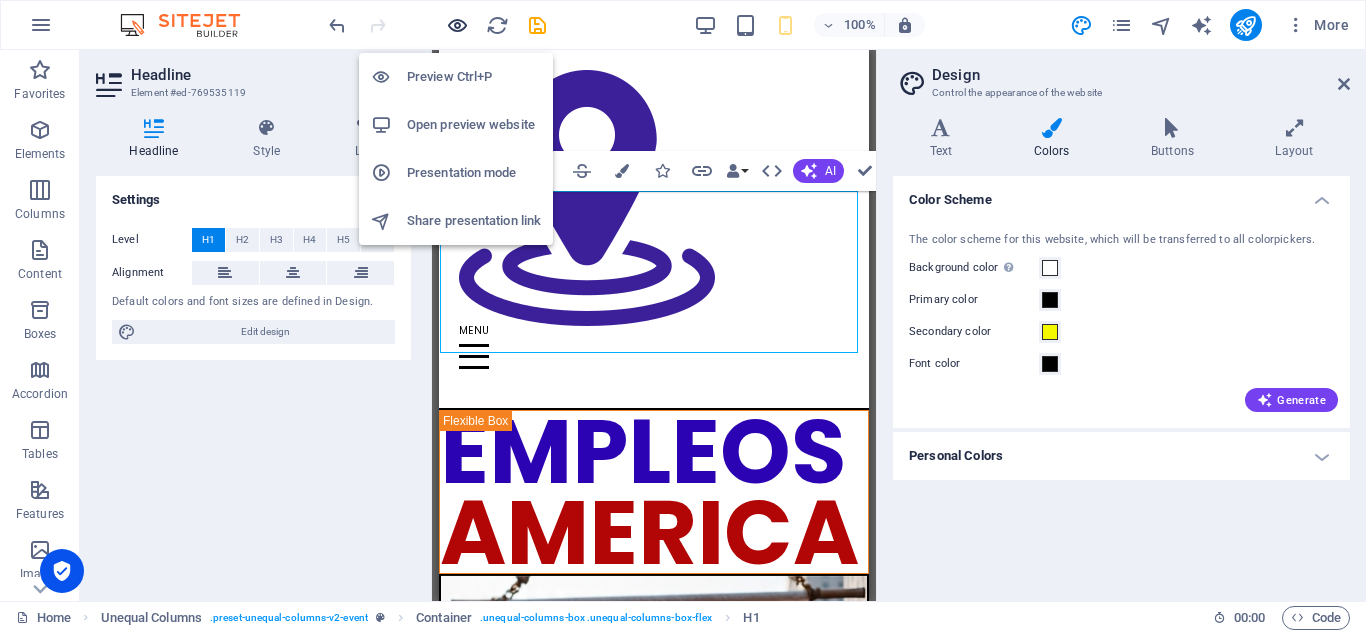 click at bounding box center (457, 25) 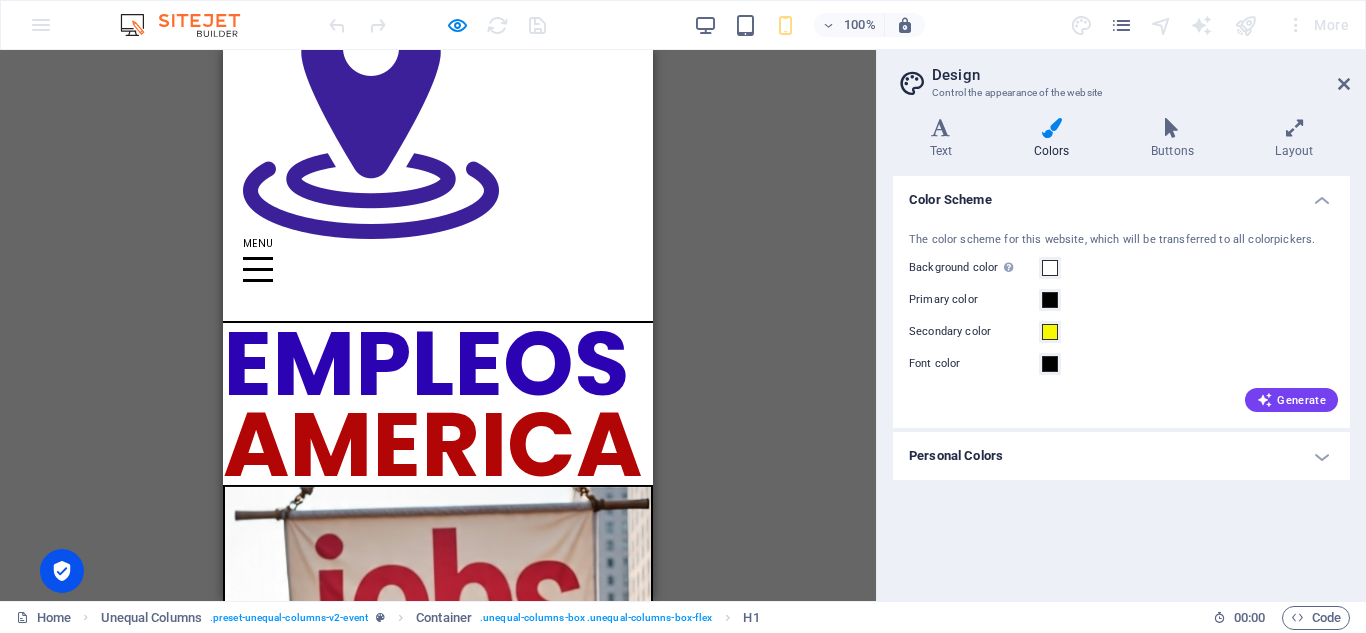scroll, scrollTop: 0, scrollLeft: 0, axis: both 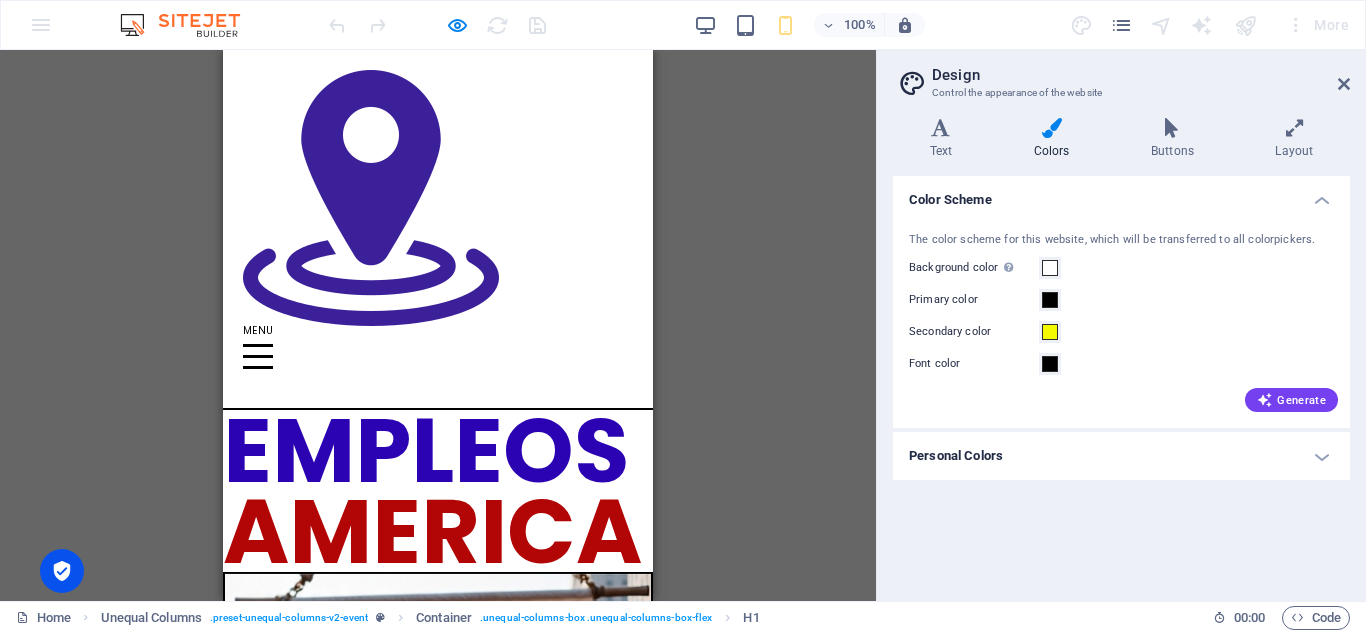 click on "100%" at bounding box center [809, 25] 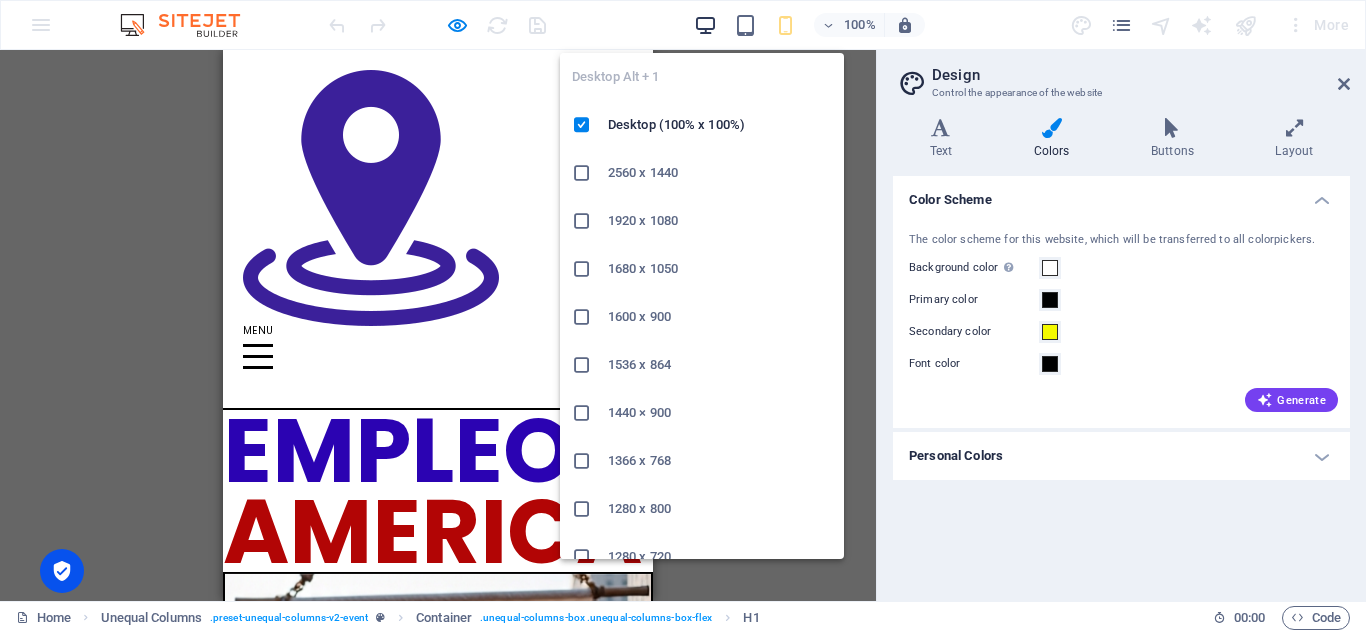 click at bounding box center (705, 25) 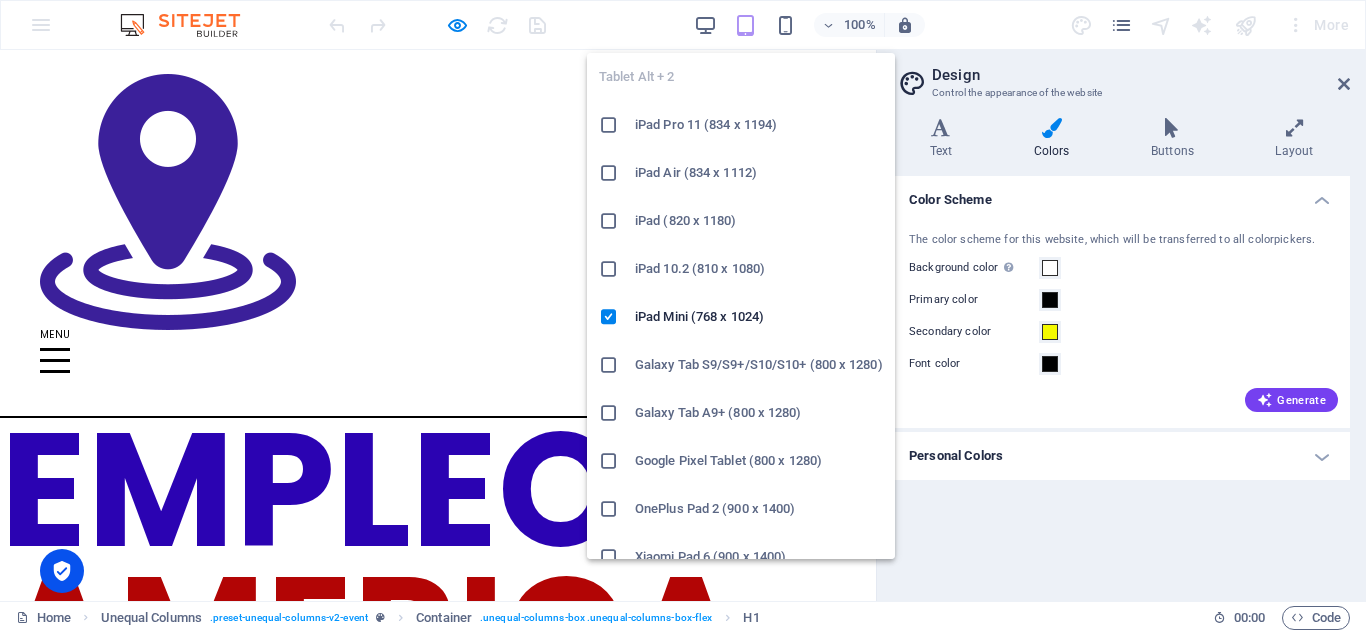 click at bounding box center [745, 25] 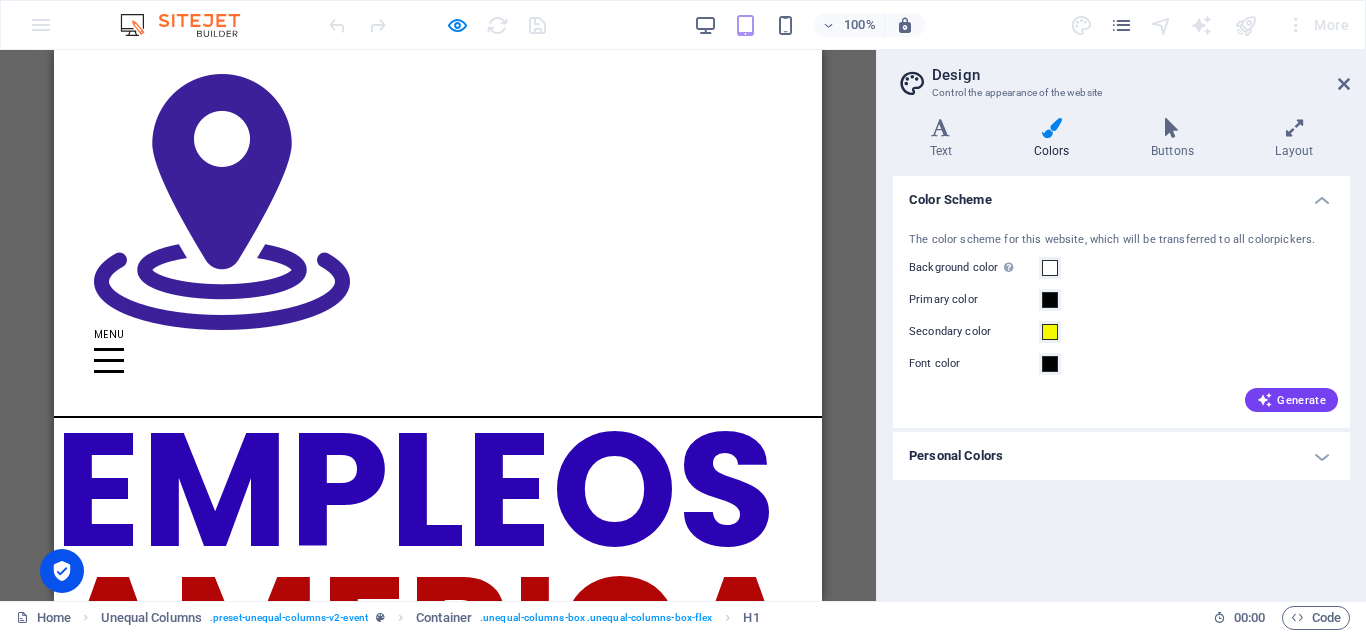 click at bounding box center [190, 25] 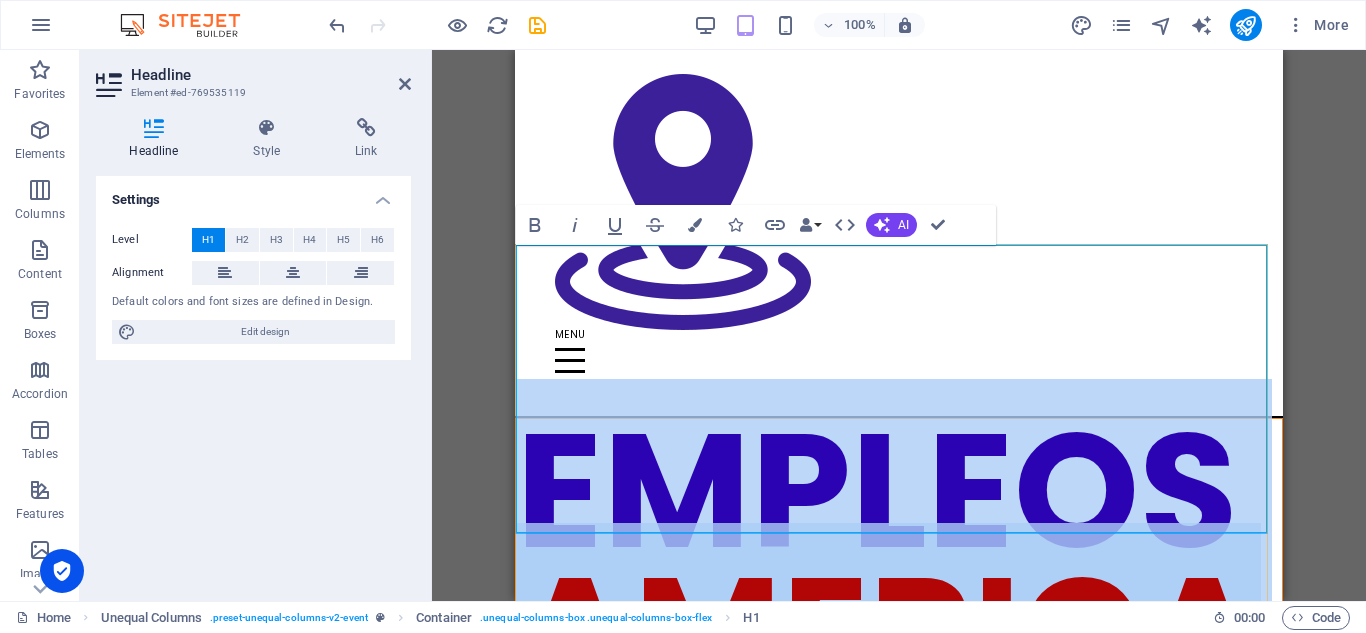 click on "EMPLEOS" at bounding box center (877, 491) 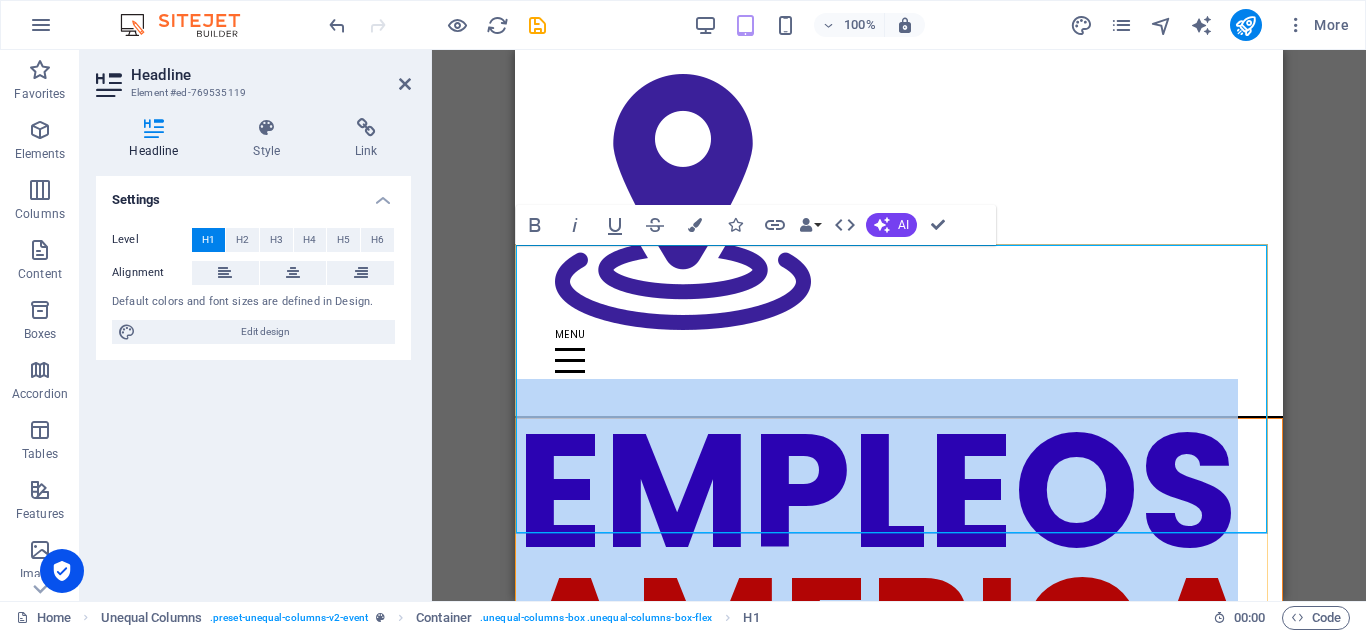 drag, startPoint x: 1228, startPoint y: 289, endPoint x: 555, endPoint y: 273, distance: 673.1902 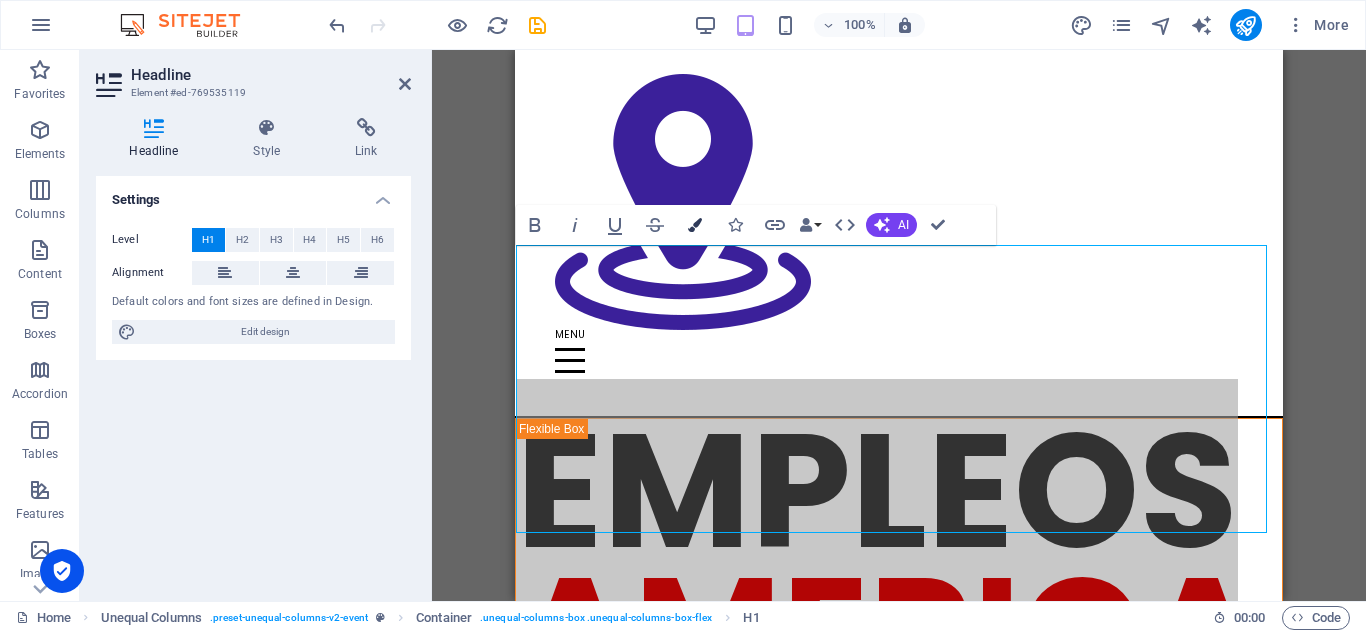 click on "Colors" at bounding box center (695, 225) 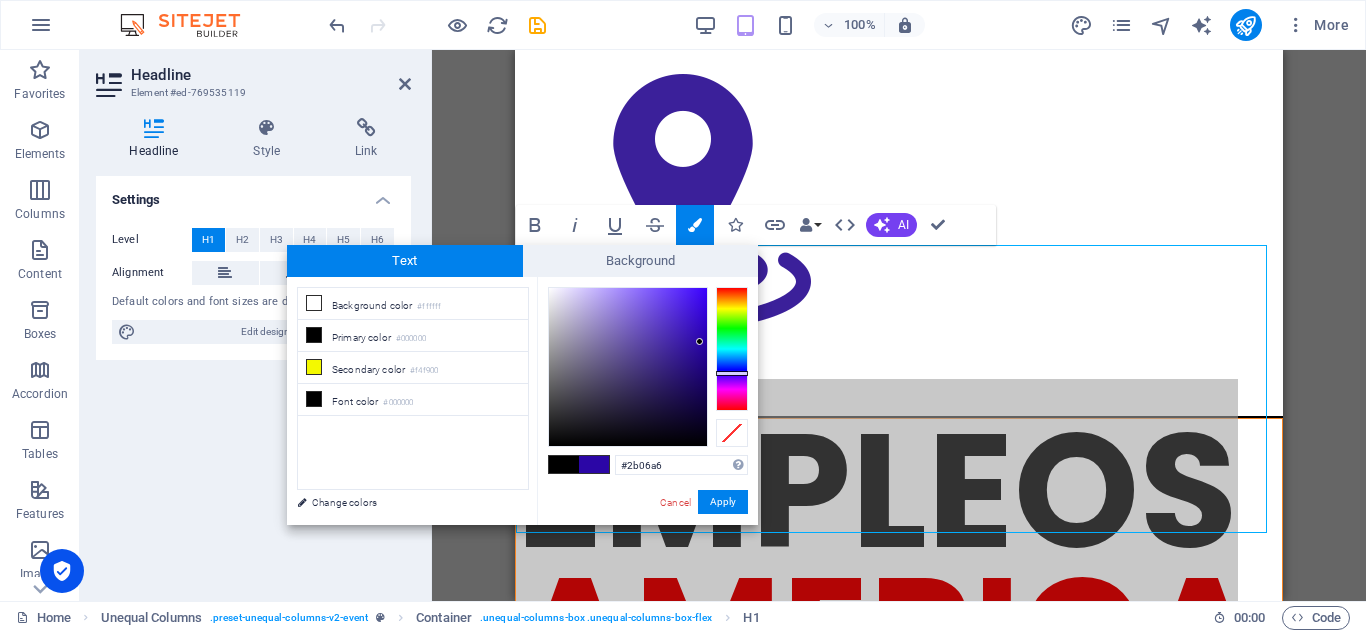 click at bounding box center [628, 367] 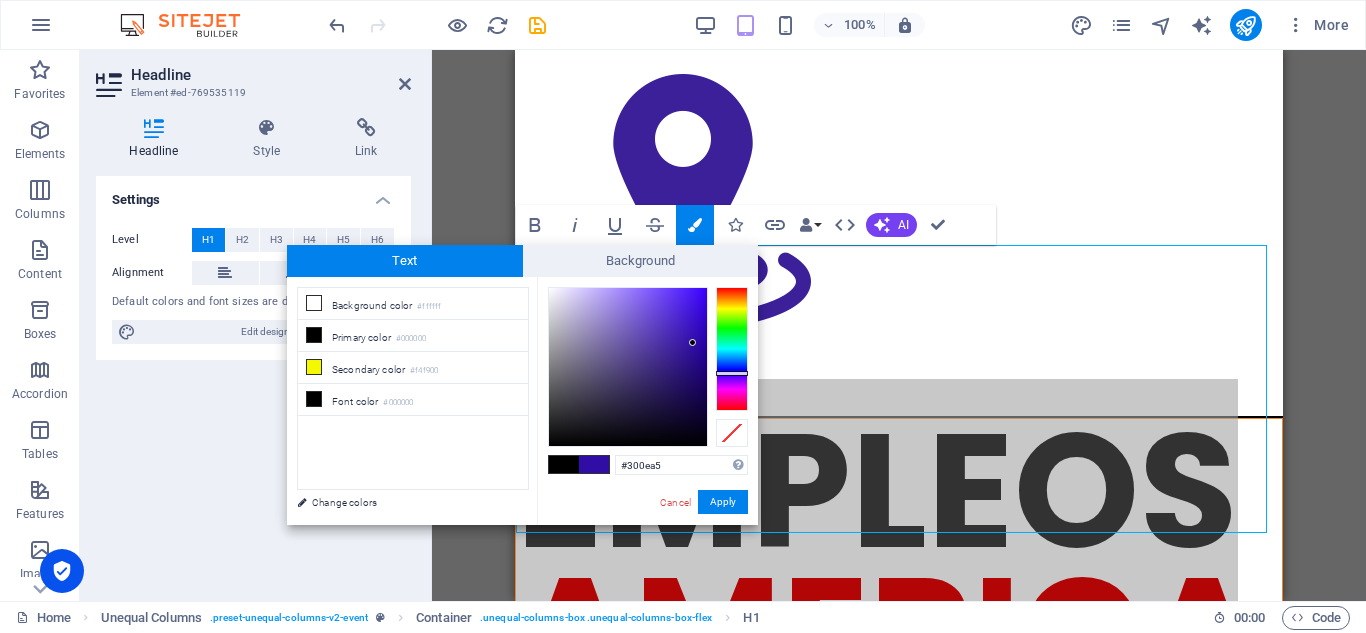 click at bounding box center [628, 367] 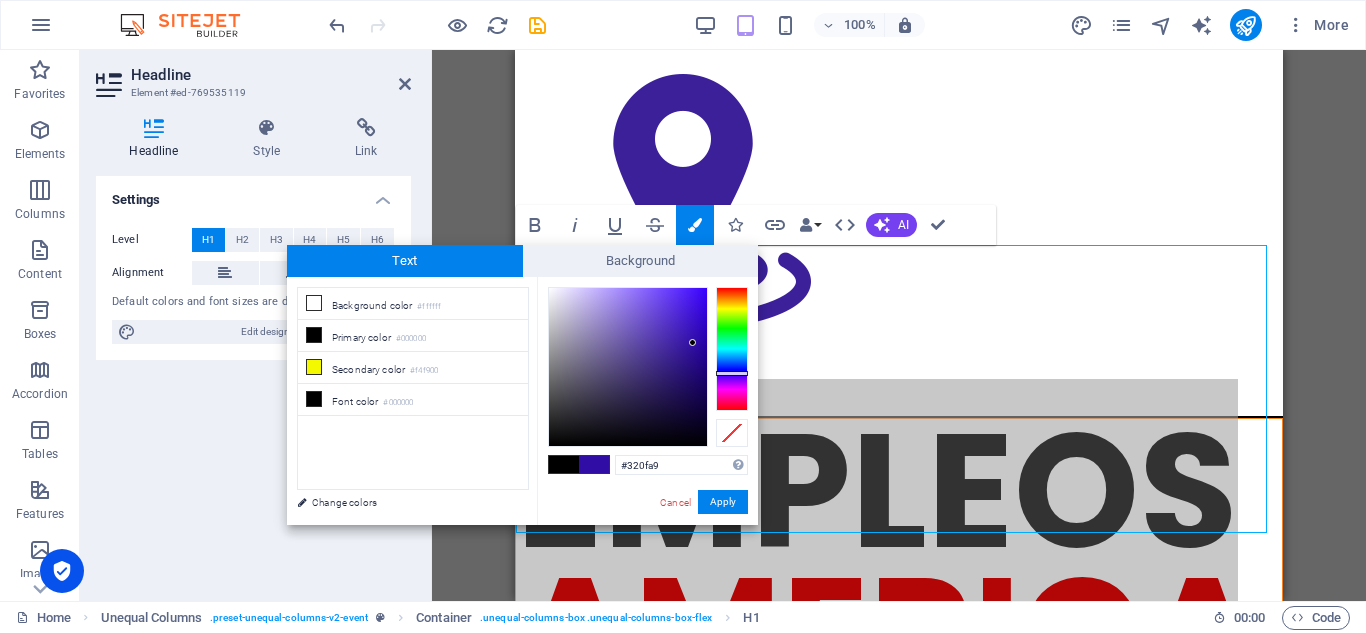 click at bounding box center (692, 342) 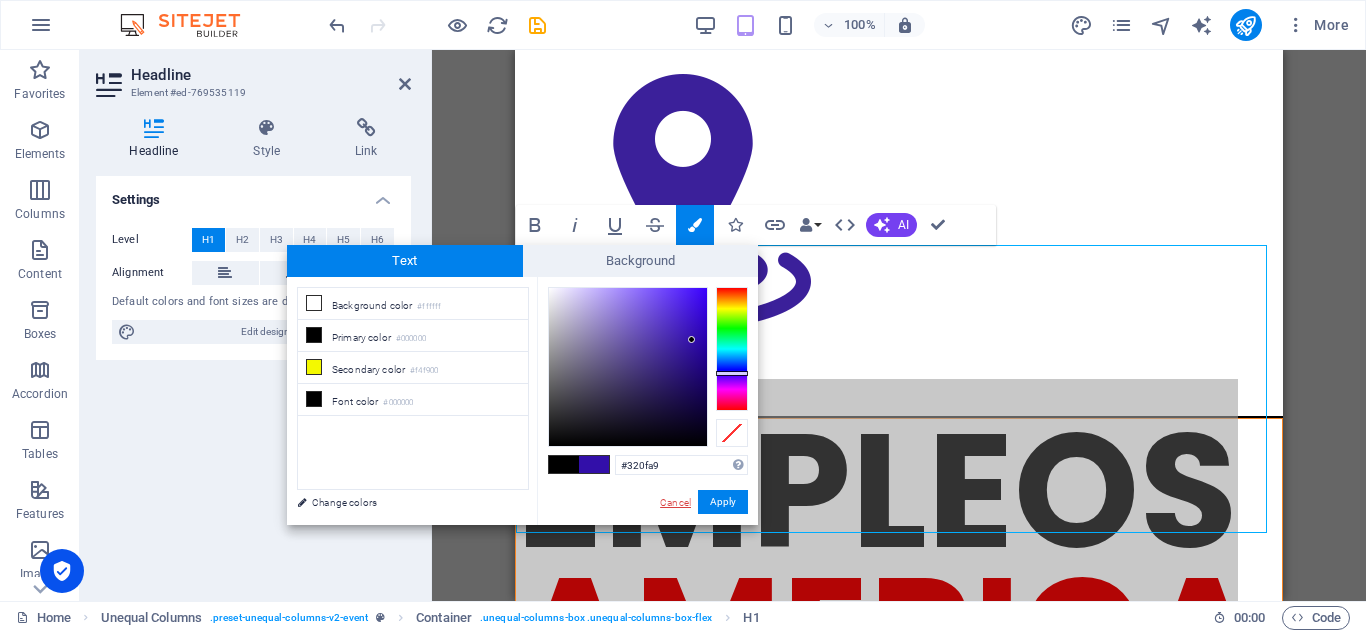click on "Cancel" at bounding box center (675, 502) 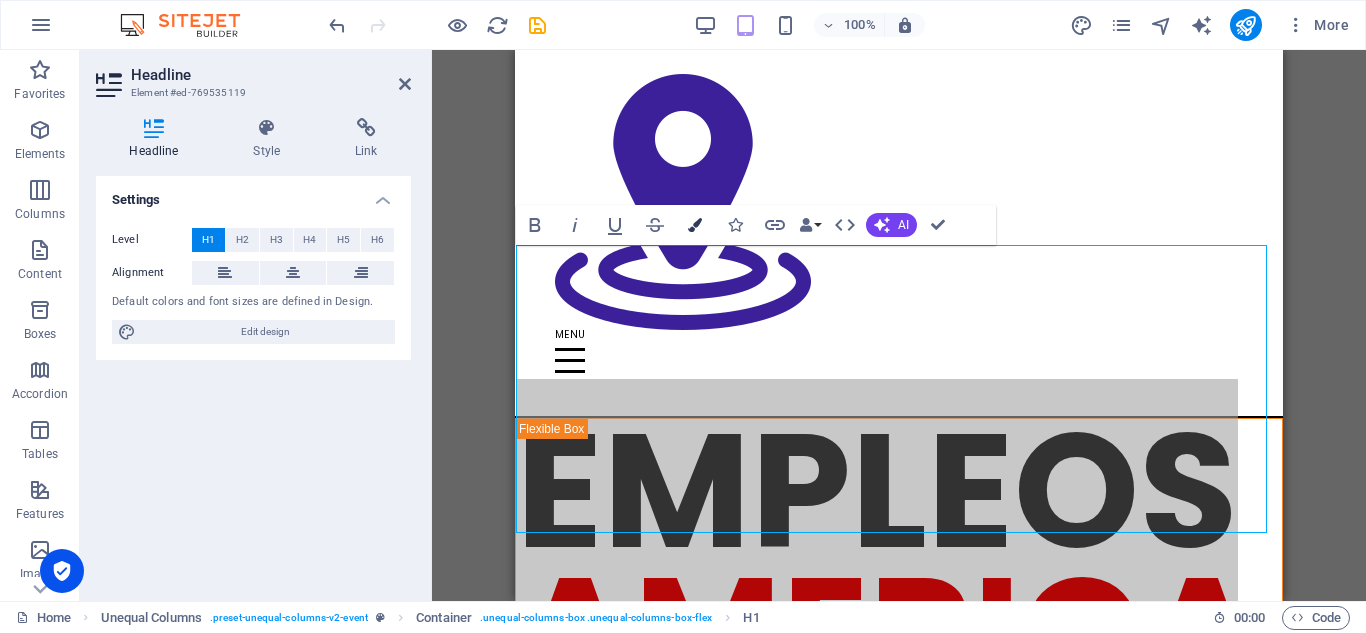 click at bounding box center [695, 225] 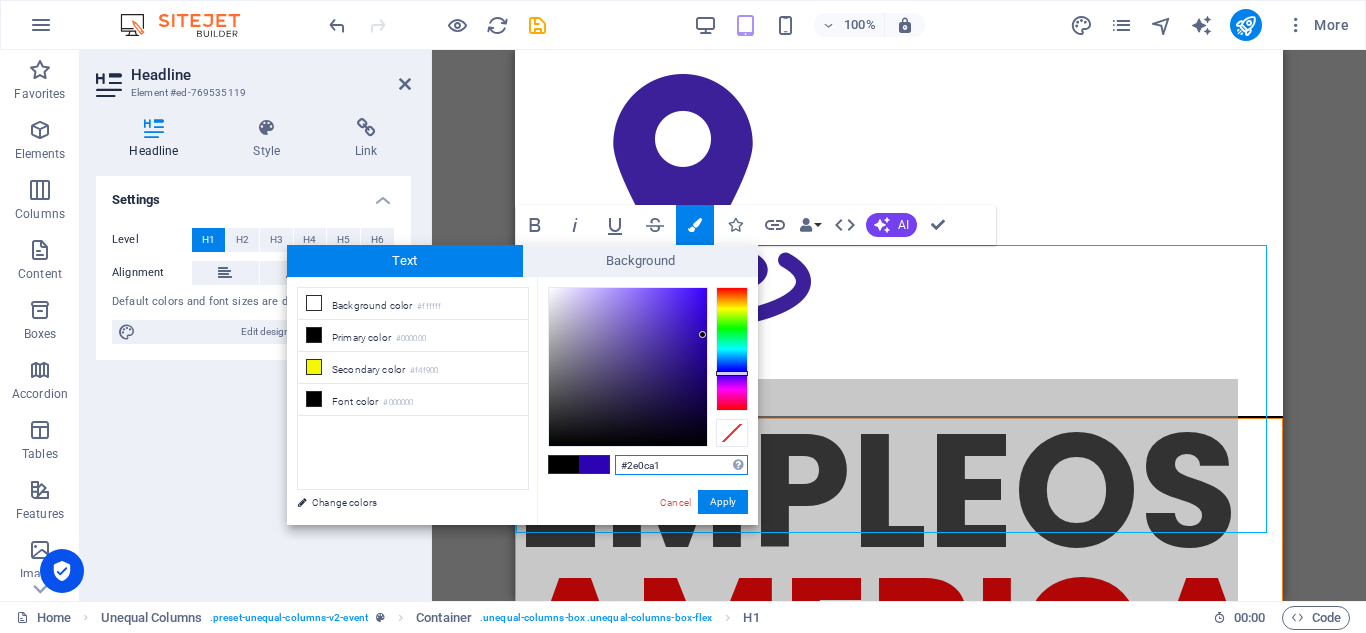 click at bounding box center (628, 367) 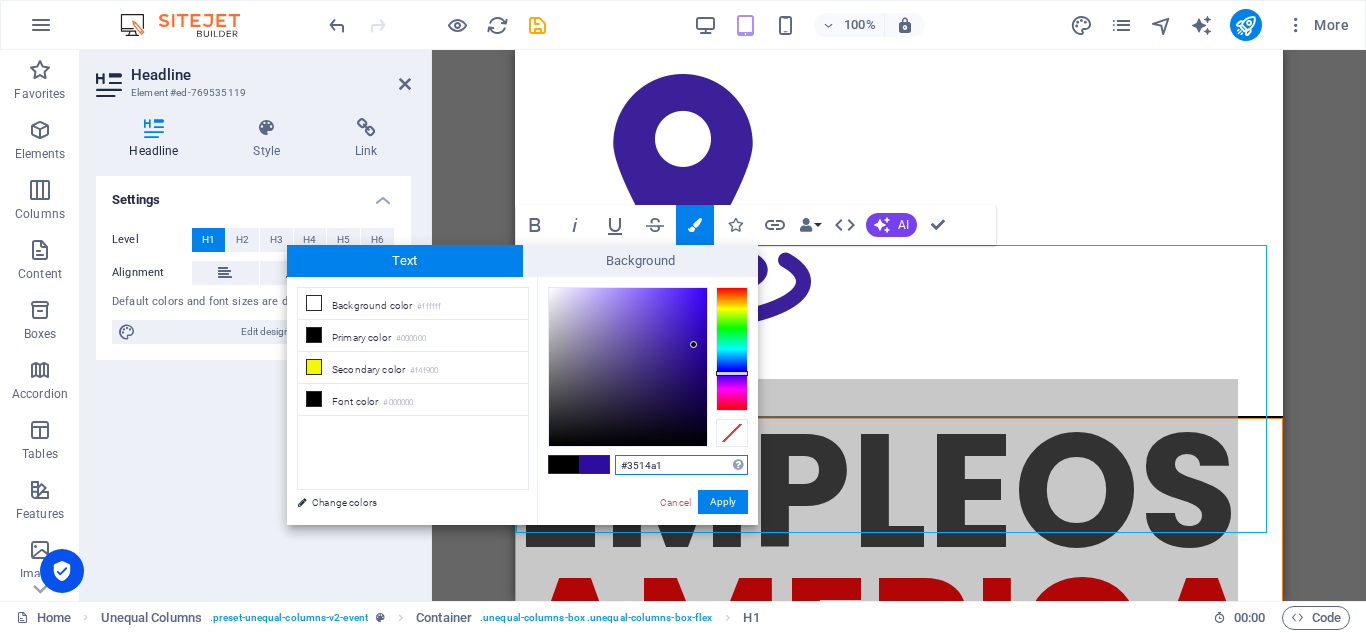 click at bounding box center (628, 367) 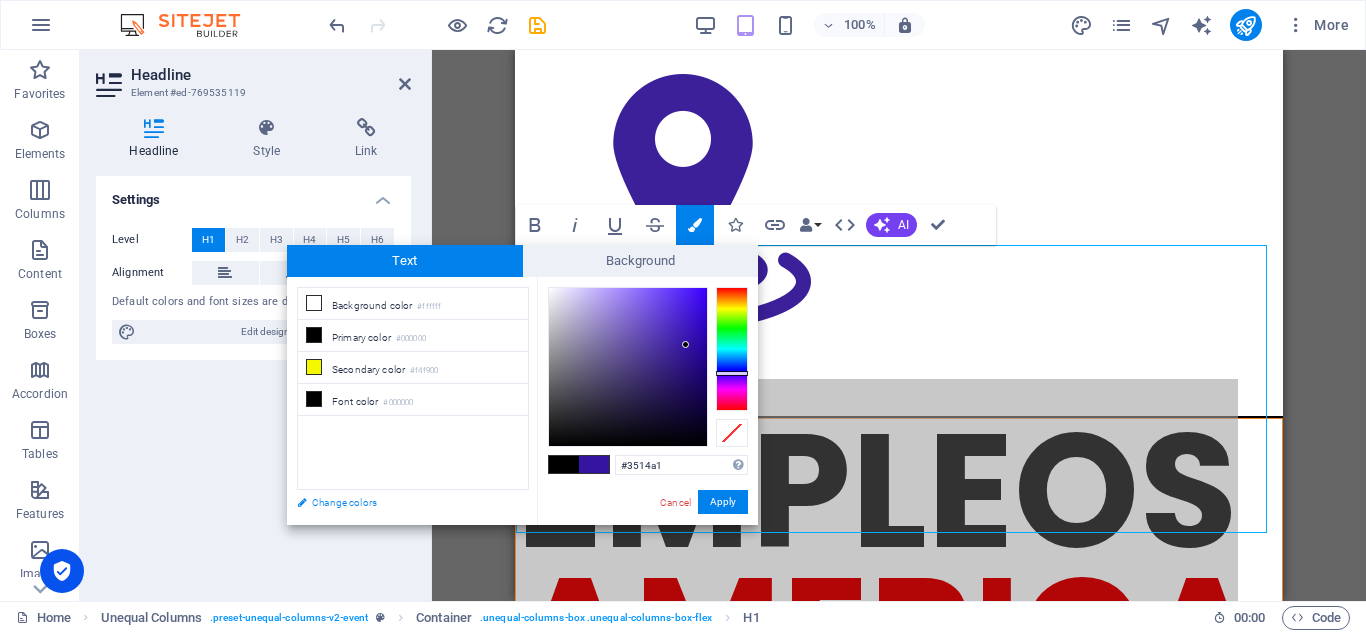 click on "Change colors" at bounding box center (403, 502) 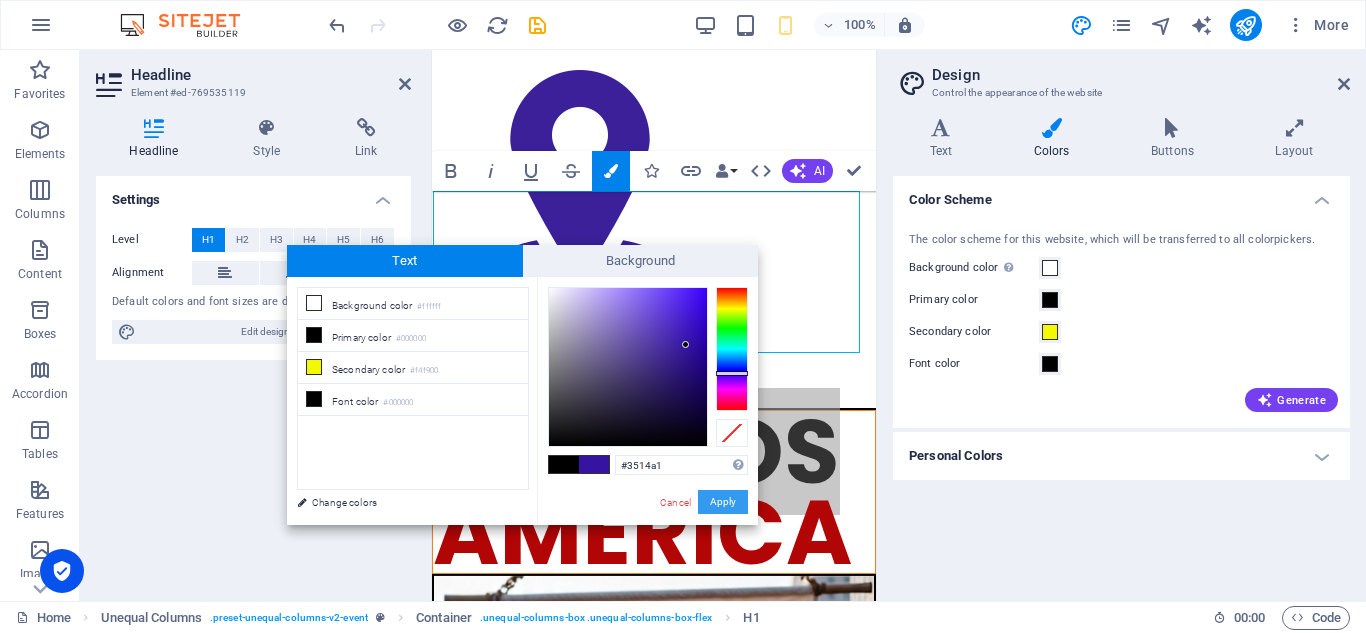 click on "Apply" at bounding box center [723, 502] 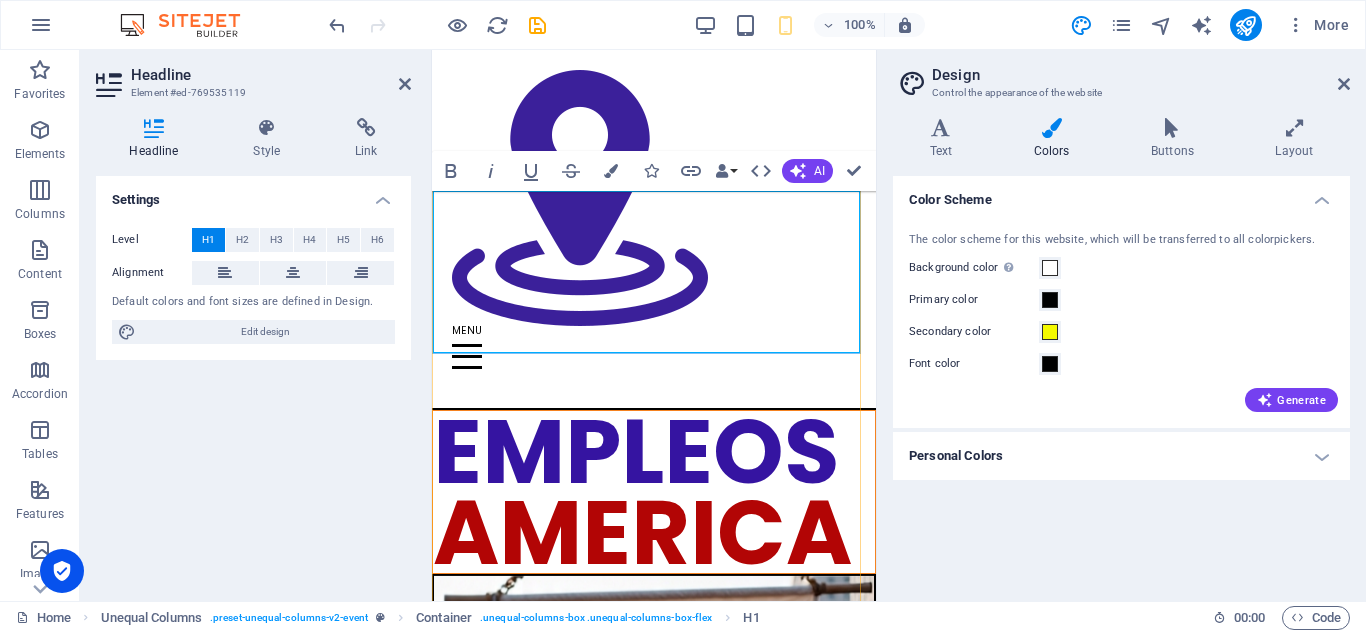click on "AMERICA" at bounding box center (642, 532) 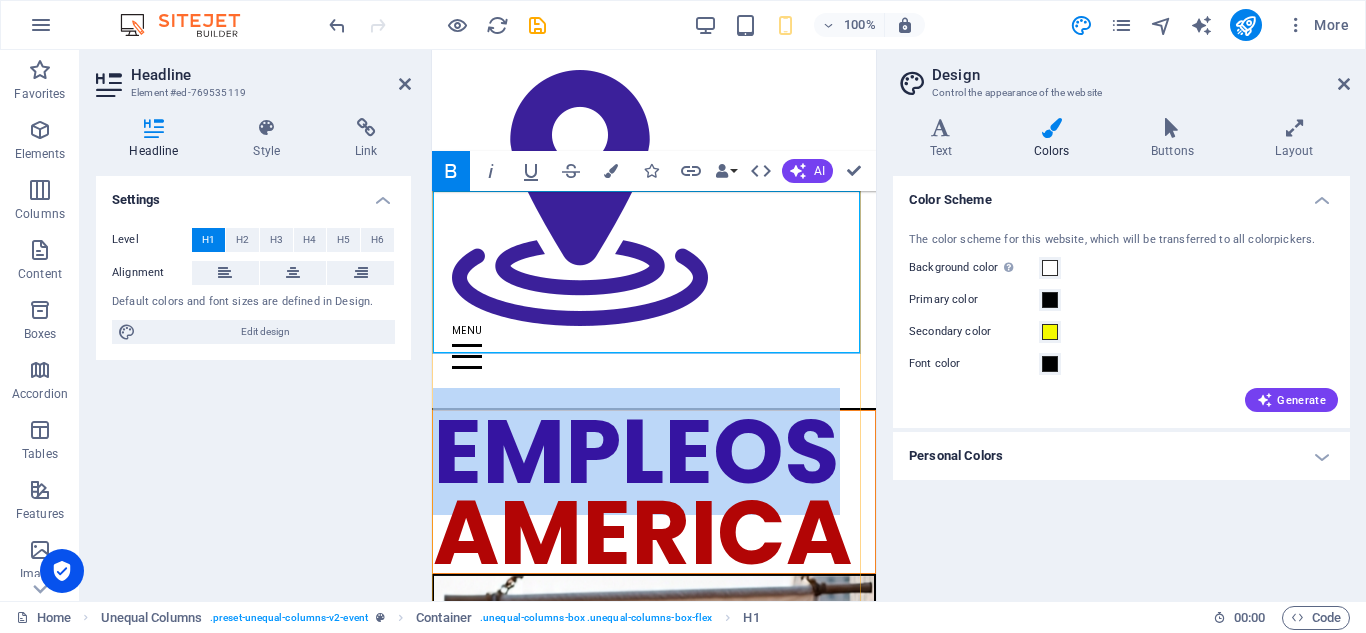 drag, startPoint x: 830, startPoint y: 220, endPoint x: 438, endPoint y: 213, distance: 392.0625 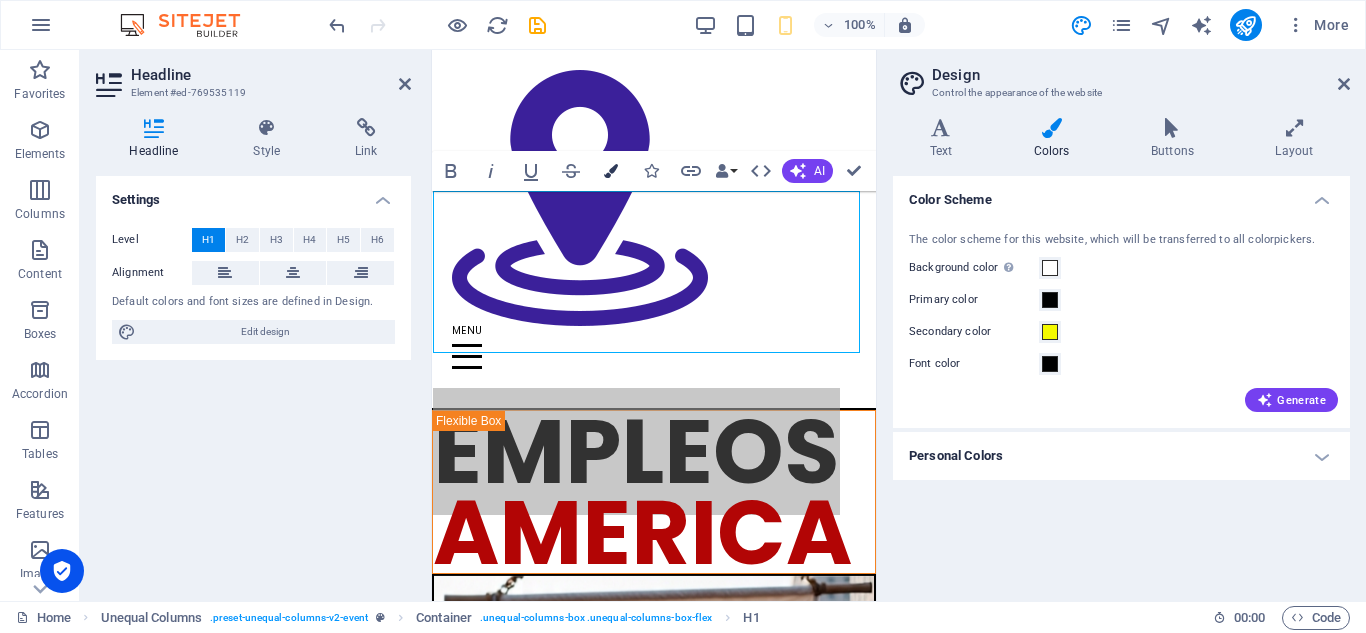 click at bounding box center (611, 171) 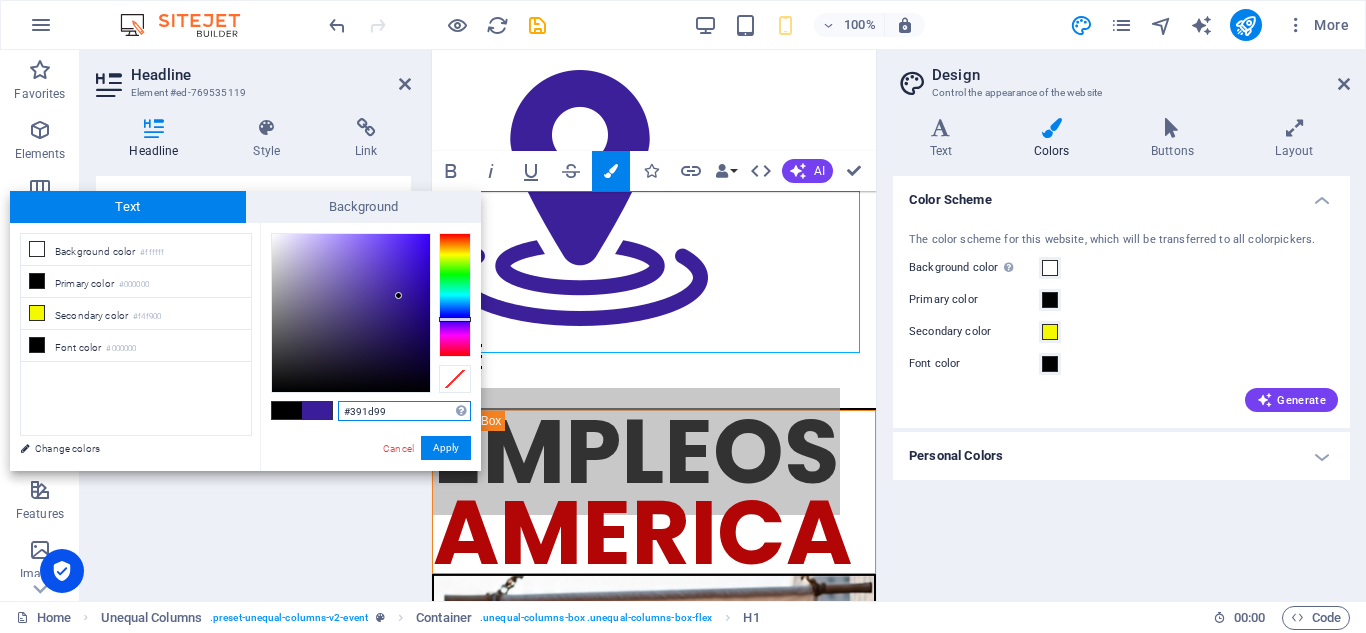 click at bounding box center [351, 313] 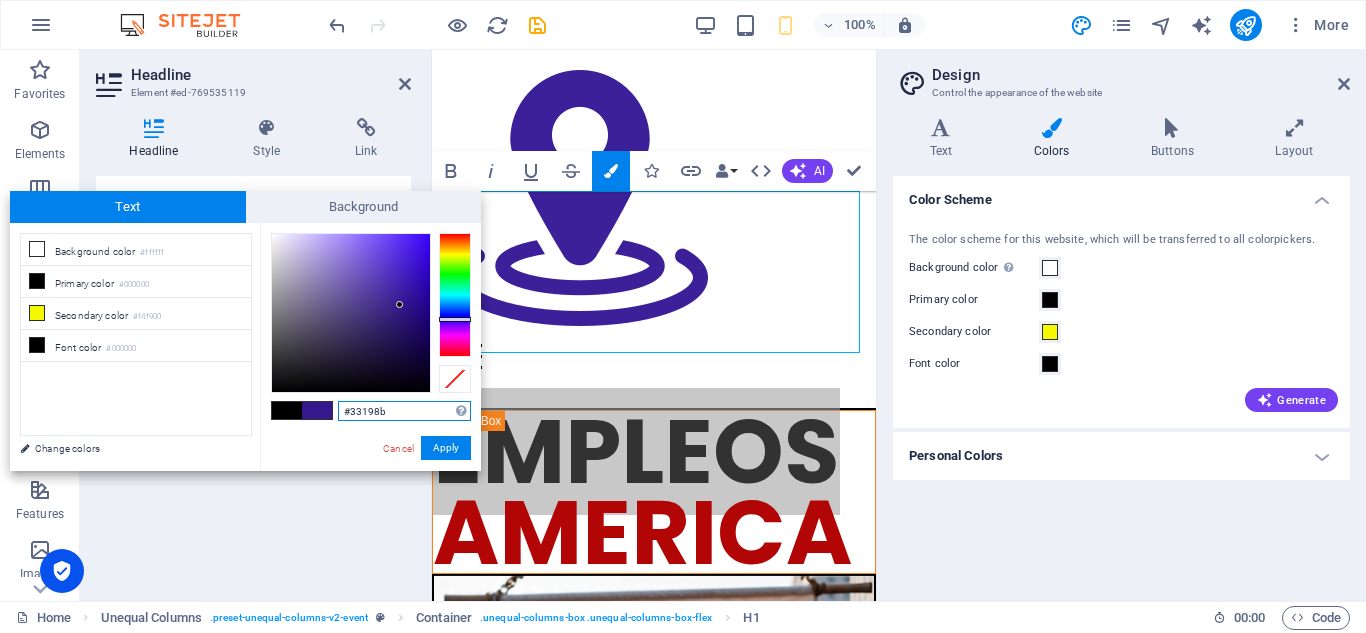 click at bounding box center [351, 313] 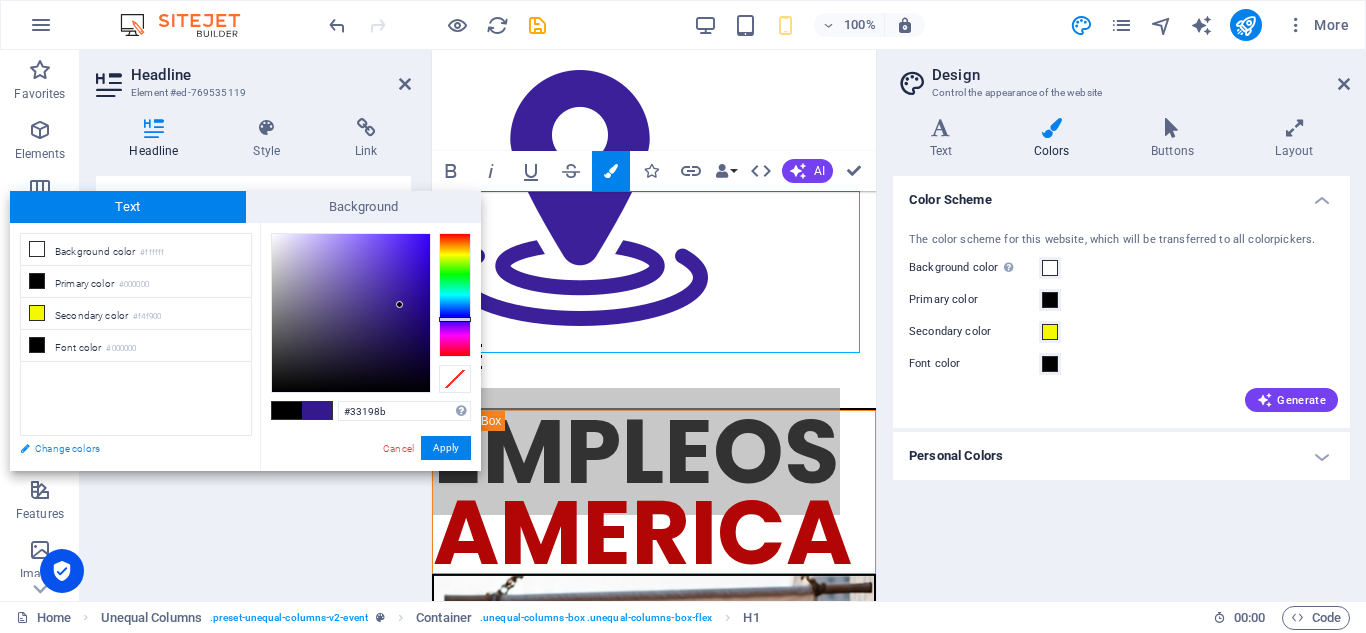click on "Change colors" at bounding box center (126, 448) 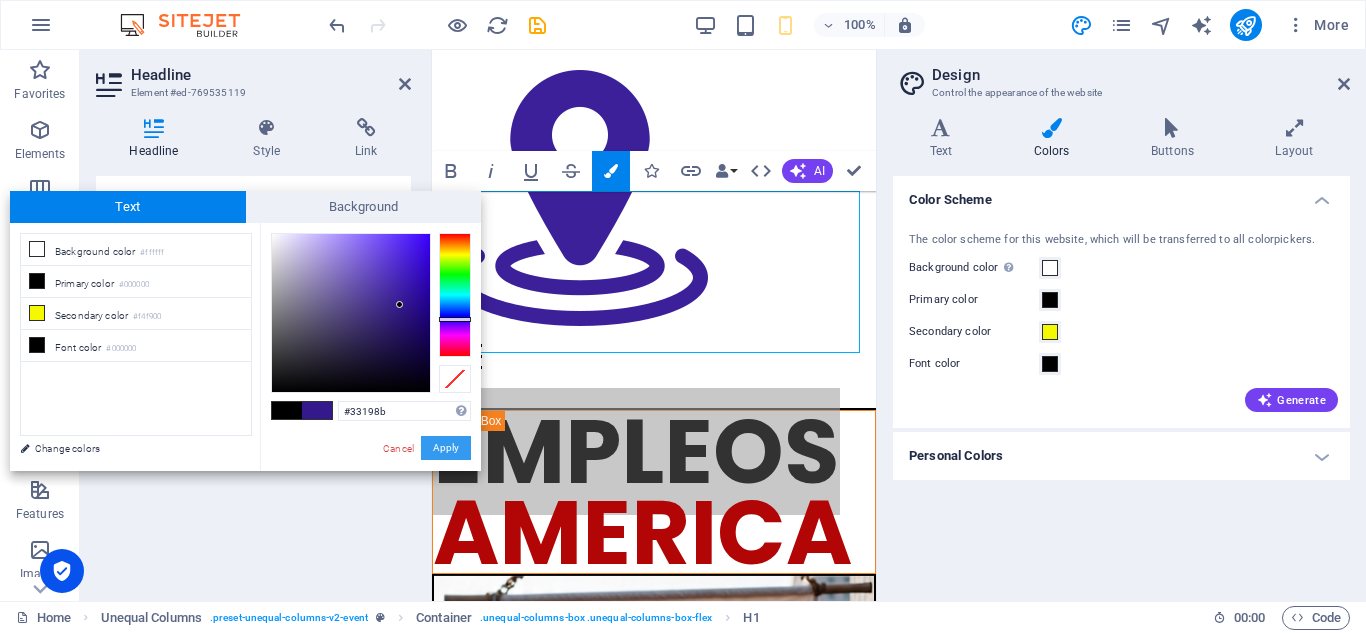 click on "Apply" at bounding box center [446, 448] 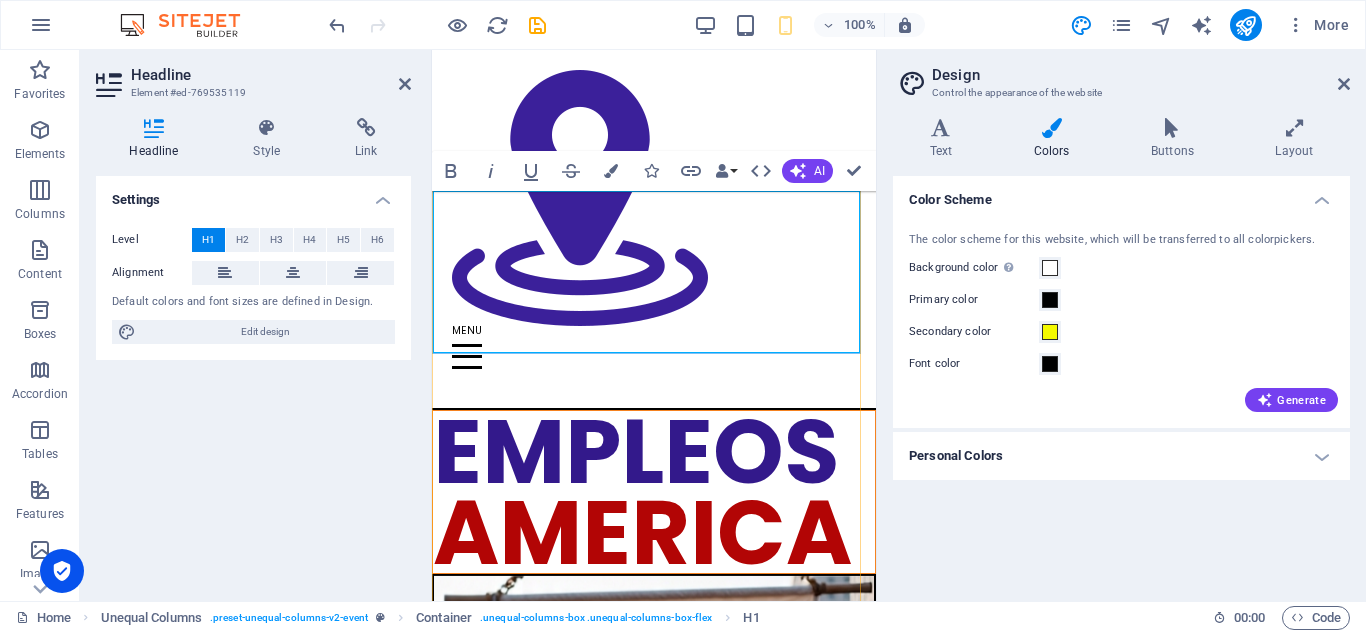 click on "AMERICA" at bounding box center [642, 532] 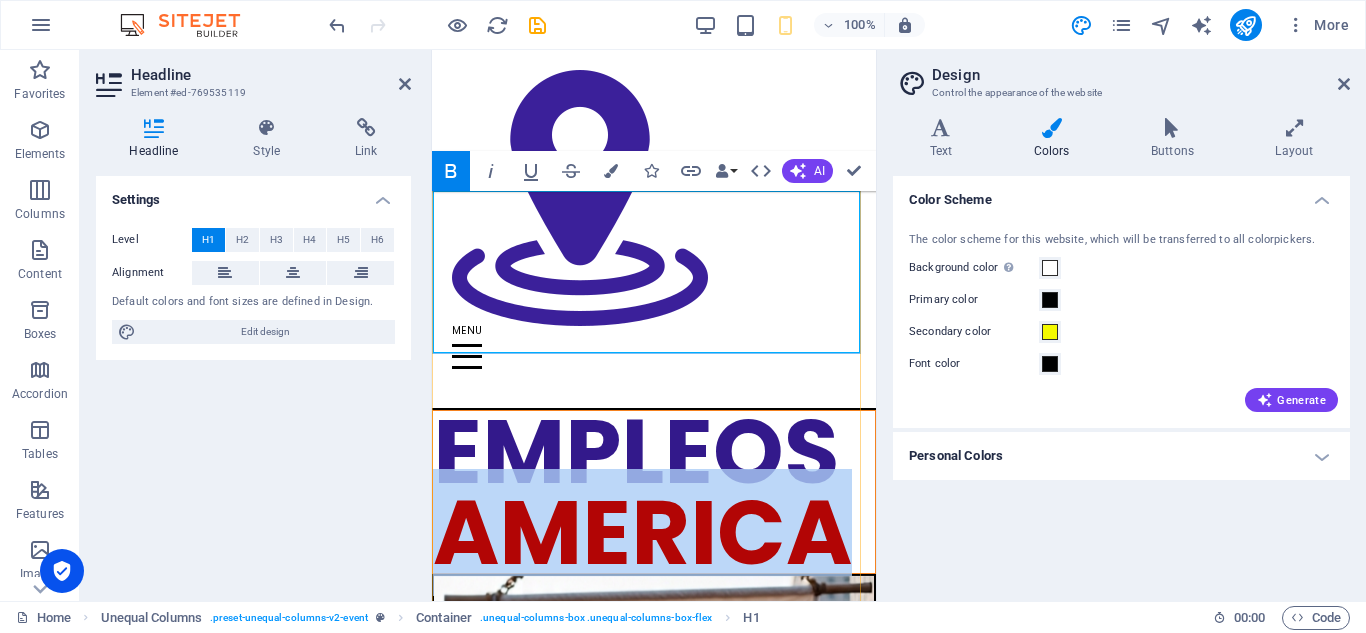 drag, startPoint x: 848, startPoint y: 308, endPoint x: 460, endPoint y: 314, distance: 388.0464 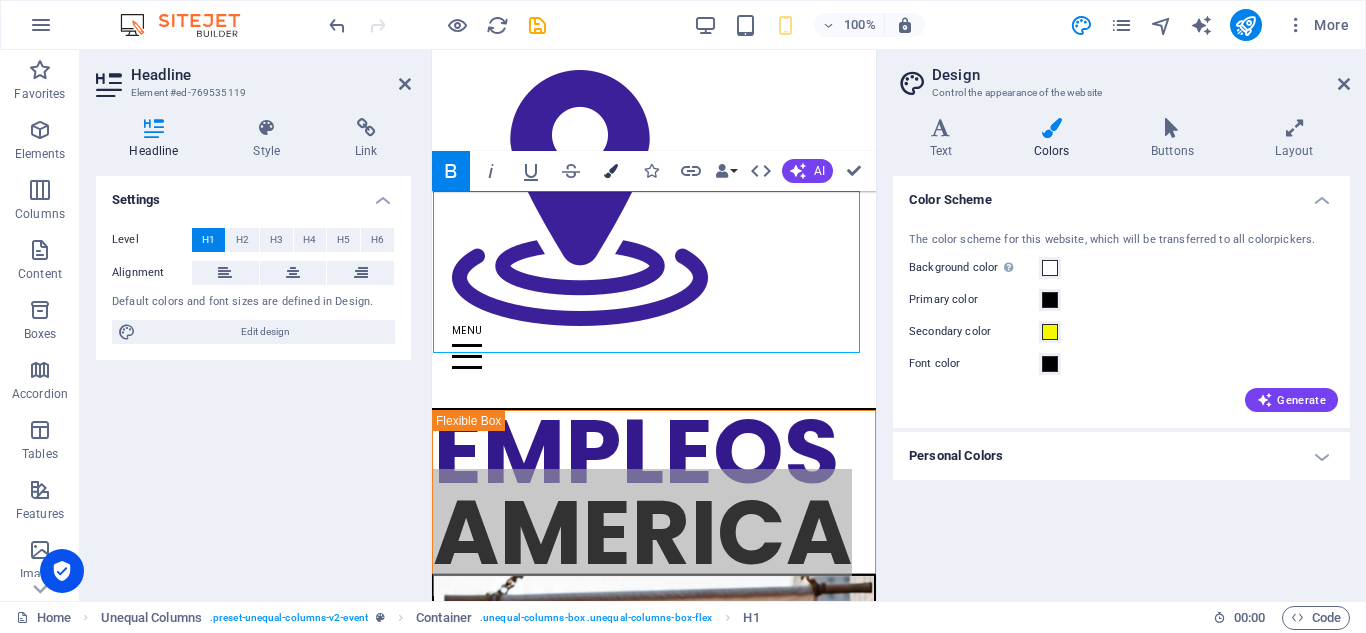 click at bounding box center [611, 171] 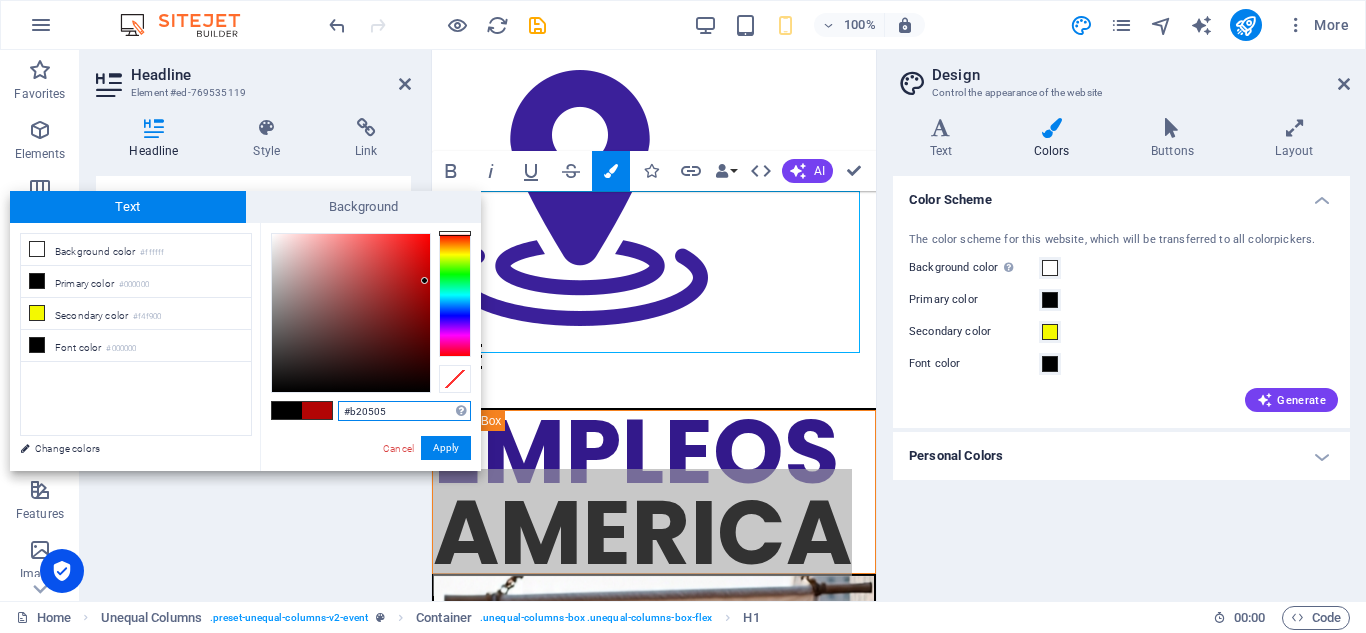 type on "#9e0606" 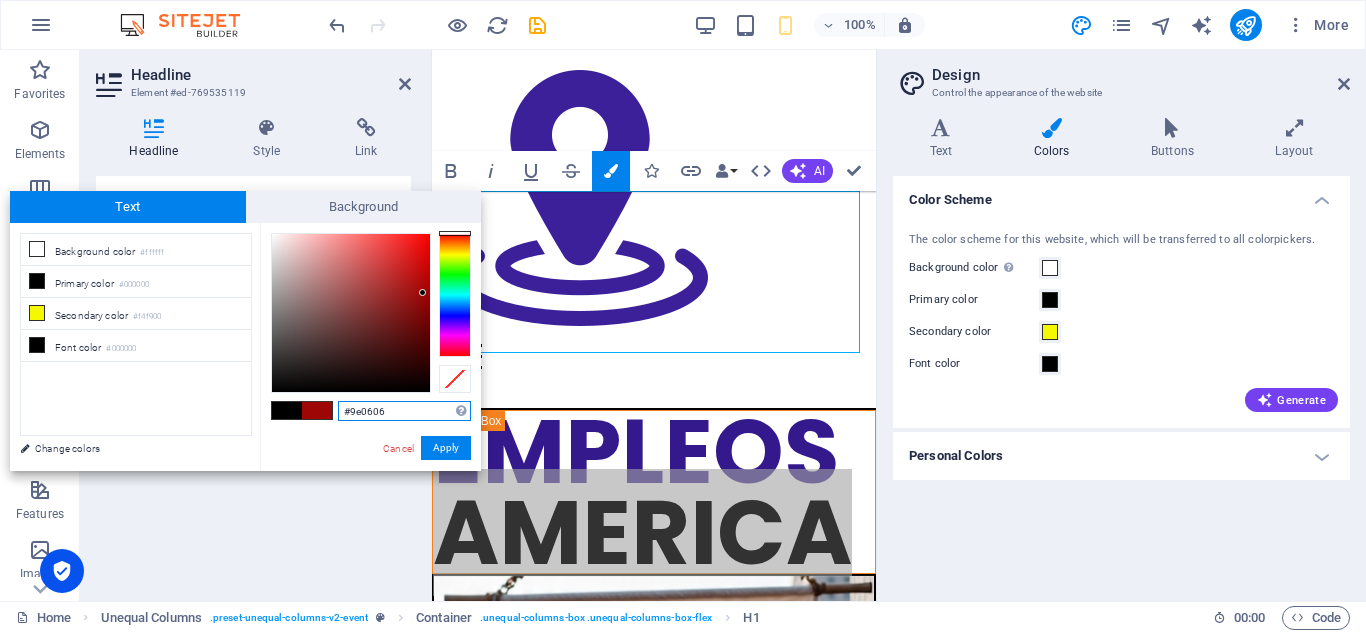 click at bounding box center (351, 313) 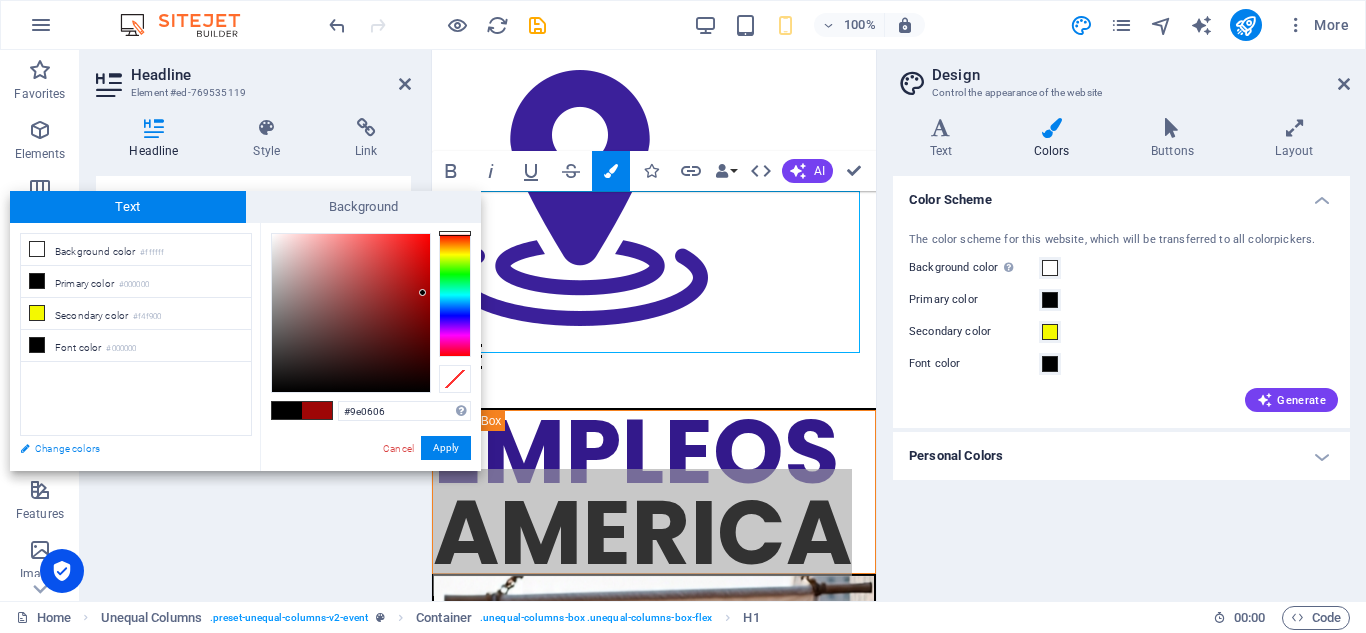 click on "Change colors" at bounding box center [126, 448] 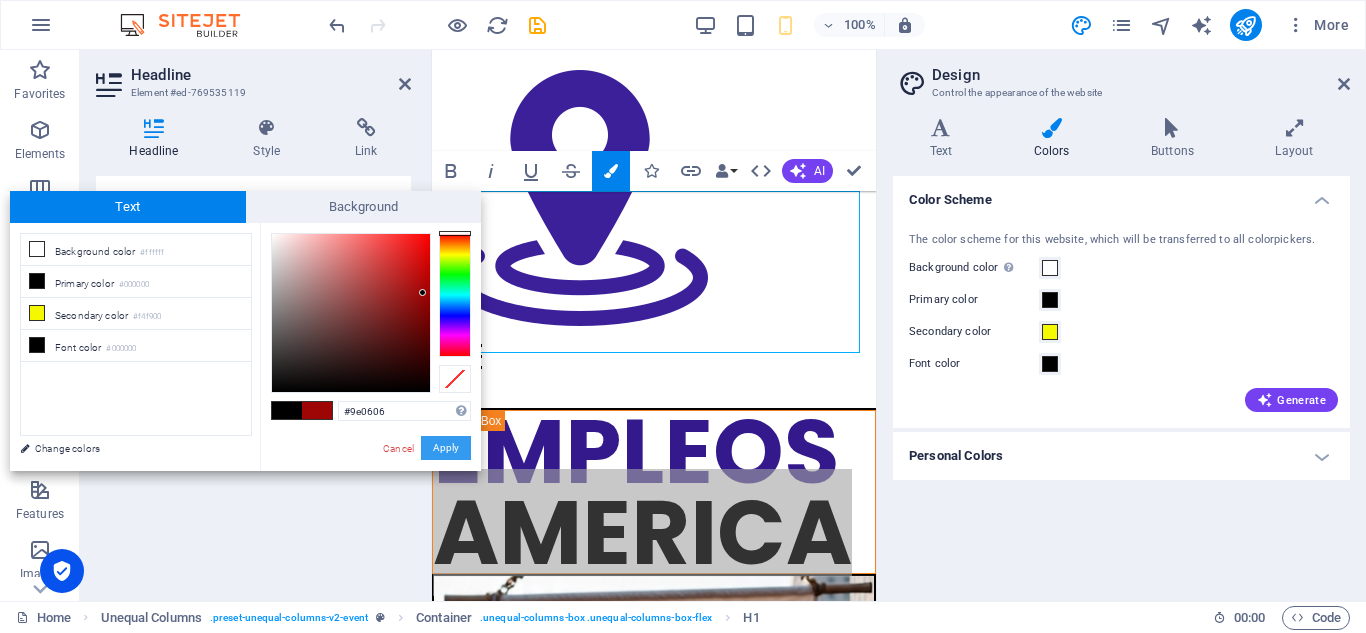 click on "Apply" at bounding box center [446, 448] 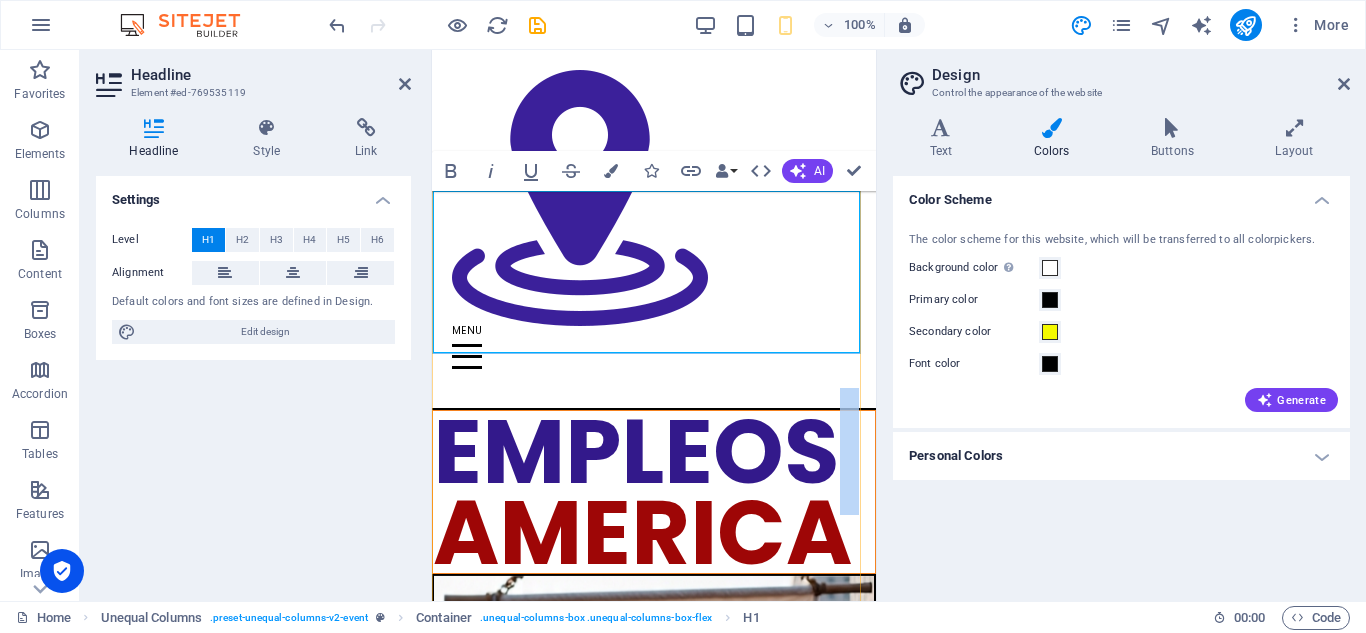 click on "AMERICA" at bounding box center [642, 532] 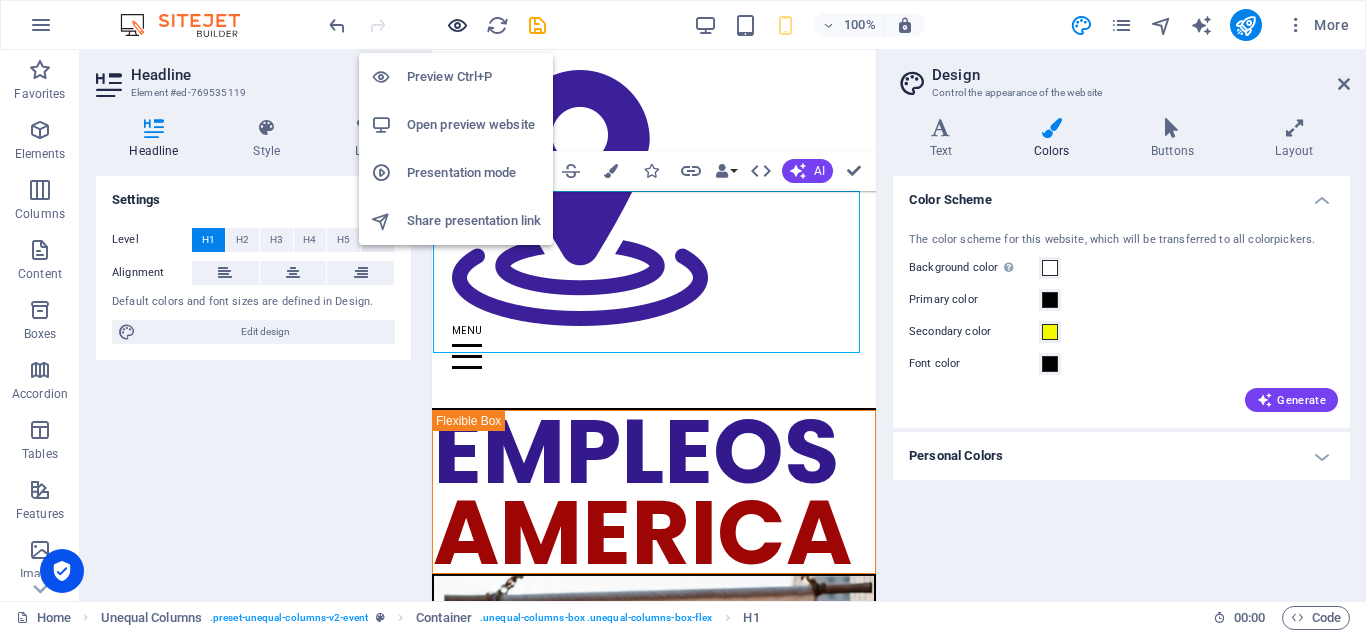 click at bounding box center [457, 25] 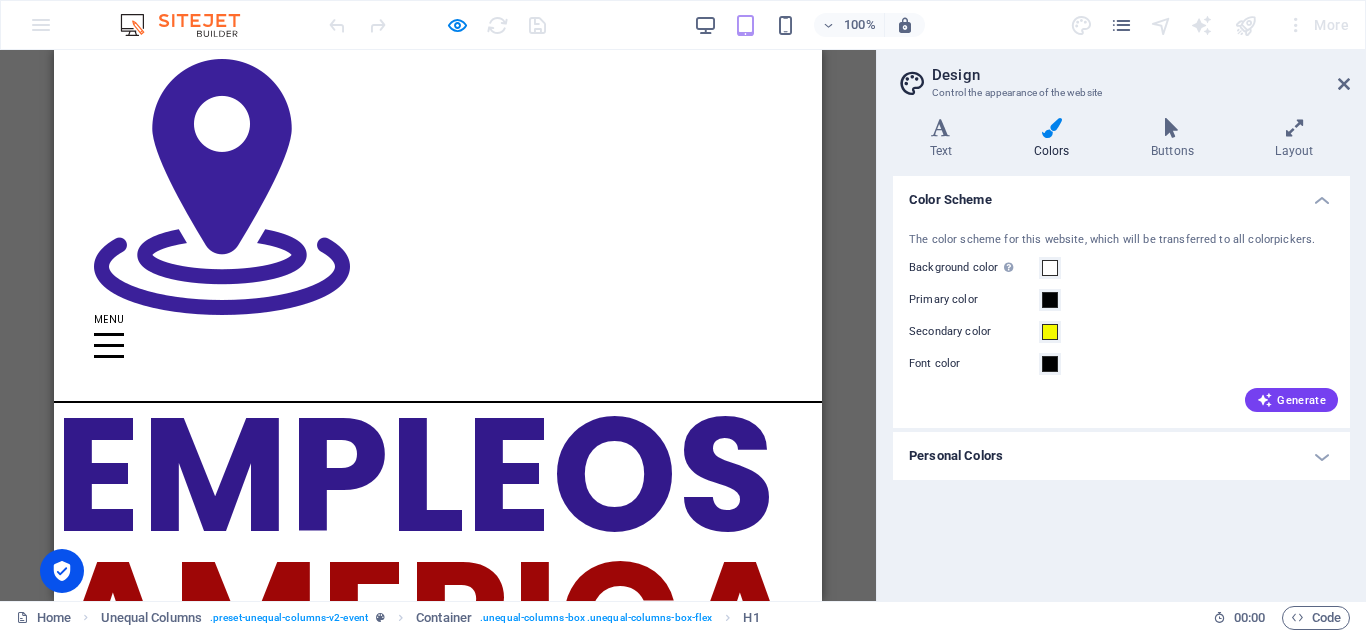 scroll, scrollTop: 0, scrollLeft: 0, axis: both 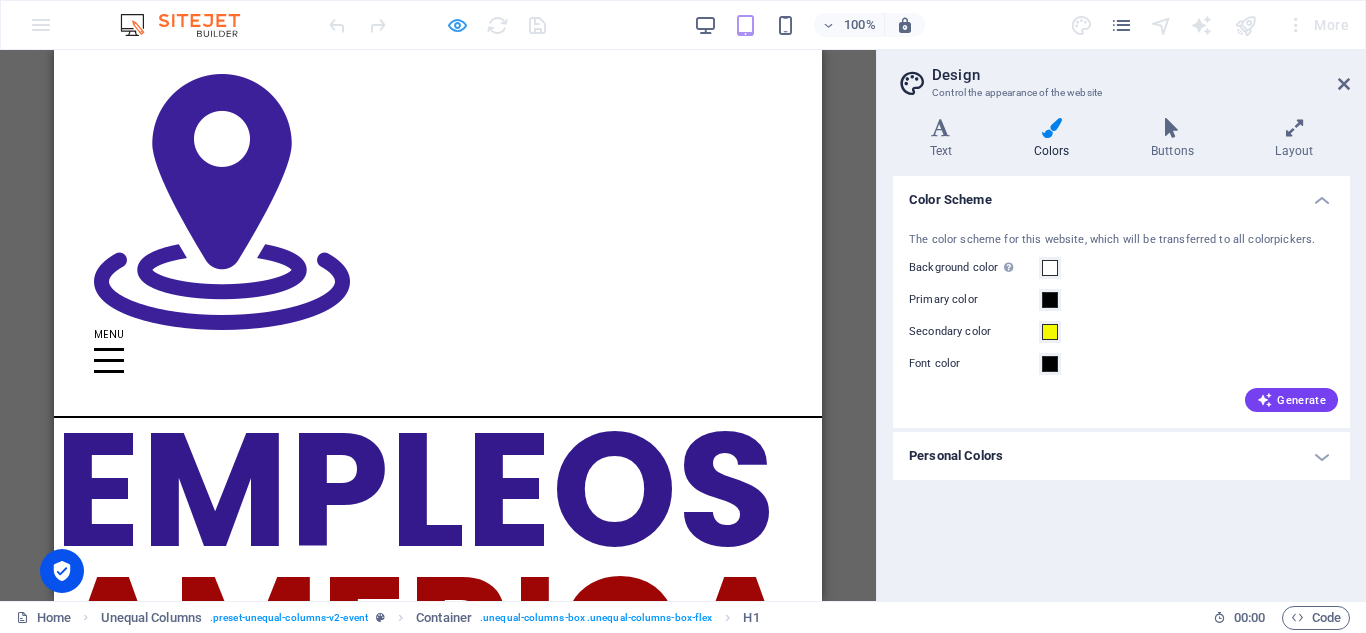 click at bounding box center (457, 25) 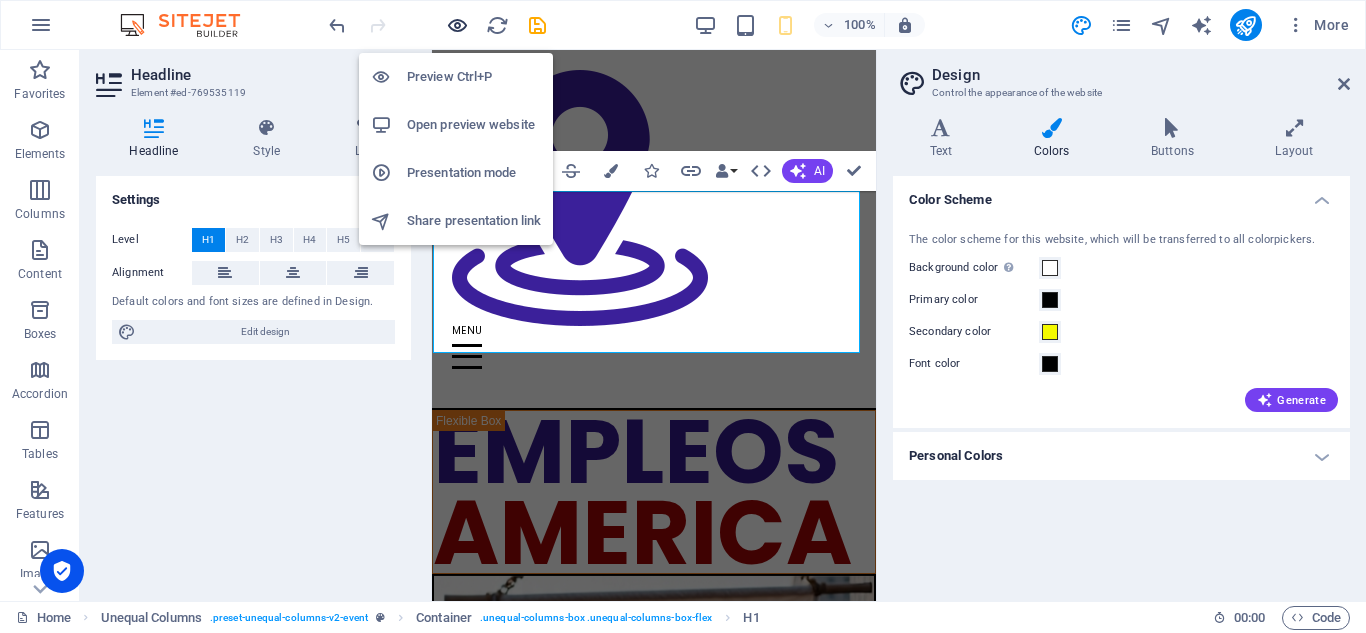 click at bounding box center (457, 25) 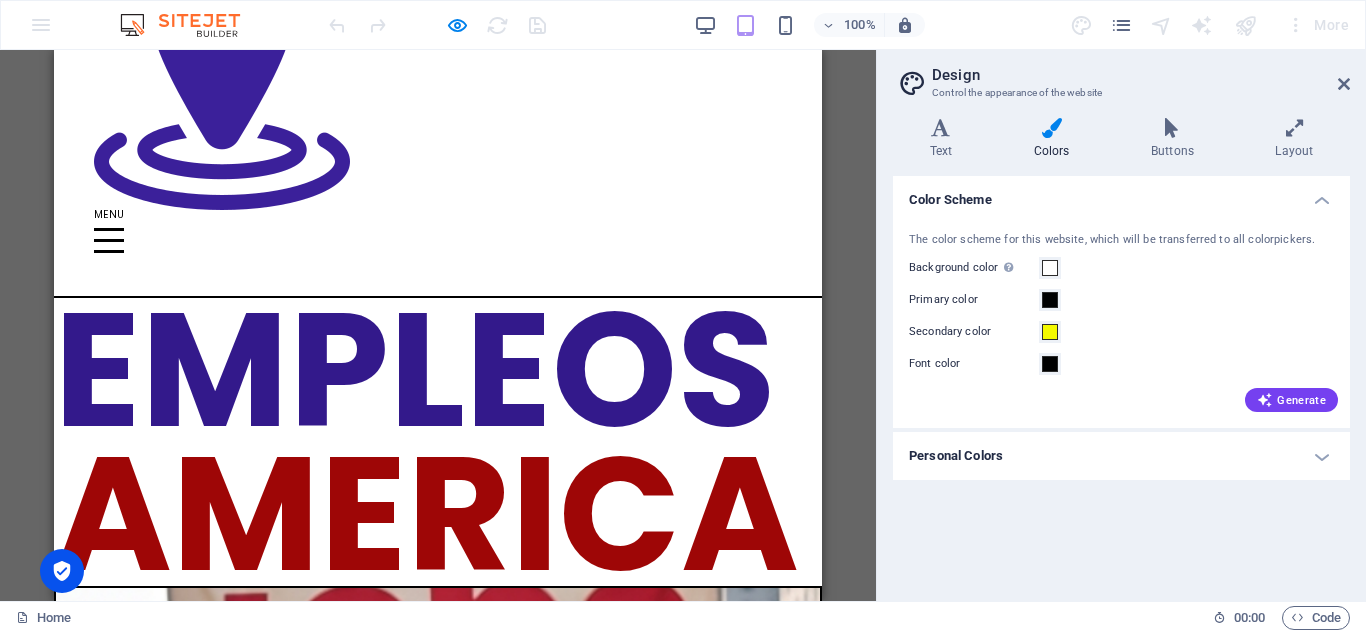 scroll, scrollTop: 113, scrollLeft: 0, axis: vertical 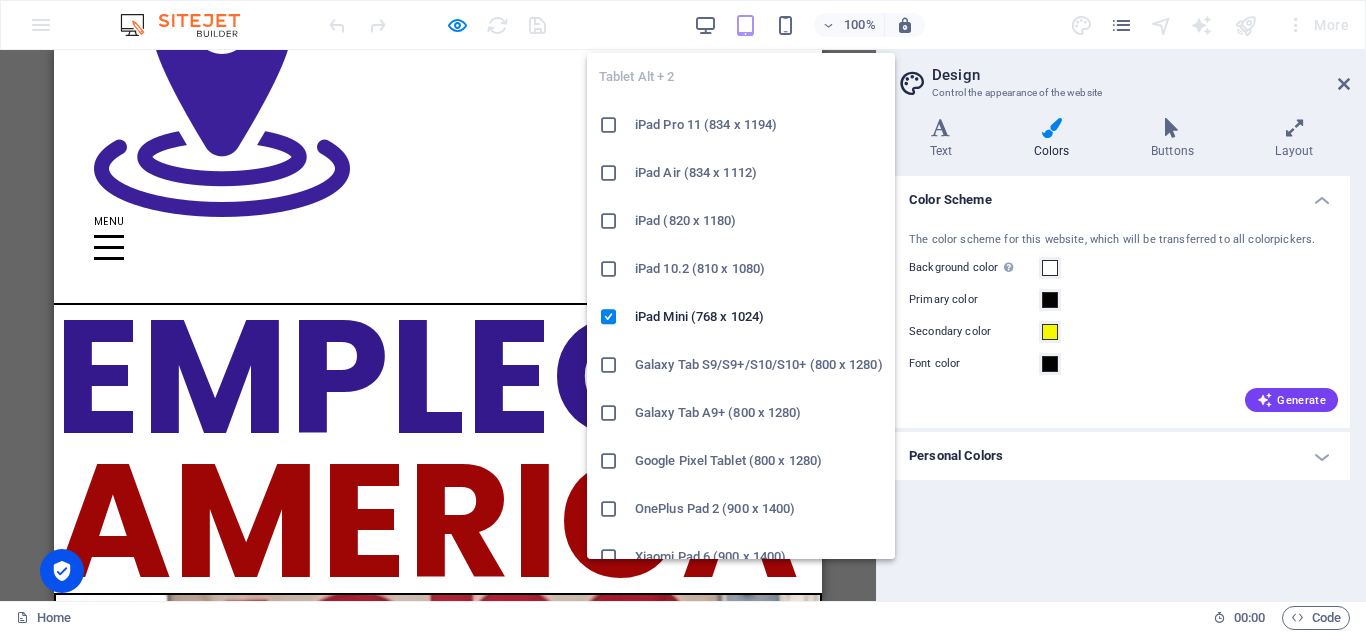 click at bounding box center [745, 25] 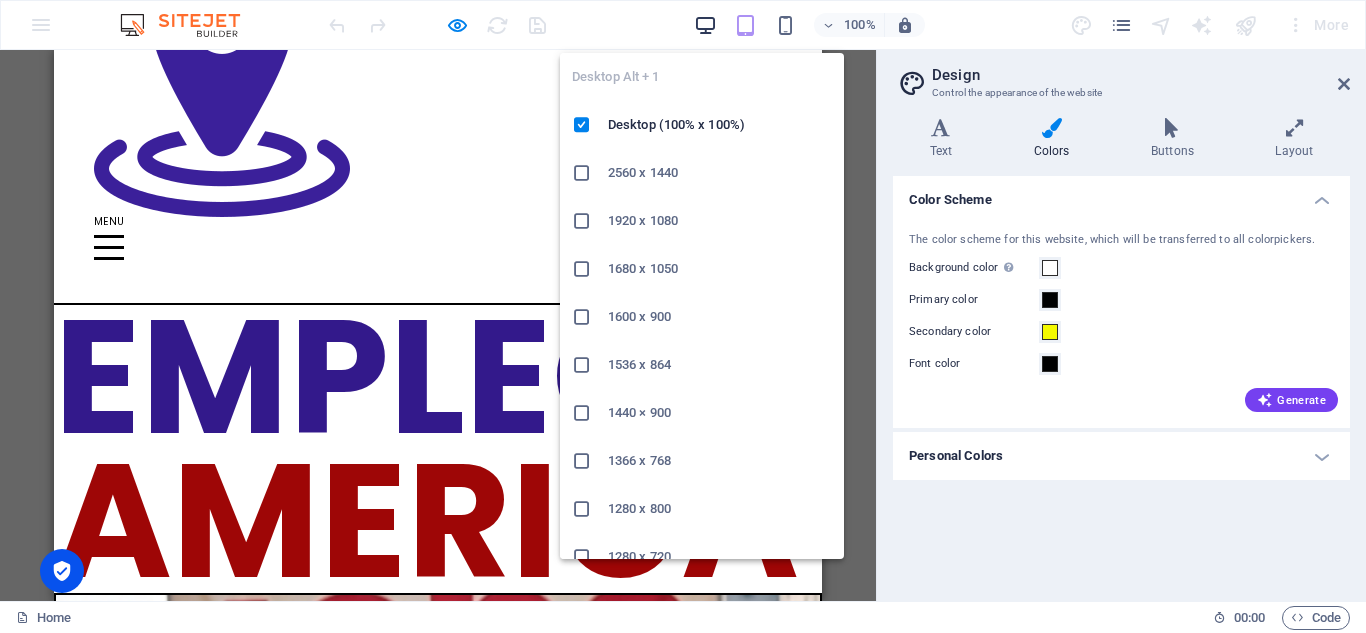 click at bounding box center (705, 25) 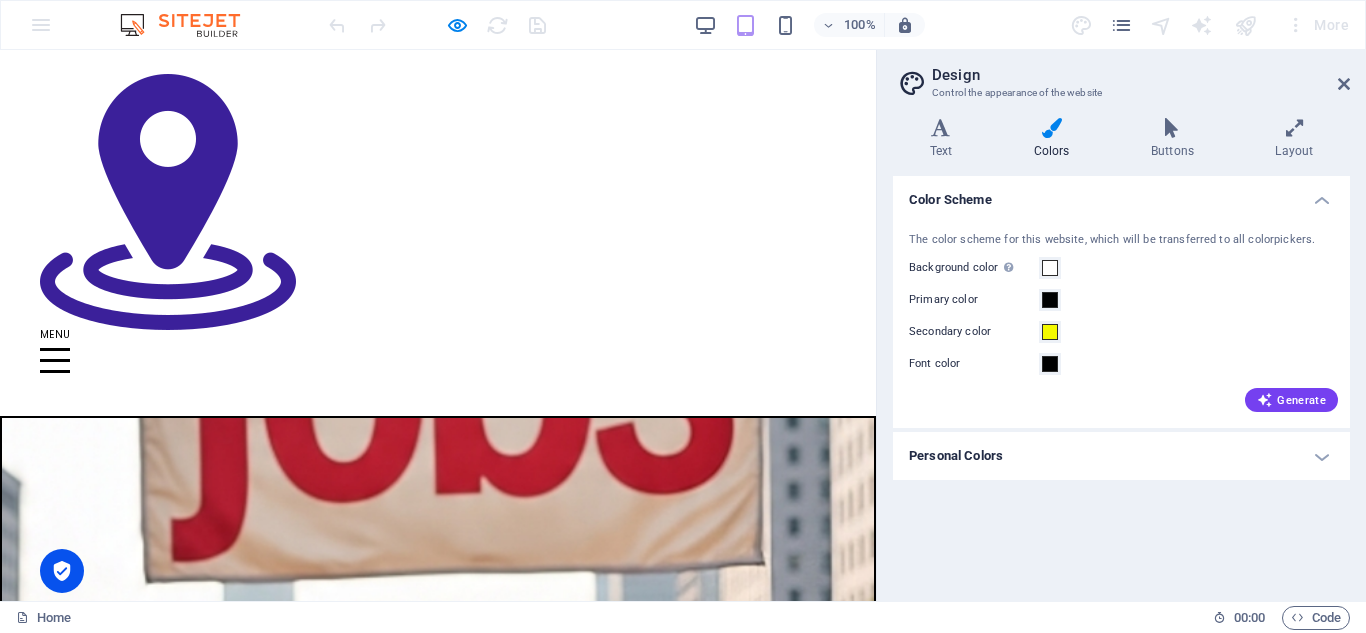 scroll, scrollTop: 0, scrollLeft: 0, axis: both 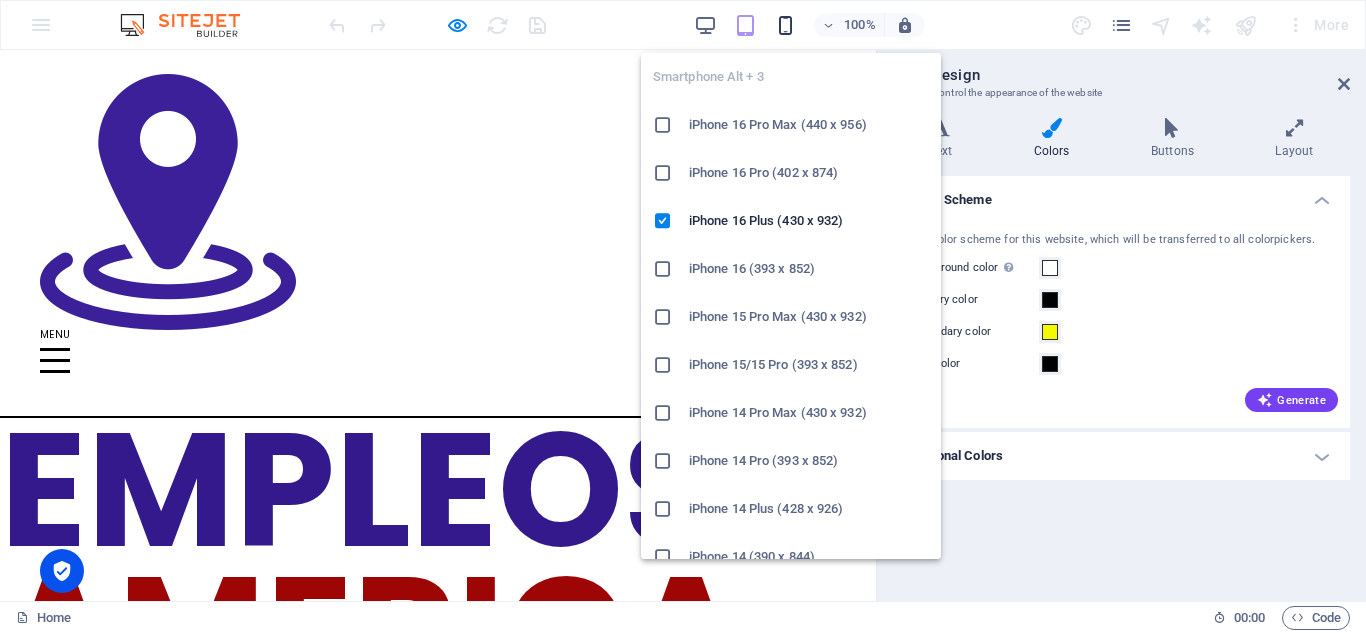 click at bounding box center [785, 25] 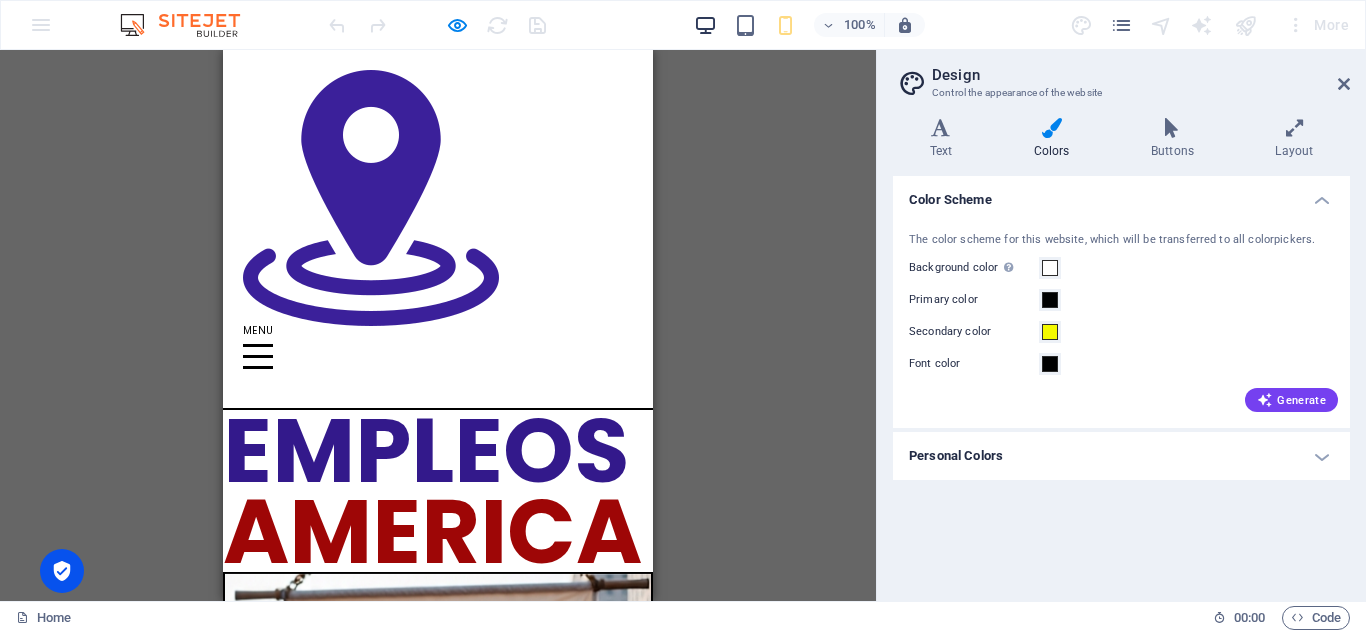 click at bounding box center (705, 25) 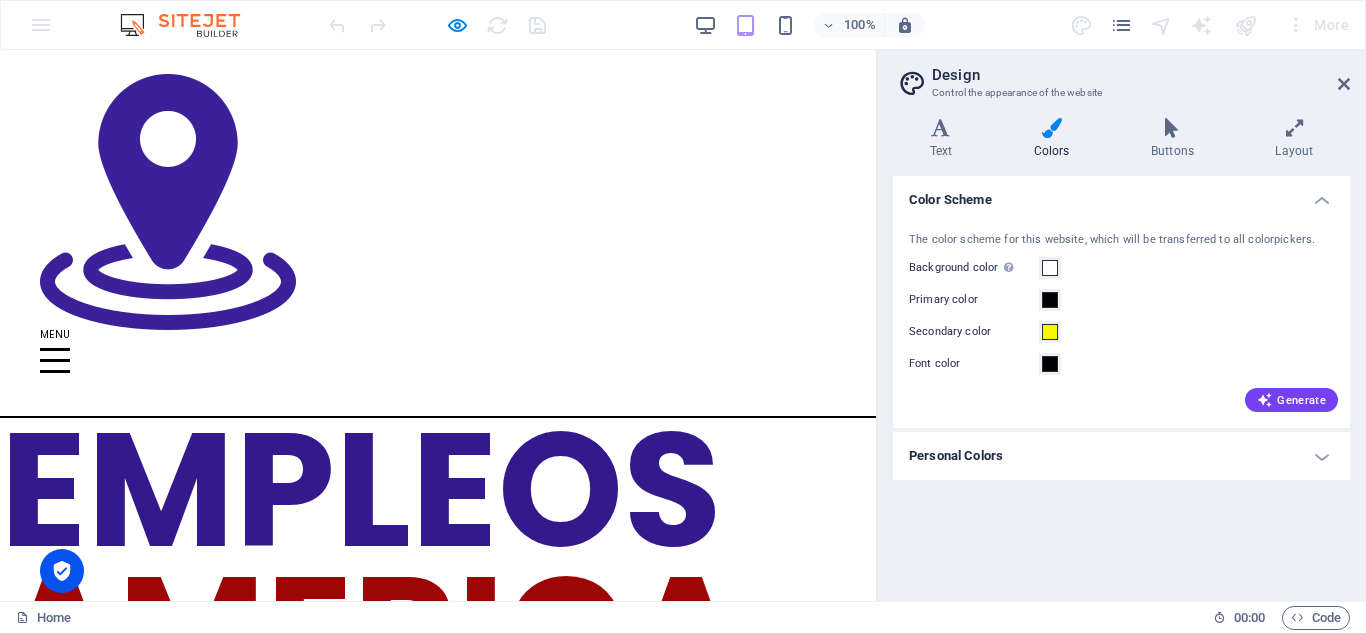 click at bounding box center (190, 25) 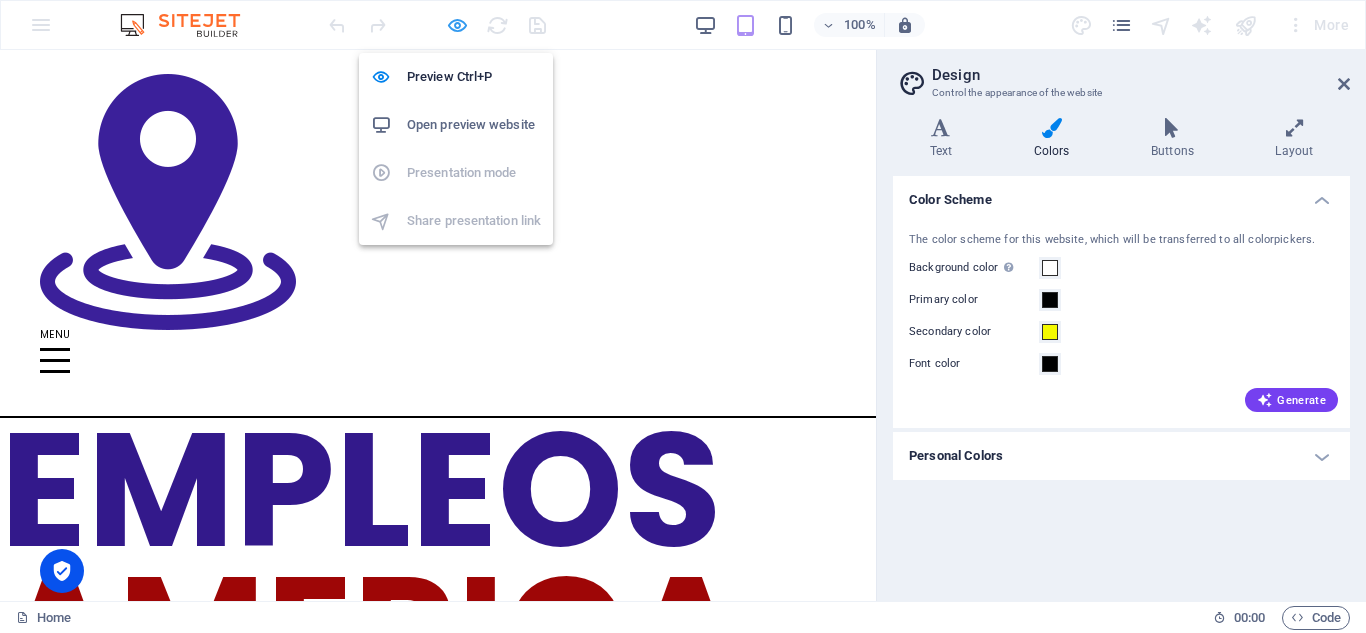 click at bounding box center (457, 25) 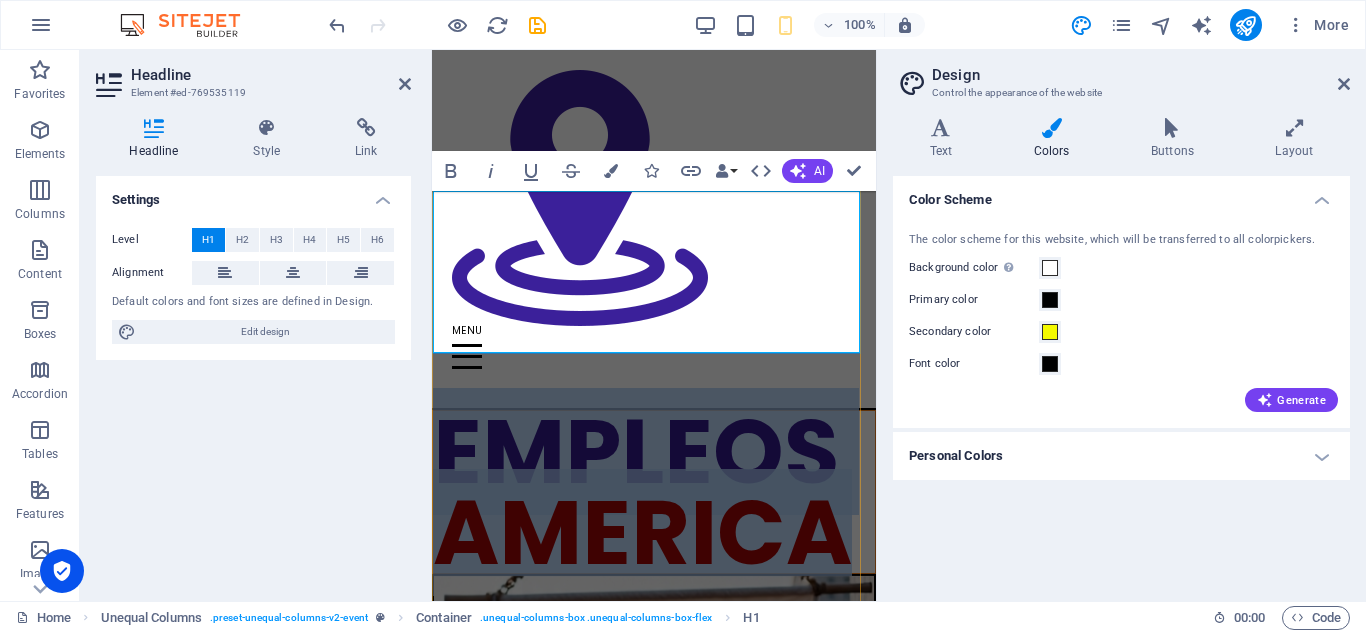 click on "EMPLEOS" at bounding box center [636, 451] 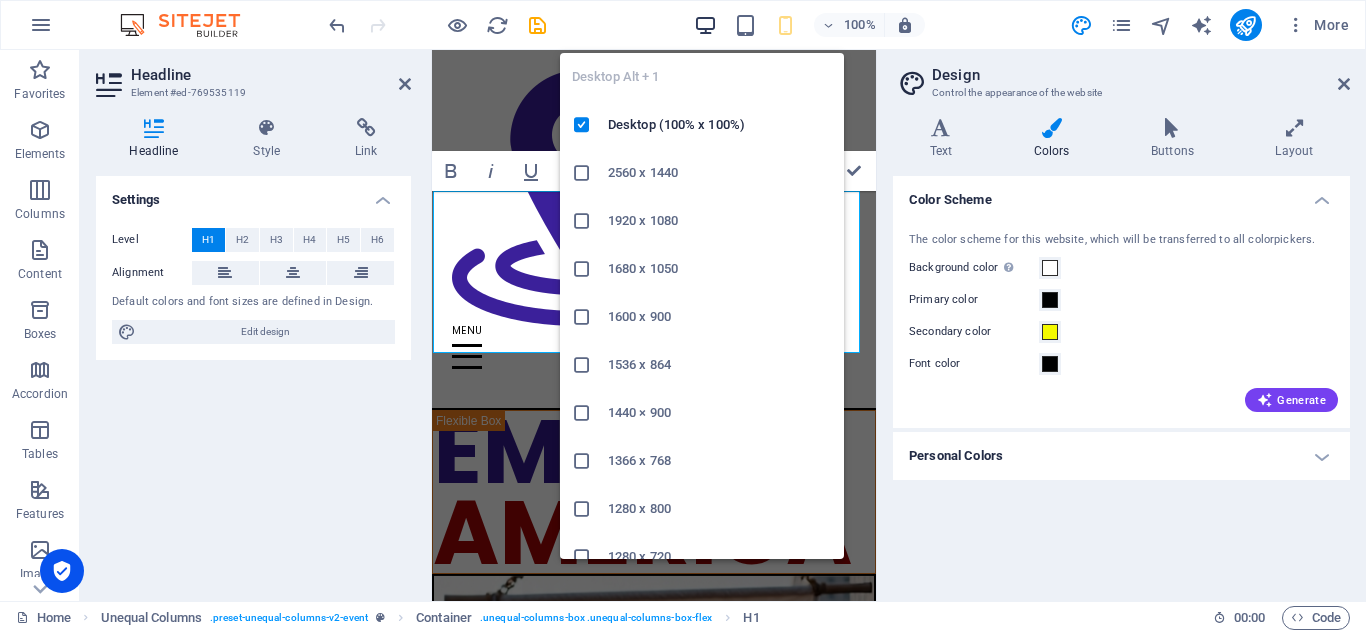 click at bounding box center (705, 25) 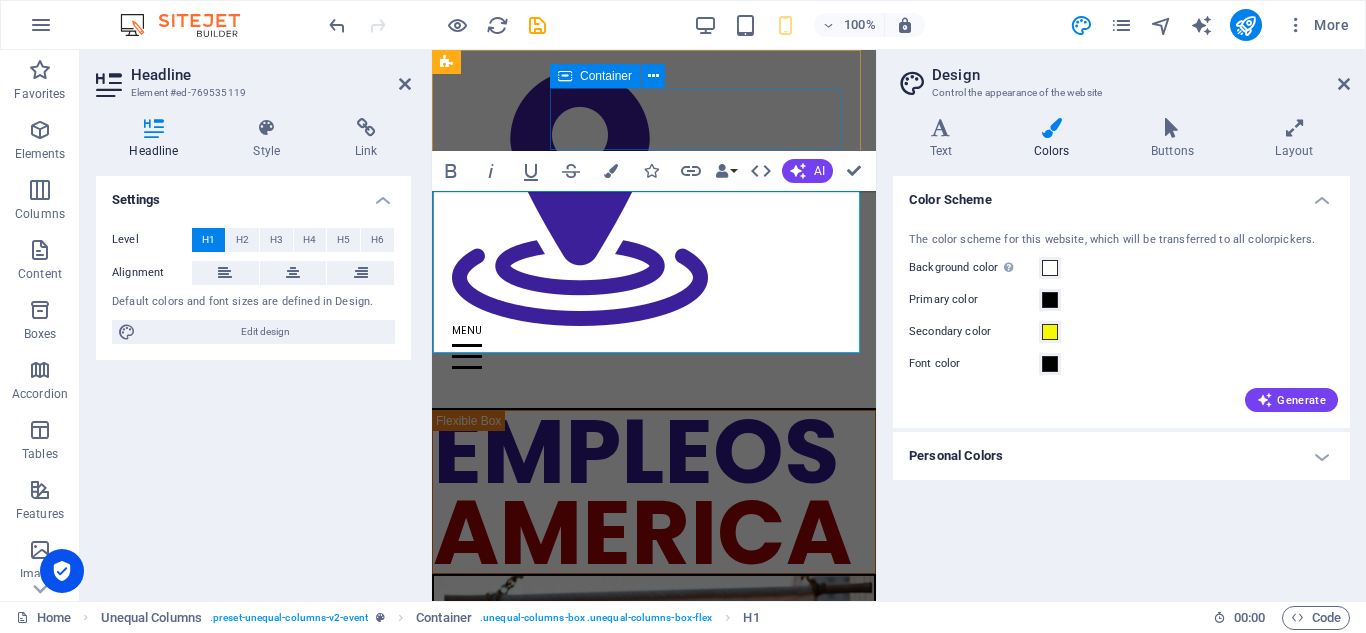 click at bounding box center (654, 357) 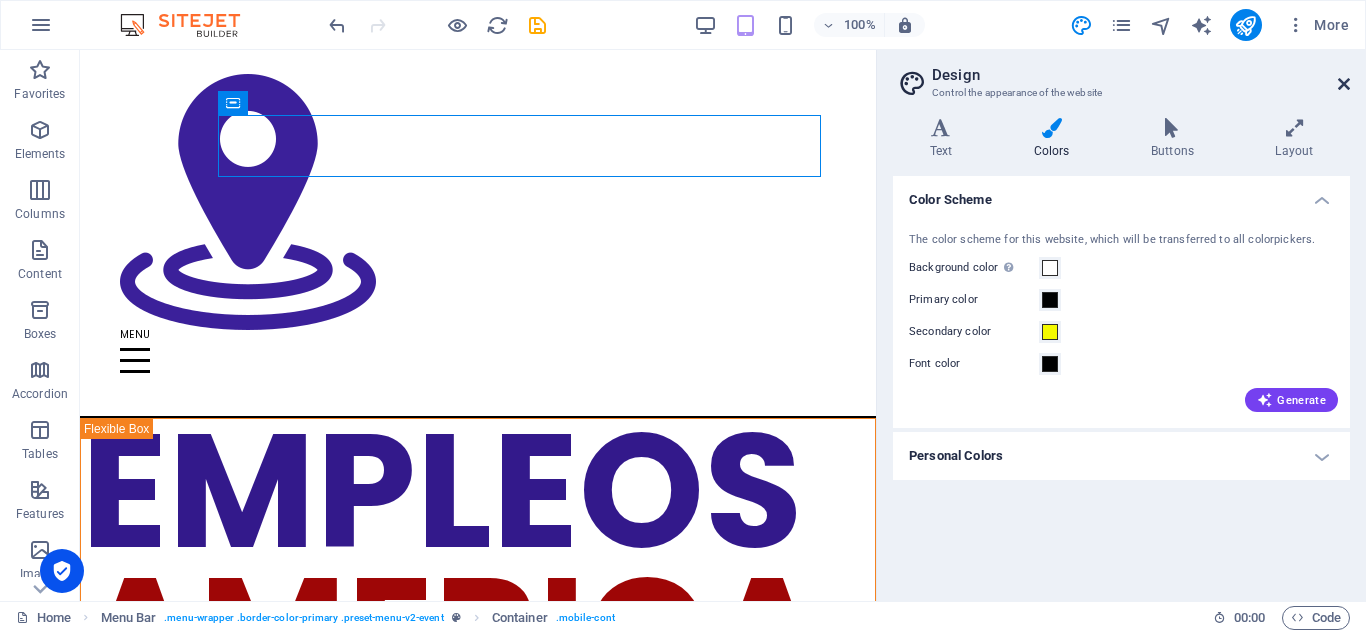 click at bounding box center (1344, 84) 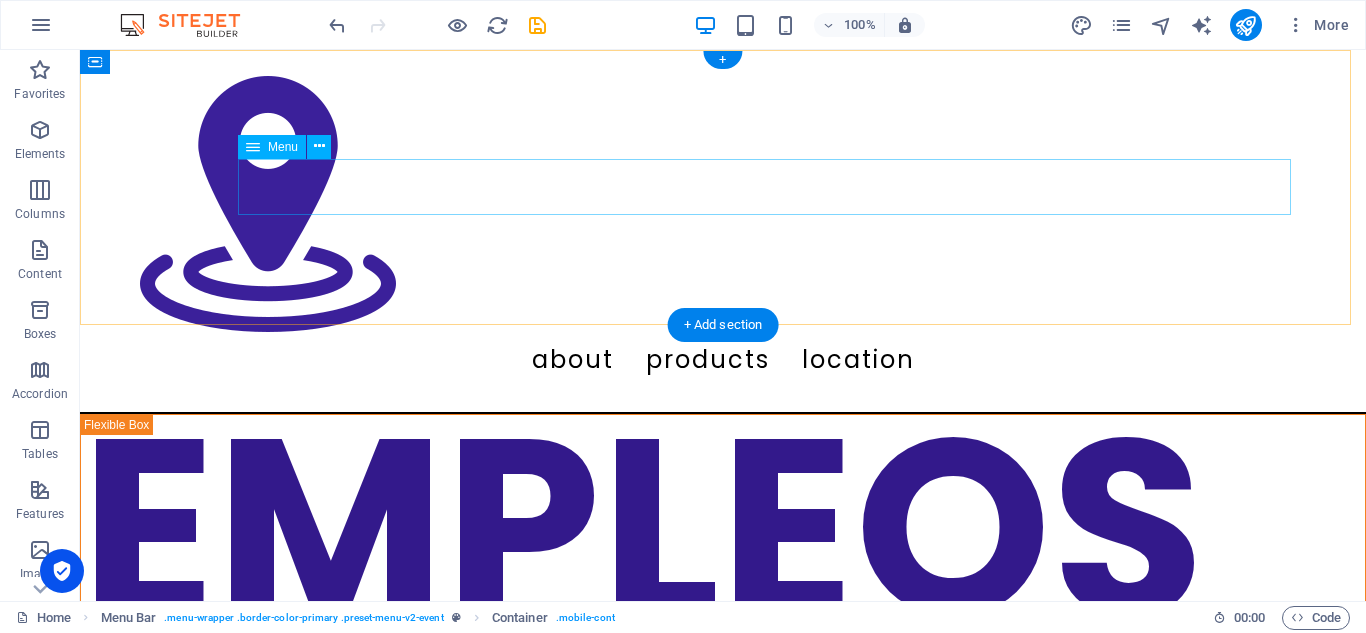 click on "About Products Location" at bounding box center (723, 360) 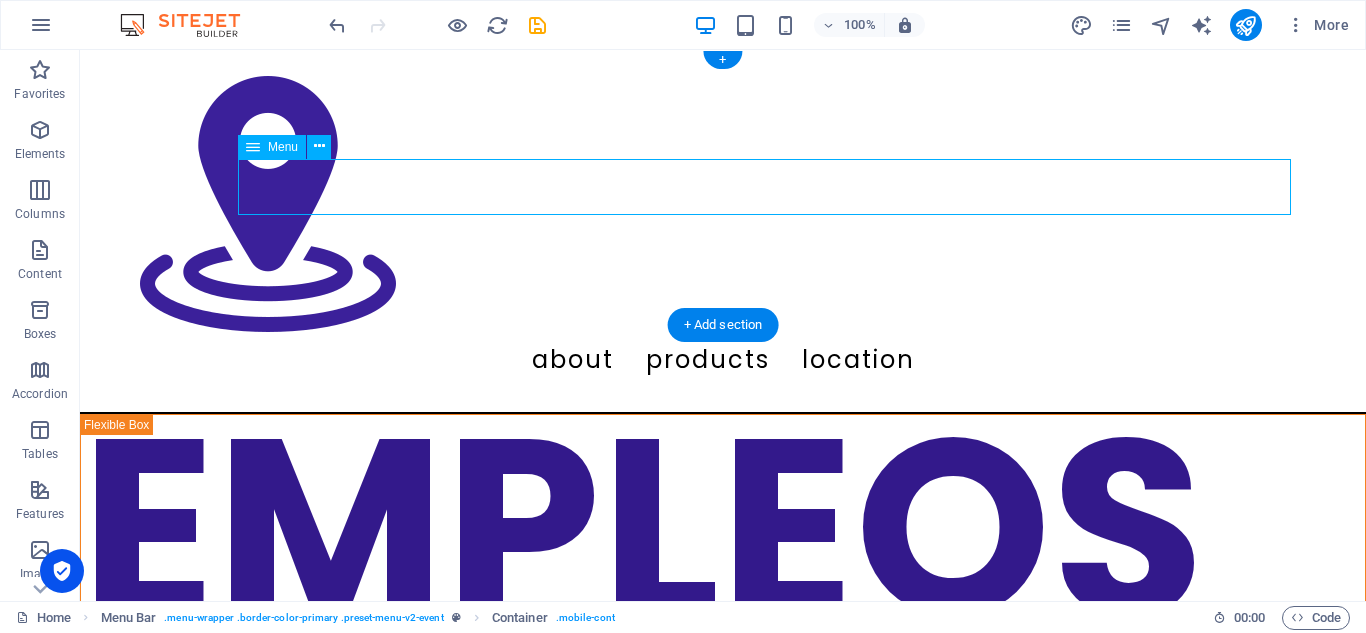 click on "About Products Location" at bounding box center [723, 360] 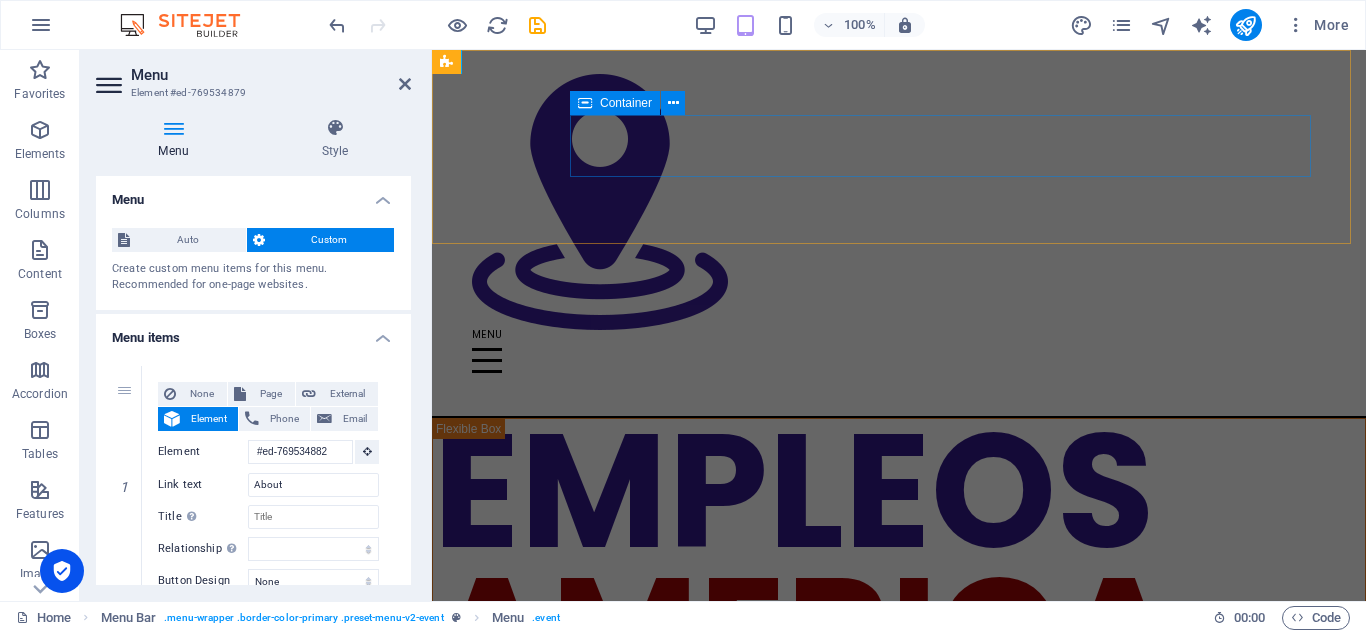 click at bounding box center (899, 361) 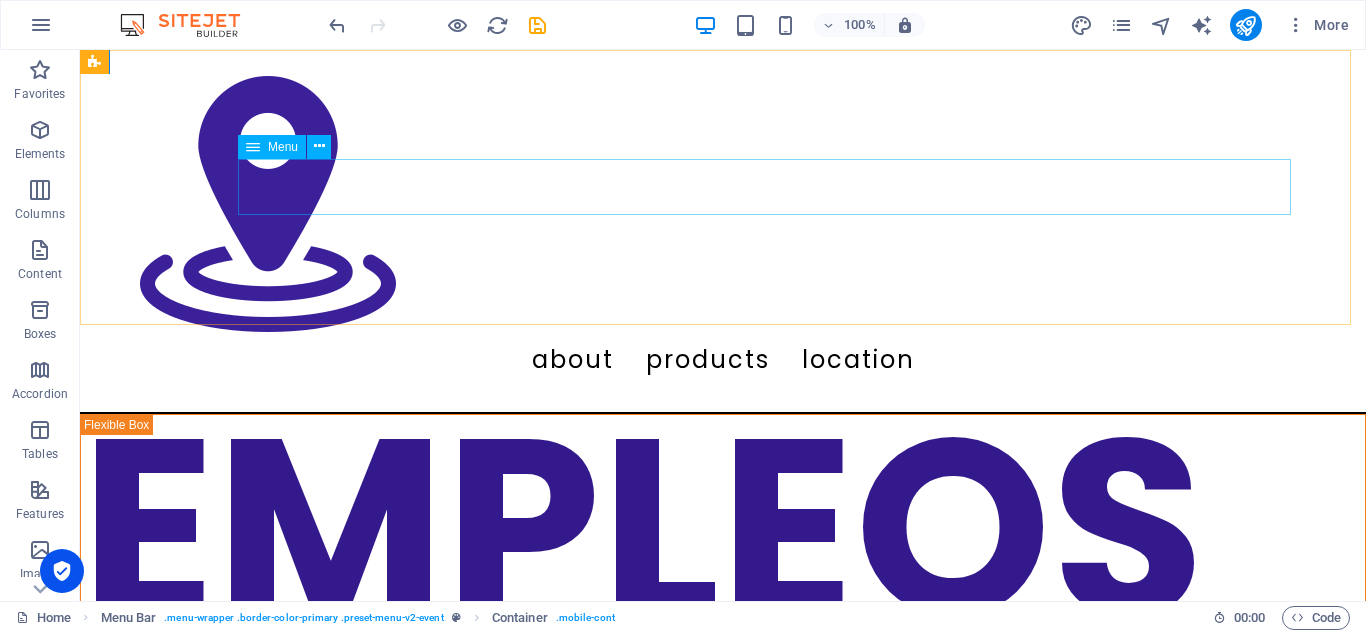 click on "Menu" at bounding box center (283, 147) 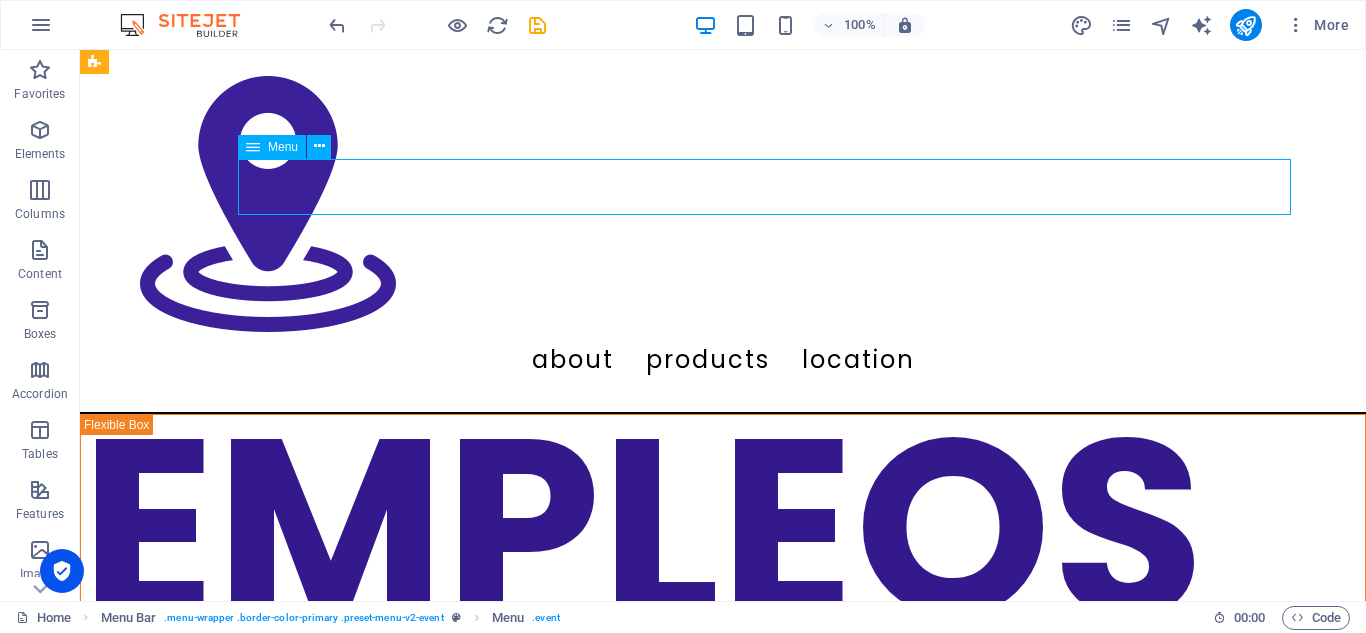 click on "Menu" at bounding box center (283, 147) 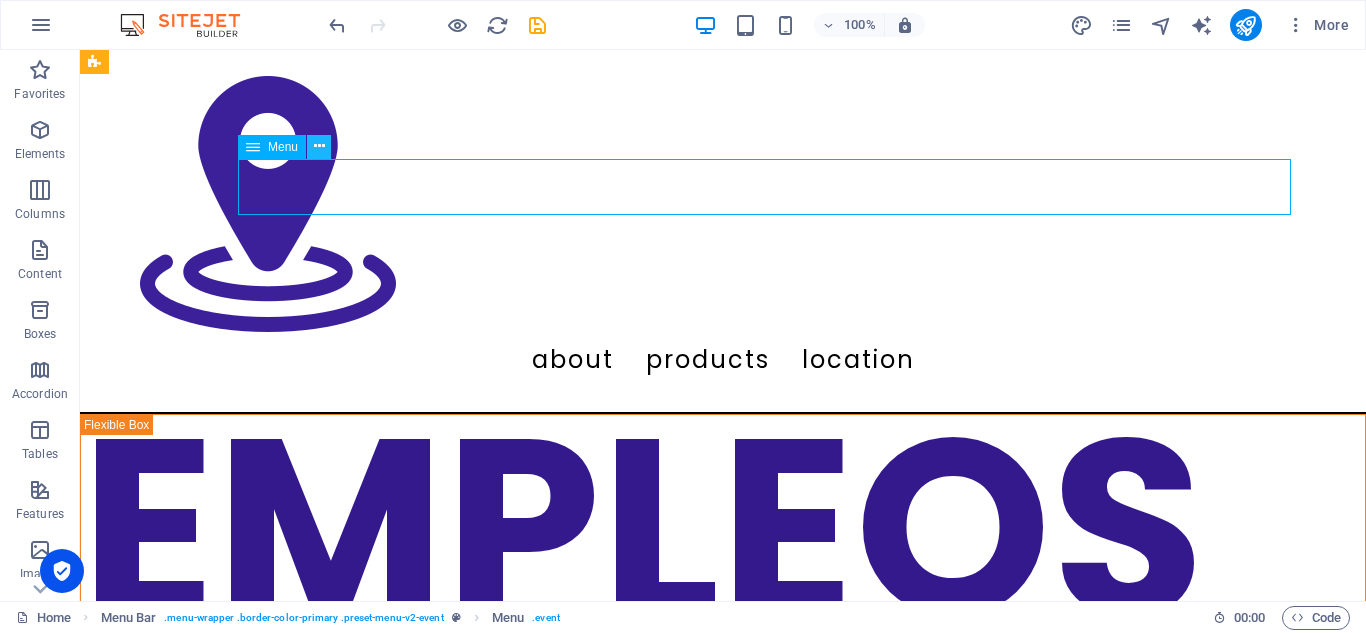 click at bounding box center (319, 146) 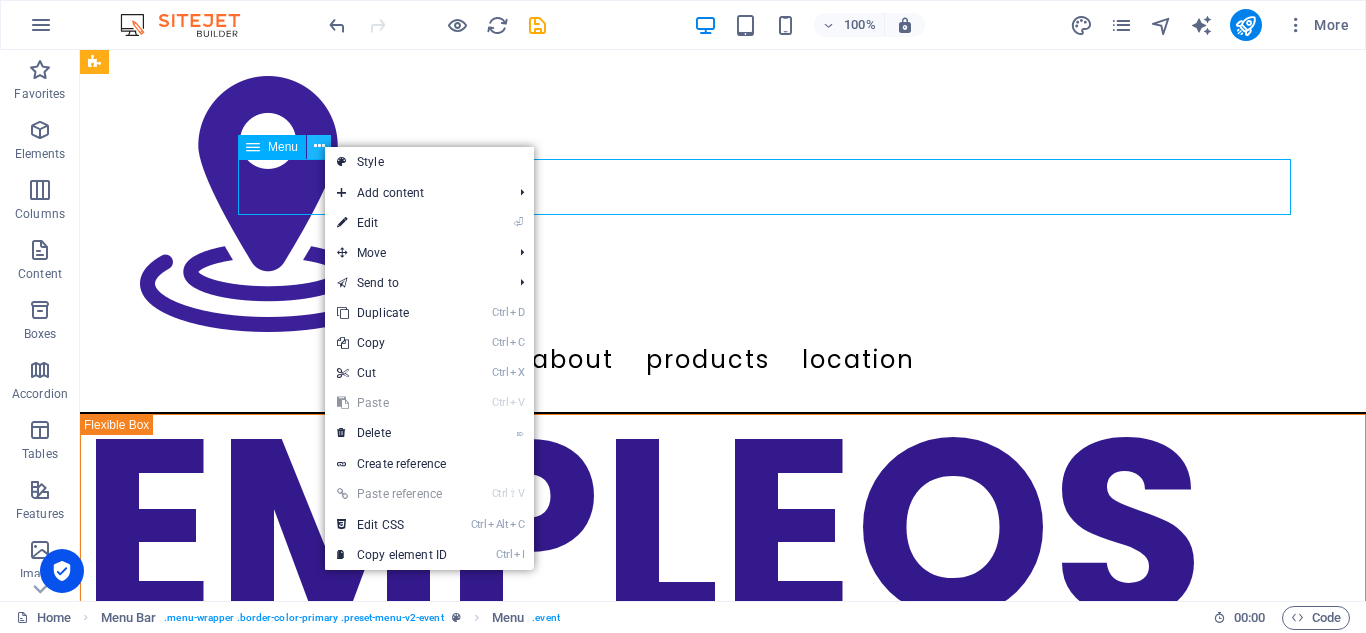 click at bounding box center (319, 146) 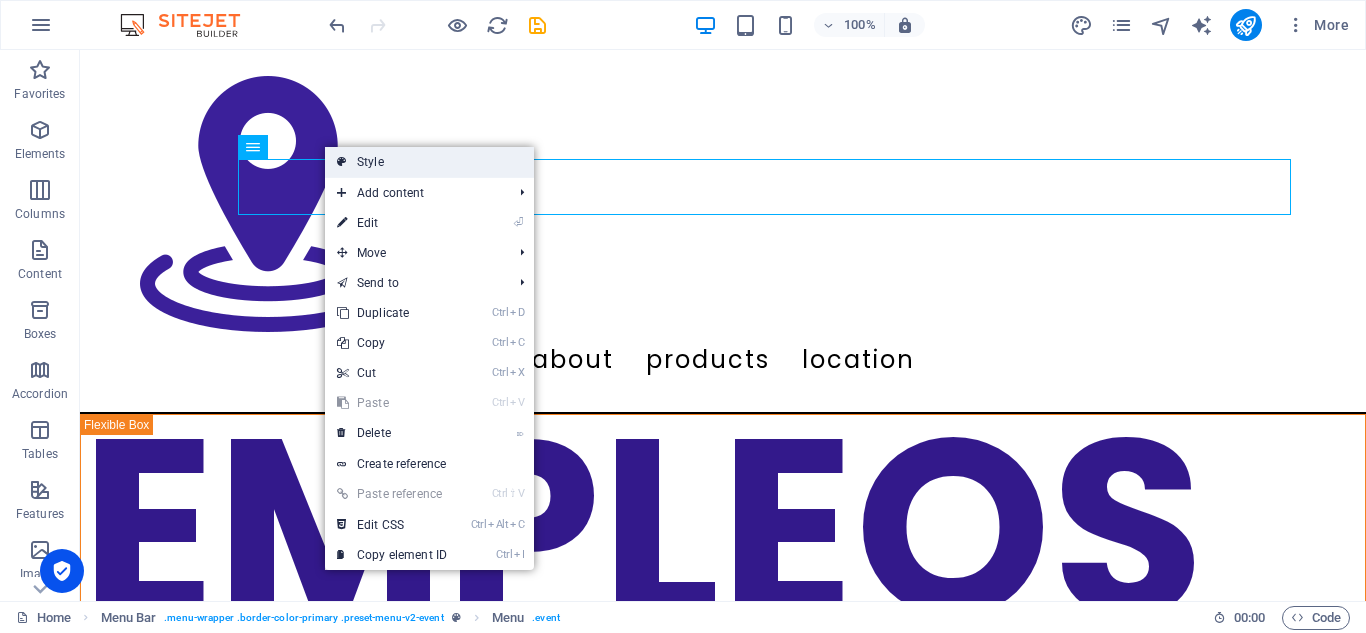 click on "Style" at bounding box center (429, 162) 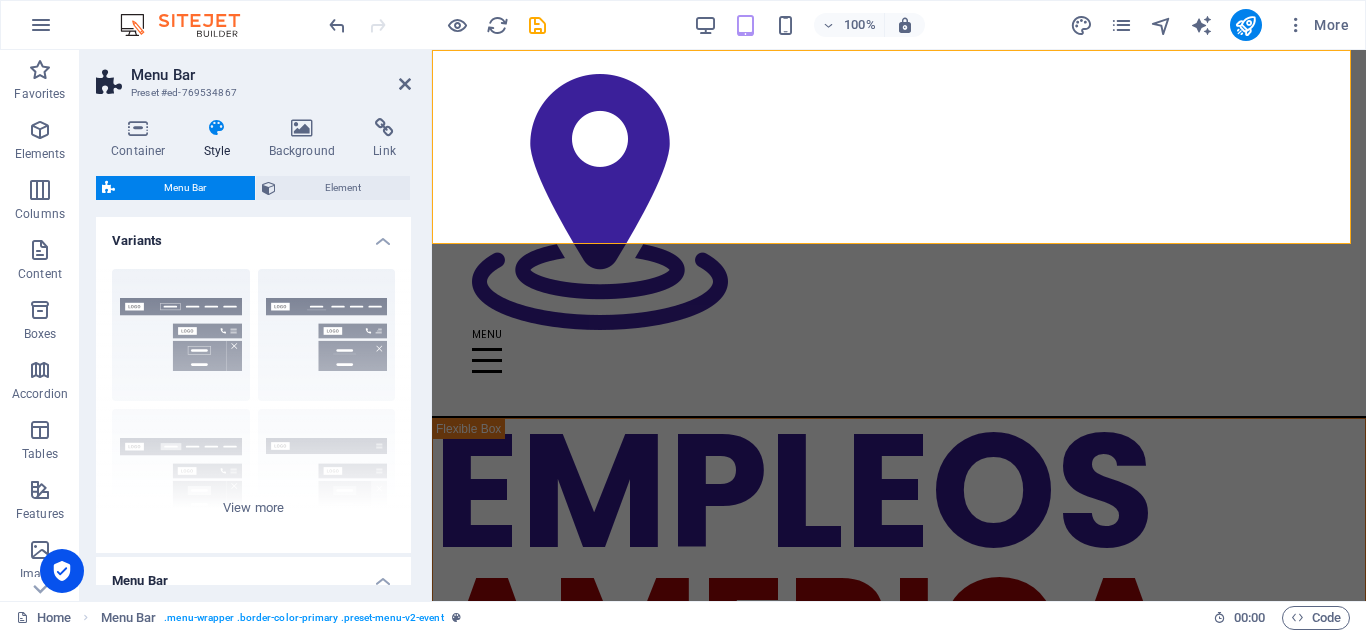 click at bounding box center [217, 128] 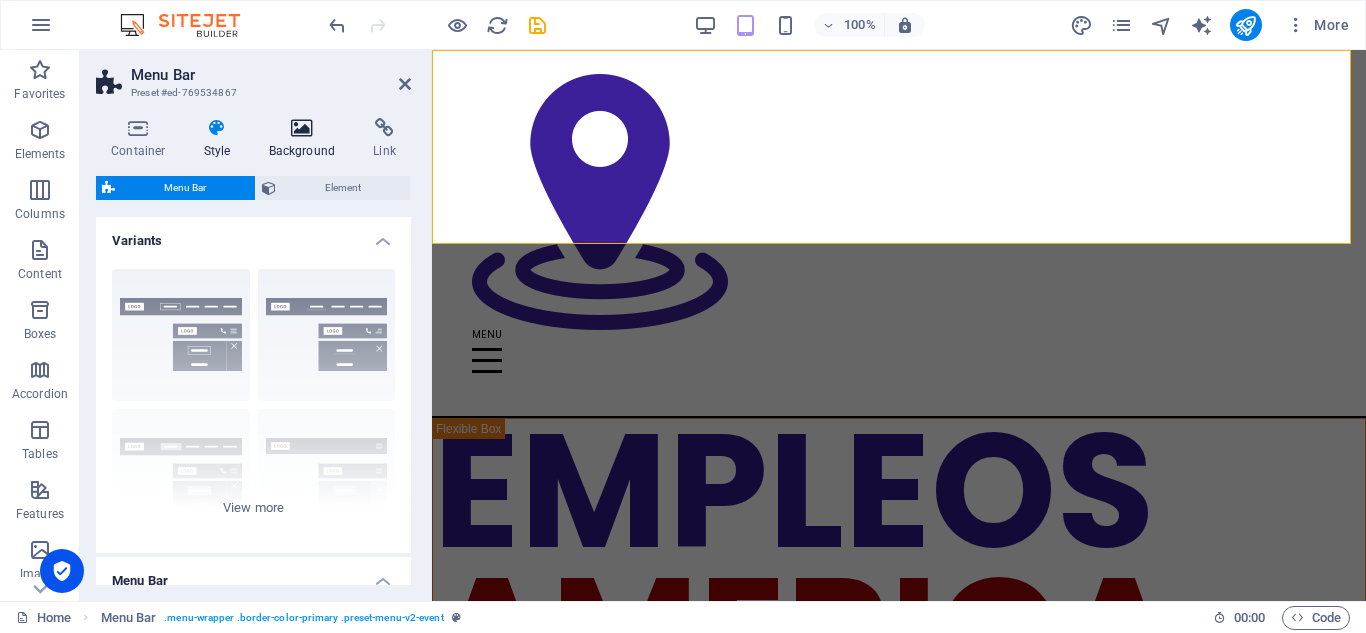 click at bounding box center (302, 128) 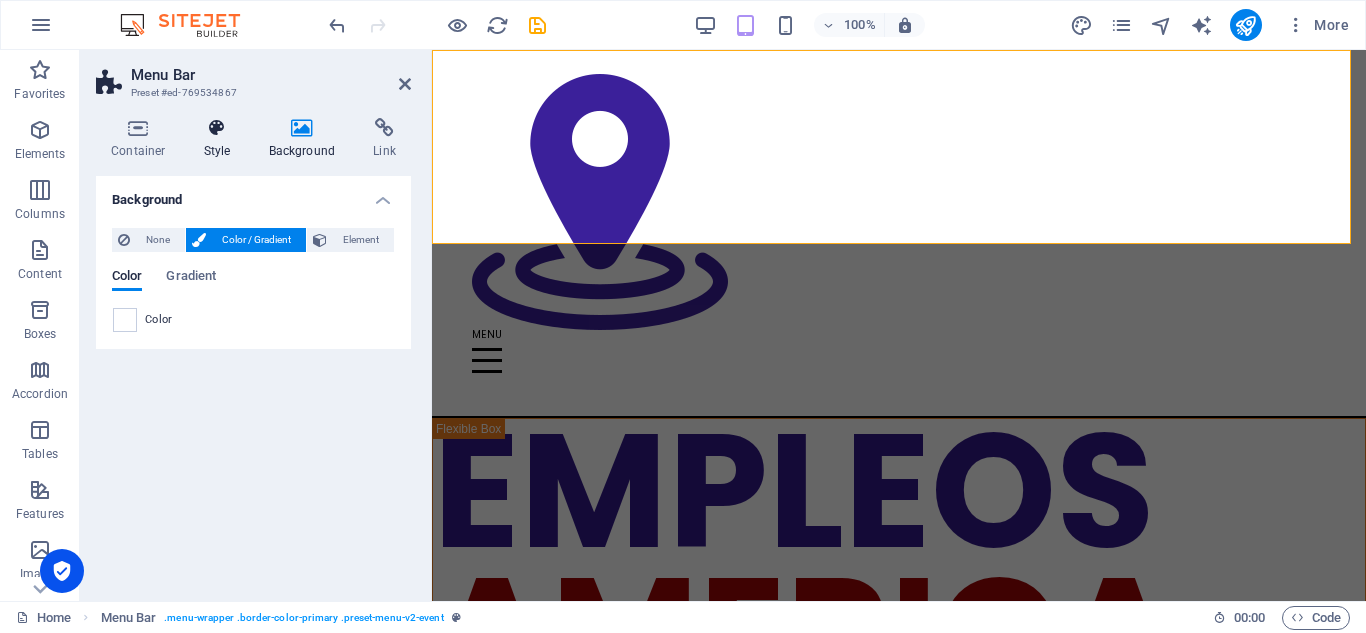 click at bounding box center [217, 128] 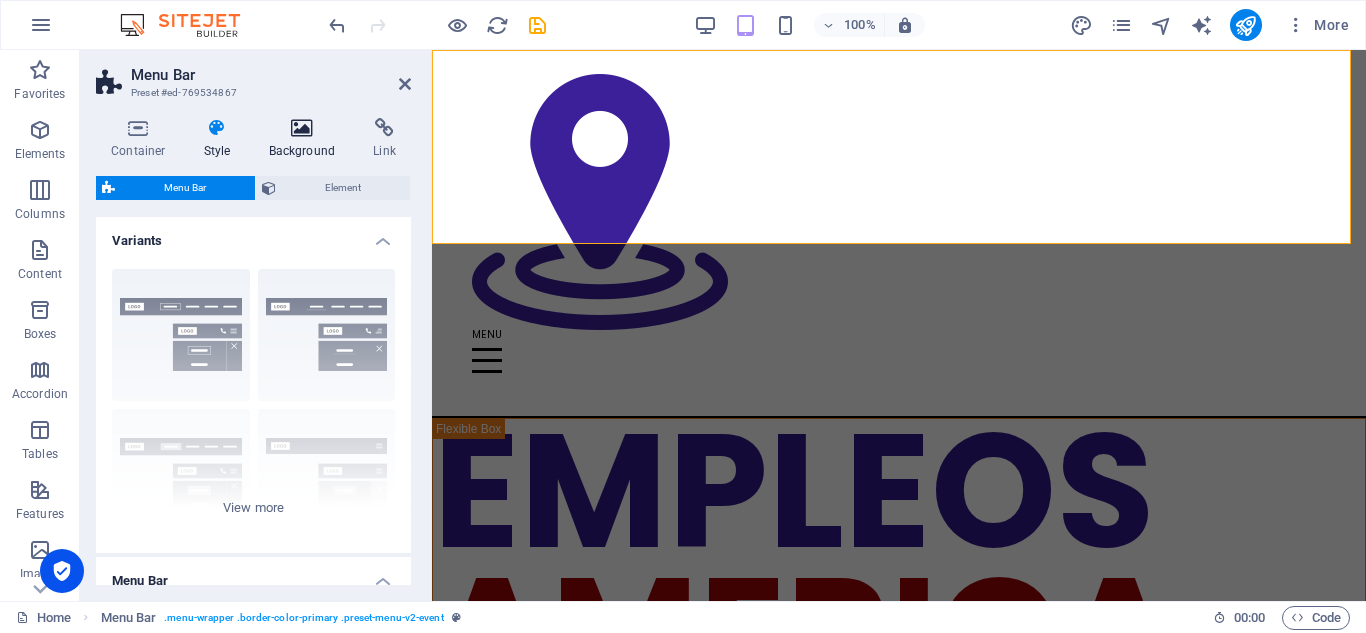 click at bounding box center (302, 128) 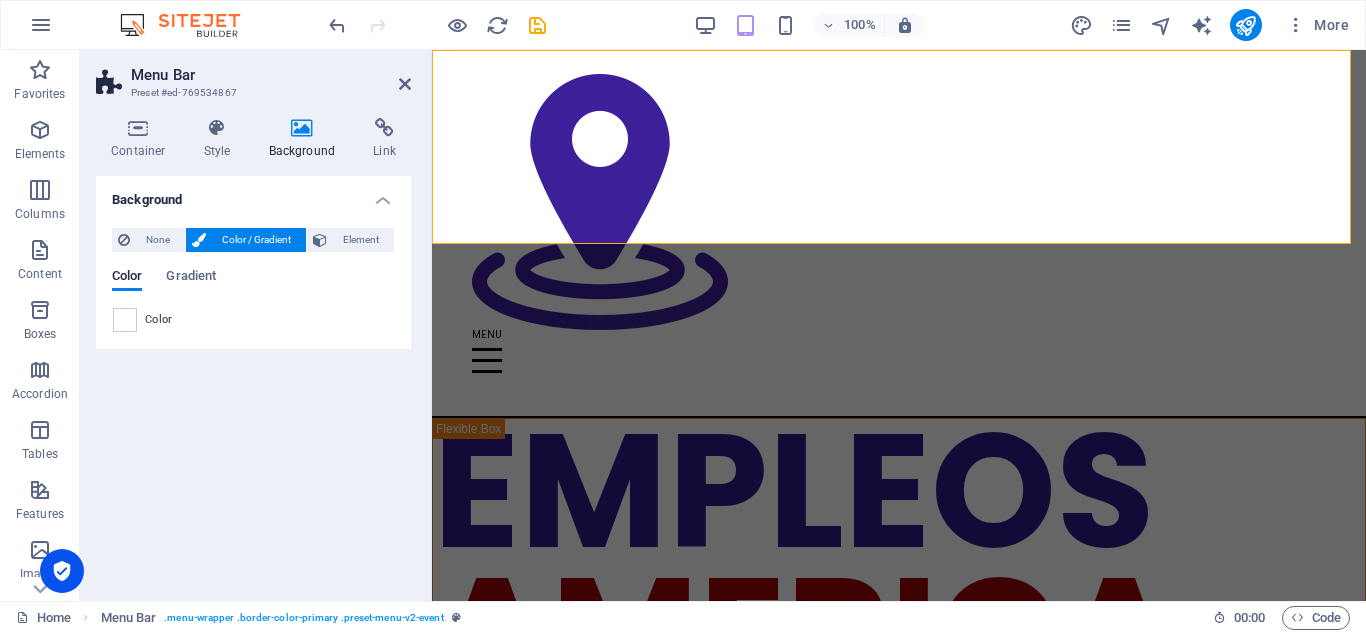 click on "Color / Gradient" at bounding box center (256, 240) 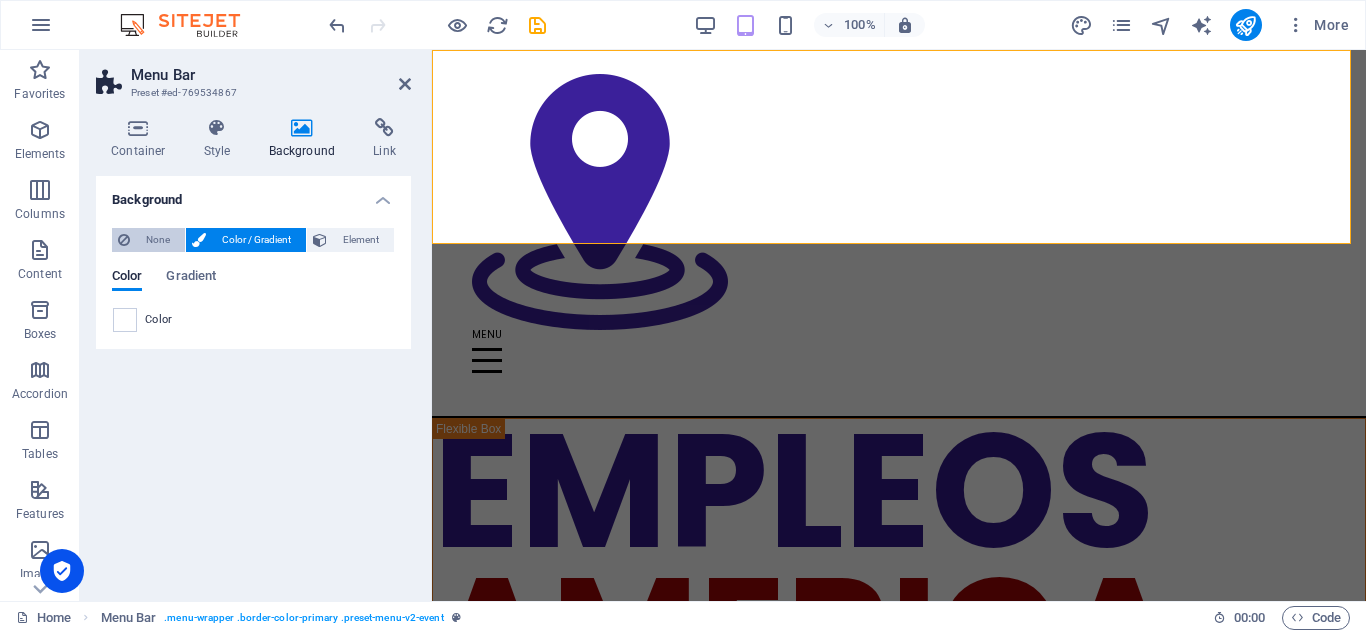 click on "None" at bounding box center [157, 240] 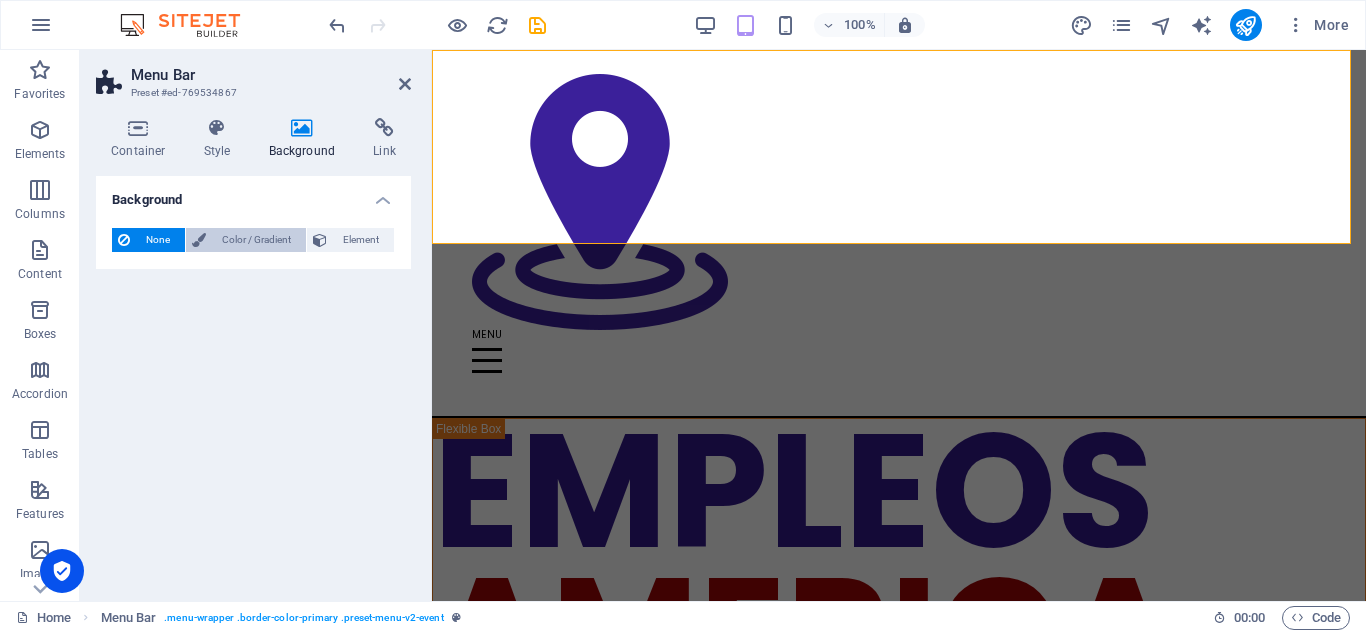 click on "Color / Gradient" at bounding box center [256, 240] 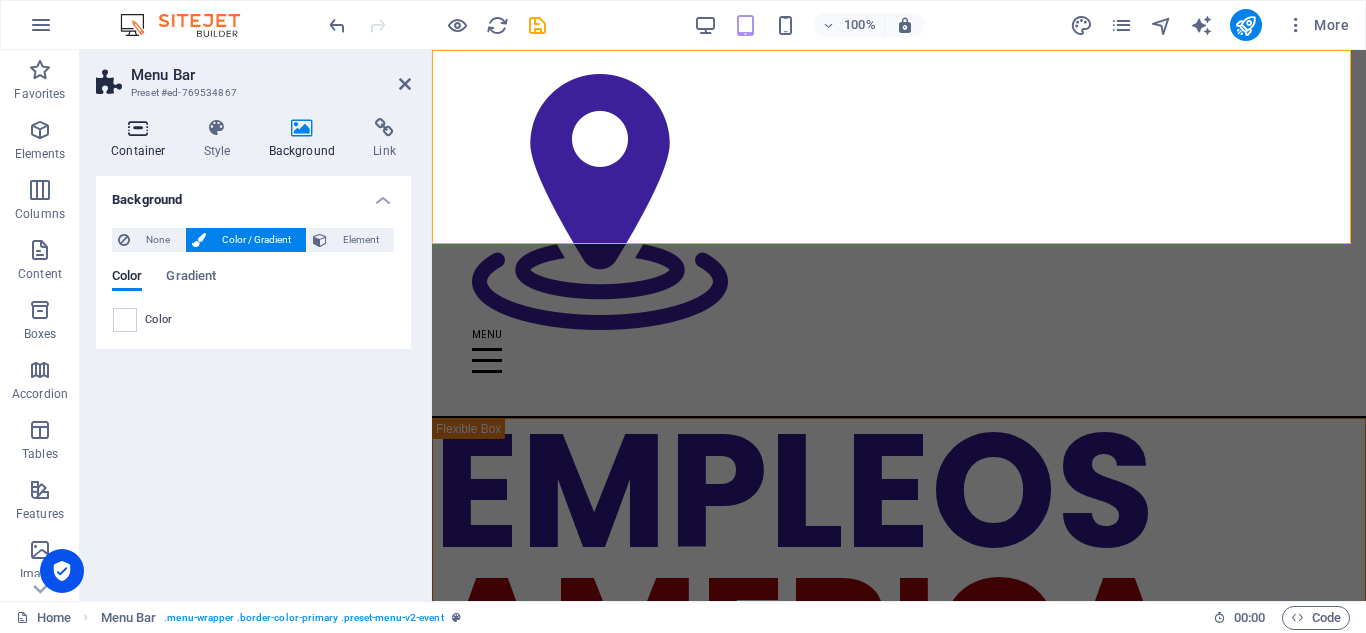 click at bounding box center (138, 128) 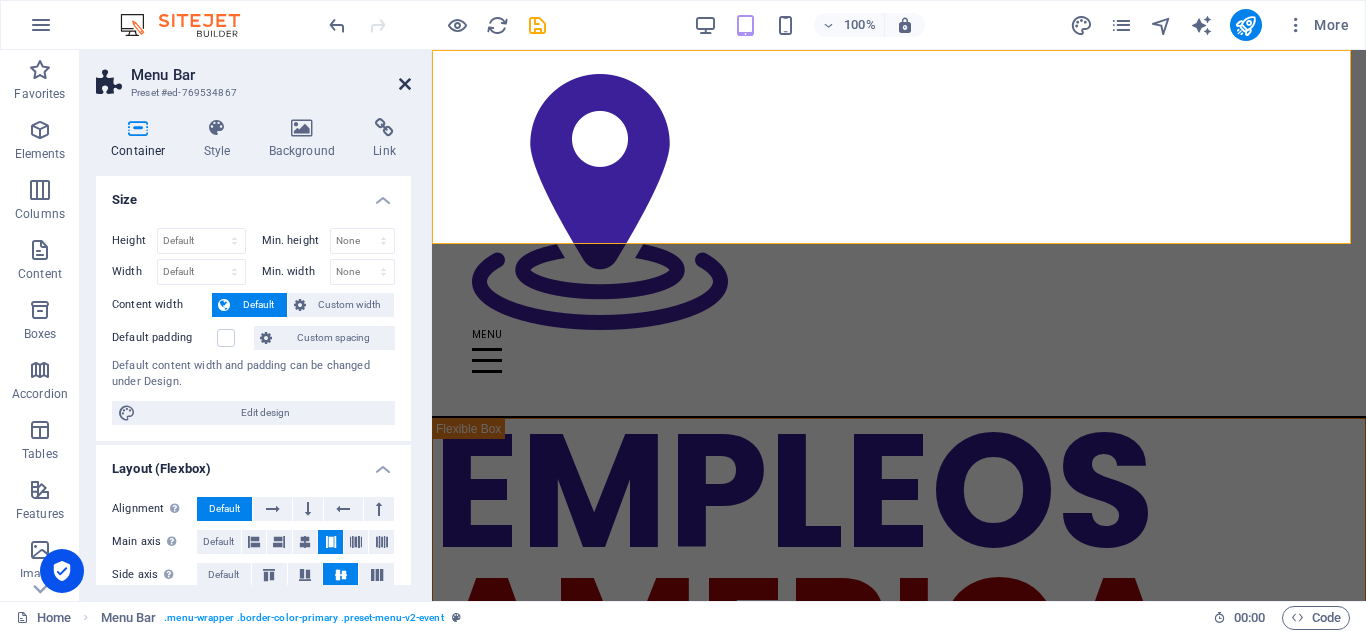 click at bounding box center [405, 84] 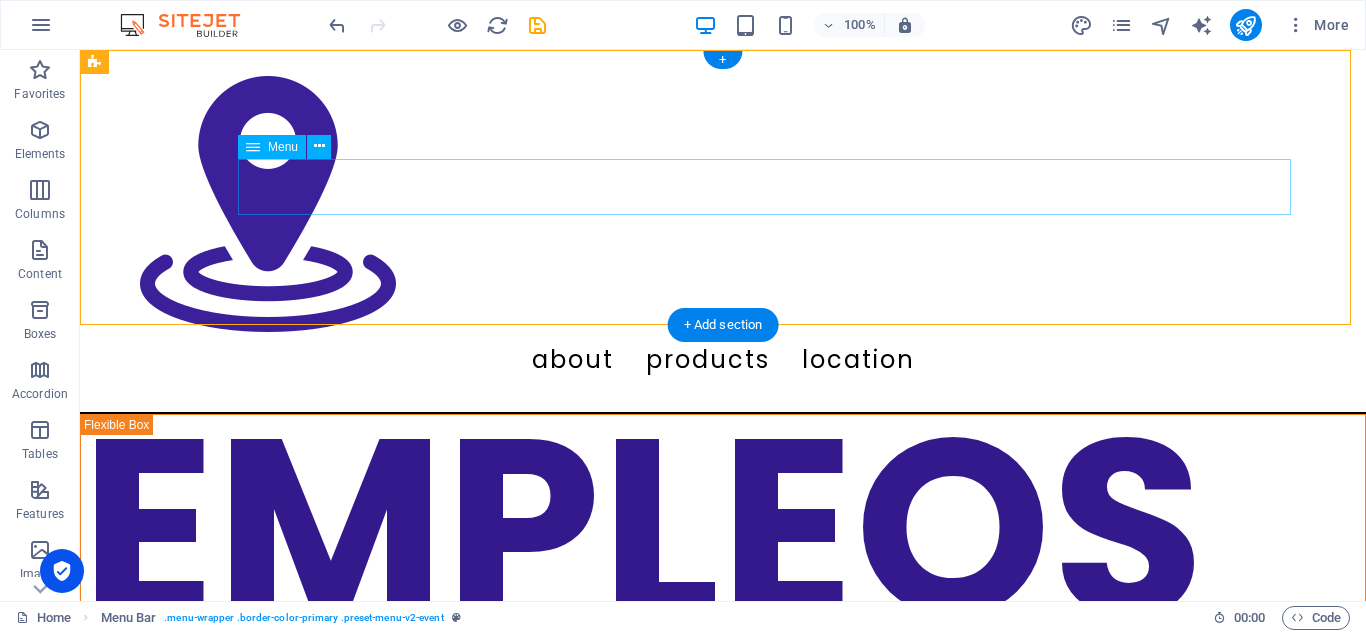 click on "About Products Location" at bounding box center [723, 360] 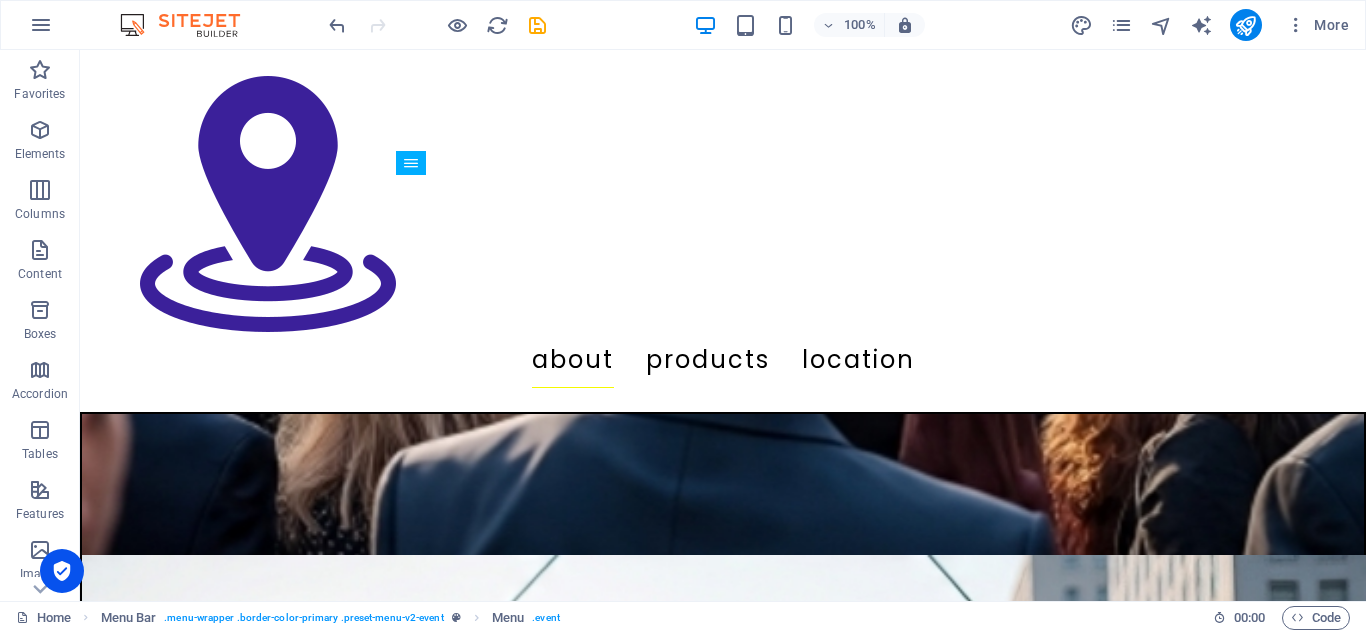 scroll, scrollTop: 1528, scrollLeft: 0, axis: vertical 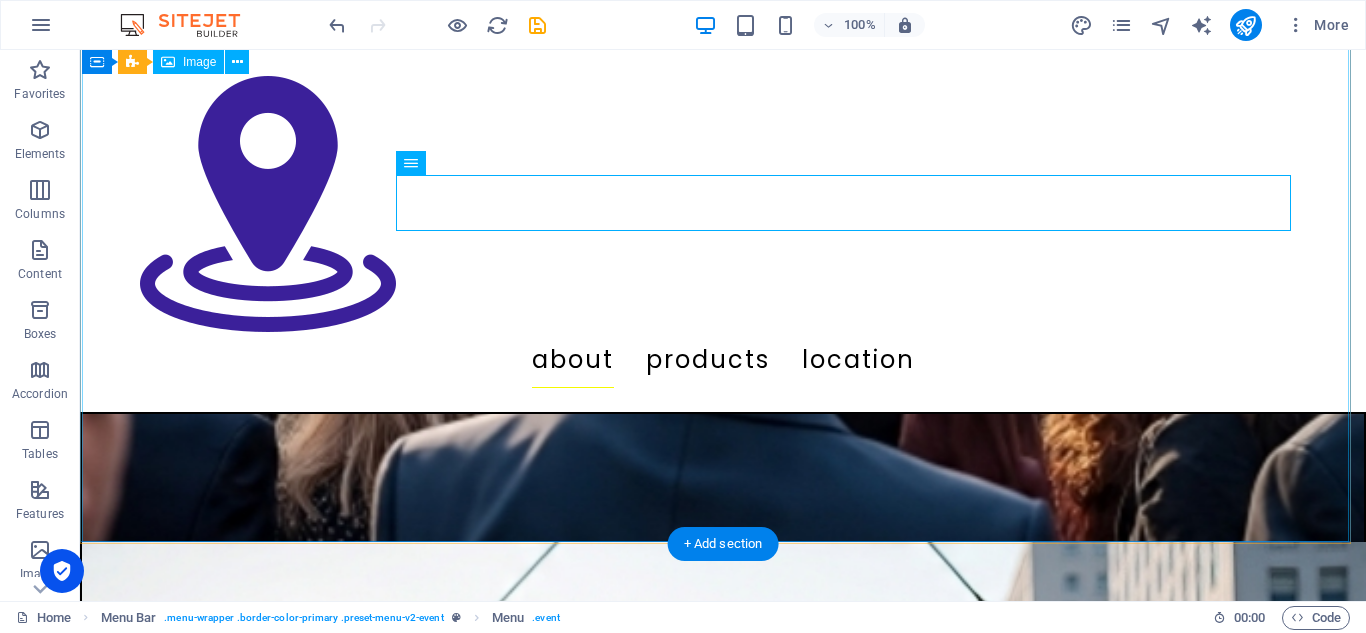 click on "EMPLEOS AMERICA" at bounding box center [723, 1198] 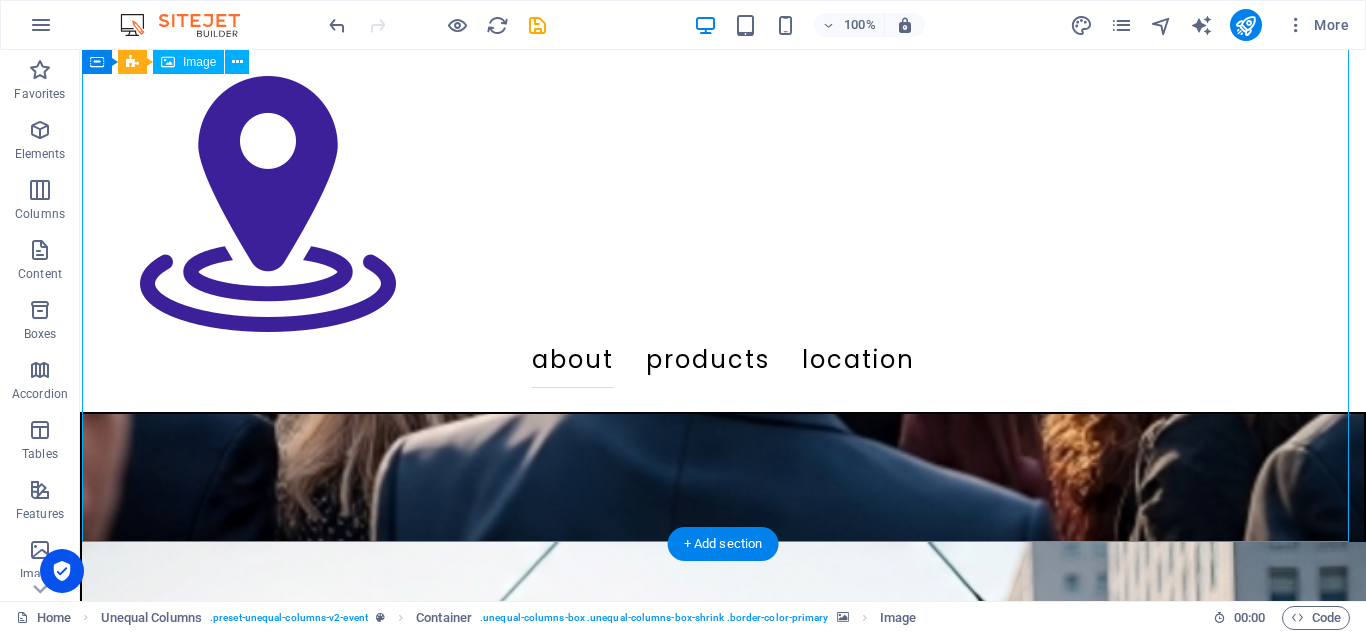 click on "EMPLEOS AMERICA" at bounding box center (723, 1198) 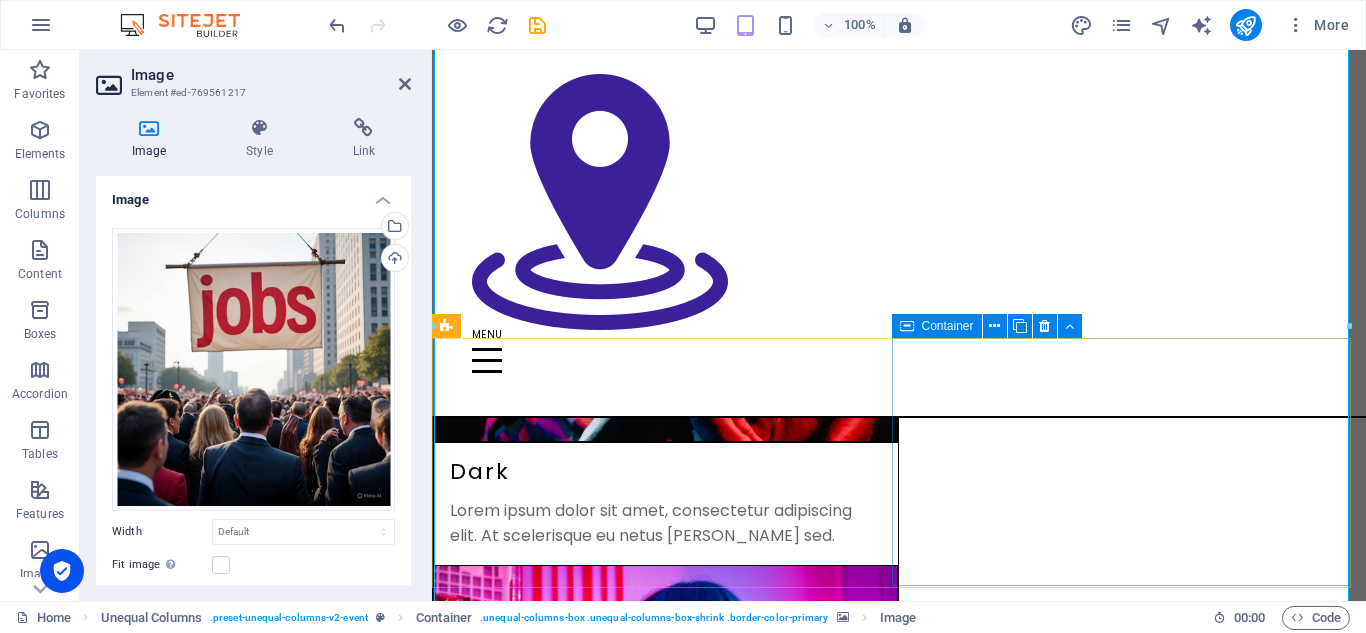 scroll, scrollTop: 668, scrollLeft: 0, axis: vertical 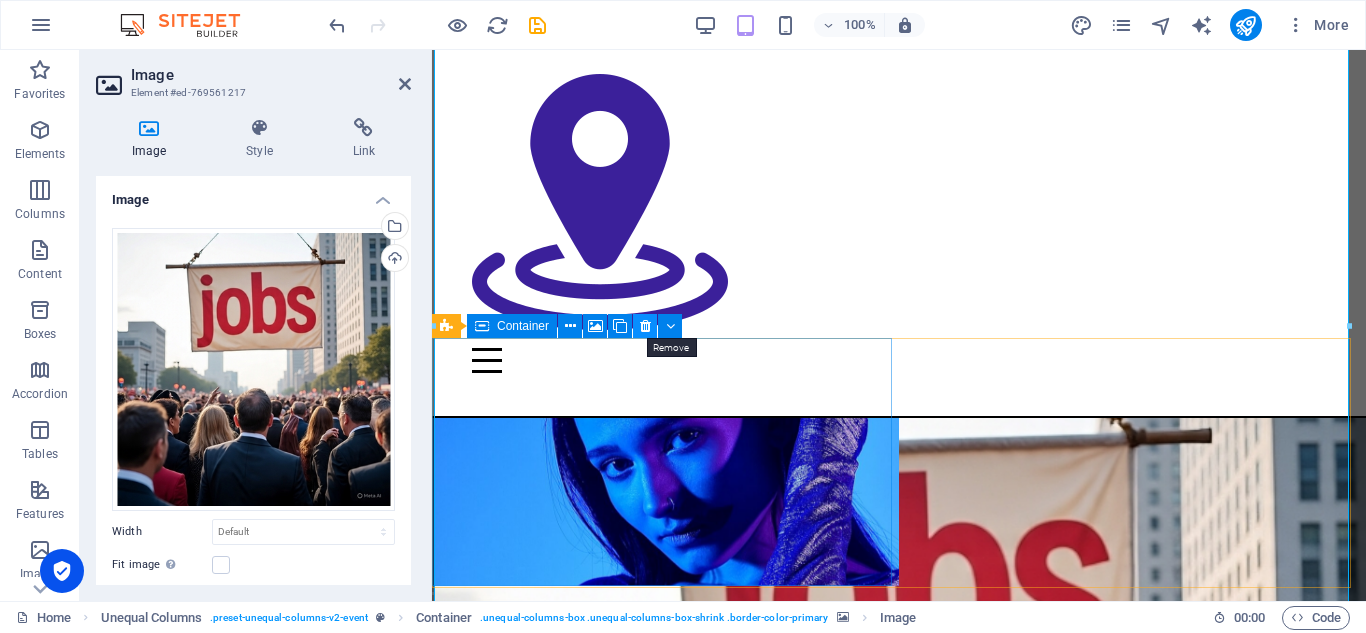 click at bounding box center [645, 326] 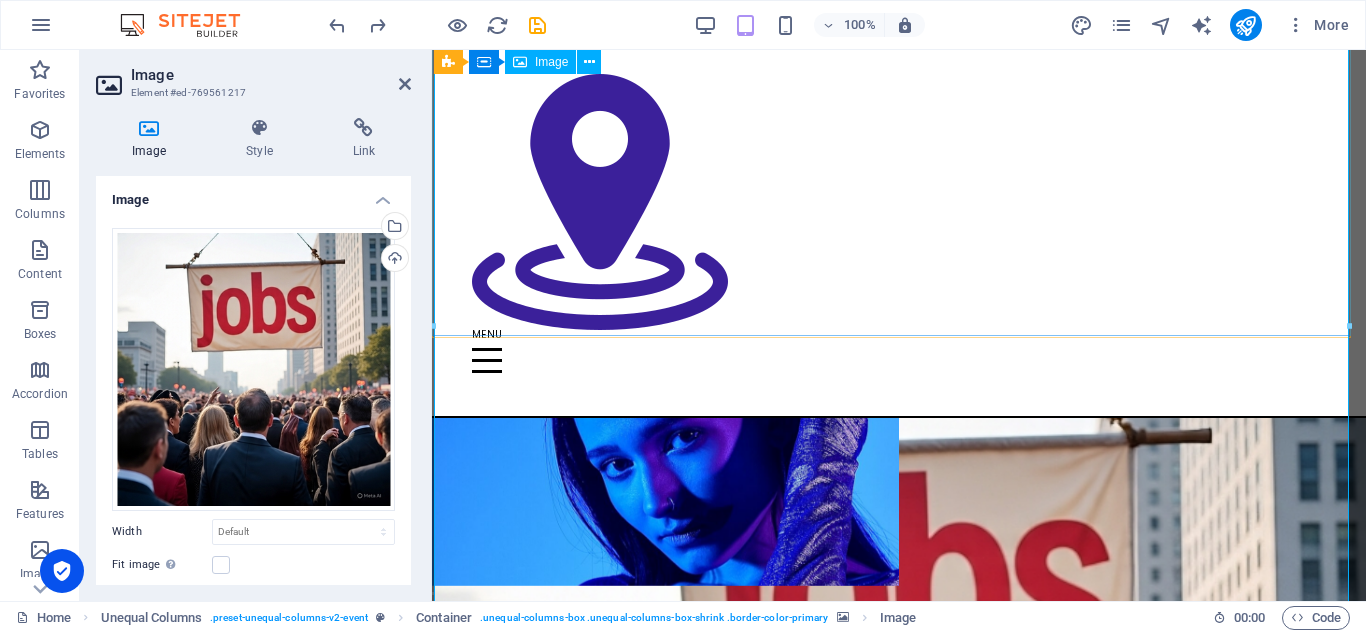 click on "EMPLEOS AMERICA" at bounding box center [899, 818] 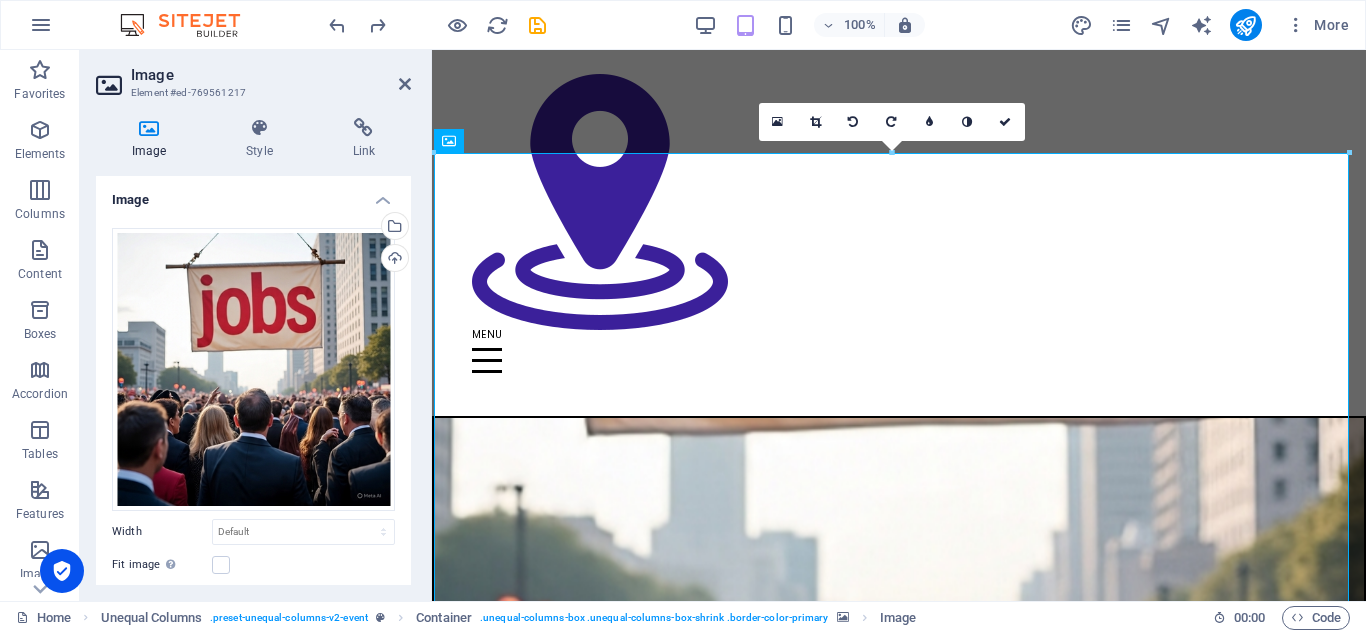 scroll, scrollTop: 362, scrollLeft: 0, axis: vertical 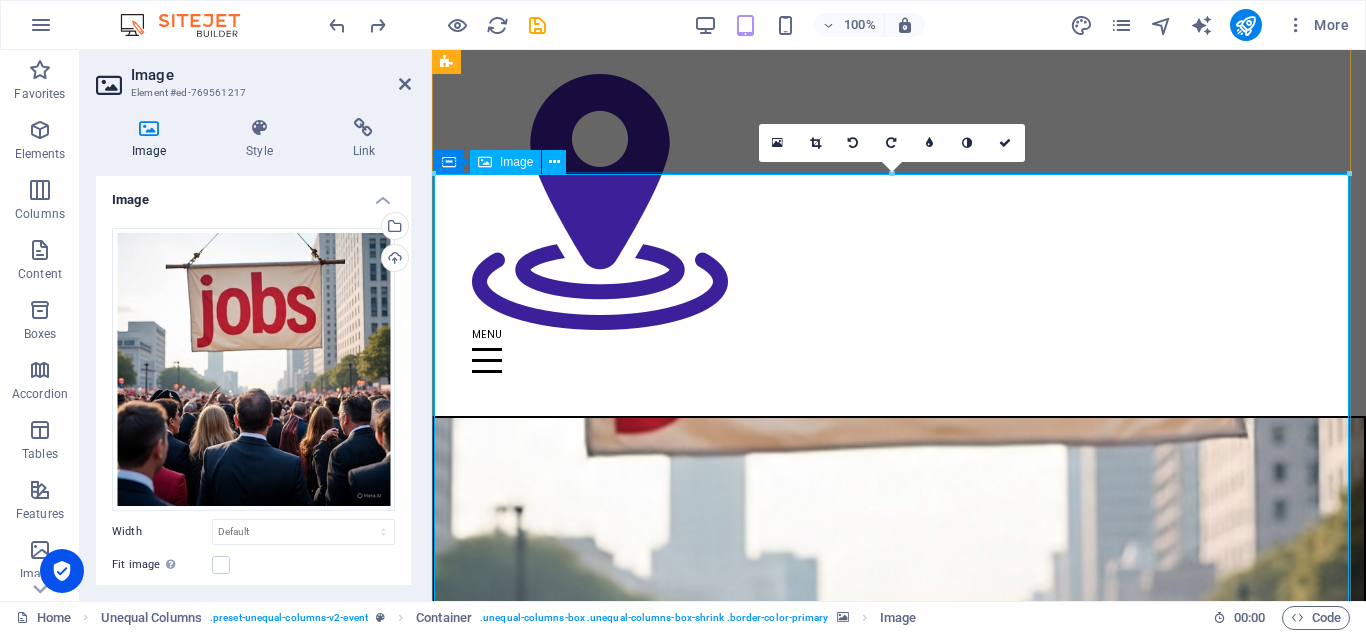 click on "EMPLEOS AMERICA" at bounding box center [899, 1124] 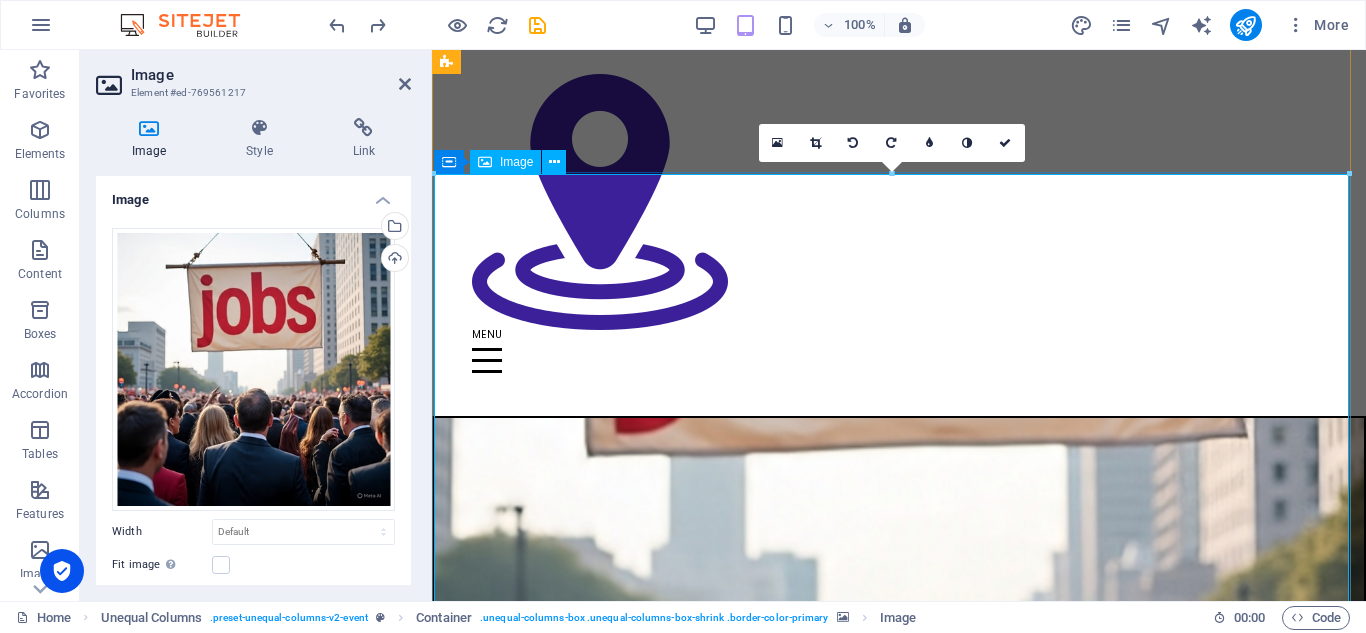 click on "EMPLEOS AMERICA" at bounding box center [899, 1124] 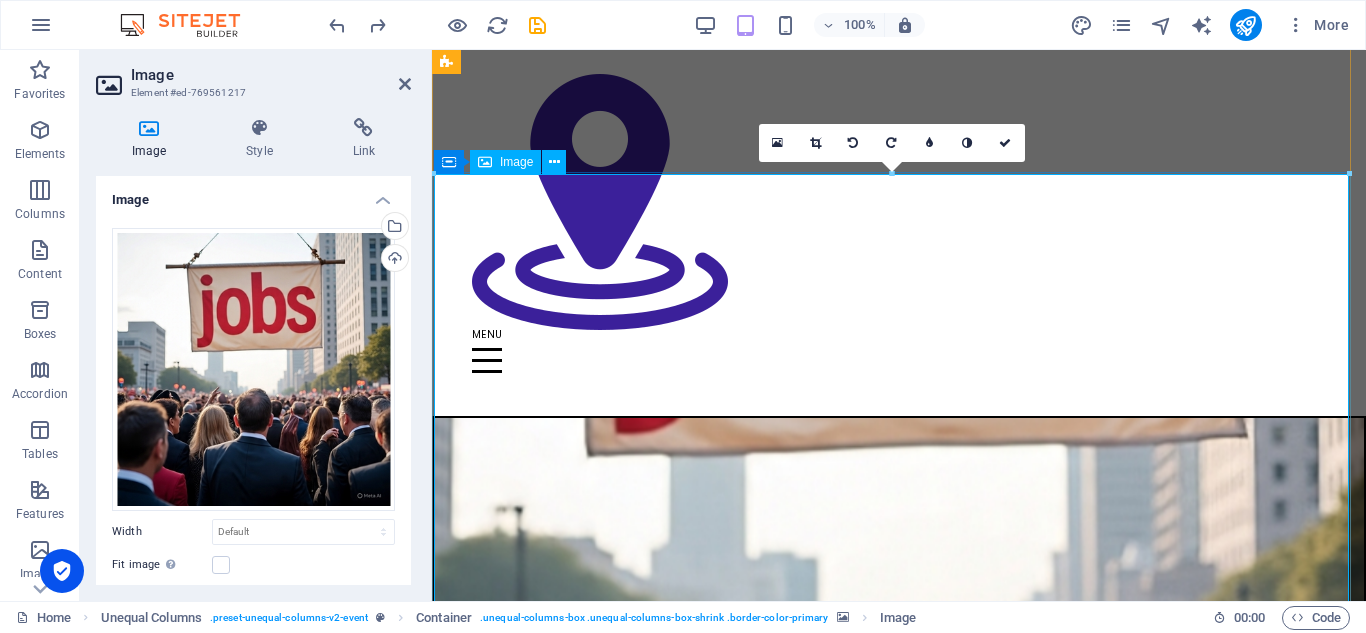click on "EMPLEOS AMERICA" at bounding box center (899, 1124) 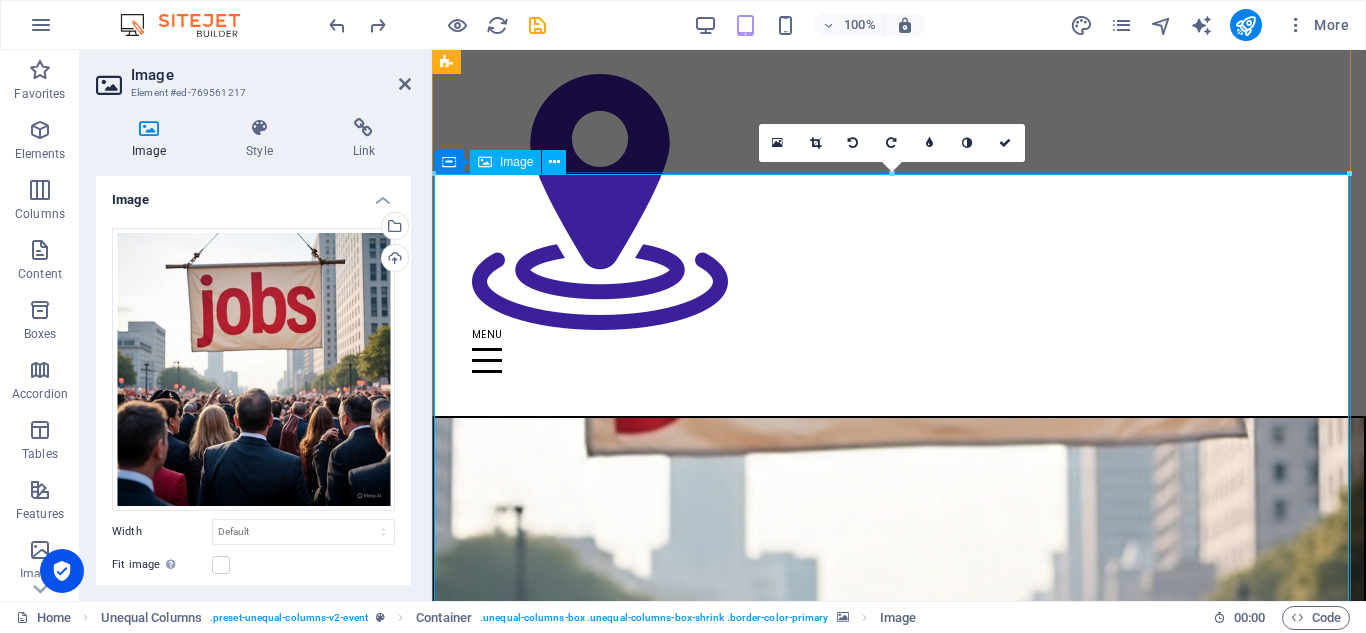 click on "EMPLEOS AMERICA" at bounding box center (899, 1124) 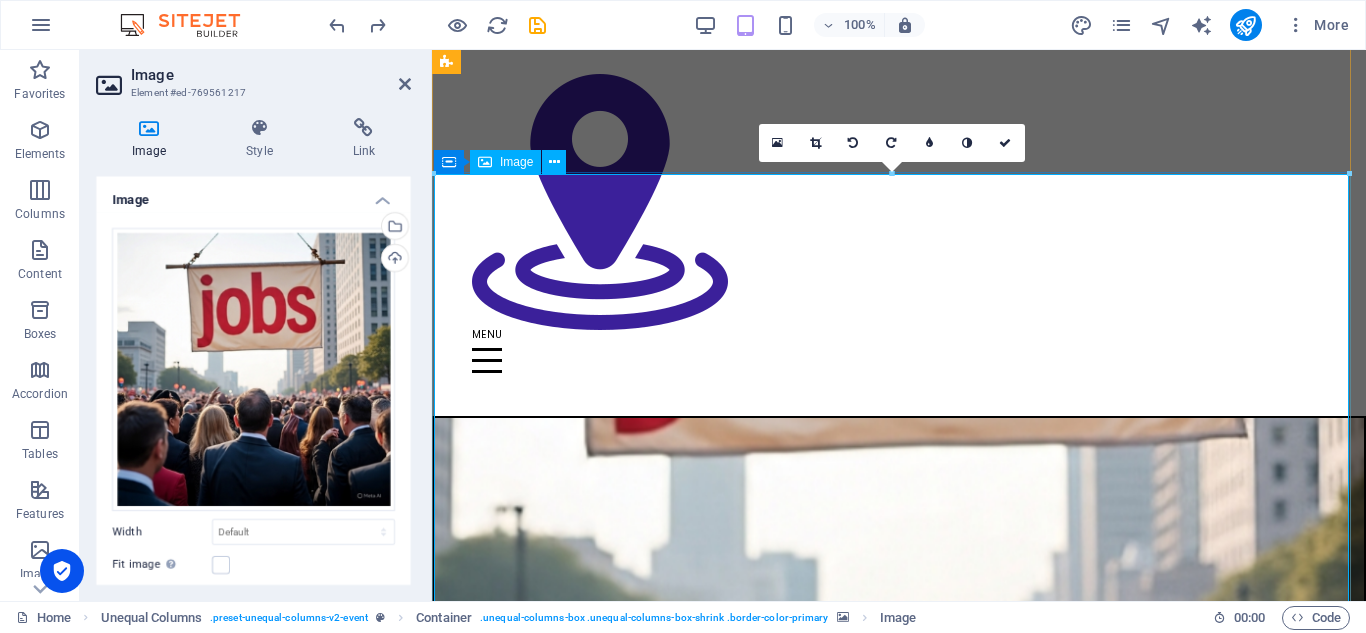click on "EMPLEOS AMERICA" at bounding box center [899, 1124] 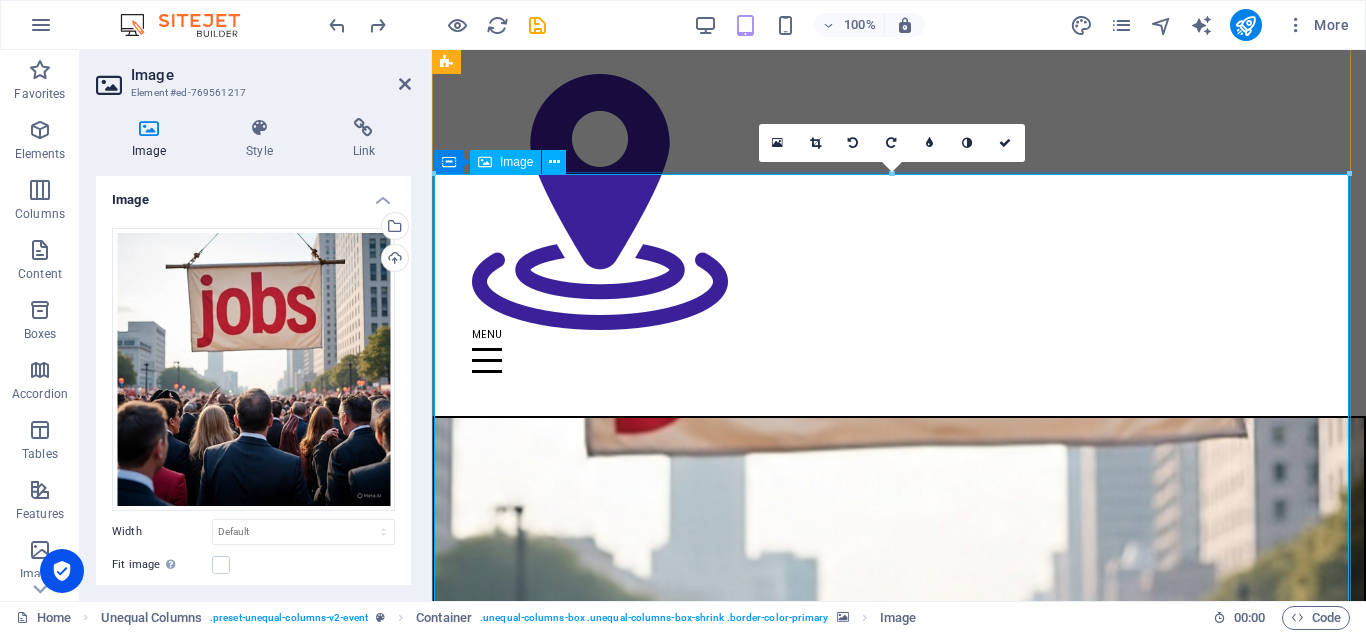 click on "EMPLEOS AMERICA" at bounding box center [899, 1124] 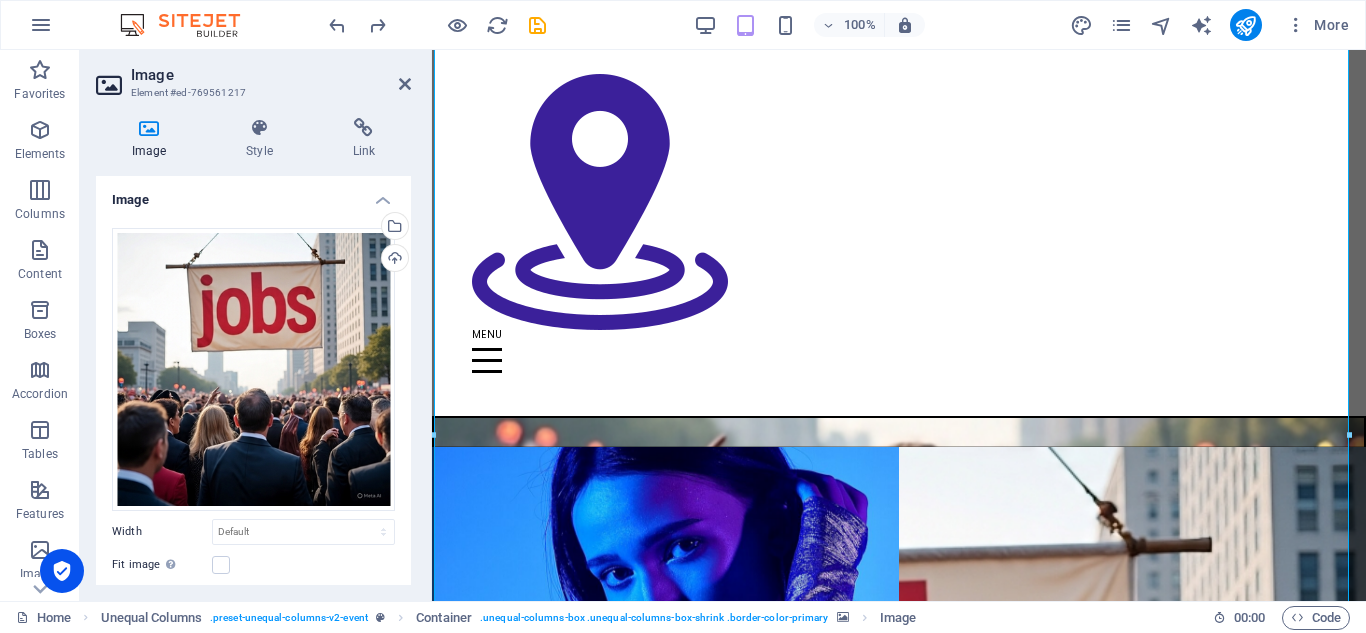 scroll, scrollTop: 537, scrollLeft: 0, axis: vertical 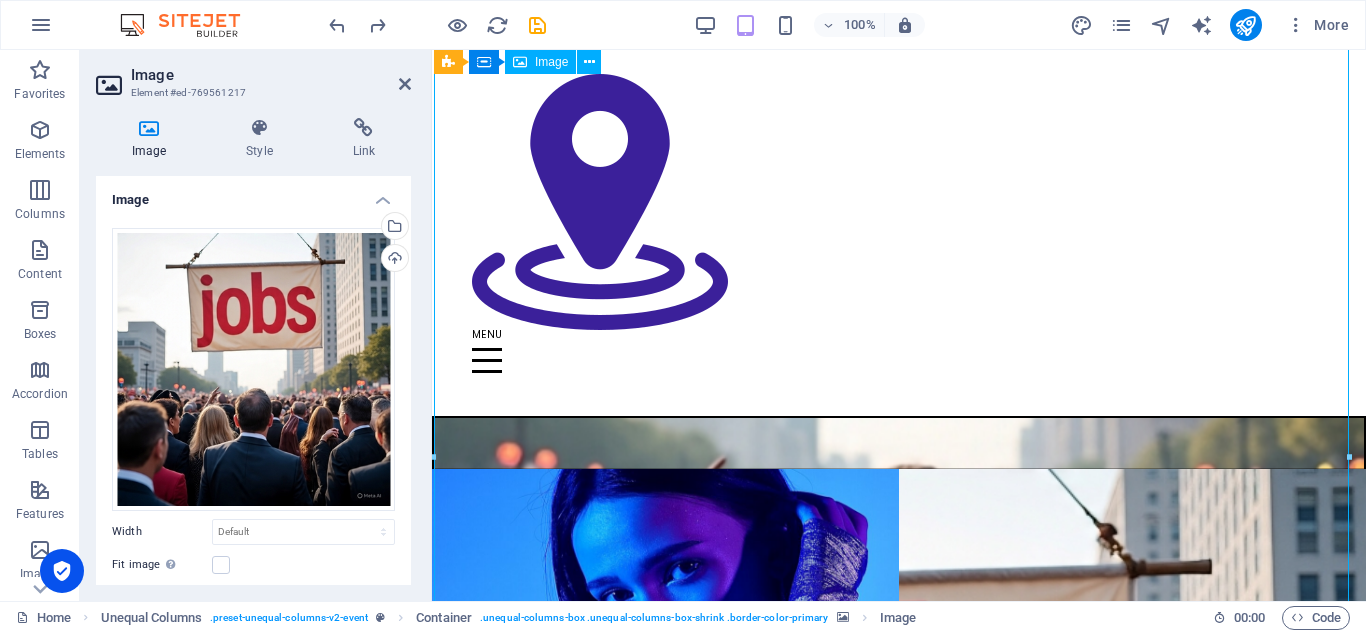 drag, startPoint x: 835, startPoint y: 464, endPoint x: 835, endPoint y: 443, distance: 21 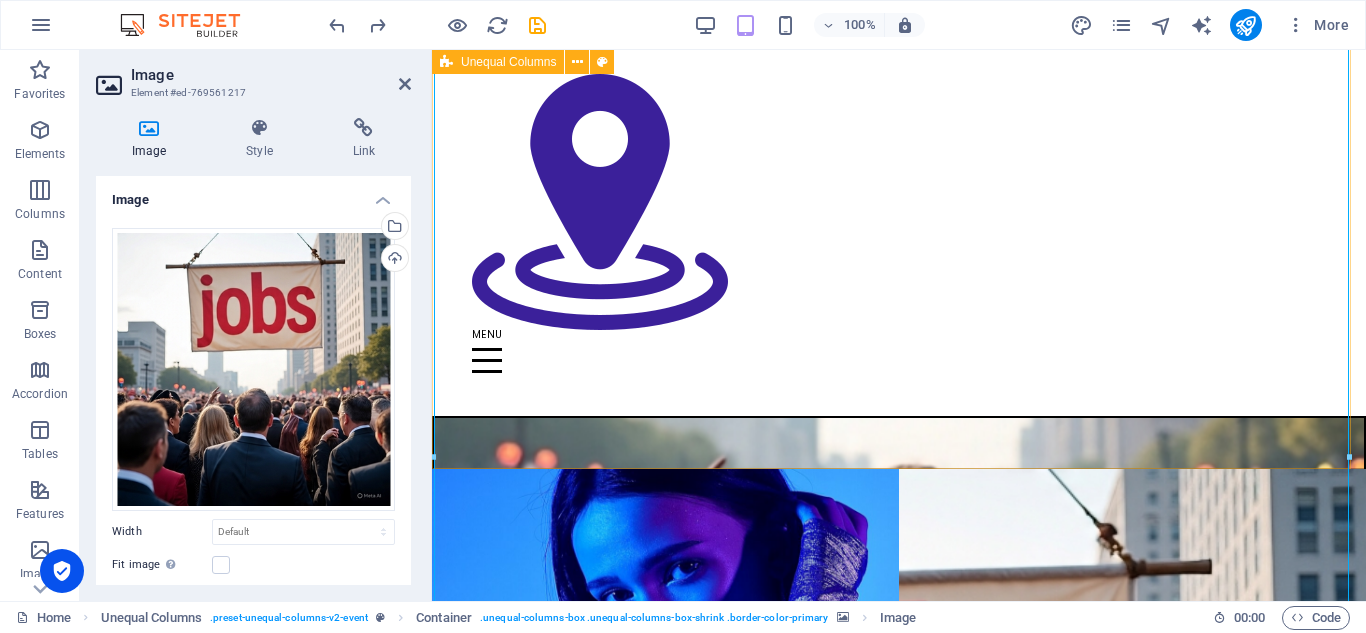 drag, startPoint x: 912, startPoint y: 468, endPoint x: 1263, endPoint y: 446, distance: 351.68878 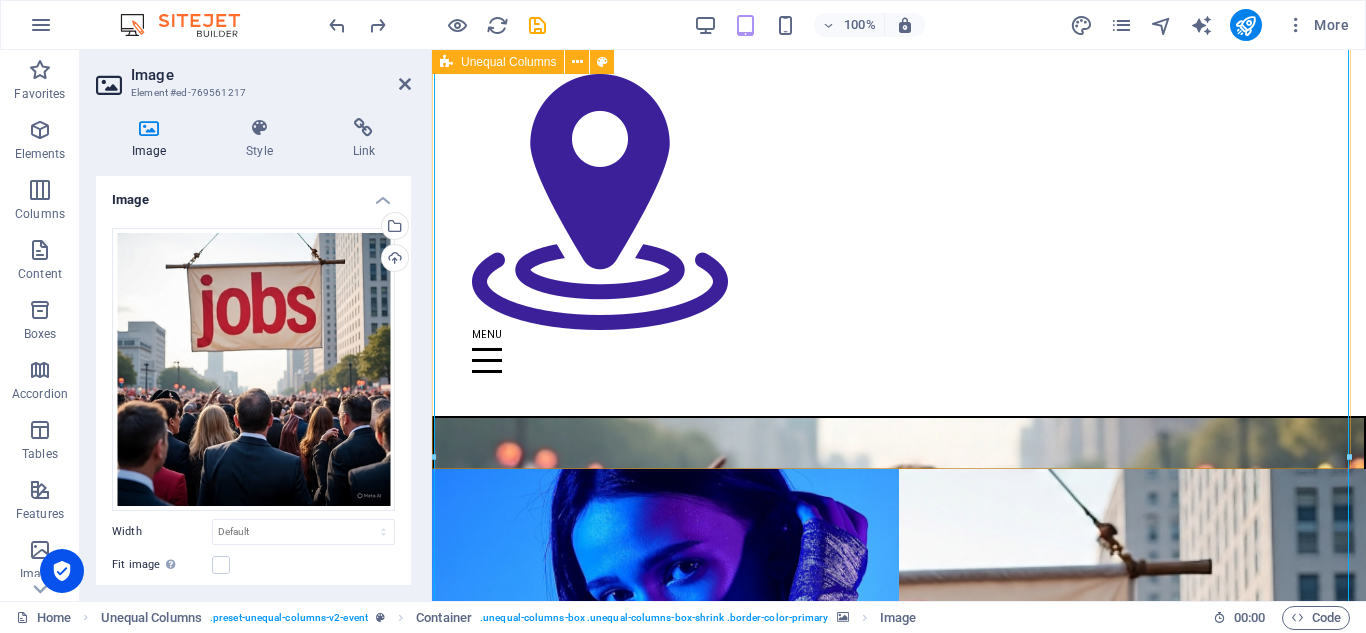 click on "EMPLEOS AMERICA EMPLEOS AMERICA" at bounding box center (899, -9) 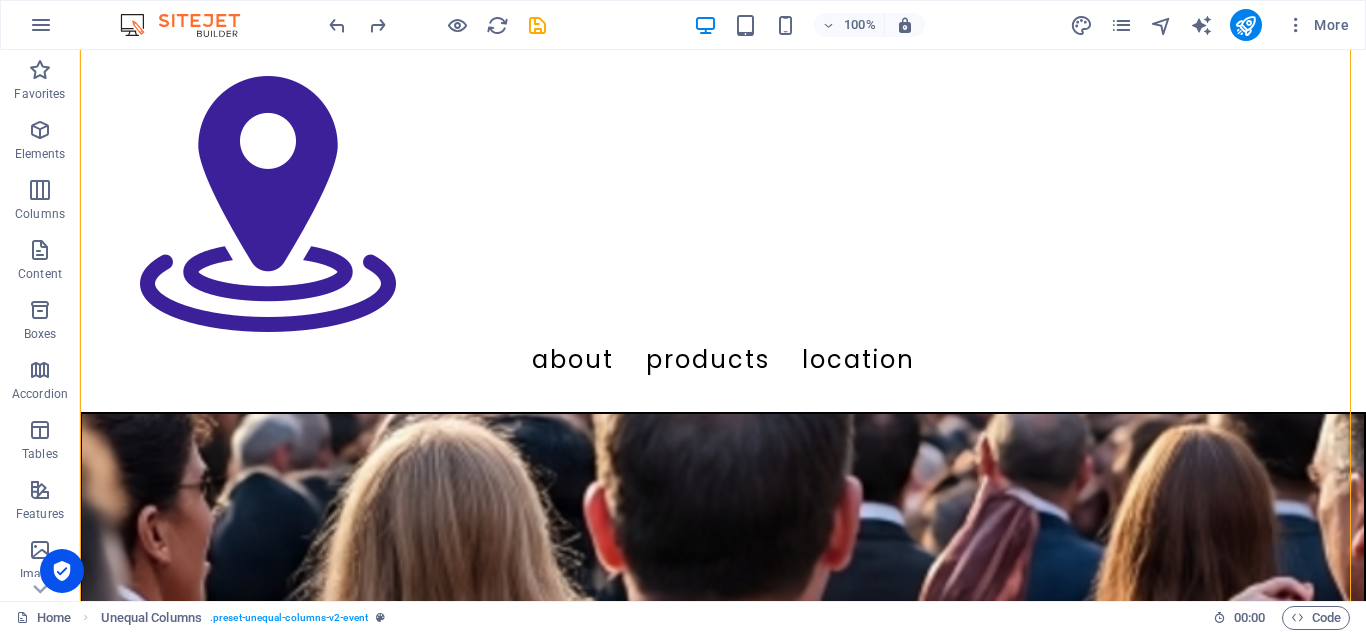 scroll, scrollTop: 1630, scrollLeft: 0, axis: vertical 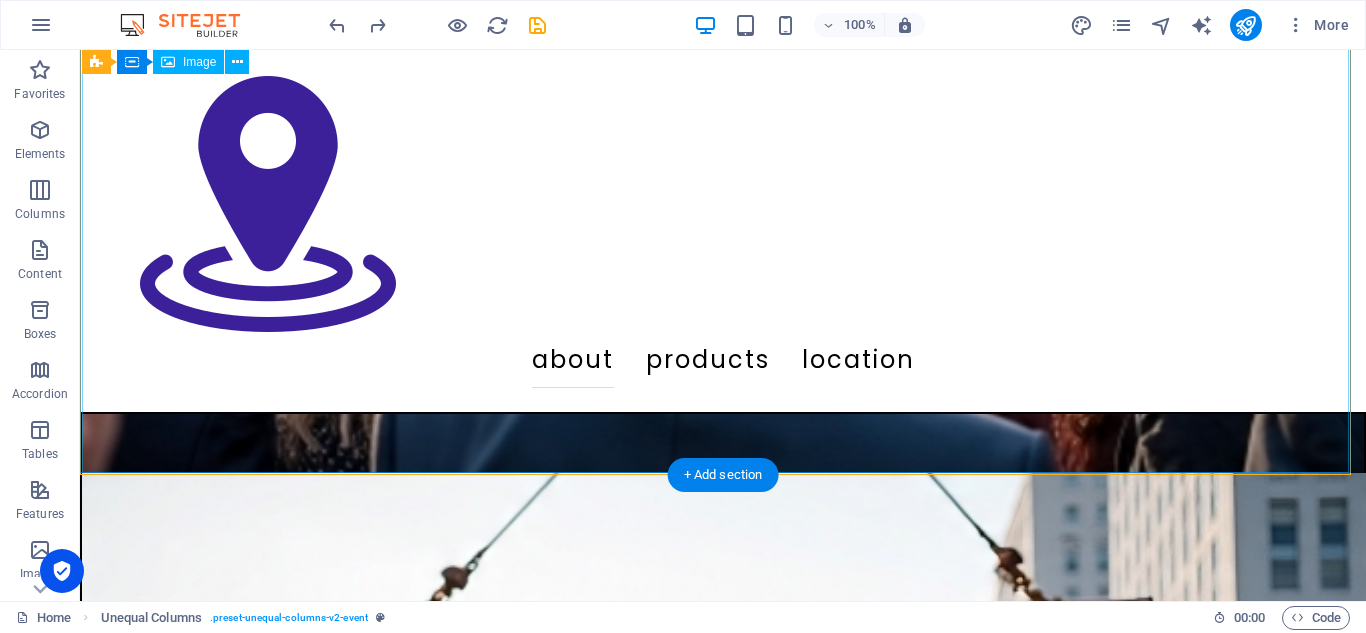 click on "EMPLEOS AMERICA" at bounding box center (723, 1129) 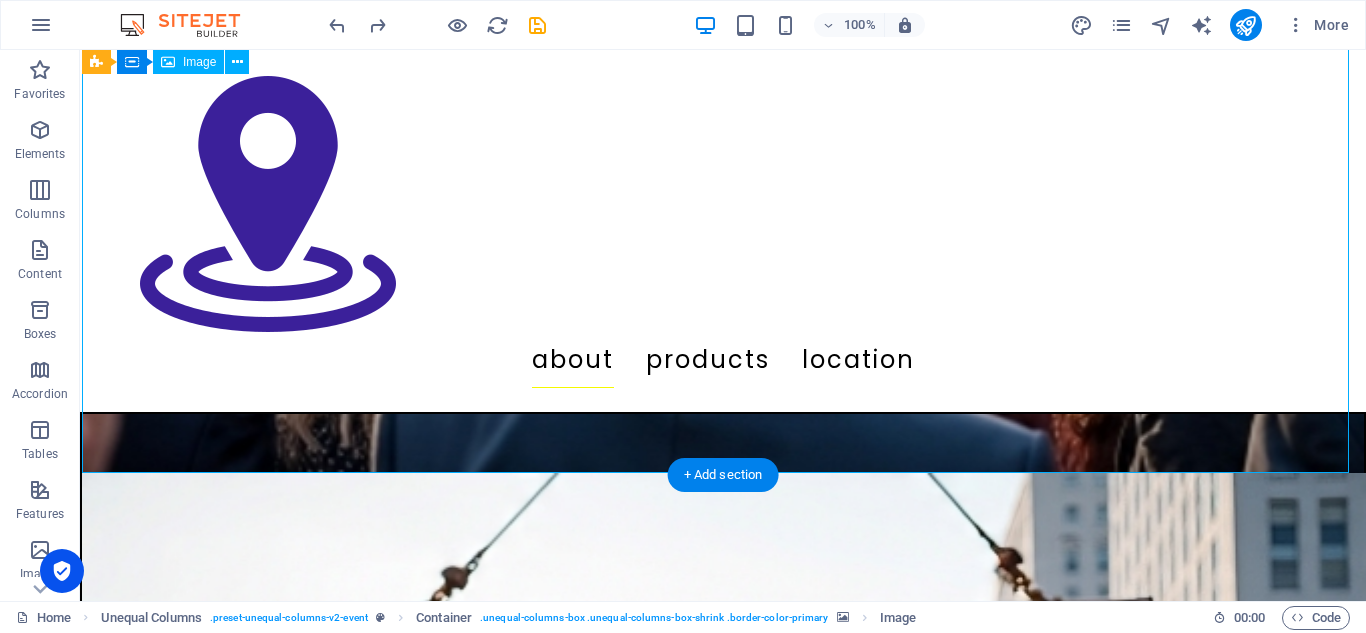 click on "EMPLEOS AMERICA" at bounding box center [723, 1129] 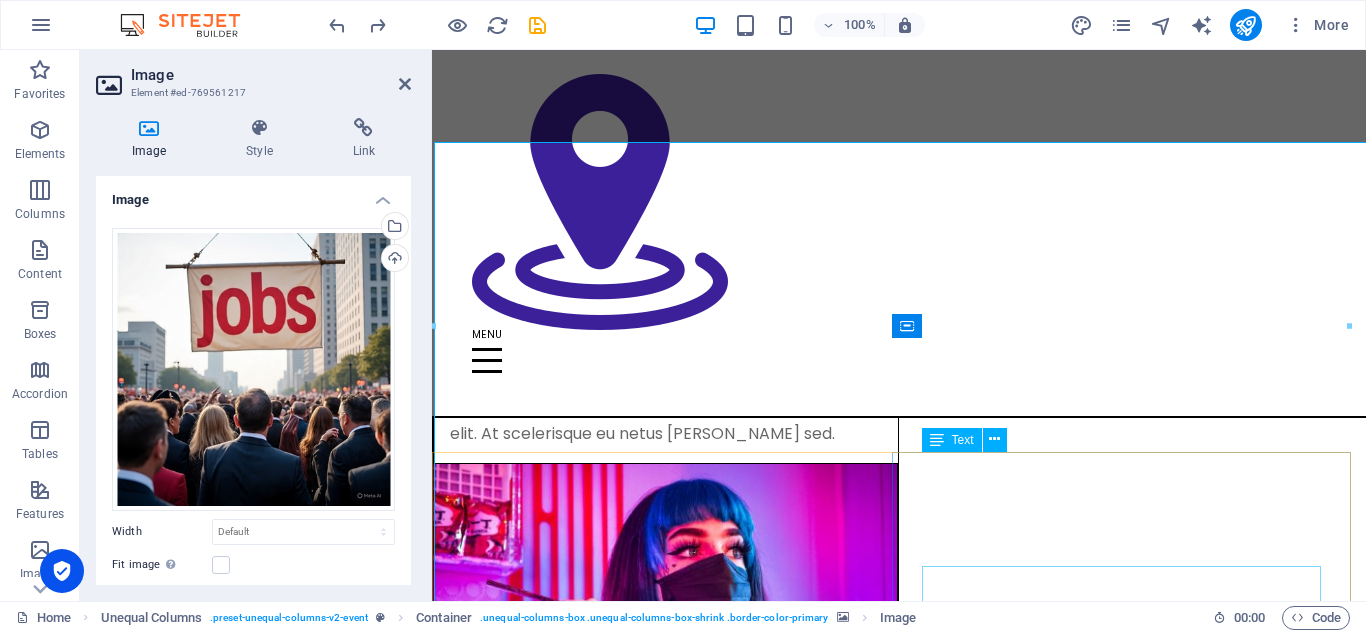 scroll, scrollTop: 668, scrollLeft: 0, axis: vertical 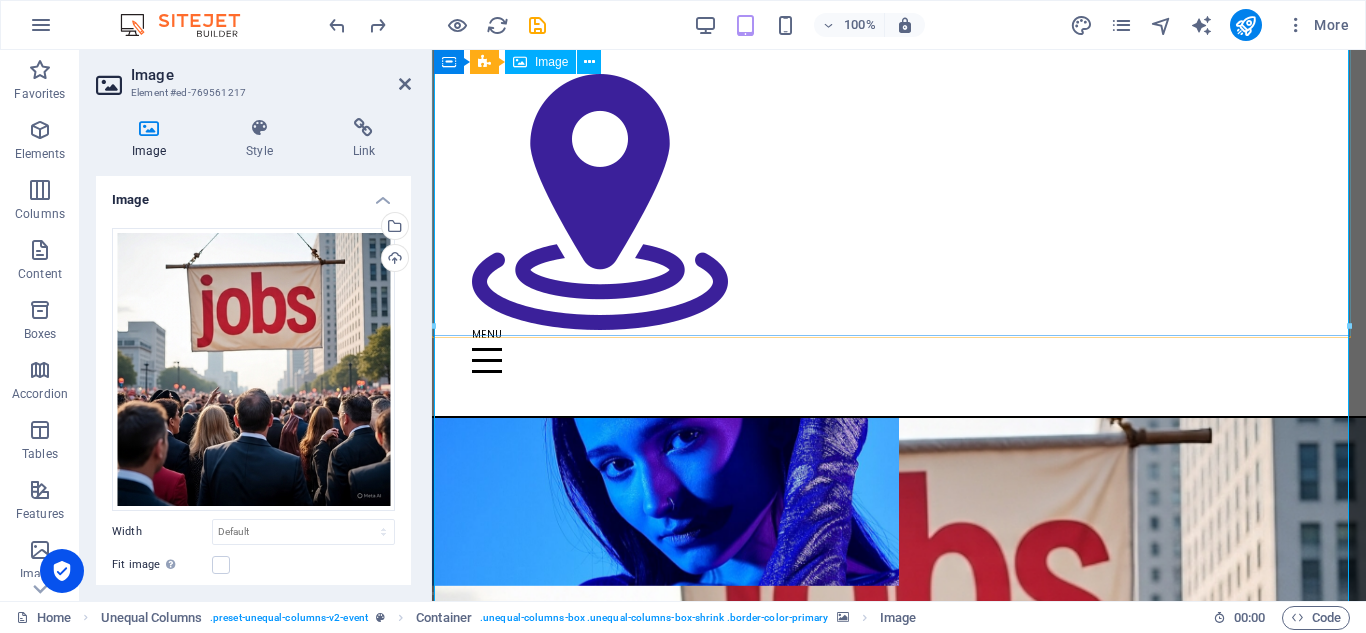 click on "EMPLEOS AMERICA" at bounding box center (899, 818) 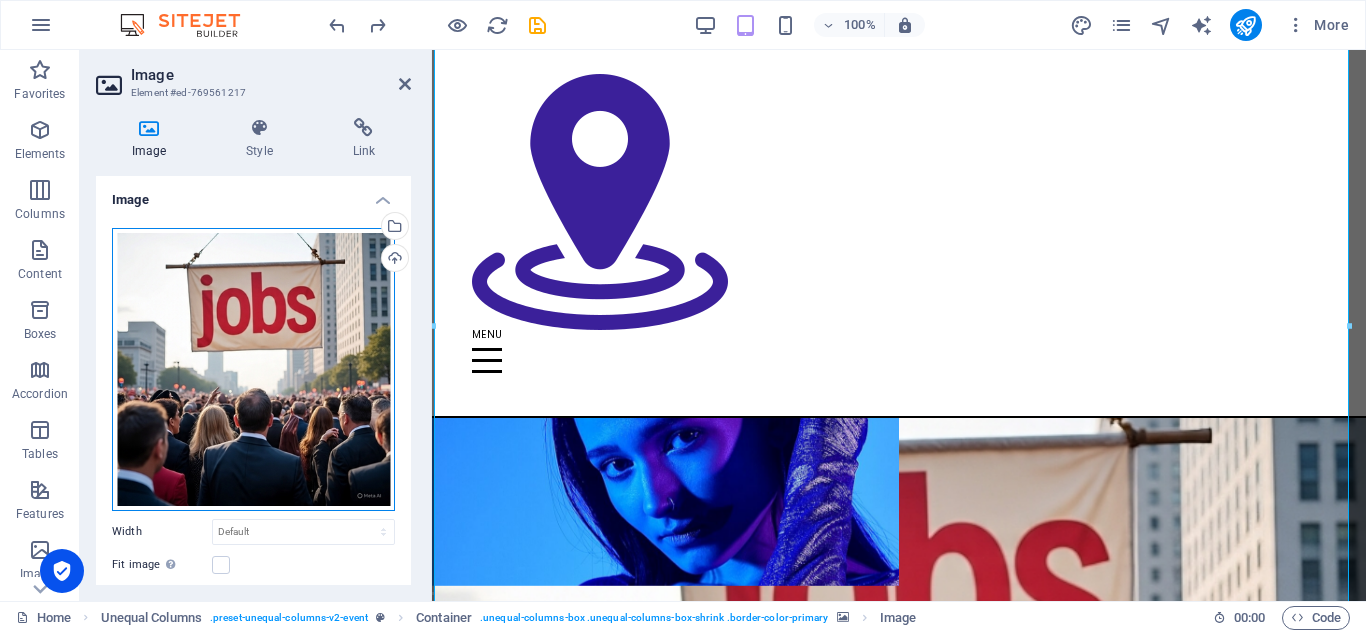 click on "Drag files here, click to choose files or select files from Files or our free stock photos & videos" at bounding box center [253, 369] 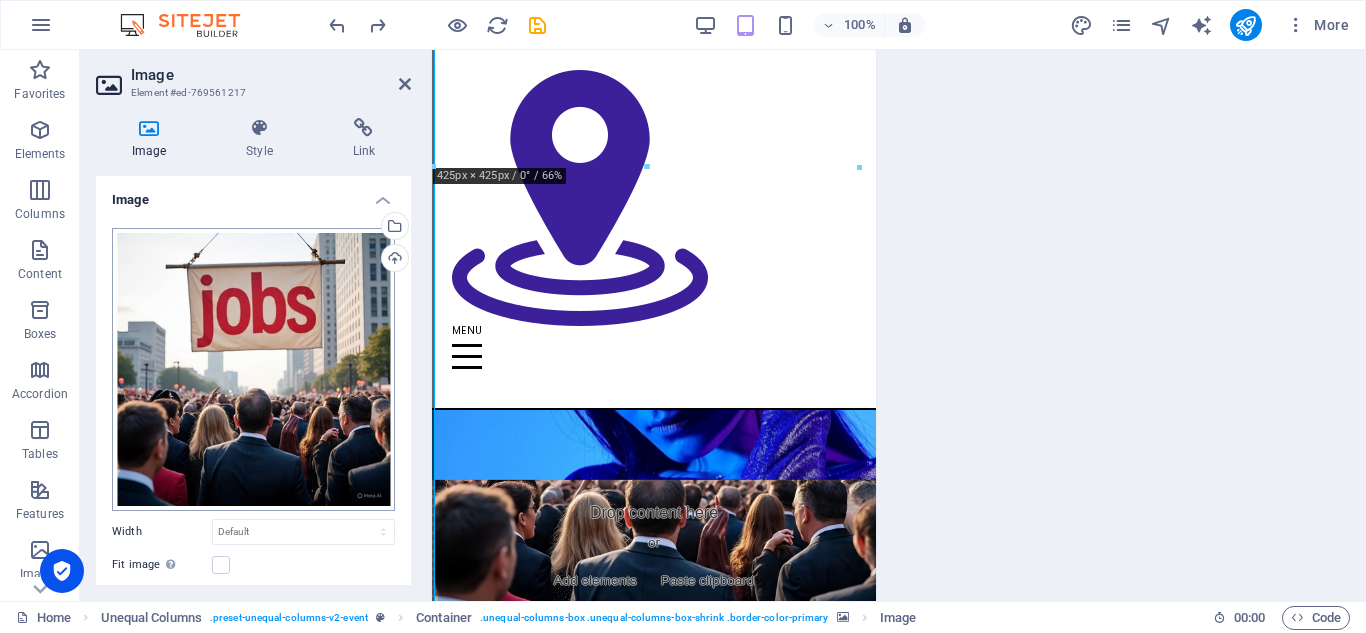 scroll, scrollTop: 614, scrollLeft: 0, axis: vertical 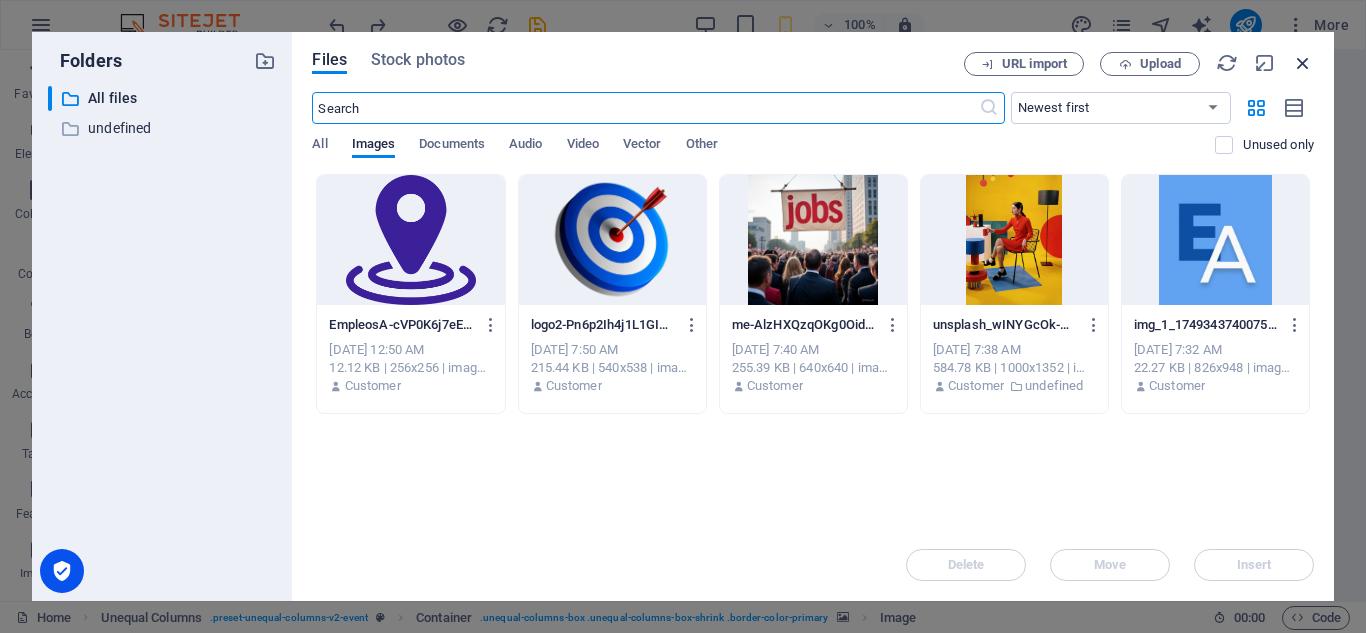 click at bounding box center [1303, 63] 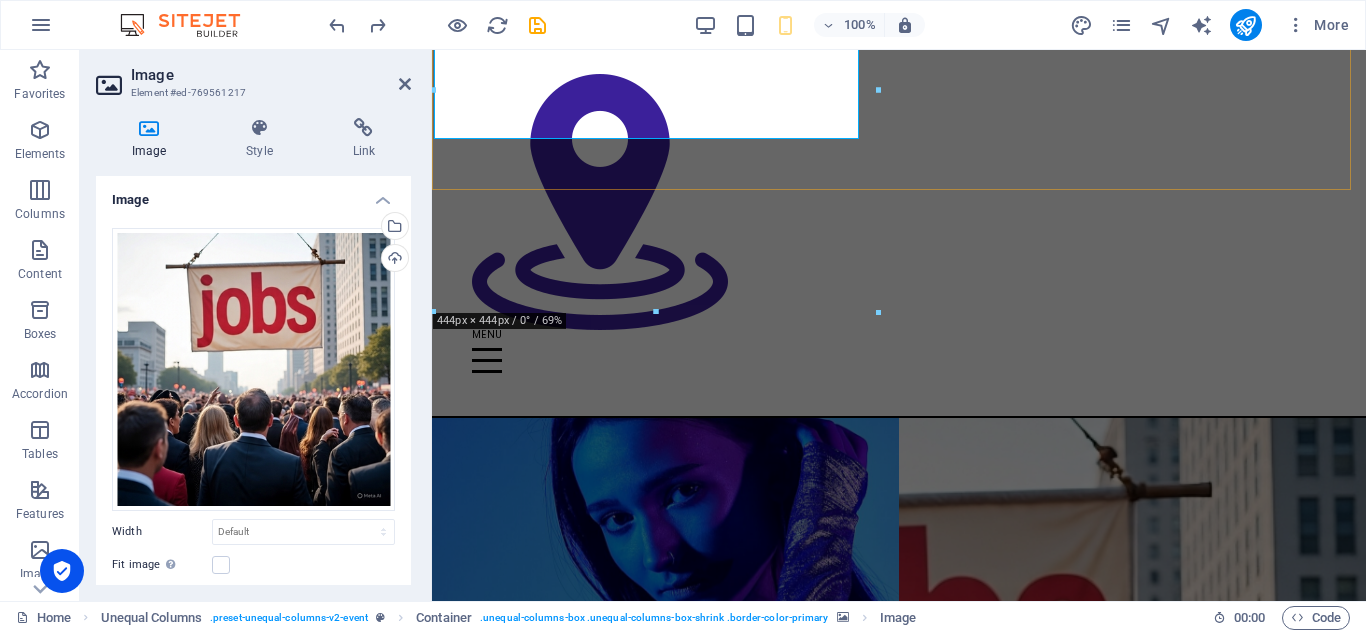scroll, scrollTop: 668, scrollLeft: 0, axis: vertical 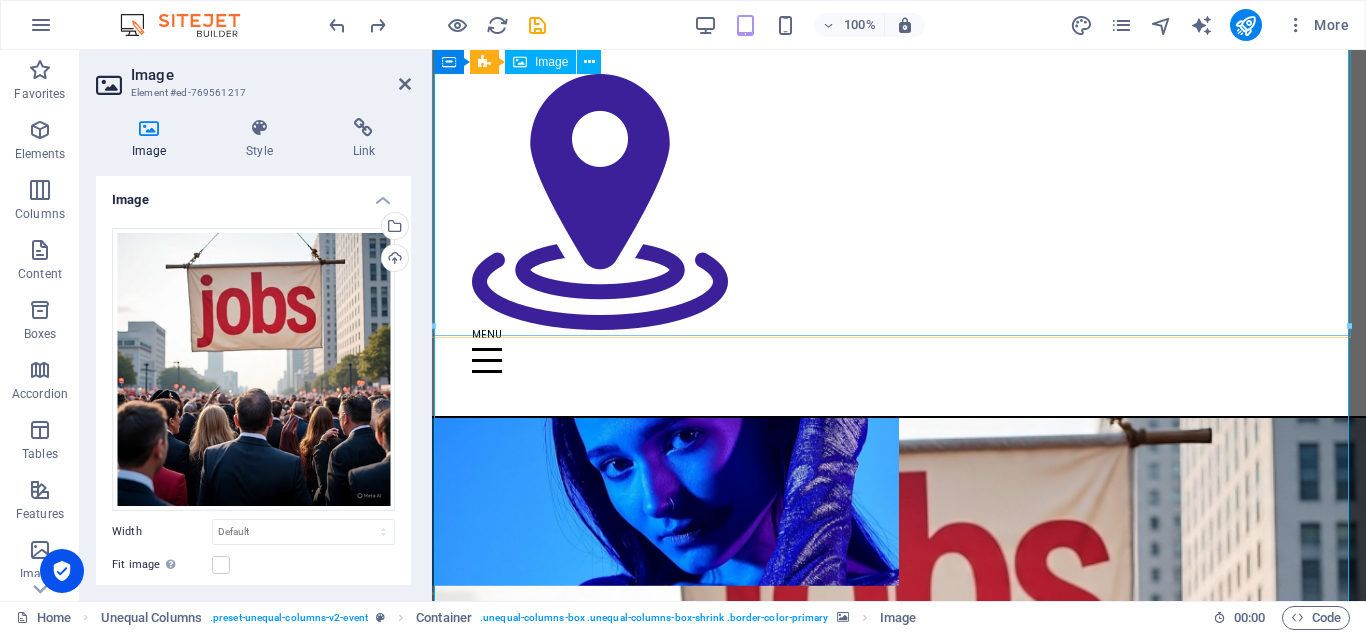 click on "EMPLEOS AMERICA" at bounding box center (899, 818) 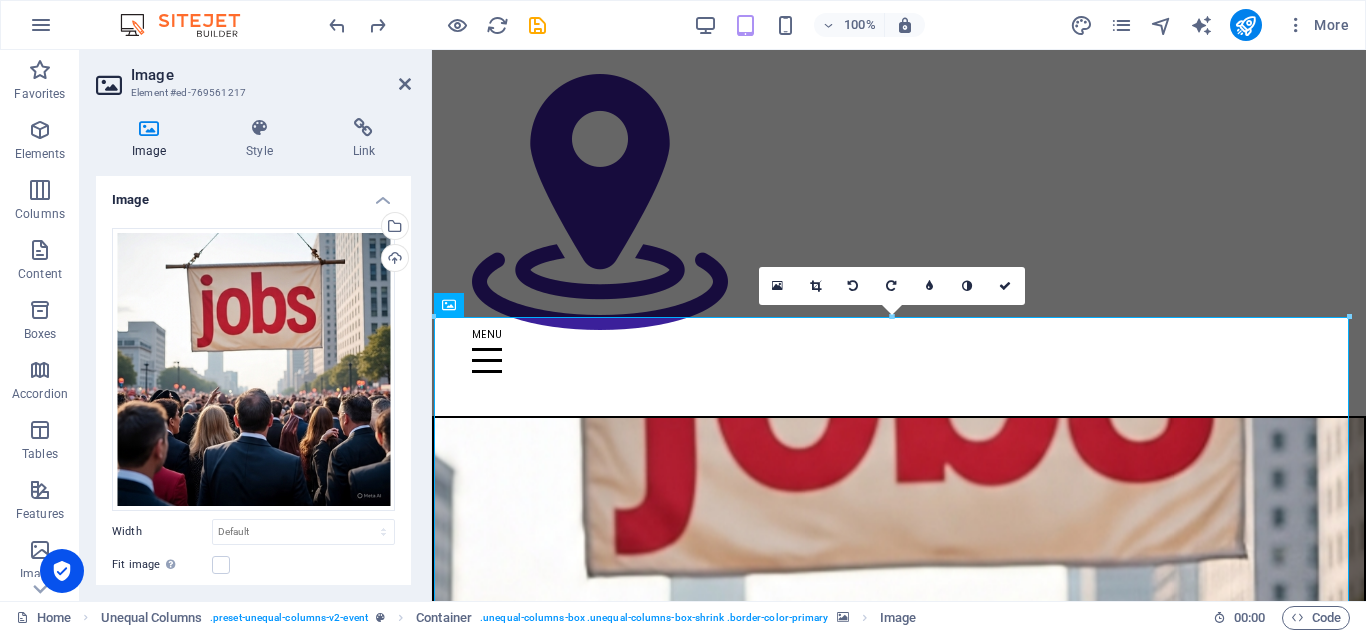 scroll, scrollTop: 219, scrollLeft: 0, axis: vertical 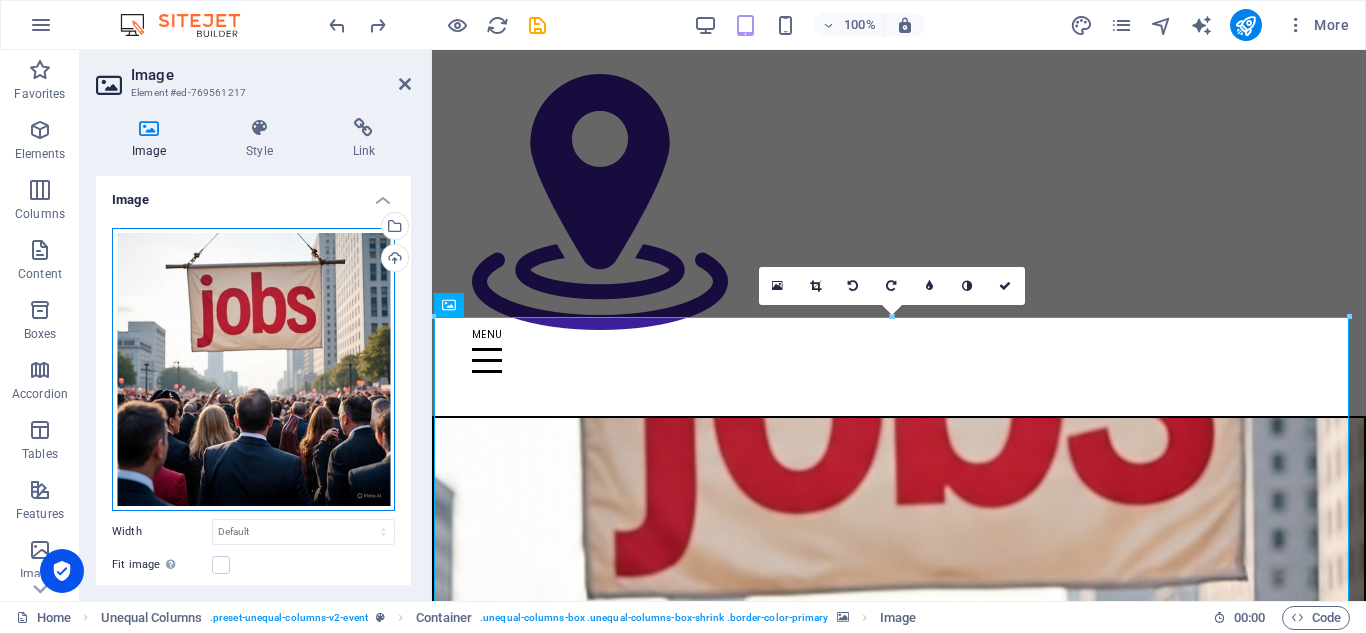 click on "Drag files here, click to choose files or select files from Files or our free stock photos & videos" at bounding box center (253, 369) 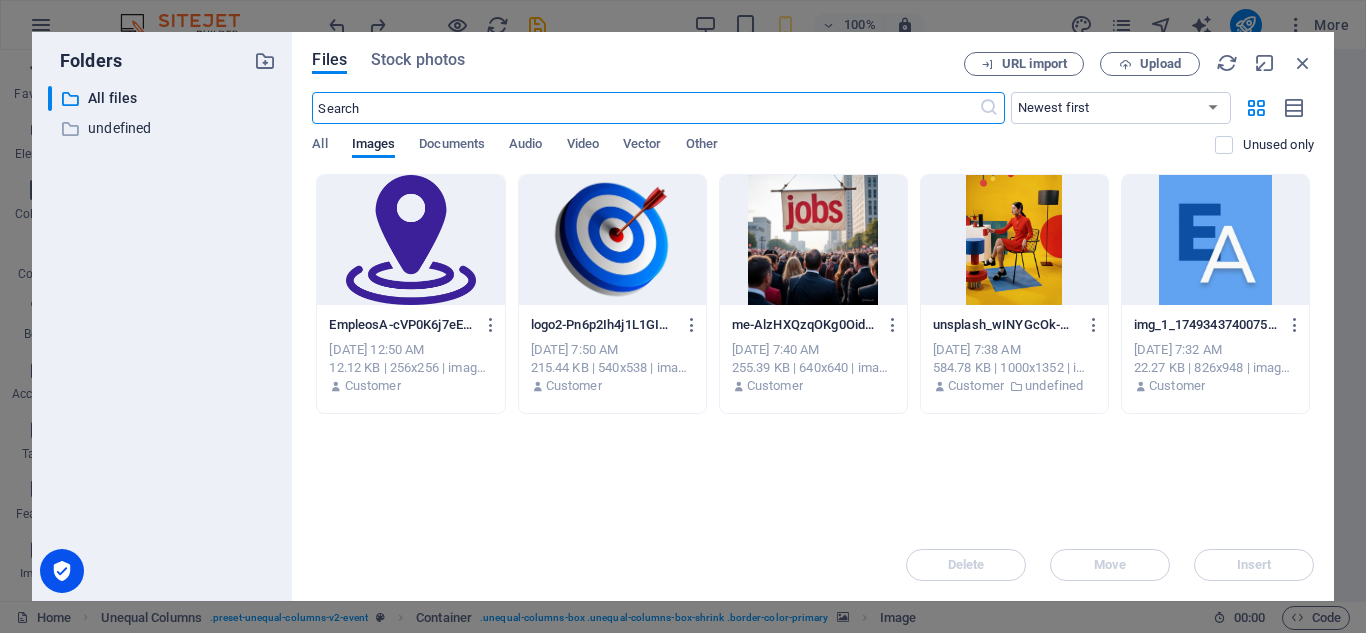 scroll, scrollTop: 182, scrollLeft: 0, axis: vertical 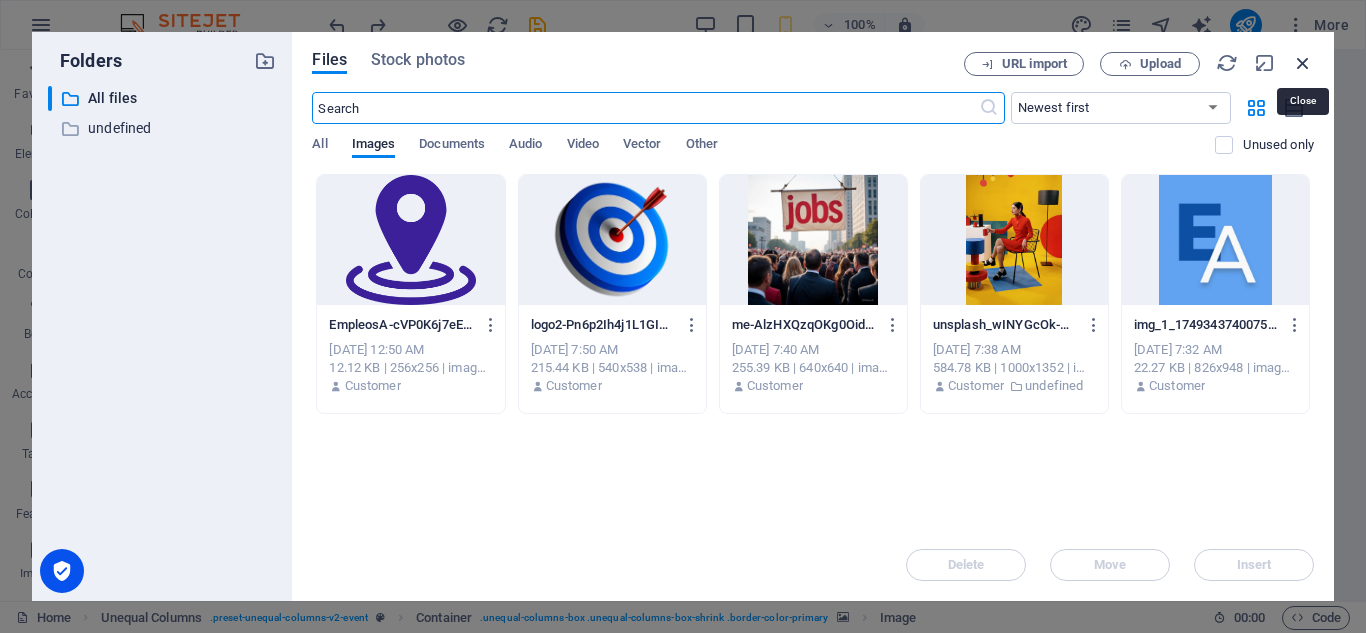 click at bounding box center [1303, 63] 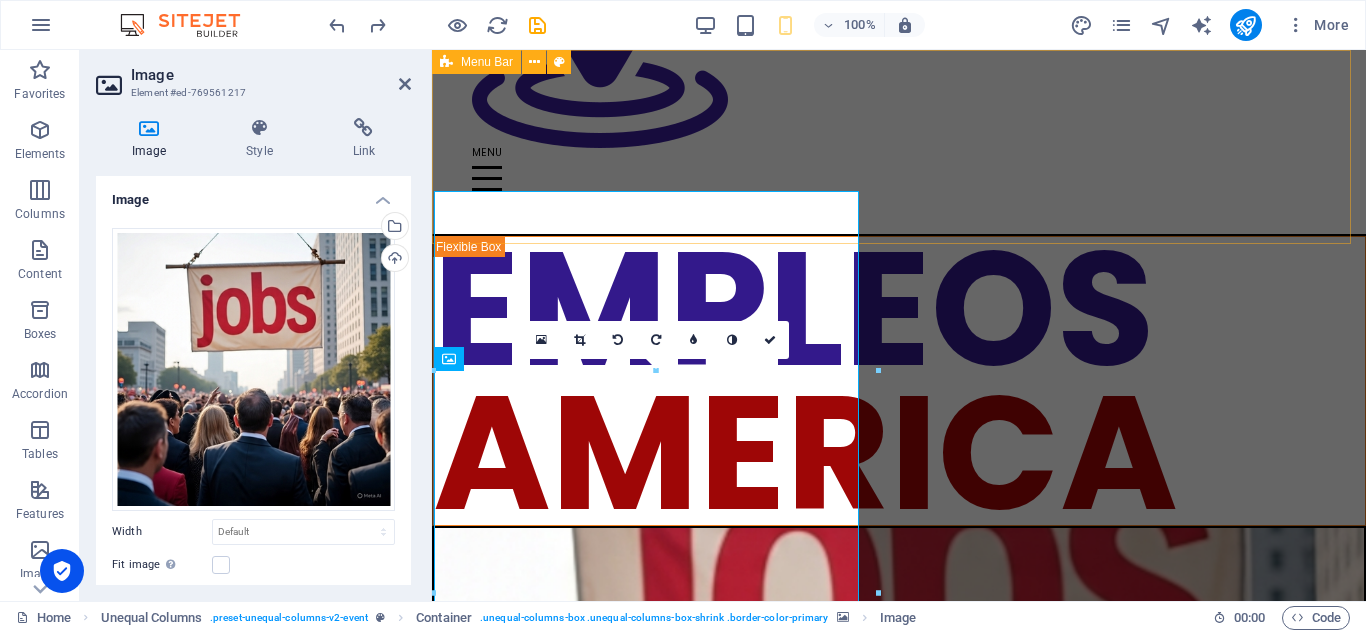 scroll, scrollTop: 165, scrollLeft: 0, axis: vertical 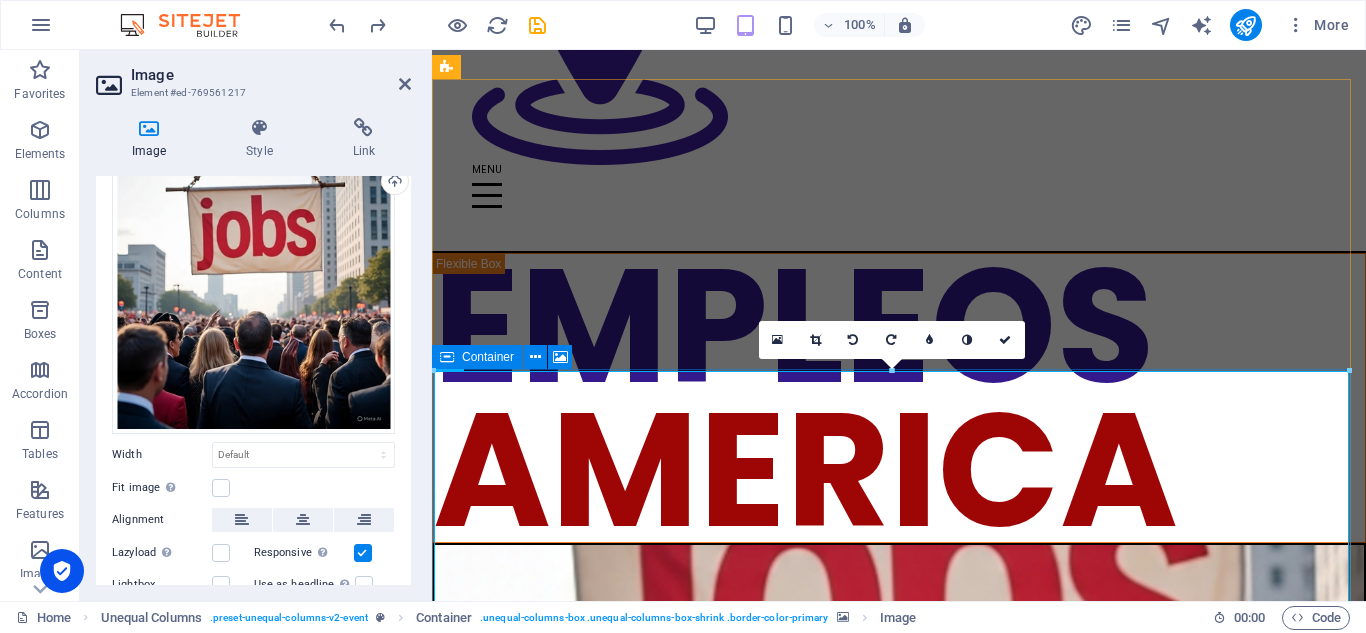 click at bounding box center (447, 357) 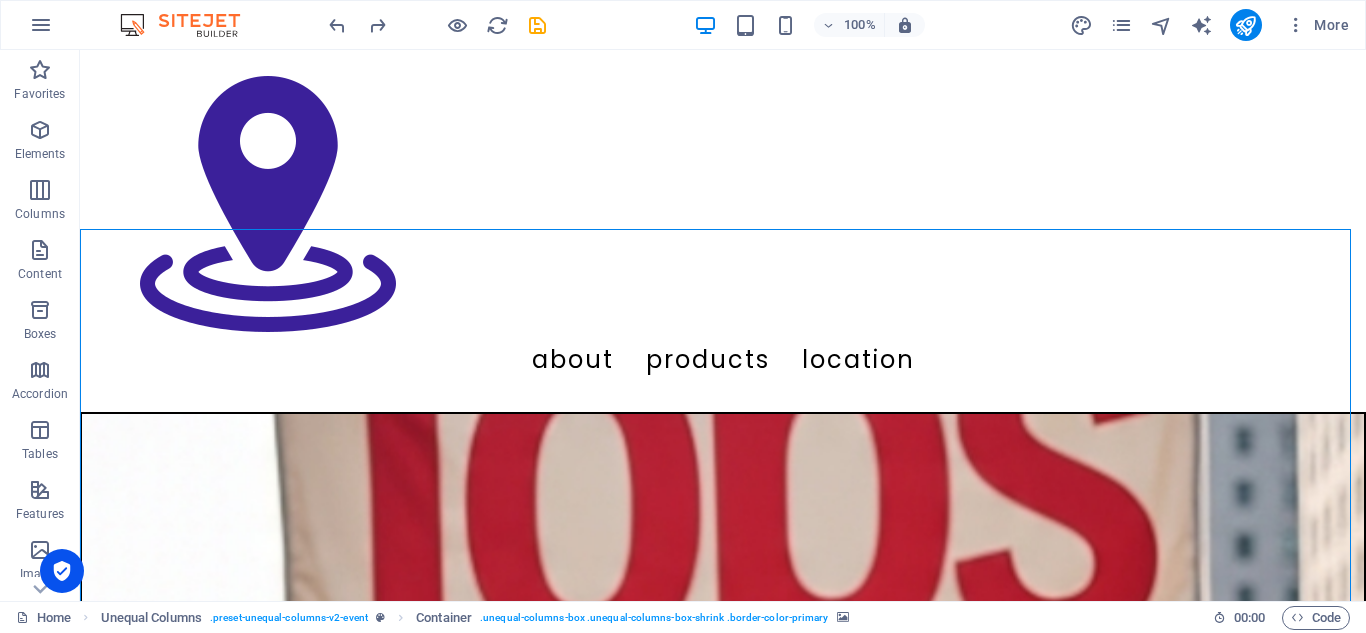 scroll, scrollTop: 561, scrollLeft: 0, axis: vertical 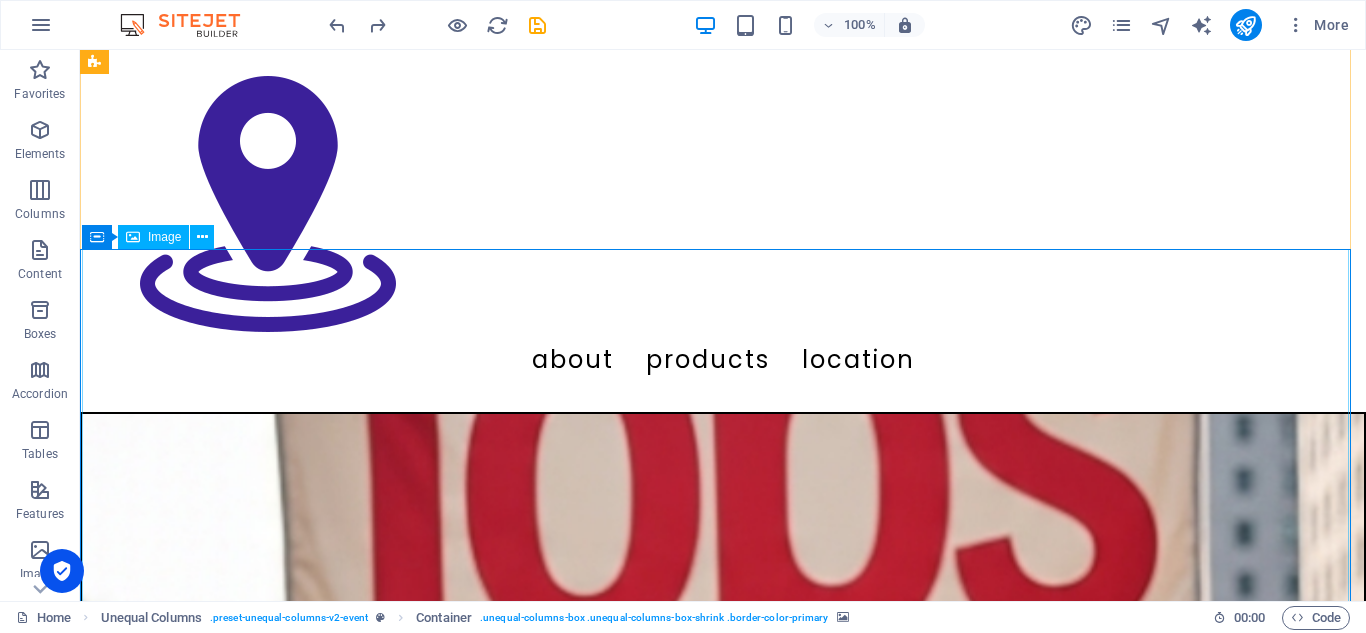 click on "EMPLEOS AMERICA" at bounding box center [723, 2198] 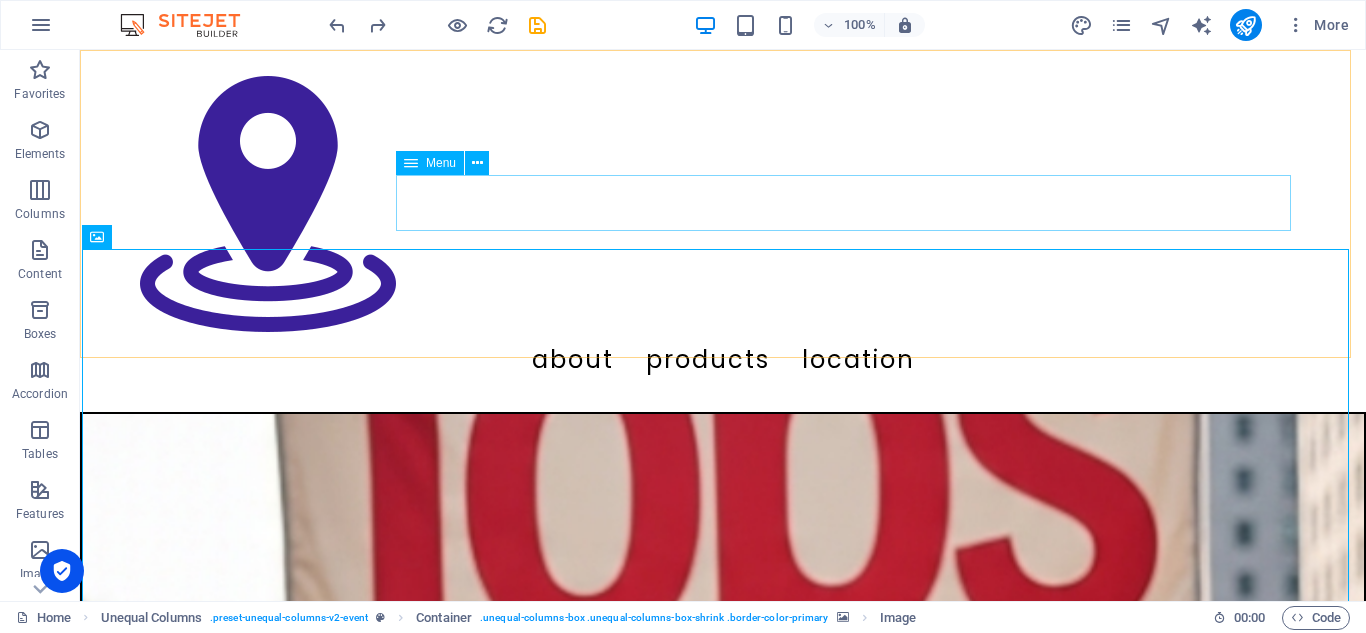 click on "About Products Location" at bounding box center [723, 360] 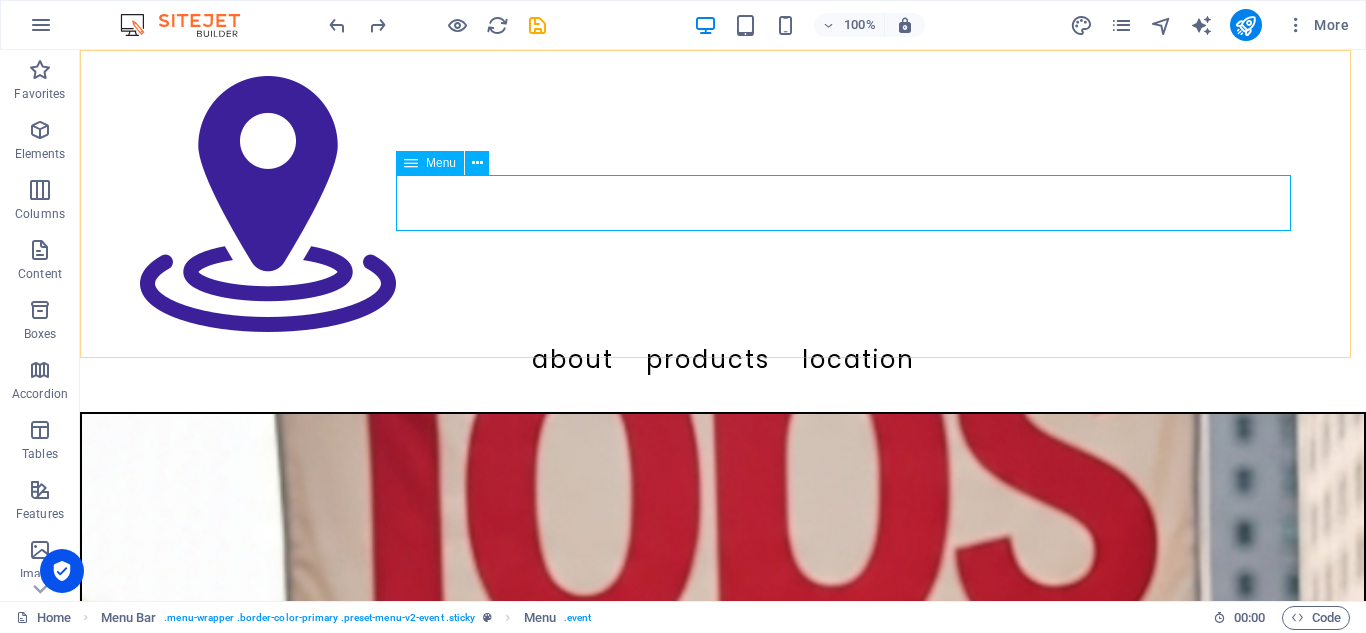 click on "Menu" at bounding box center [441, 163] 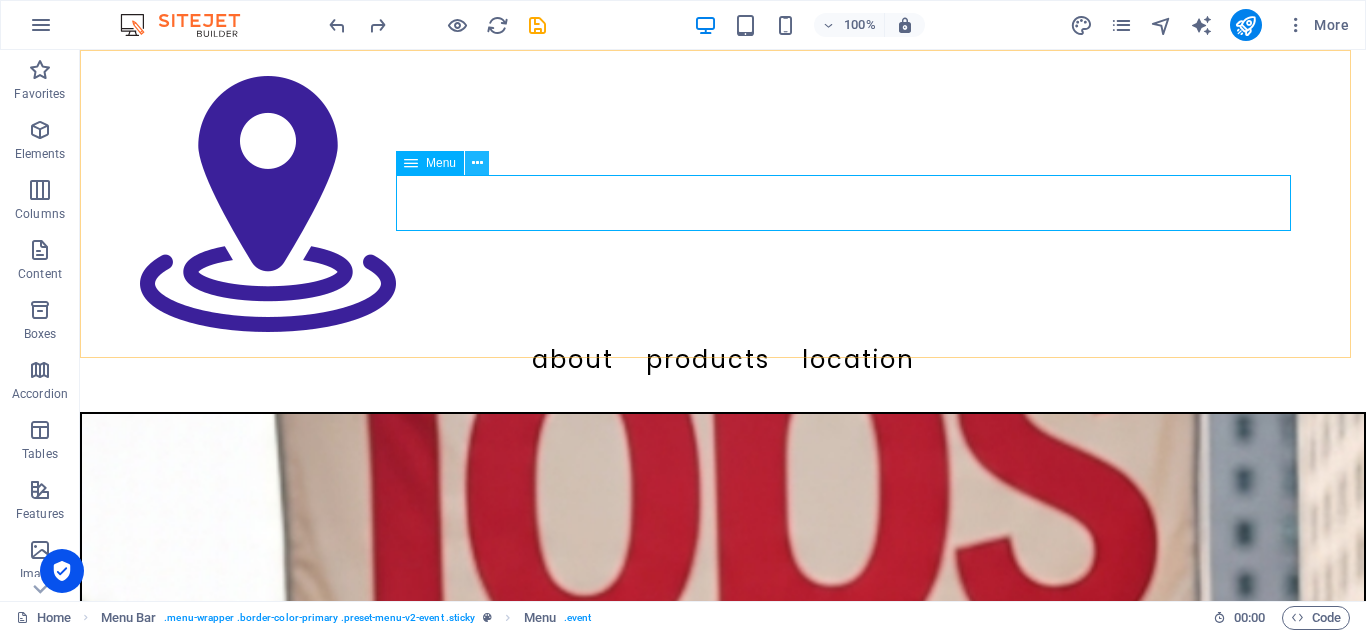 click at bounding box center (477, 163) 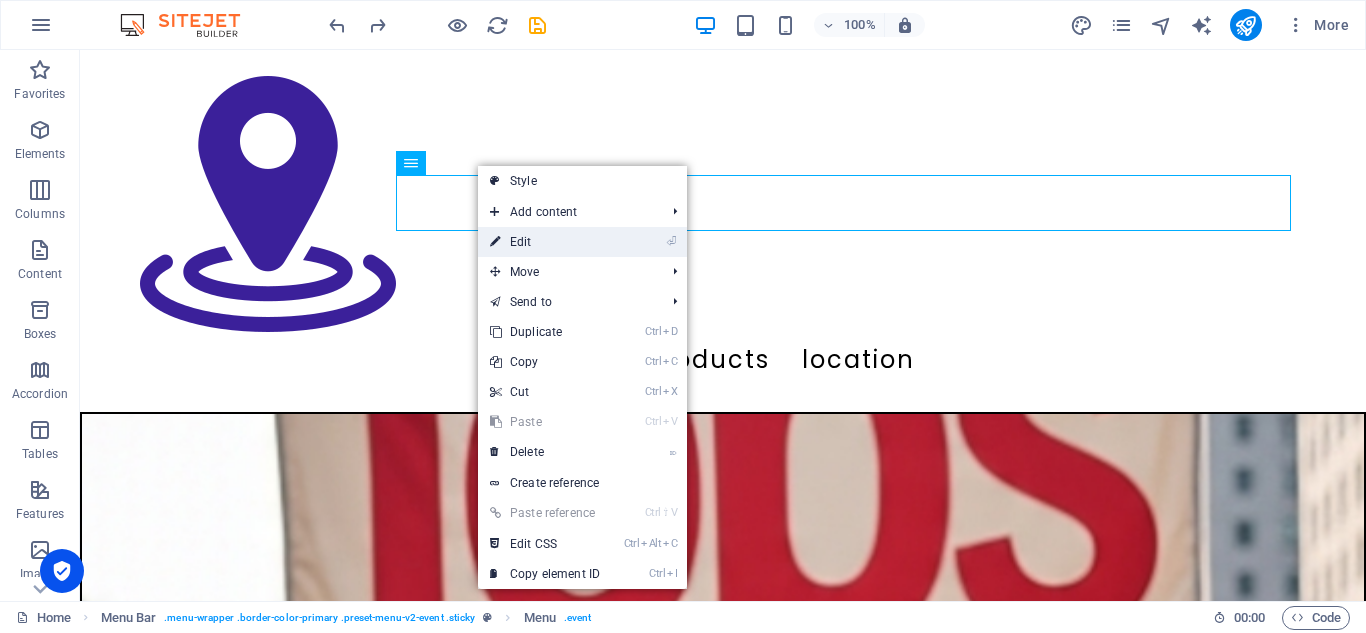 click on "⏎  Edit" at bounding box center (545, 242) 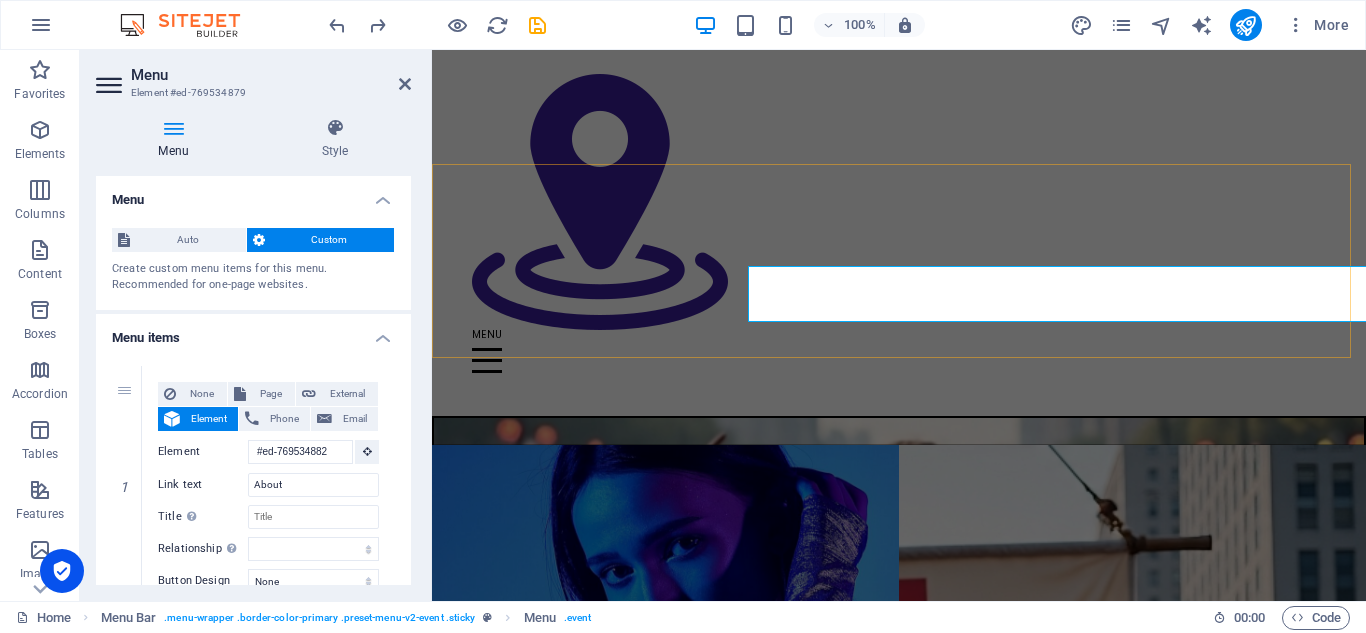 scroll, scrollTop: 470, scrollLeft: 0, axis: vertical 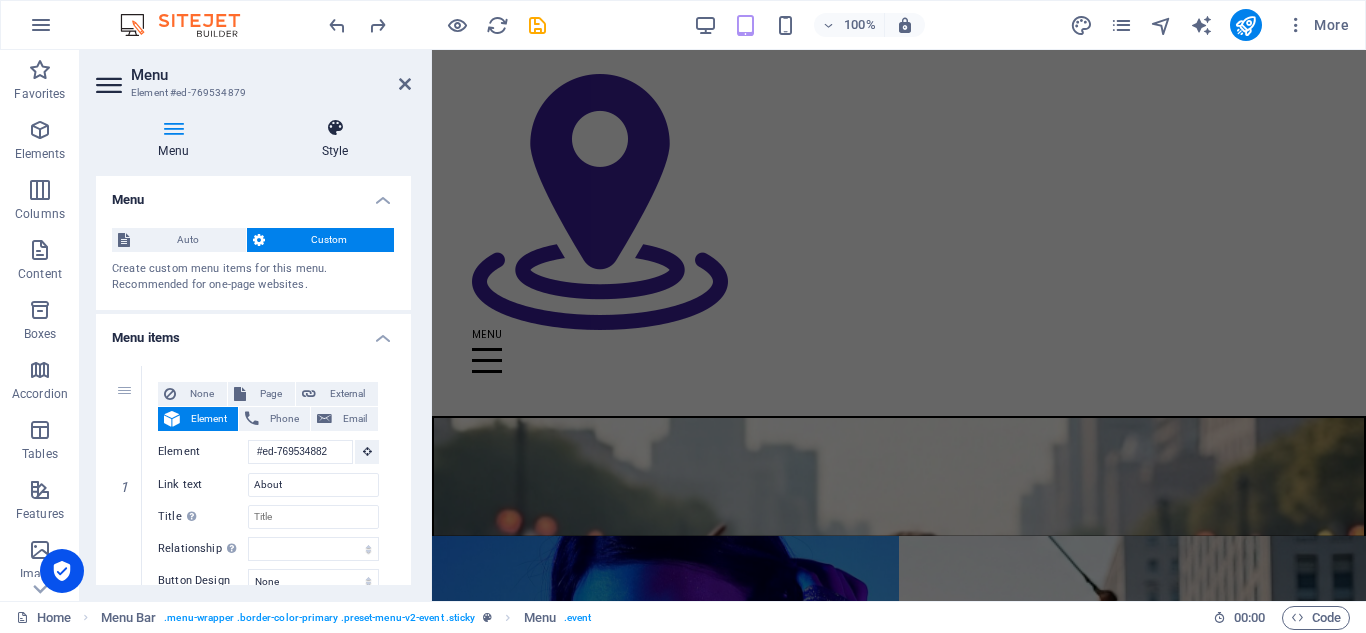 click at bounding box center (335, 128) 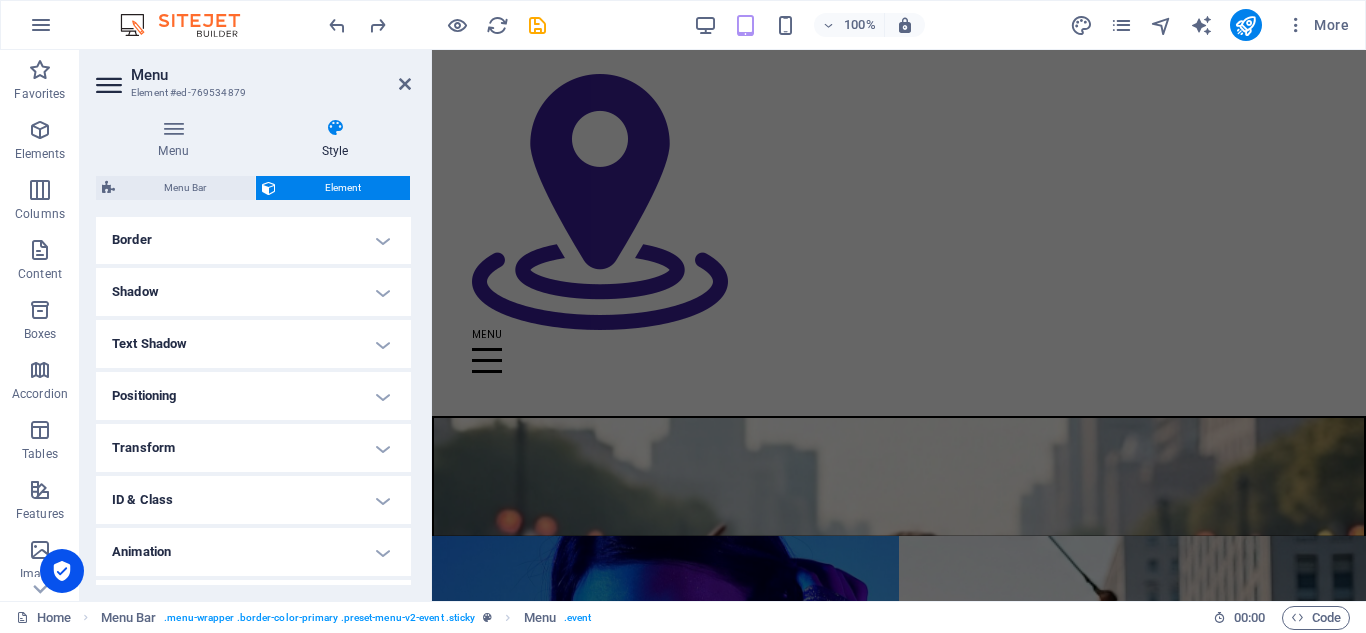 scroll, scrollTop: 439, scrollLeft: 0, axis: vertical 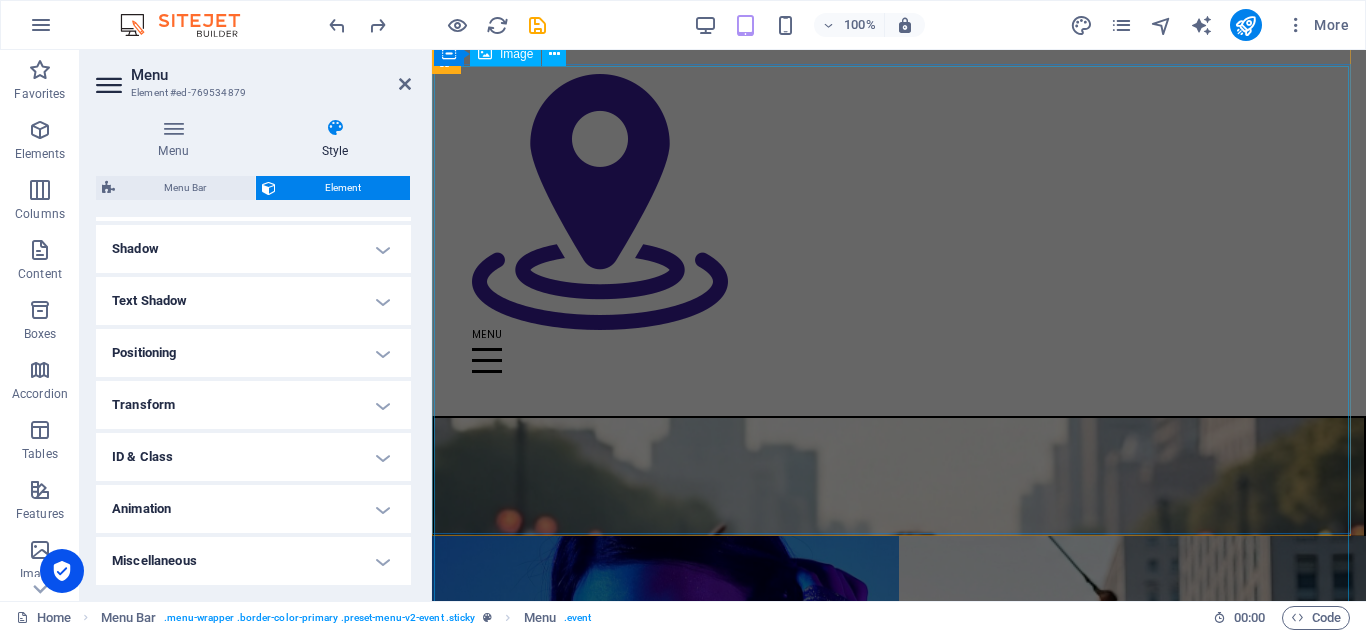 click on "EMPLEOS AMERICA" at bounding box center (899, 1016) 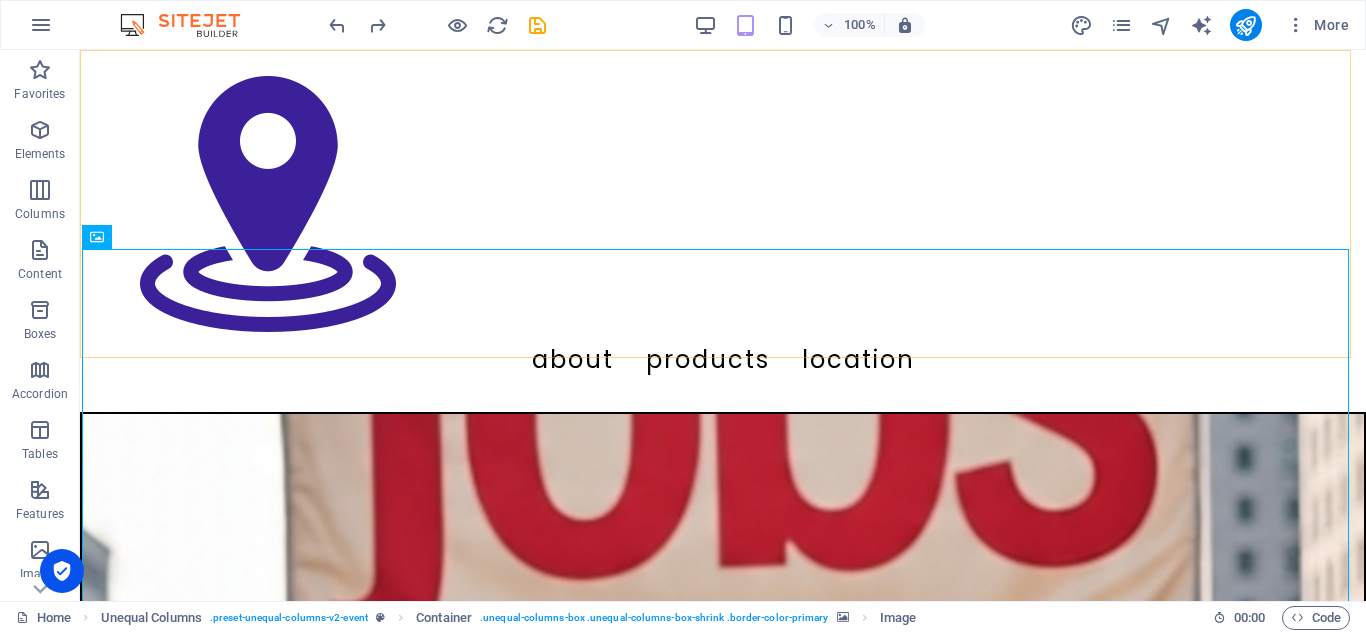 scroll, scrollTop: 561, scrollLeft: 0, axis: vertical 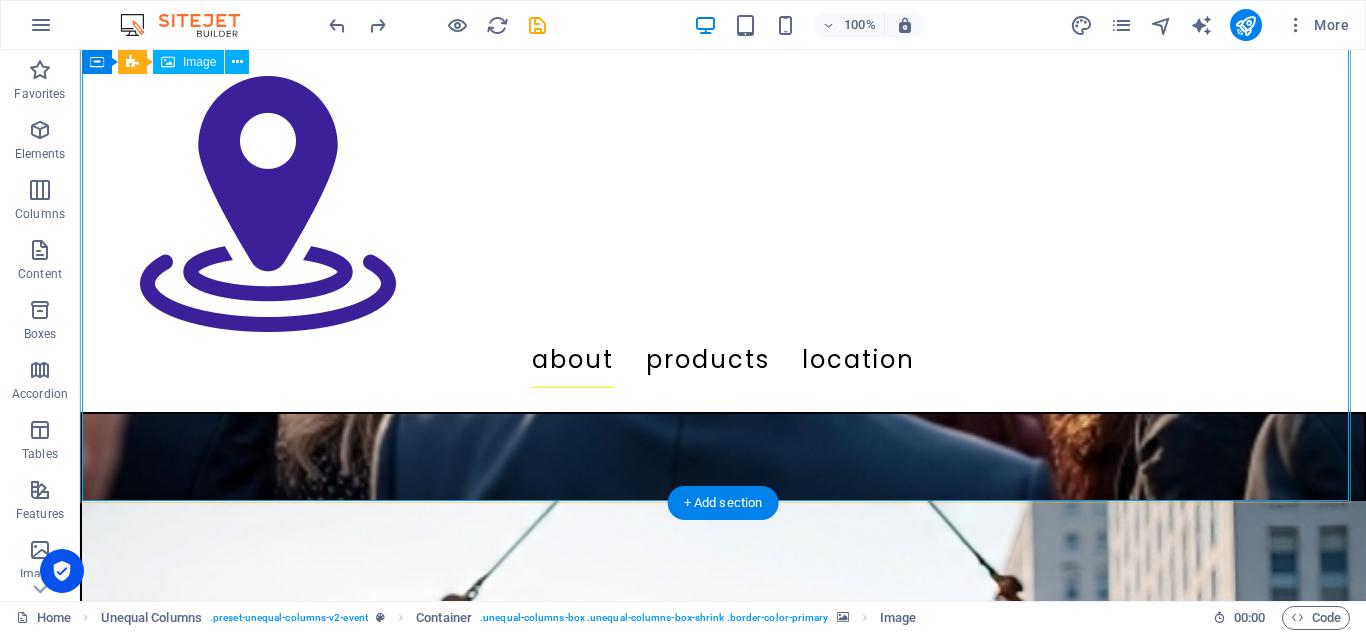 click on "EMPLEOS AMERICA" at bounding box center (723, 1157) 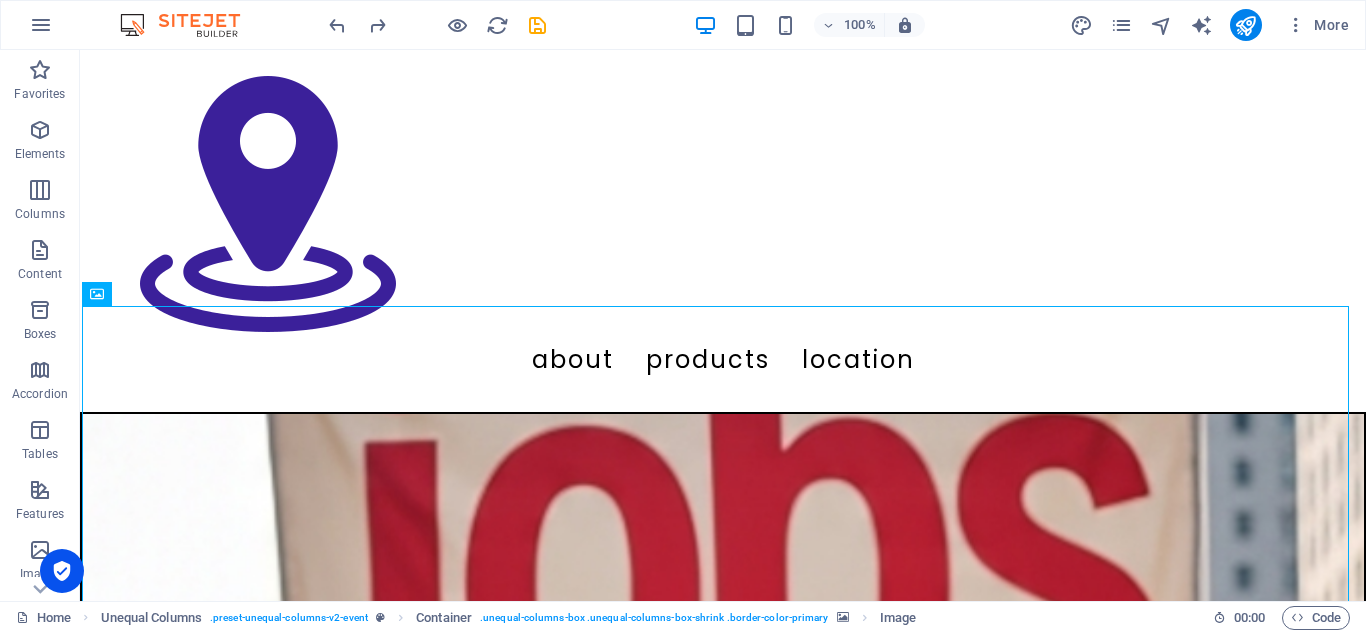 scroll, scrollTop: 424, scrollLeft: 0, axis: vertical 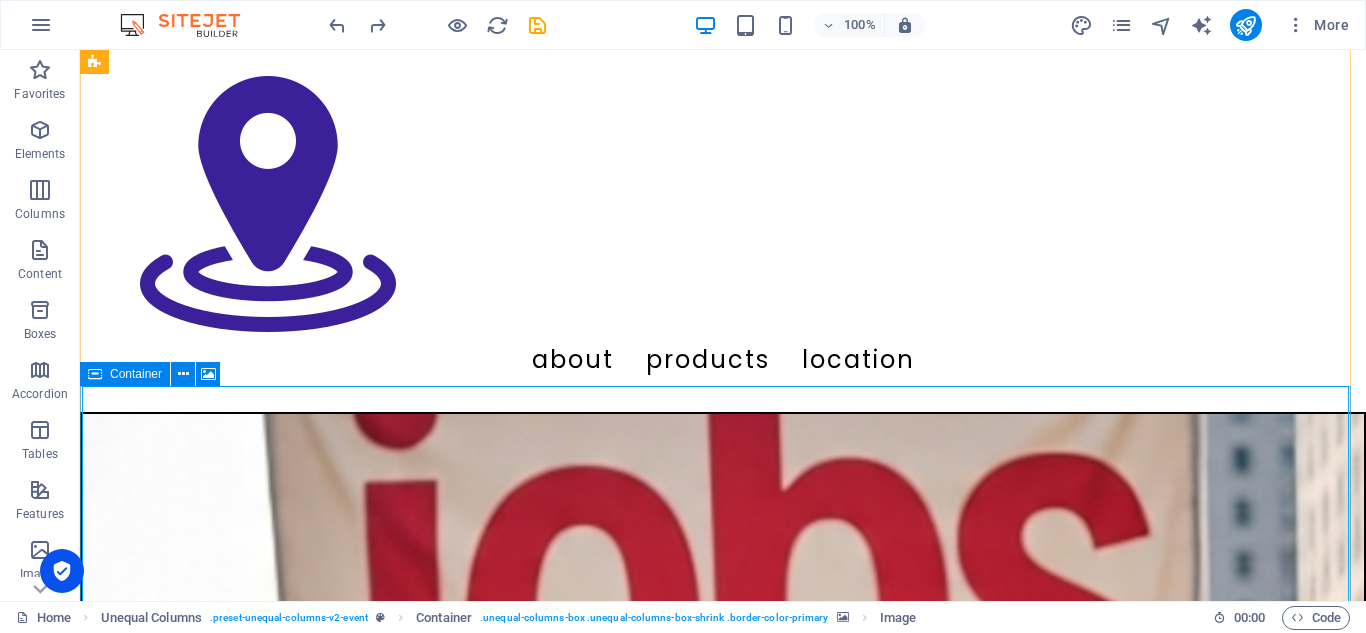 click at bounding box center [95, 374] 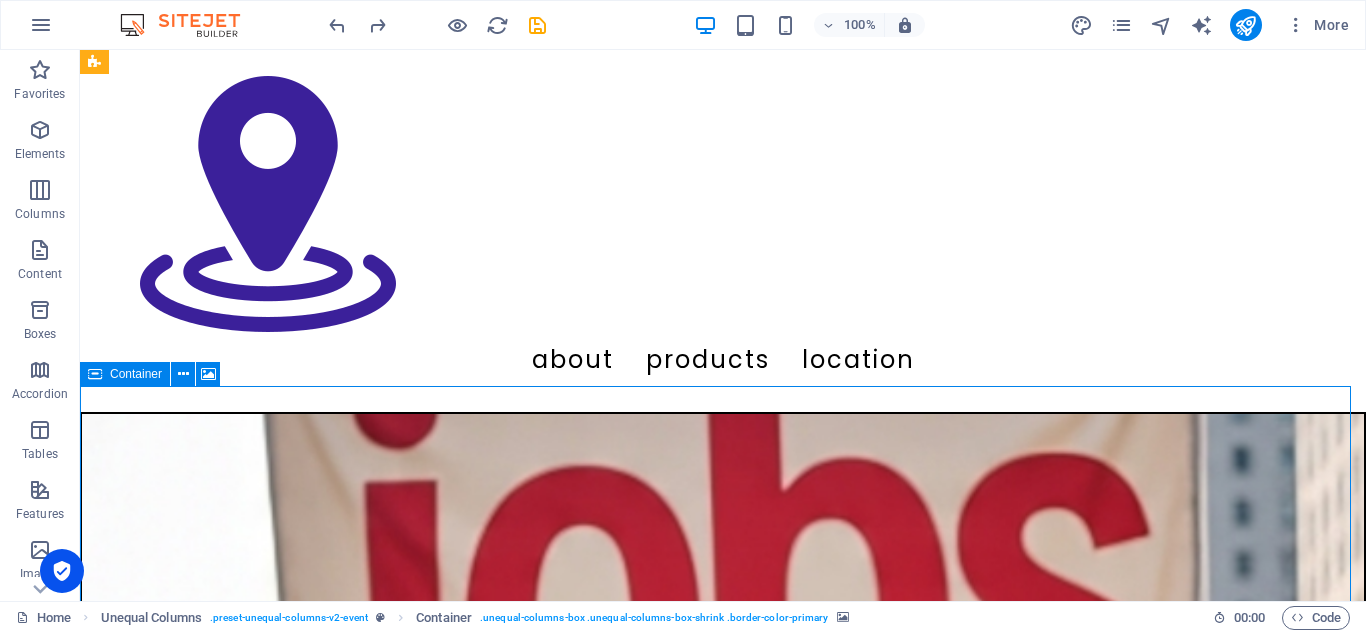 click on "Container" at bounding box center [125, 374] 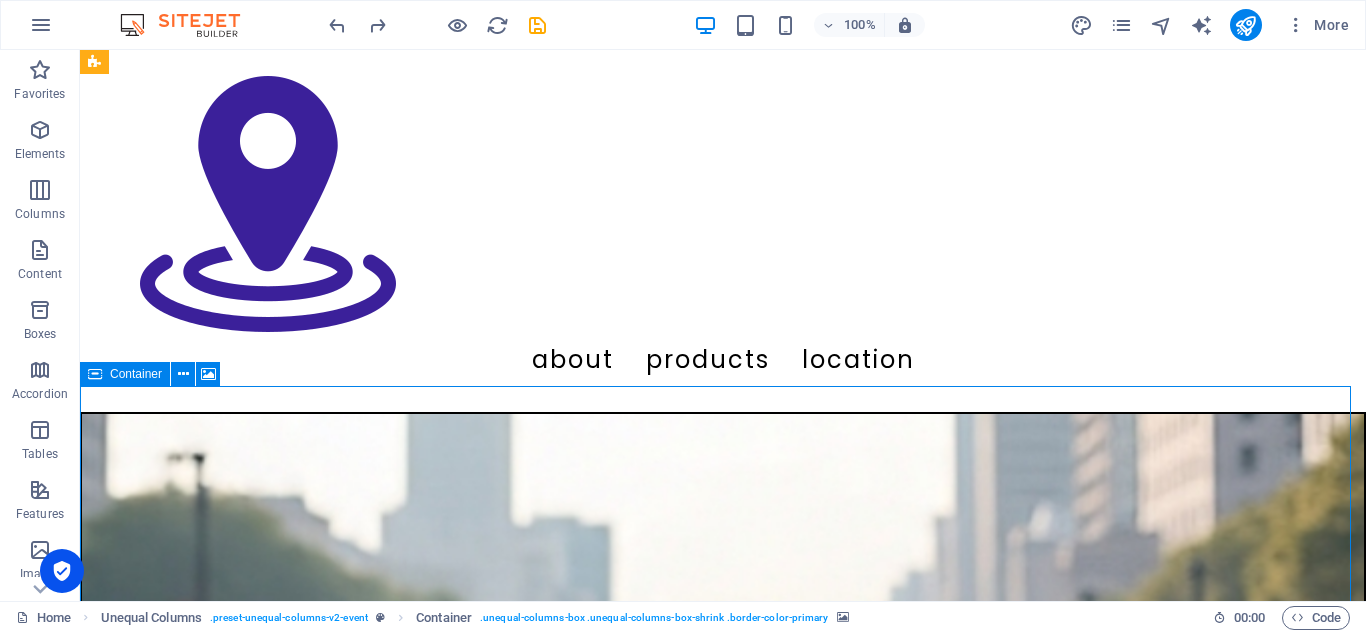 select on "px" 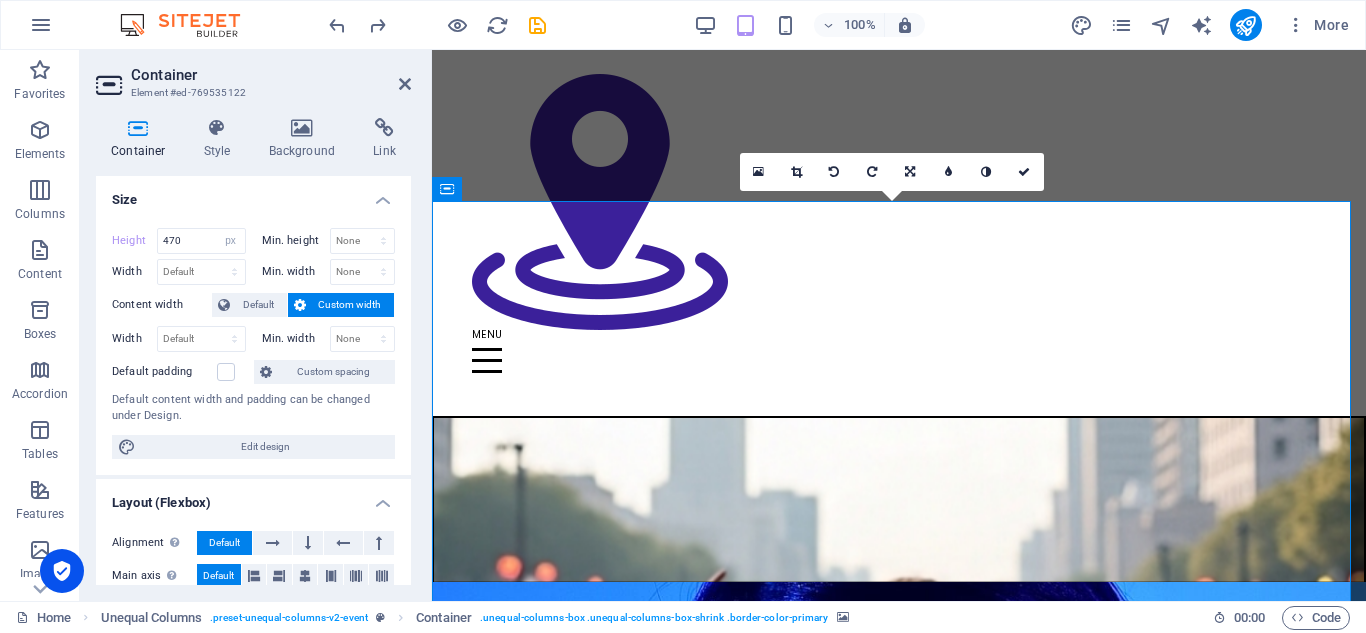 scroll, scrollTop: 333, scrollLeft: 0, axis: vertical 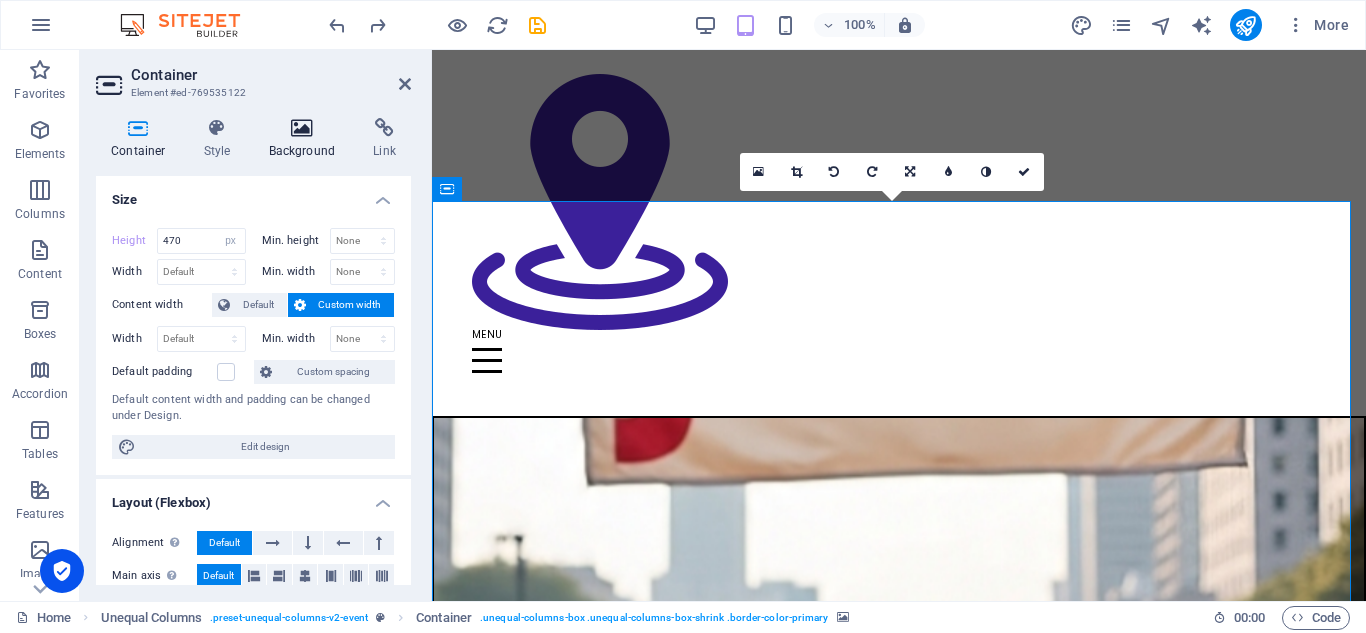 click on "Background" at bounding box center (306, 139) 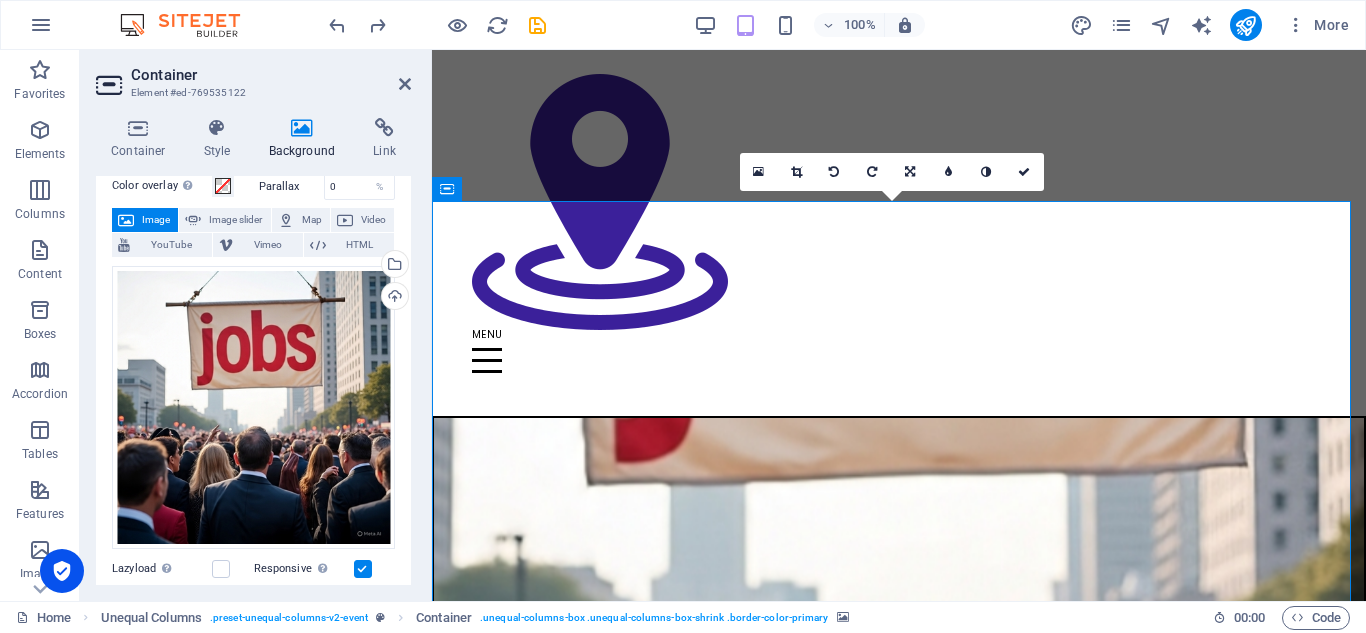 scroll, scrollTop: 39, scrollLeft: 0, axis: vertical 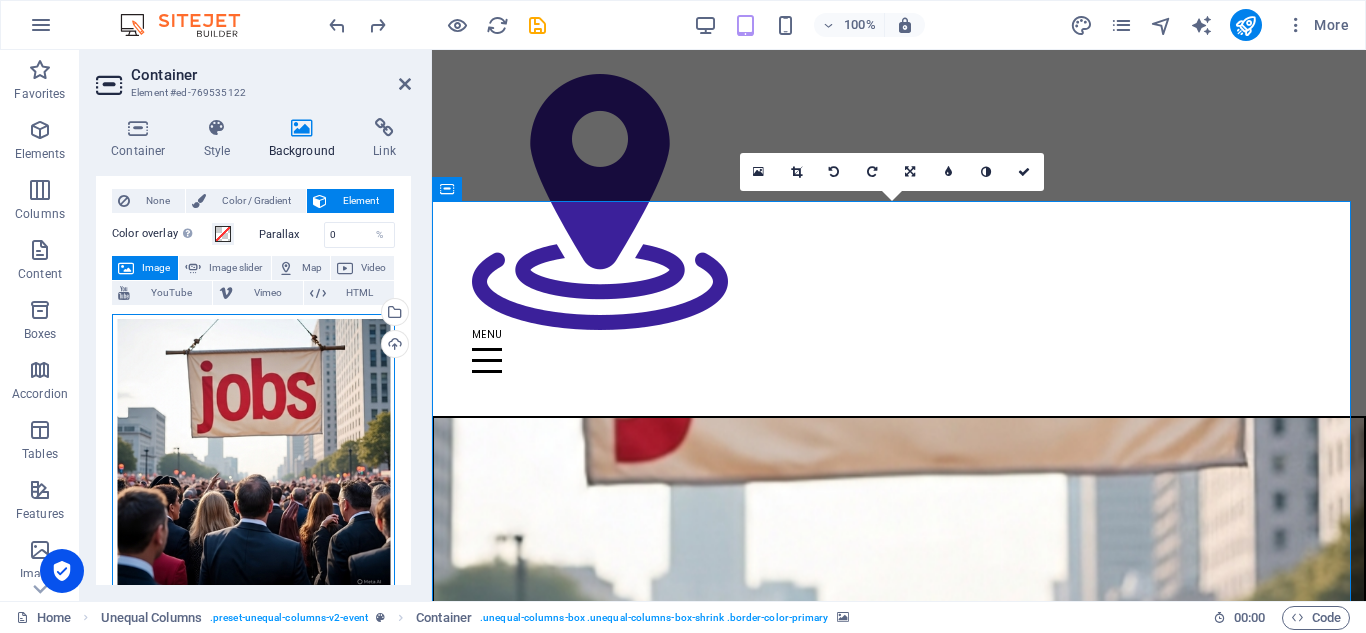 click on "Drag files here, click to choose files or select files from Files or our free stock photos & videos" at bounding box center [253, 455] 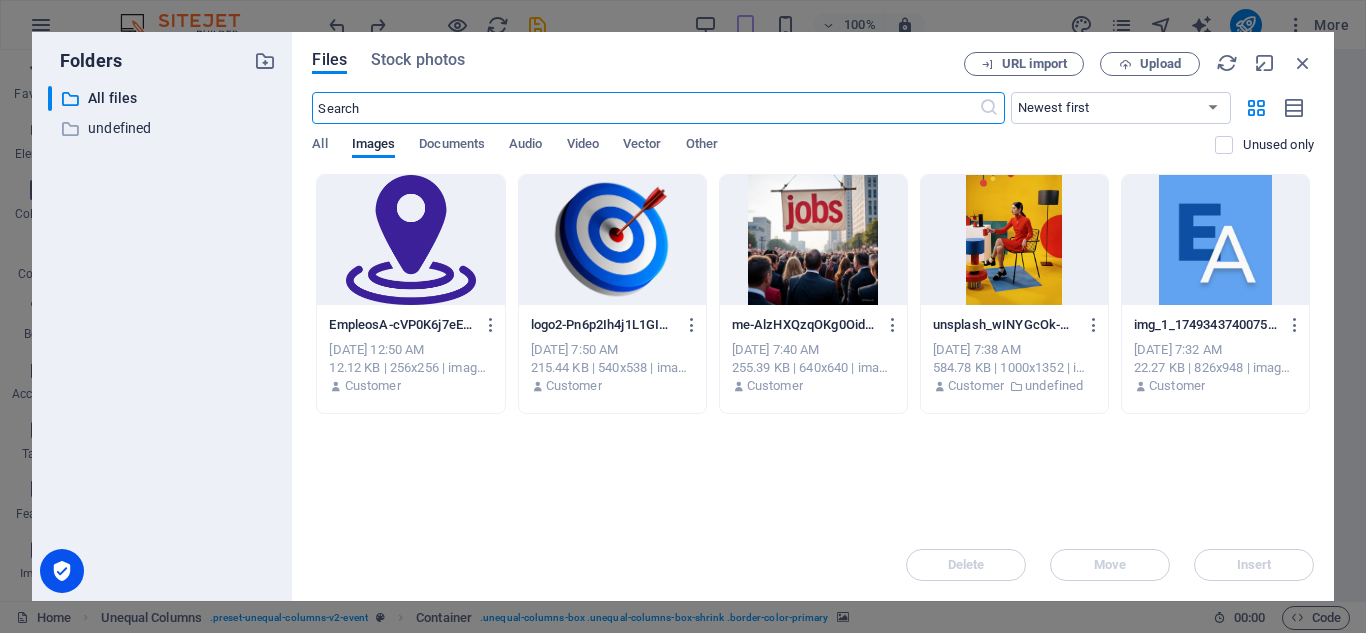 scroll, scrollTop: 296, scrollLeft: 0, axis: vertical 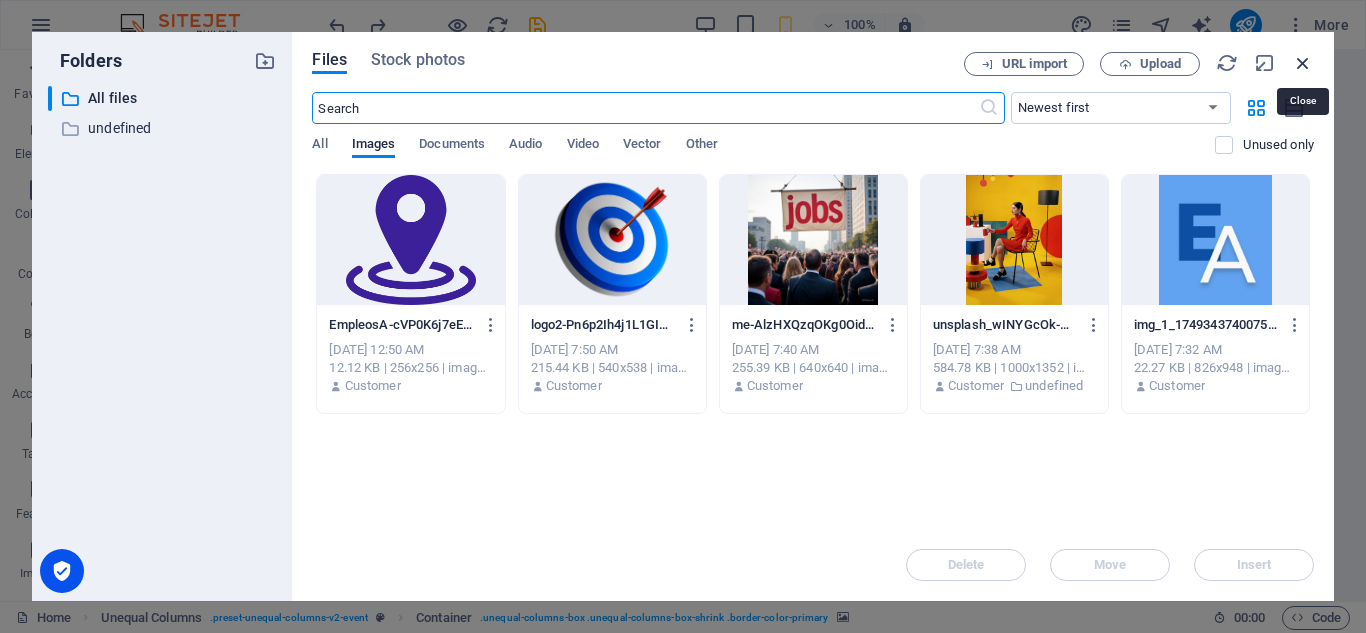 click at bounding box center [1303, 63] 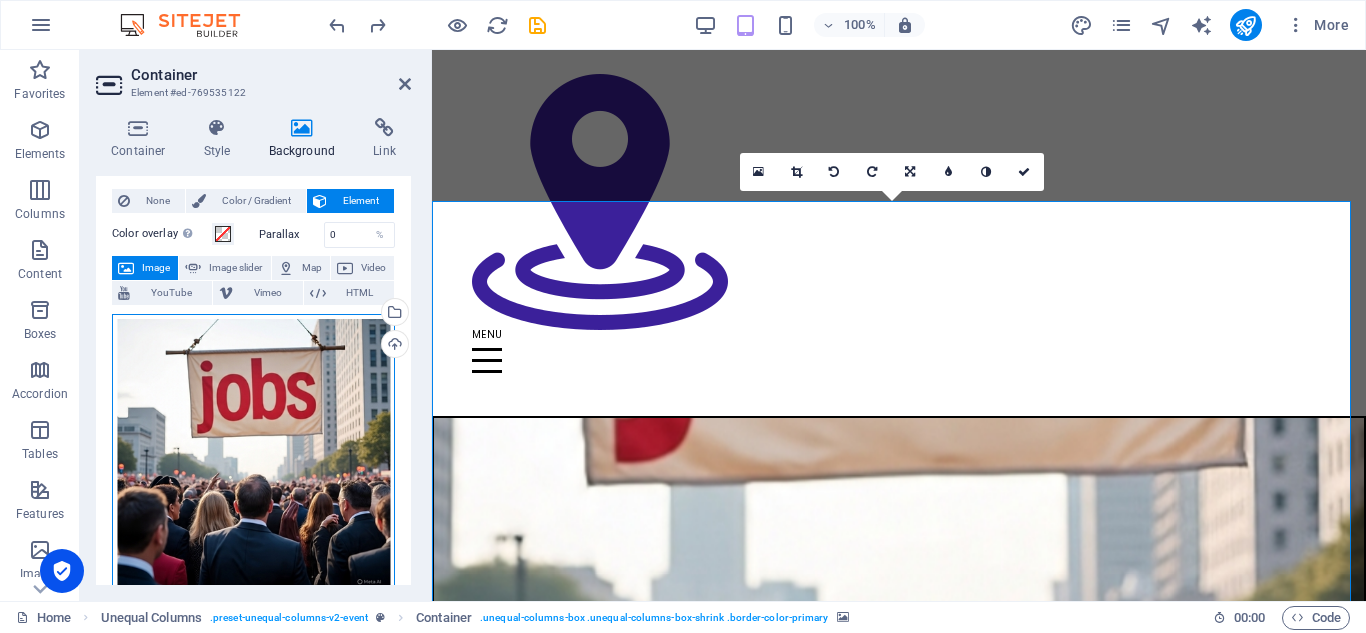 drag, startPoint x: 304, startPoint y: 413, endPoint x: 271, endPoint y: 378, distance: 48.104053 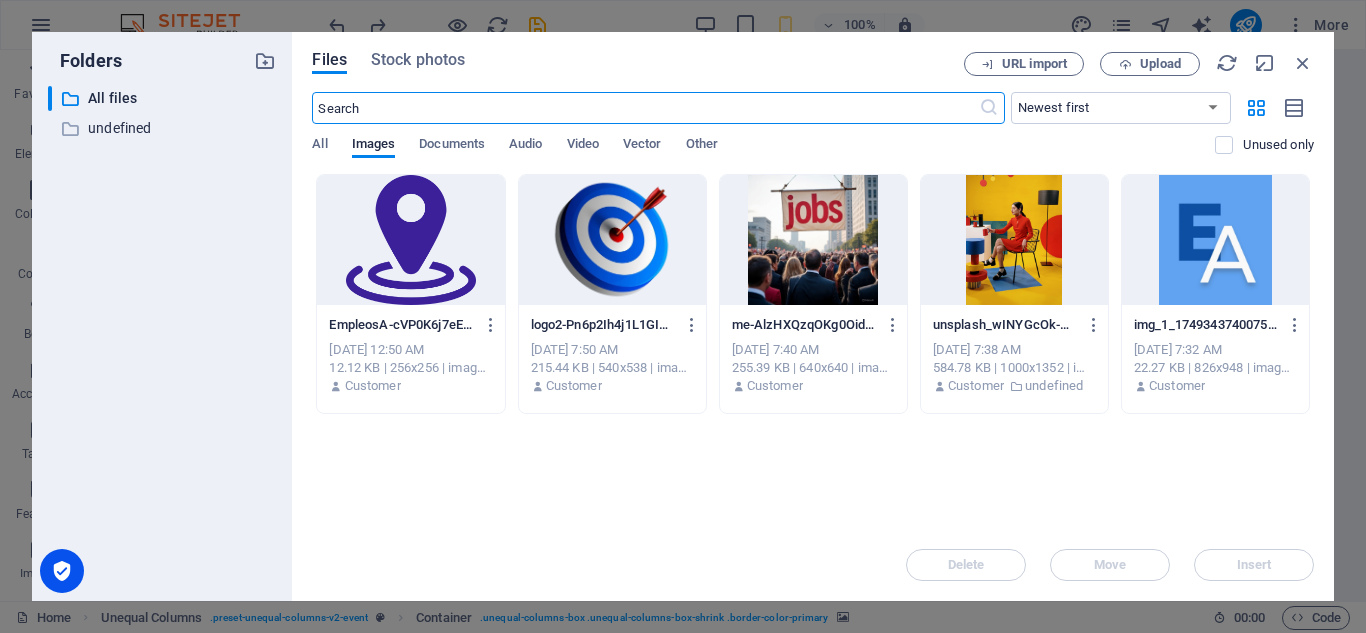 scroll, scrollTop: 296, scrollLeft: 0, axis: vertical 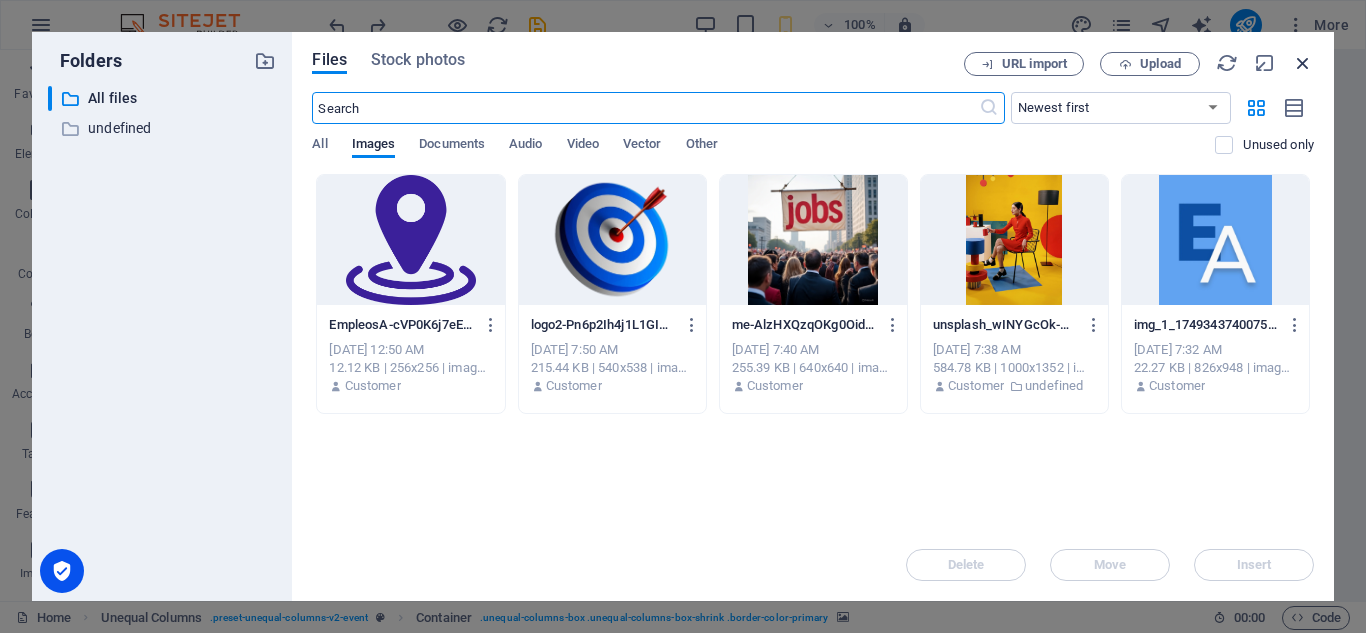 click at bounding box center (1303, 63) 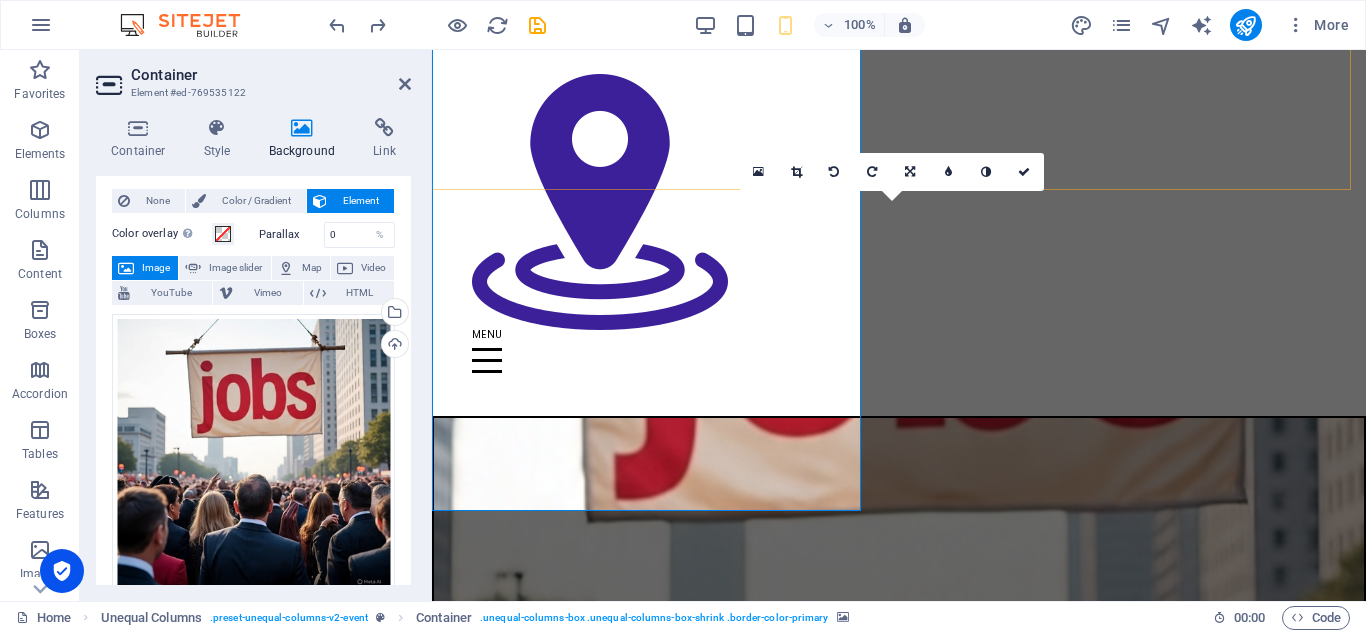 scroll, scrollTop: 333, scrollLeft: 0, axis: vertical 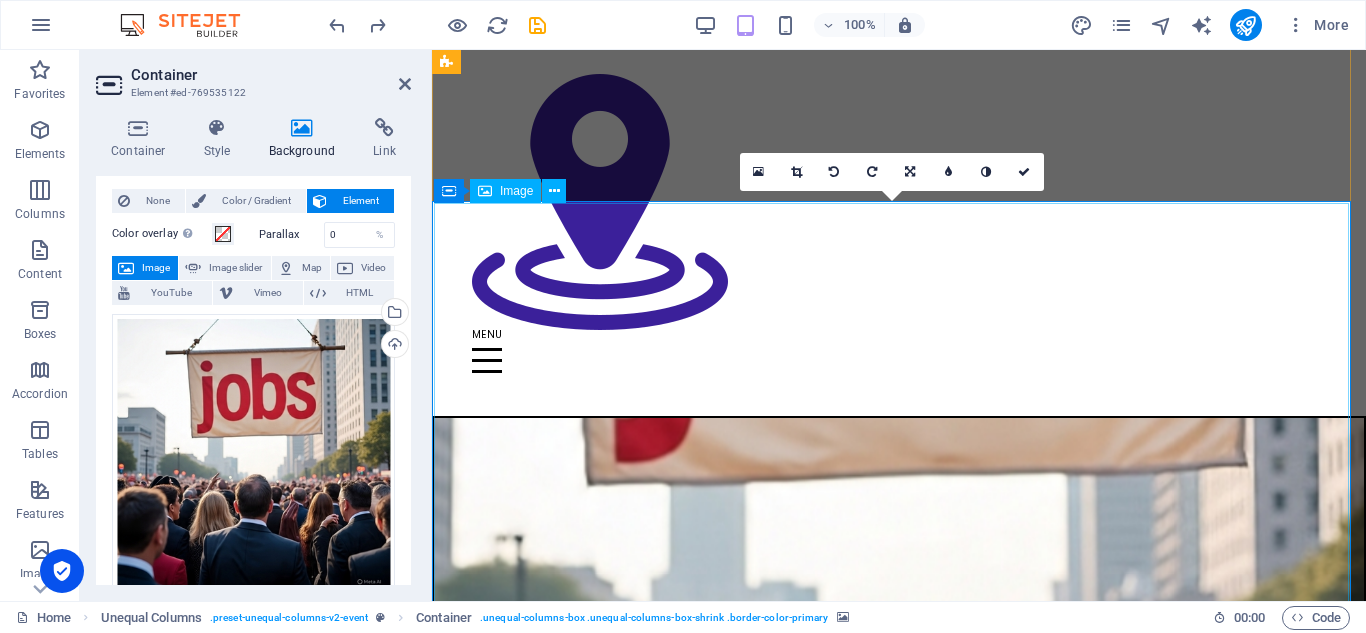 click on "EMPLEOS AMERICA" at bounding box center (899, 1153) 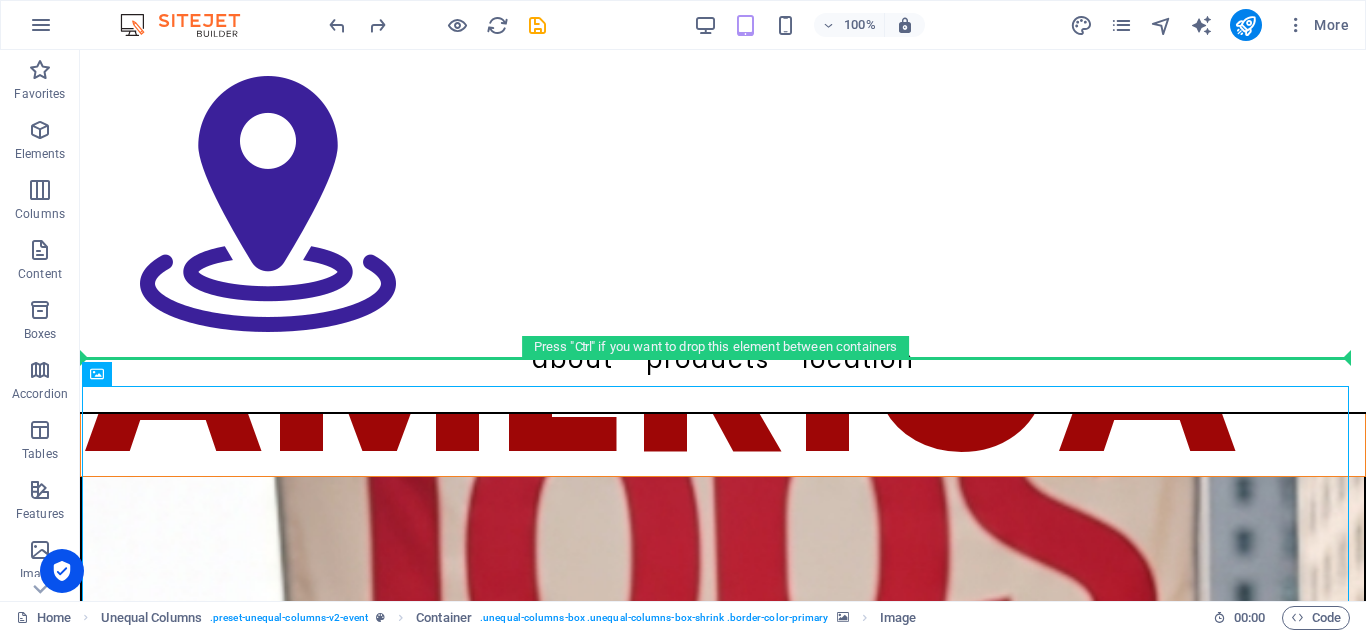 drag, startPoint x: 359, startPoint y: 334, endPoint x: 715, endPoint y: 296, distance: 358.02234 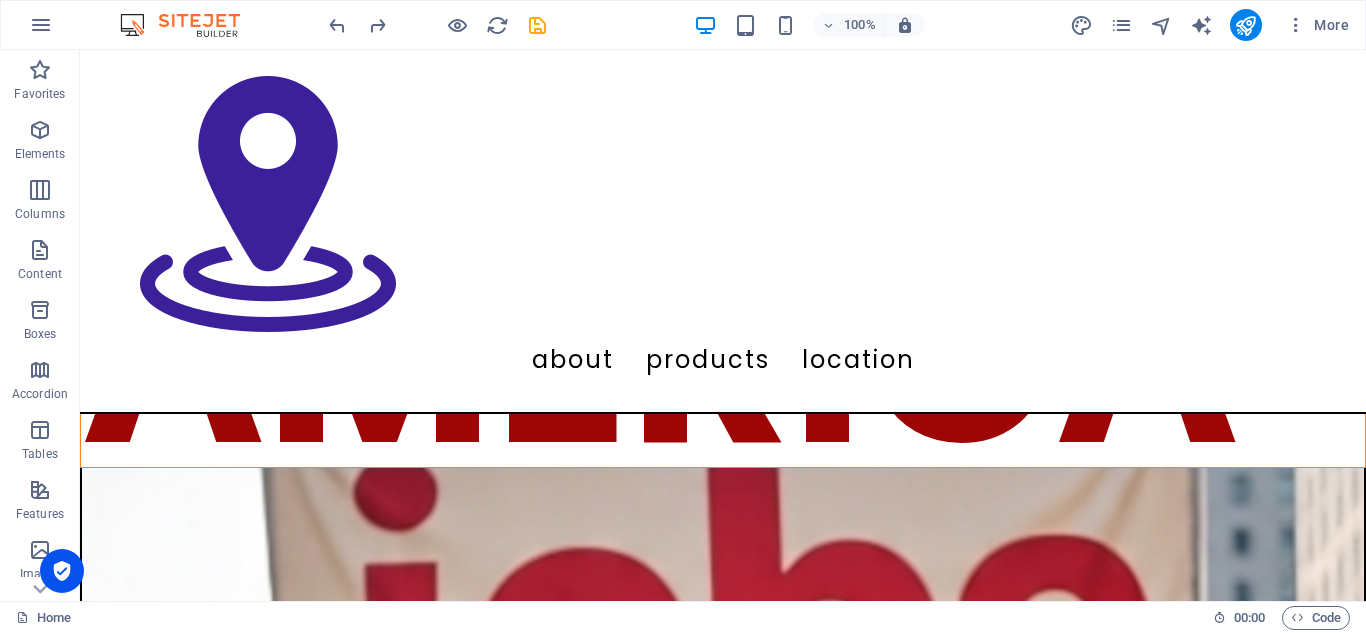 scroll, scrollTop: 349, scrollLeft: 0, axis: vertical 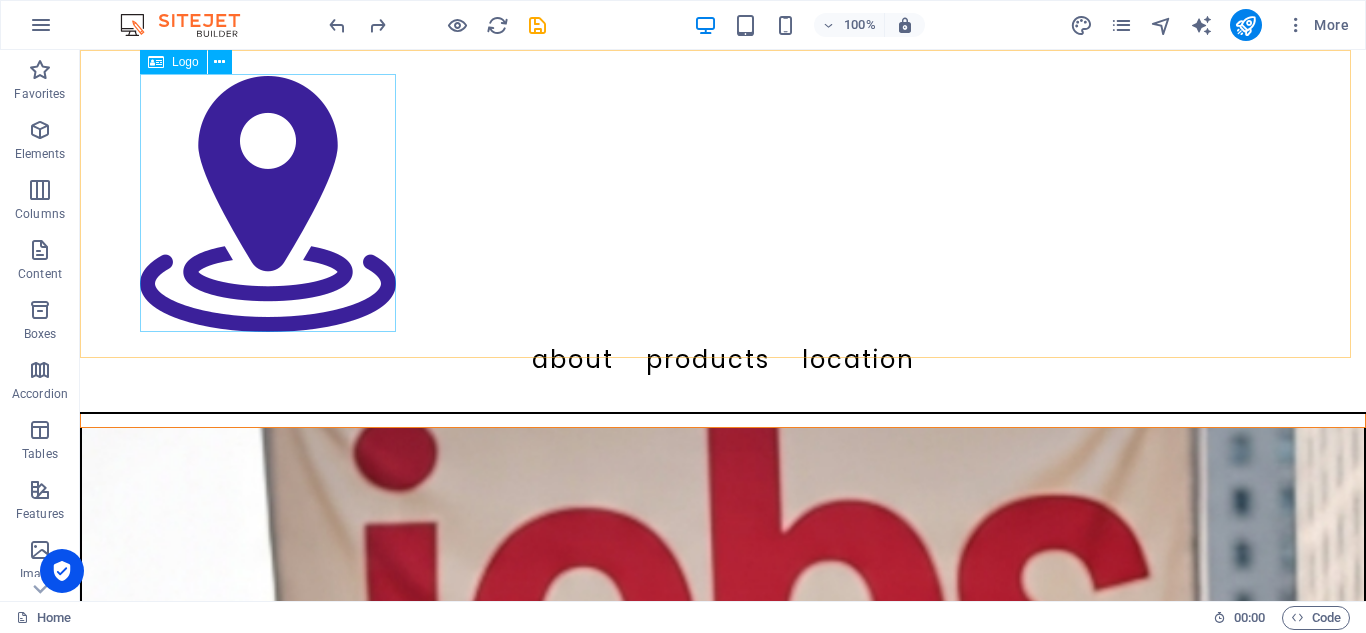 click at bounding box center (723, 203) 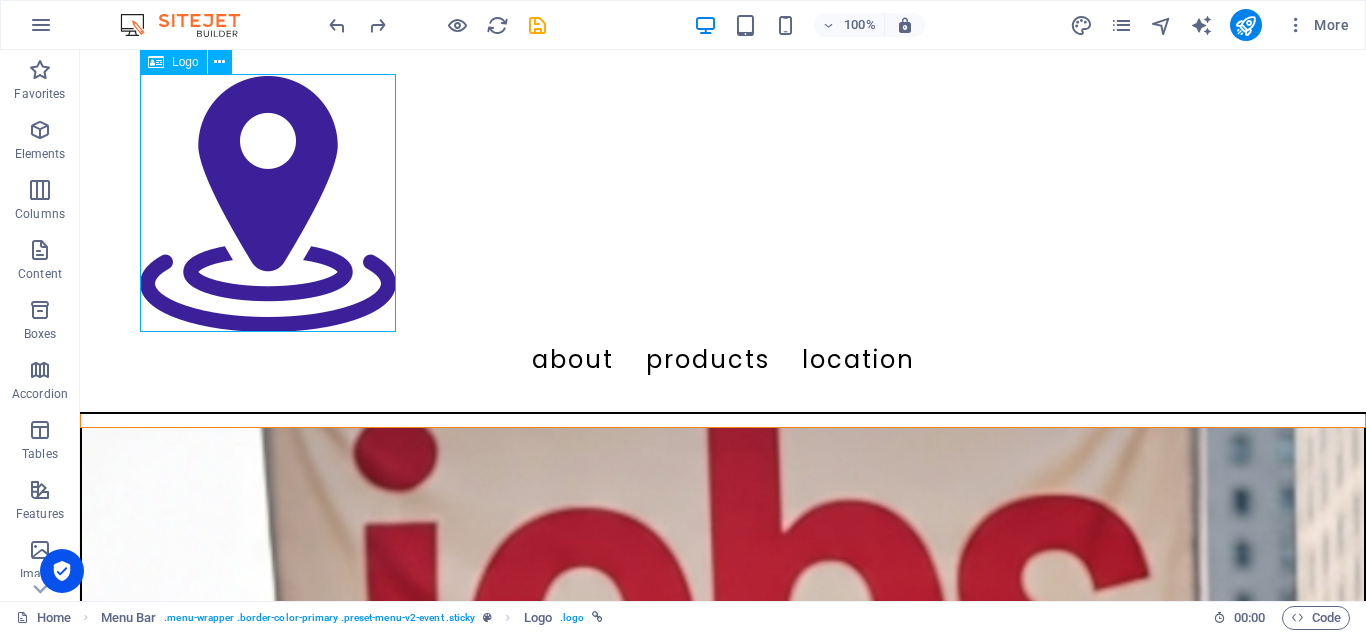 click at bounding box center (723, 203) 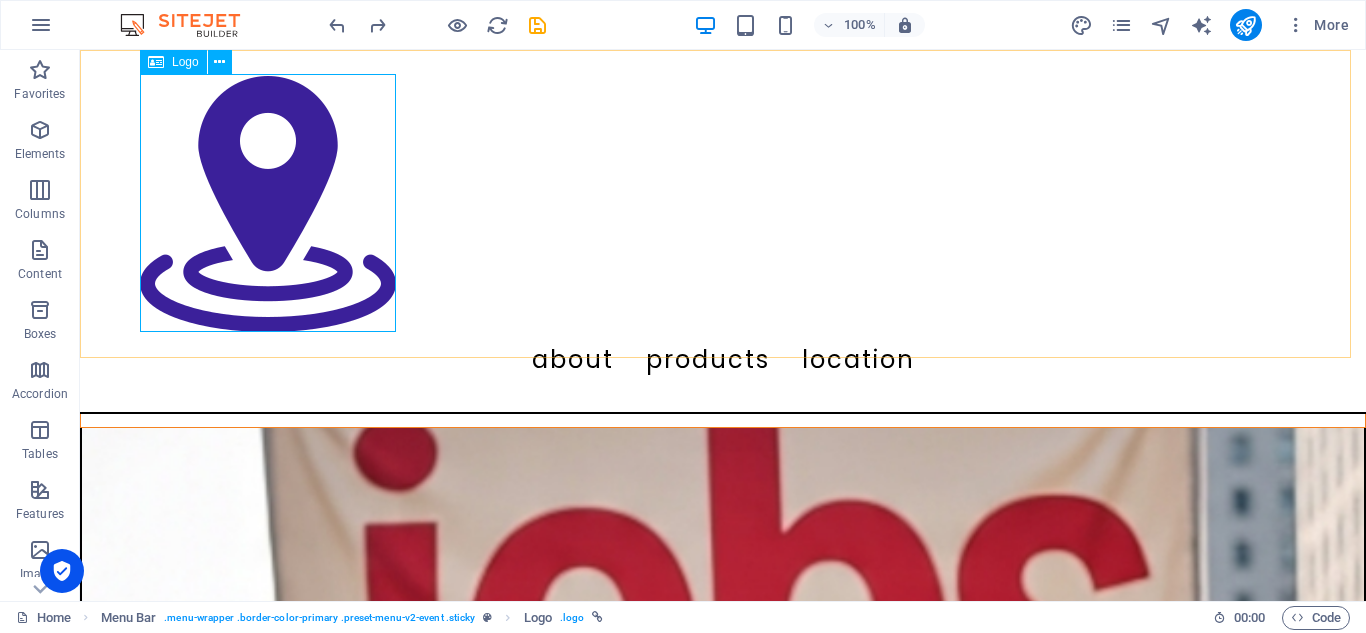 click at bounding box center (723, 203) 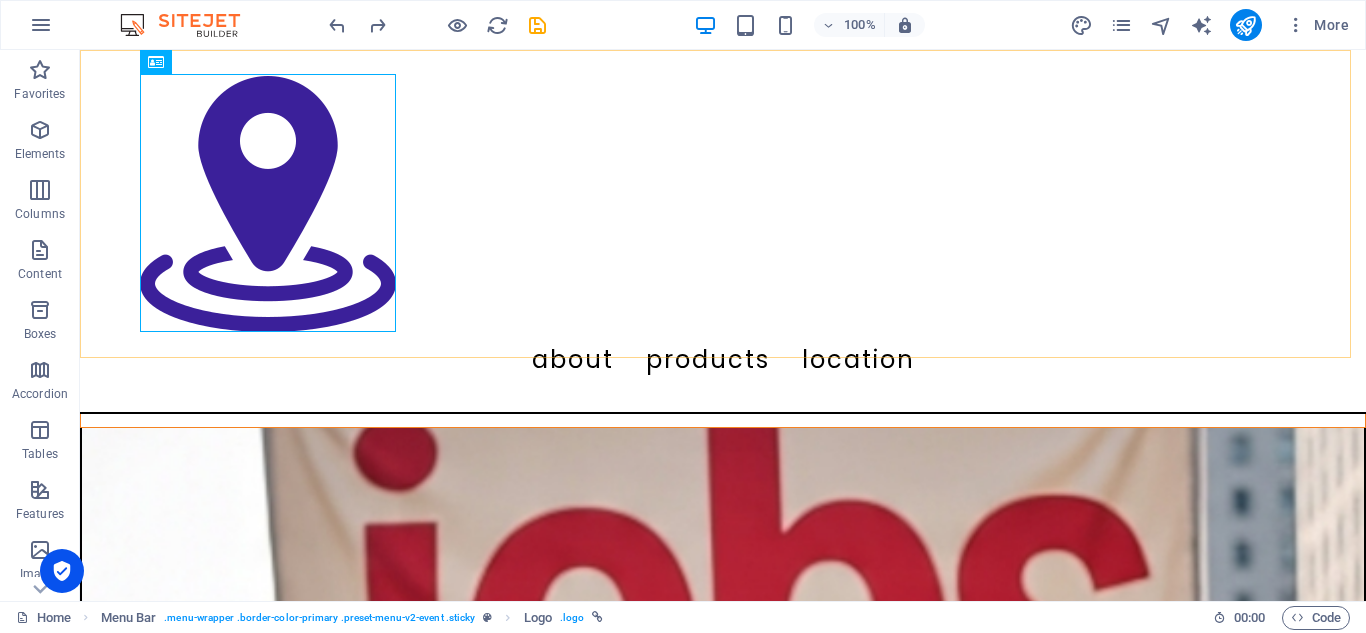 click on "About Products Location" at bounding box center (723, 232) 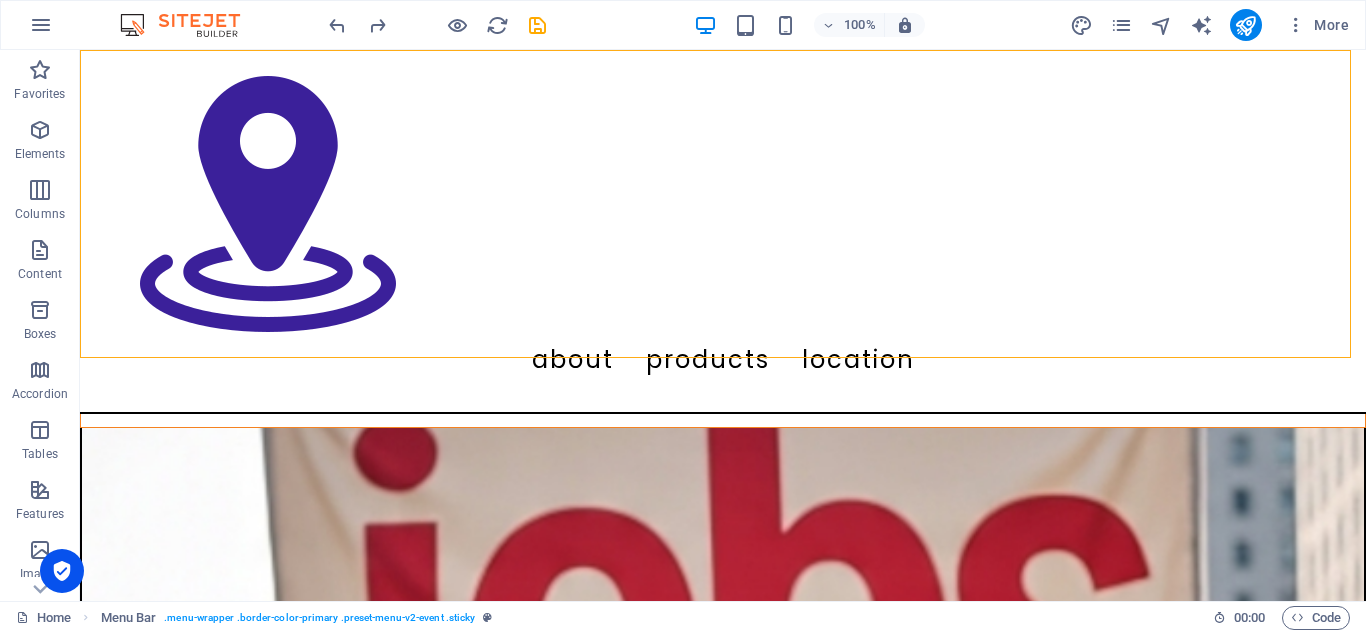 click on "About Products Location" at bounding box center (723, 232) 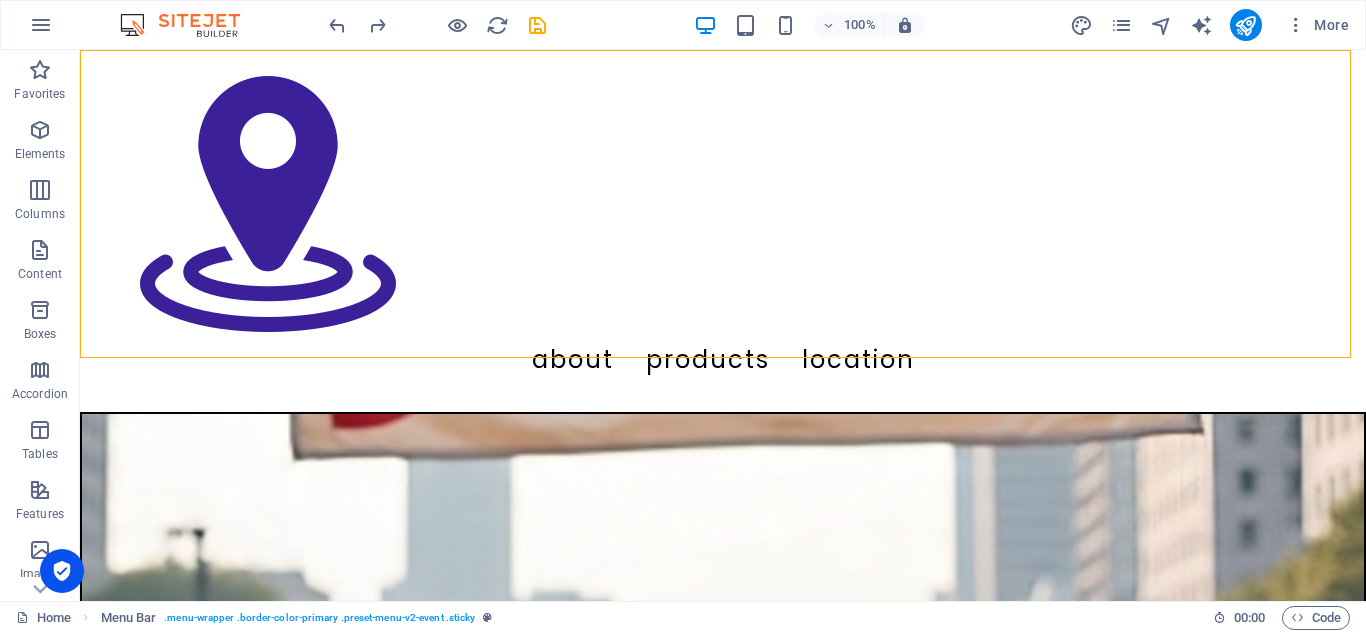 scroll, scrollTop: 291, scrollLeft: 0, axis: vertical 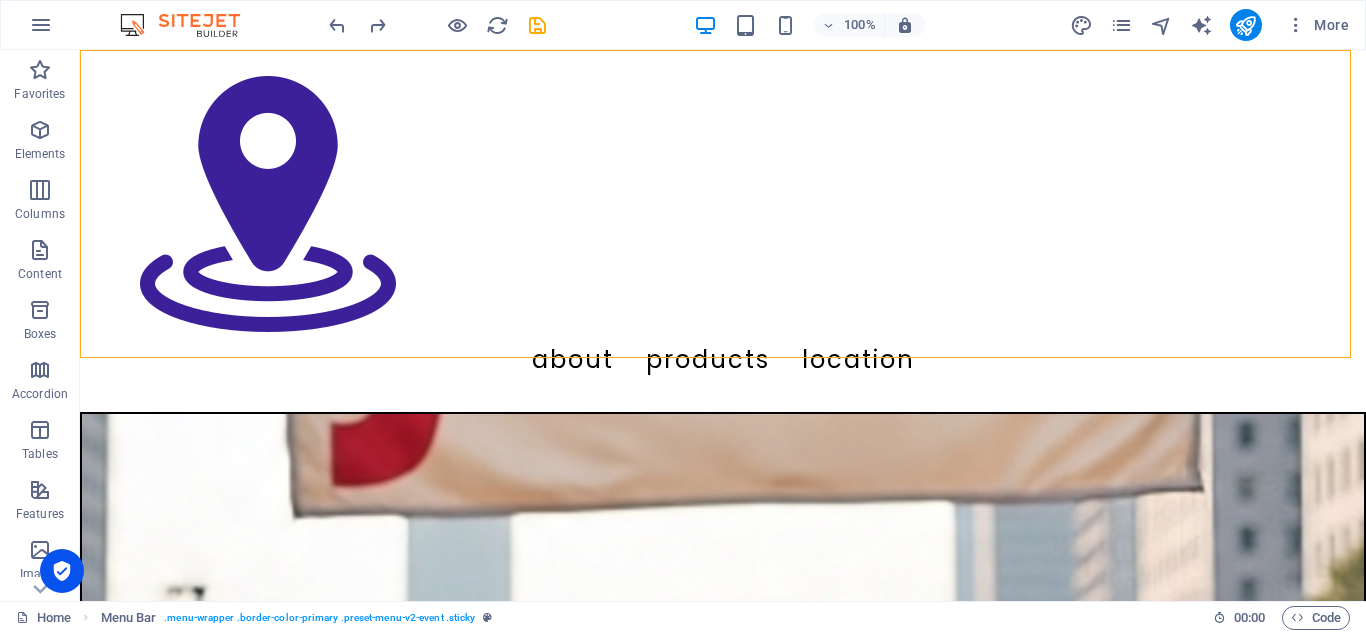 select on "header" 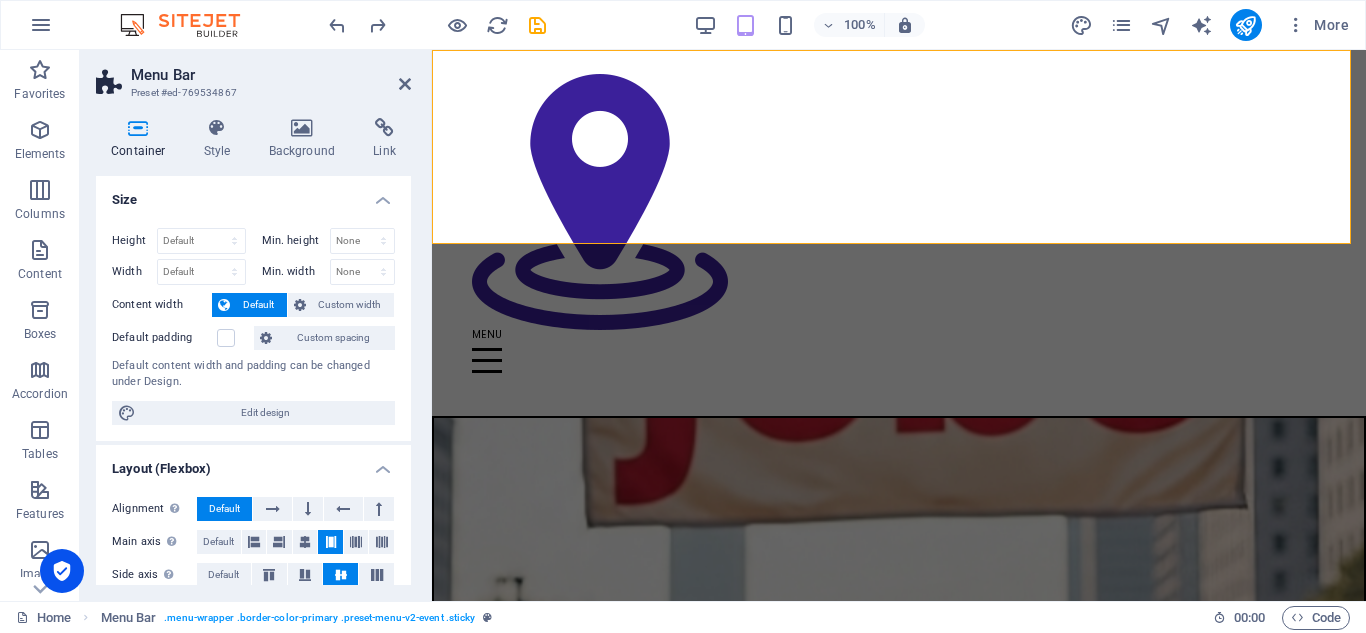 click on "About Products Location" at bounding box center (899, 234) 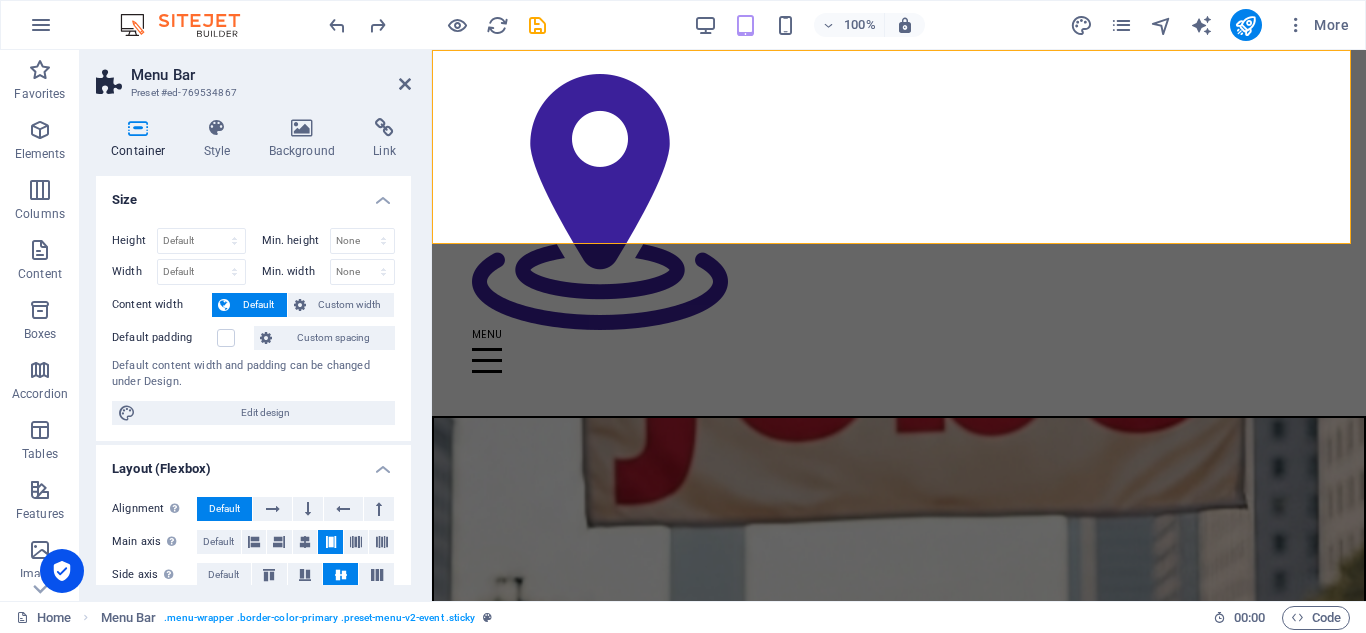 click on "About Products Location" at bounding box center (899, 234) 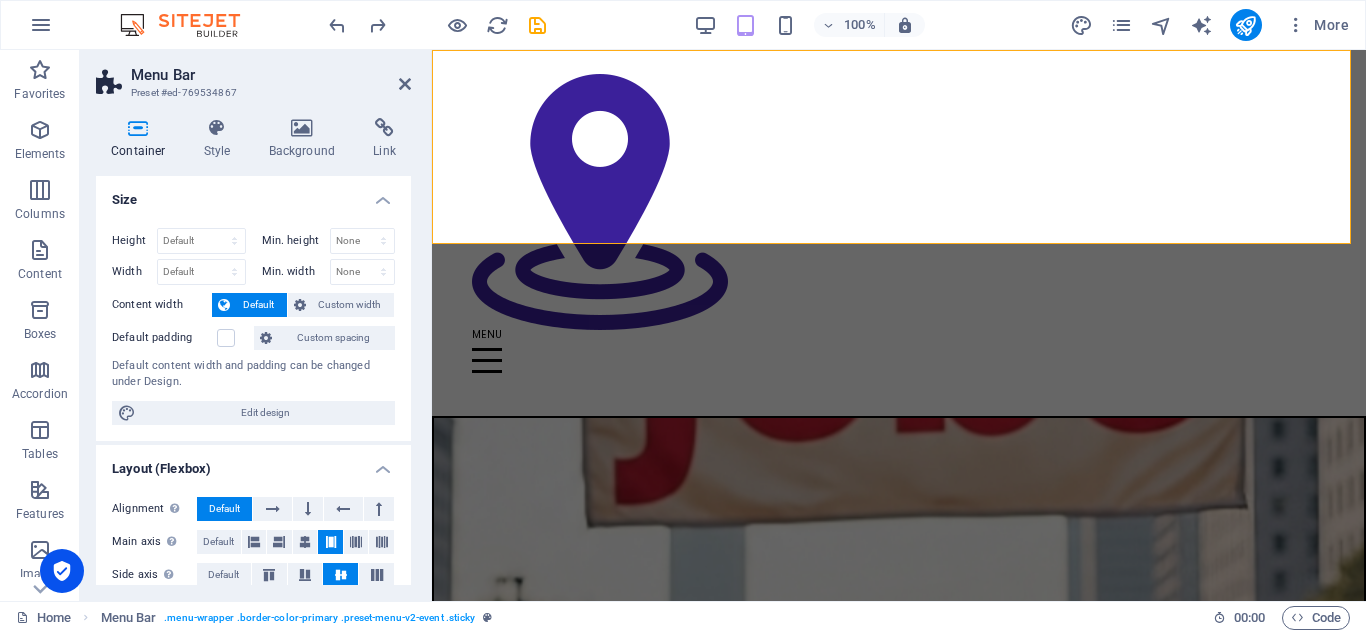 click on "About Products Location" at bounding box center (899, 234) 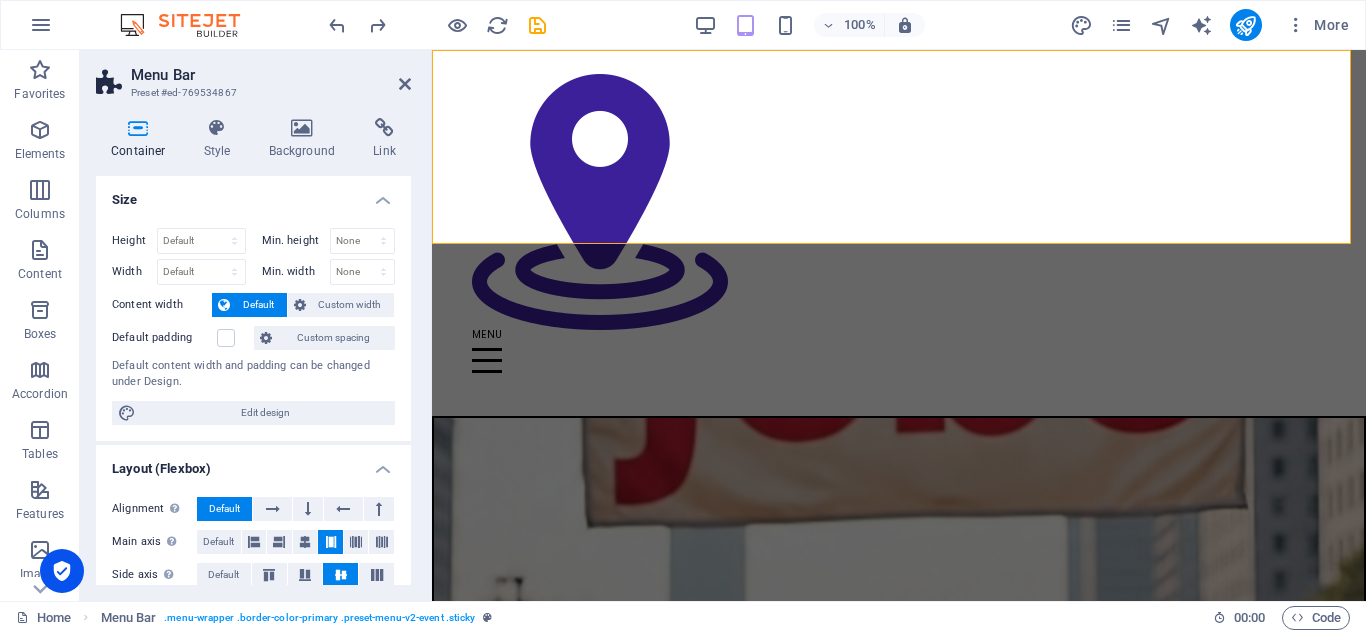 click on "About Products Location" at bounding box center (899, 234) 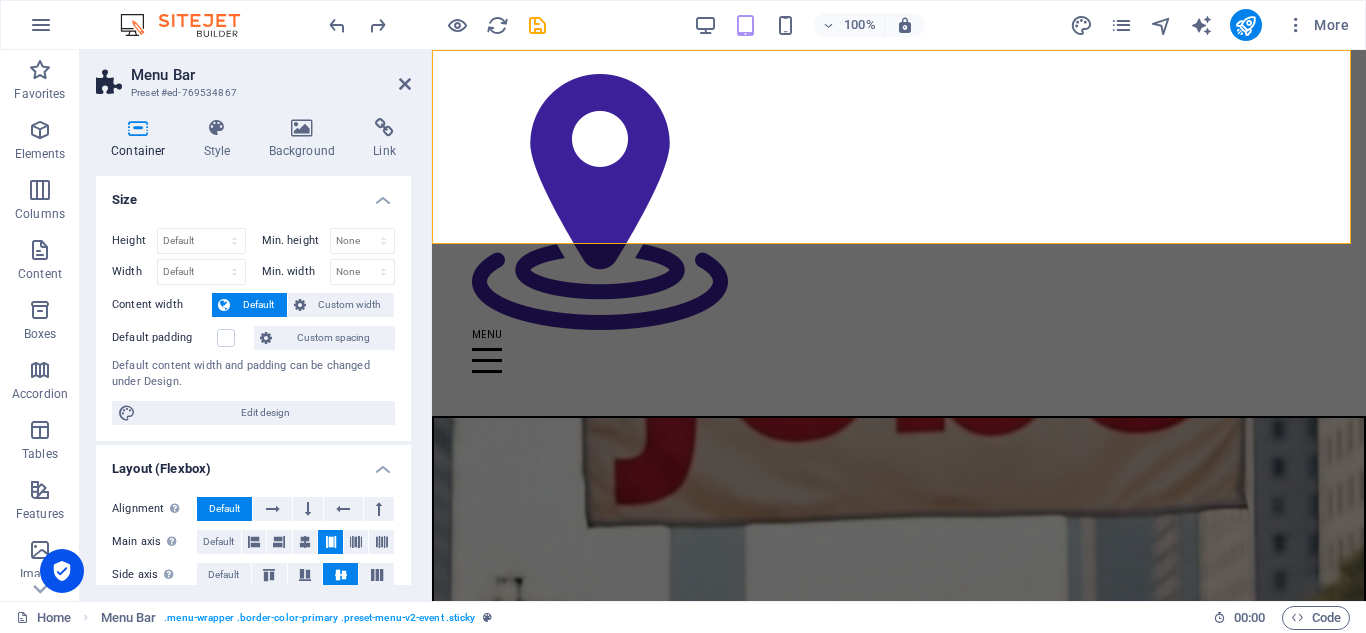 click on "Container Style Background Link Size Height Default px rem % vh vw Min. height None px rem % vh vw Width Default px rem % em vh vw Min. width None px rem % vh vw Content width Default Custom width Width Default px rem % em vh vw Min. width None px rem % vh vw Default padding Custom spacing Default content width and padding can be changed under Design. Edit design Layout (Flexbox) Alignment Determines the flex direction. Default Main axis Determine how elements should behave along the main axis inside this container (justify content). Default Side axis Control the vertical direction of the element inside of the container (align items). Default Wrap Default On Off Fill Controls the distances and direction of elements on the y-axis across several lines (align content). Default Accessibility ARIA helps assistive technologies (like screen readers) to understand the role, state, and behavior of web elements Role The ARIA role defines the purpose of an element.  None Alert Article Banner Comment Fan" at bounding box center [253, 351] 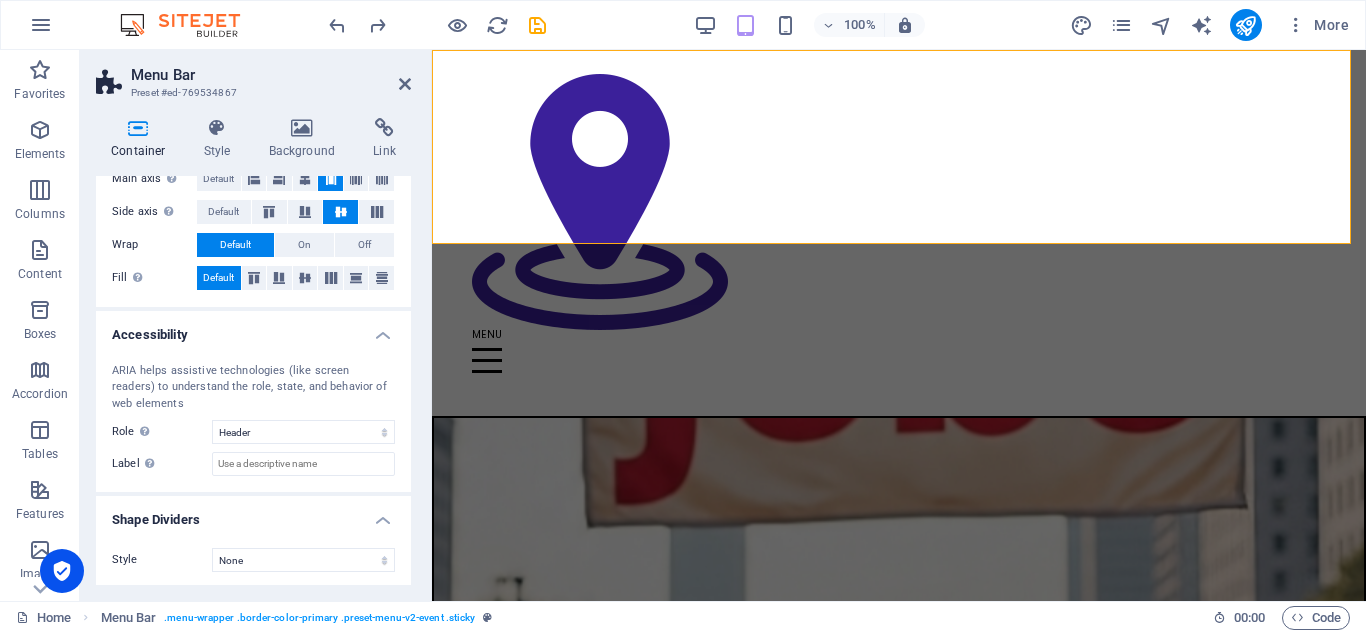scroll, scrollTop: 366, scrollLeft: 0, axis: vertical 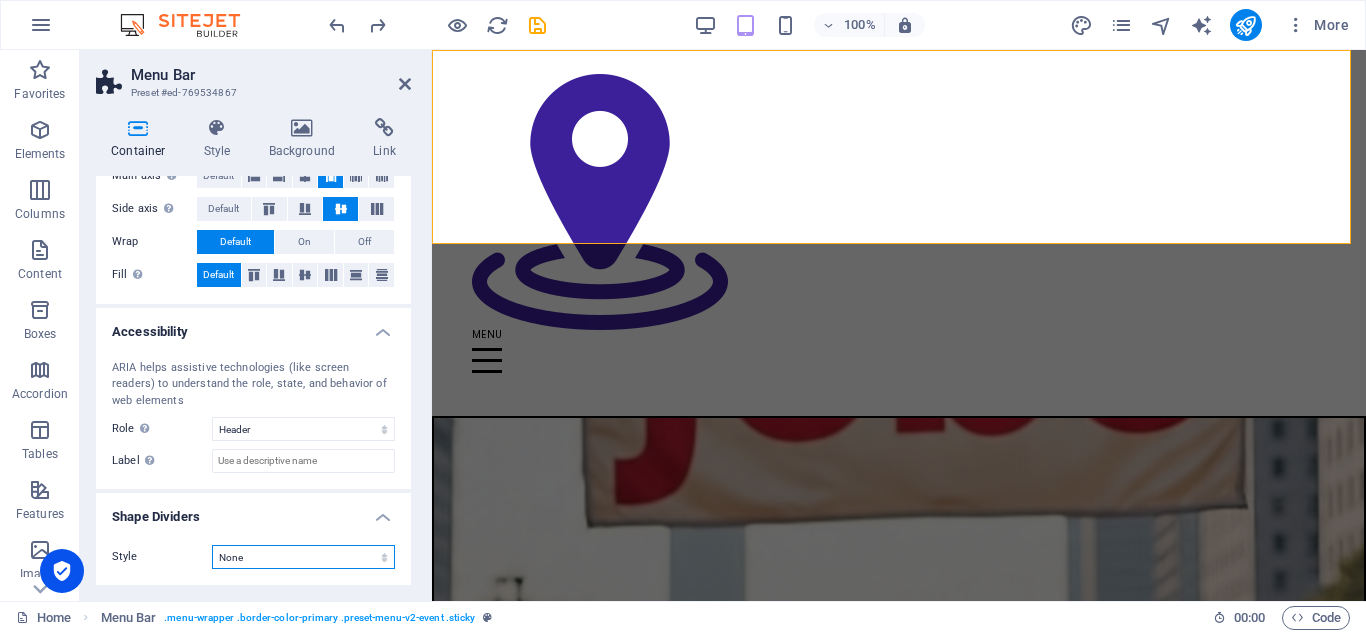 click on "None Triangle Square Diagonal Polygon 1 Polygon 2 Zigzag Multiple Zigzags Waves Multiple Waves Half Circle Circle Circle Shadow Blocks Hexagons Clouds Multiple Clouds Fan Pyramids Book Paint Drip Fire Shredded Paper Arrow" at bounding box center (303, 557) 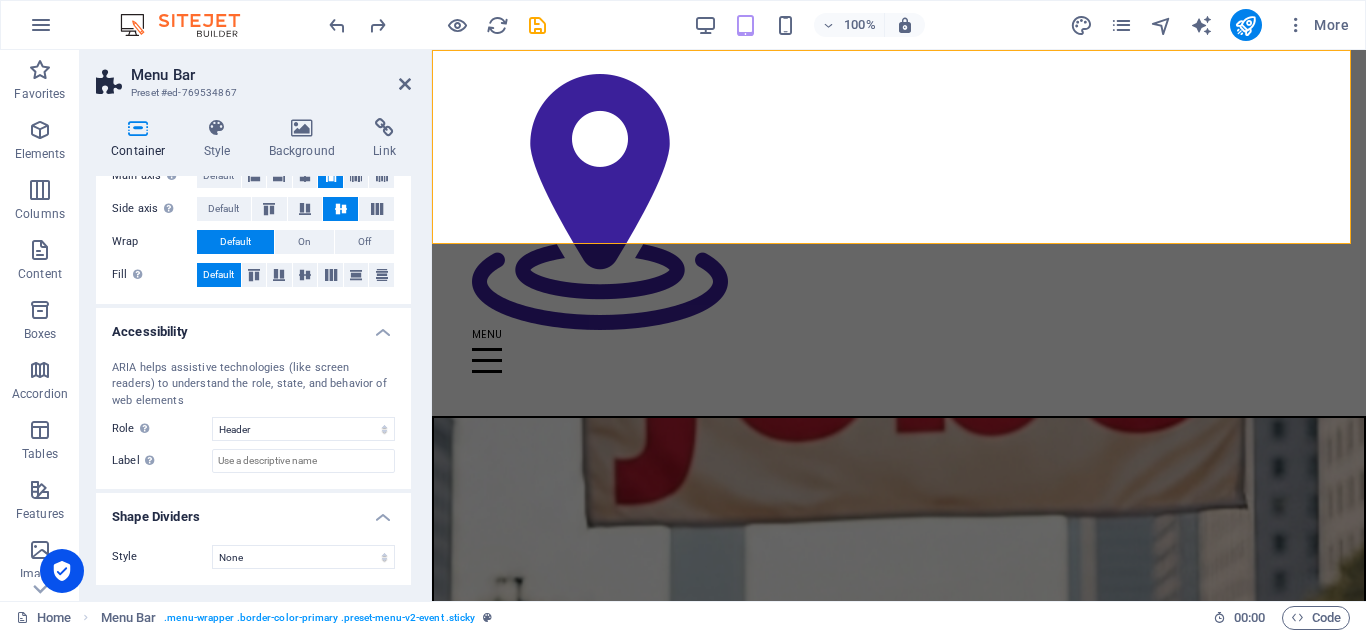 click on "Style" at bounding box center [162, 557] 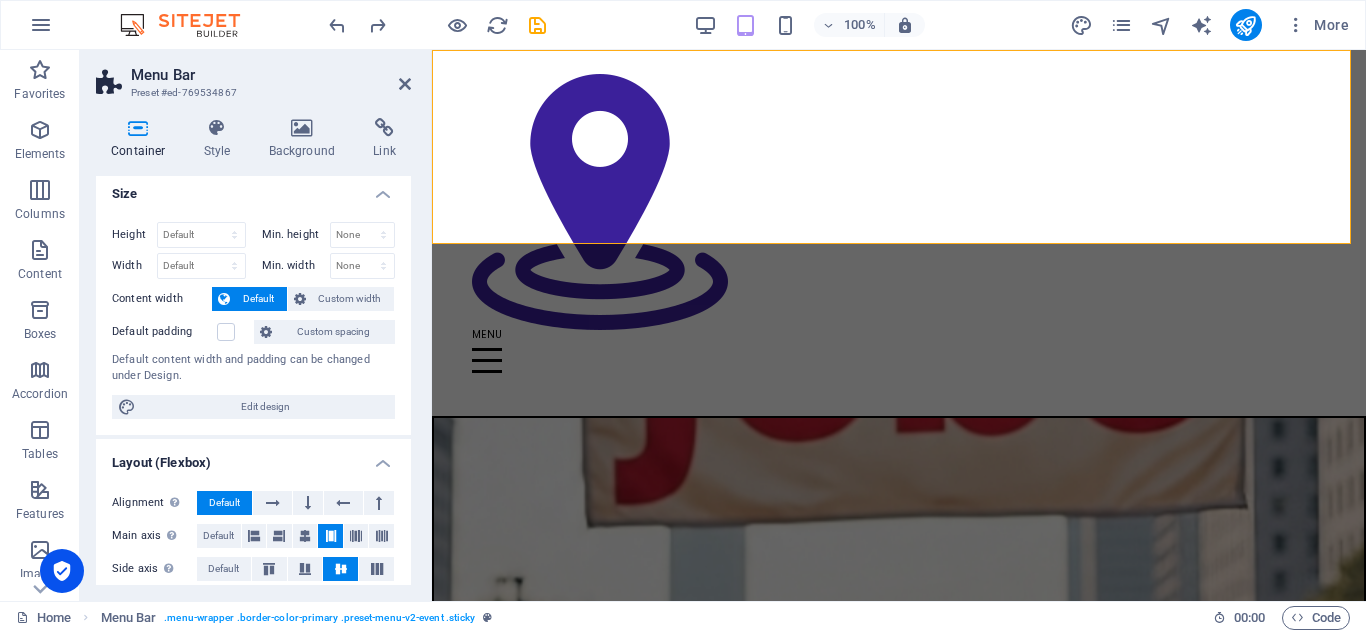 scroll, scrollTop: 0, scrollLeft: 0, axis: both 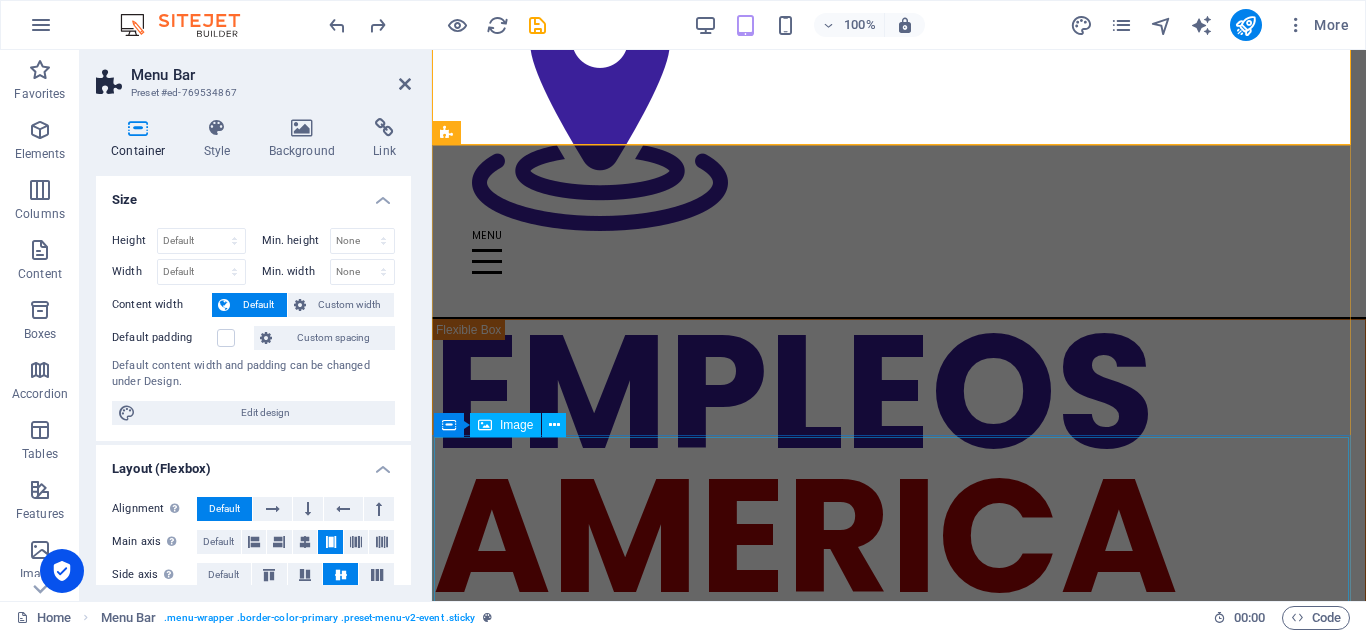click on "EMPLEOS AMERICA" at bounding box center [899, 1561] 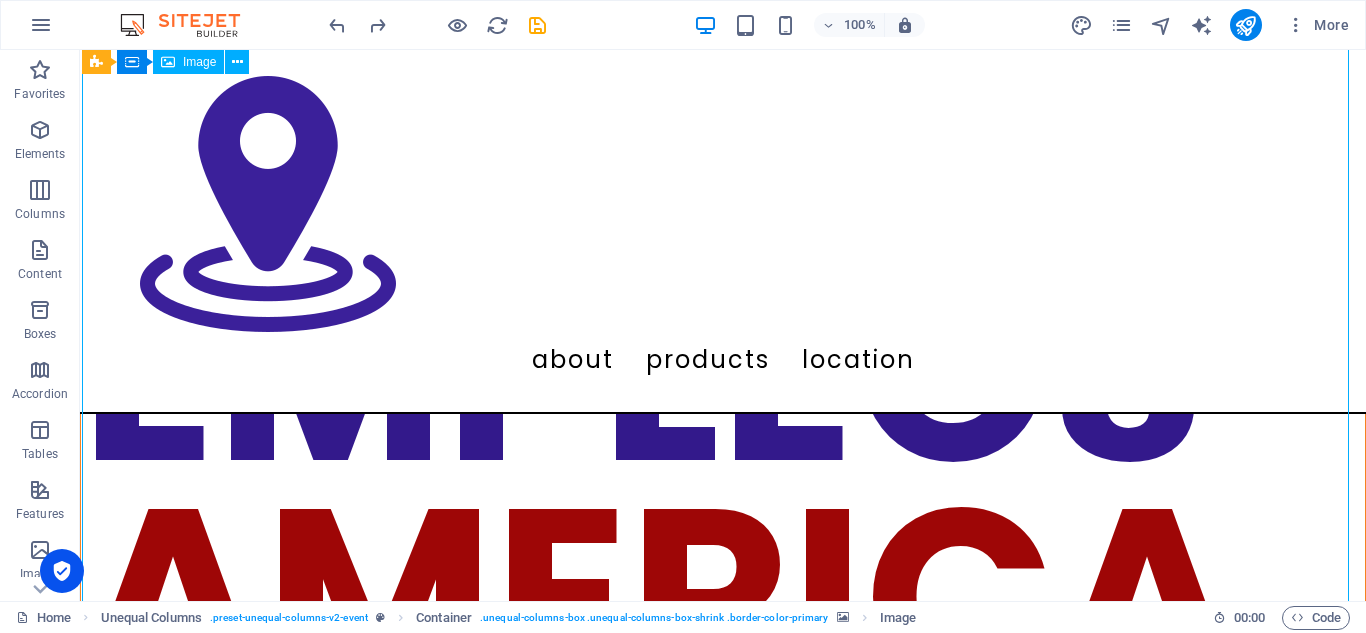 scroll, scrollTop: 952, scrollLeft: 0, axis: vertical 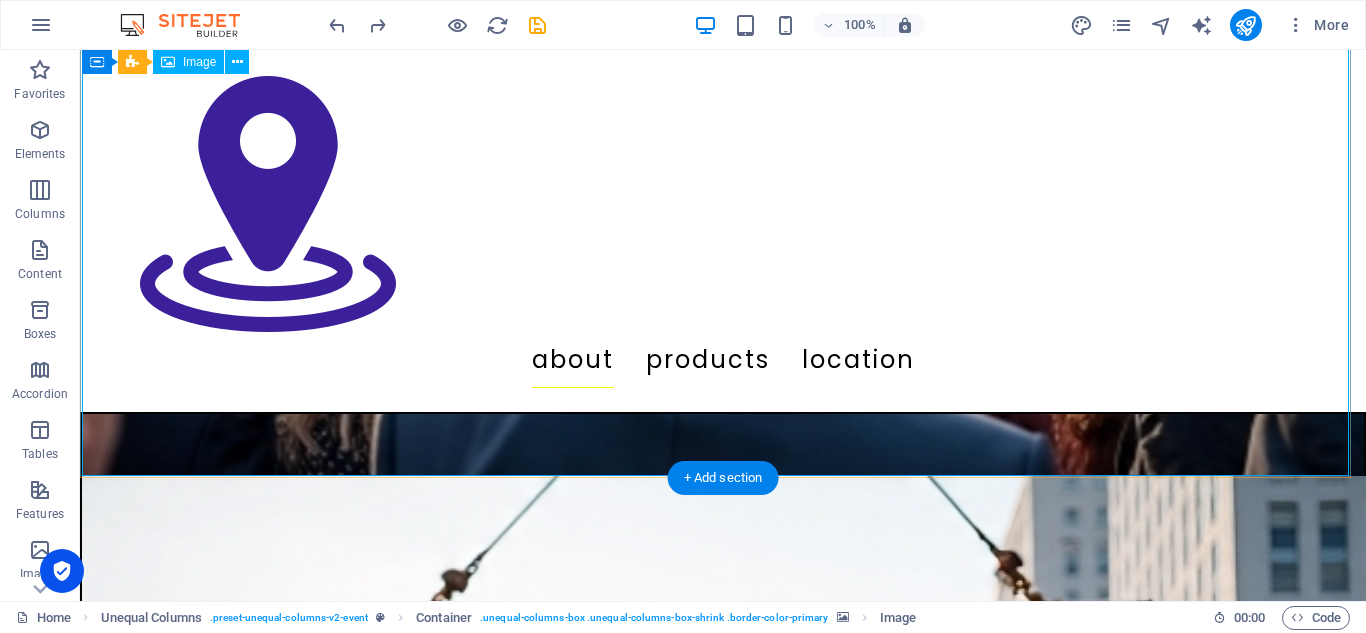 click on "EMPLEOS AMERICA" at bounding box center [723, 1132] 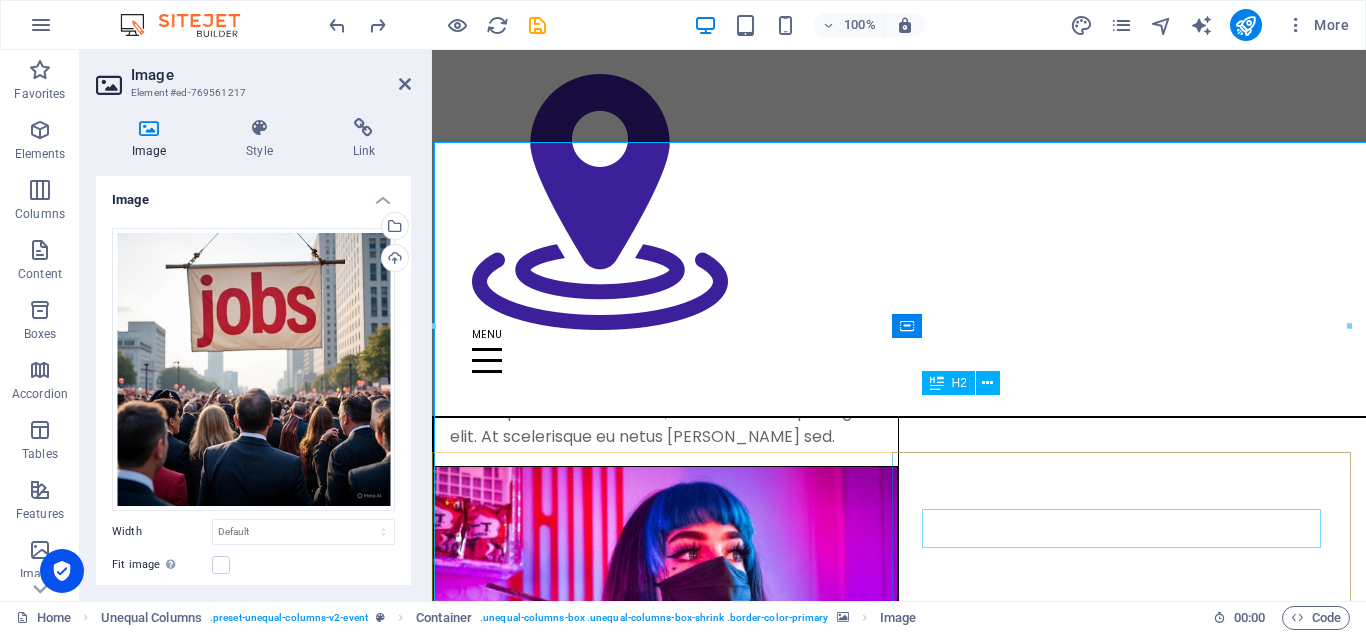 scroll, scrollTop: 668, scrollLeft: 0, axis: vertical 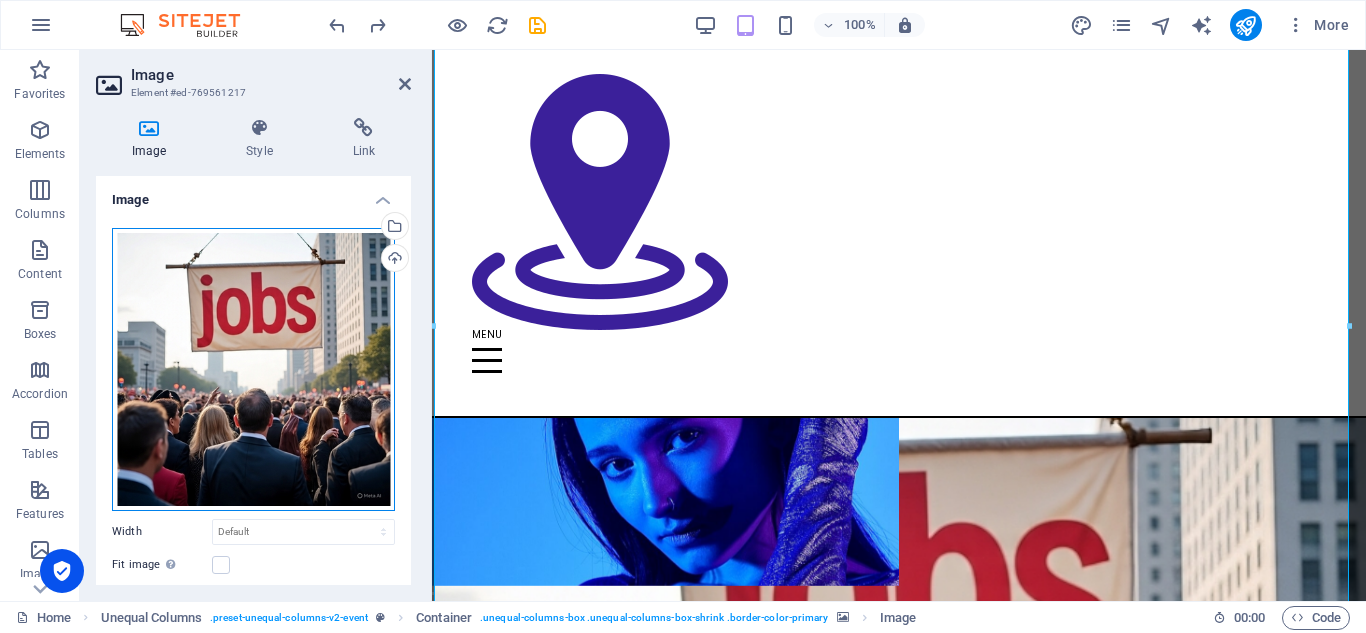 click on "Drag files here, click to choose files or select files from Files or our free stock photos & videos" at bounding box center [253, 369] 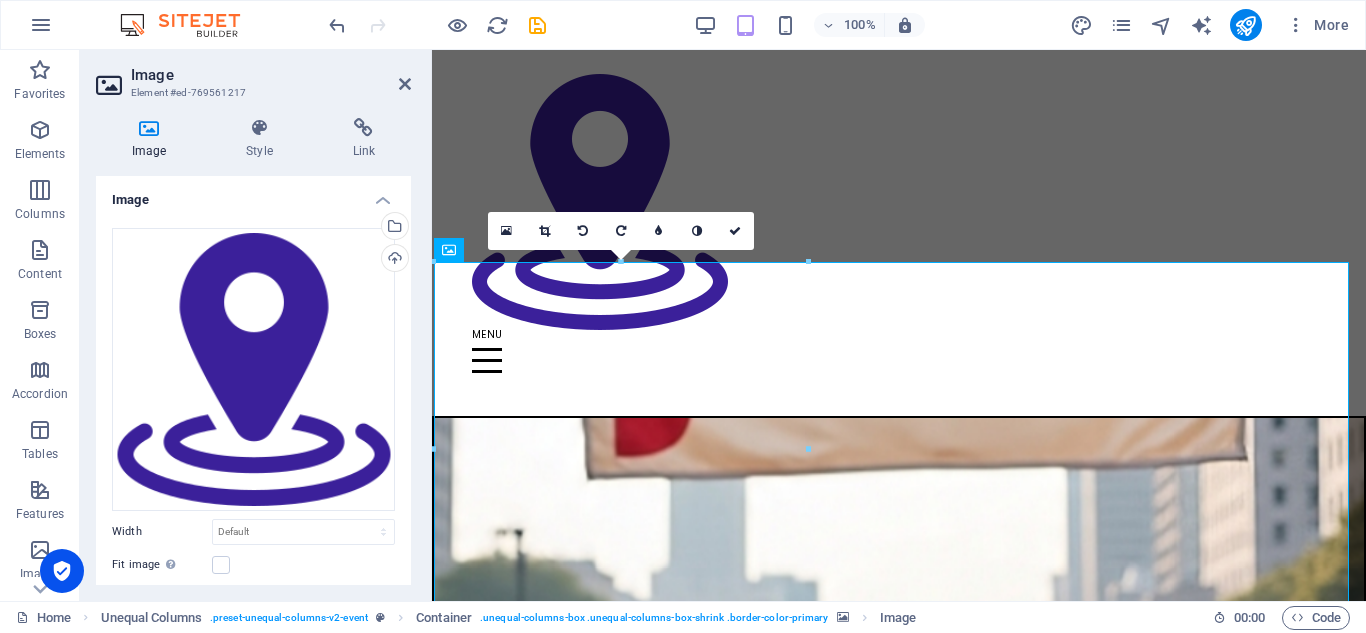 scroll, scrollTop: 351, scrollLeft: 0, axis: vertical 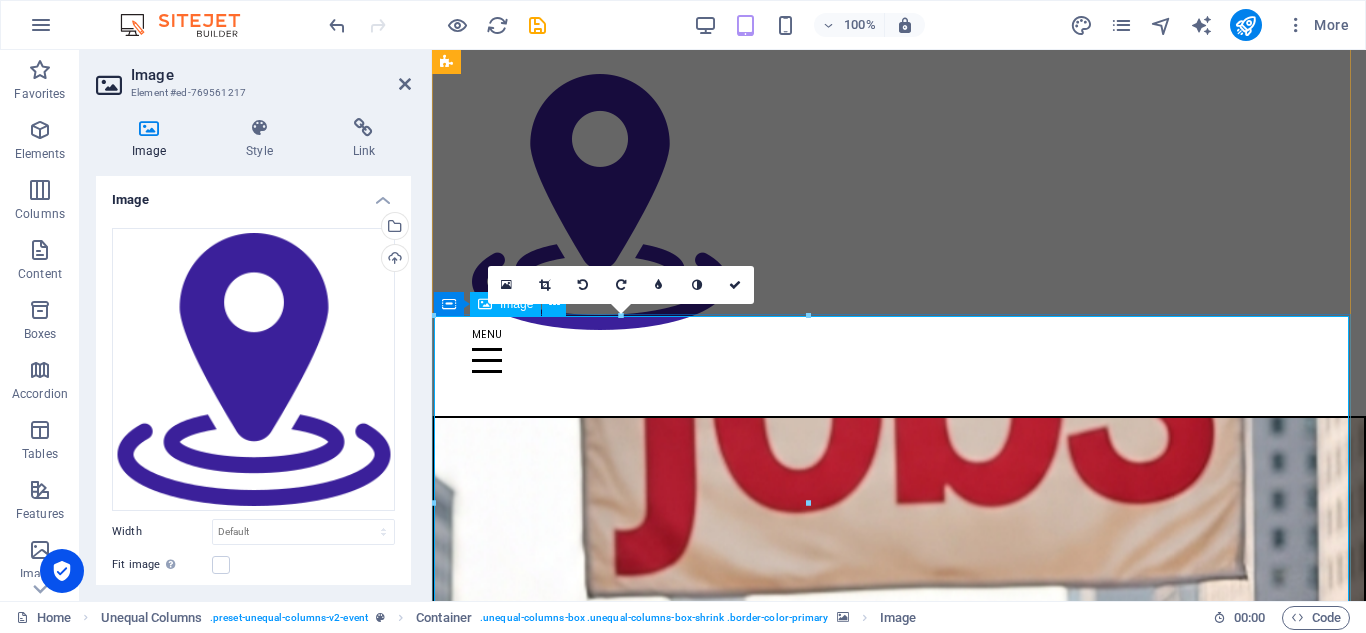click on "EMPLEOS AMERICA" at bounding box center [899, 985] 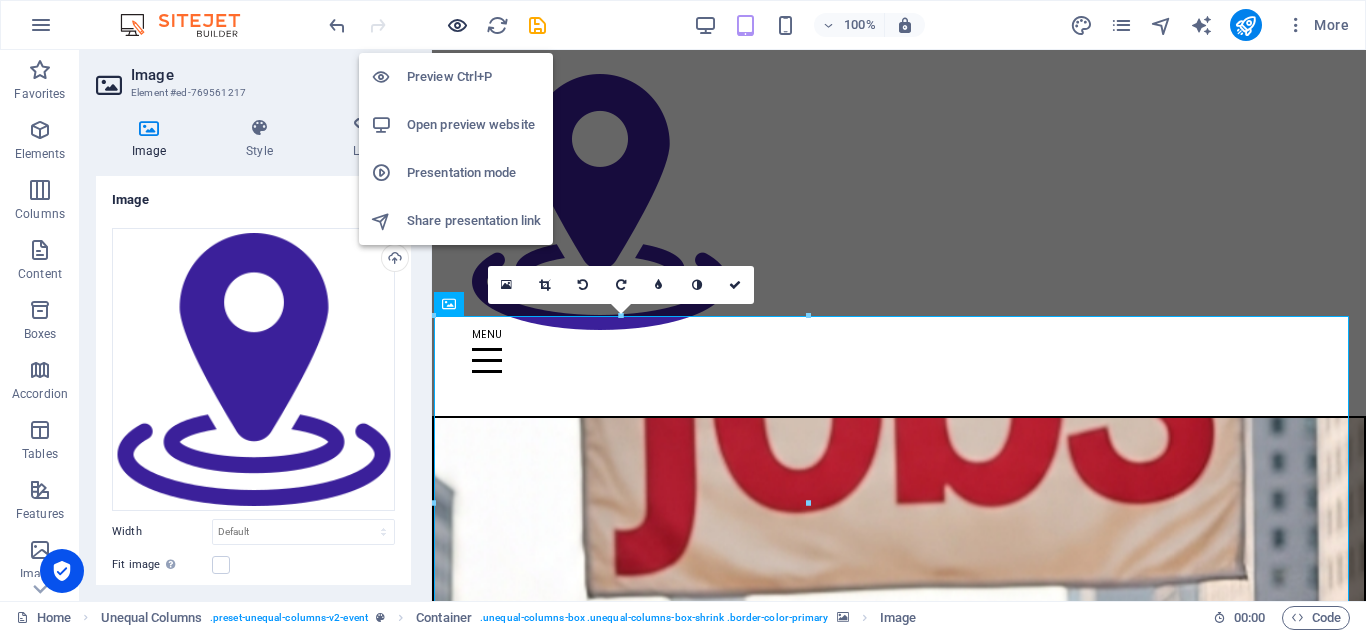 click at bounding box center (457, 25) 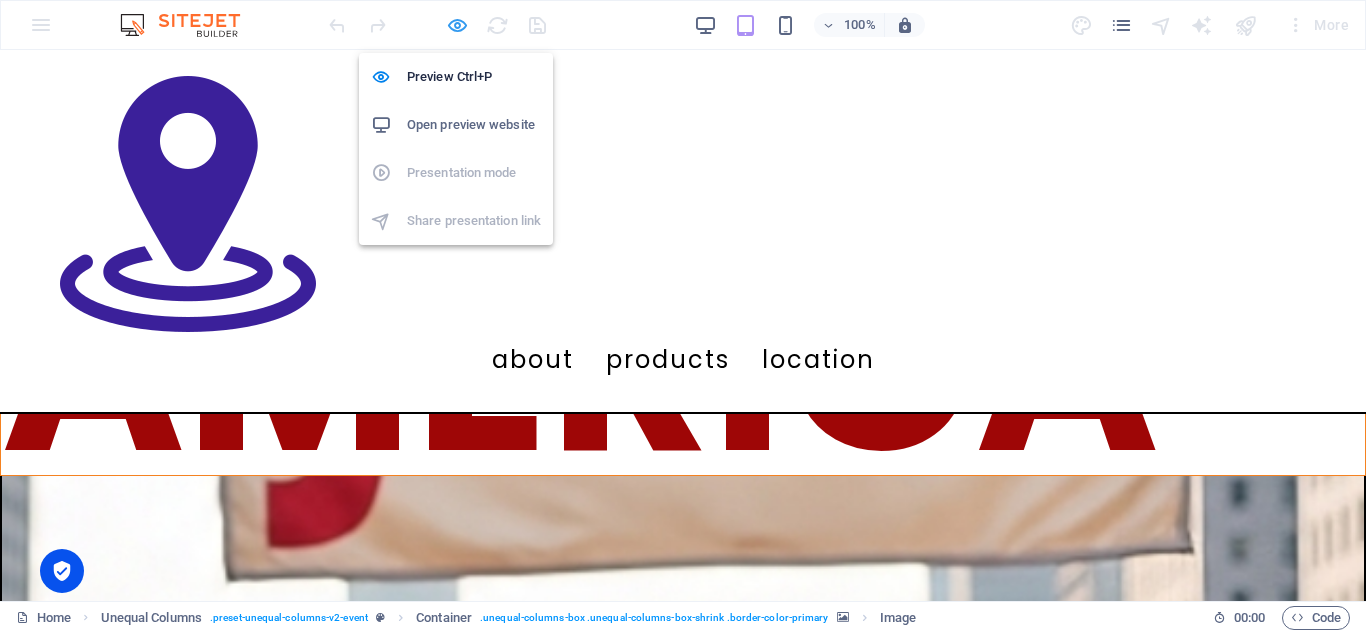 scroll, scrollTop: 196, scrollLeft: 0, axis: vertical 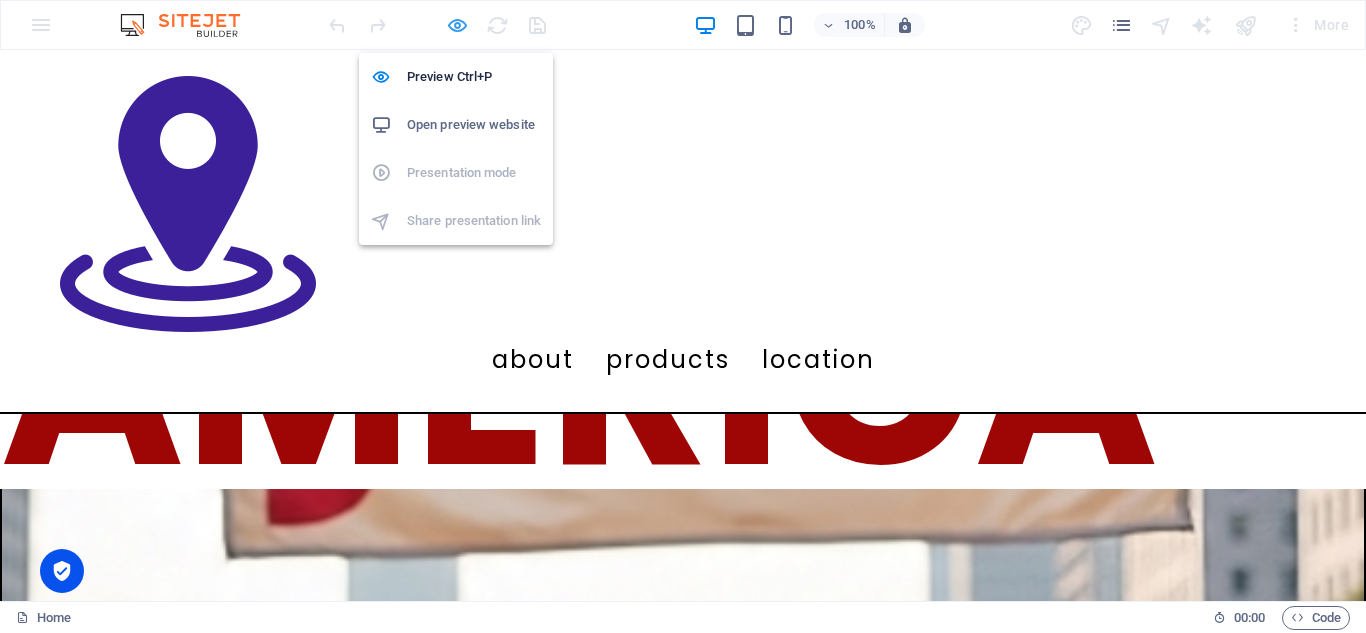 click at bounding box center (457, 25) 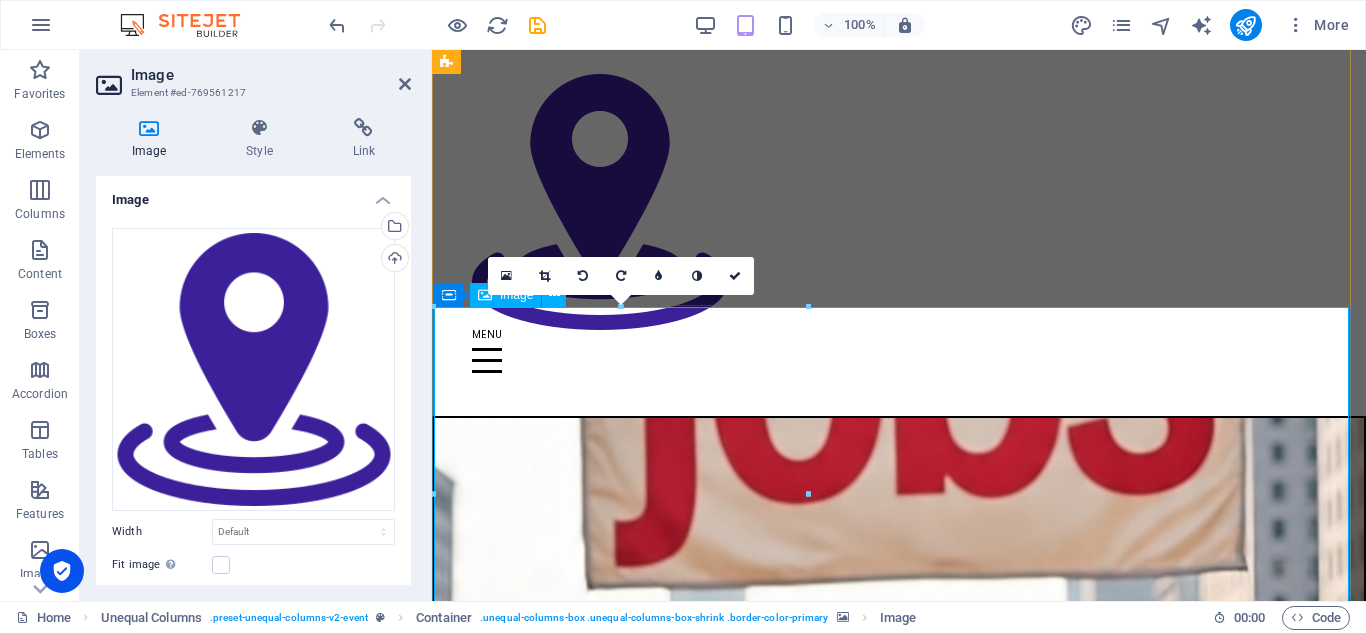 click on "EMPLEOS AMERICA" at bounding box center [899, 976] 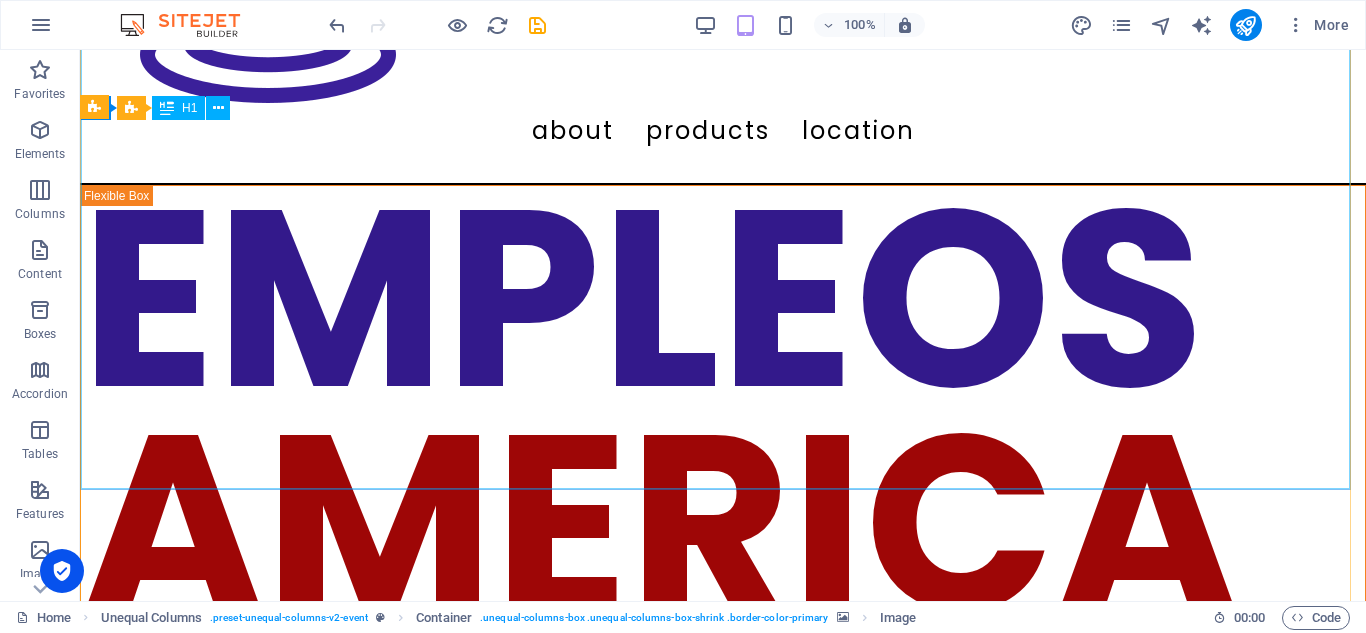 scroll, scrollTop: 206, scrollLeft: 0, axis: vertical 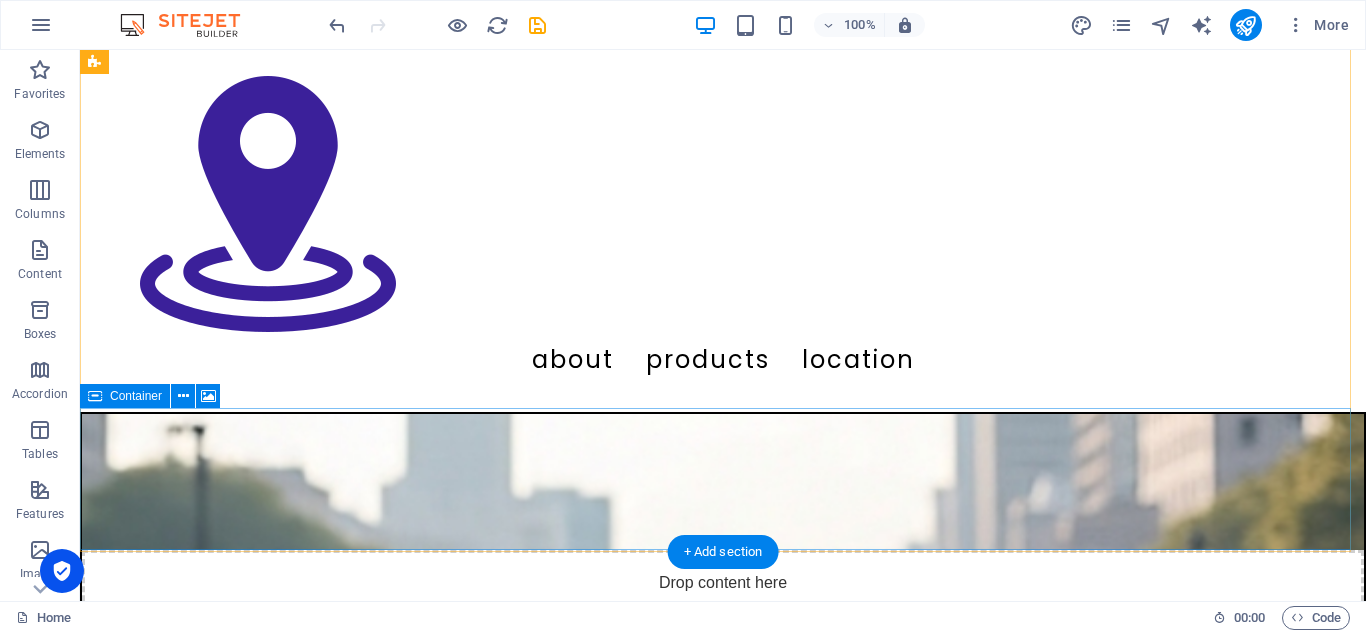 click on "Drop content here or  Add elements  Paste clipboard" at bounding box center (723, 621) 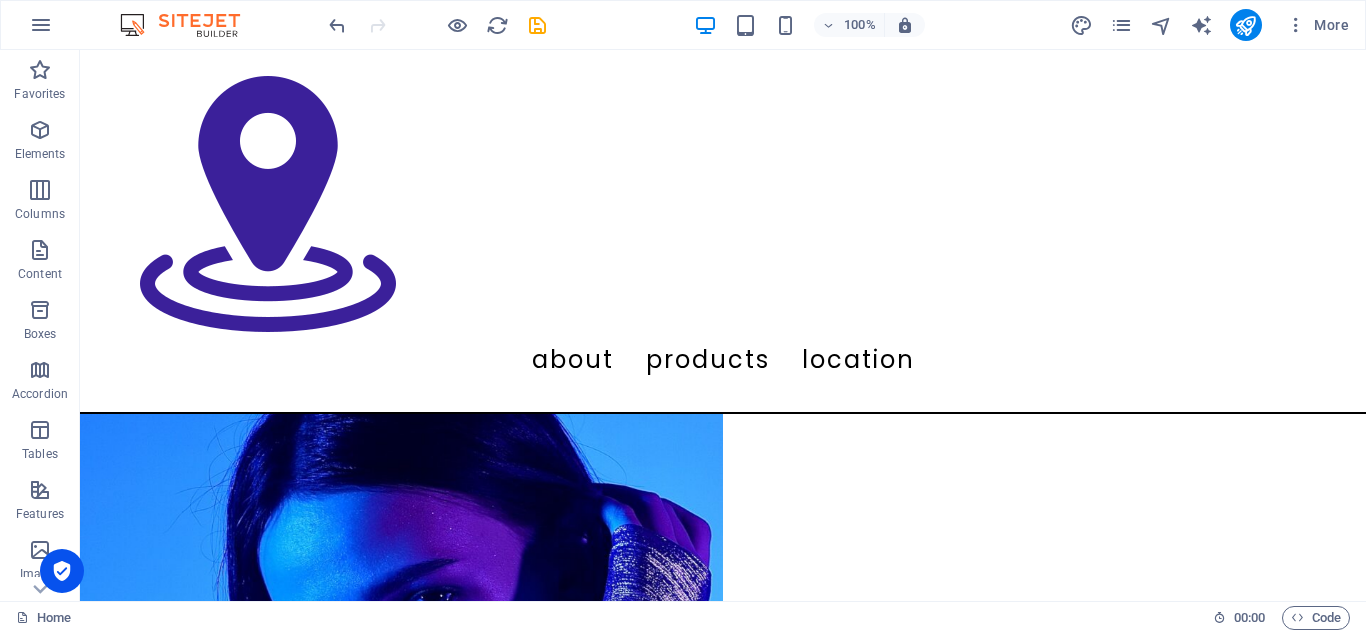 scroll, scrollTop: 359, scrollLeft: 0, axis: vertical 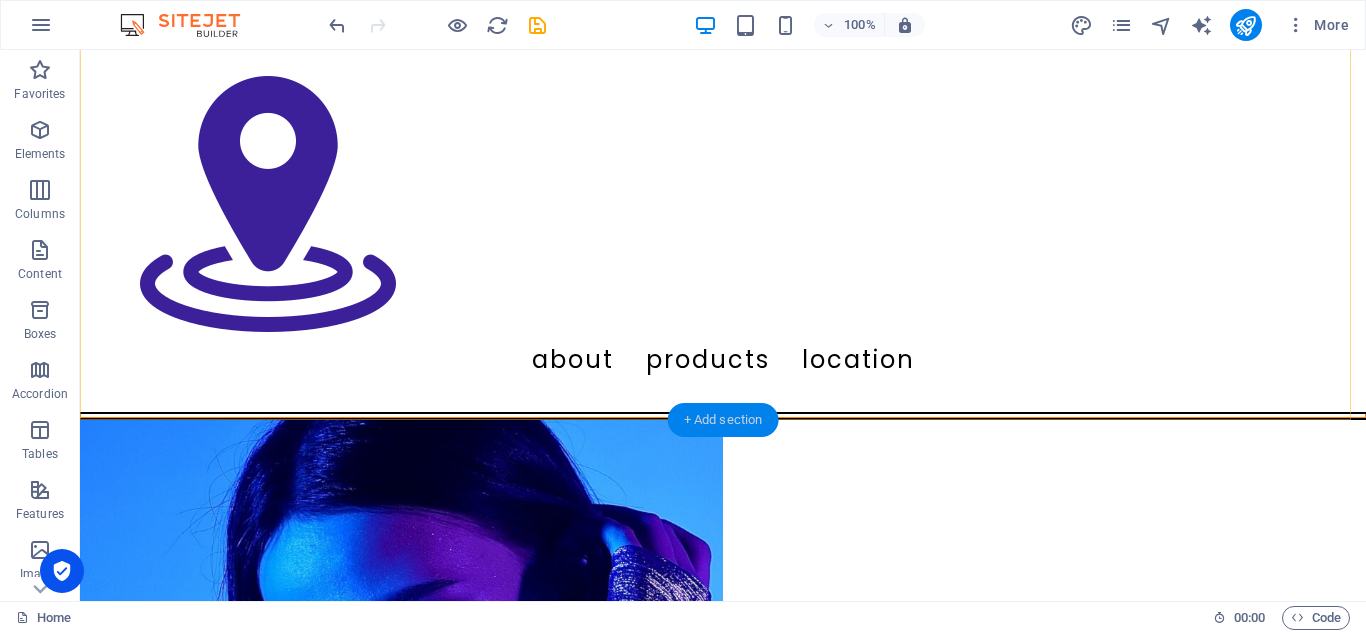 click on "+ Add section" at bounding box center (723, 420) 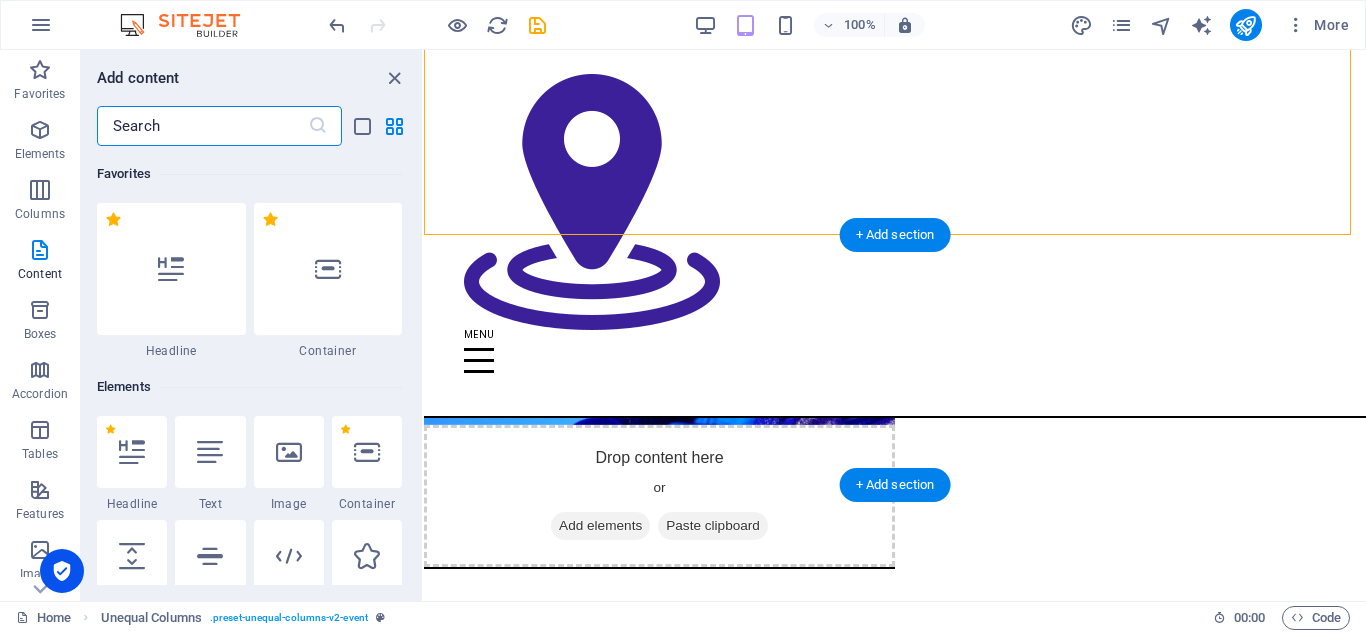 scroll, scrollTop: 301, scrollLeft: 0, axis: vertical 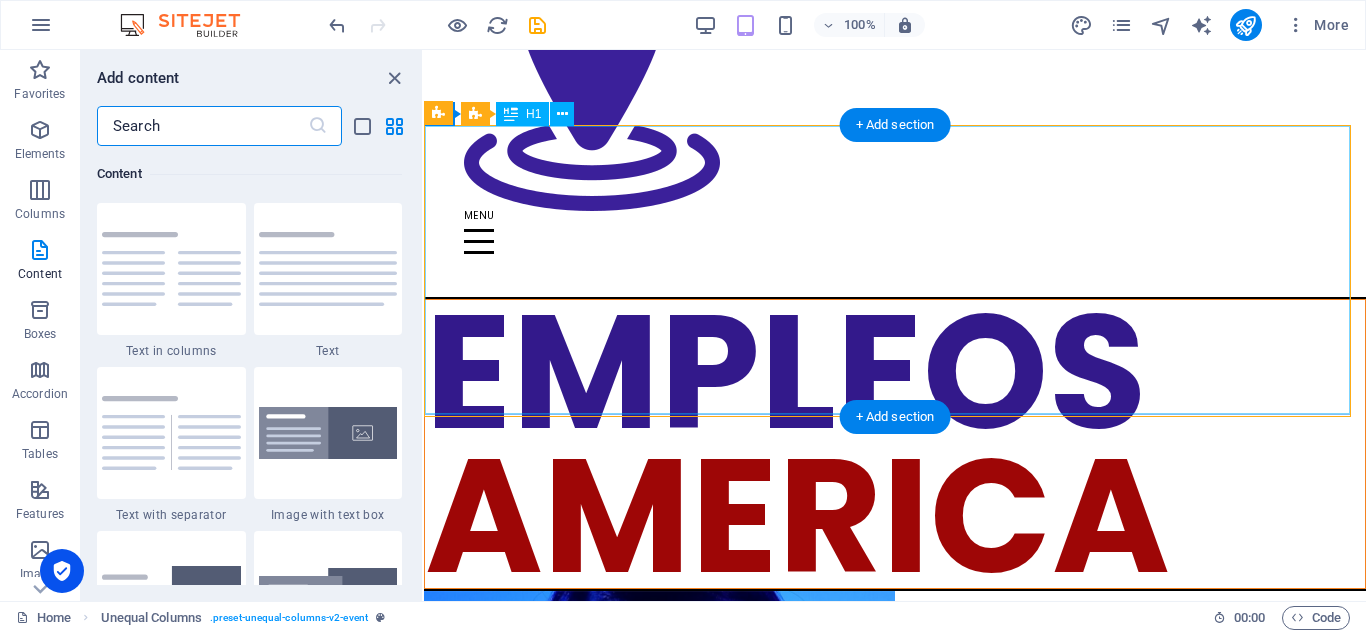 click on "EMPLEOS AMERICA" at bounding box center [895, 444] 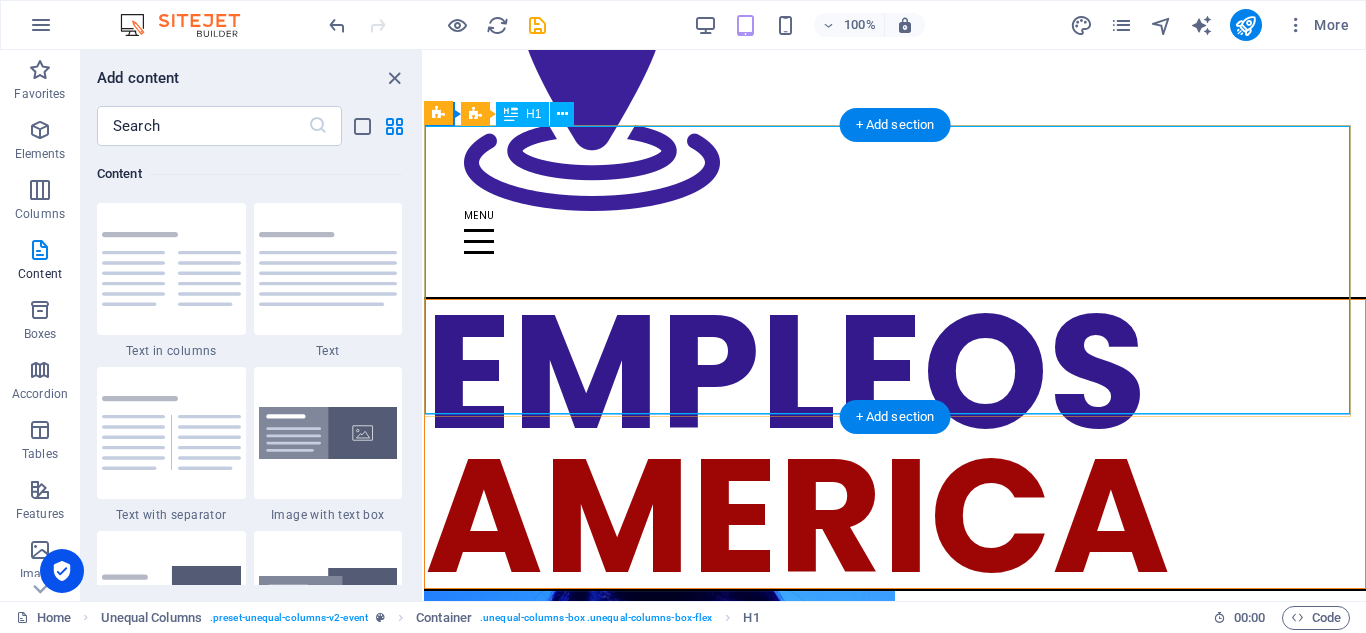 click on "EMPLEOS AMERICA" at bounding box center (895, 444) 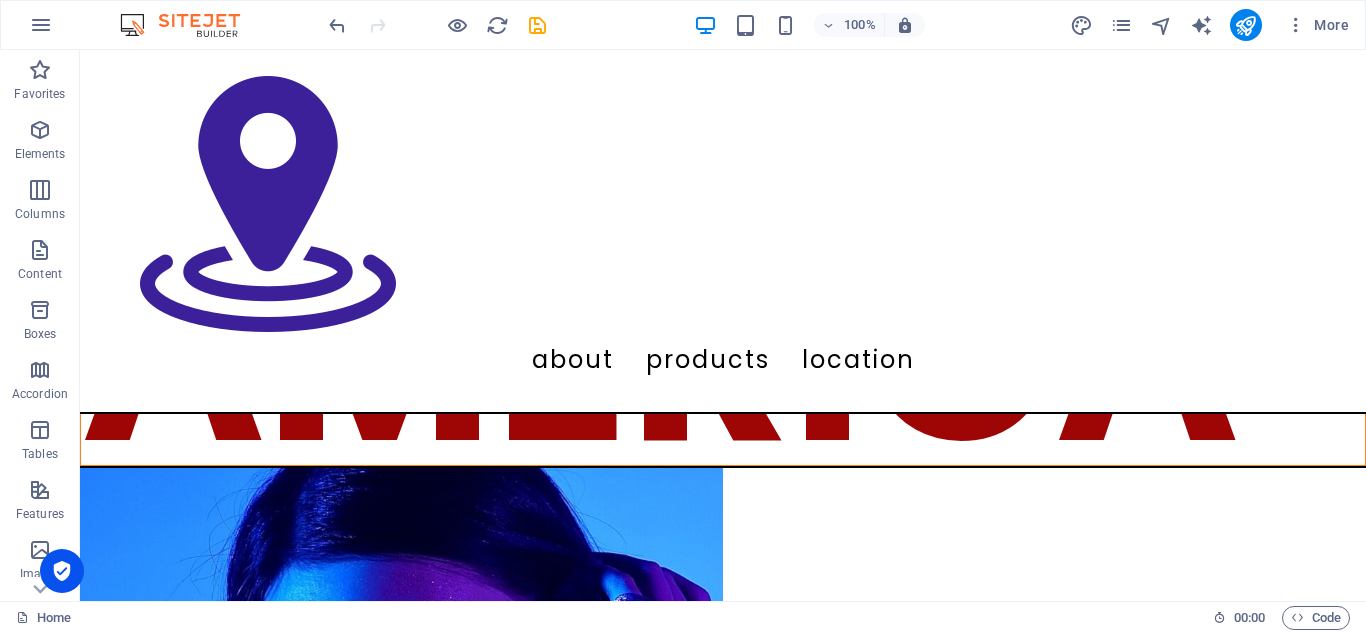 scroll, scrollTop: 321, scrollLeft: 0, axis: vertical 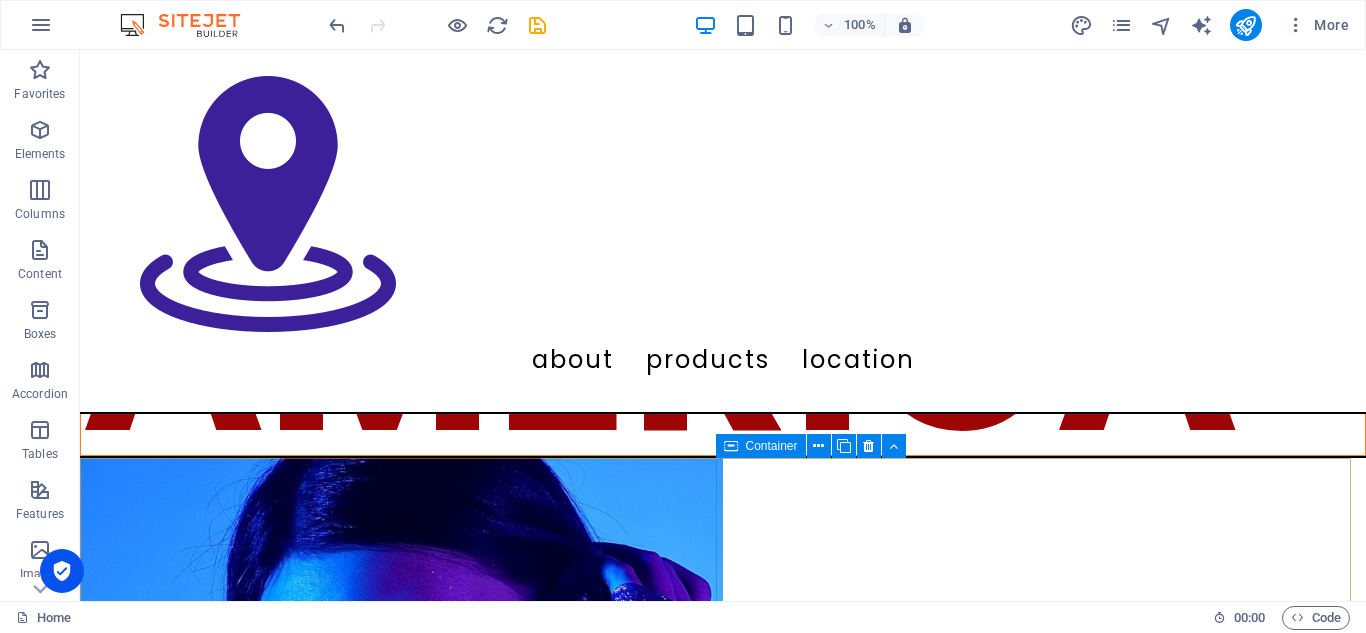 click on "Container" at bounding box center [772, 446] 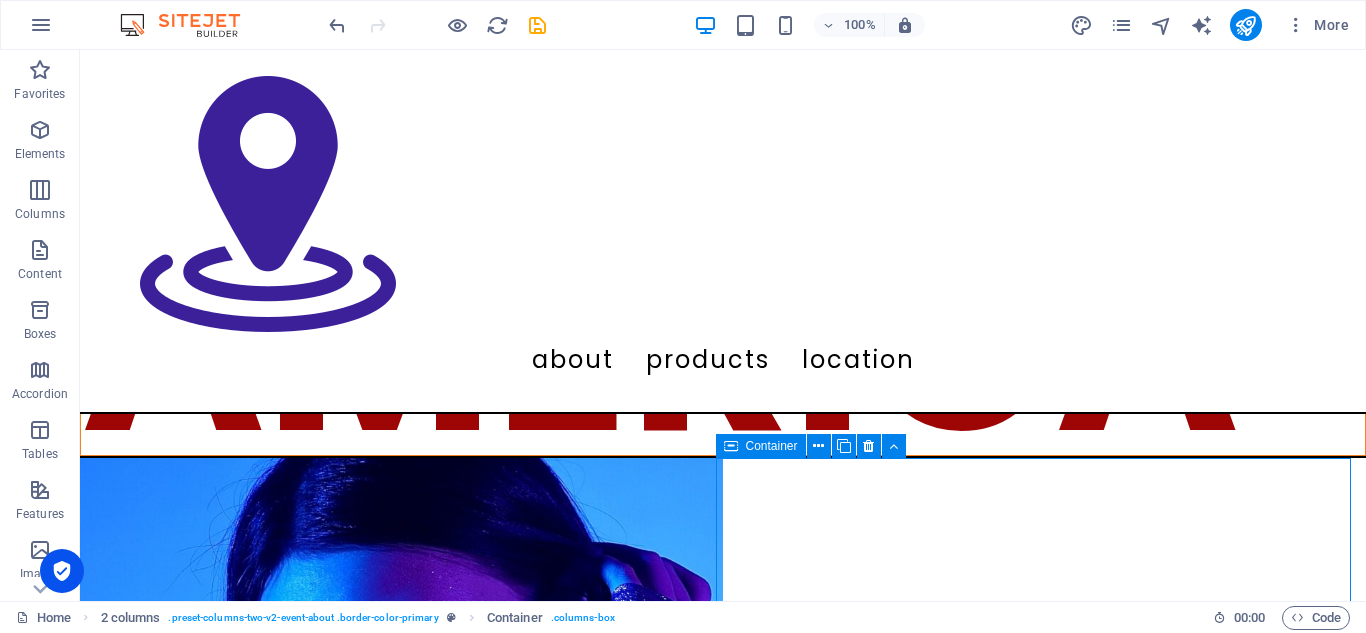 click on "Container" at bounding box center (772, 446) 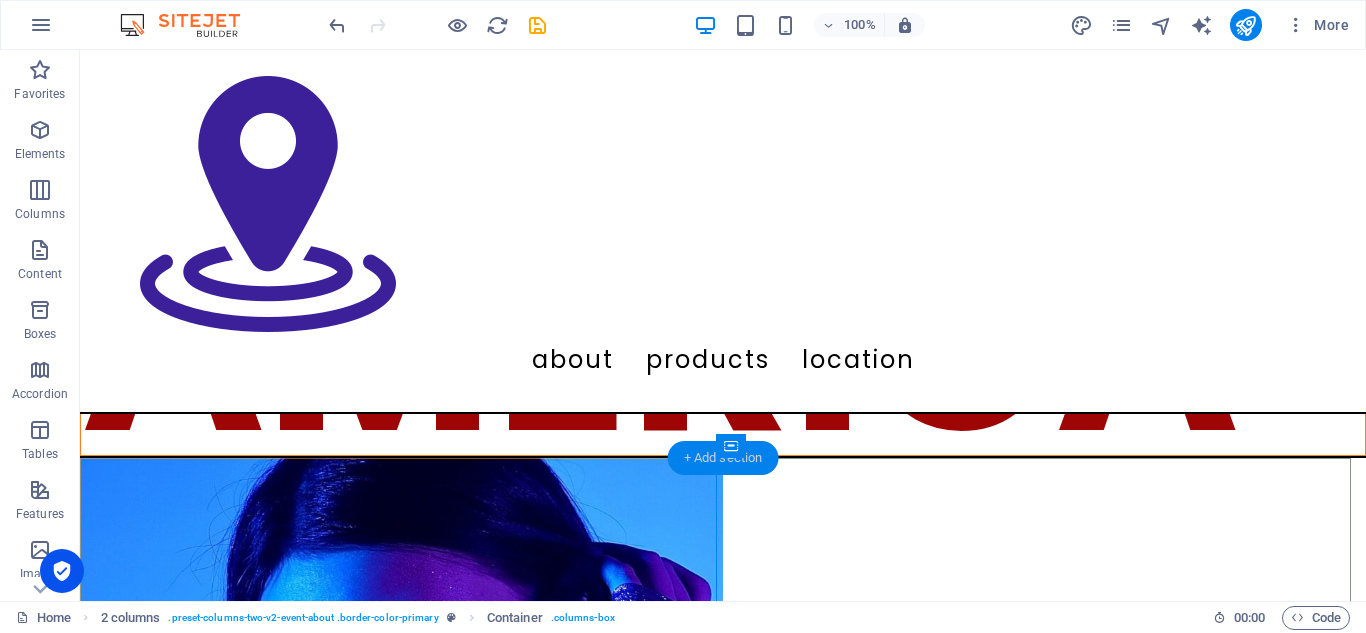 click on "+ Add section" at bounding box center [723, 458] 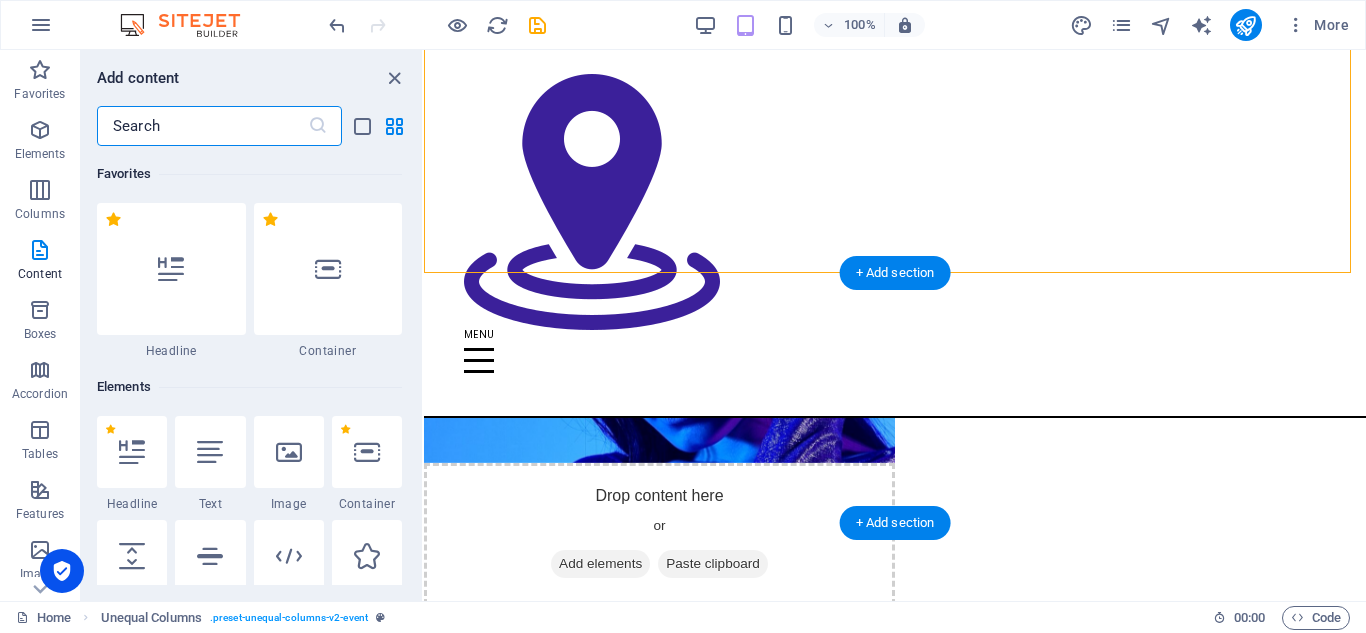 scroll, scrollTop: 263, scrollLeft: 0, axis: vertical 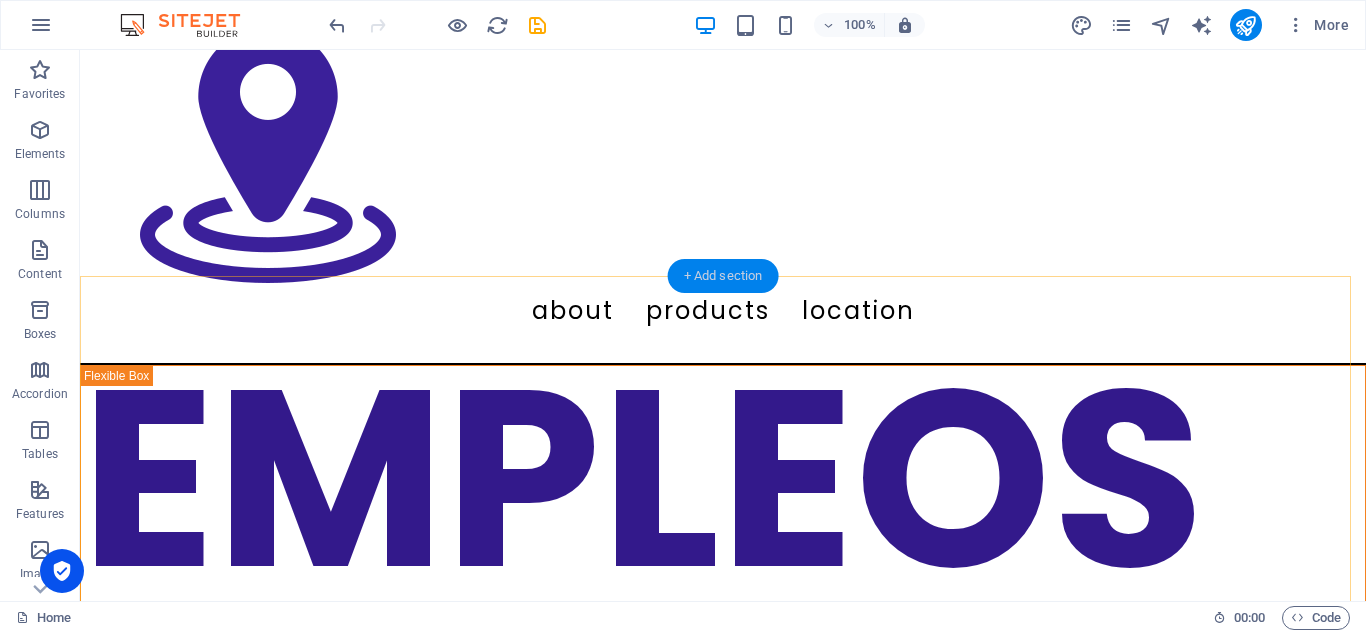 click on "+ Add section" at bounding box center (723, 276) 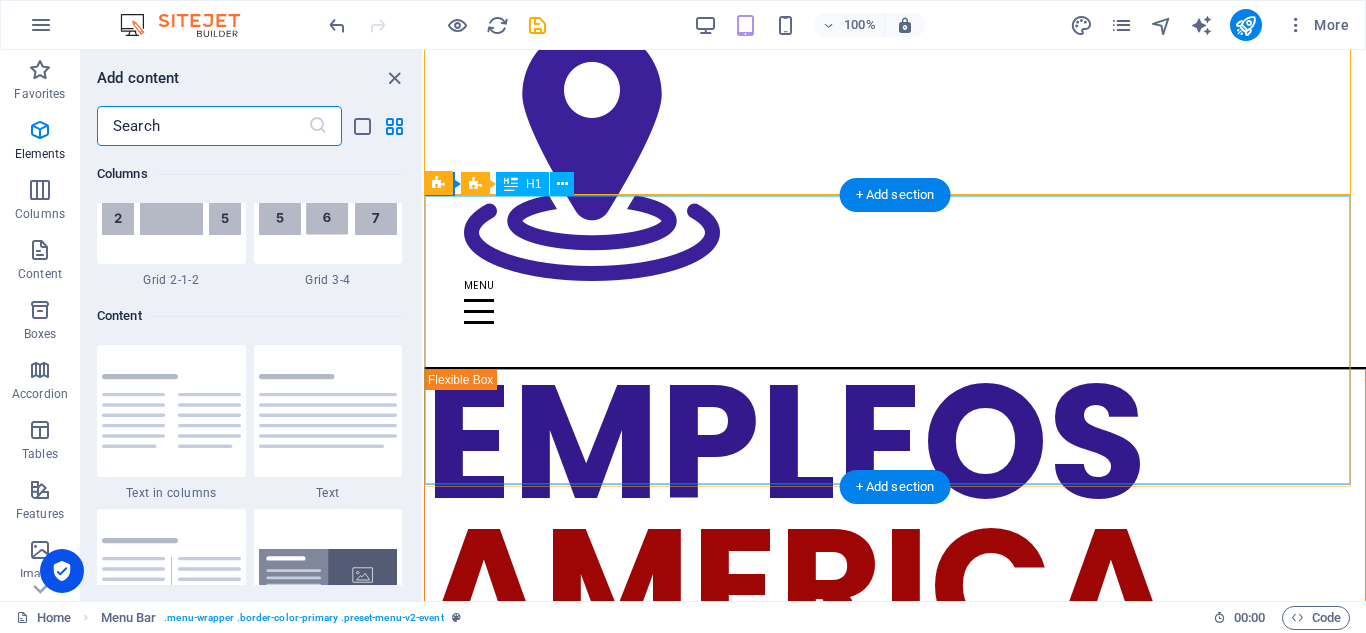 scroll, scrollTop: 3499, scrollLeft: 0, axis: vertical 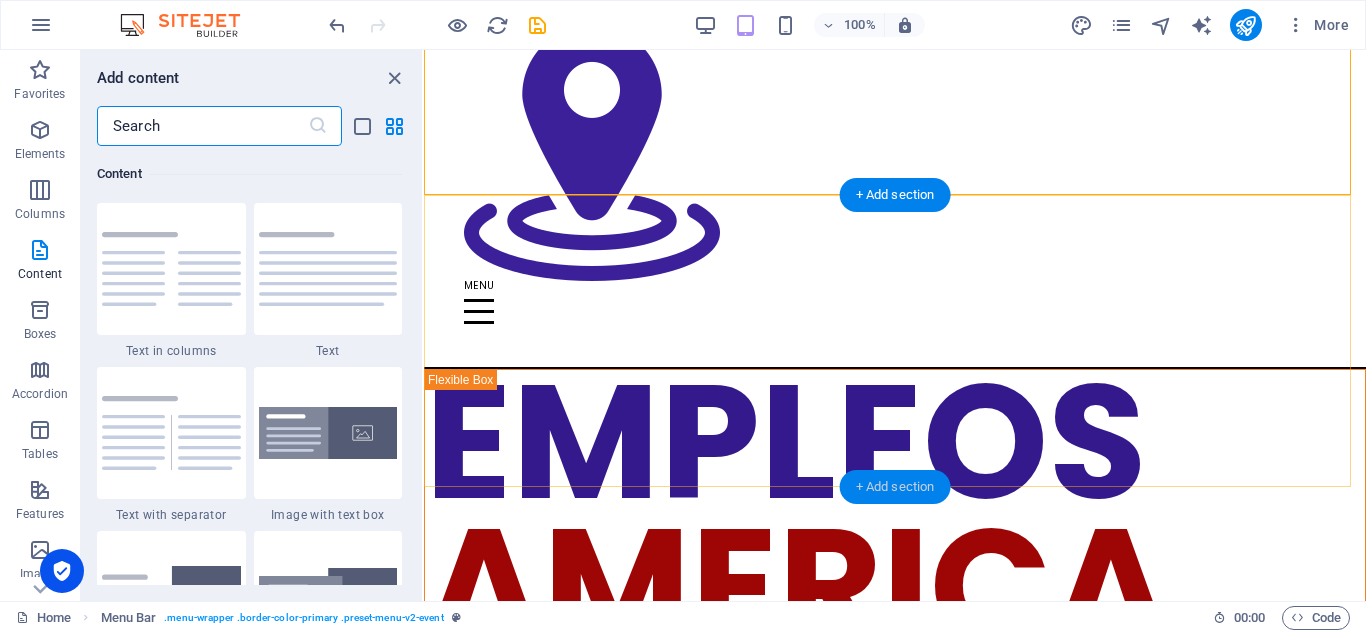 click on "+ Add section" at bounding box center (895, 487) 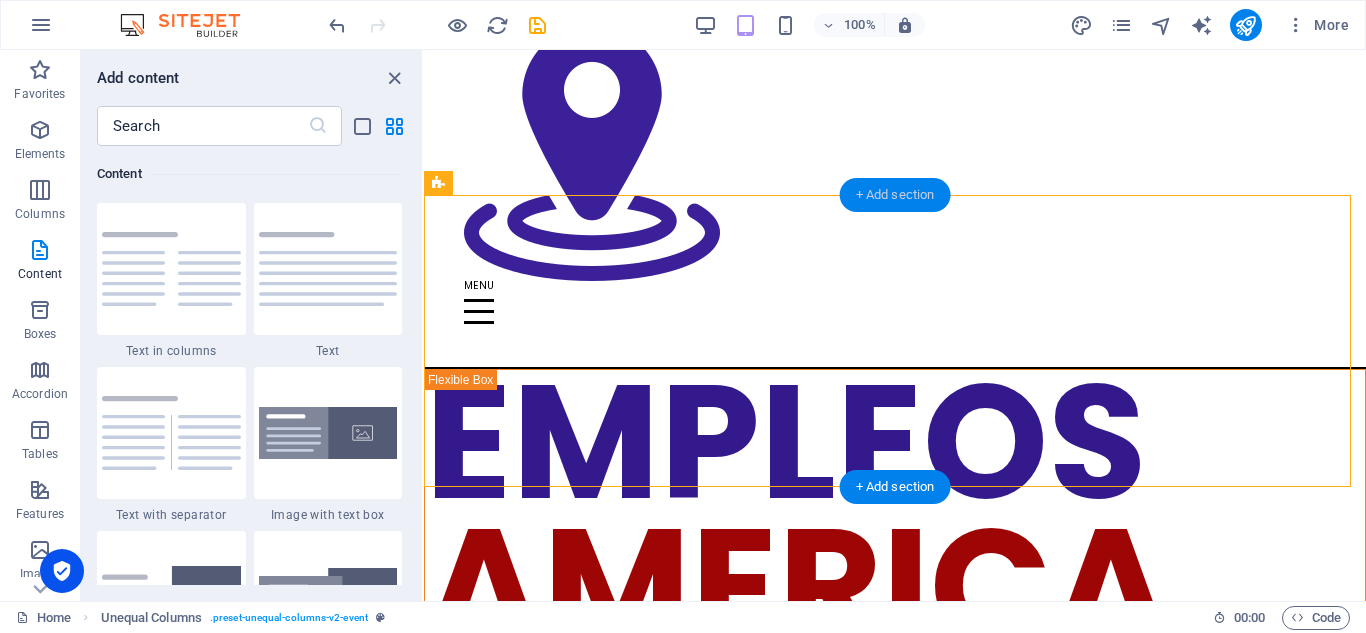 click on "+ Add section" at bounding box center [895, 195] 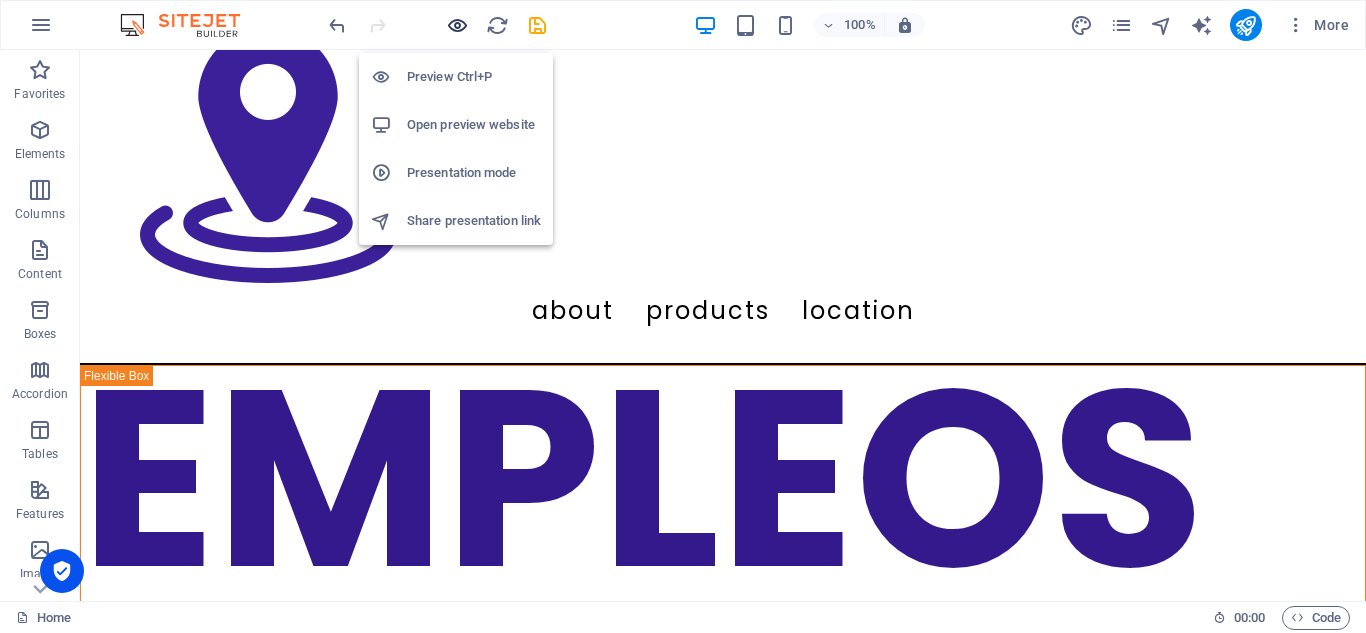click at bounding box center [457, 25] 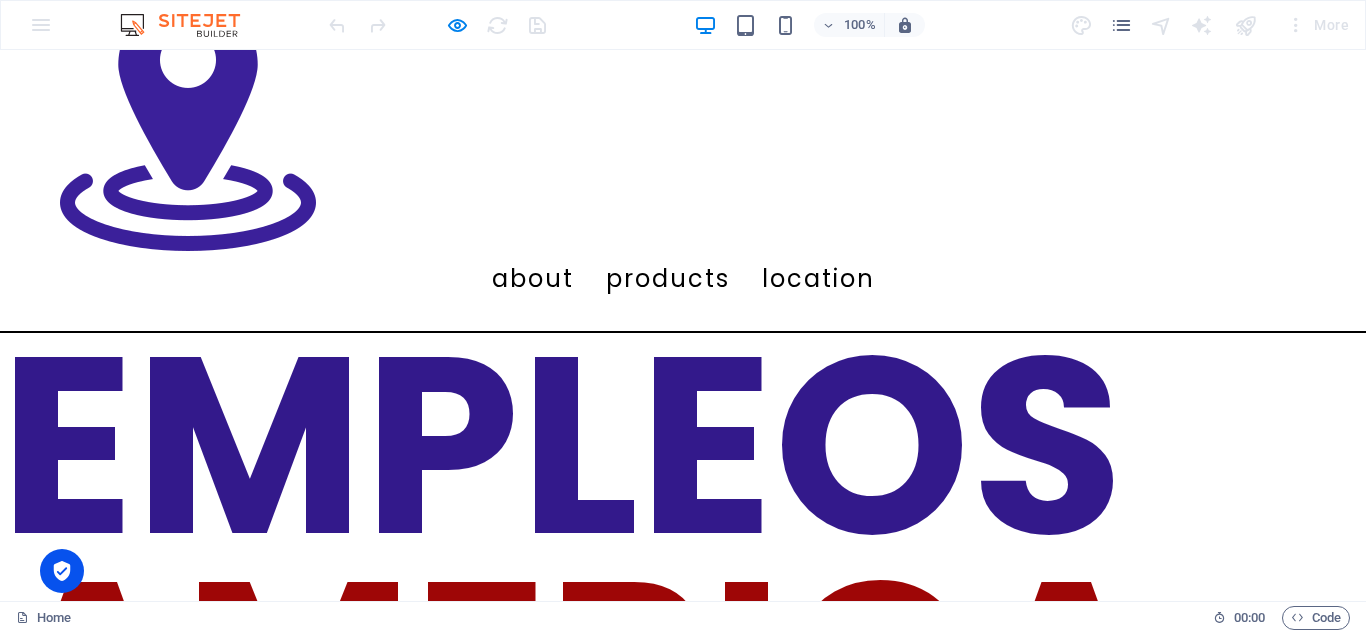 scroll, scrollTop: 0, scrollLeft: 0, axis: both 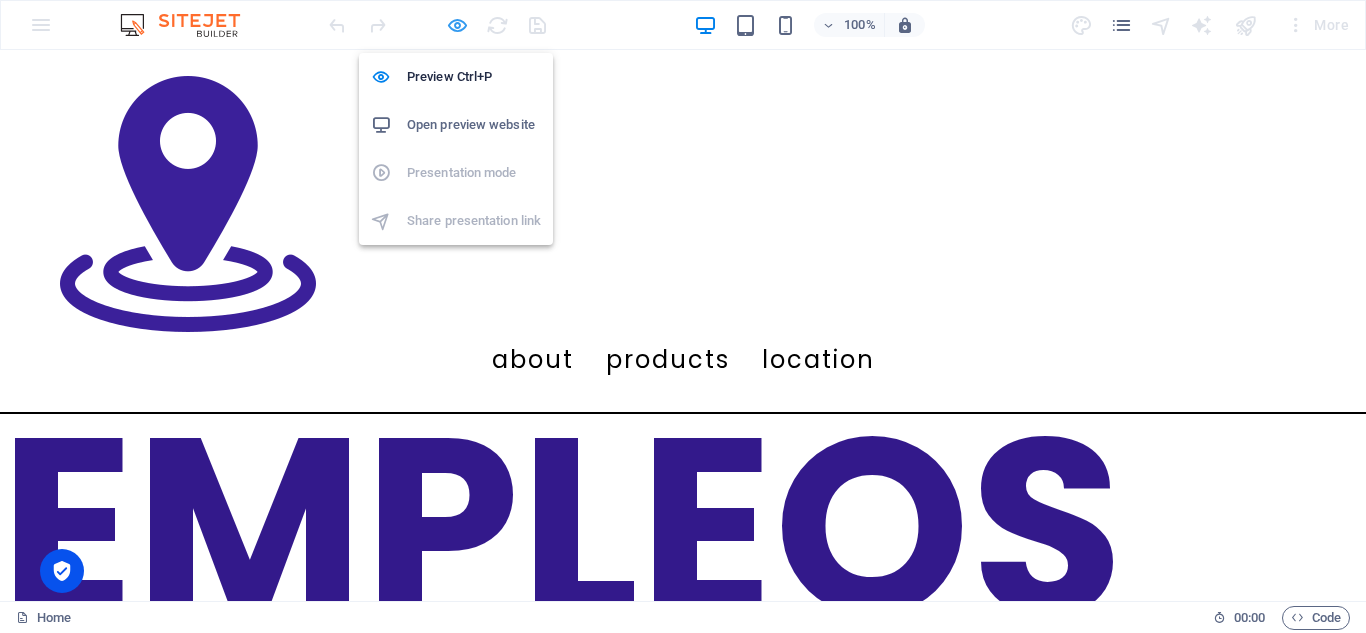click at bounding box center [457, 25] 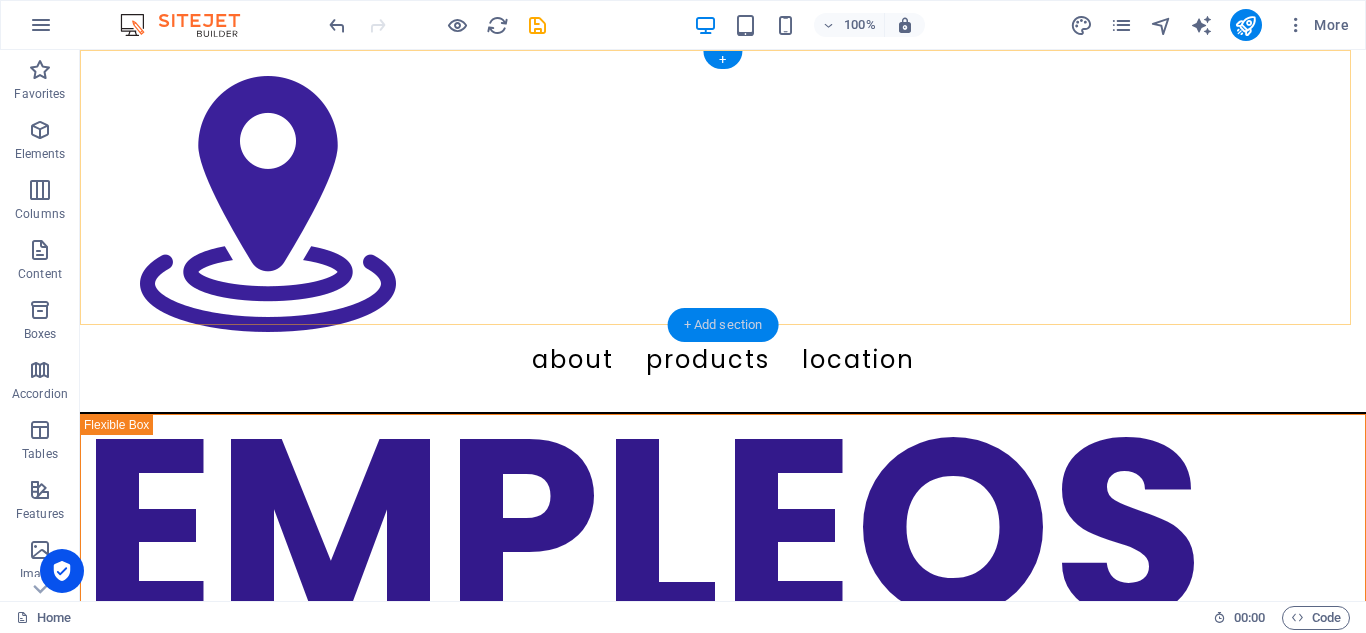 click on "+ Add section" at bounding box center [723, 325] 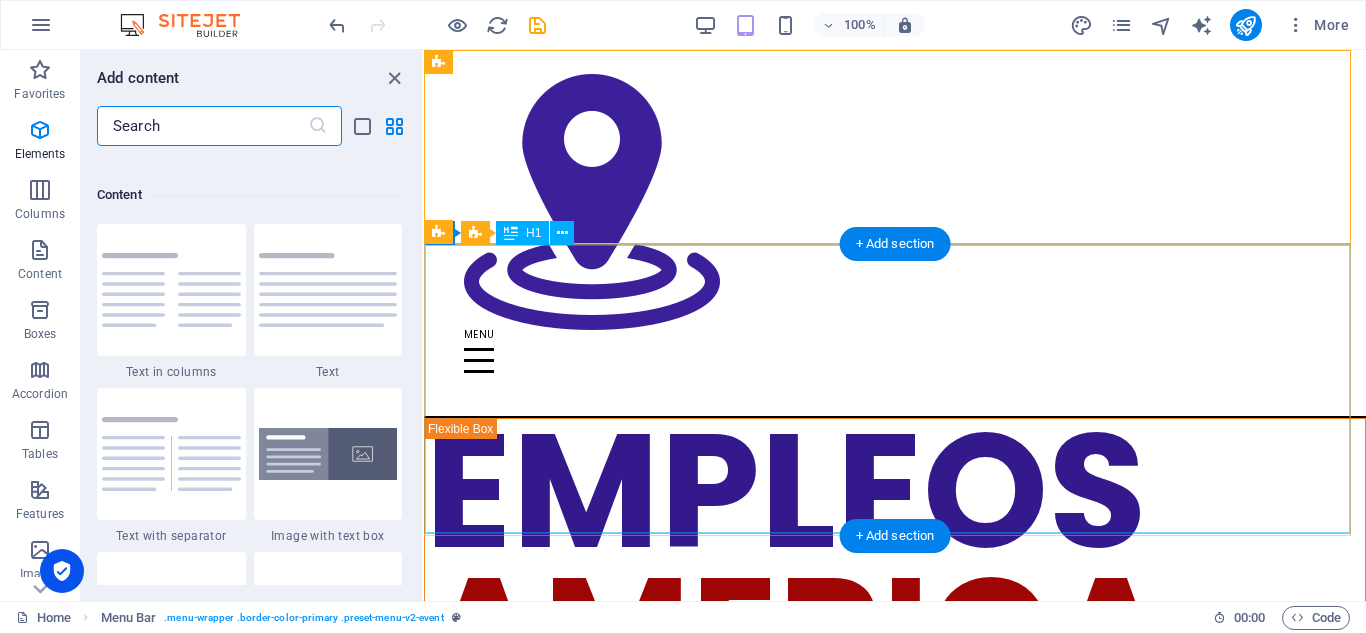 scroll, scrollTop: 3499, scrollLeft: 0, axis: vertical 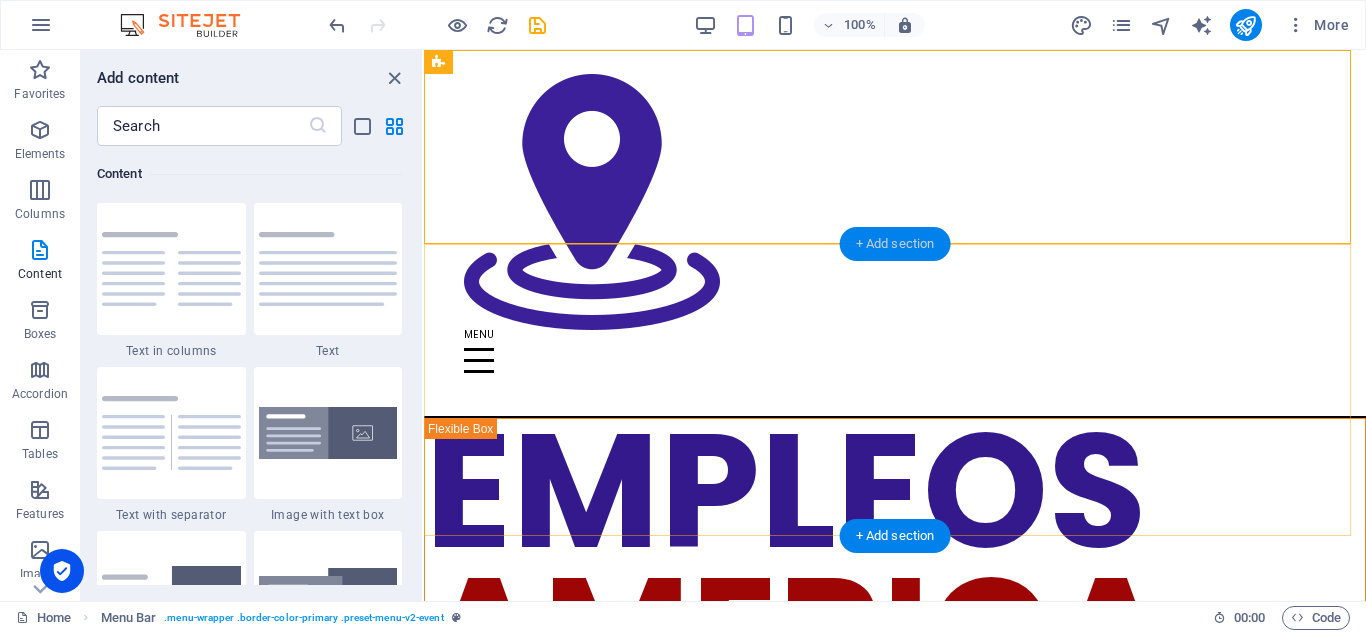 click on "+ Add section" at bounding box center [895, 244] 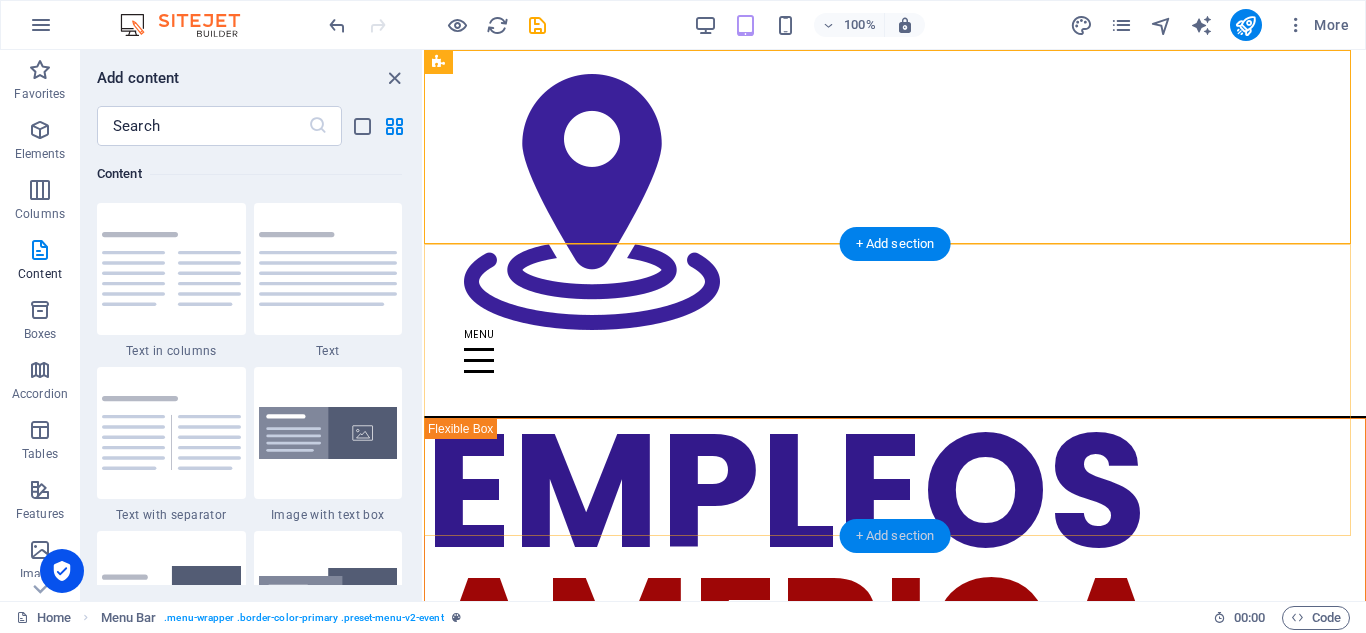 click on "+ Add section" at bounding box center [895, 536] 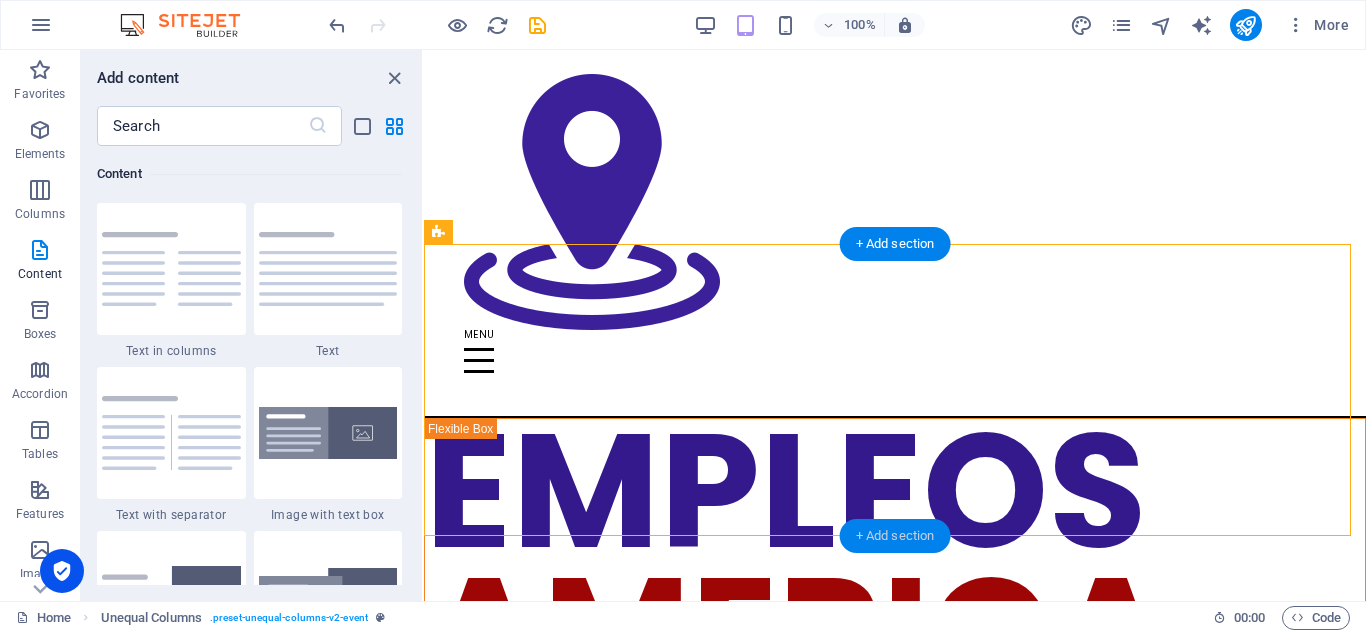 click on "+ Add section" at bounding box center [895, 536] 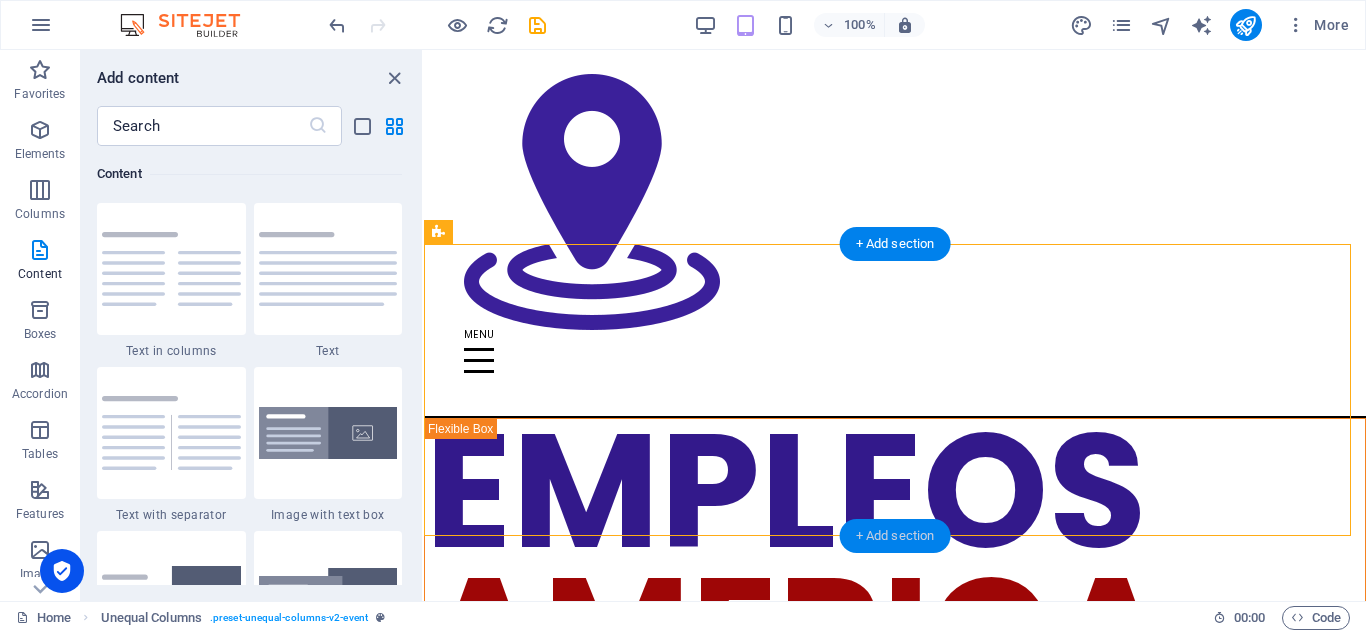 click on "+ Add section" at bounding box center (895, 536) 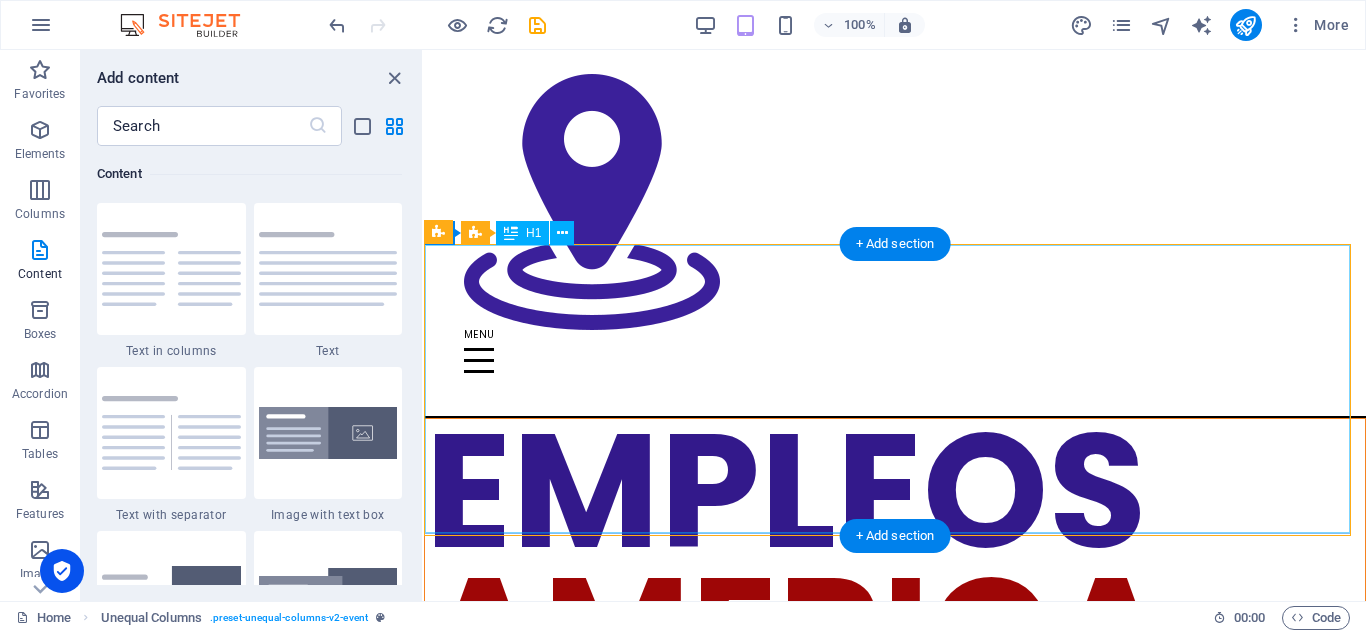 click on "EMPLEOS AMERICA" at bounding box center [895, 563] 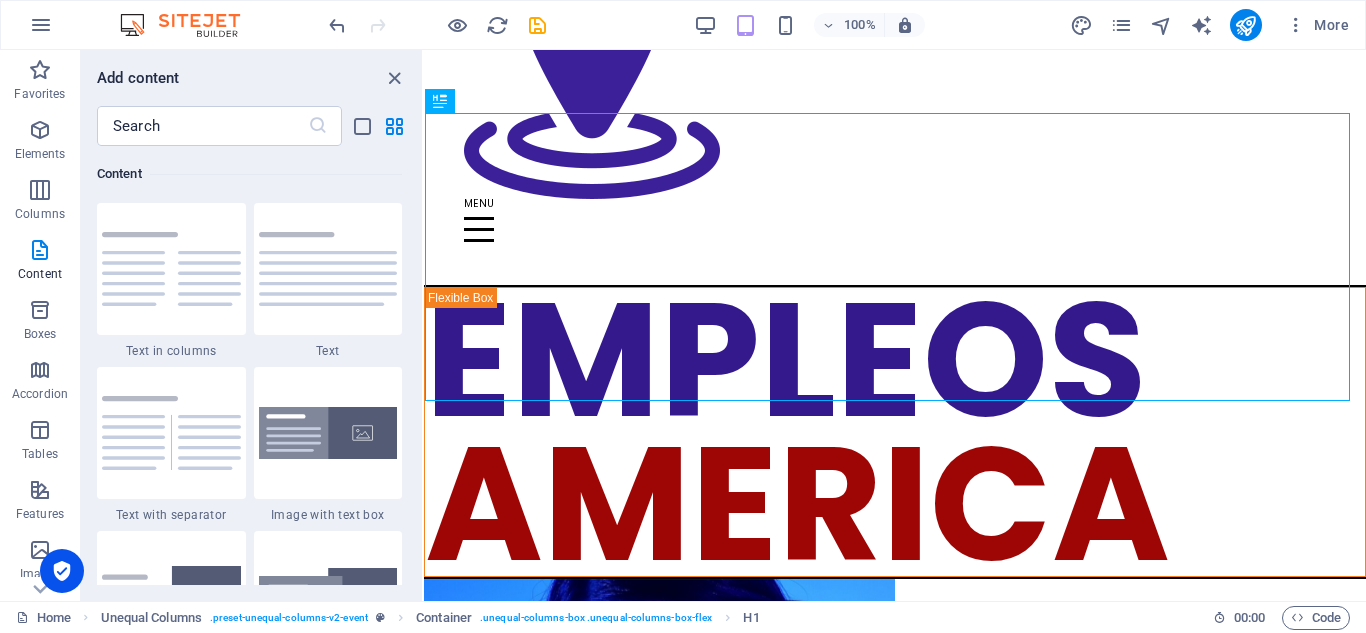 scroll, scrollTop: 132, scrollLeft: 0, axis: vertical 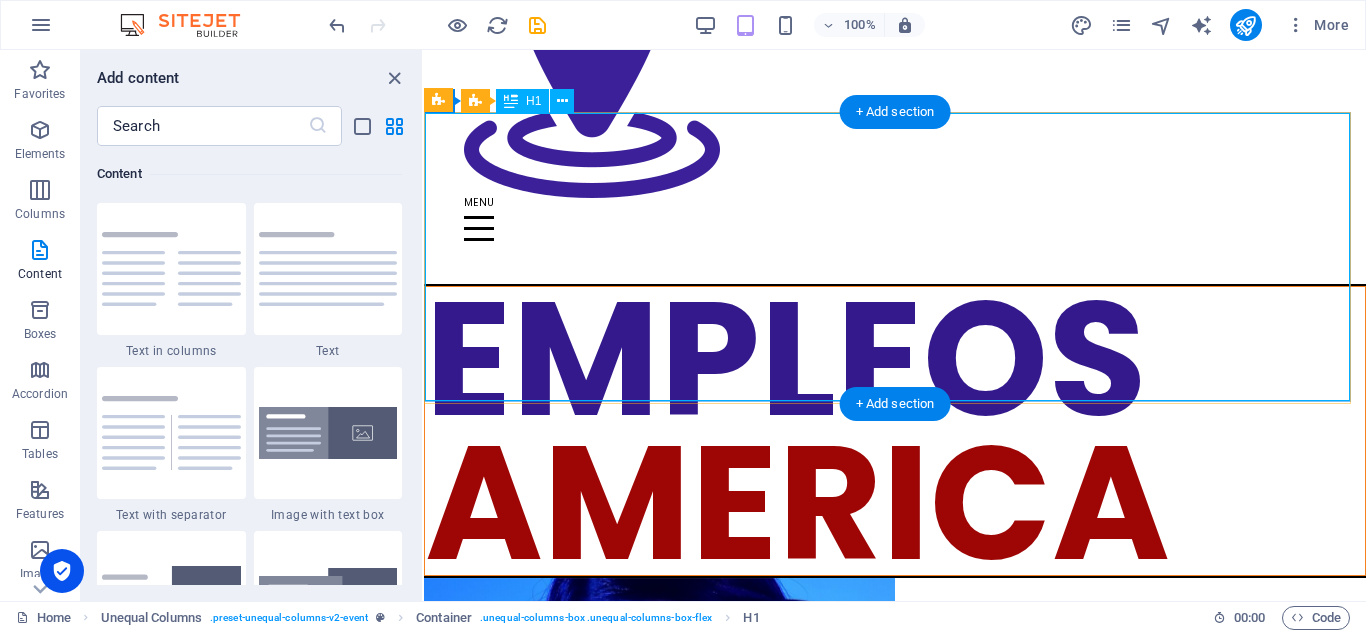click on "EMPLEOS AMERICA" at bounding box center (895, 431) 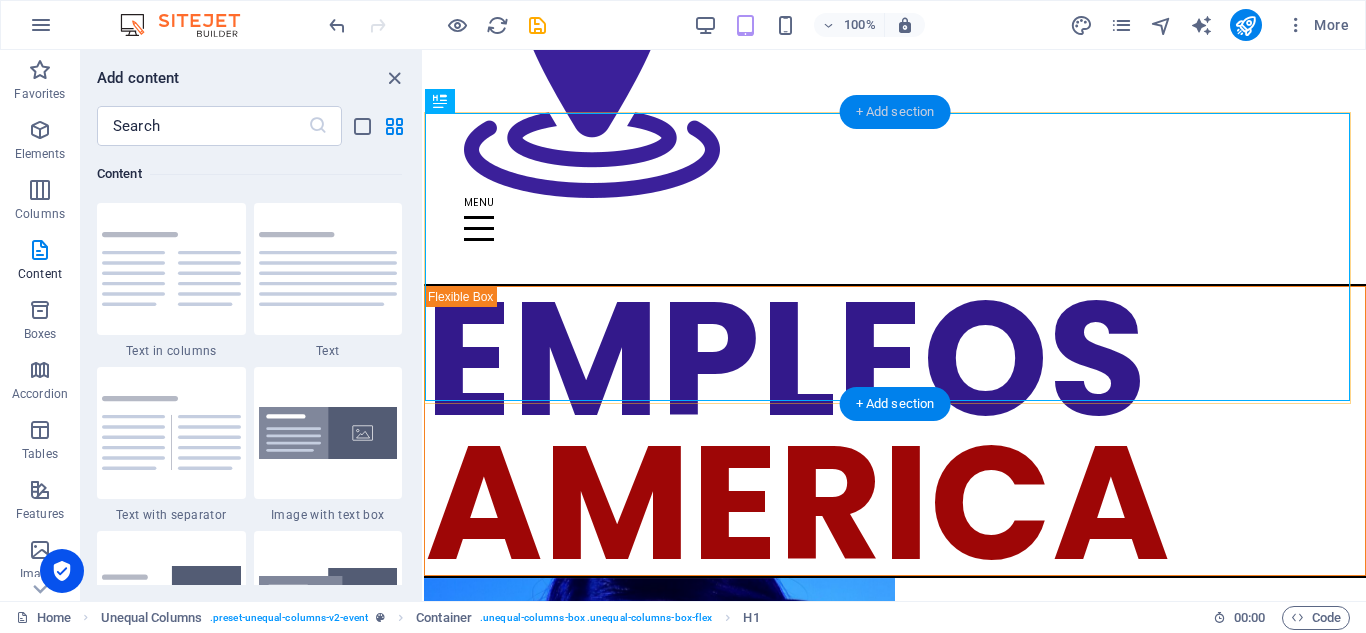 click on "+ Add section" at bounding box center [895, 112] 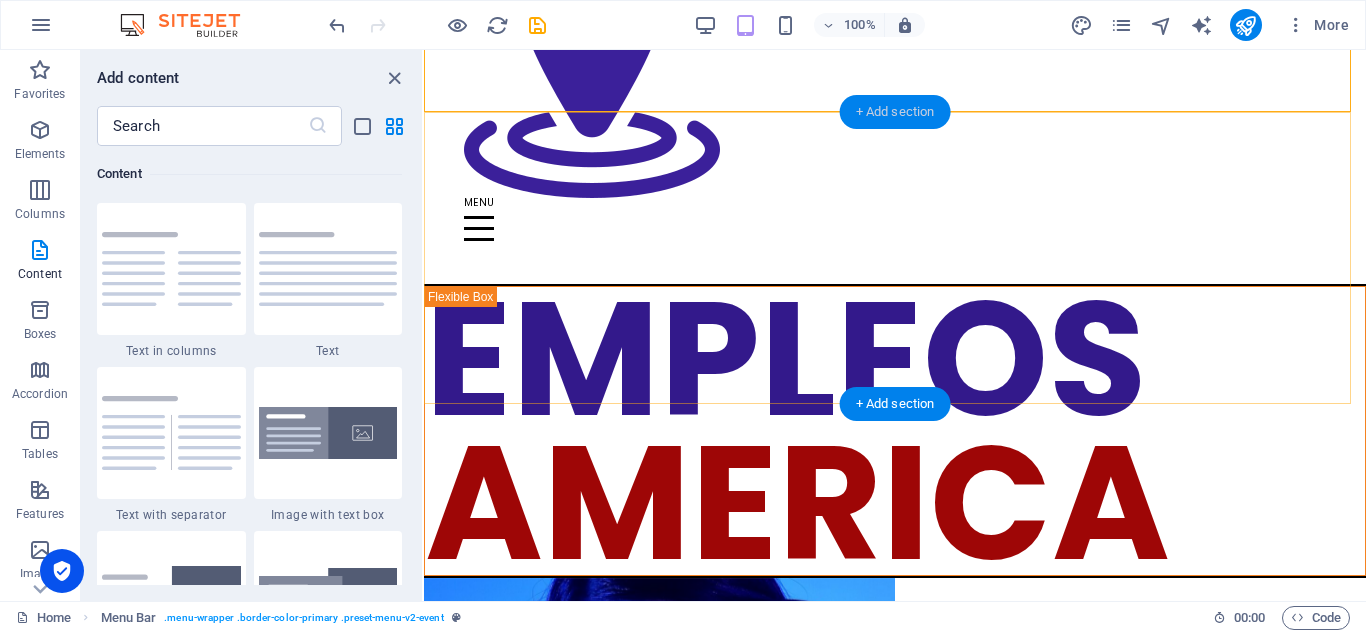 click on "+ Add section" at bounding box center (895, 112) 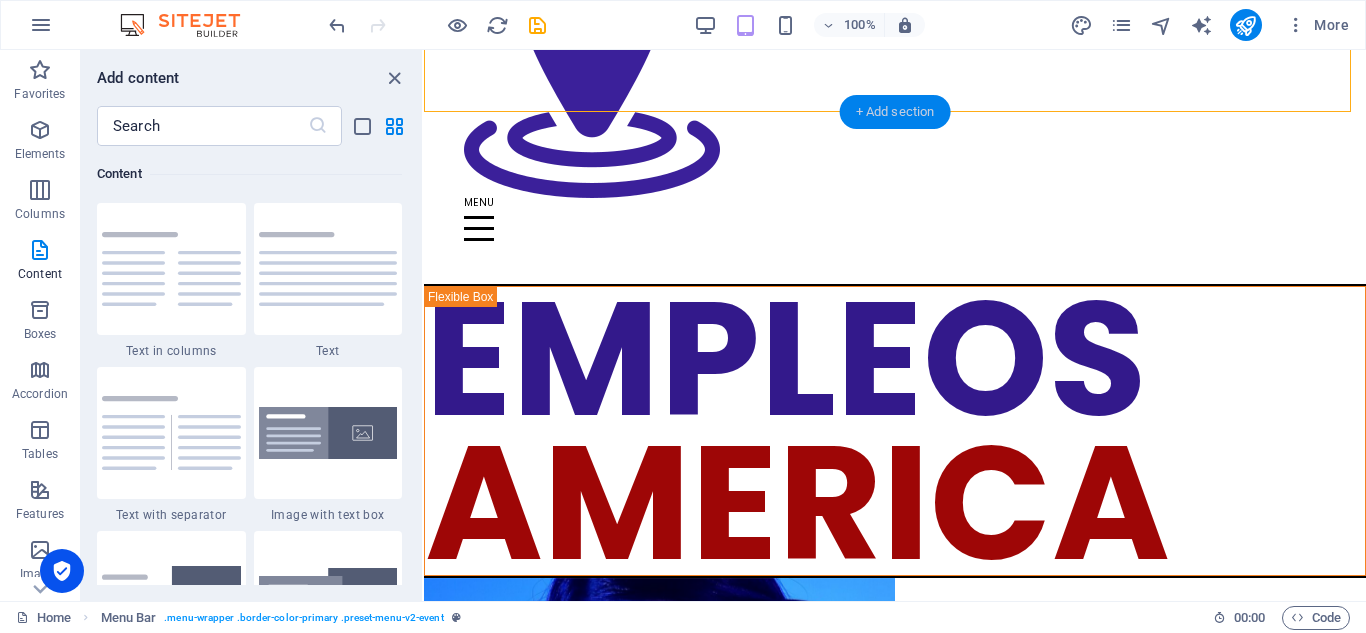 click on "+ Add section" at bounding box center (895, 112) 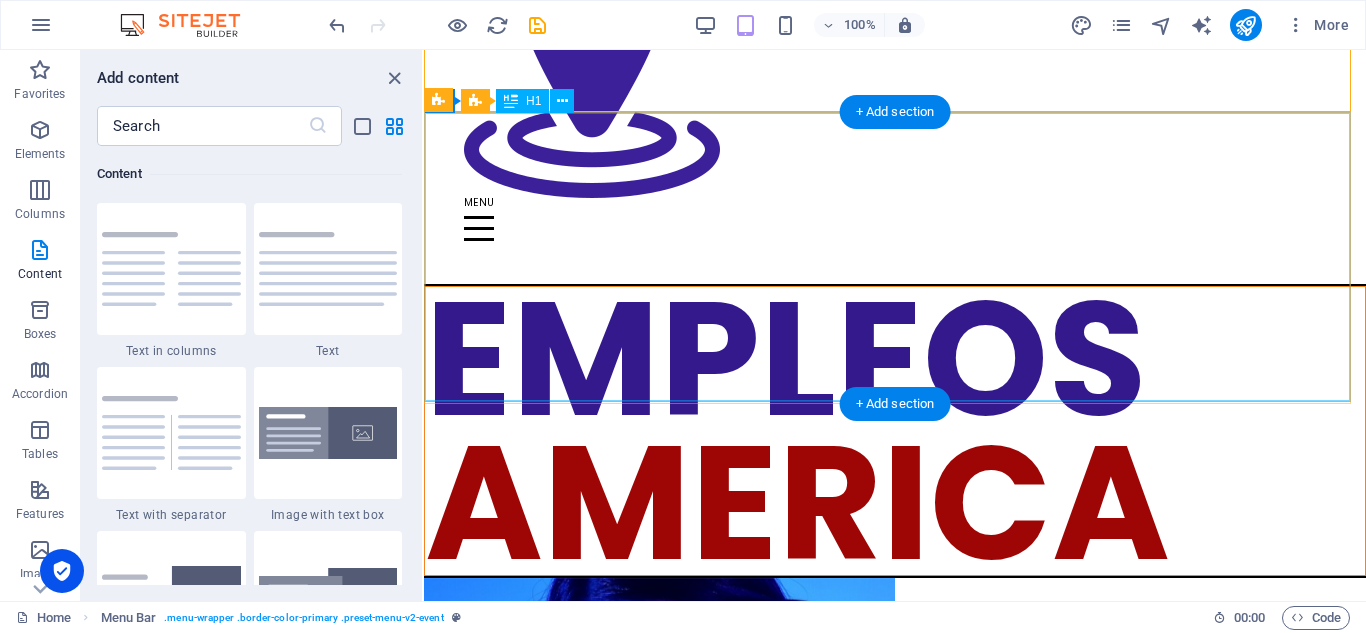 click on "EMPLEOS AMERICA" at bounding box center (895, 431) 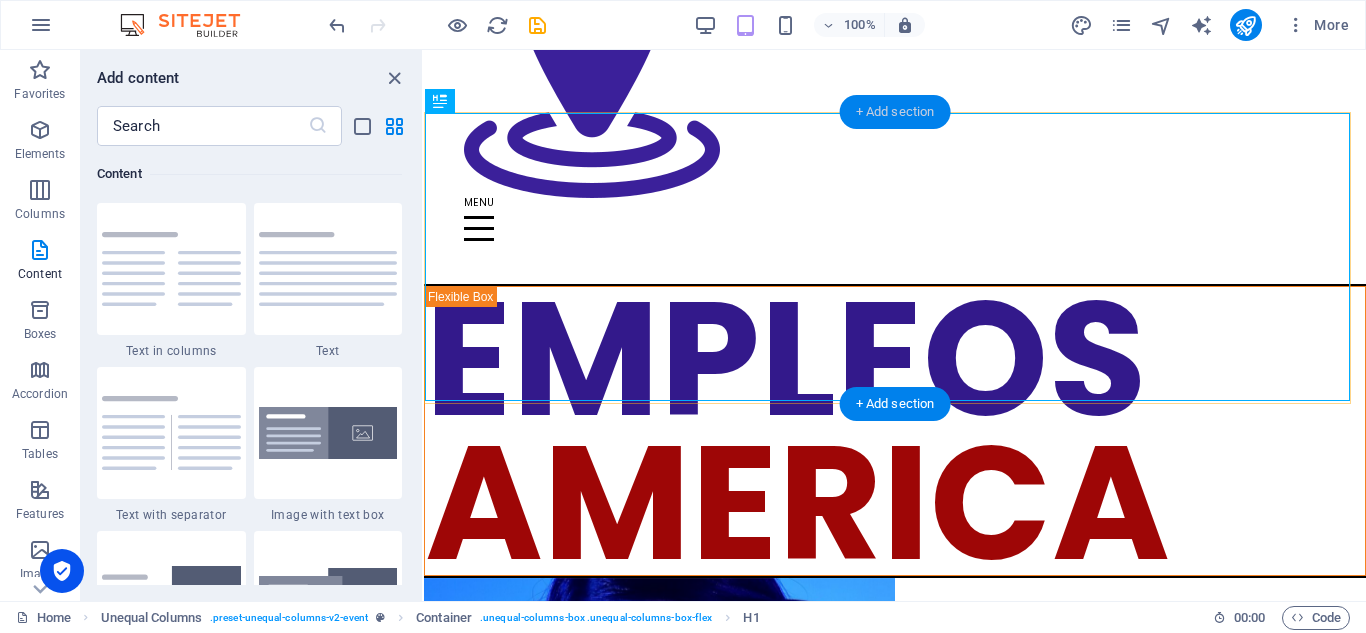 click on "+ Add section" at bounding box center [895, 112] 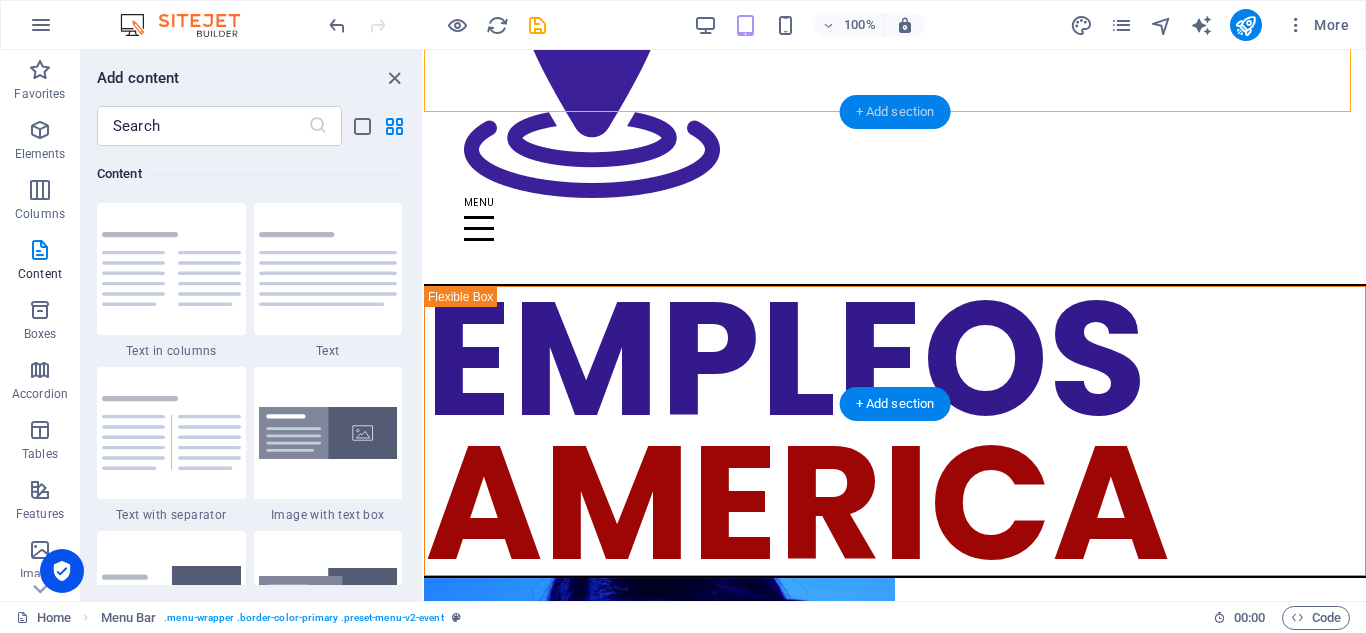 click on "+ Add section" at bounding box center (895, 112) 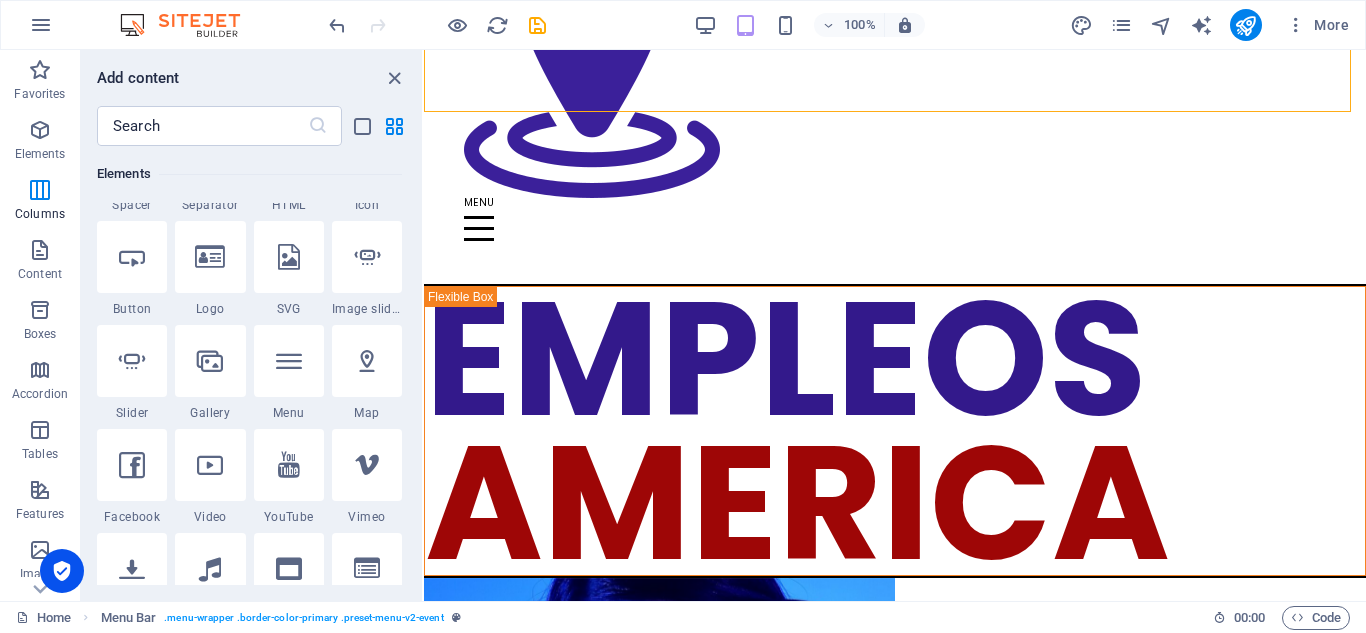 scroll, scrollTop: 0, scrollLeft: 0, axis: both 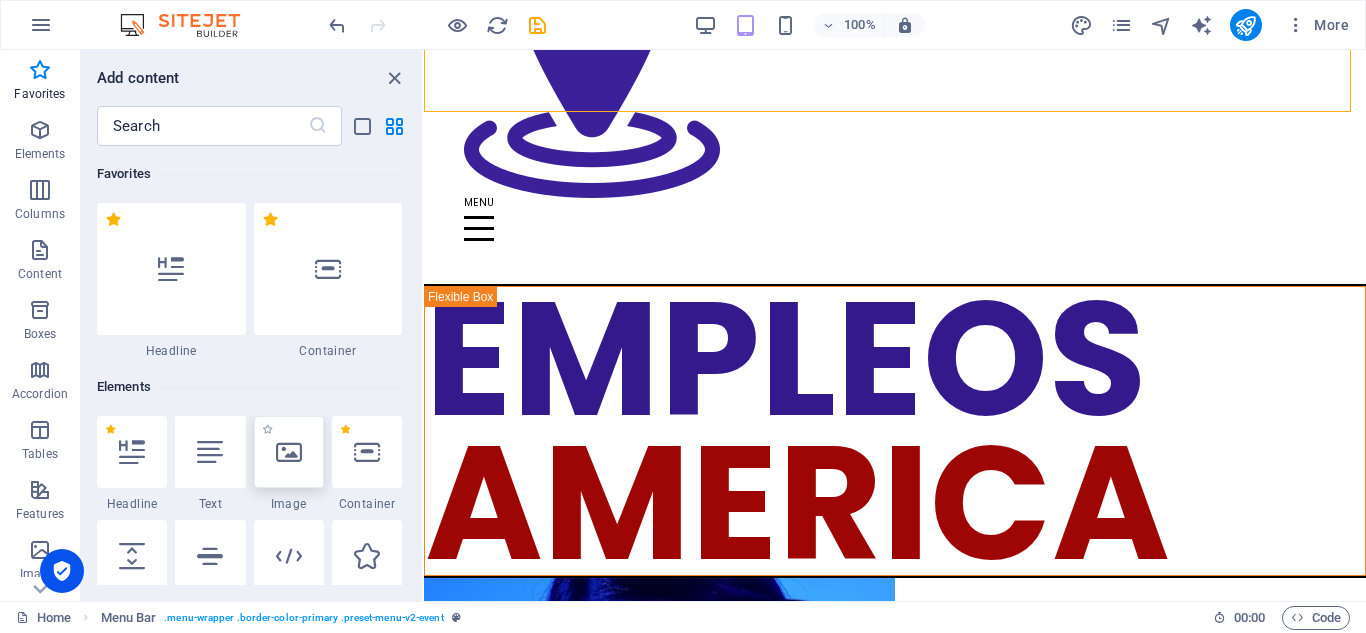 click at bounding box center (289, 452) 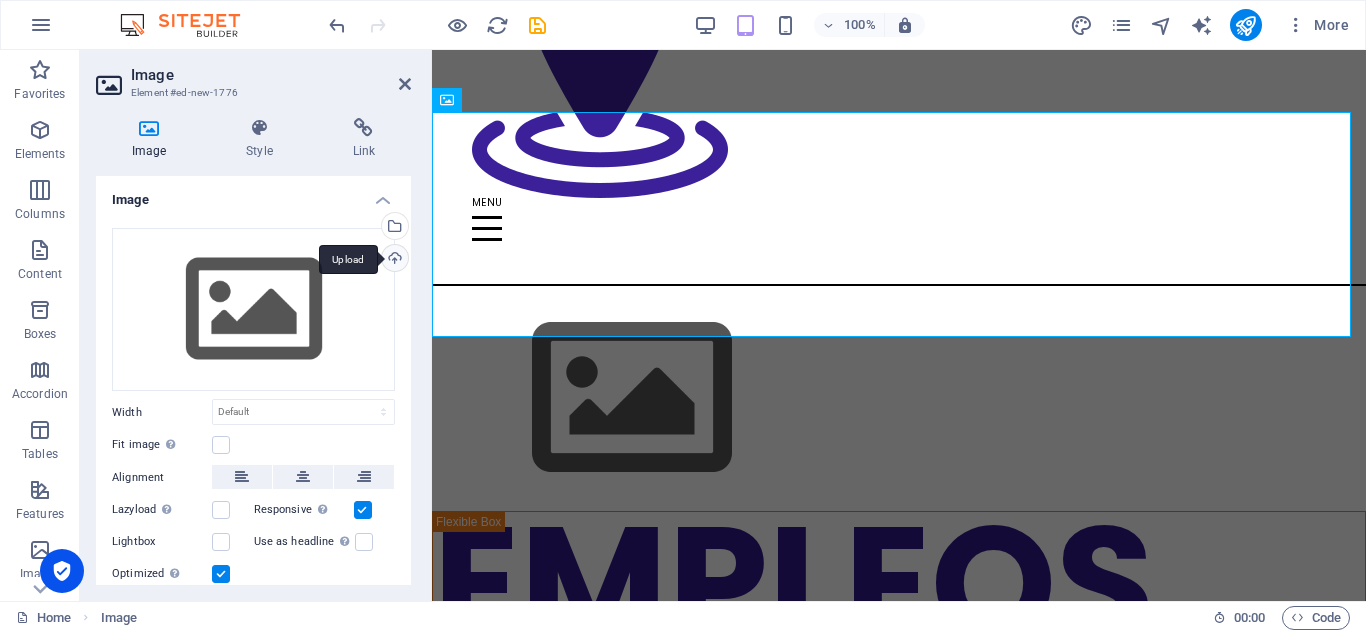 click on "Upload" at bounding box center [393, 260] 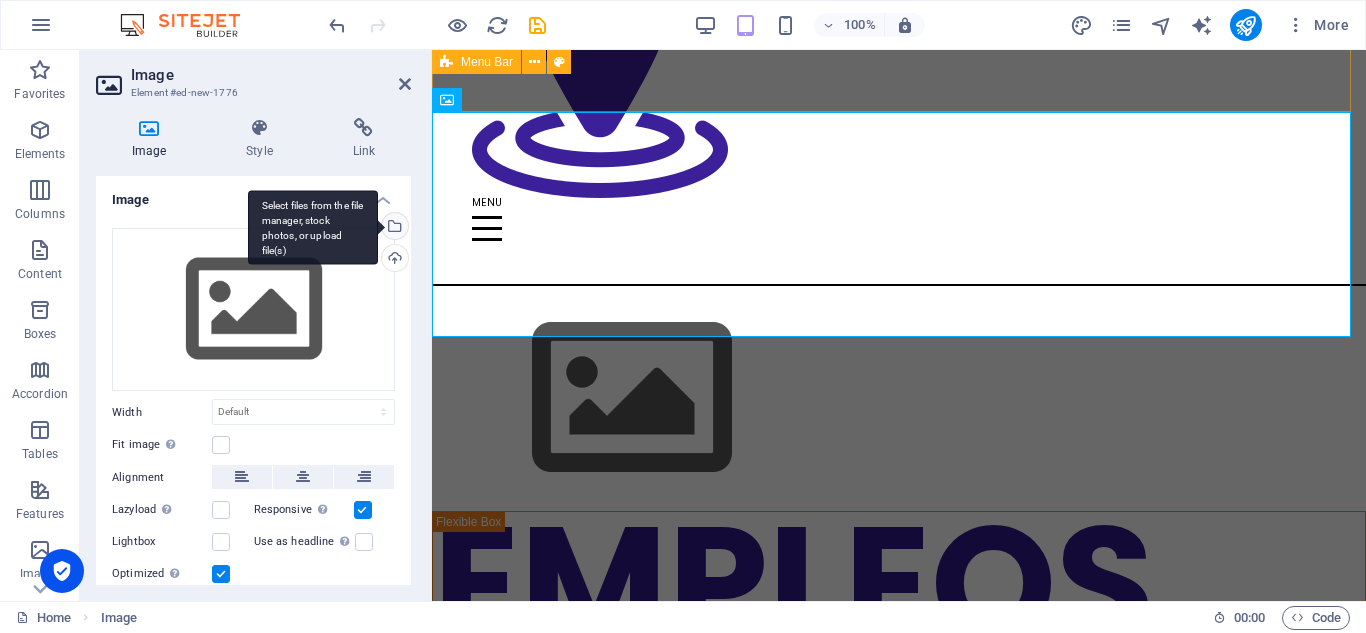 click on "Select files from the file manager, stock photos, or upload file(s)" at bounding box center (393, 228) 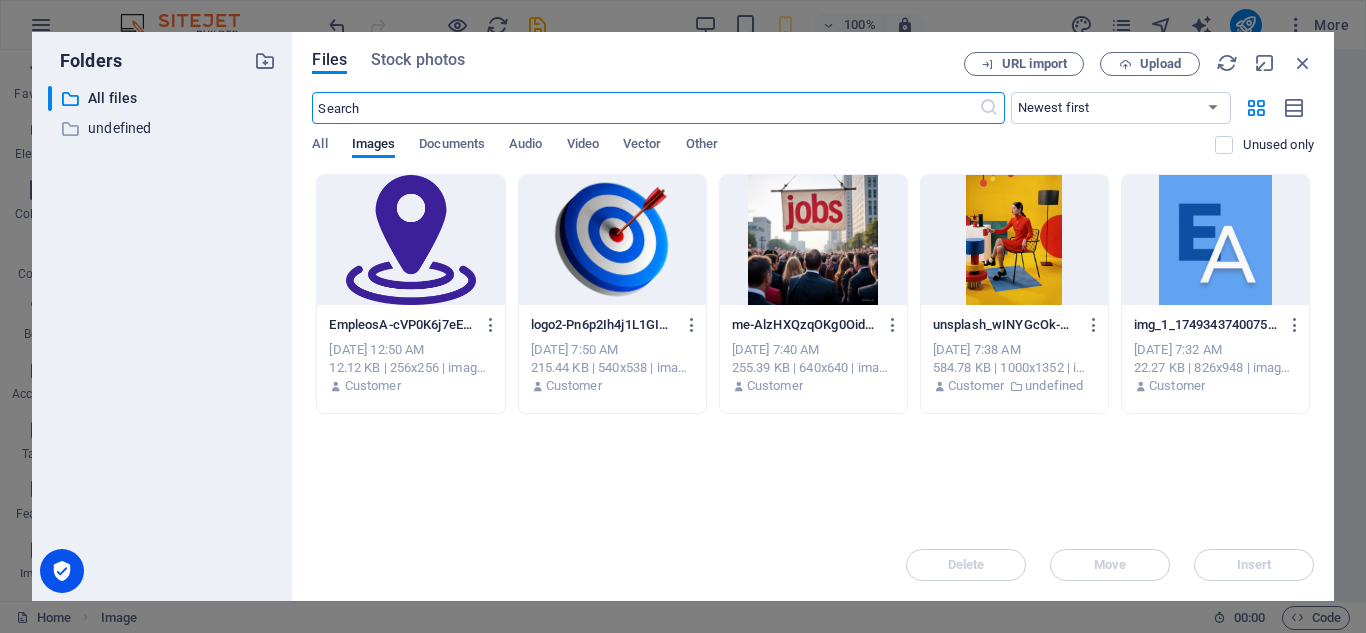 click at bounding box center (813, 240) 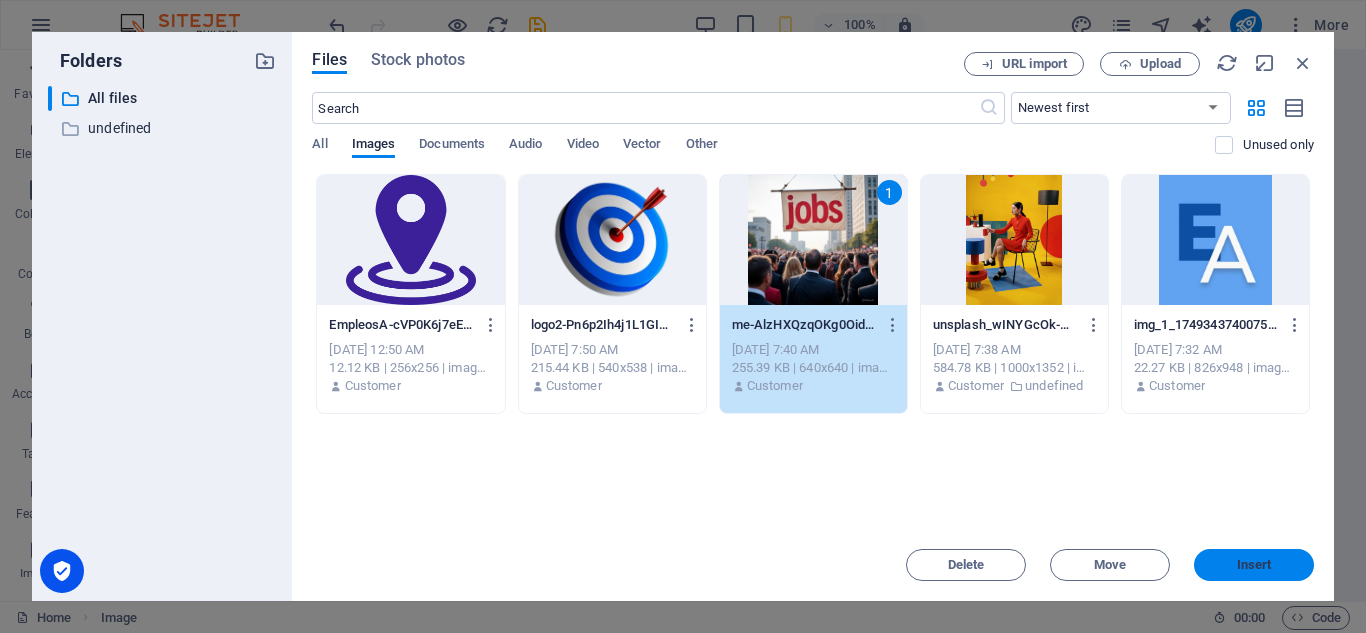 click on "Insert" at bounding box center [1254, 565] 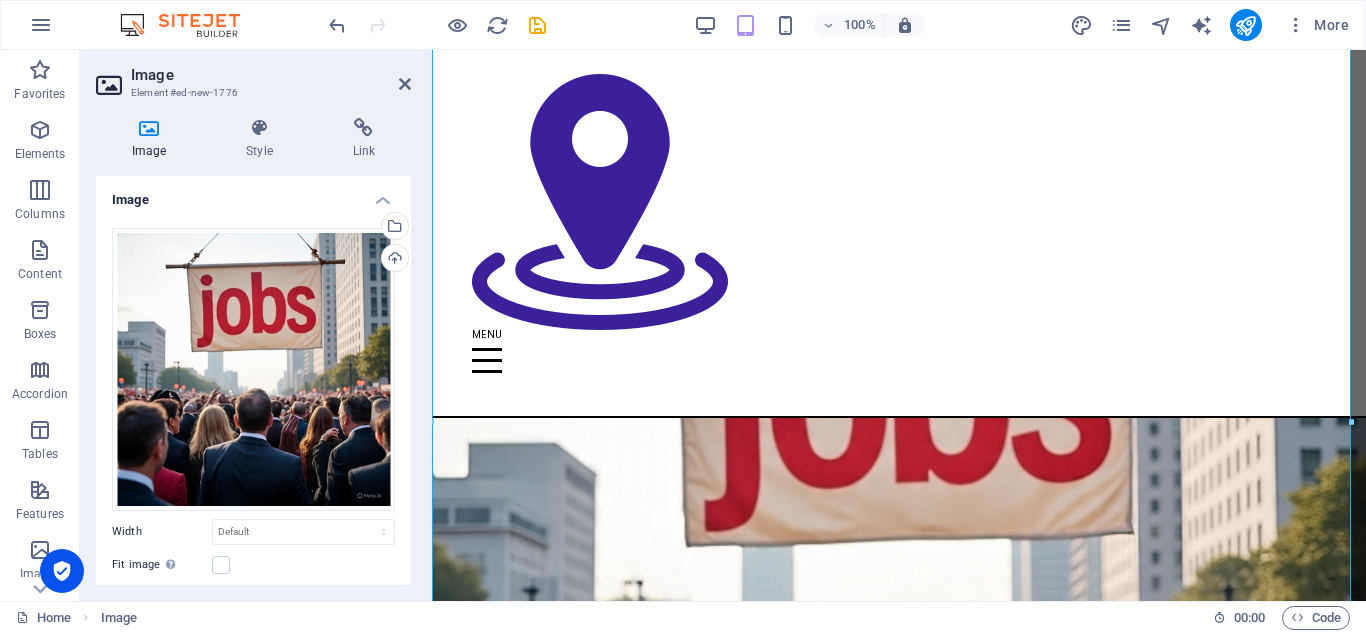 scroll, scrollTop: 69, scrollLeft: 0, axis: vertical 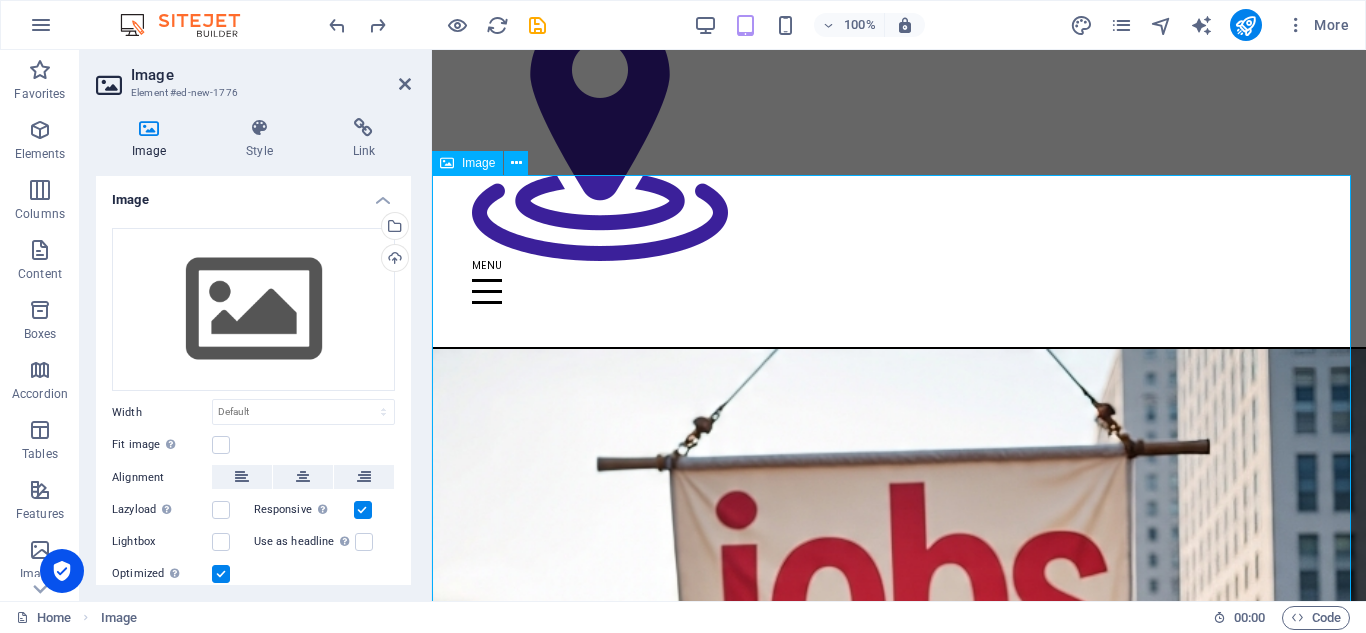 click at bounding box center [899, 816] 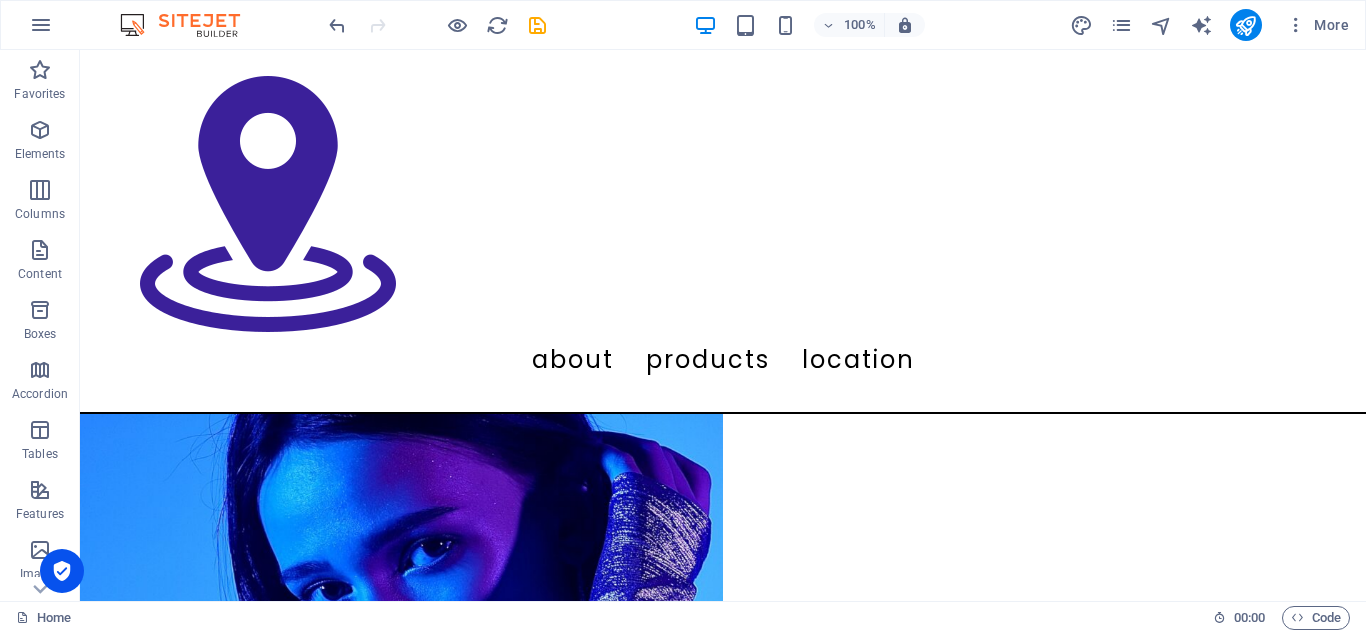 scroll, scrollTop: 379, scrollLeft: 0, axis: vertical 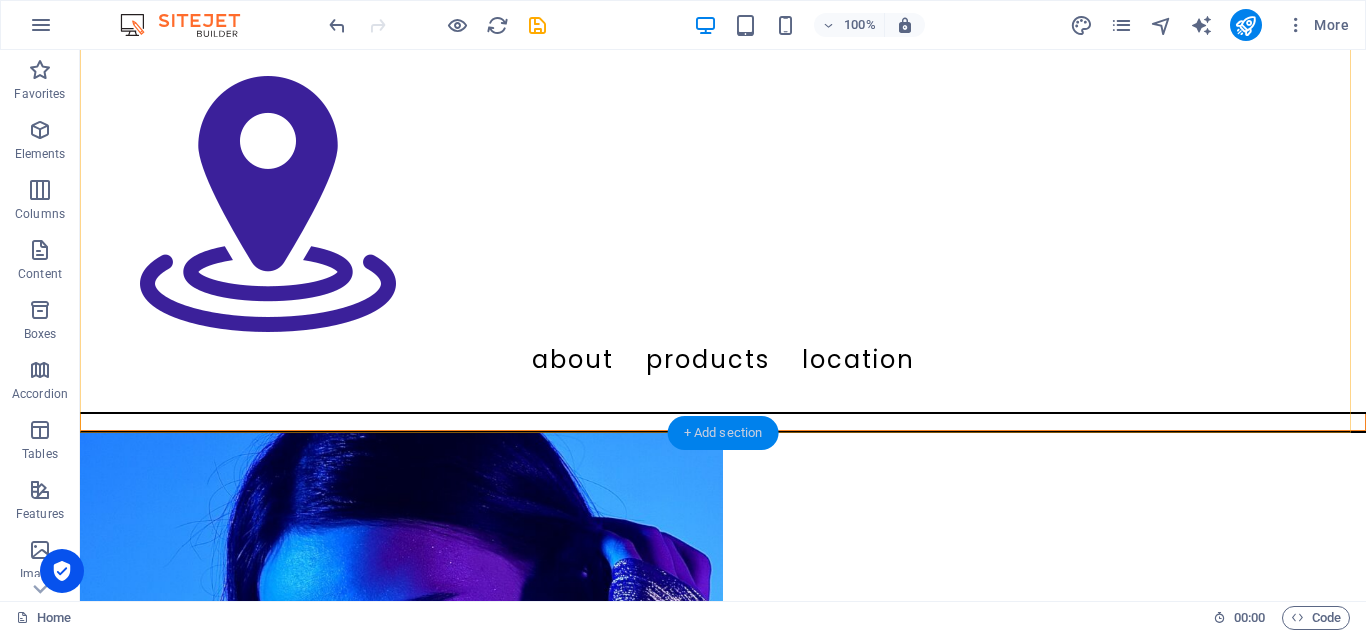 click on "+ Add section" at bounding box center [723, 433] 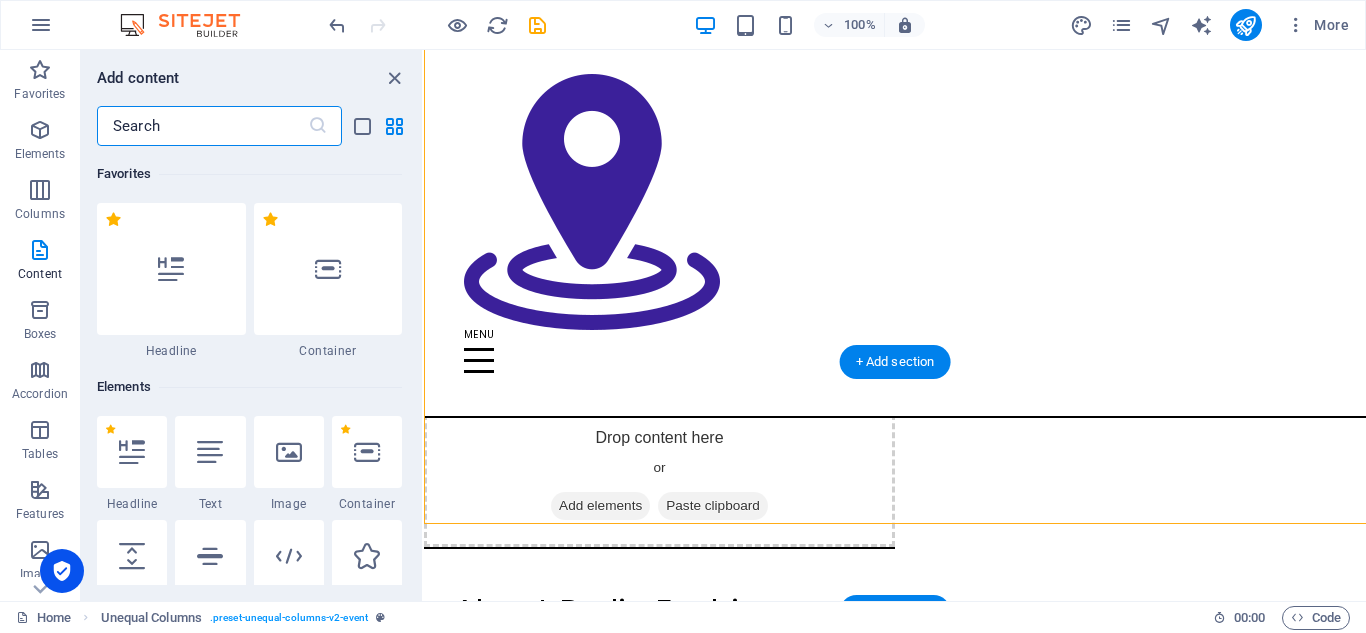 scroll, scrollTop: 288, scrollLeft: 0, axis: vertical 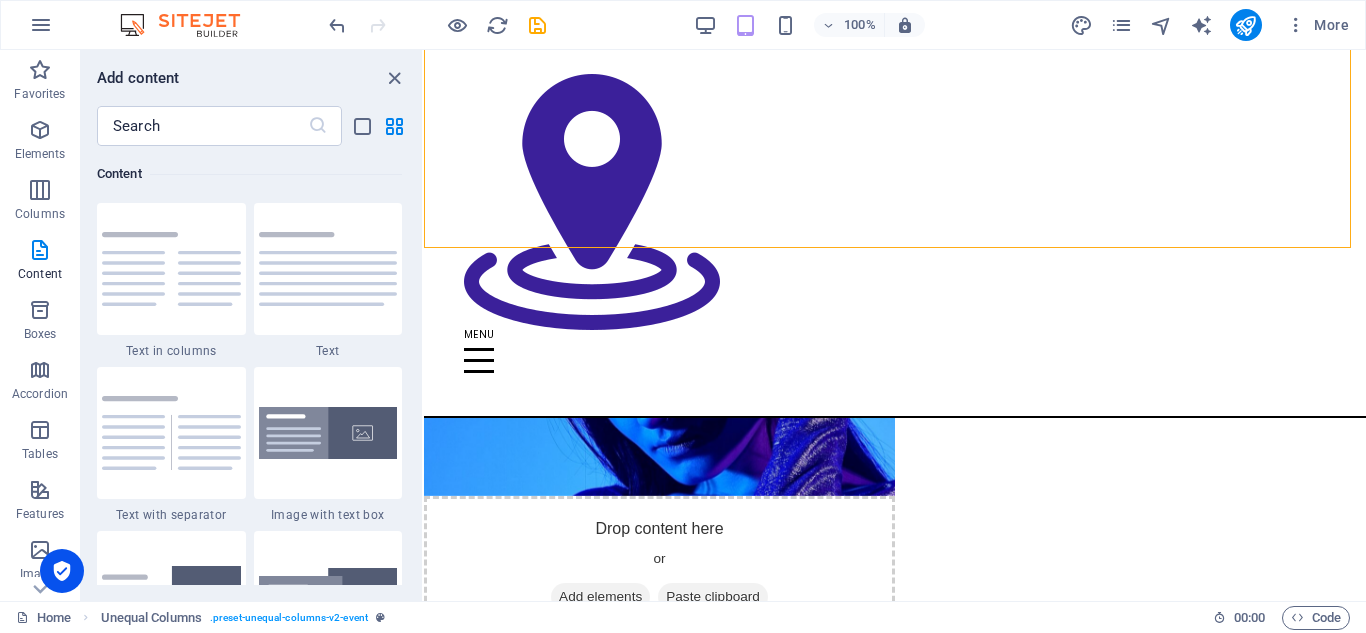 drag, startPoint x: 416, startPoint y: 231, endPoint x: 405, endPoint y: 290, distance: 60.016663 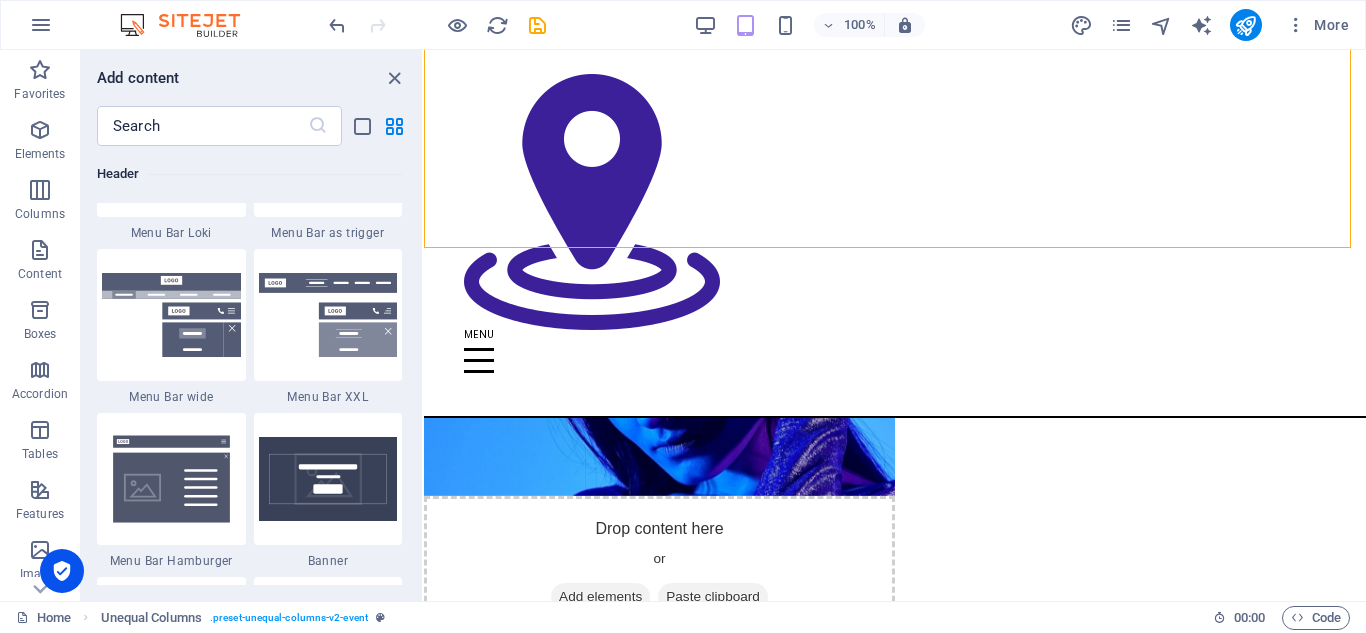 scroll, scrollTop: 12279, scrollLeft: 0, axis: vertical 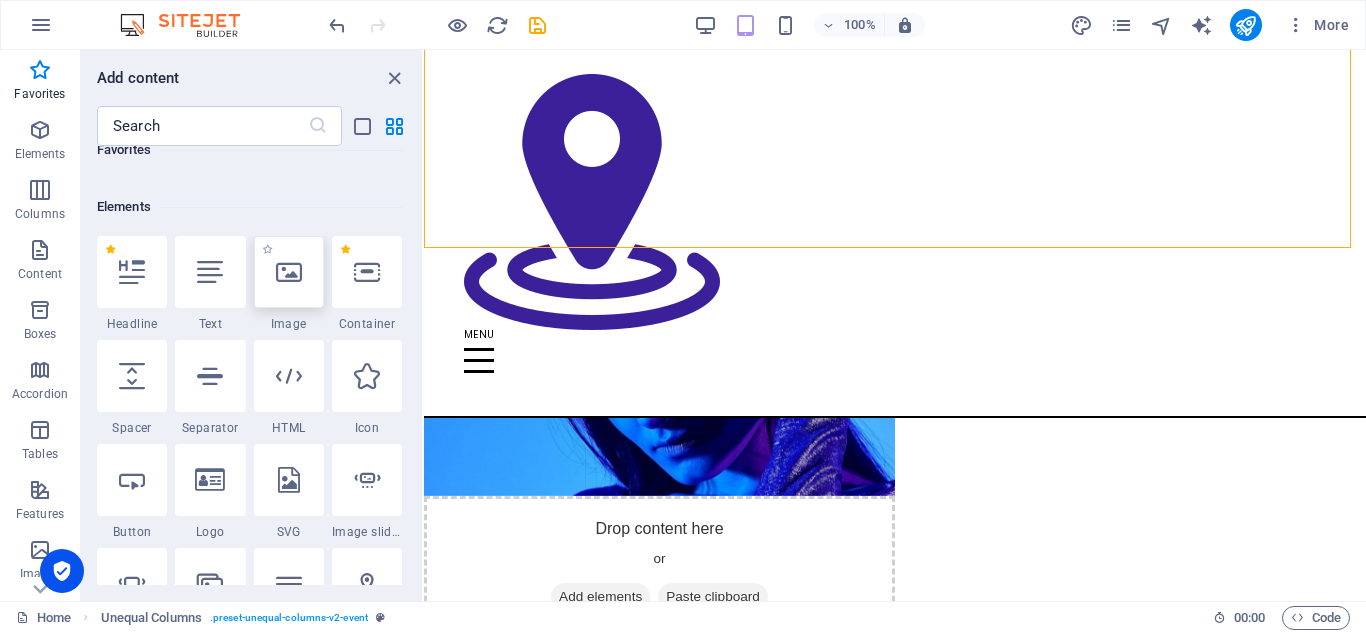 click at bounding box center [289, 272] 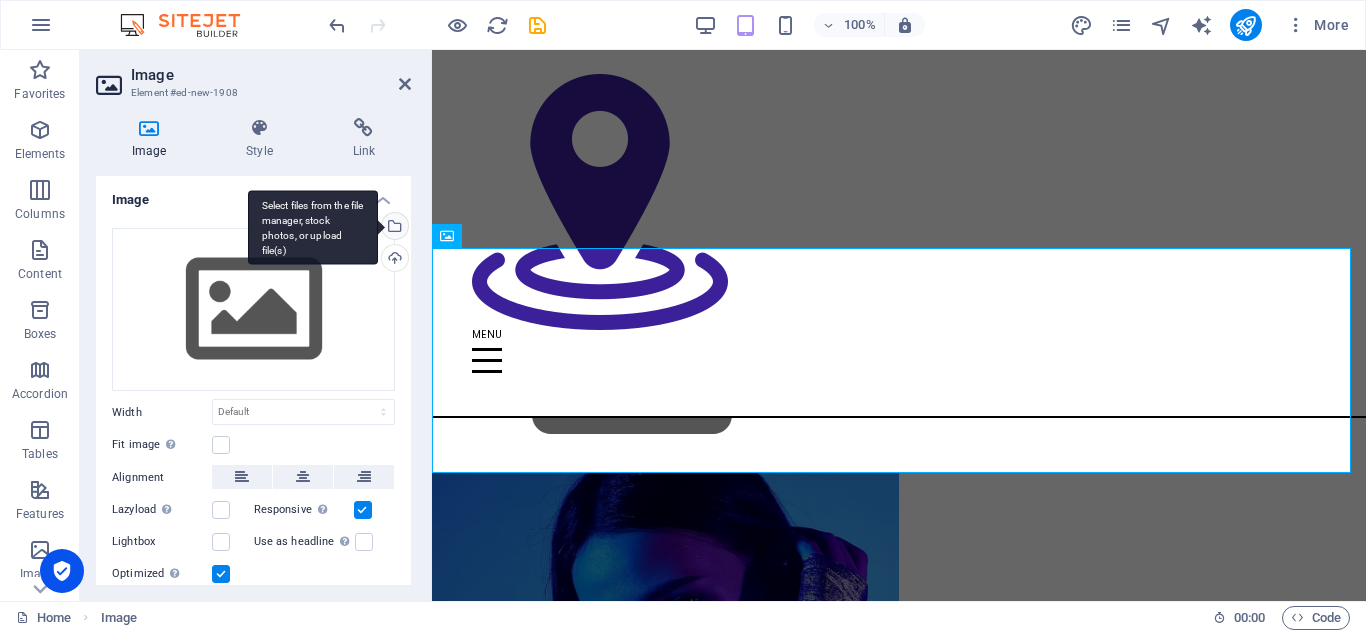 click on "Select files from the file manager, stock photos, or upload file(s)" at bounding box center [393, 228] 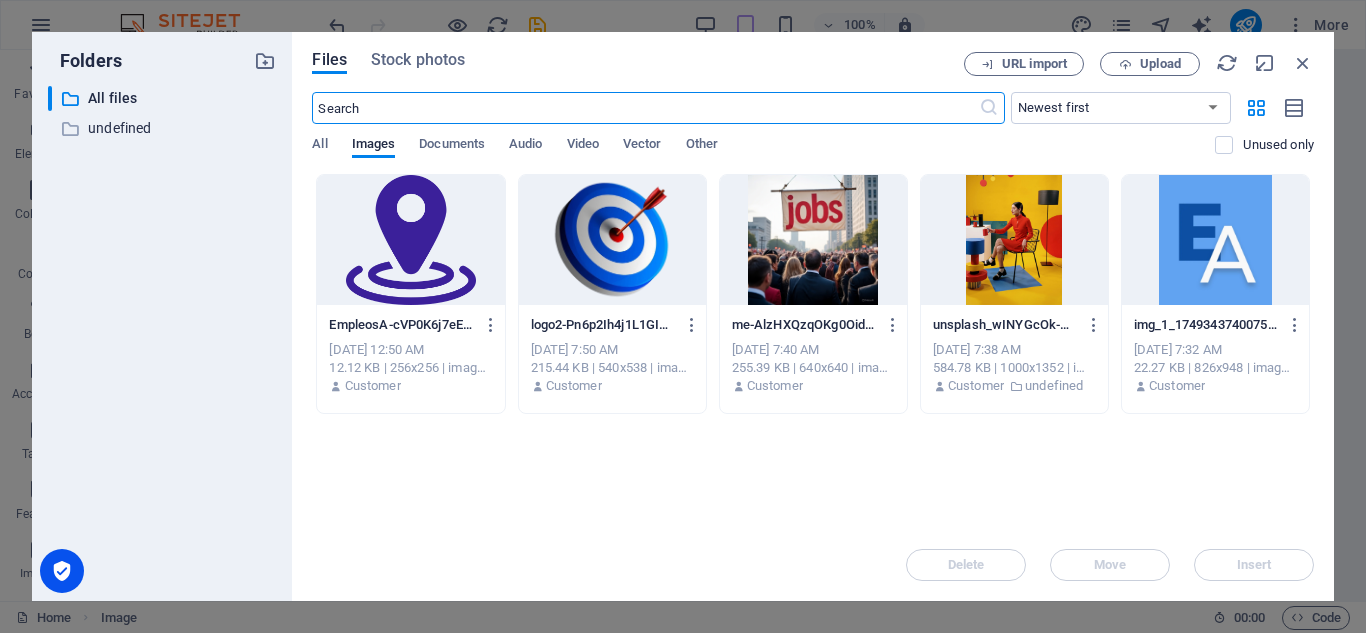scroll, scrollTop: 251, scrollLeft: 0, axis: vertical 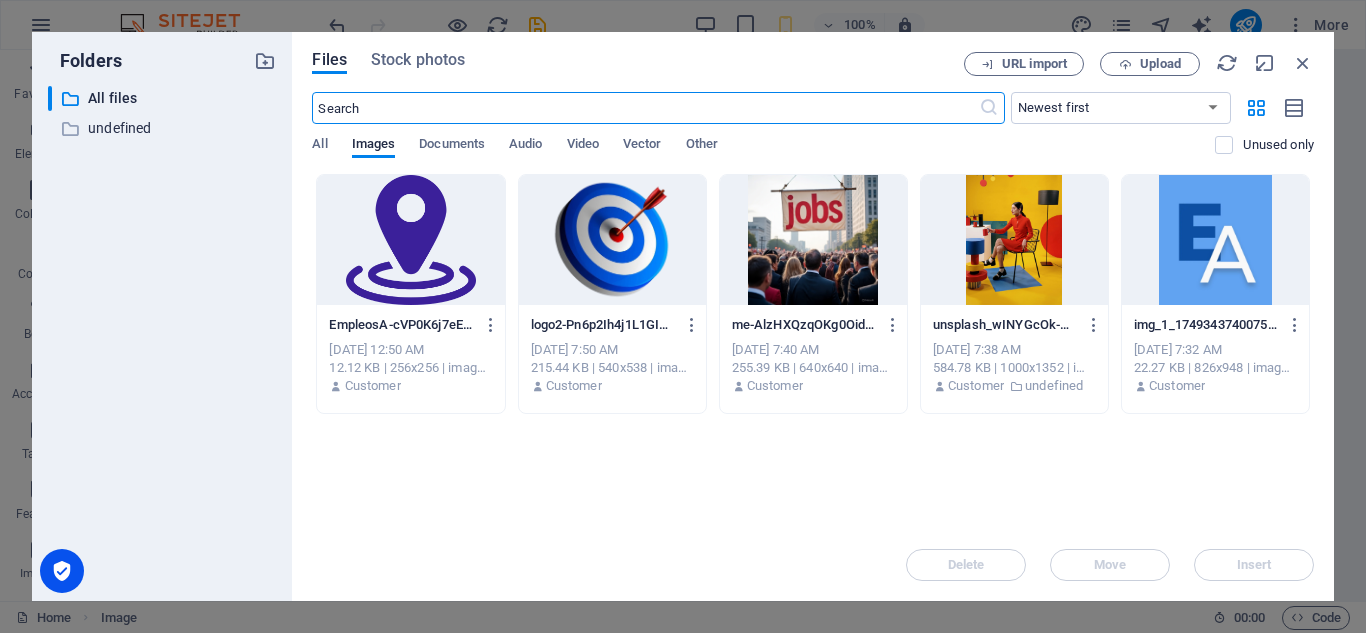 click at bounding box center (813, 240) 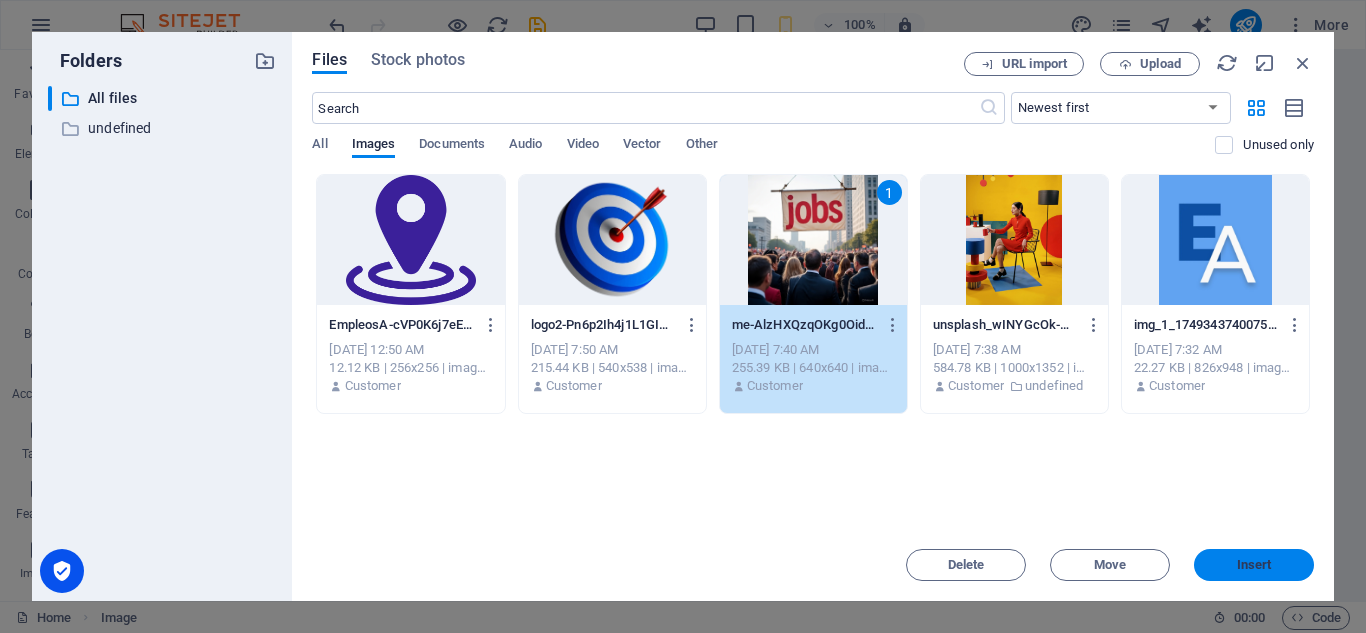click on "Insert" at bounding box center (1254, 565) 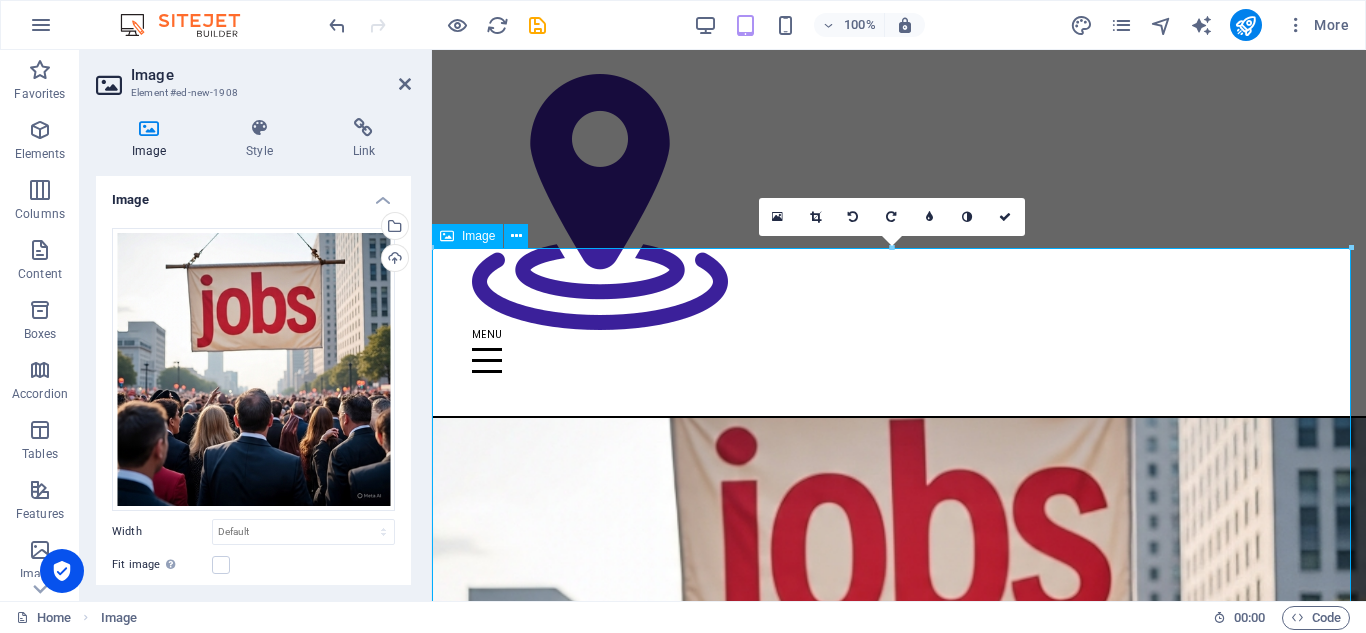 scroll, scrollTop: 288, scrollLeft: 0, axis: vertical 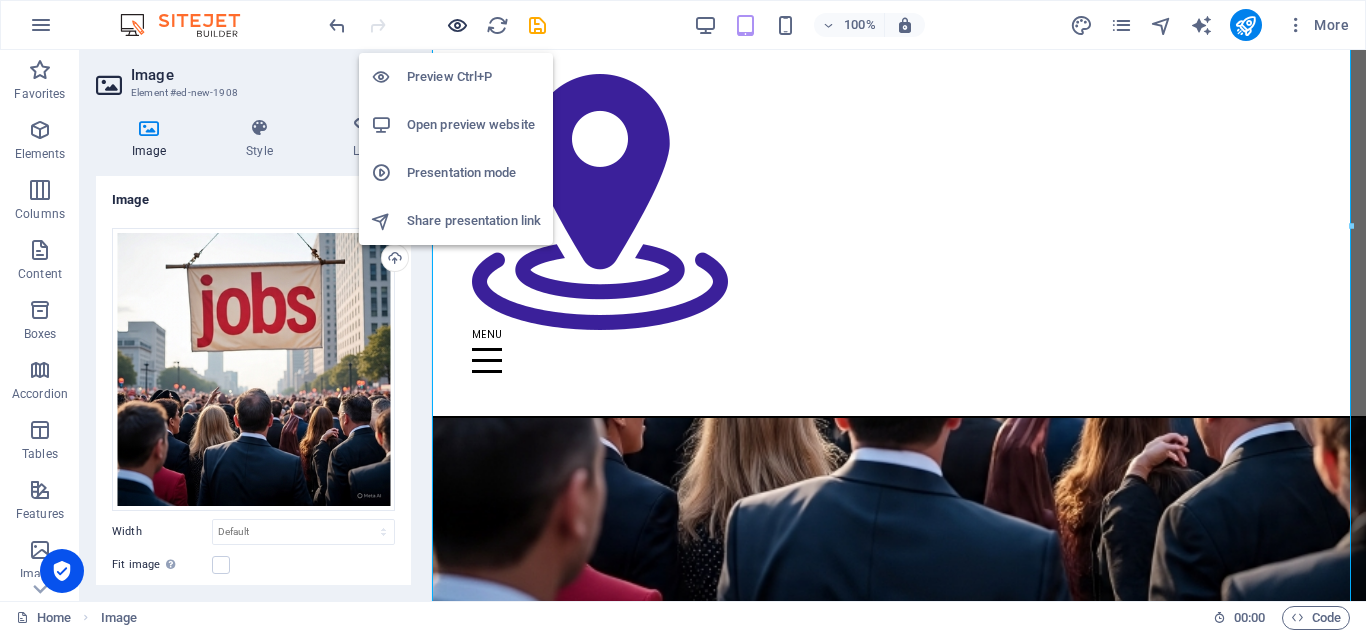 click at bounding box center [457, 25] 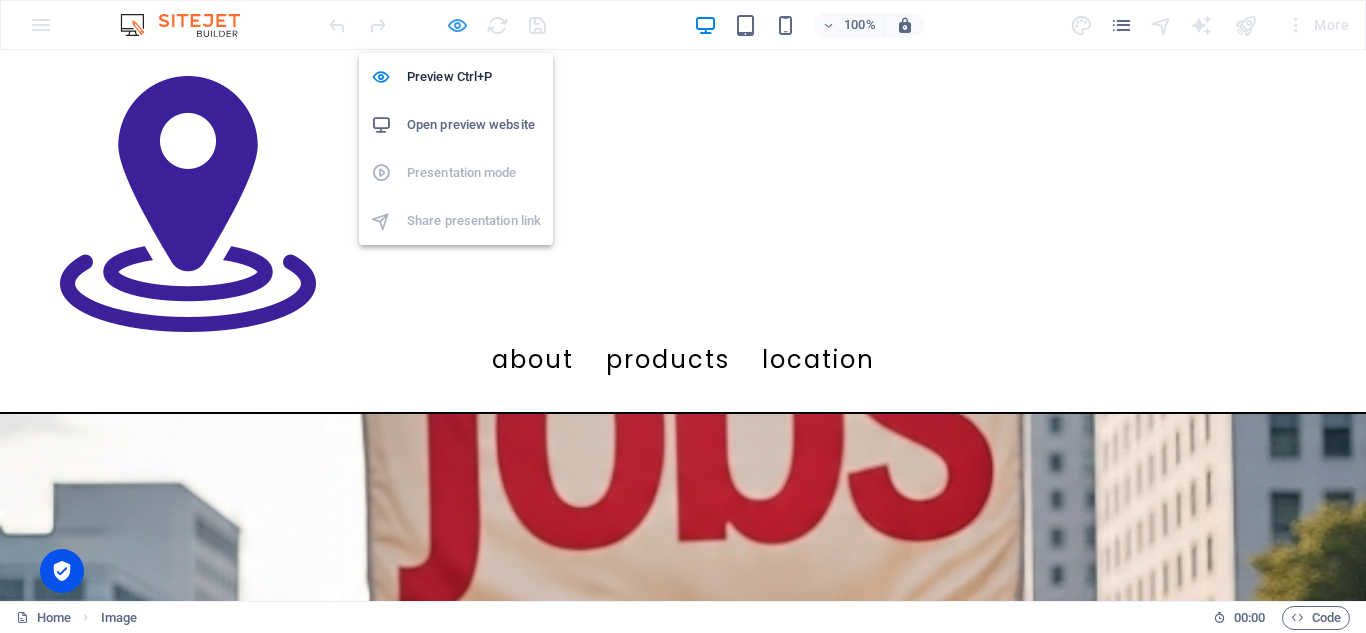 scroll, scrollTop: 1044, scrollLeft: 0, axis: vertical 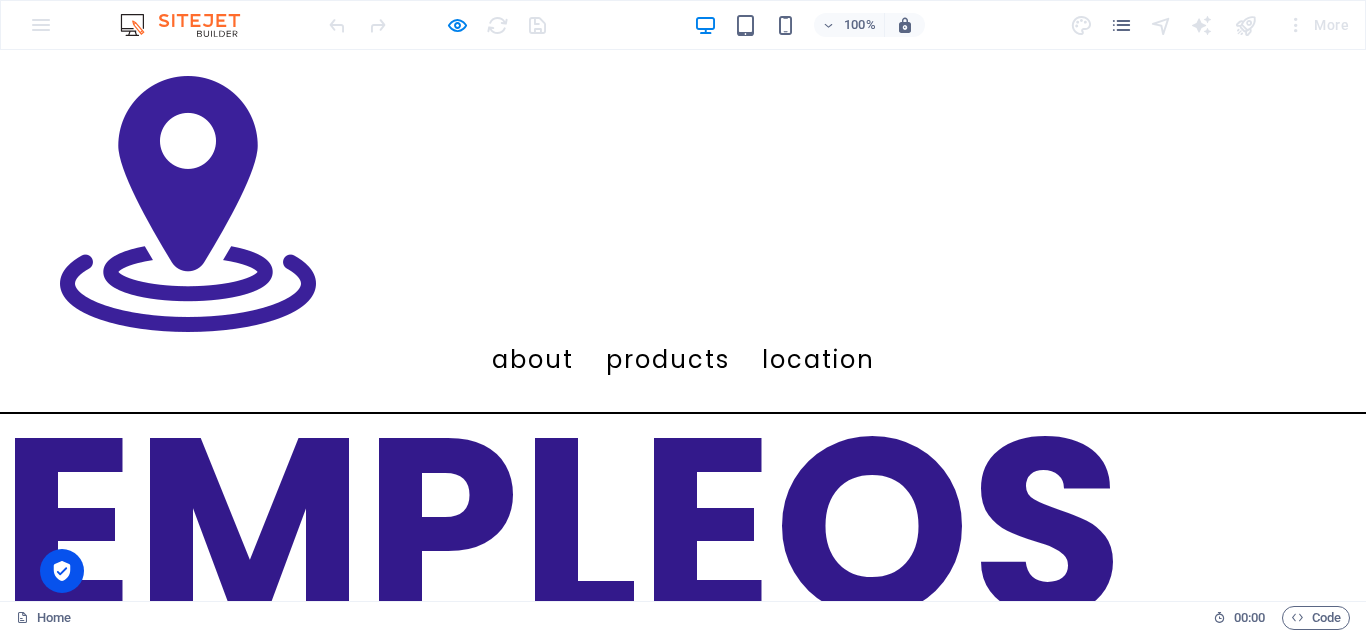 click at bounding box center [190, 25] 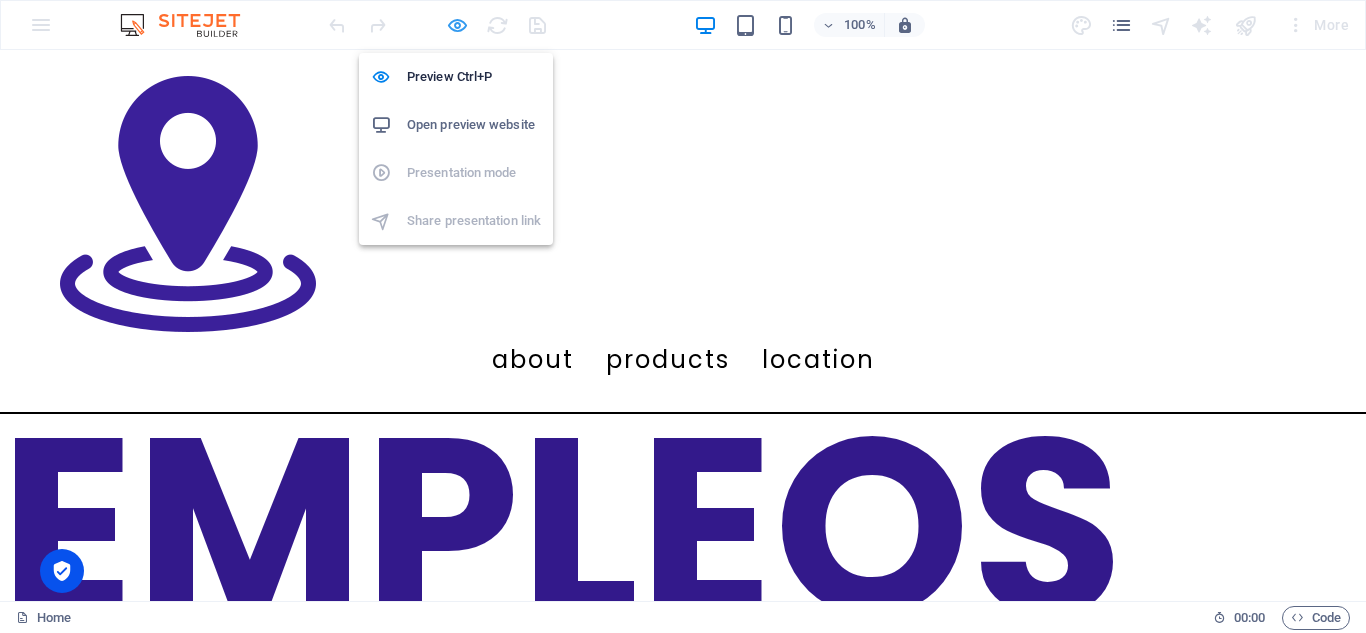 click at bounding box center [457, 25] 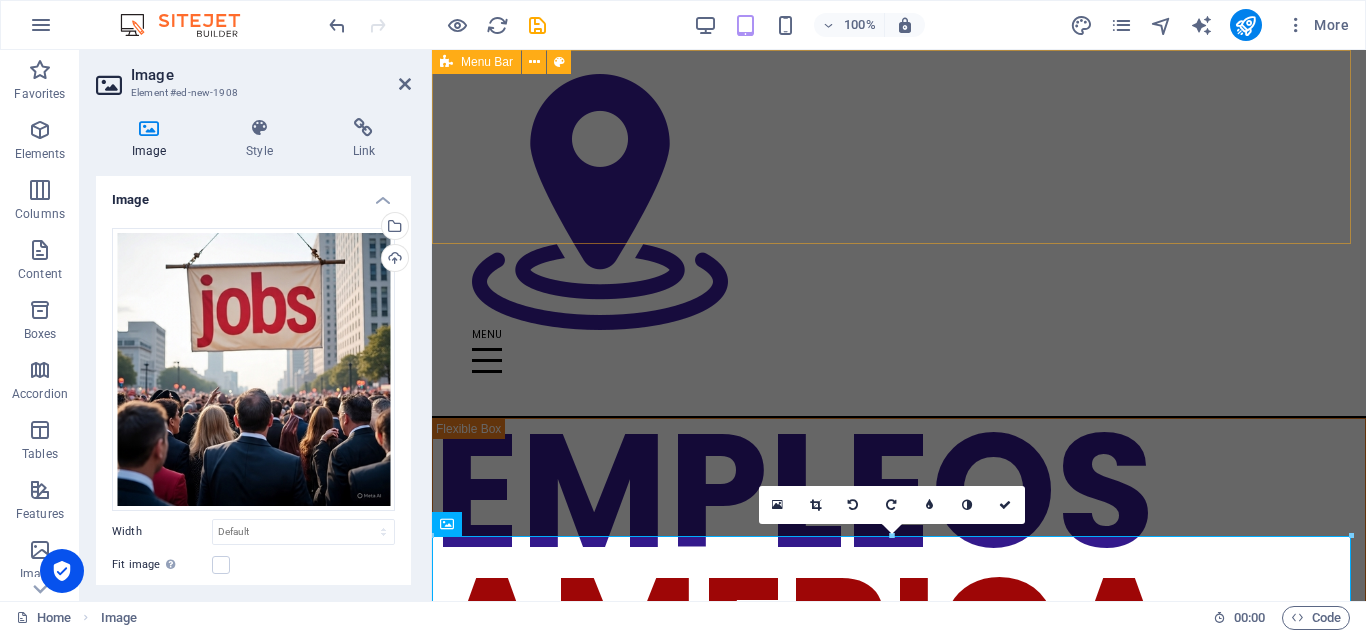 click on "About Products Location" at bounding box center [899, 234] 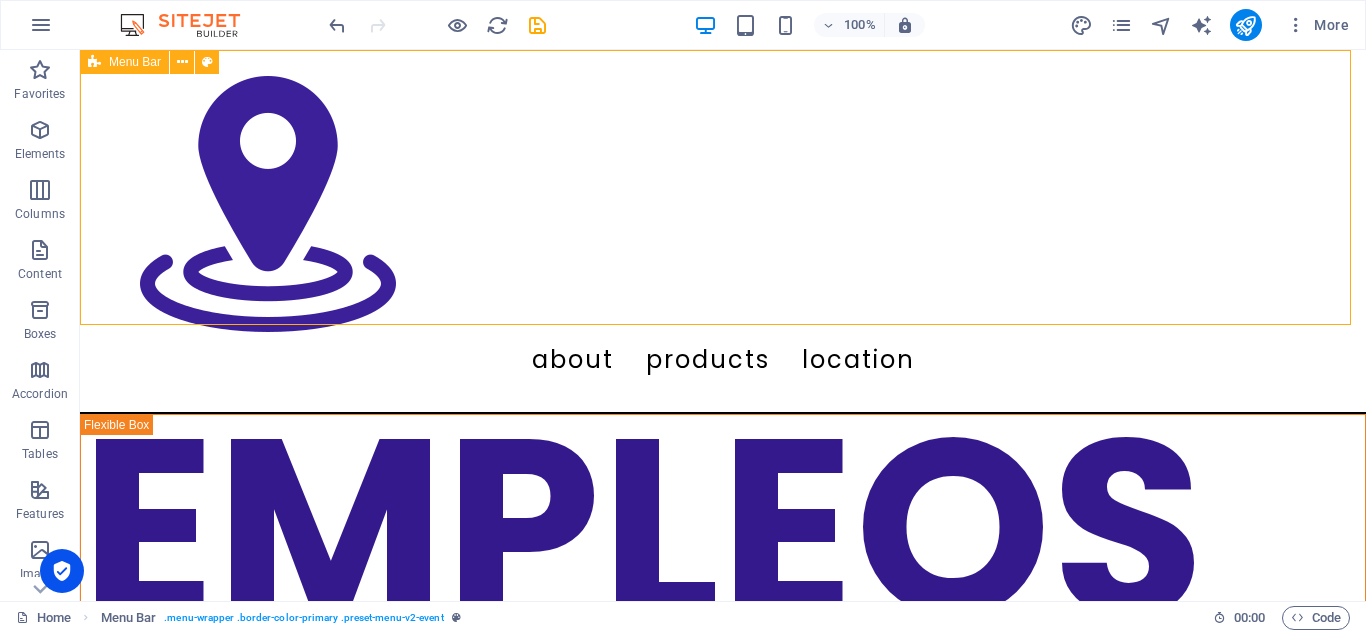 click at bounding box center [94, 62] 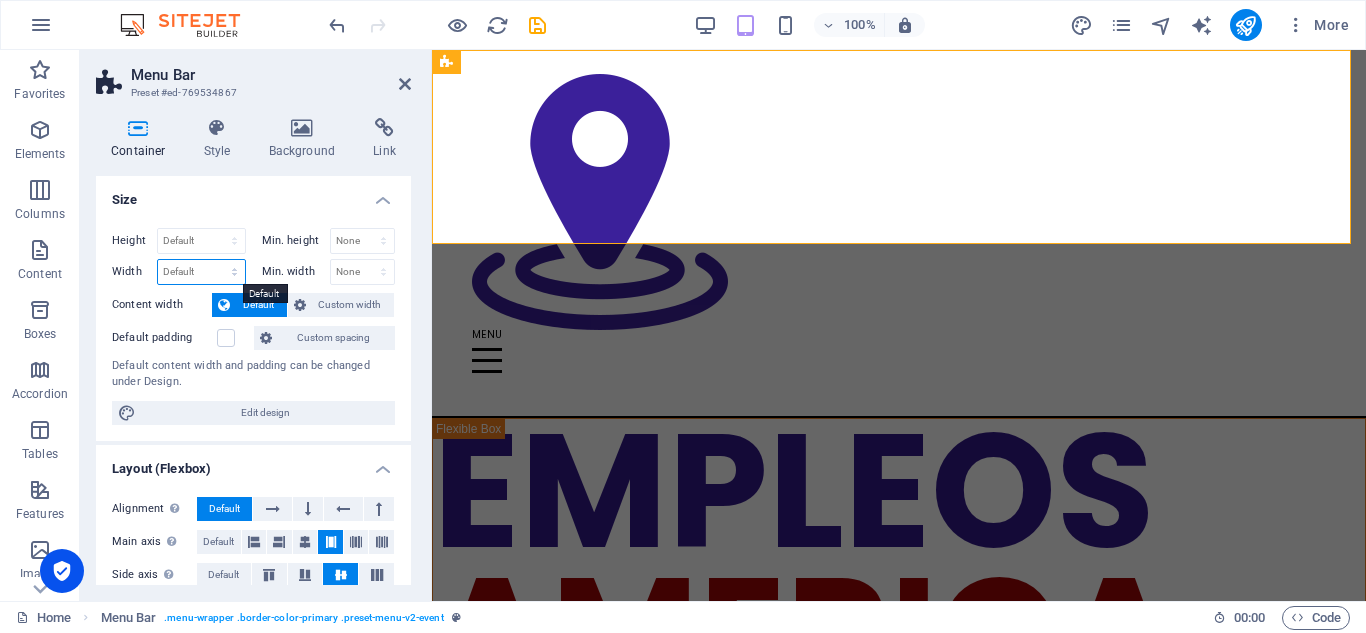click on "Default px rem % em vh vw" at bounding box center [201, 272] 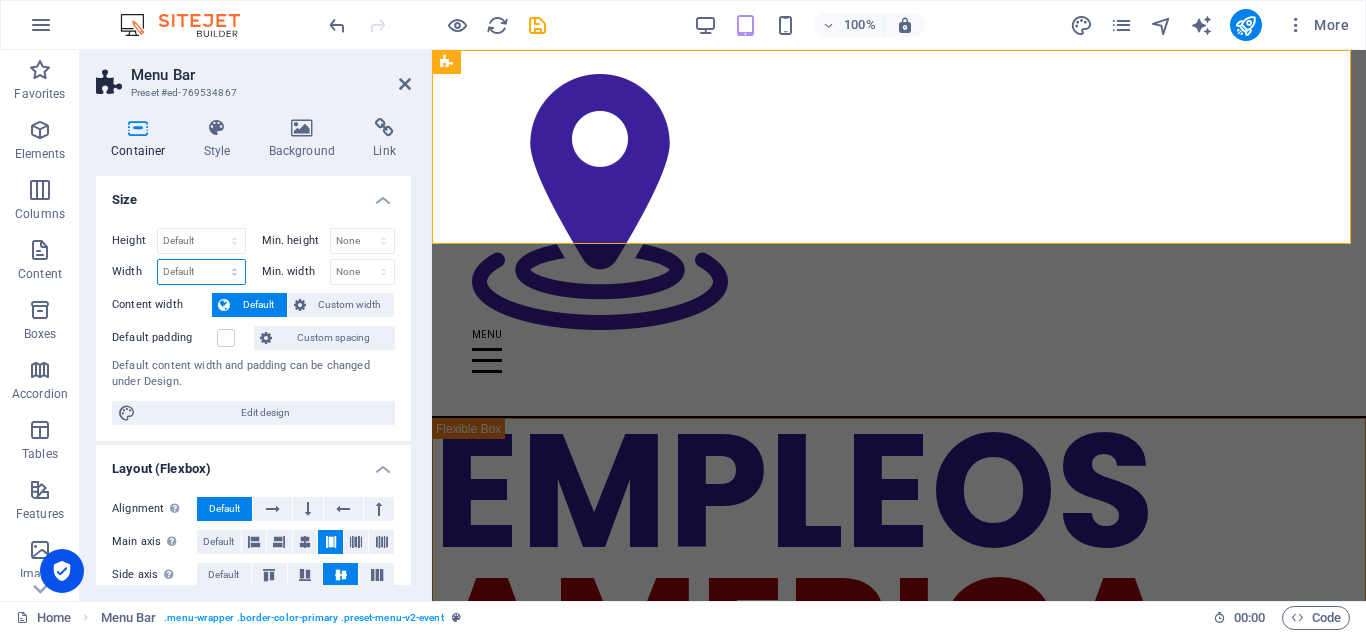 click on "Default px rem % em vh vw" at bounding box center (201, 272) 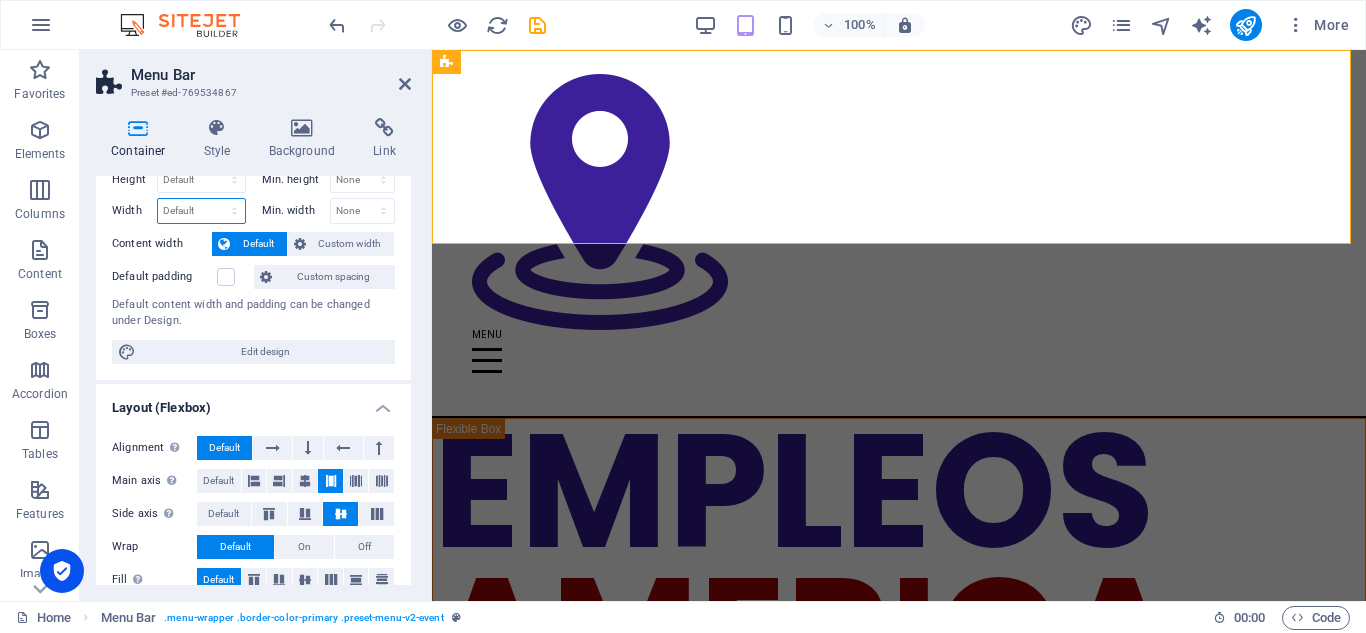 scroll, scrollTop: 67, scrollLeft: 0, axis: vertical 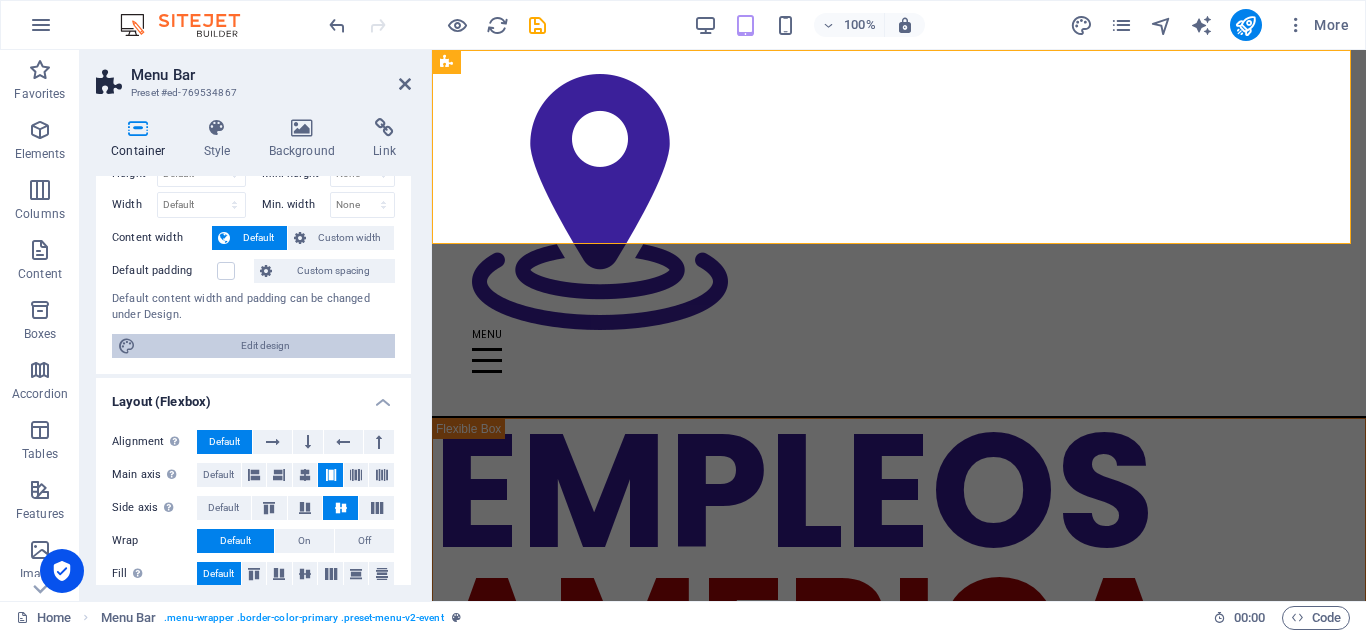 click on "Edit design" at bounding box center (265, 346) 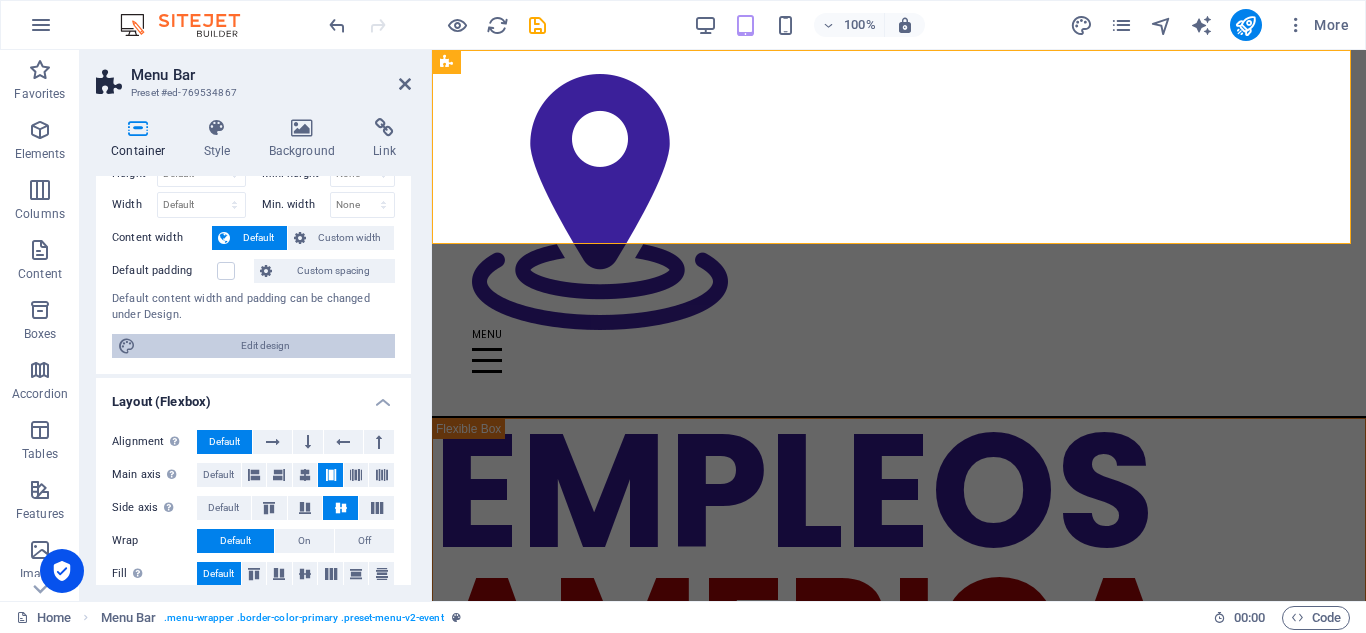 select on "px" 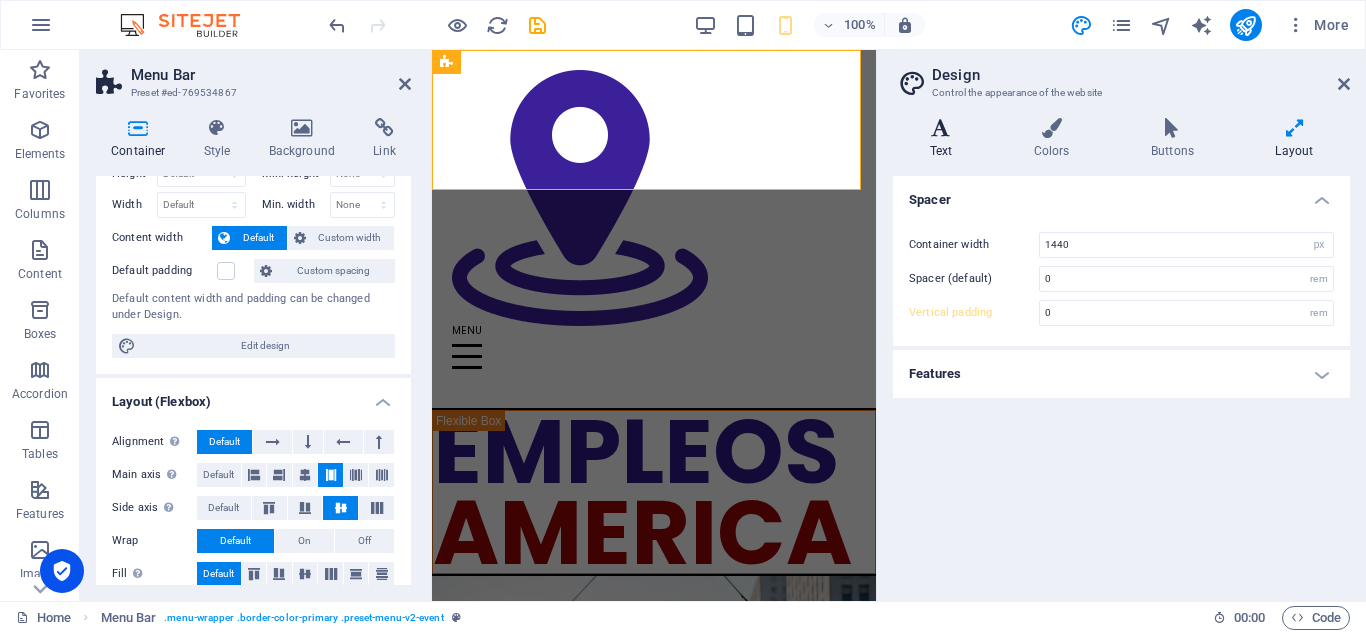 click at bounding box center [941, 128] 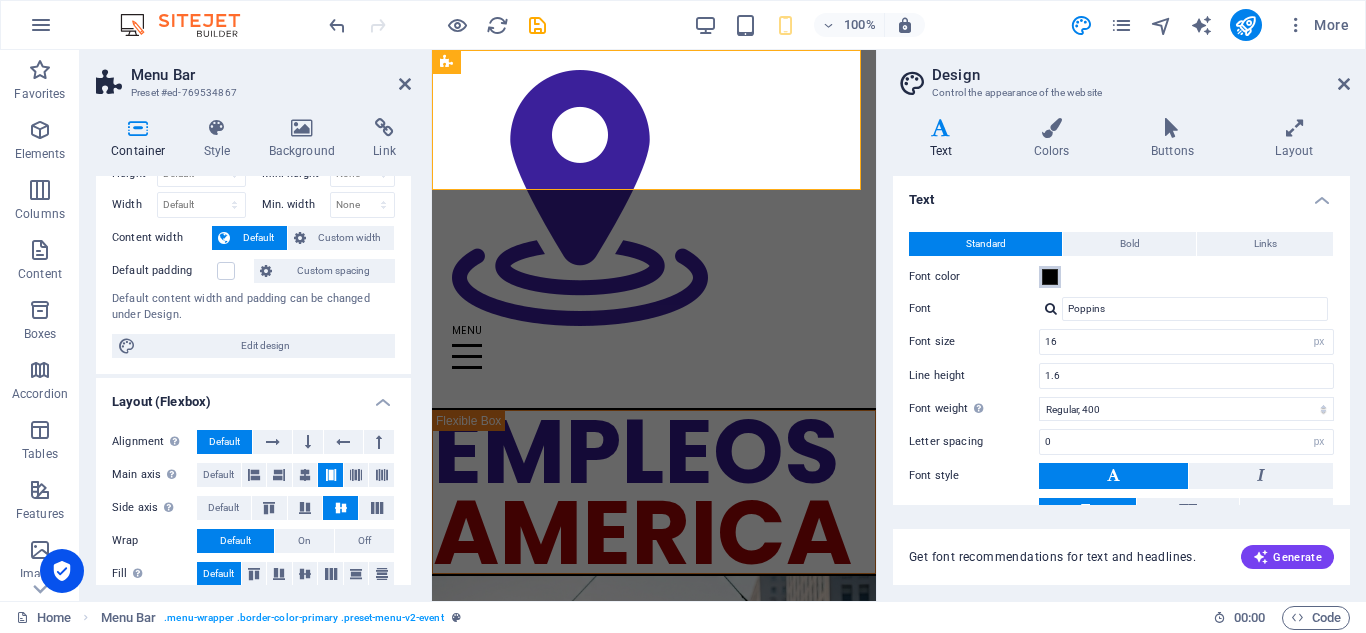 click at bounding box center [1050, 277] 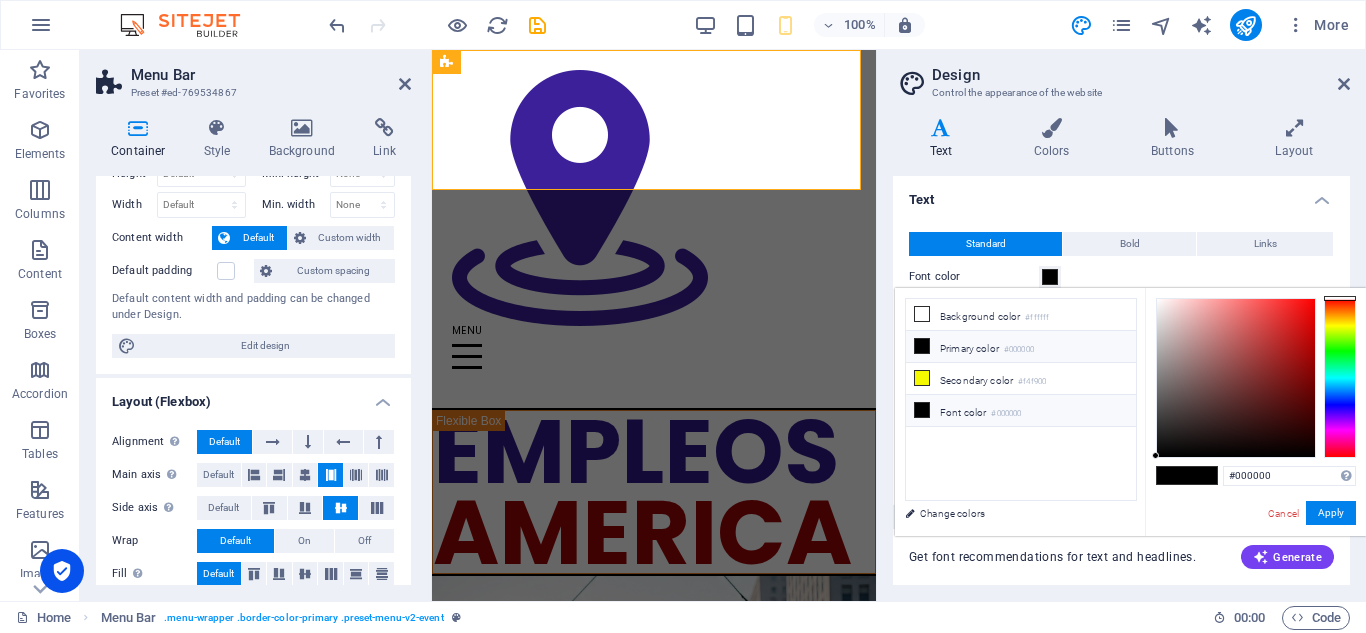 click on "Font color
#000000" at bounding box center (1021, 411) 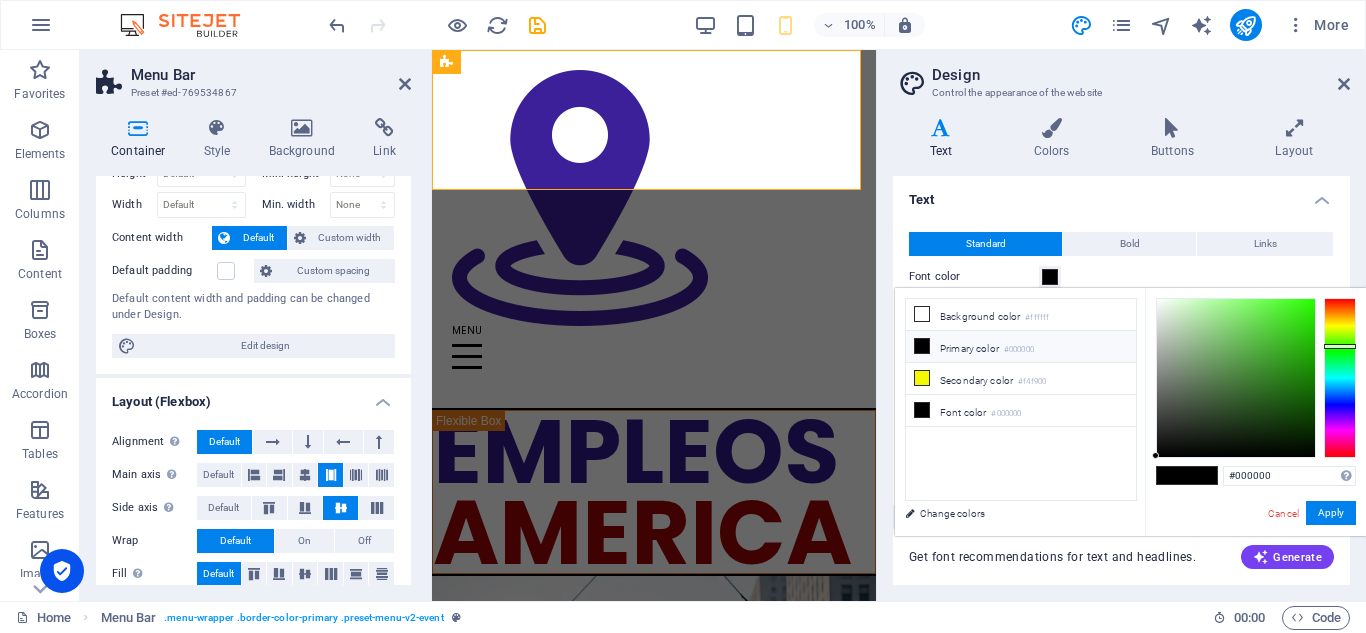 click at bounding box center [1340, 378] 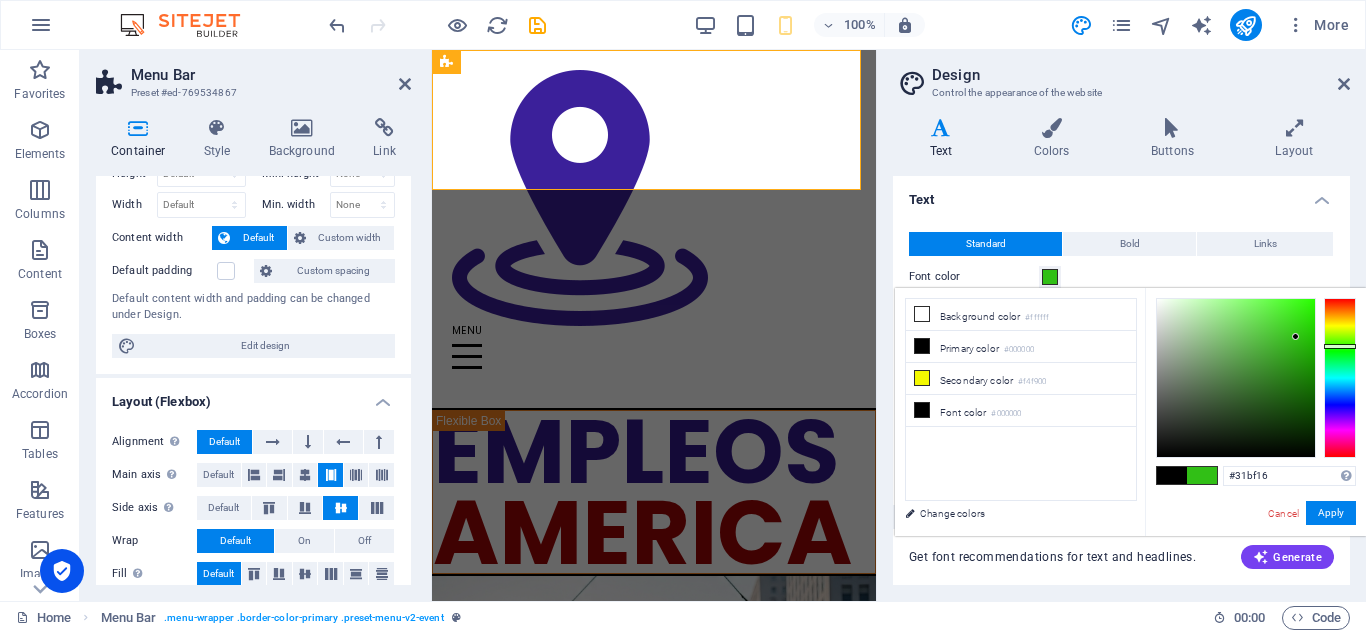 click at bounding box center (1236, 378) 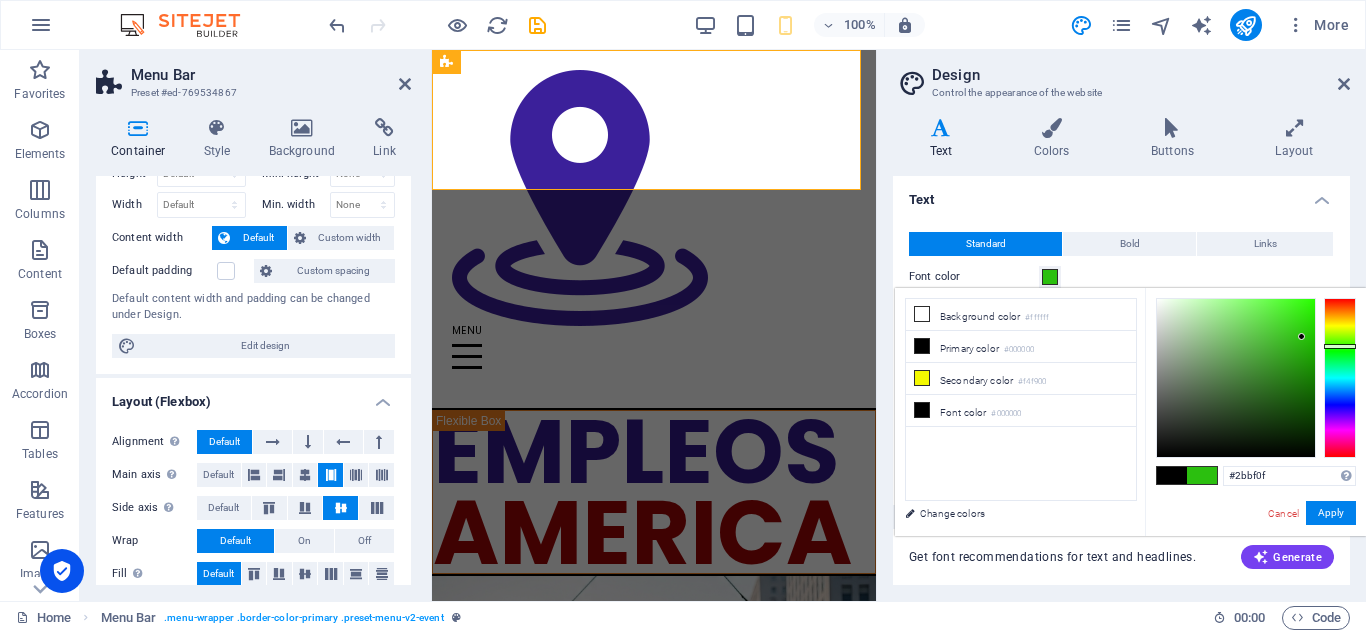 click at bounding box center [1236, 378] 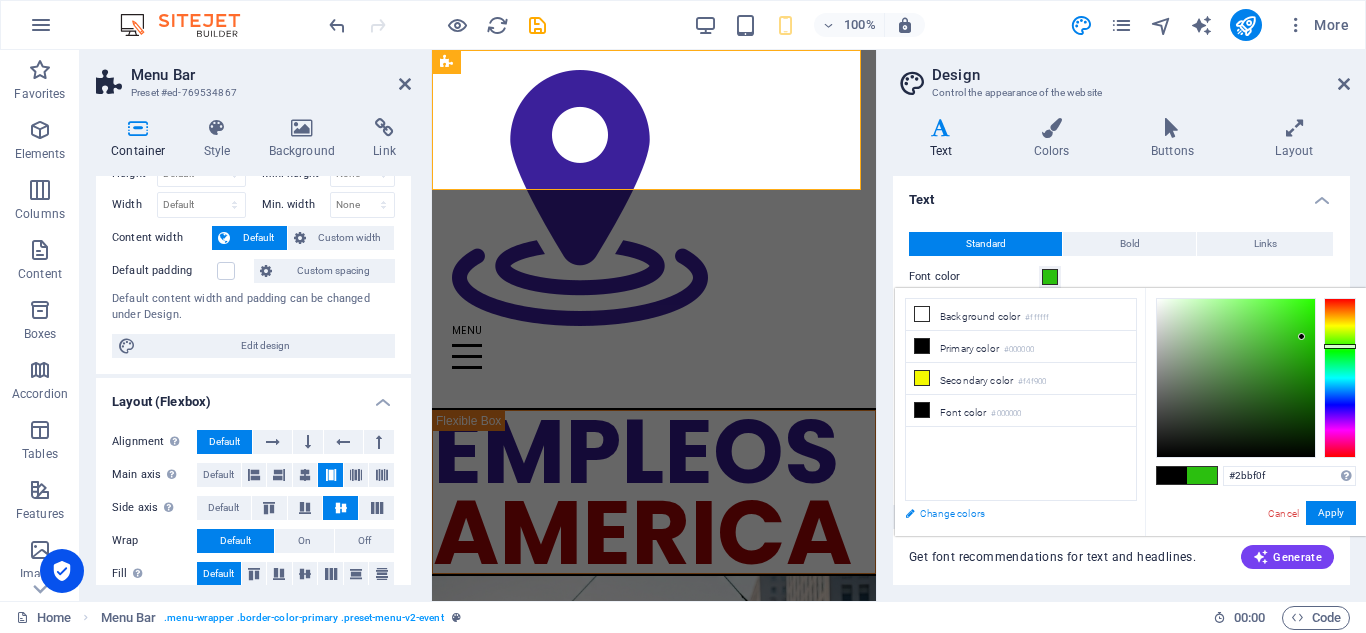 click on "Change colors" at bounding box center [1011, 513] 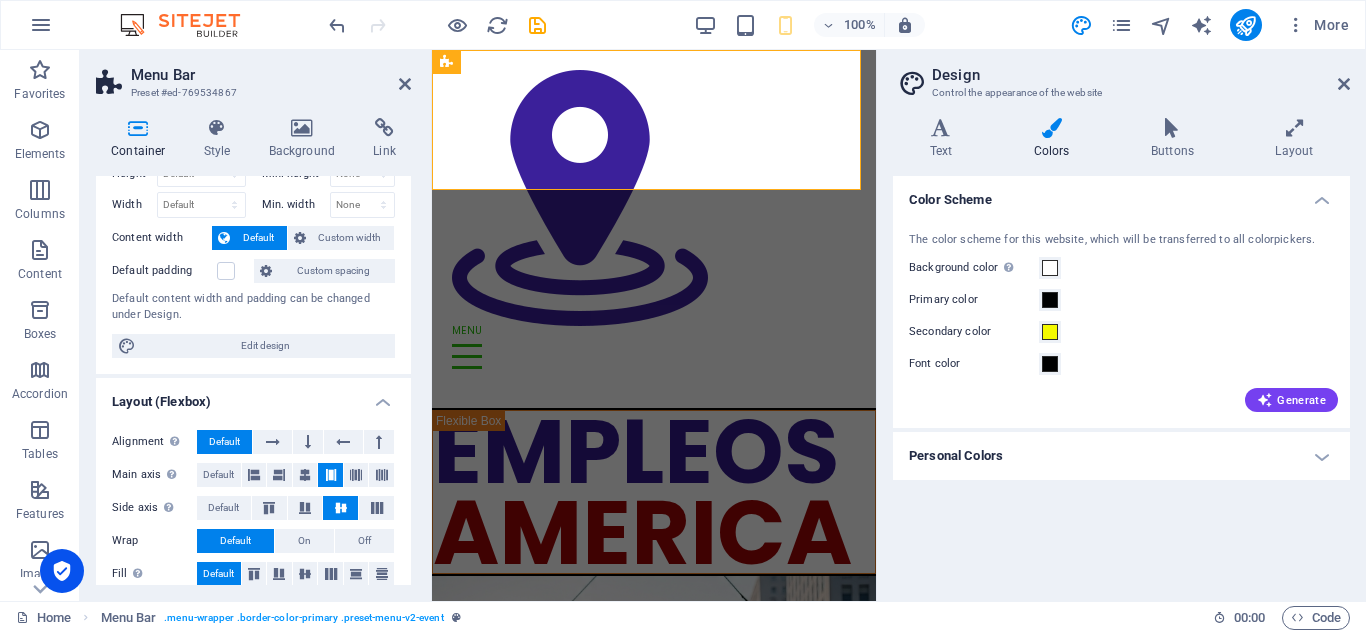click on "Font color" at bounding box center (974, 364) 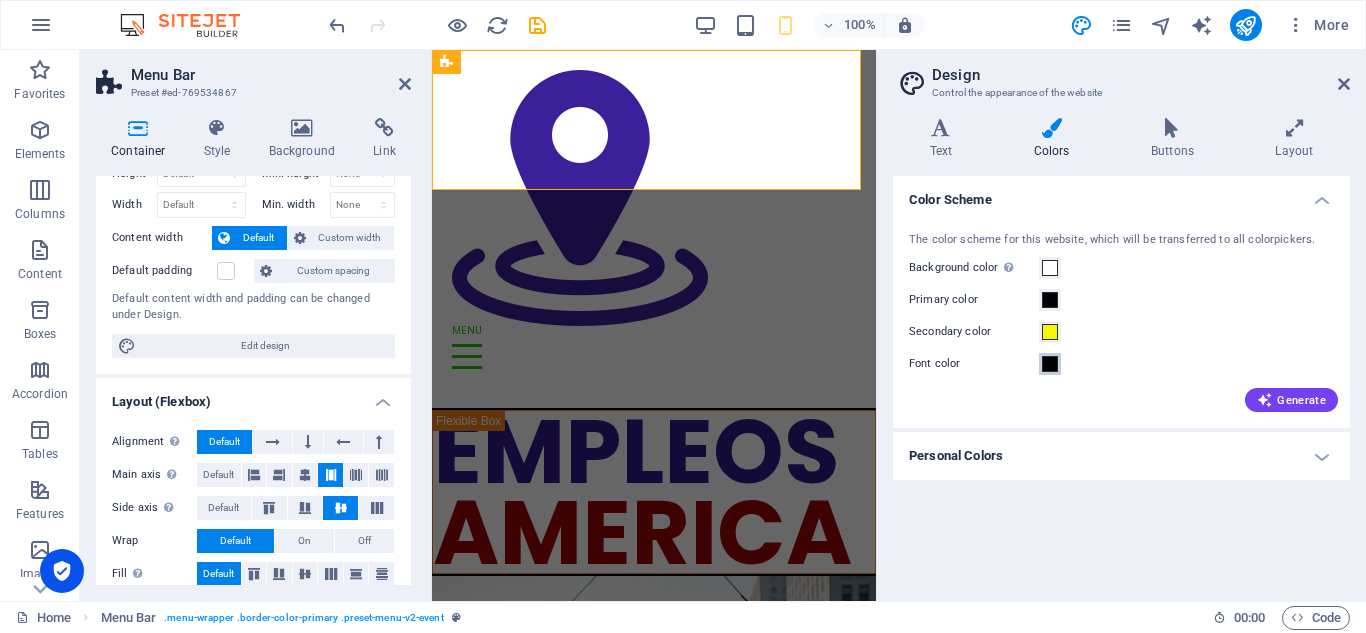 click on "Font color" at bounding box center (1050, 364) 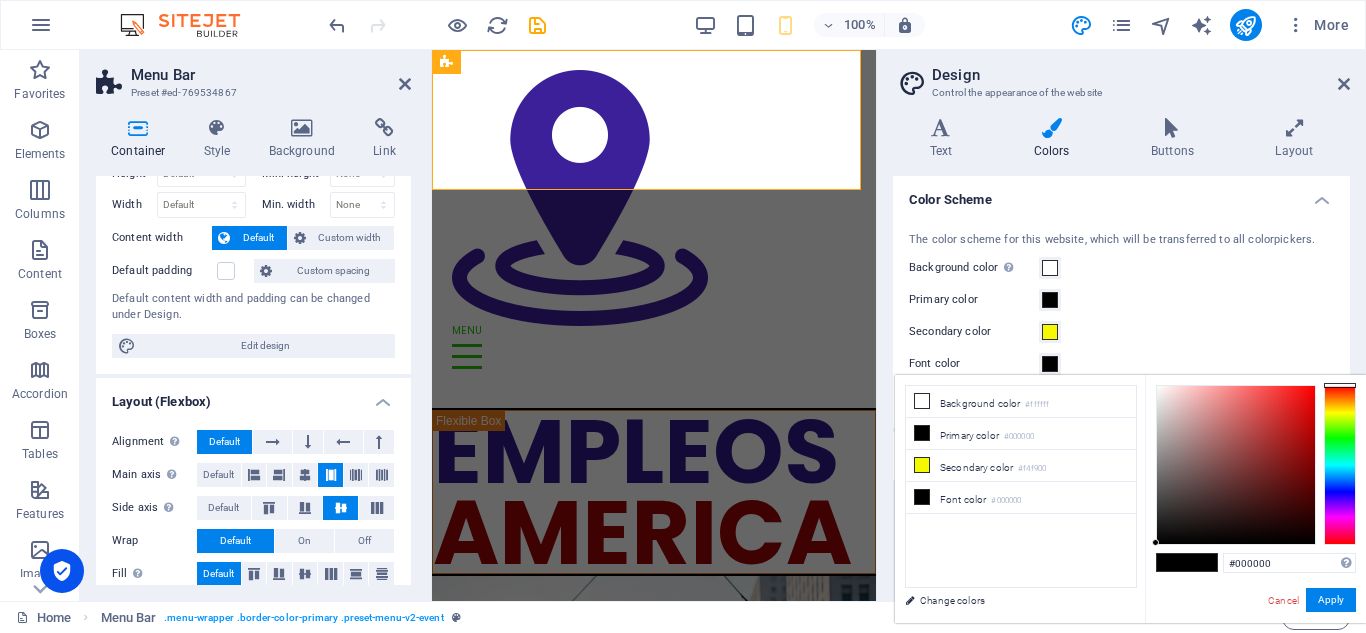 click at bounding box center (1050, 364) 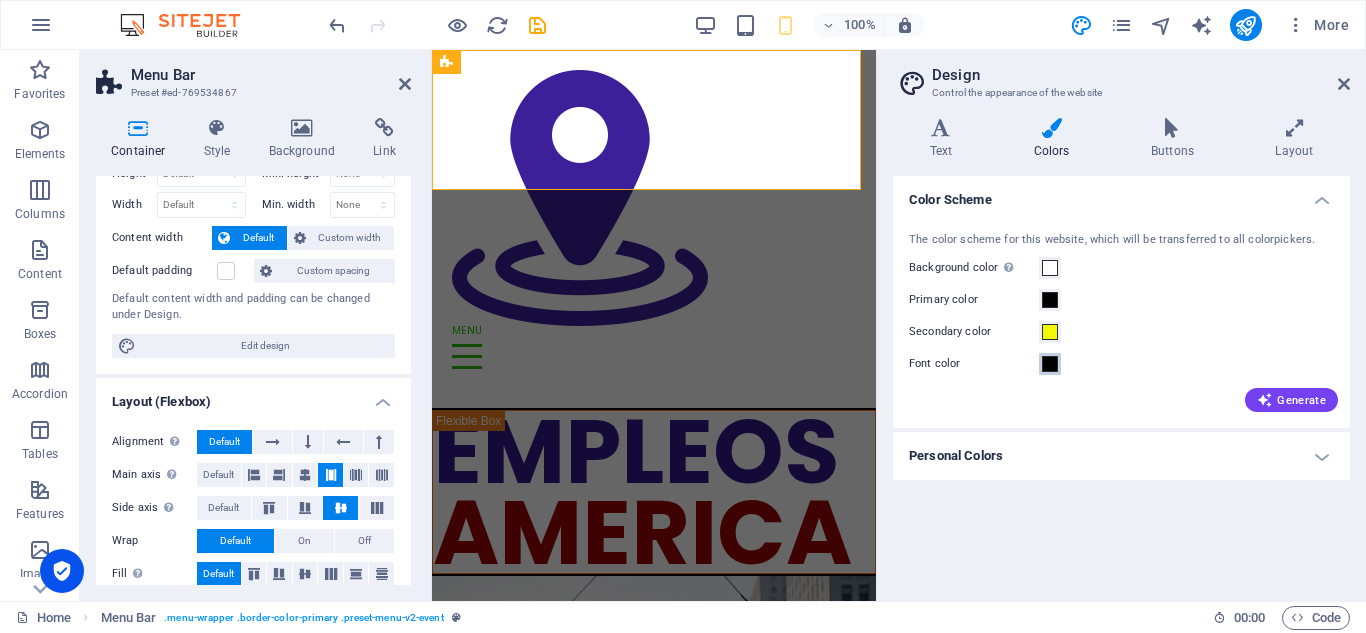 click at bounding box center (1050, 364) 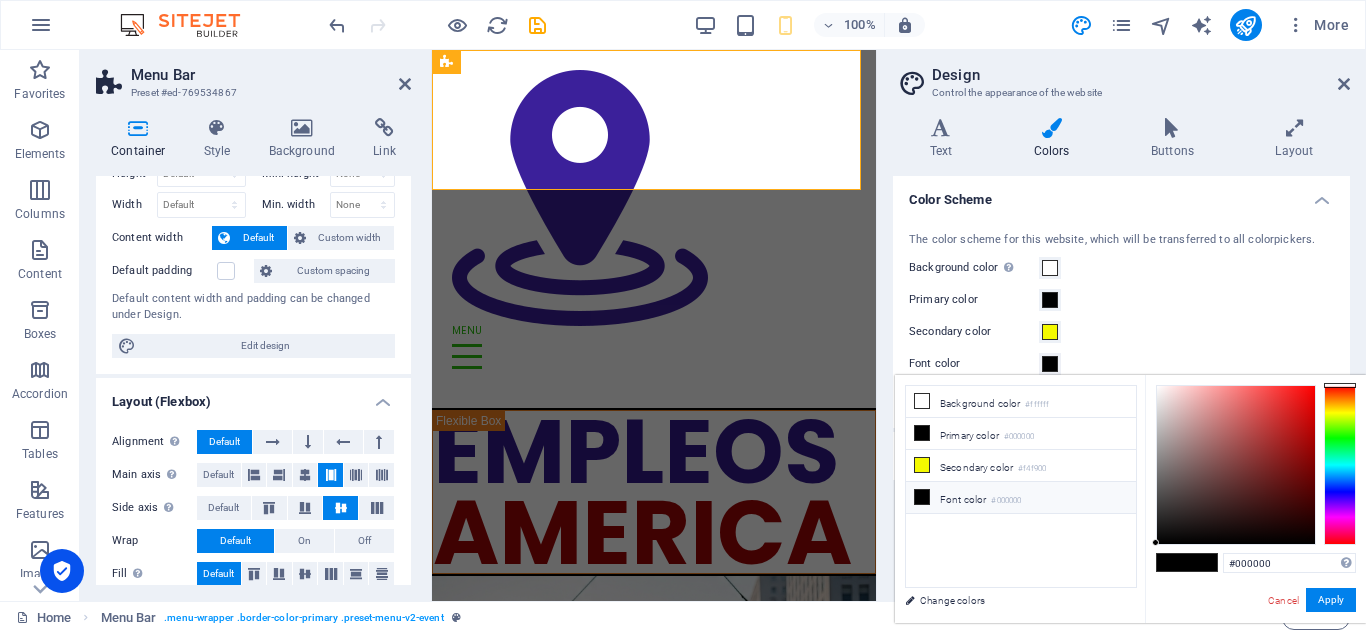 click on "Font color
#000000" at bounding box center [1021, 498] 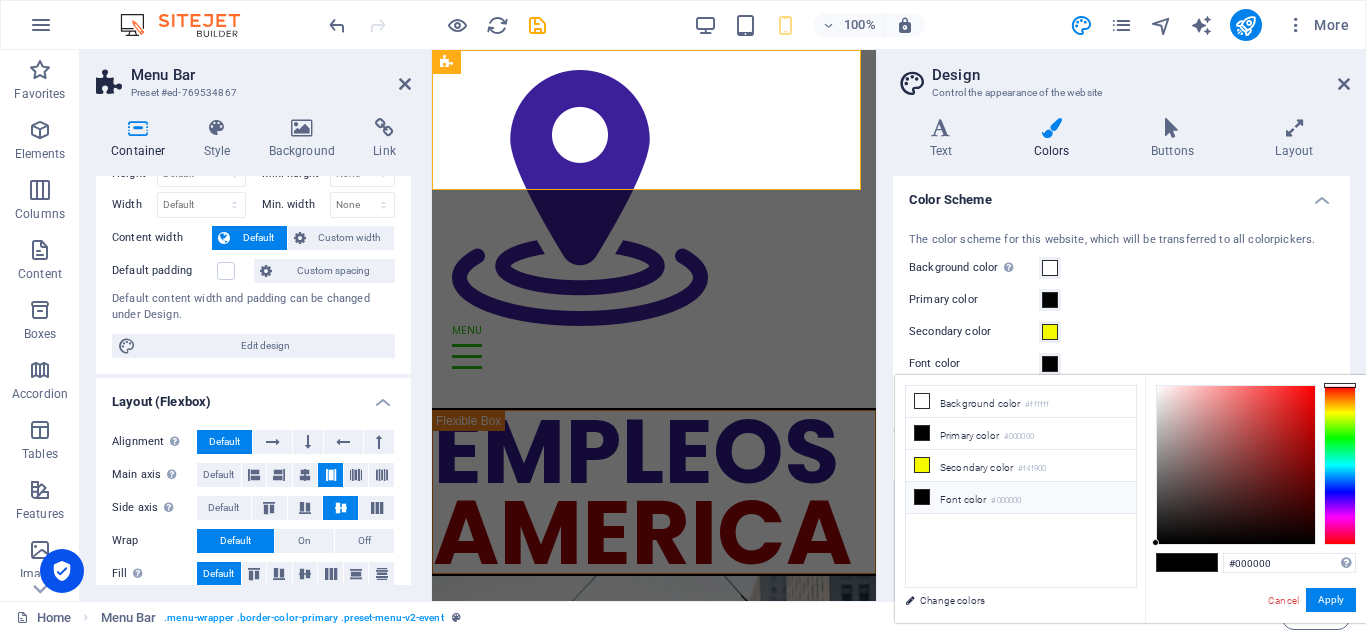 click on "Font color
#000000" at bounding box center (1021, 498) 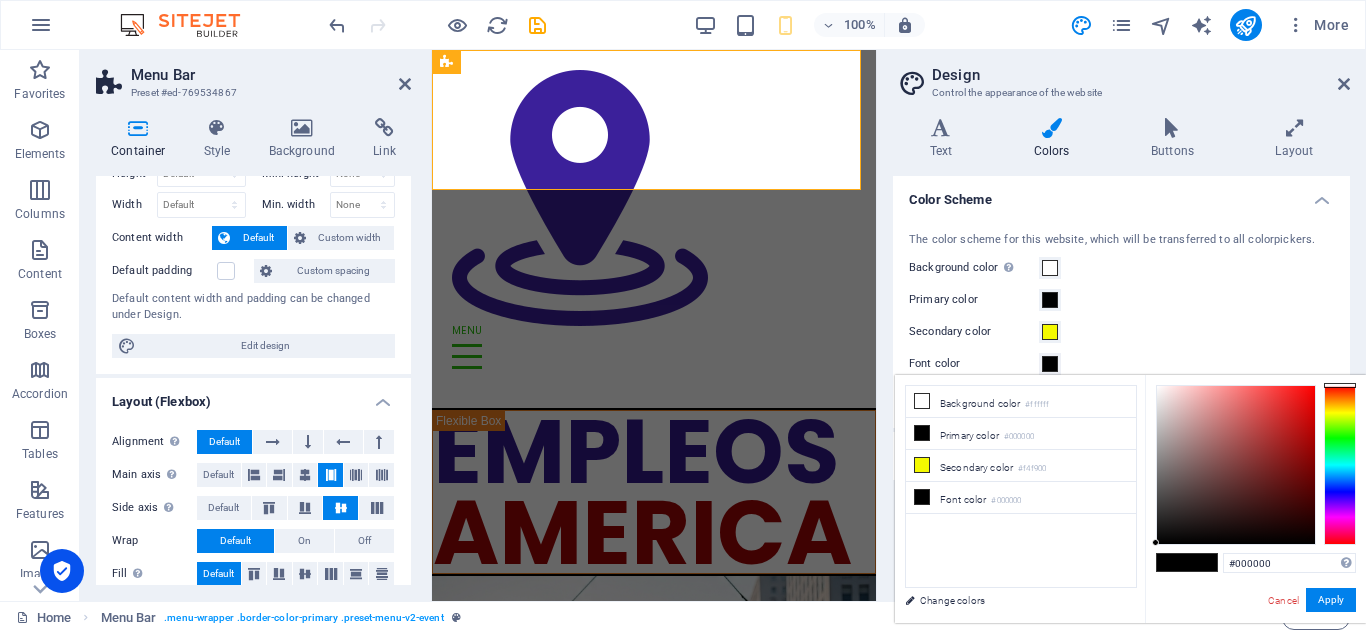 click at bounding box center [1340, 465] 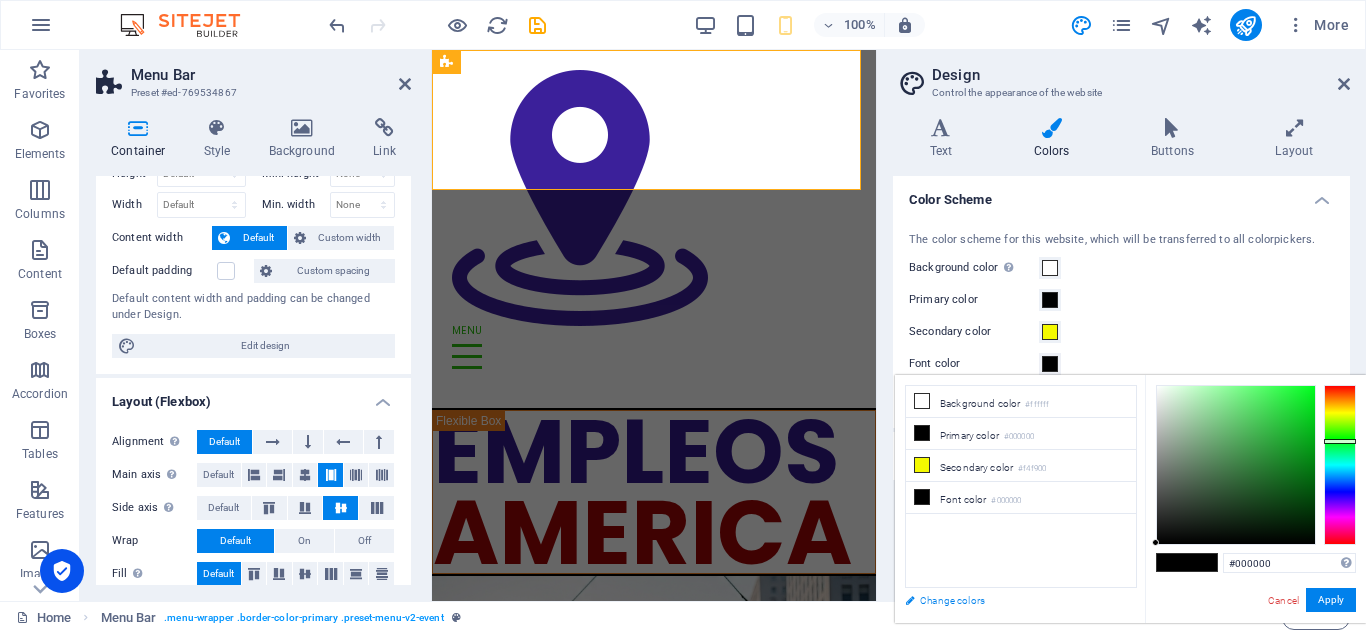 click on "Change colors" at bounding box center [1011, 600] 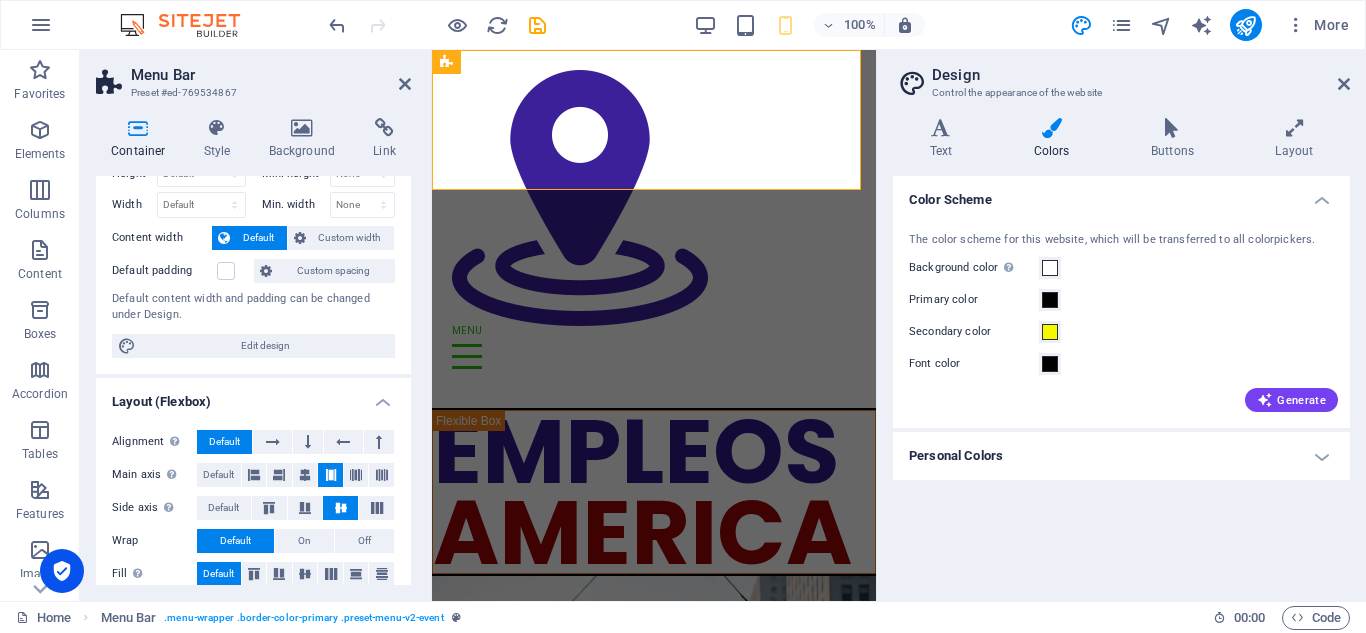 click on "Personal Colors" at bounding box center (1121, 456) 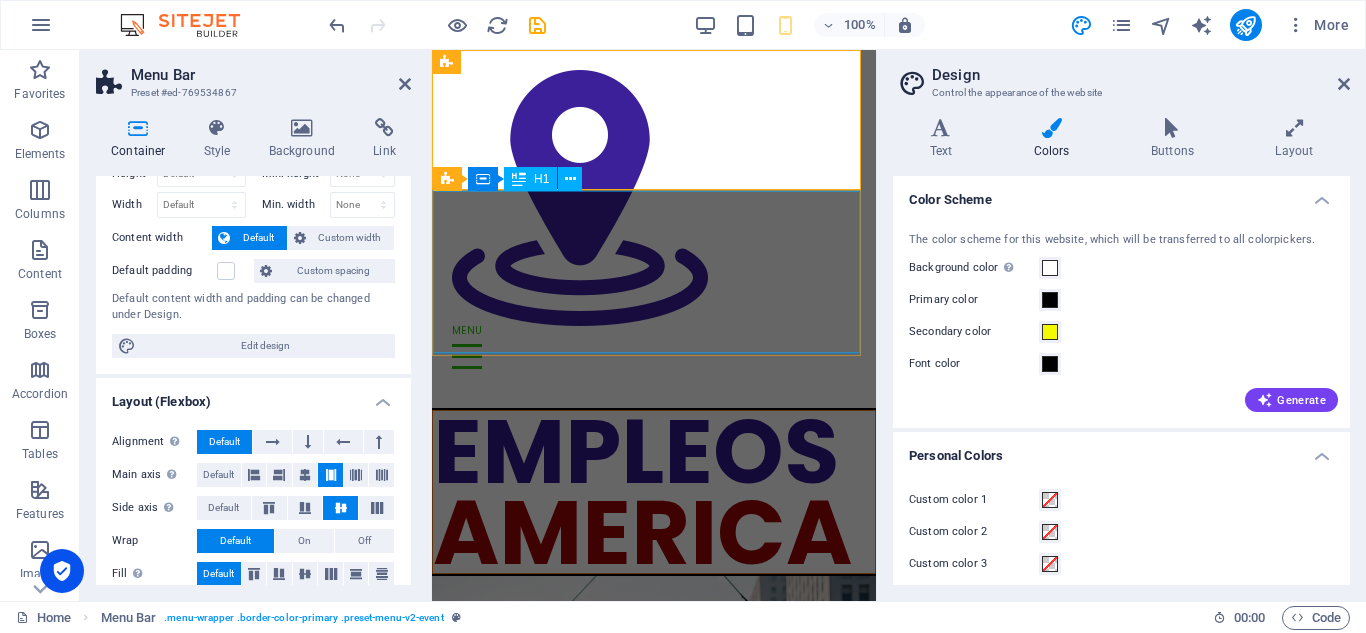 click on "EMPLEOS AMERICA" at bounding box center (654, 492) 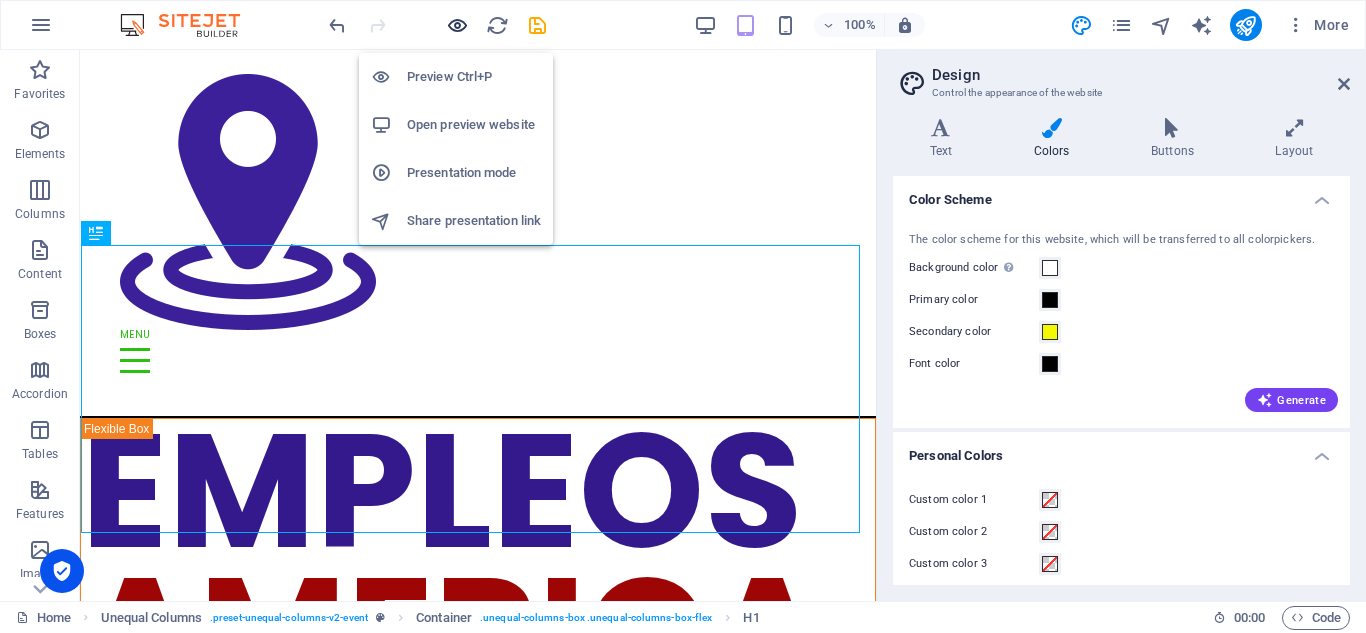 click at bounding box center [457, 25] 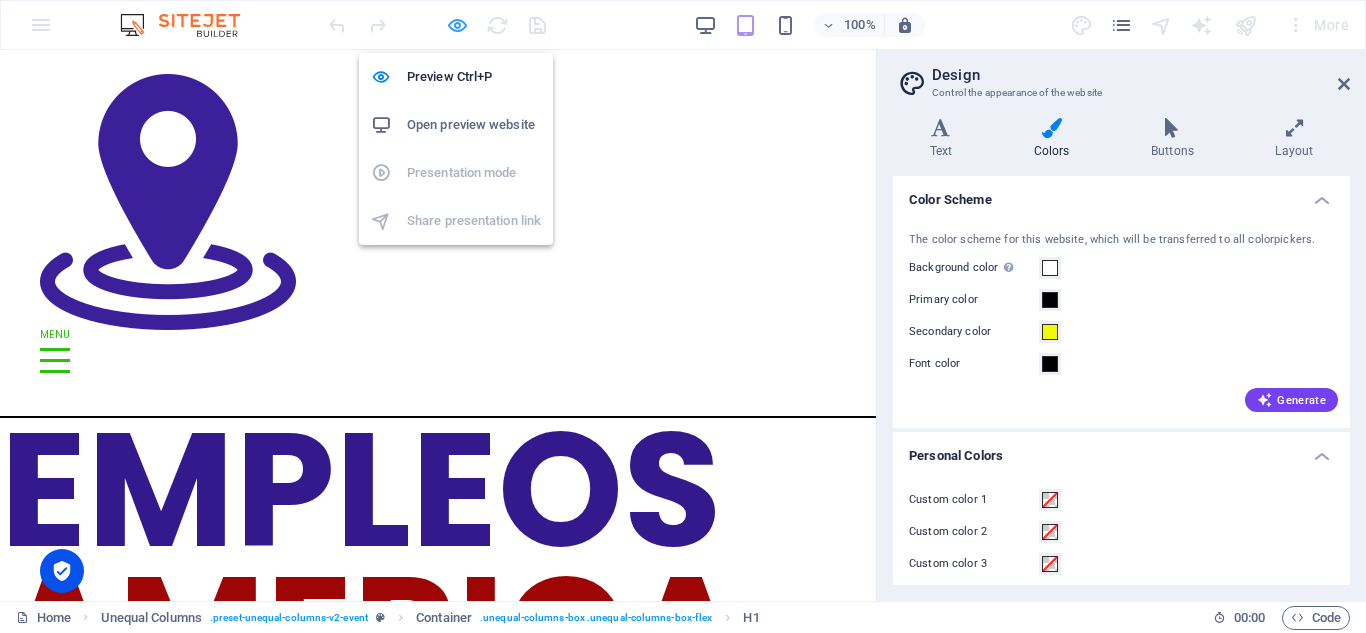 click at bounding box center (457, 25) 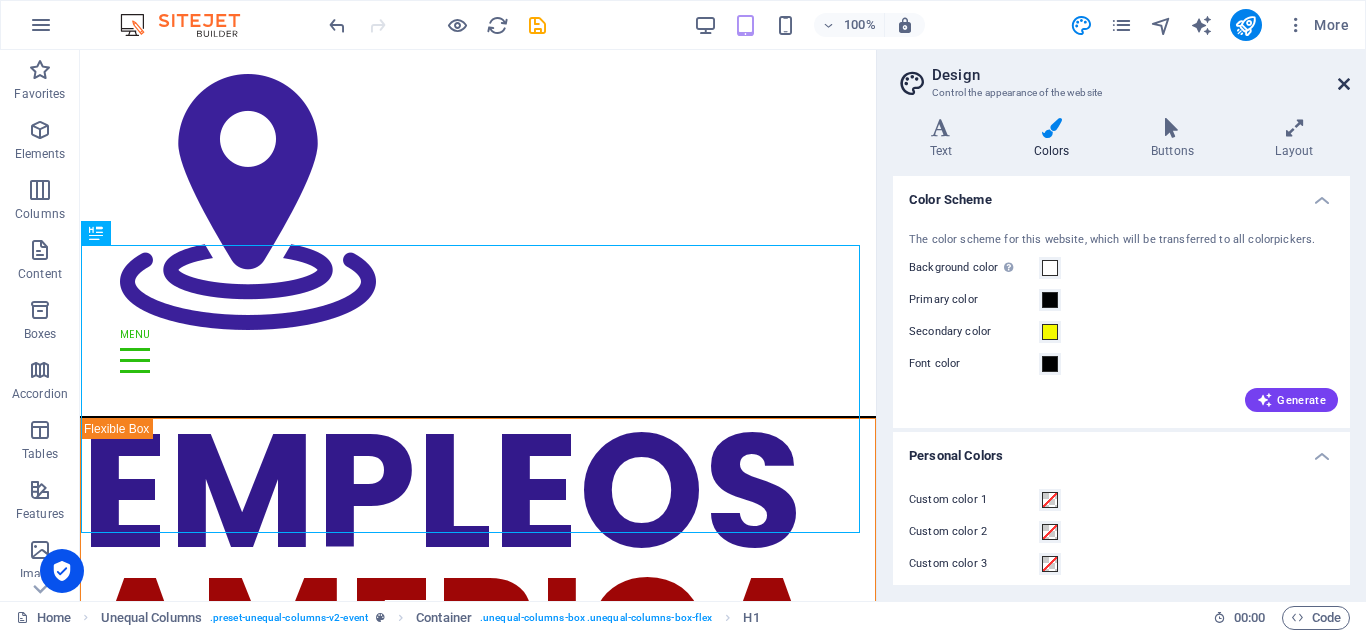 click at bounding box center (1344, 84) 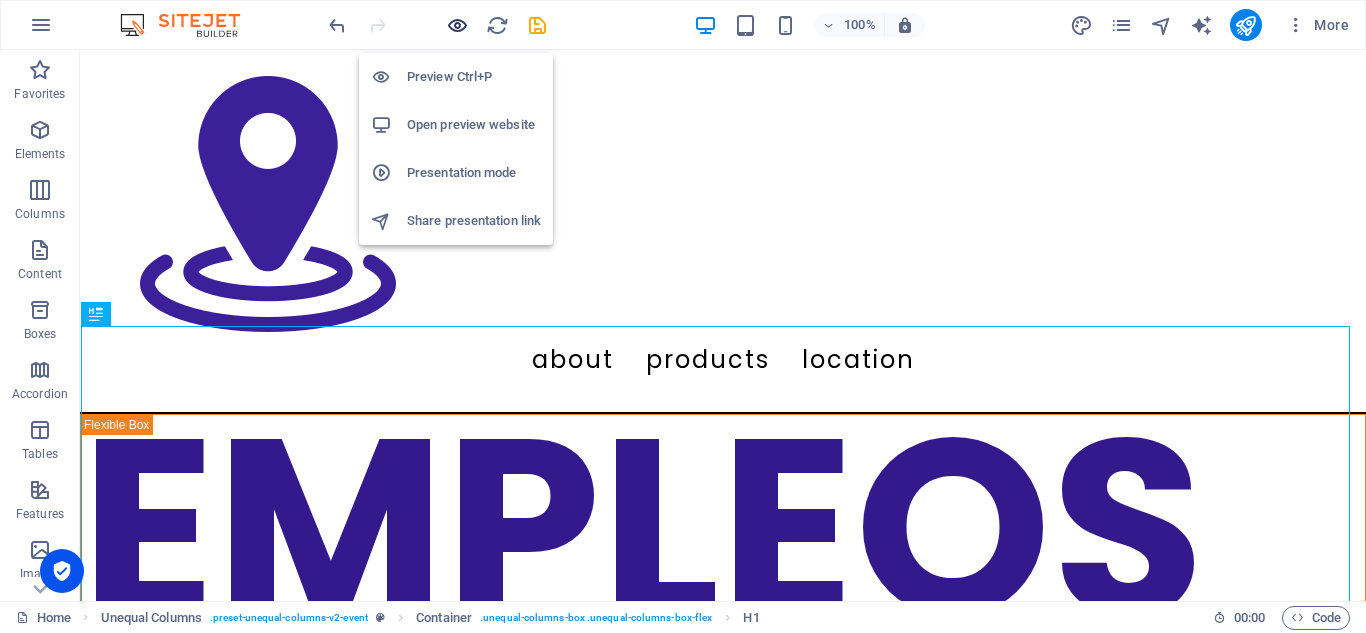 click at bounding box center (457, 25) 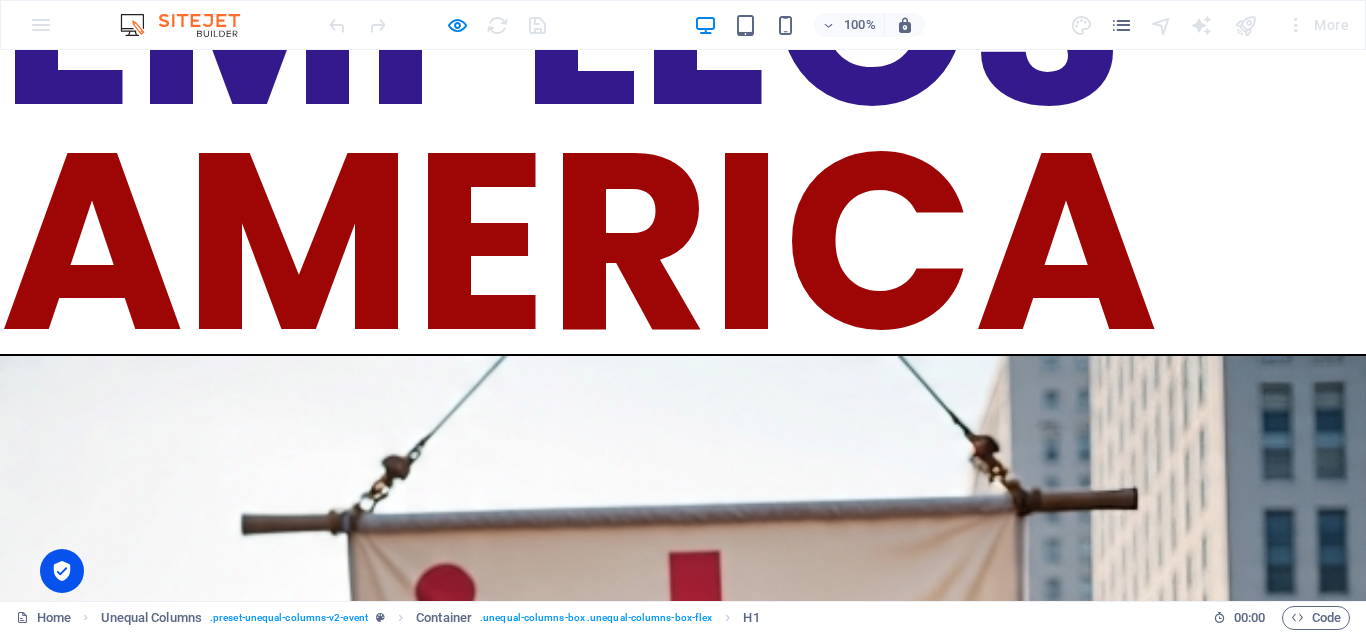 scroll, scrollTop: 0, scrollLeft: 0, axis: both 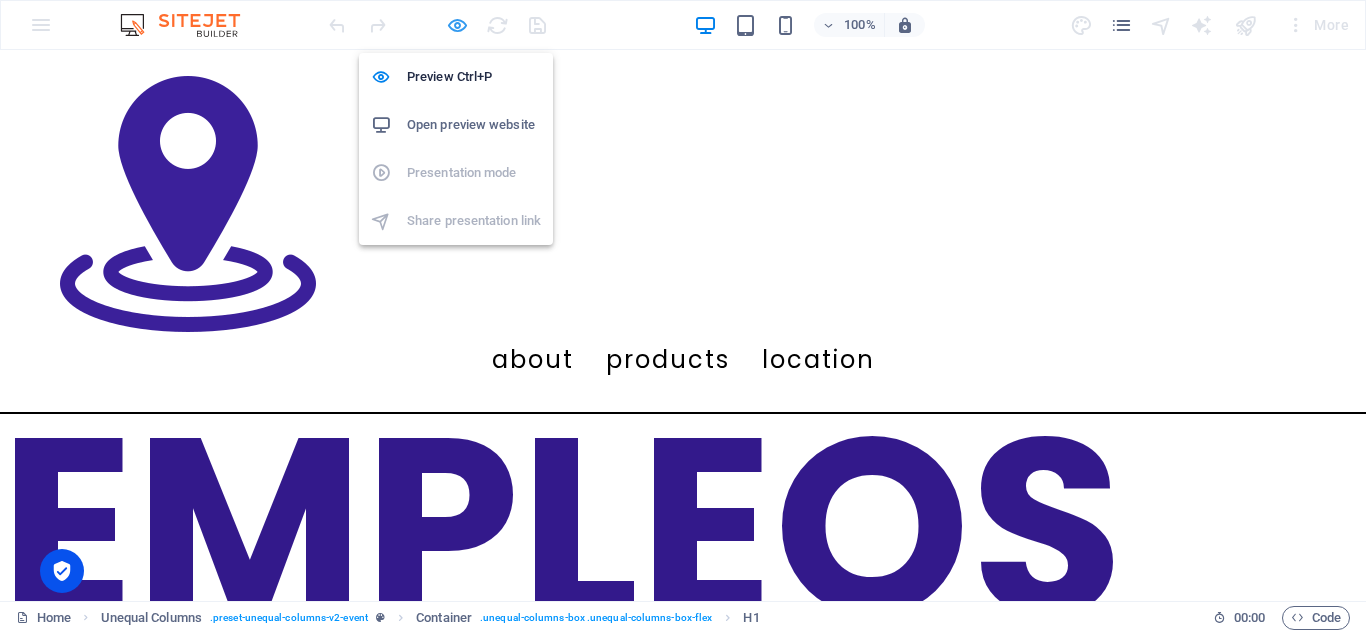 click at bounding box center (457, 25) 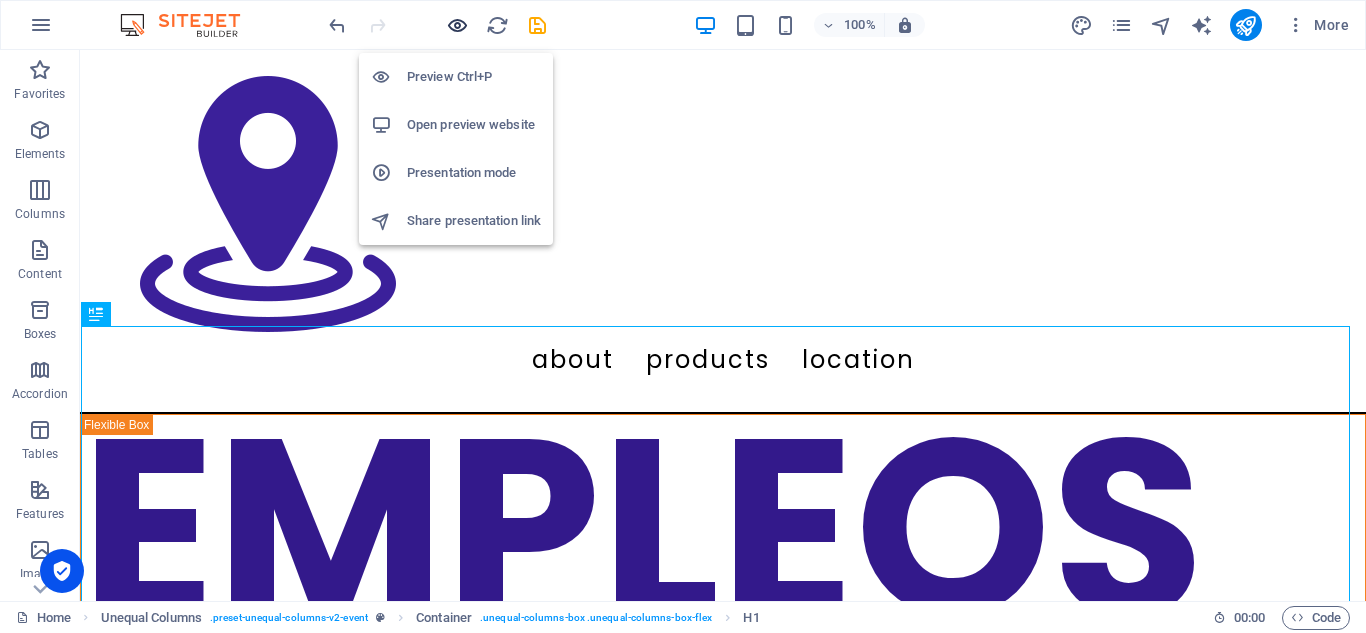 click at bounding box center (457, 25) 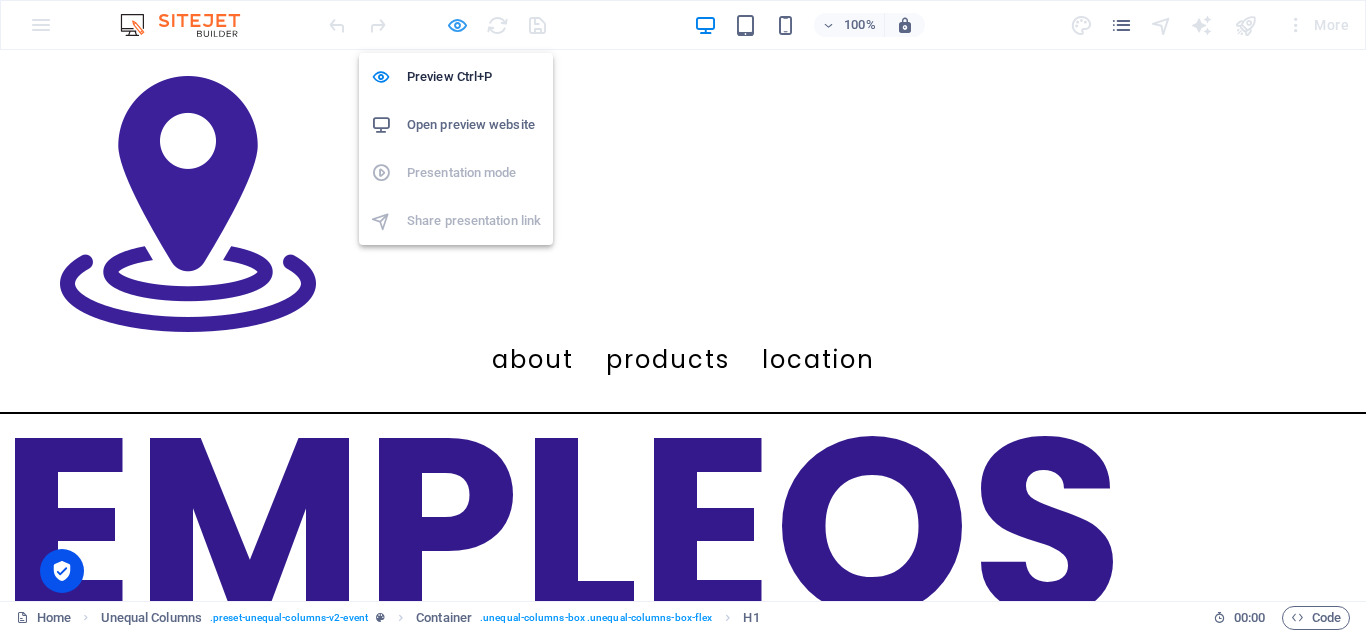 click at bounding box center [457, 25] 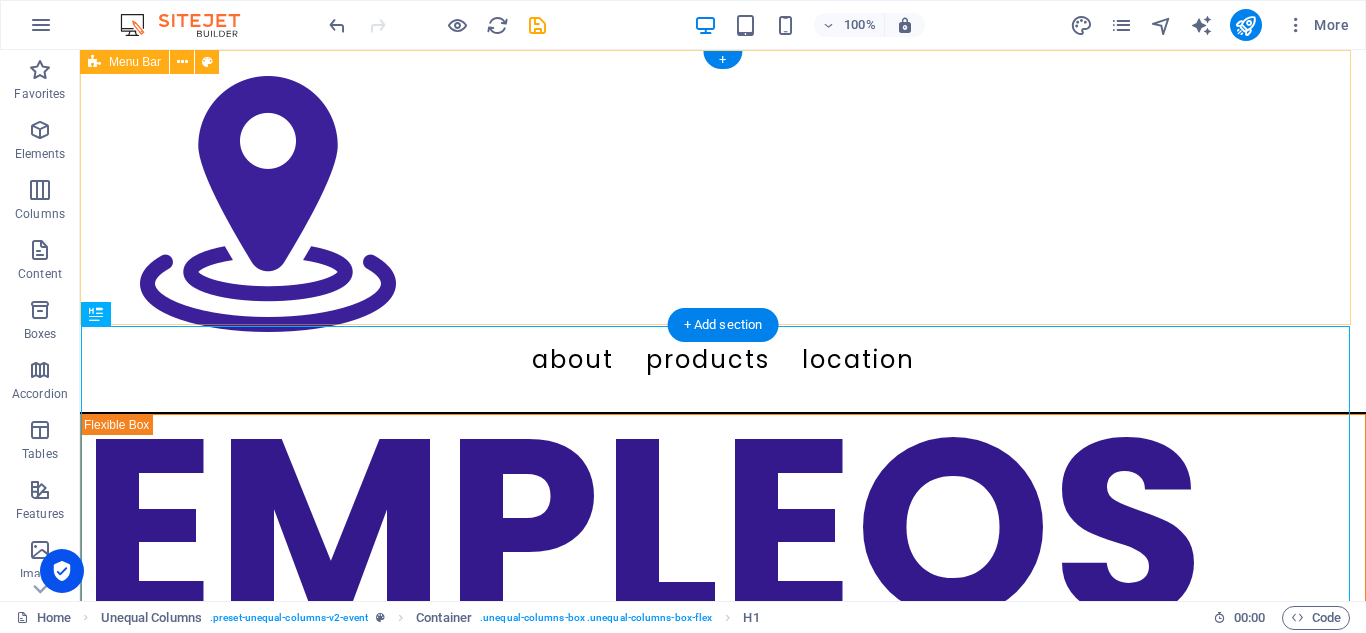 click on "About Products Location" at bounding box center (723, 232) 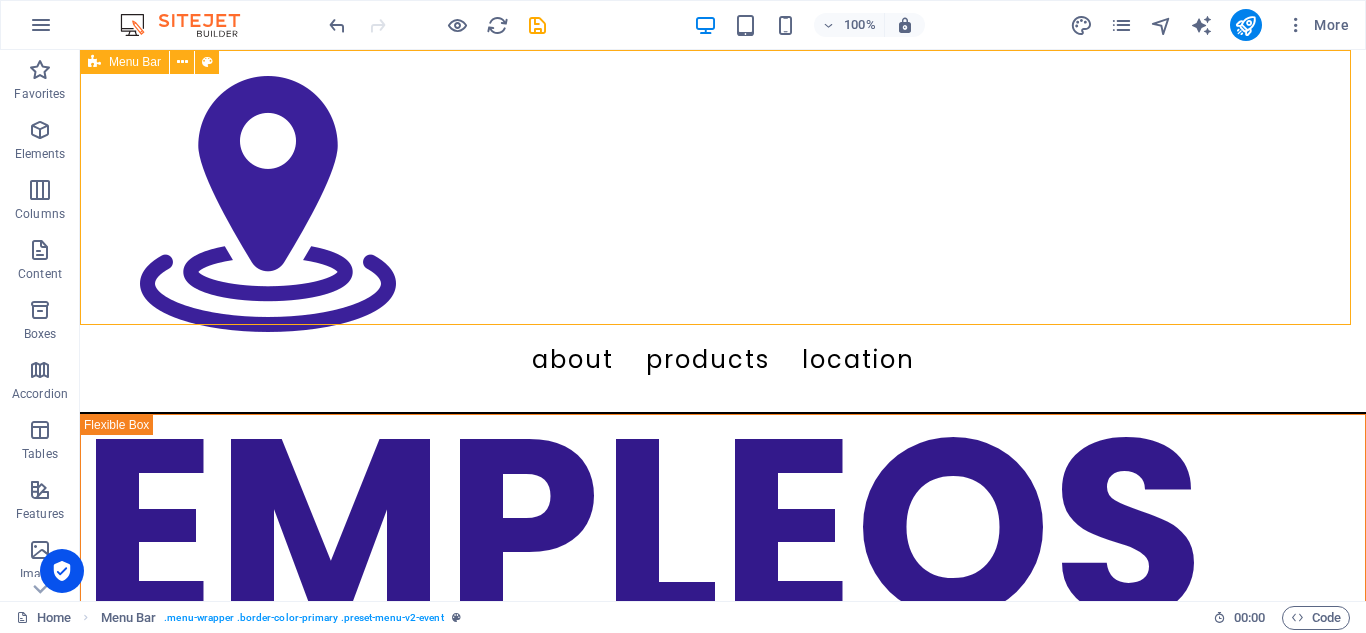 click on "Menu Bar" at bounding box center (124, 62) 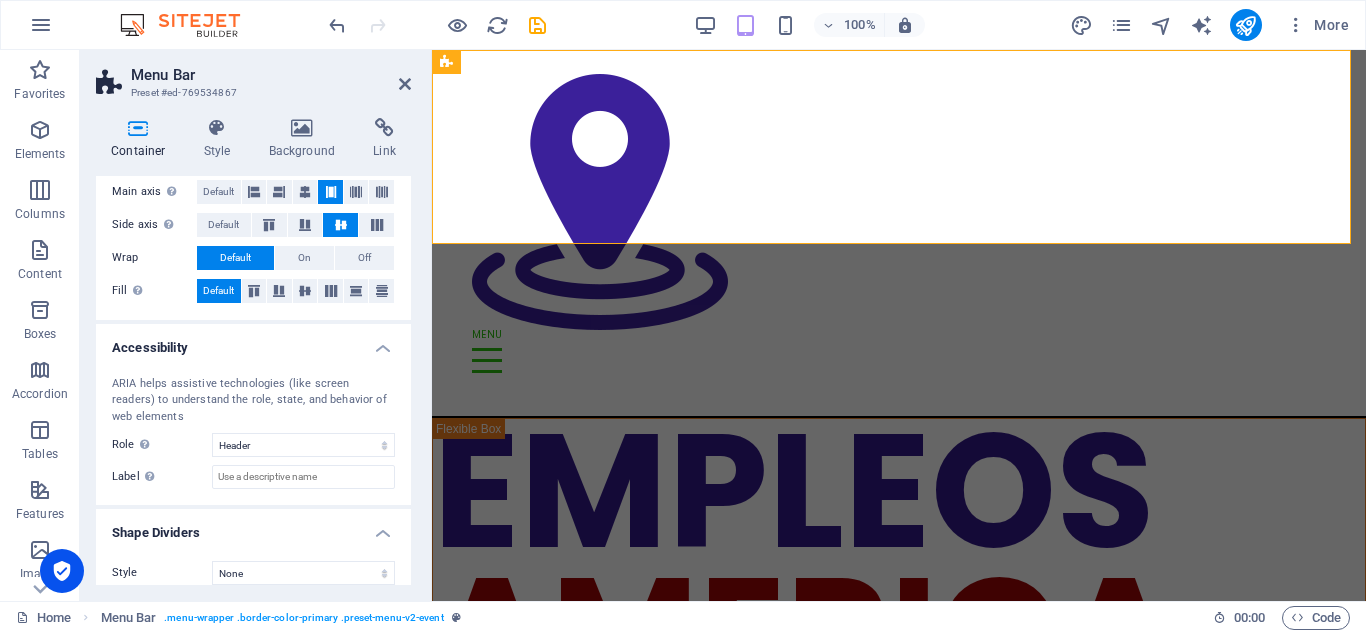 scroll, scrollTop: 366, scrollLeft: 0, axis: vertical 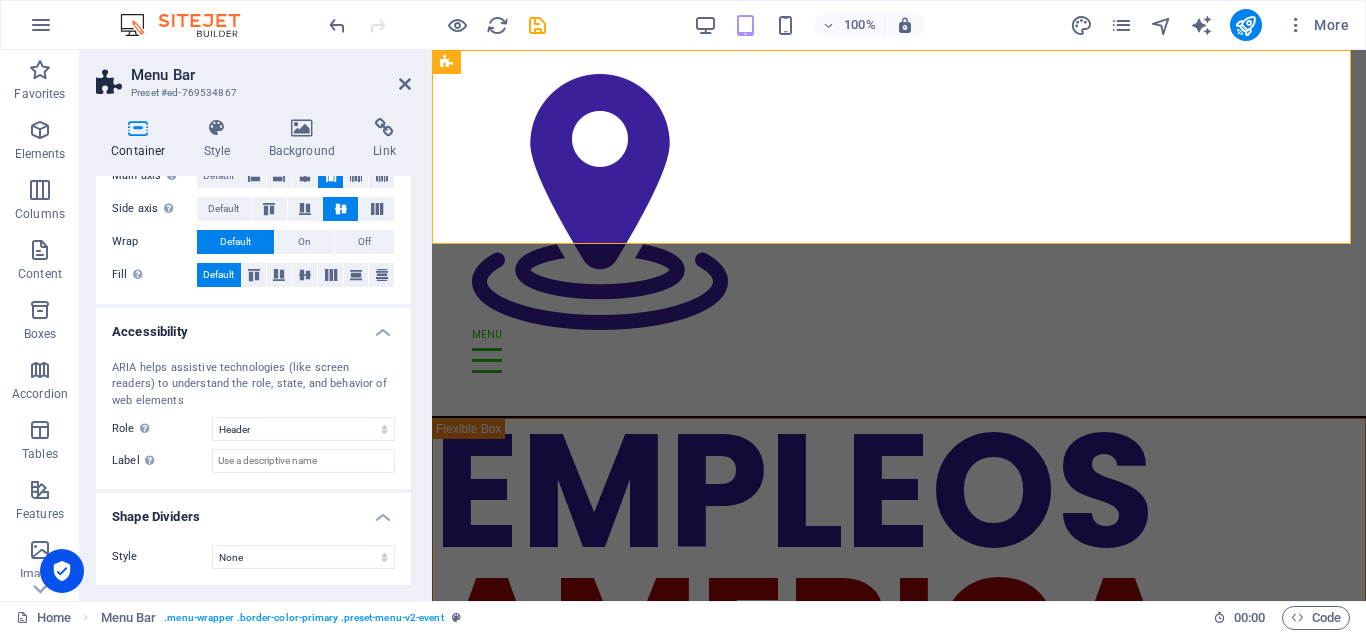 drag, startPoint x: 409, startPoint y: 299, endPoint x: 3, endPoint y: 427, distance: 425.69943 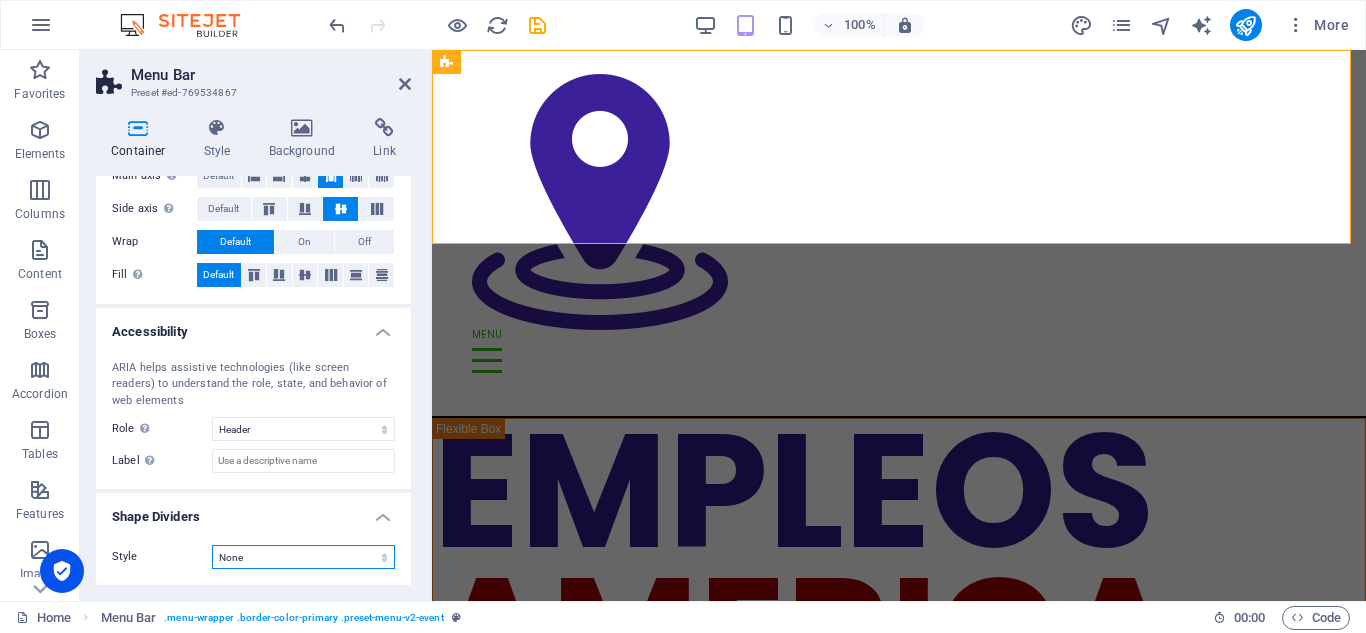click on "None Triangle Square Diagonal Polygon 1 Polygon 2 Zigzag Multiple Zigzags Waves Multiple Waves Half Circle Circle Circle Shadow Blocks Hexagons Clouds Multiple Clouds Fan Pyramids Book Paint Drip Fire Shredded Paper Arrow" at bounding box center [303, 557] 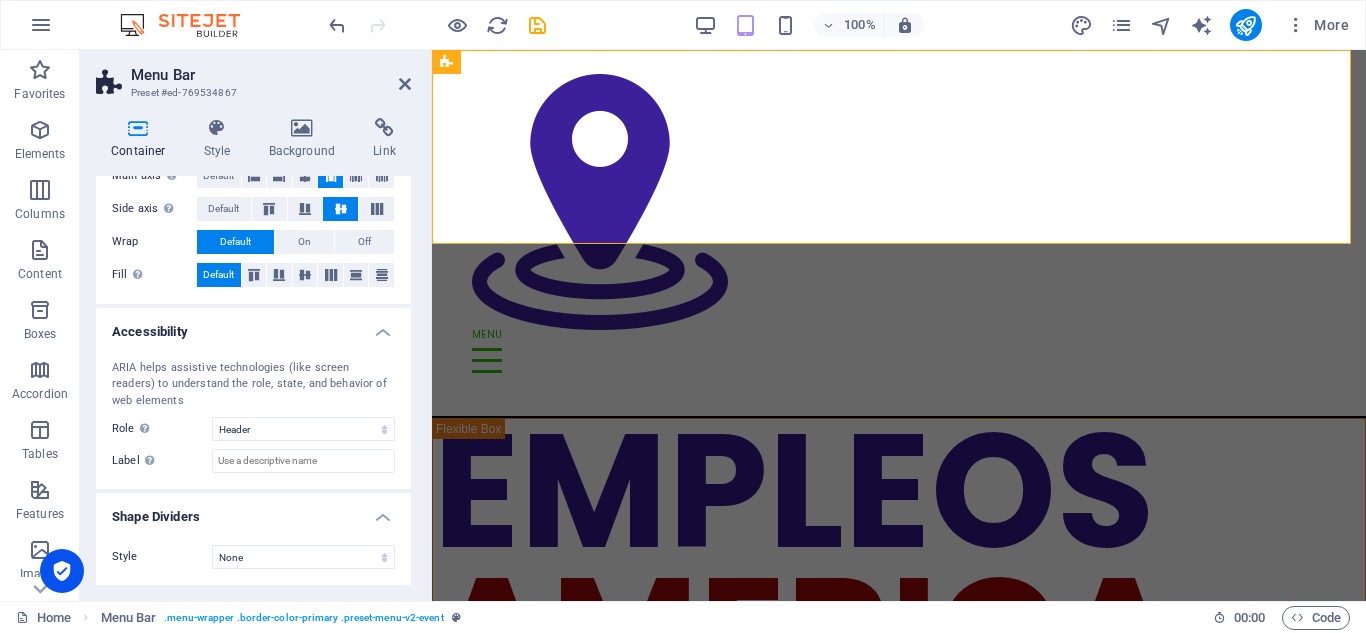 drag, startPoint x: 406, startPoint y: 448, endPoint x: 406, endPoint y: 411, distance: 37 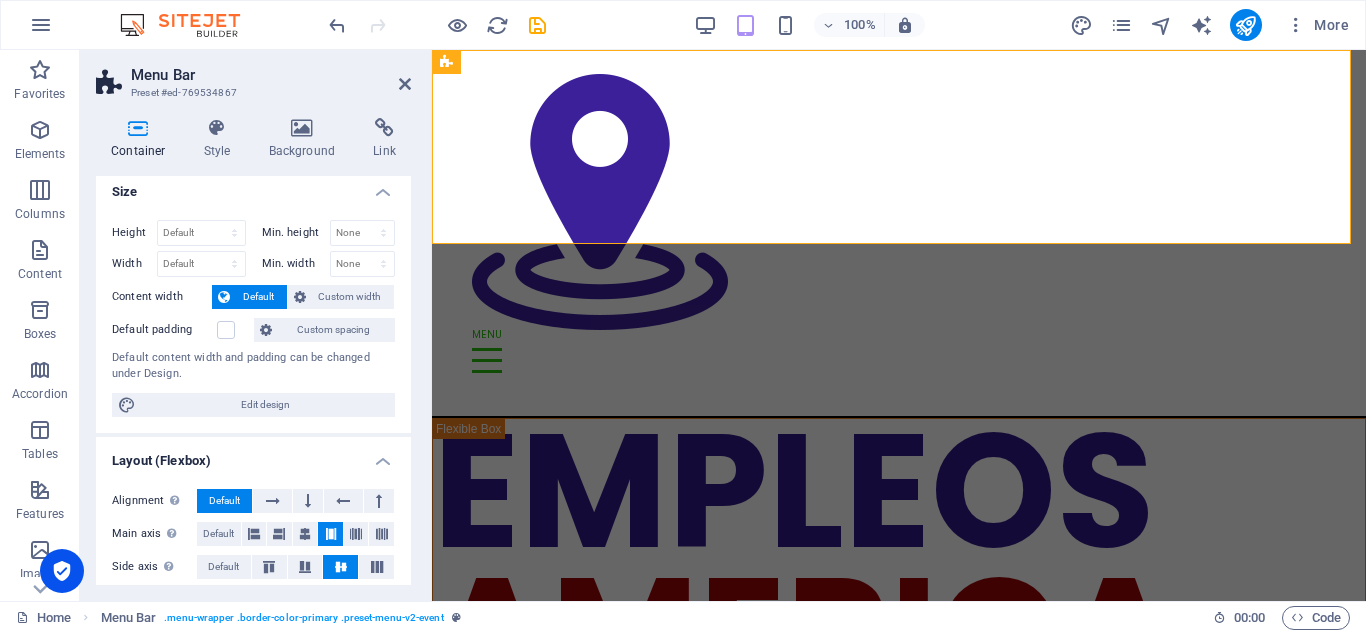 scroll, scrollTop: 0, scrollLeft: 0, axis: both 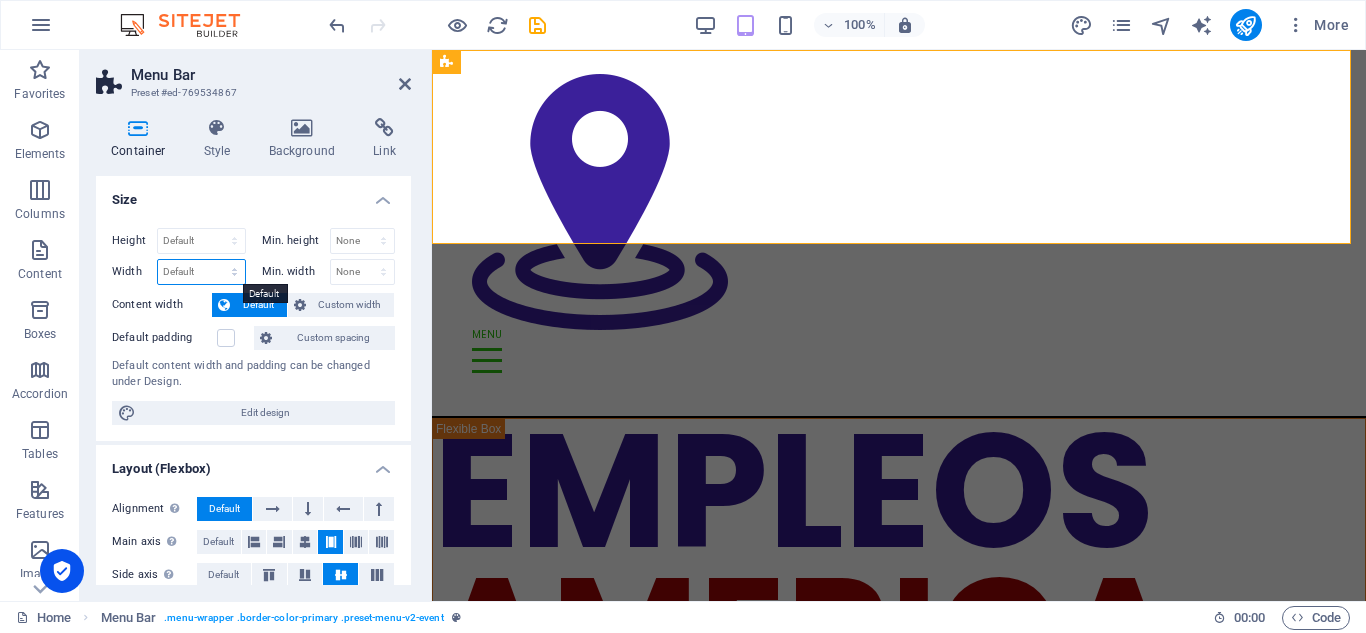 click on "Default px rem % em vh vw" at bounding box center [201, 272] 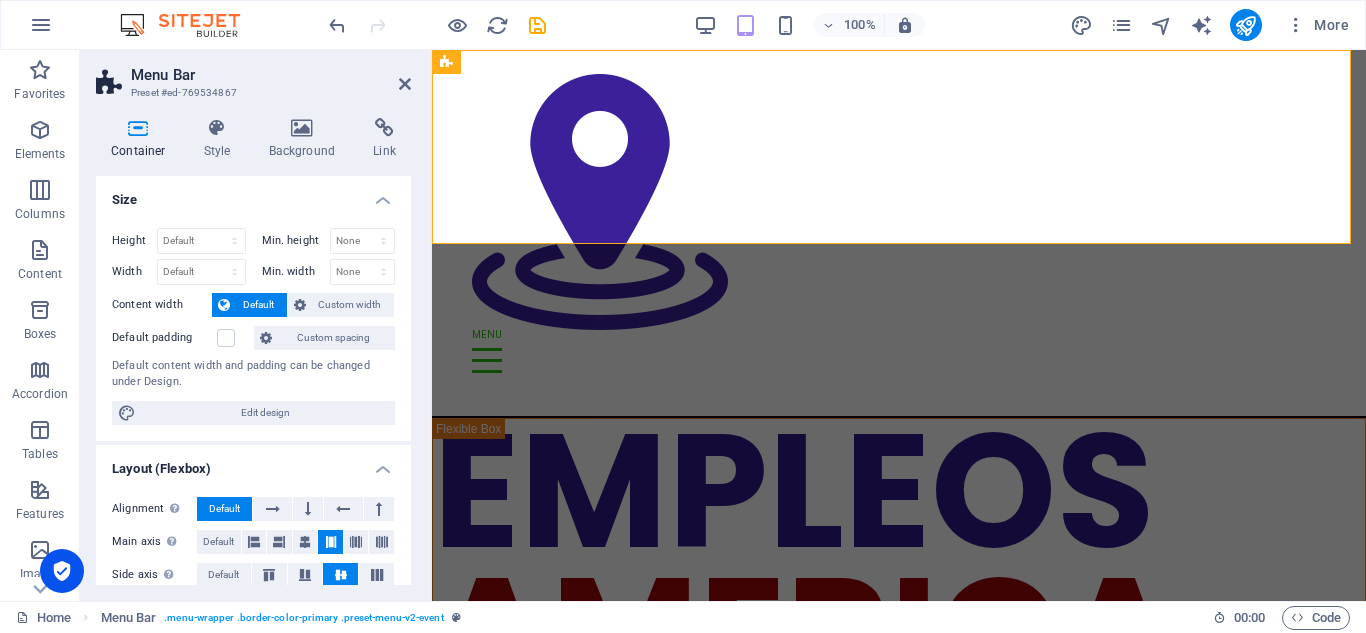 click on "Size" at bounding box center (253, 194) 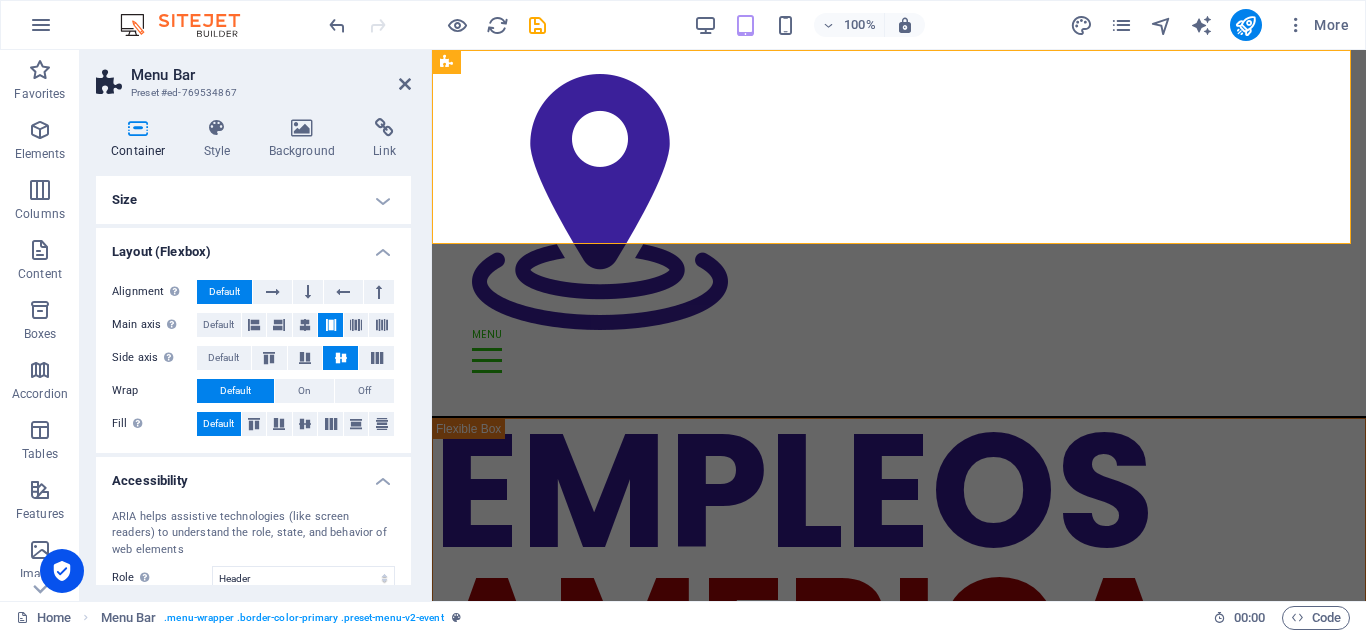 click on "Size" at bounding box center (253, 200) 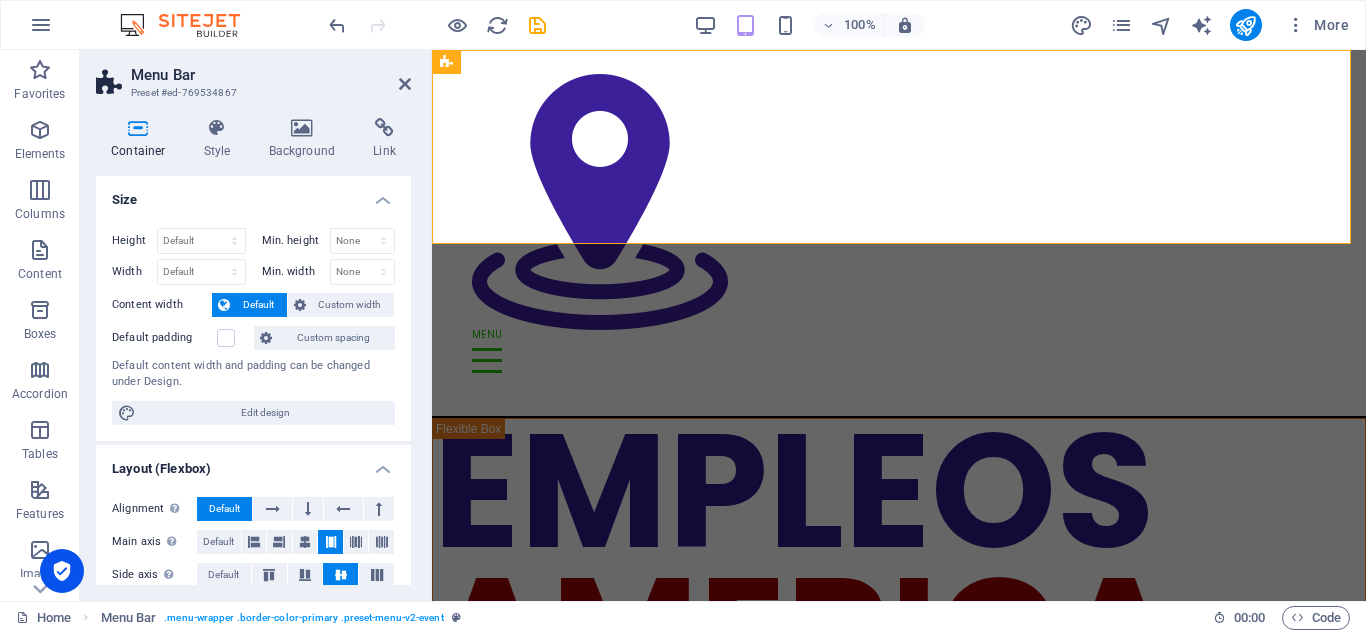 click on "Size" at bounding box center [253, 194] 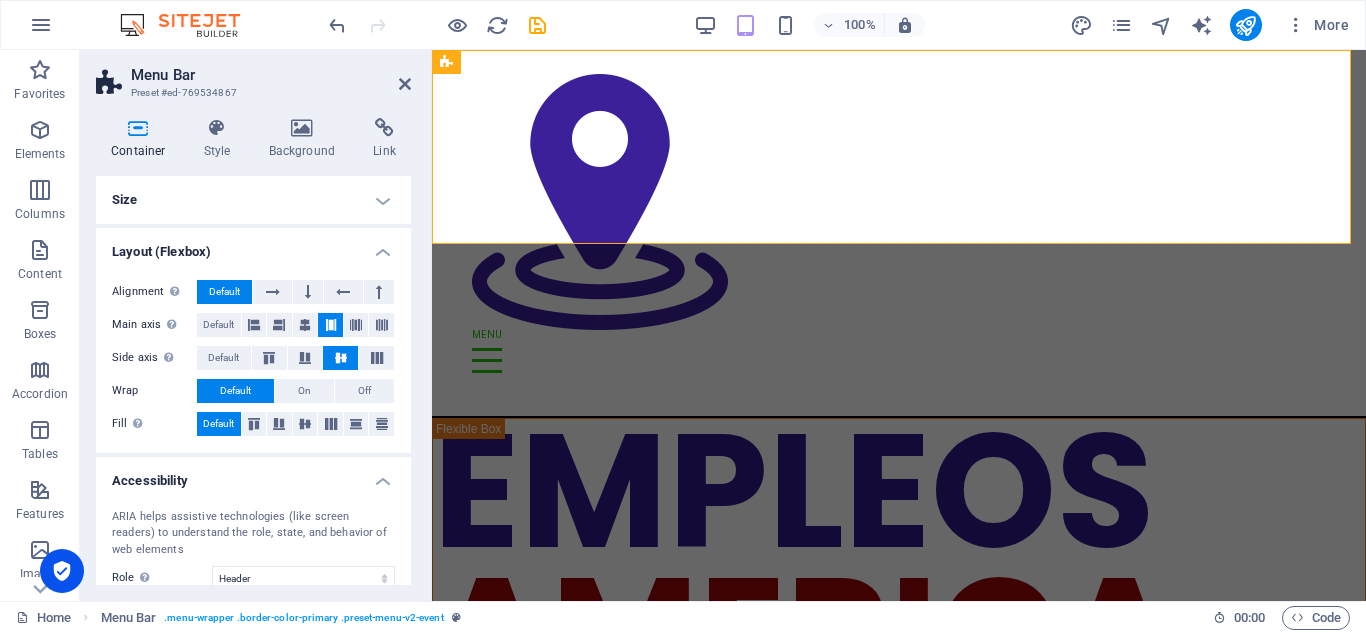click on "Size" at bounding box center [253, 200] 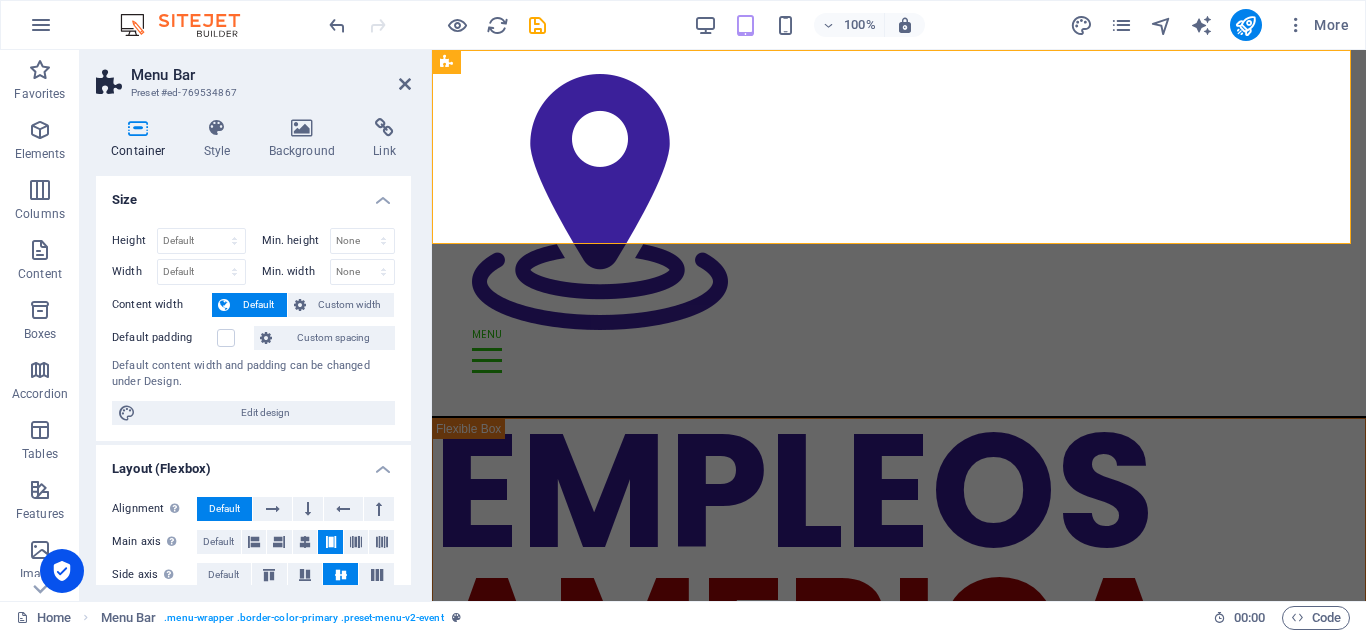 click on "Size" at bounding box center (253, 194) 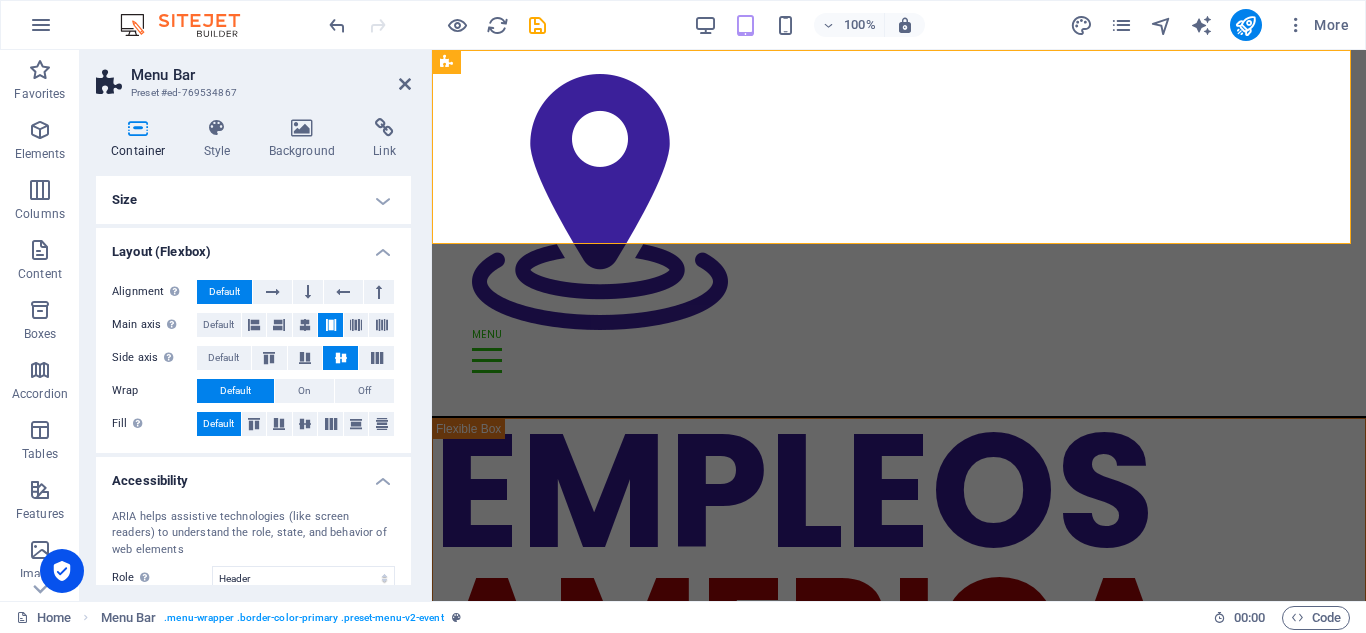 click on "Layout (Flexbox)" at bounding box center (253, 246) 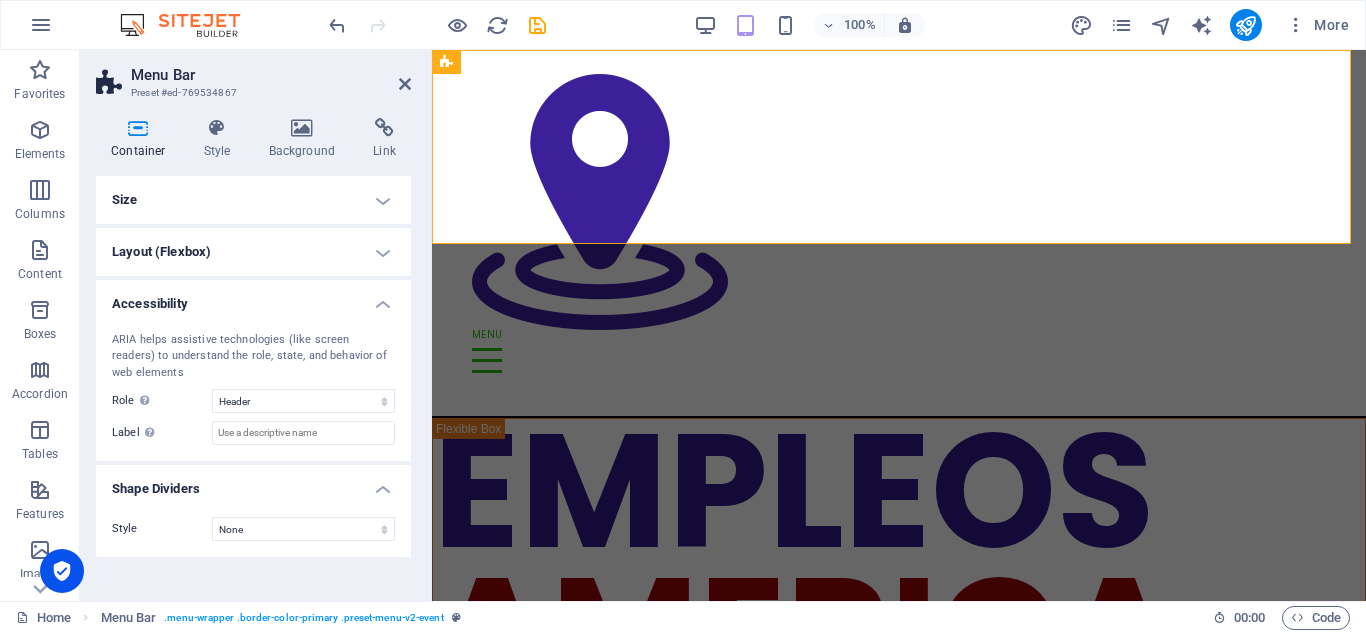 click on "Accessibility" at bounding box center [253, 298] 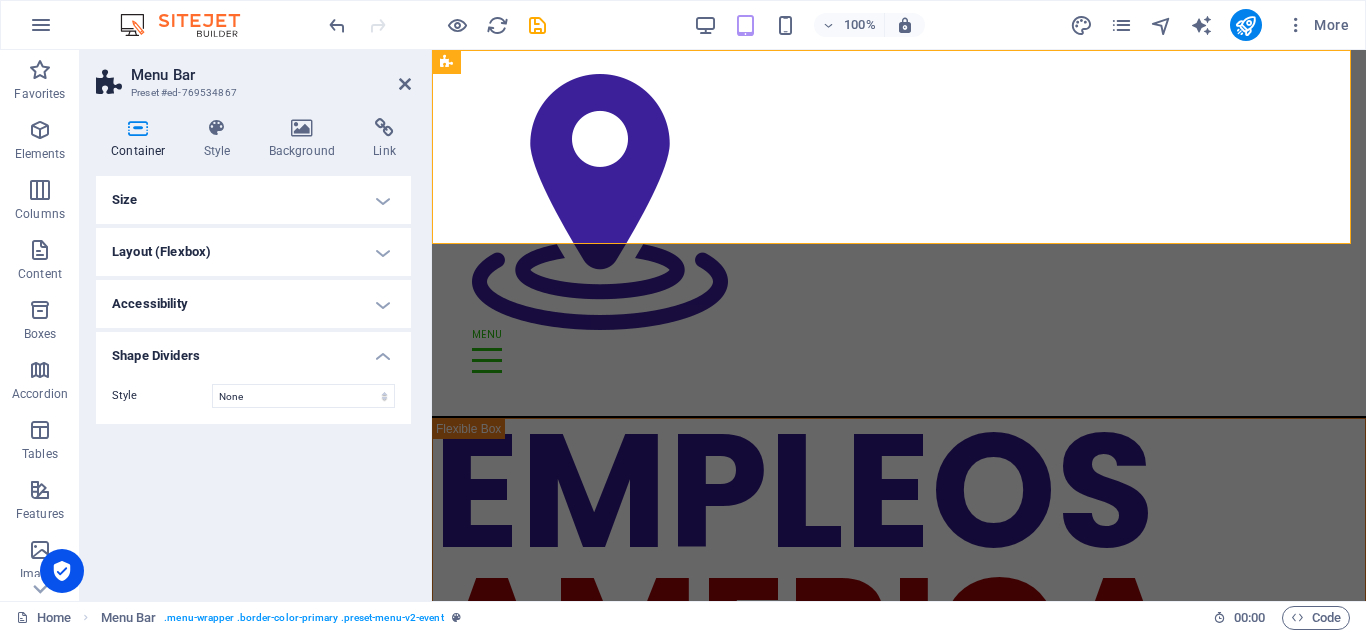 click on "Shape Dividers" at bounding box center (253, 350) 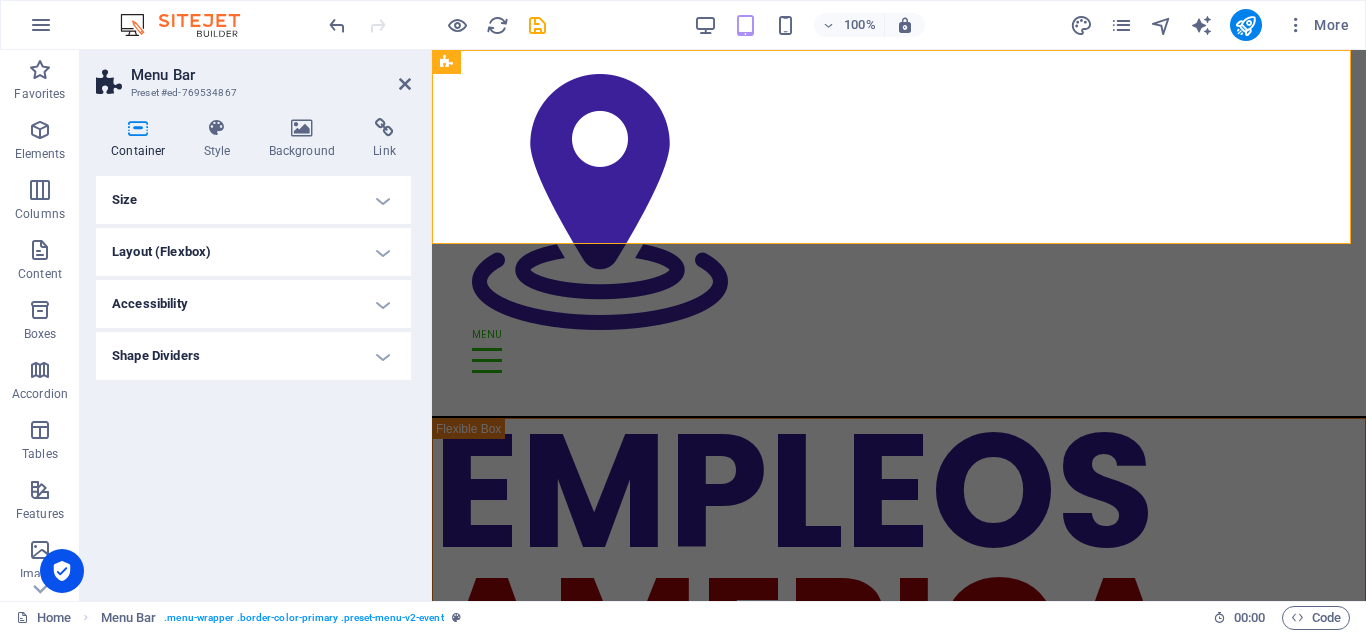 click on "Layout (Flexbox)" at bounding box center (253, 252) 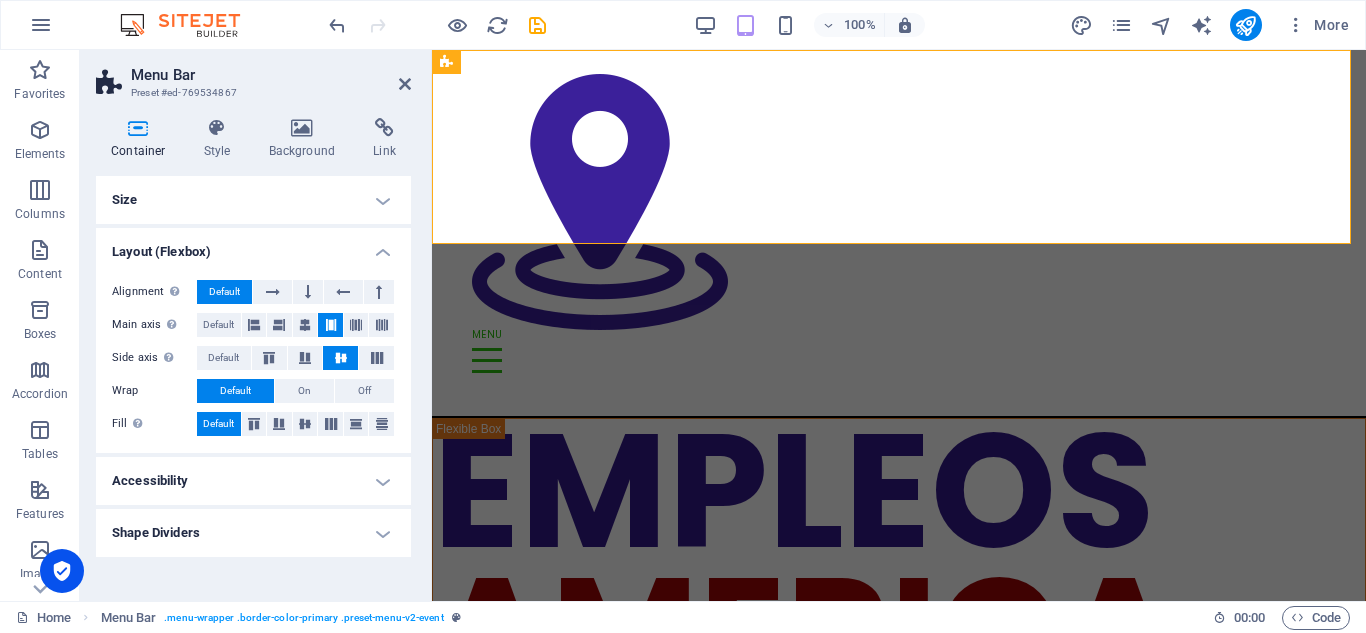 click on "Size" at bounding box center [253, 200] 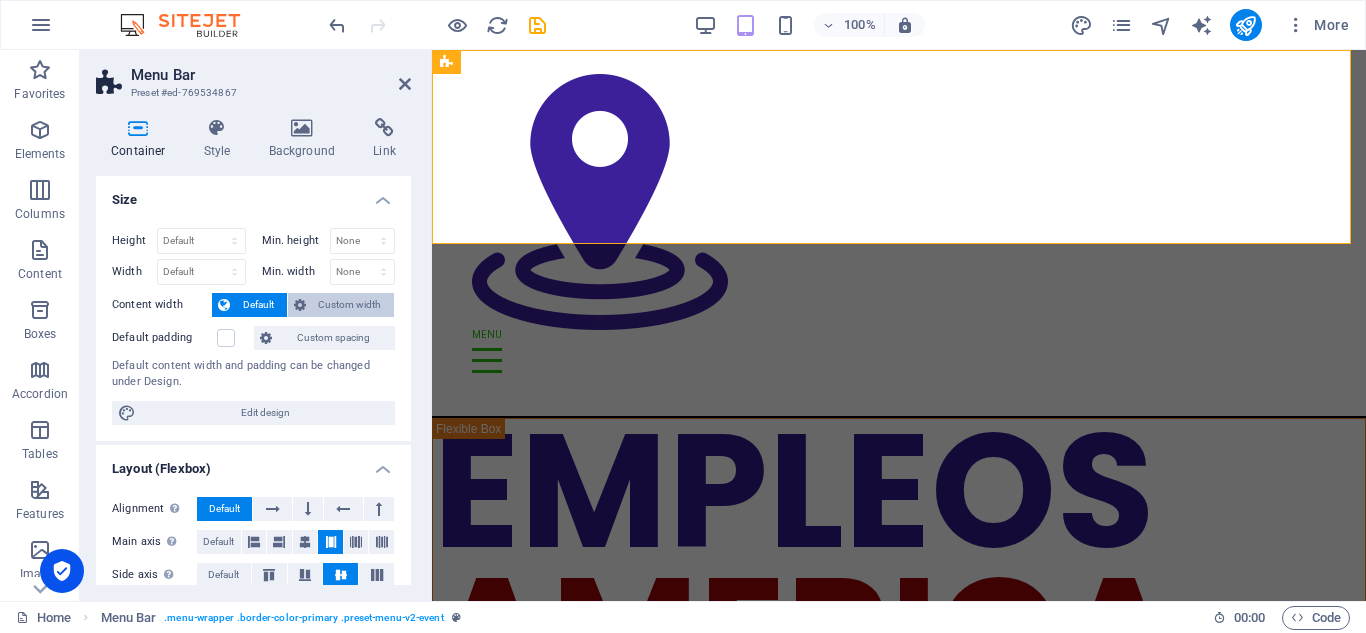 click on "Custom width" at bounding box center (350, 305) 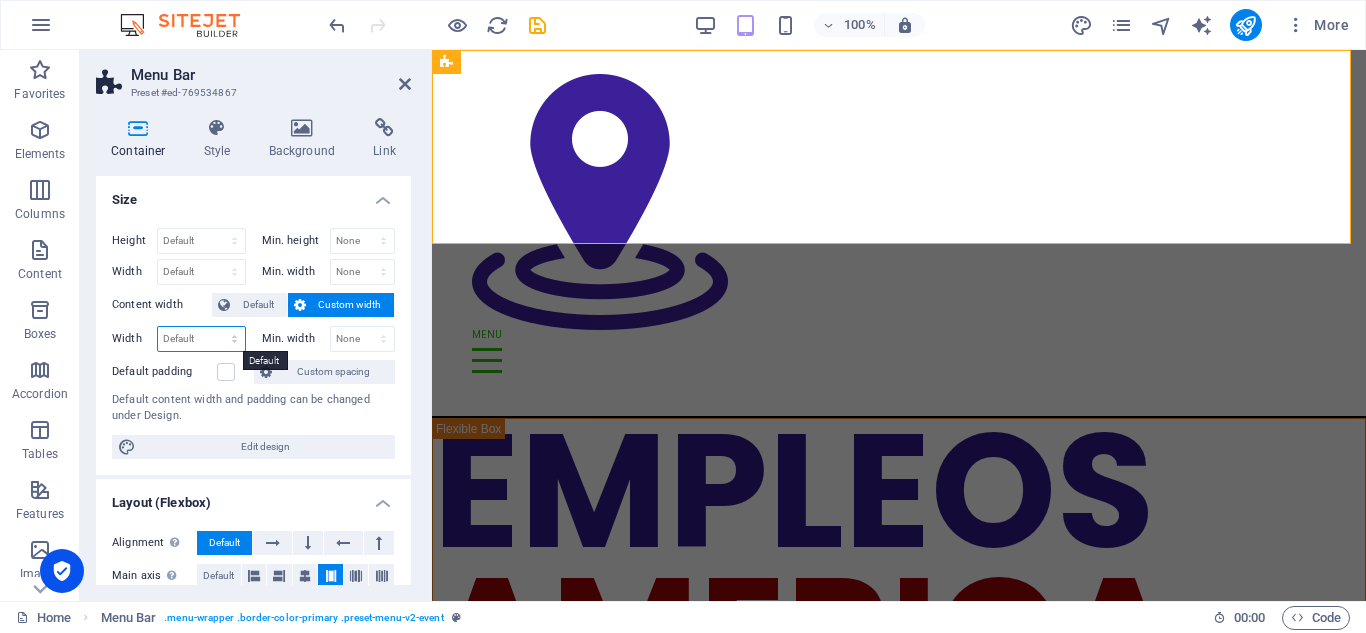click on "Default px rem % em vh vw" at bounding box center [201, 339] 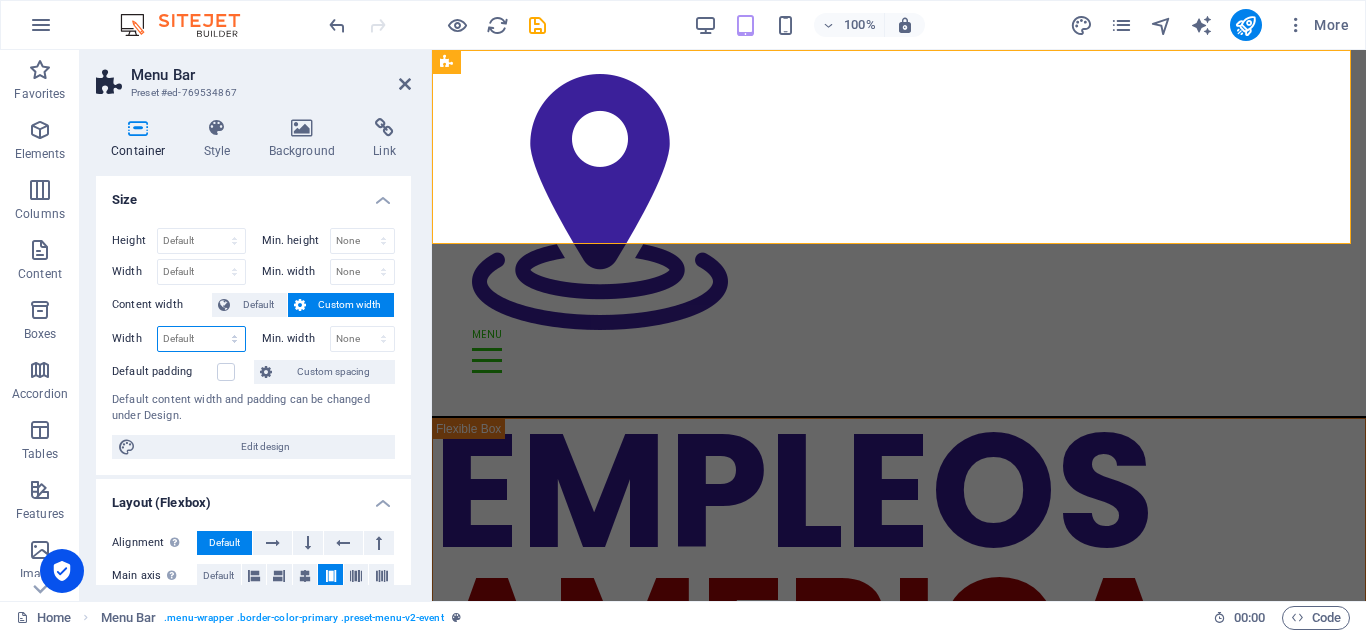 select on "px" 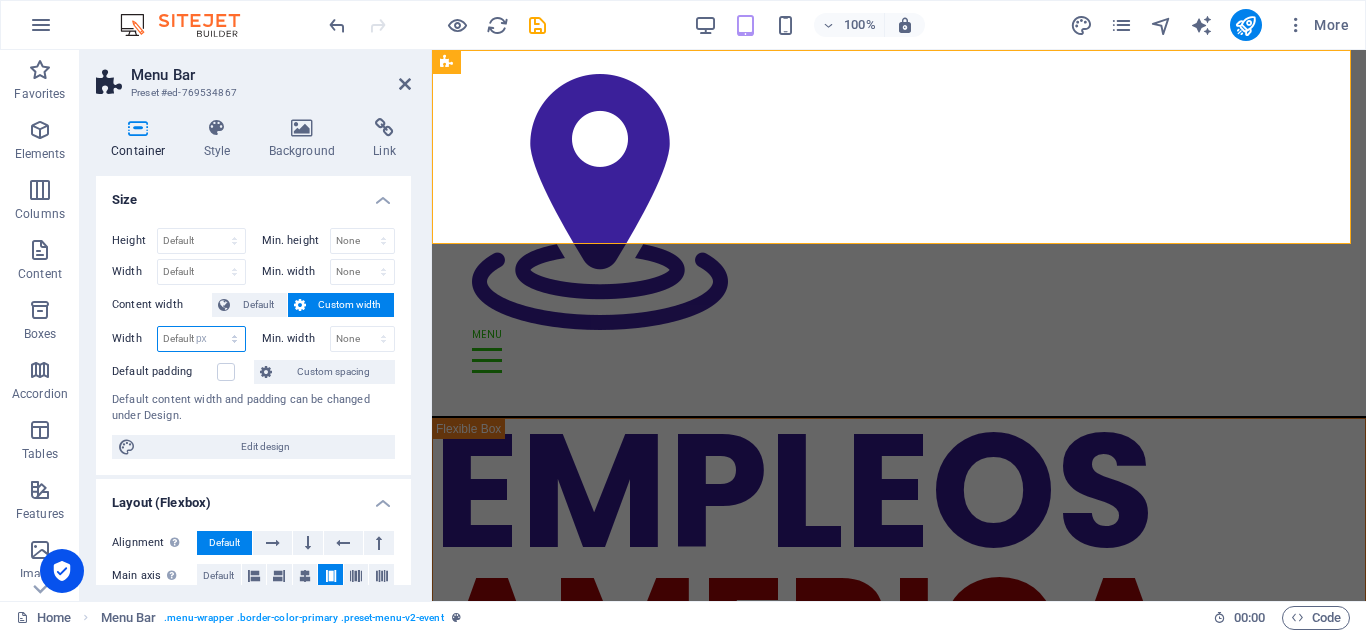 click on "Default px rem % em vh vw" at bounding box center (201, 339) 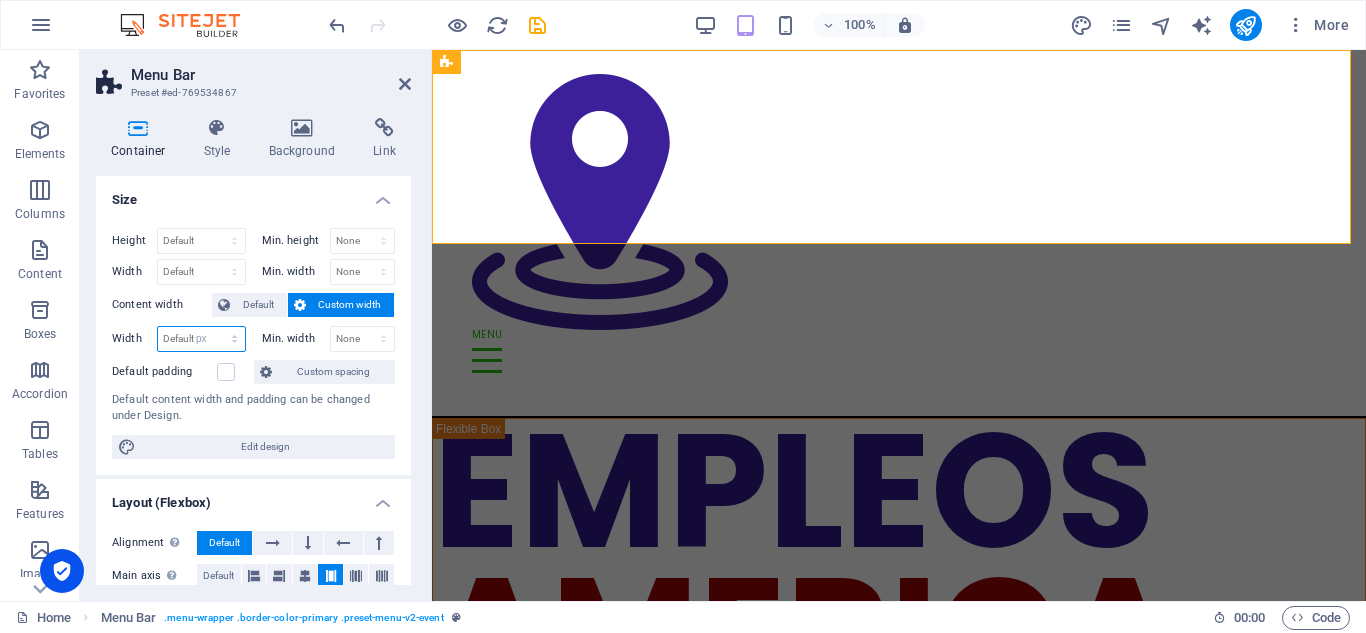type on "919" 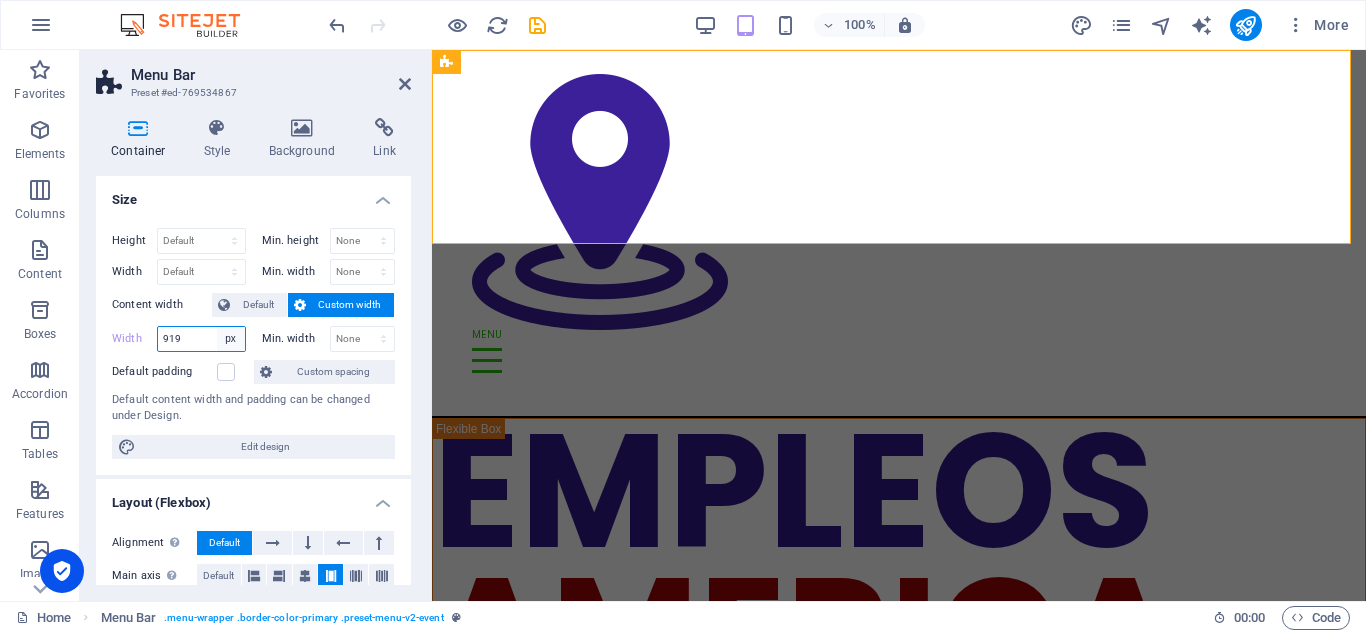 click on "Default px rem % em vh vw" at bounding box center [231, 339] 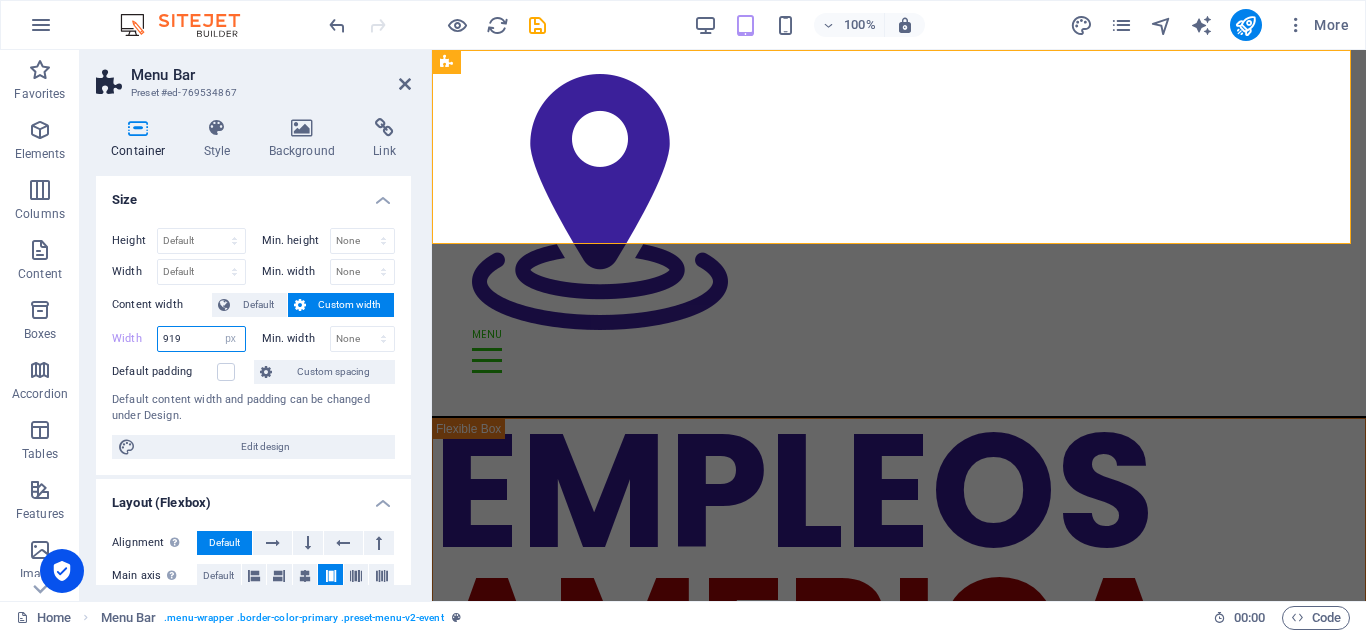 select on "rem" 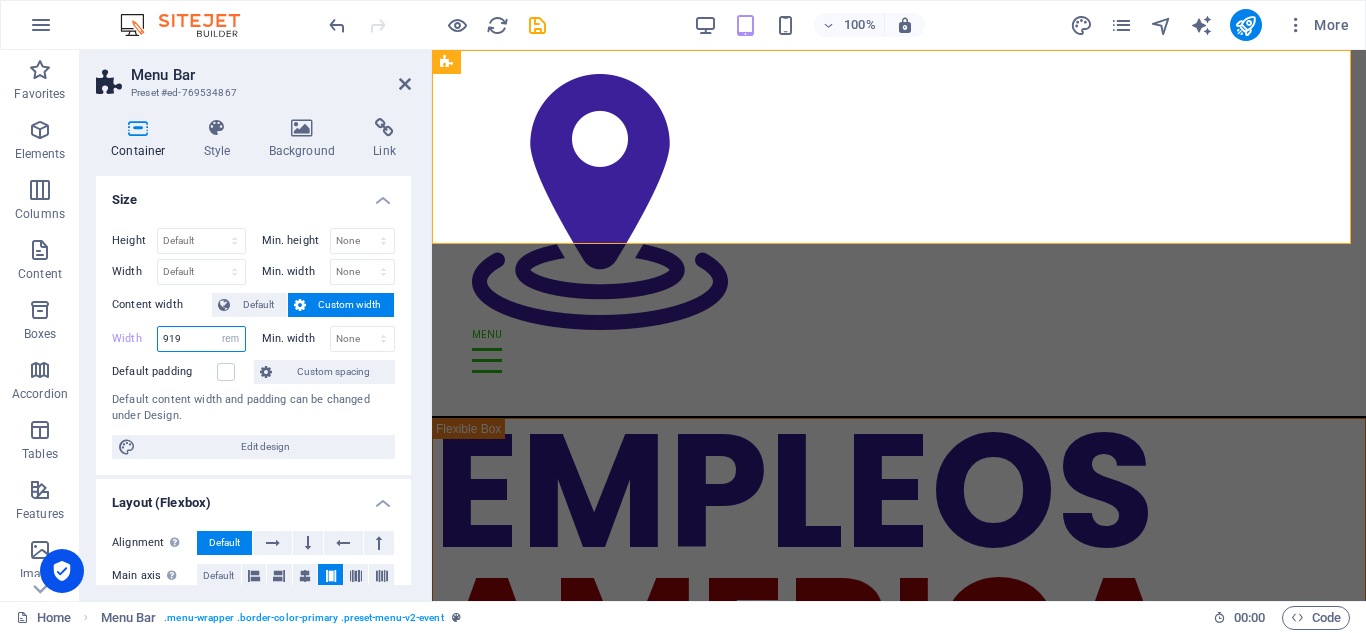 click on "Default px rem % em vh vw" at bounding box center [231, 339] 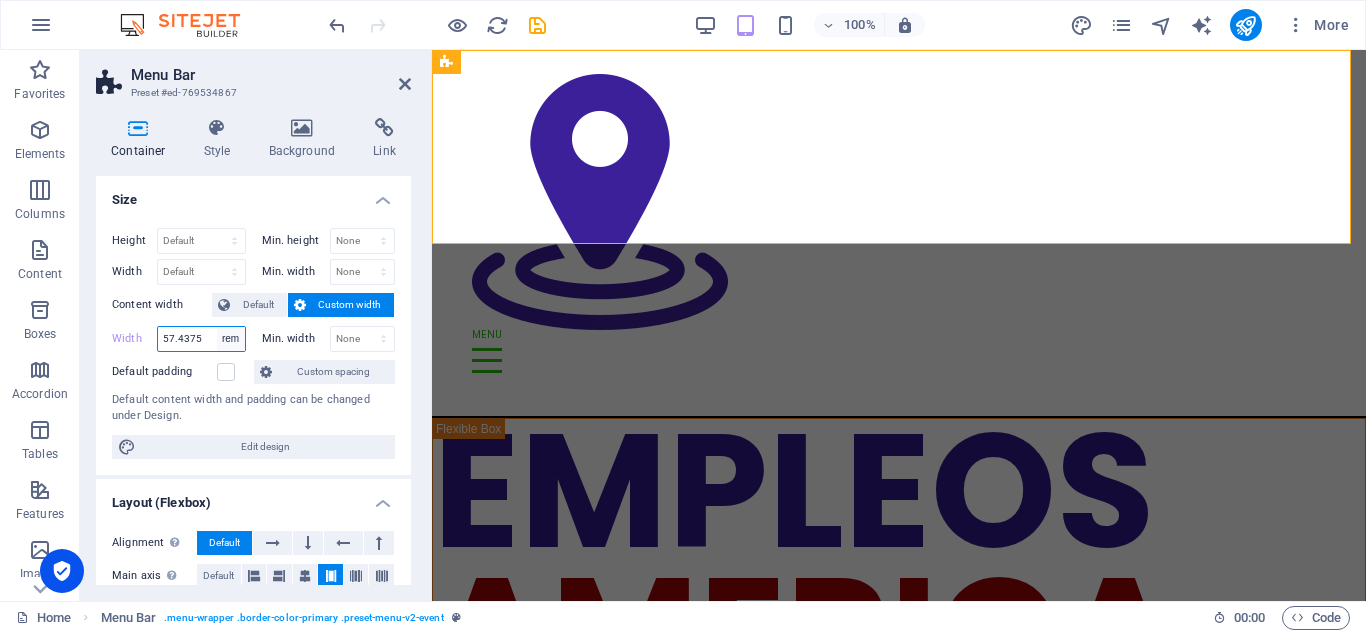 click on "Default px rem % em vh vw" at bounding box center [231, 339] 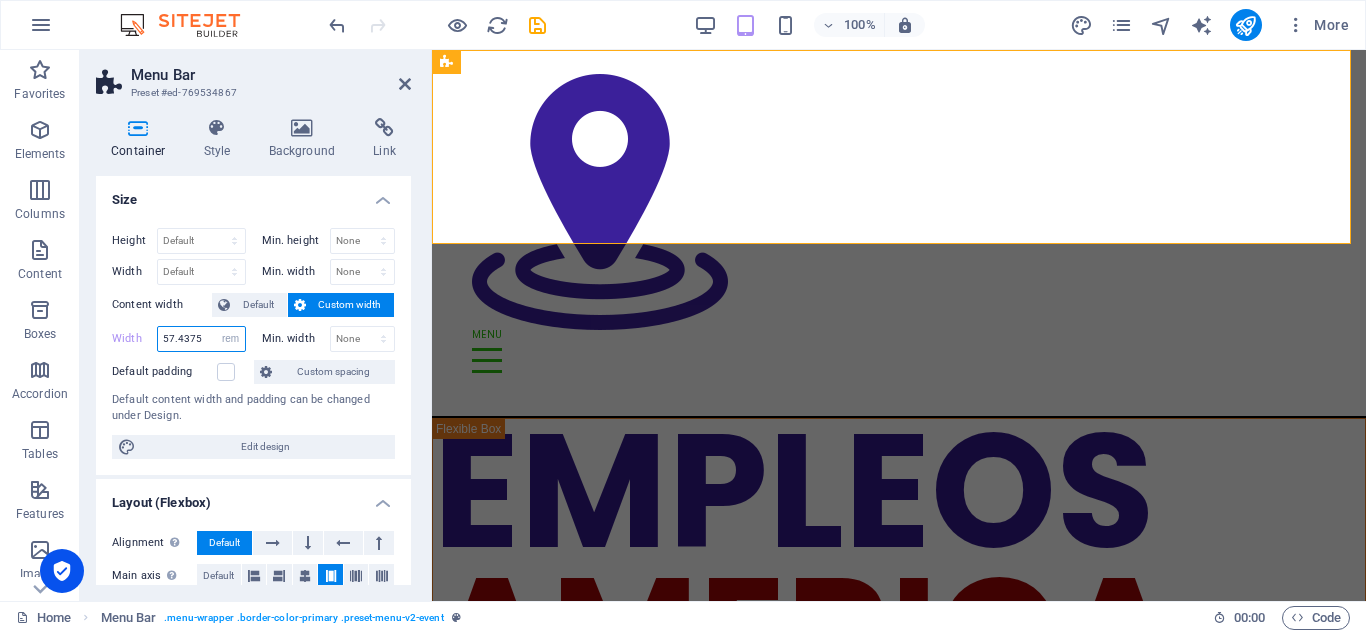 select on "%" 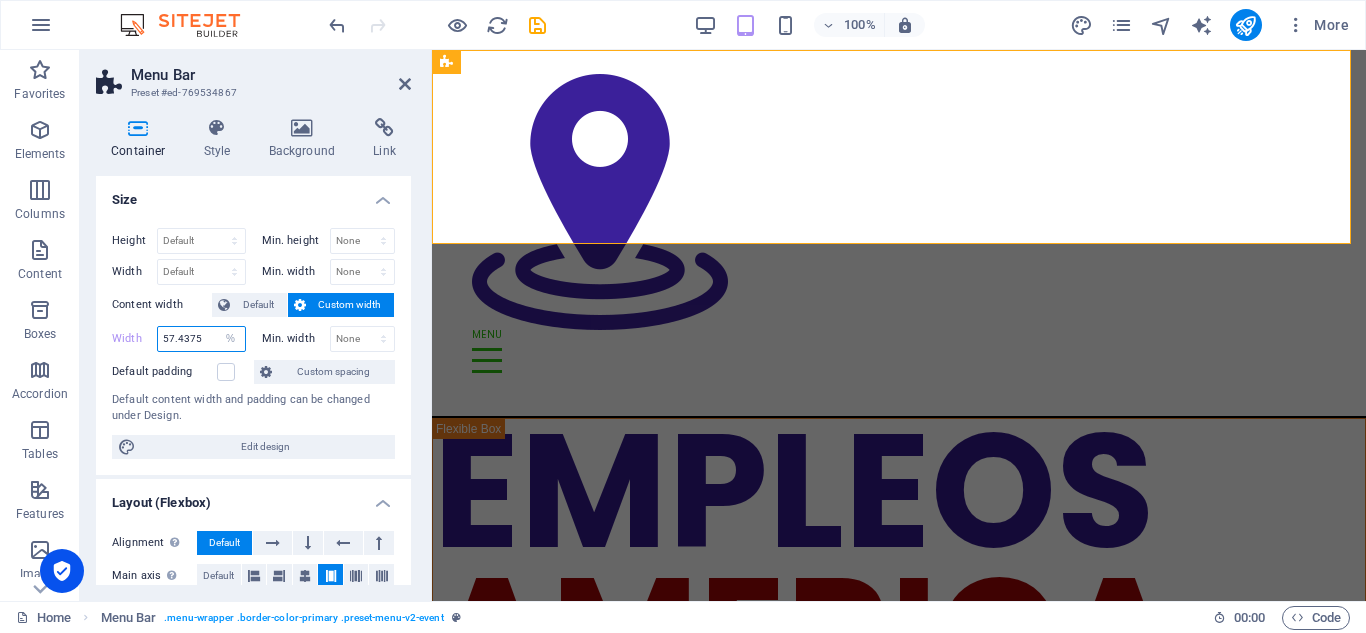 click on "Default px rem % em vh vw" at bounding box center (231, 339) 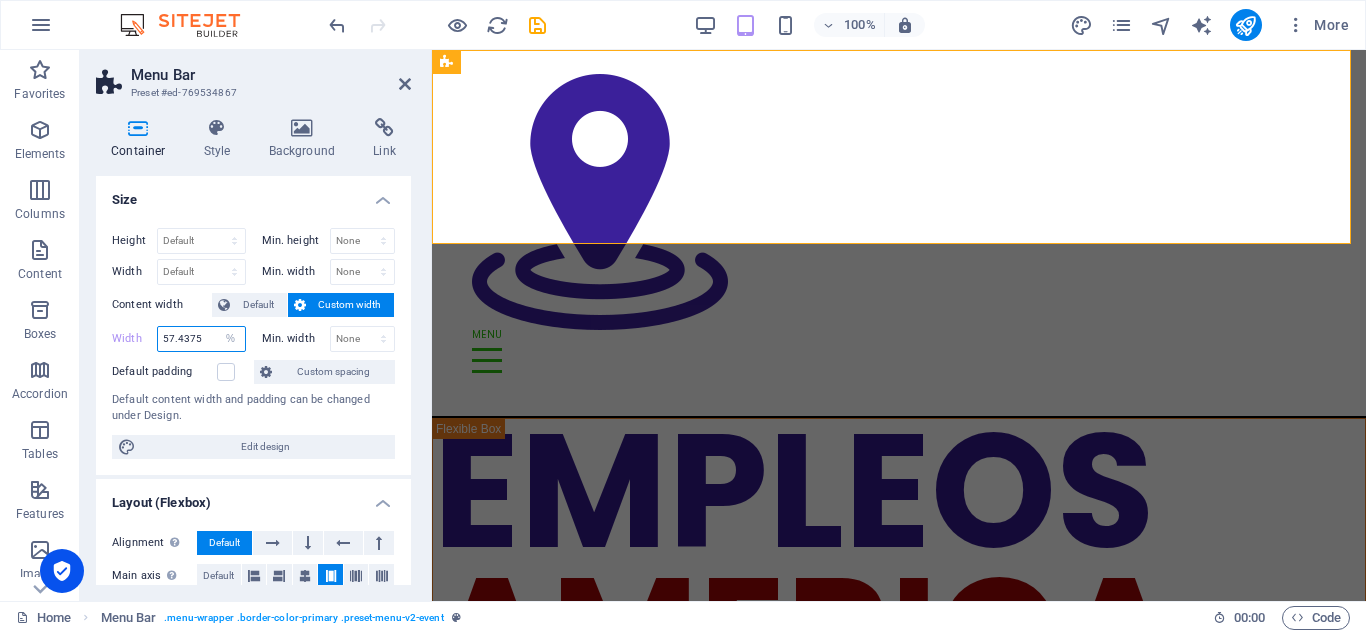 type on "100" 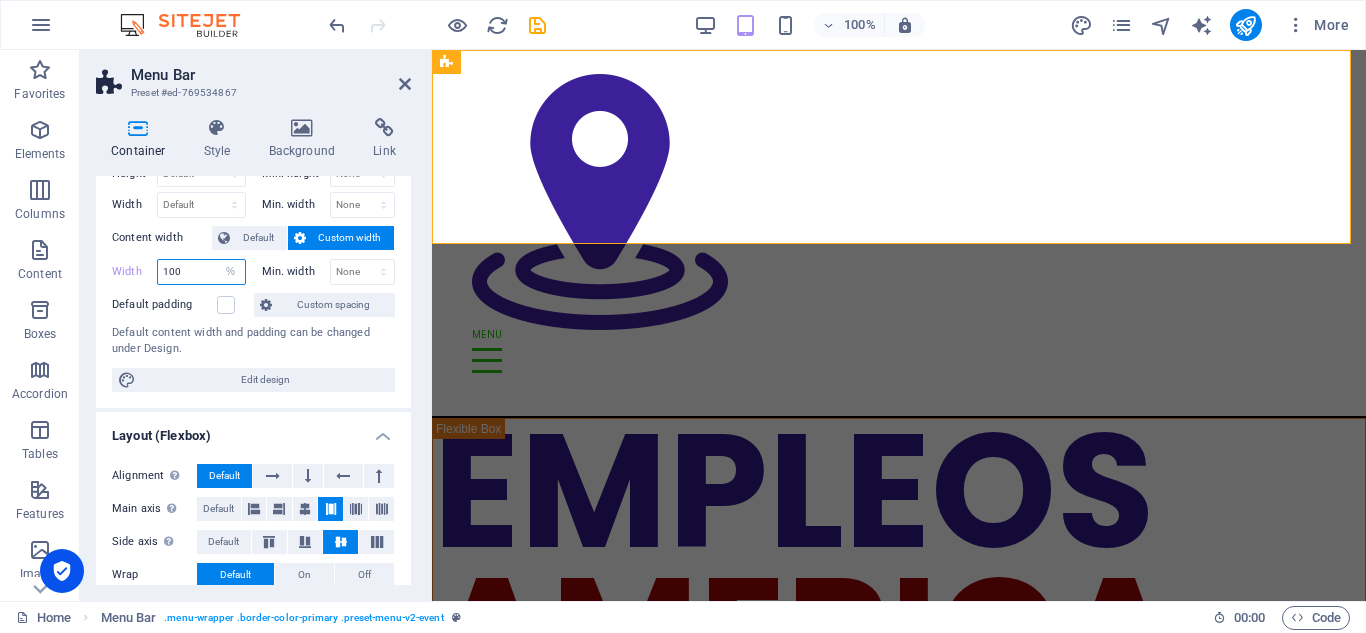 scroll, scrollTop: 0, scrollLeft: 0, axis: both 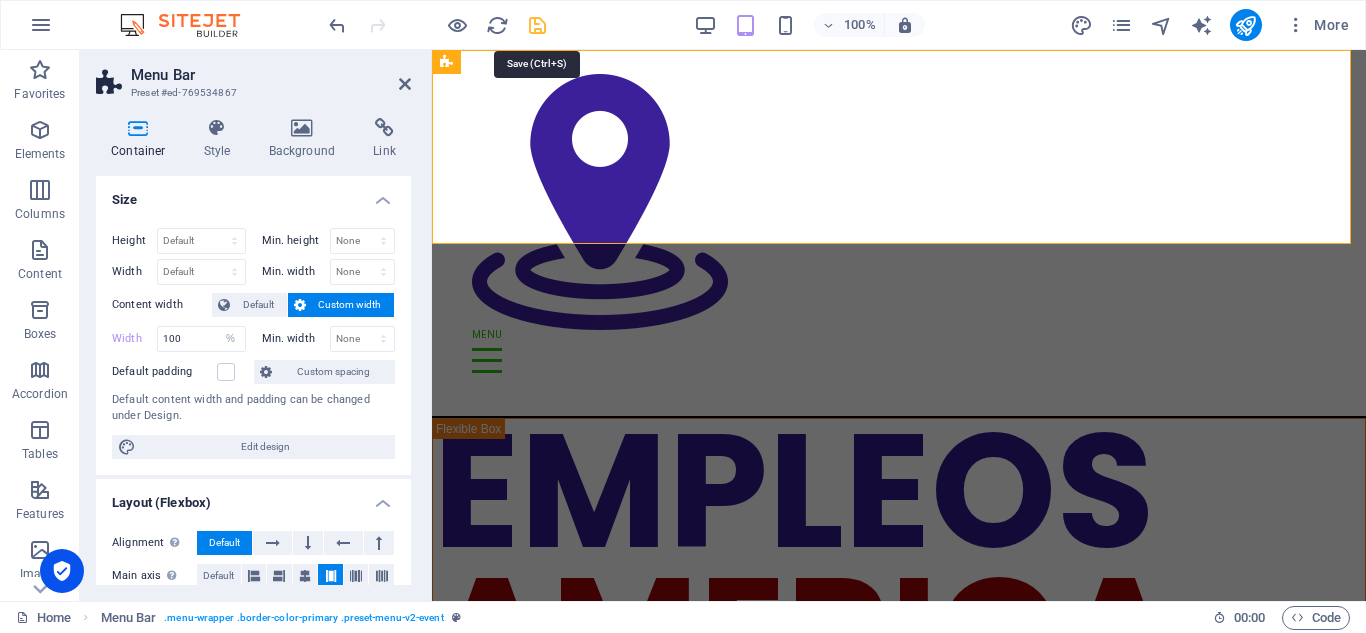 click at bounding box center [537, 25] 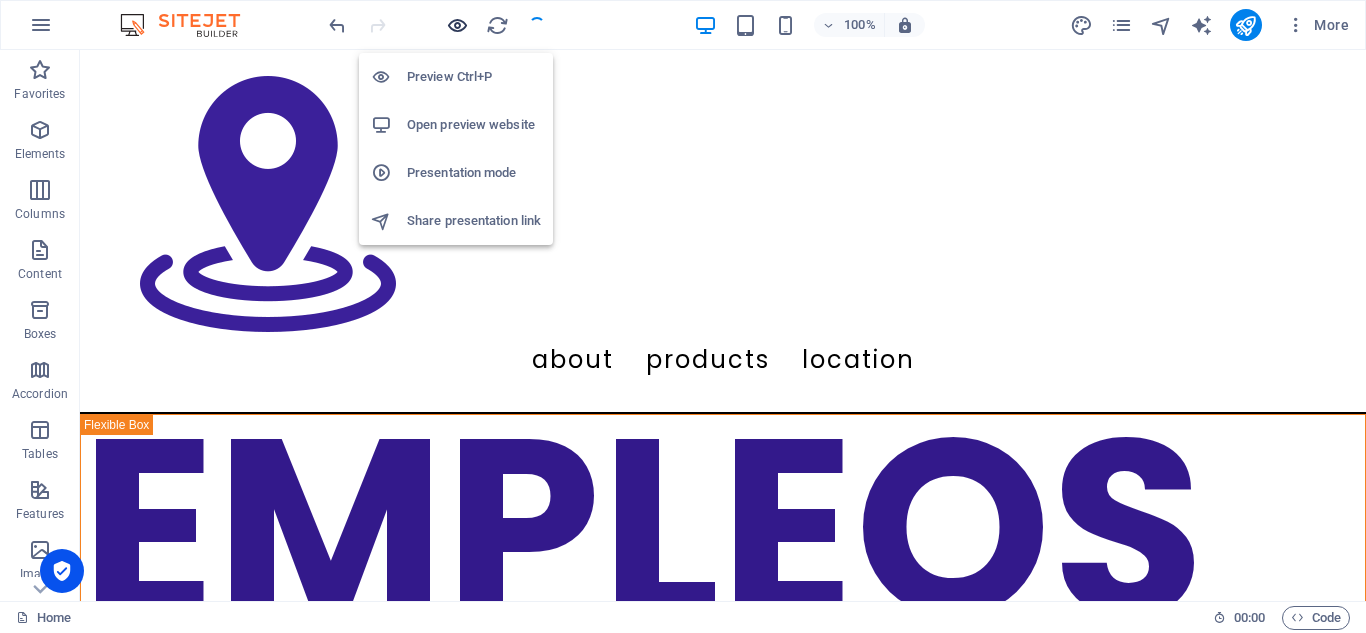 click at bounding box center [457, 25] 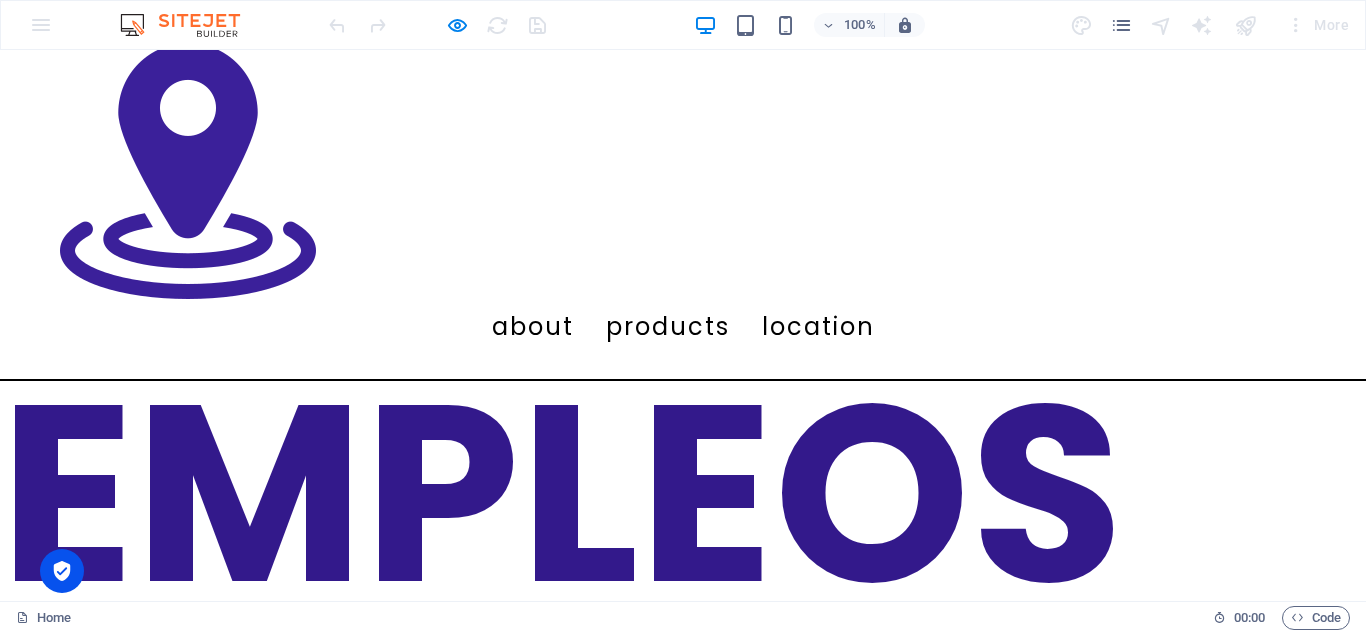 scroll, scrollTop: 0, scrollLeft: 0, axis: both 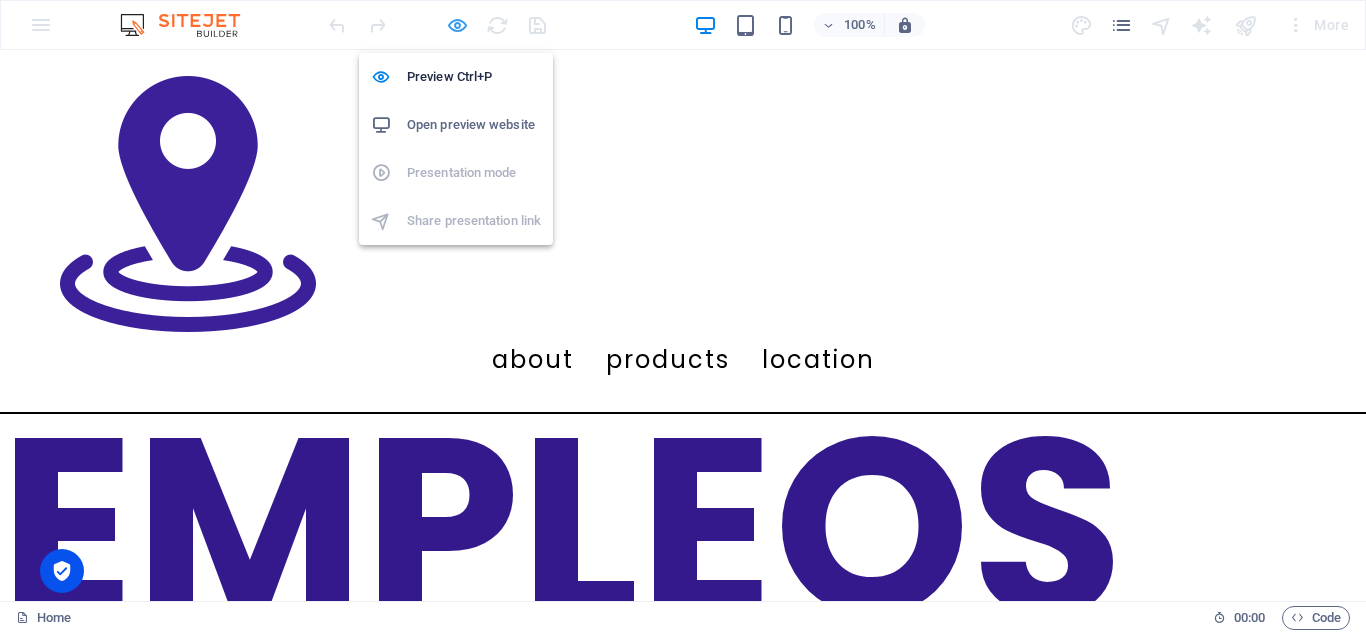 click at bounding box center (457, 25) 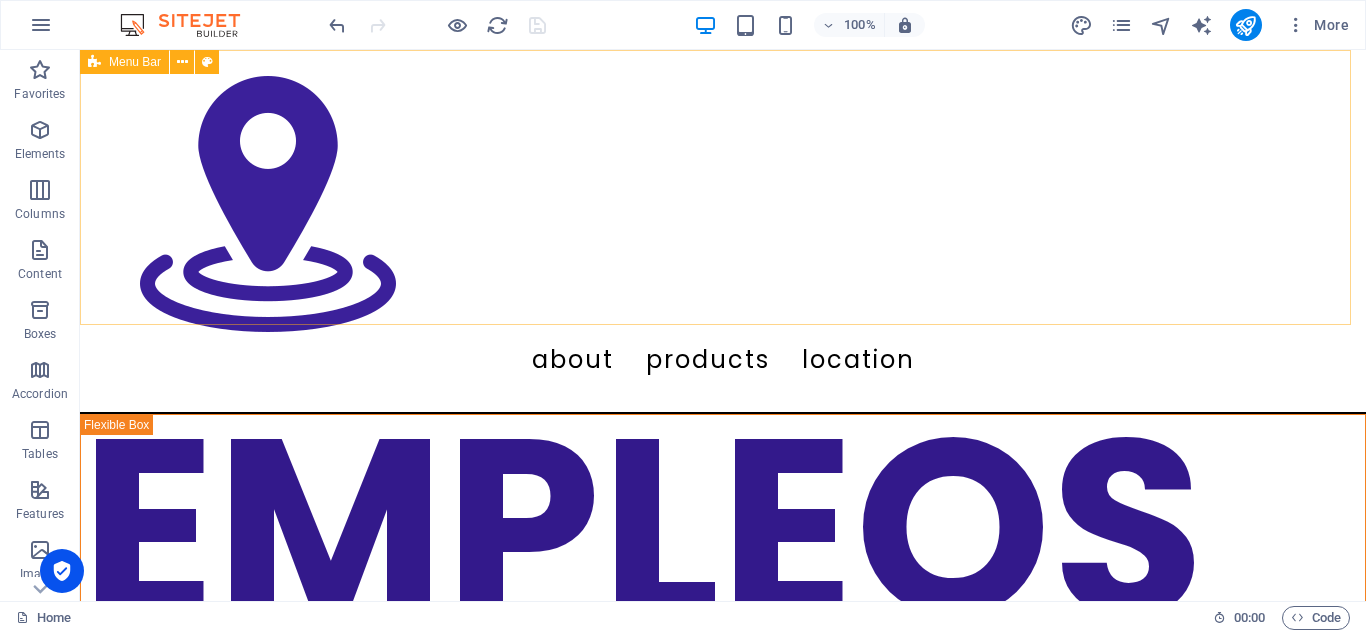 click on "Menu Bar" at bounding box center (124, 62) 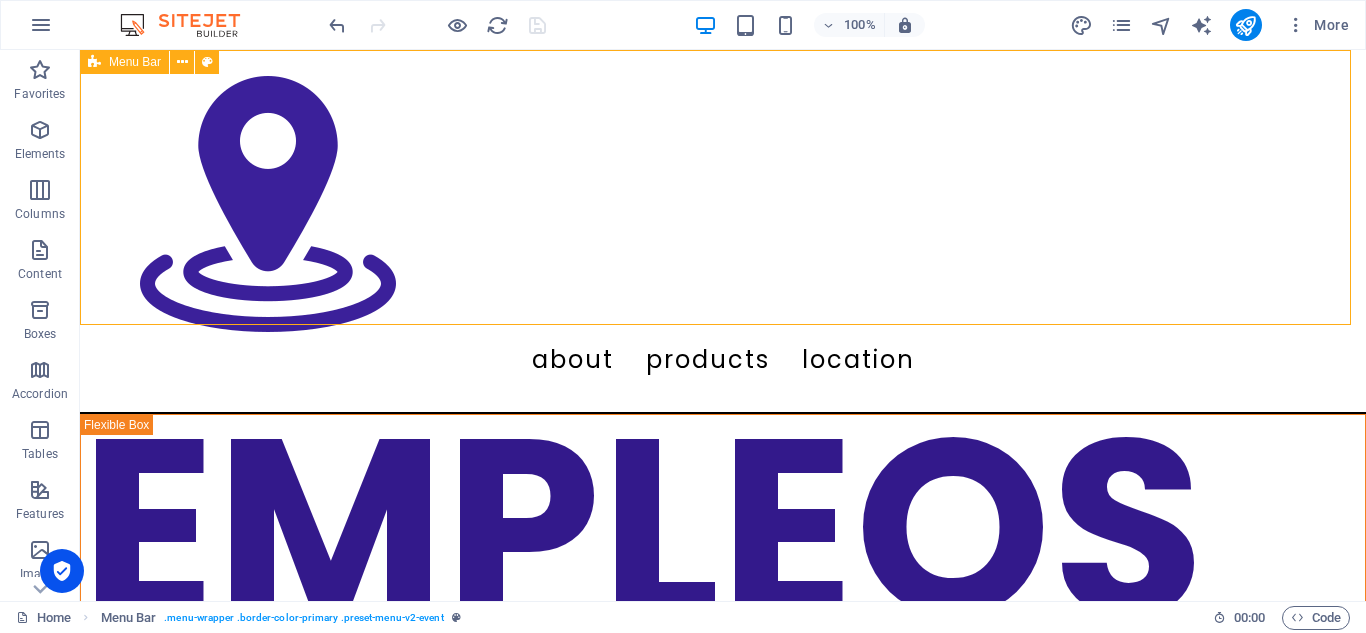 click at bounding box center (94, 62) 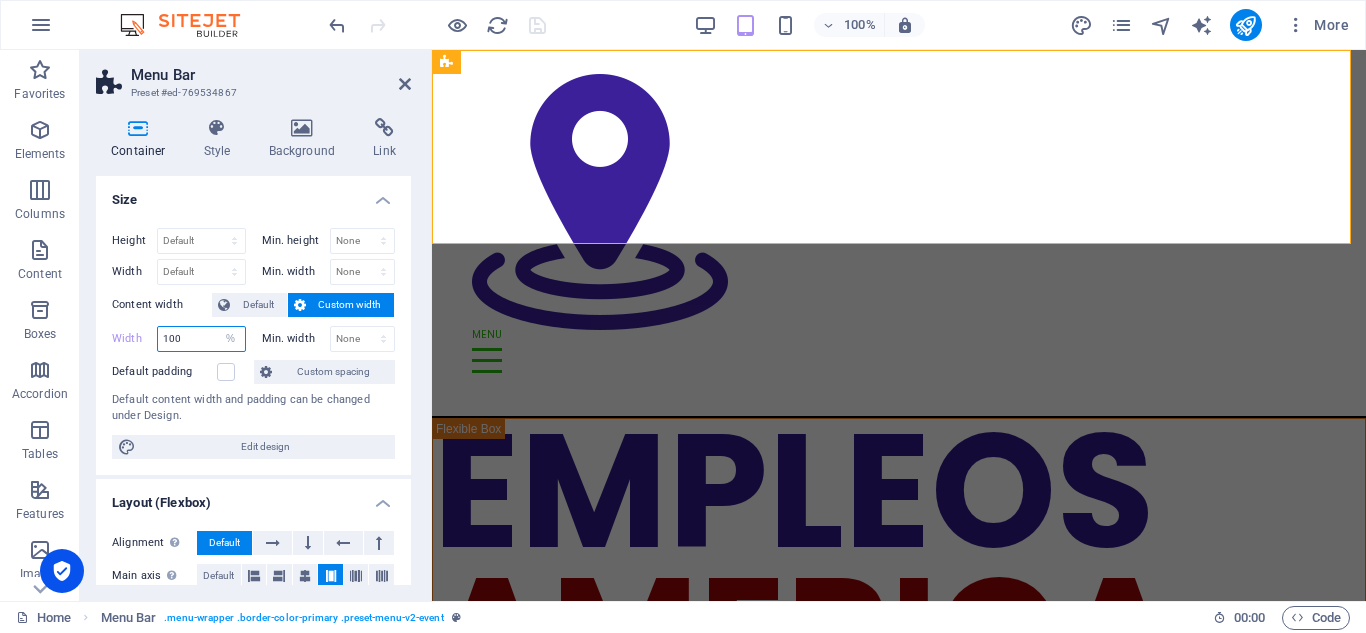 click on "100" at bounding box center (201, 339) 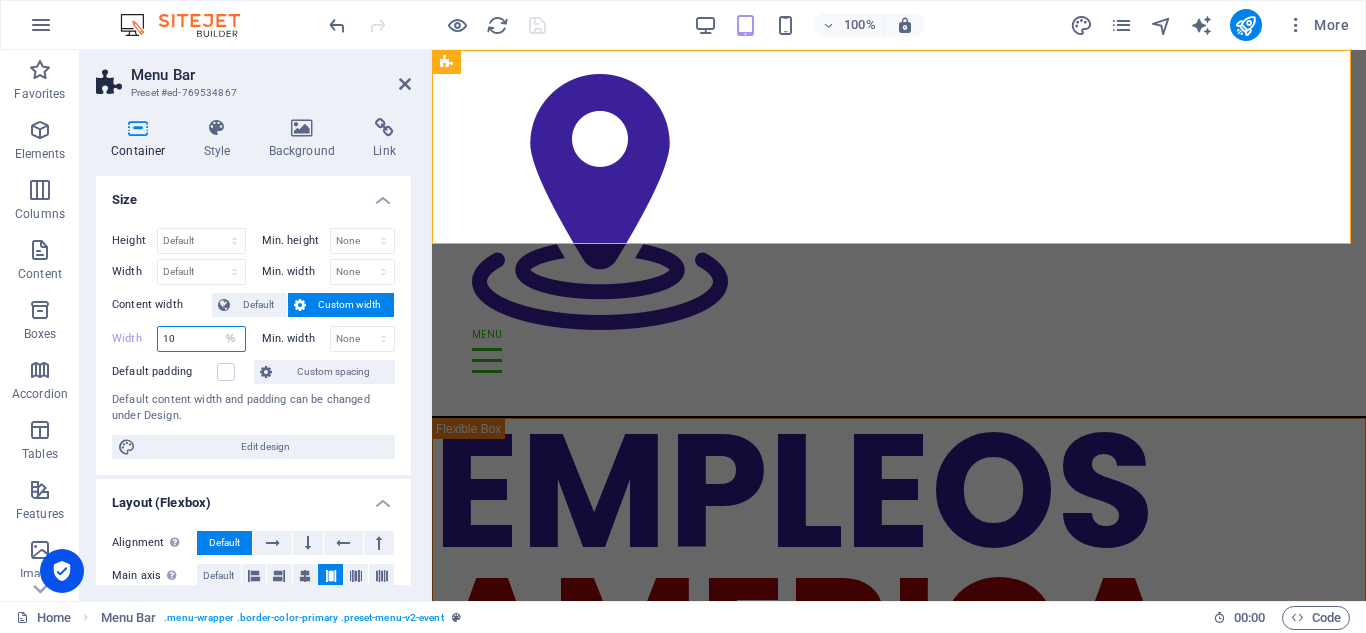 type on "1" 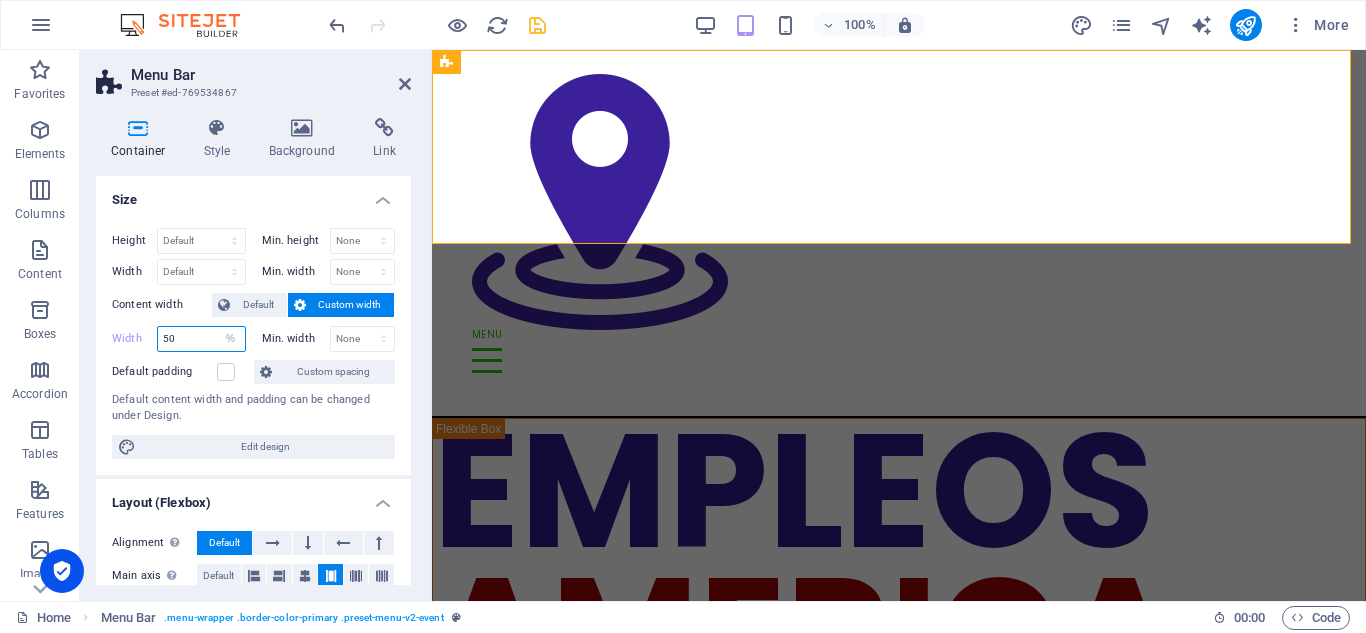 type on "50" 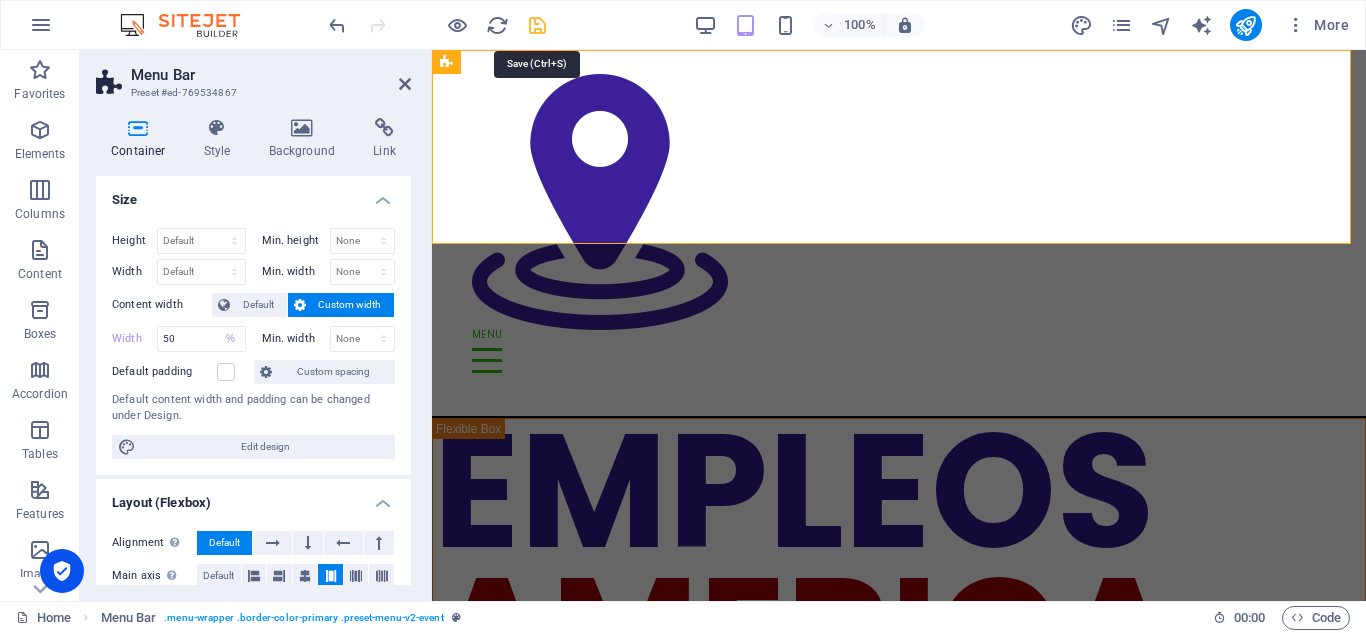 click at bounding box center (537, 25) 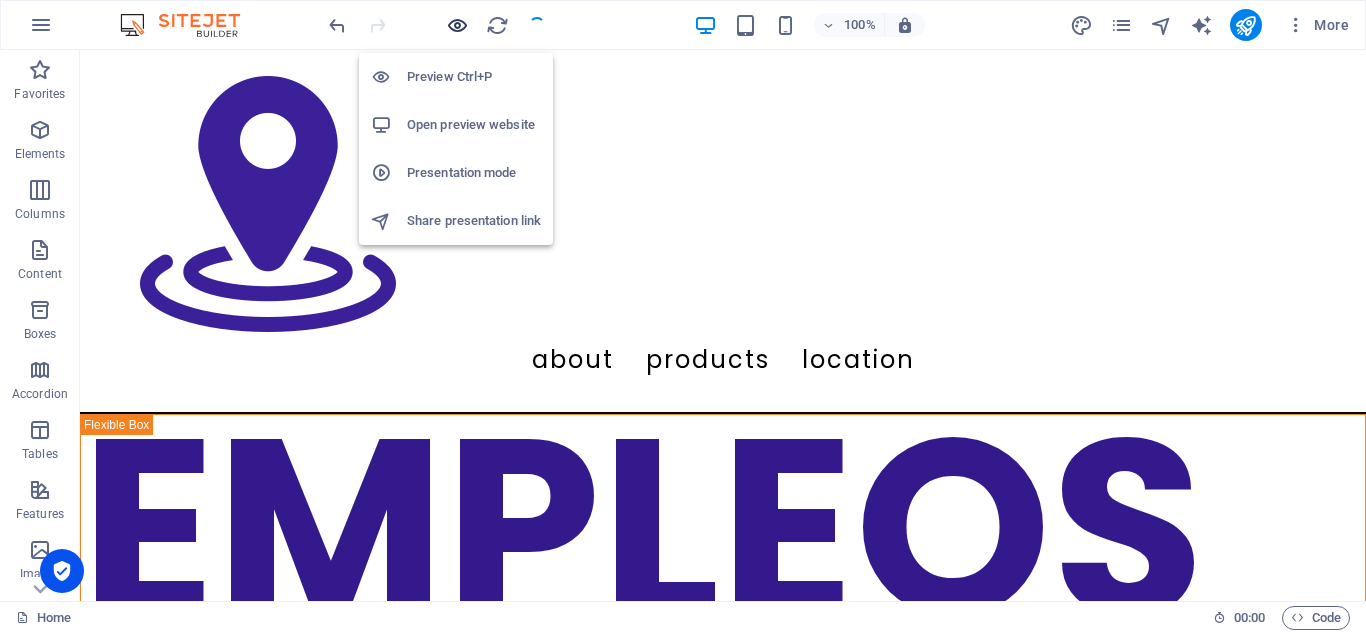 click at bounding box center [457, 25] 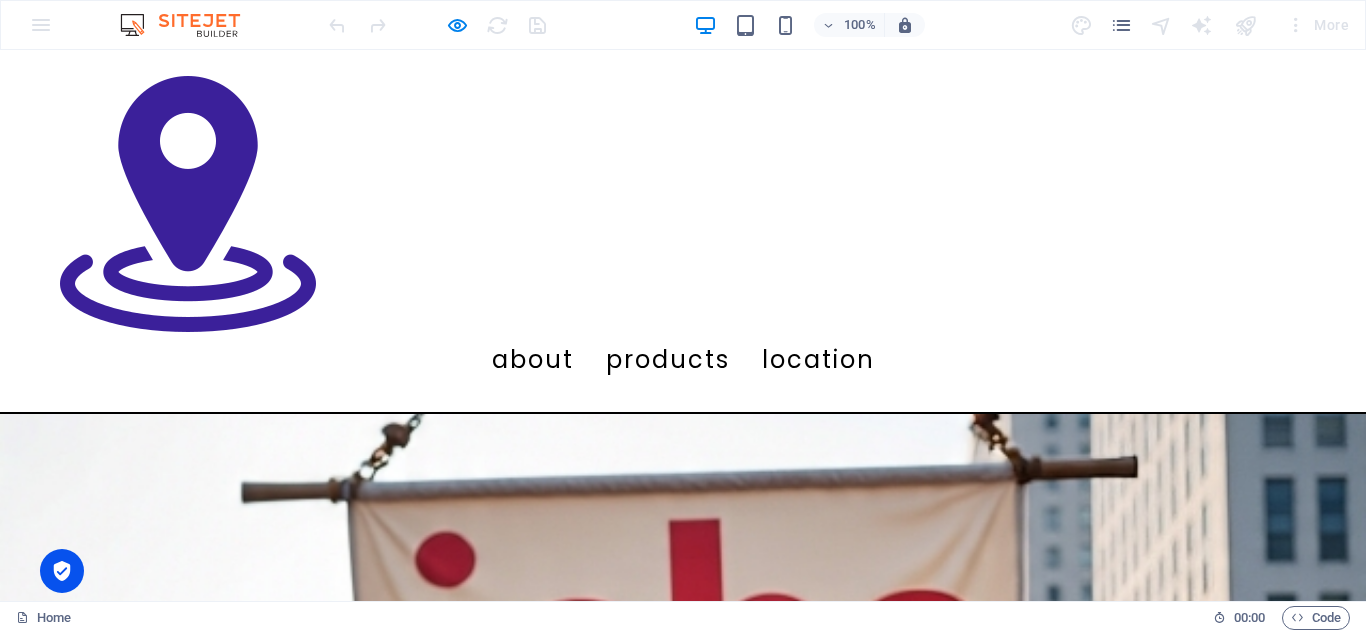scroll, scrollTop: 128, scrollLeft: 0, axis: vertical 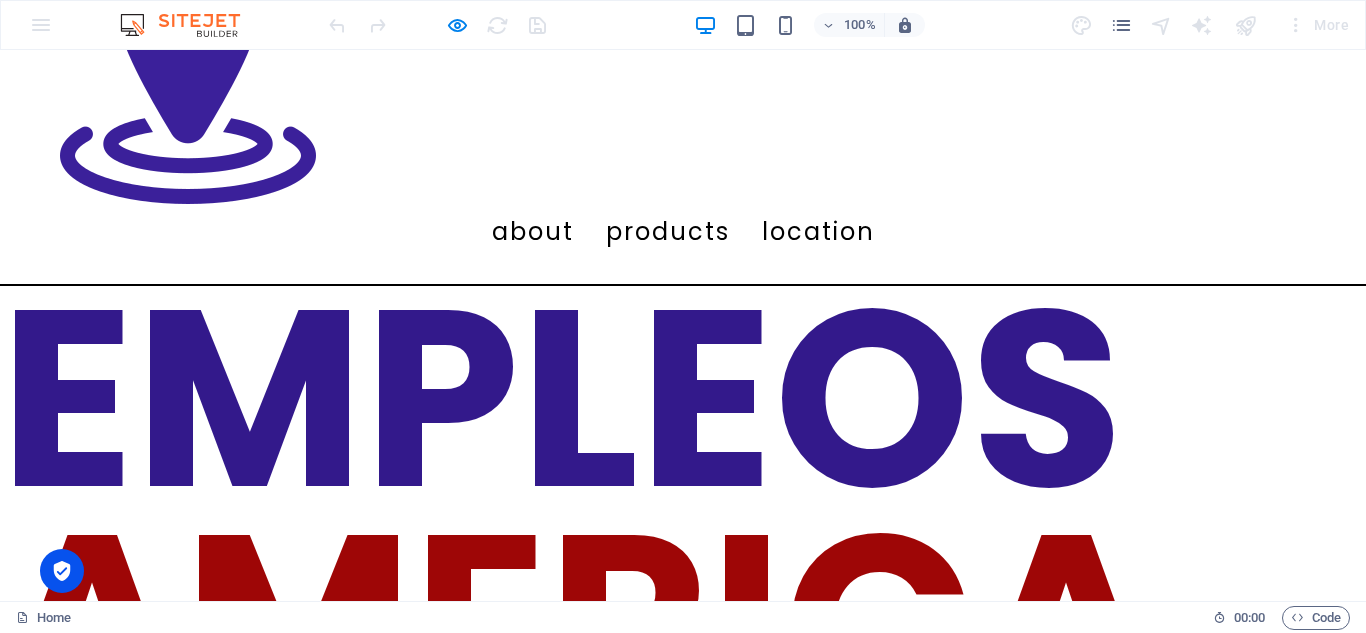click at bounding box center [190, 25] 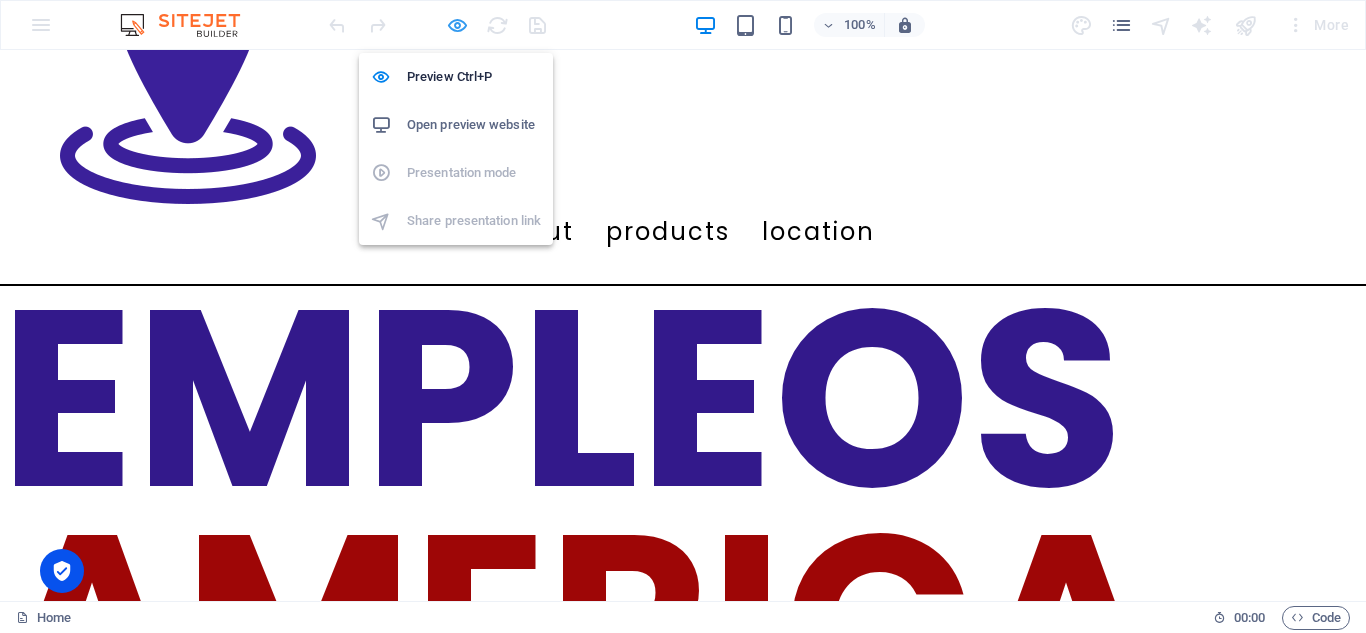 click at bounding box center [457, 25] 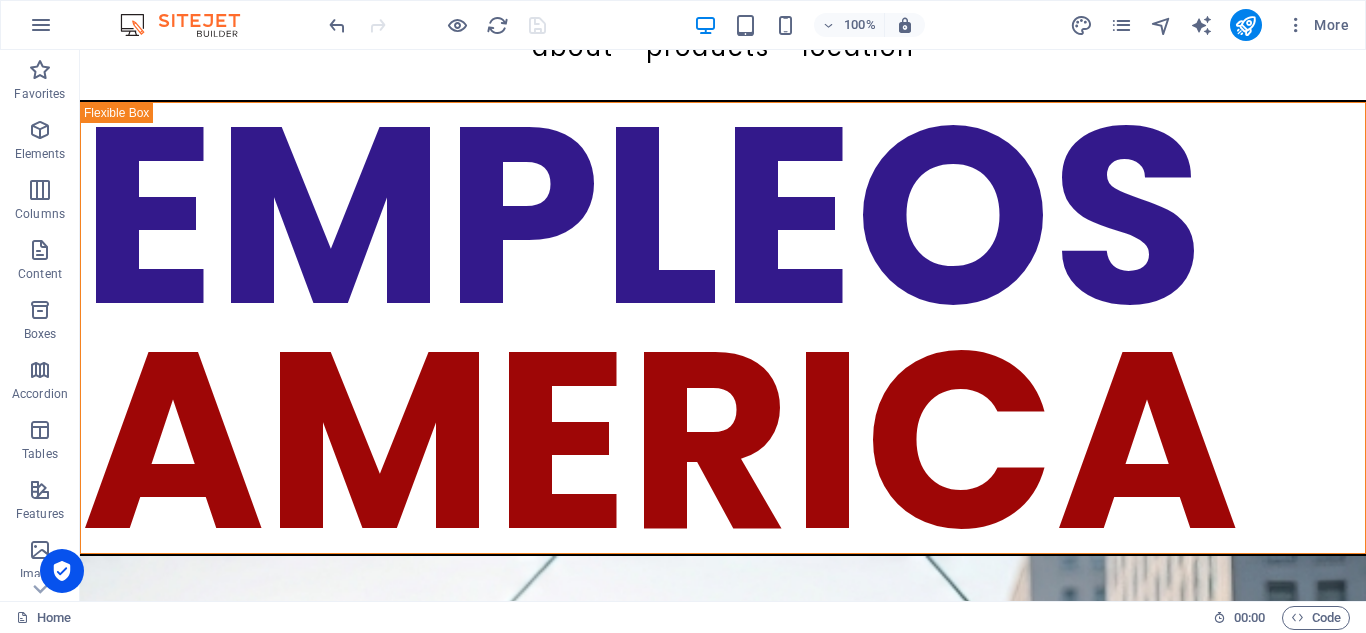 scroll, scrollTop: 0, scrollLeft: 0, axis: both 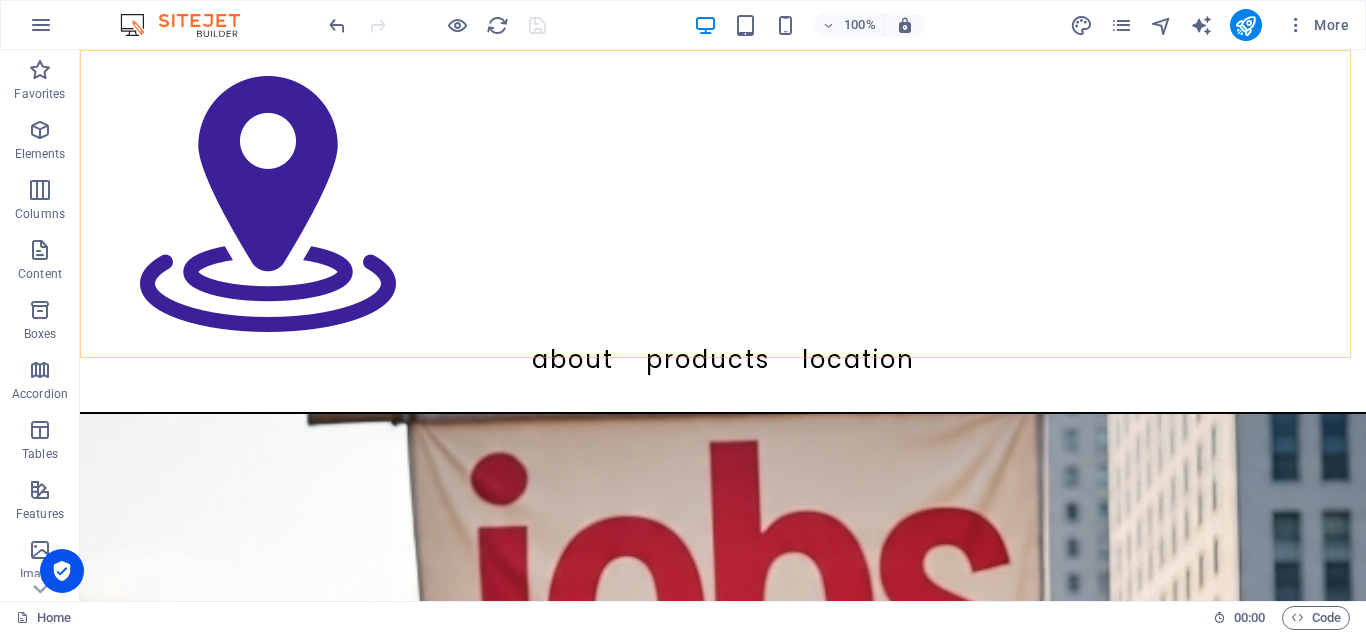 click on "About Products Location" at bounding box center [723, 232] 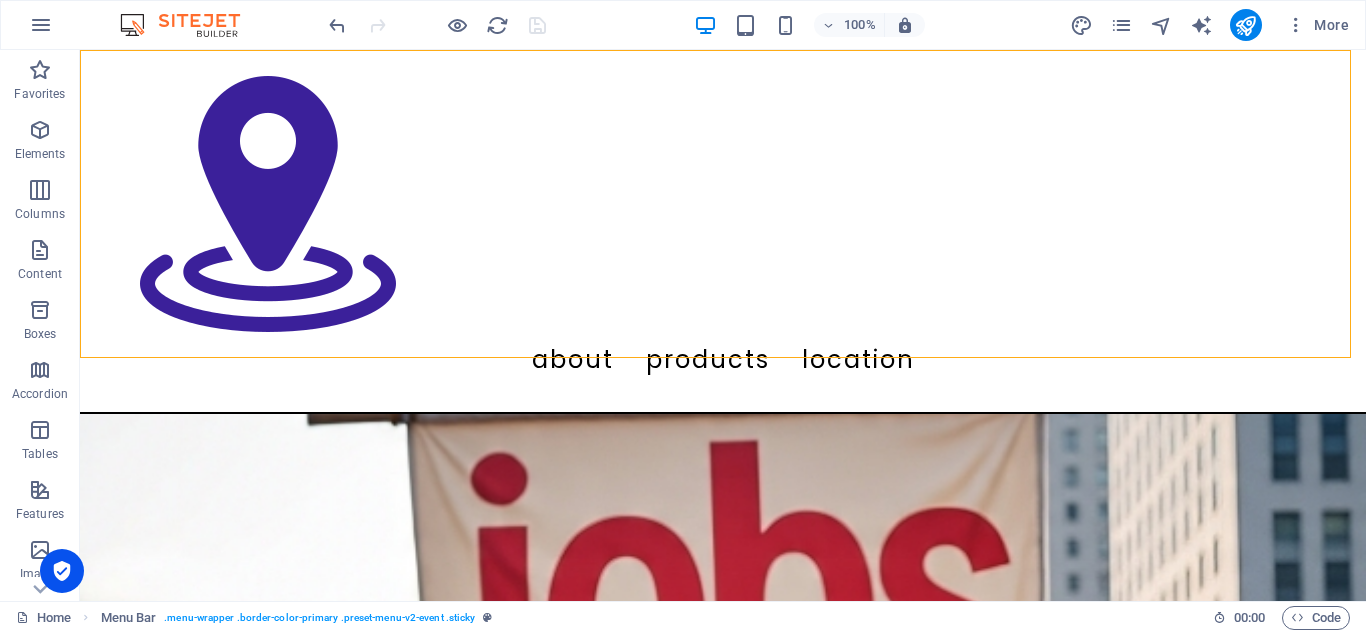 click on "About Products Location" at bounding box center [723, 232] 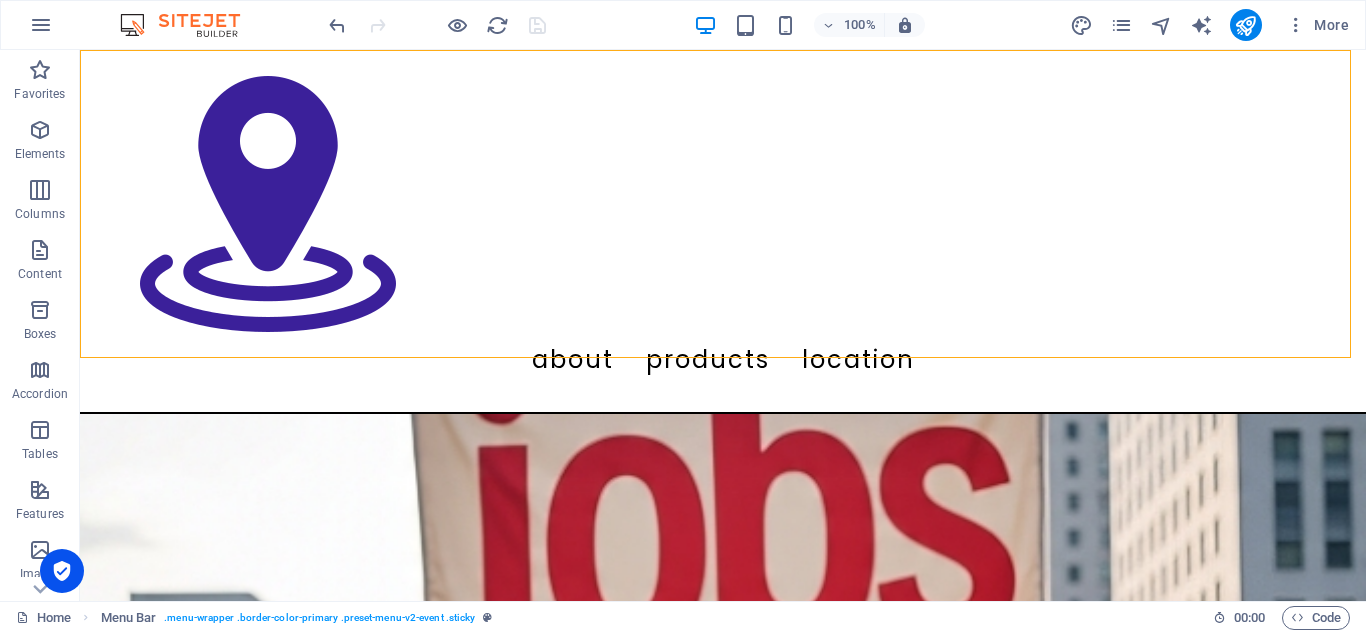 select on "%" 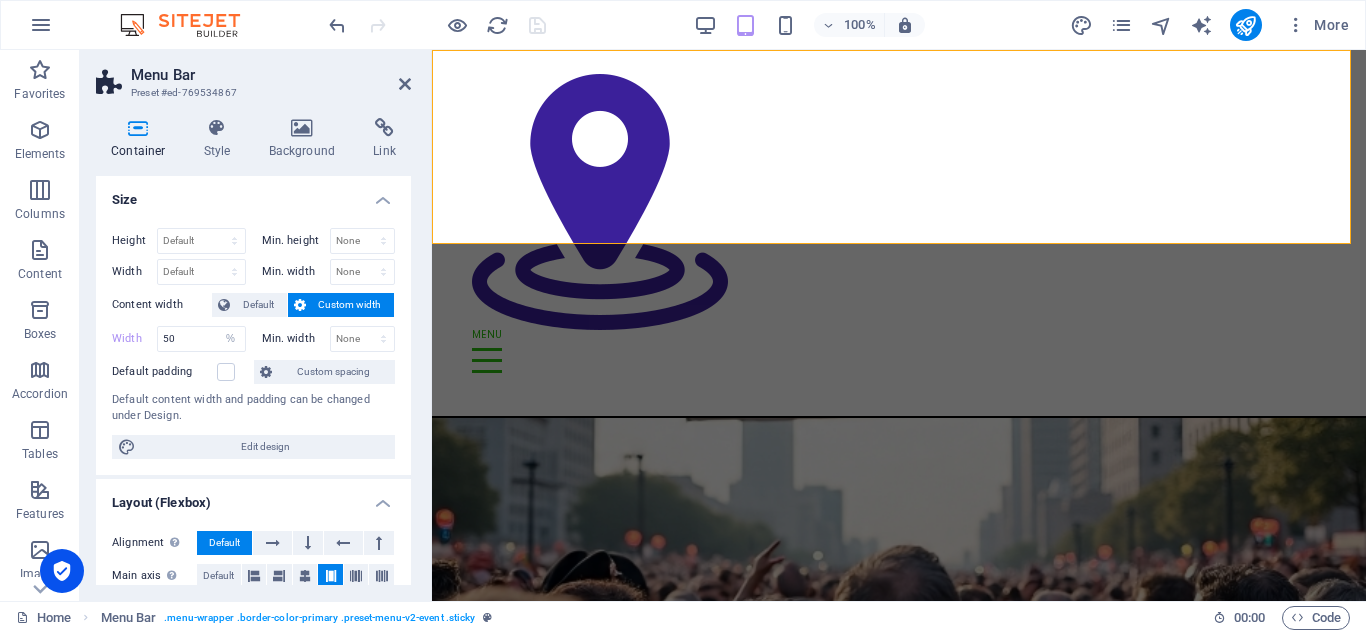scroll, scrollTop: 464, scrollLeft: 0, axis: vertical 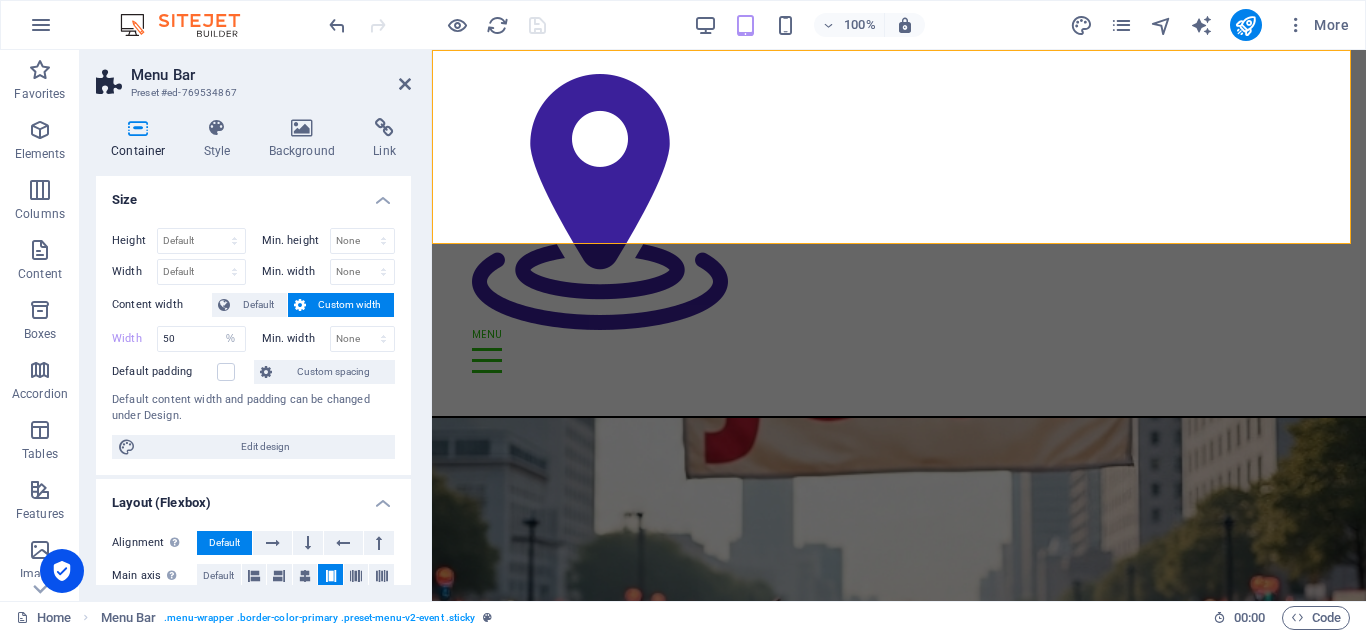 click on "About Products Location" at bounding box center [899, 234] 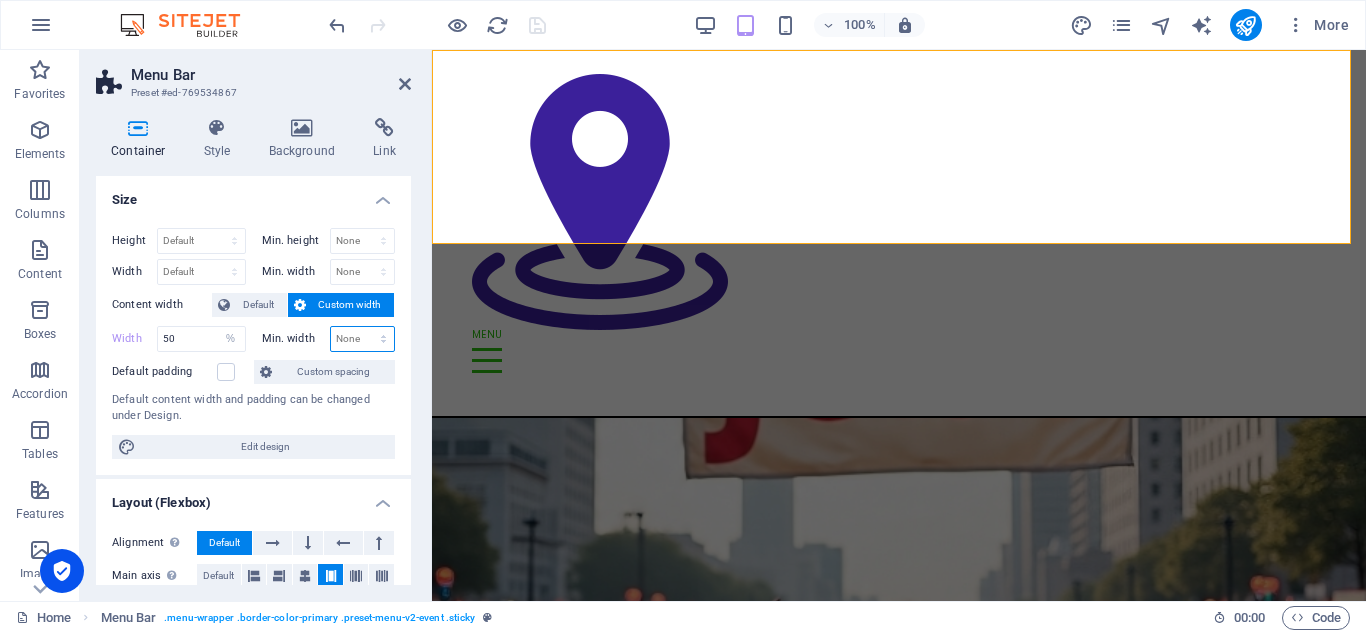 click on "None px rem % vh vw" at bounding box center (363, 339) 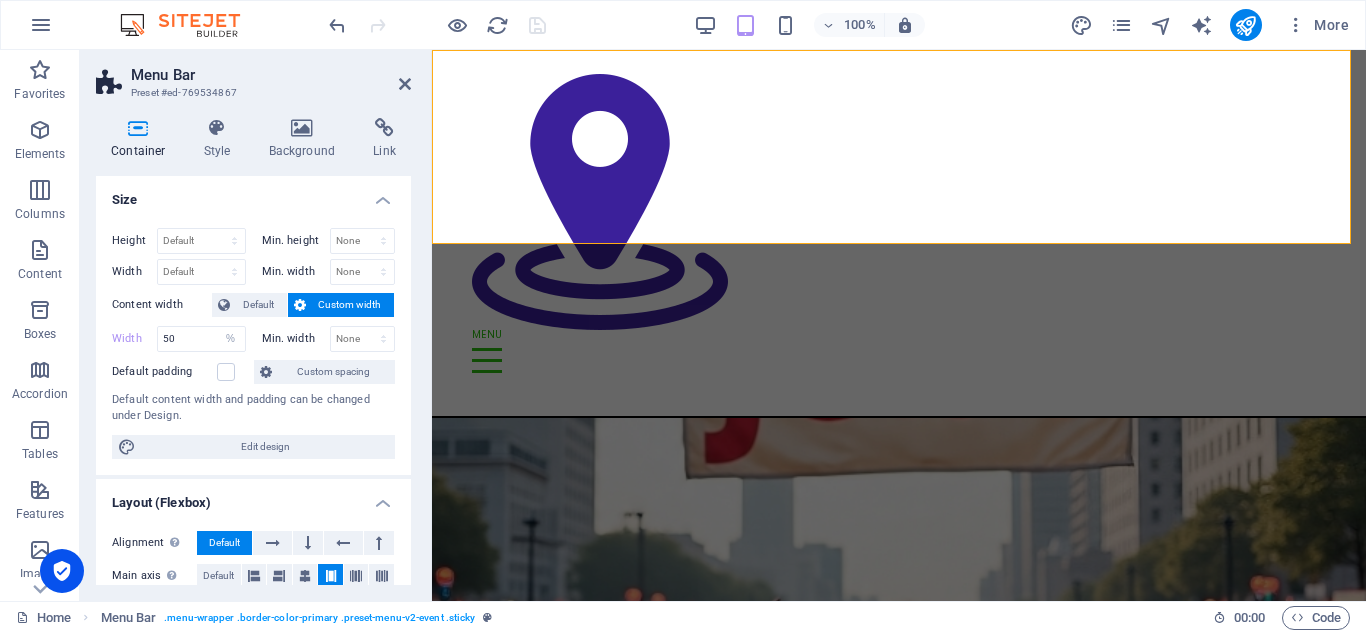 click on "Custom width" at bounding box center [350, 305] 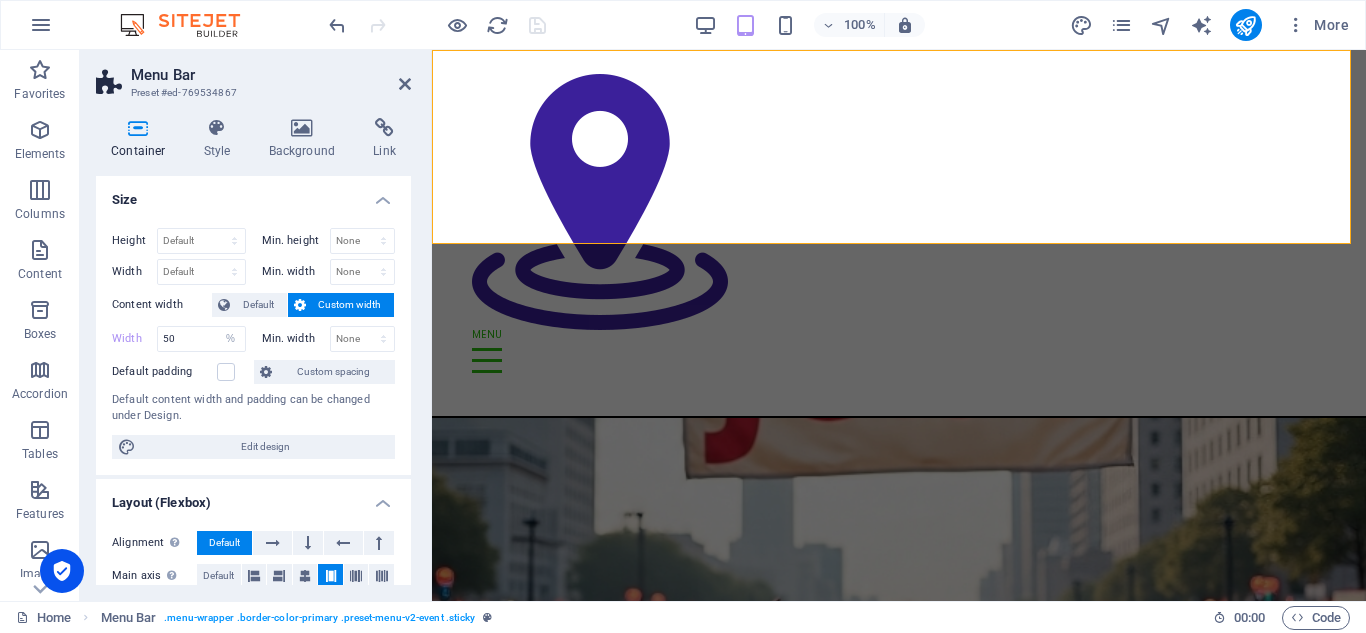 click on "Custom width" at bounding box center [350, 305] 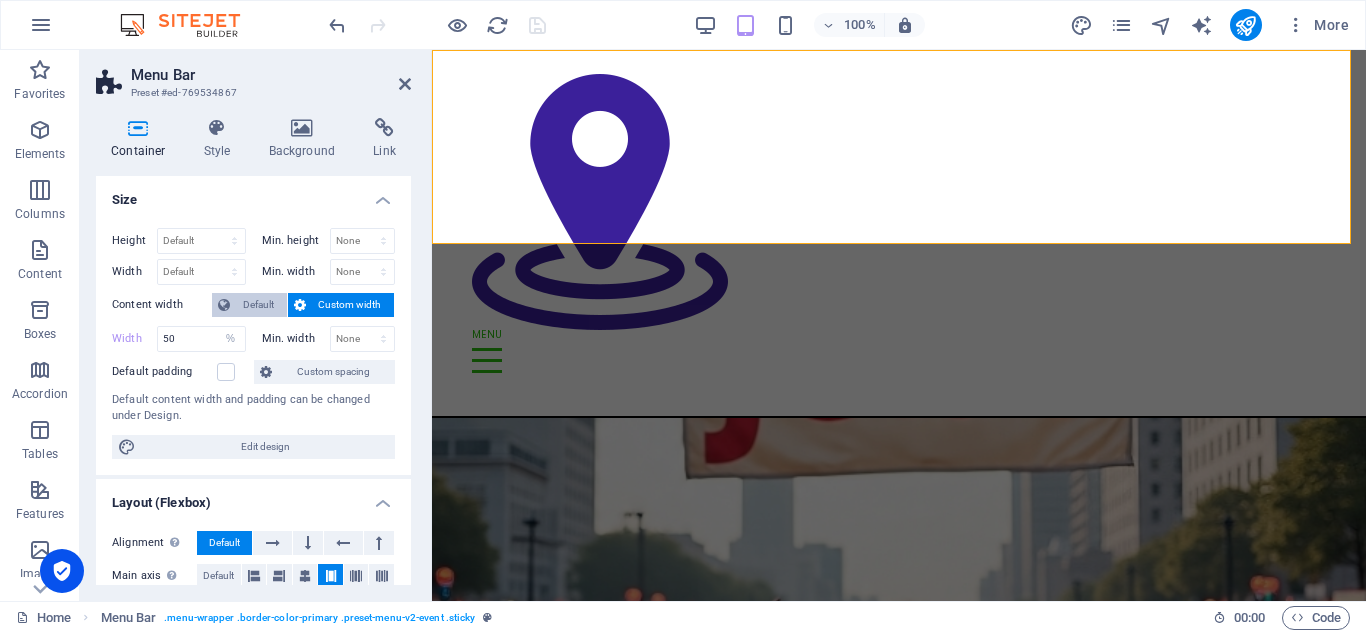 click on "Default" at bounding box center (258, 305) 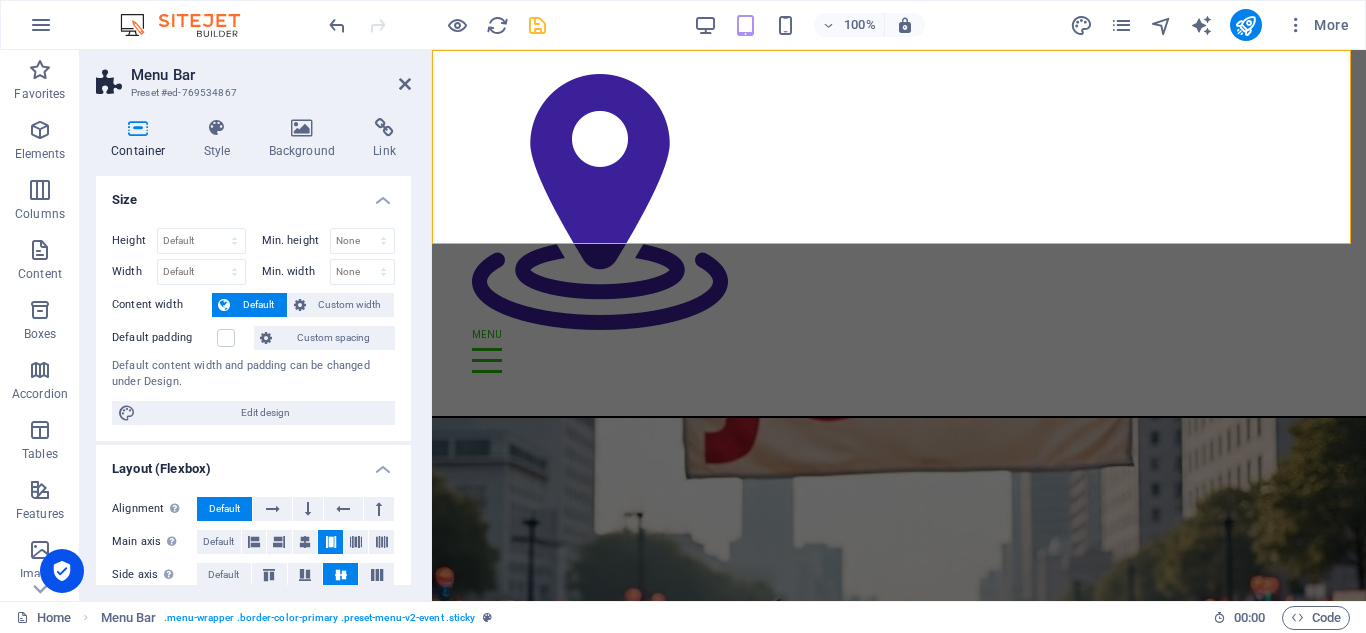 click on "Default" at bounding box center [258, 305] 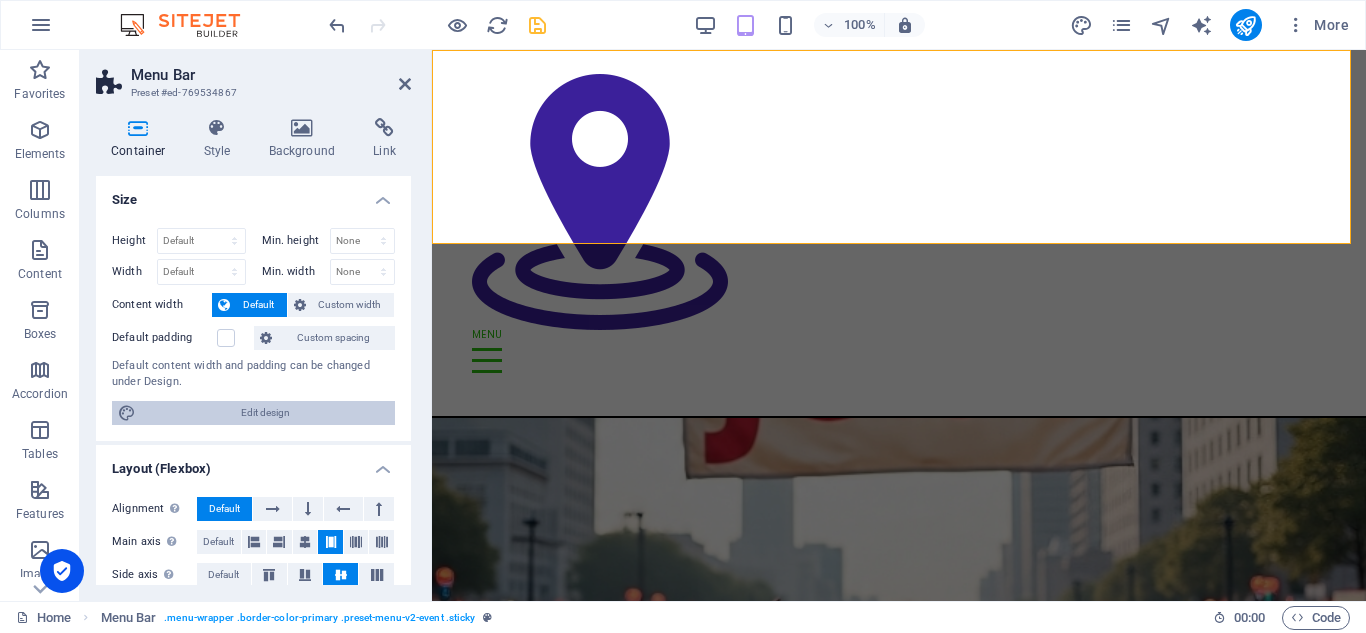 click on "Edit design" at bounding box center (265, 413) 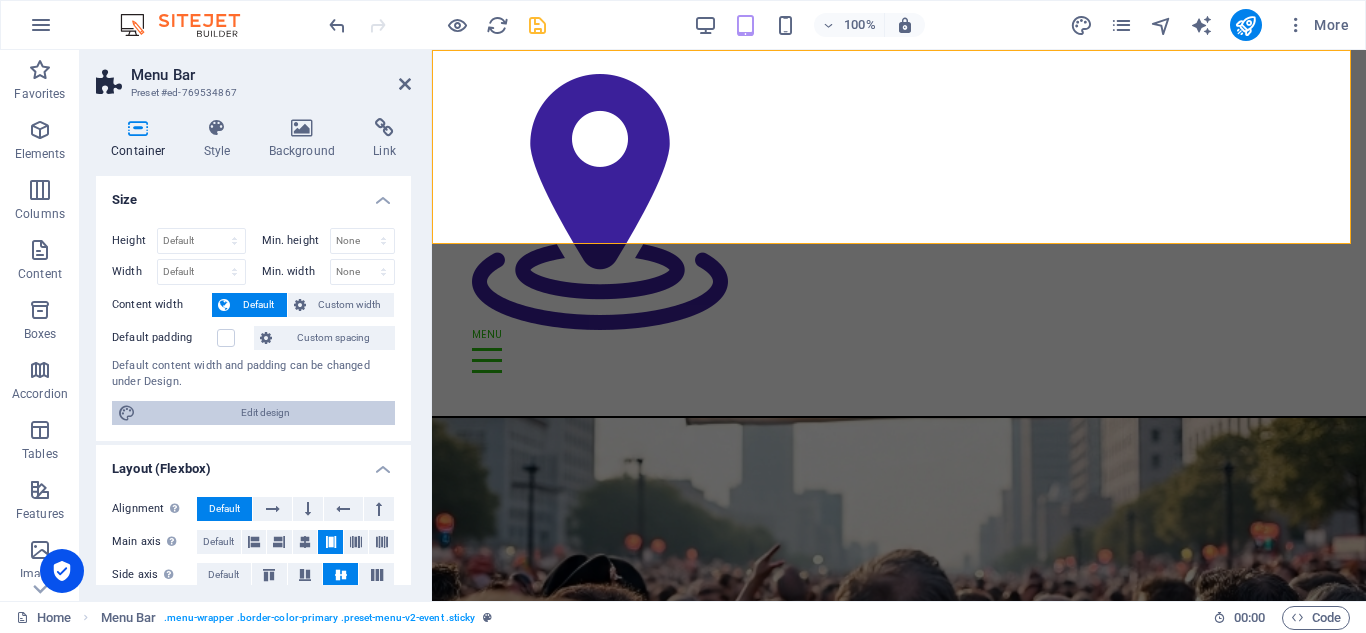select on "px" 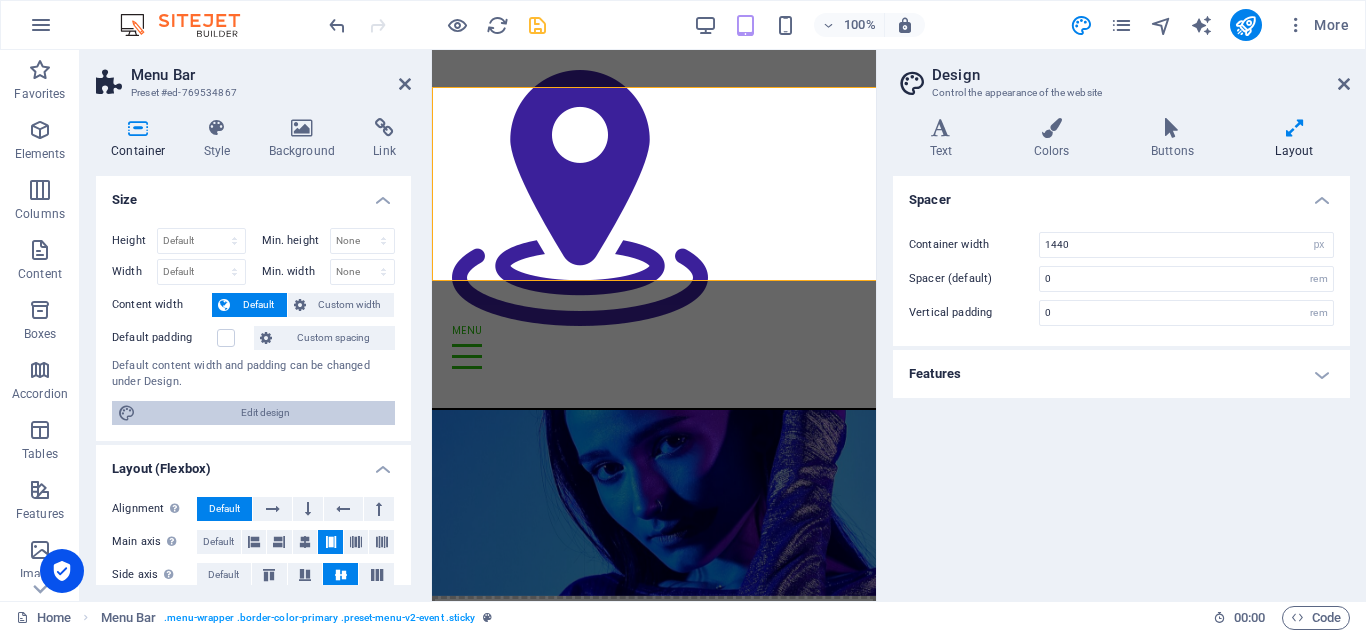 scroll, scrollTop: 427, scrollLeft: 0, axis: vertical 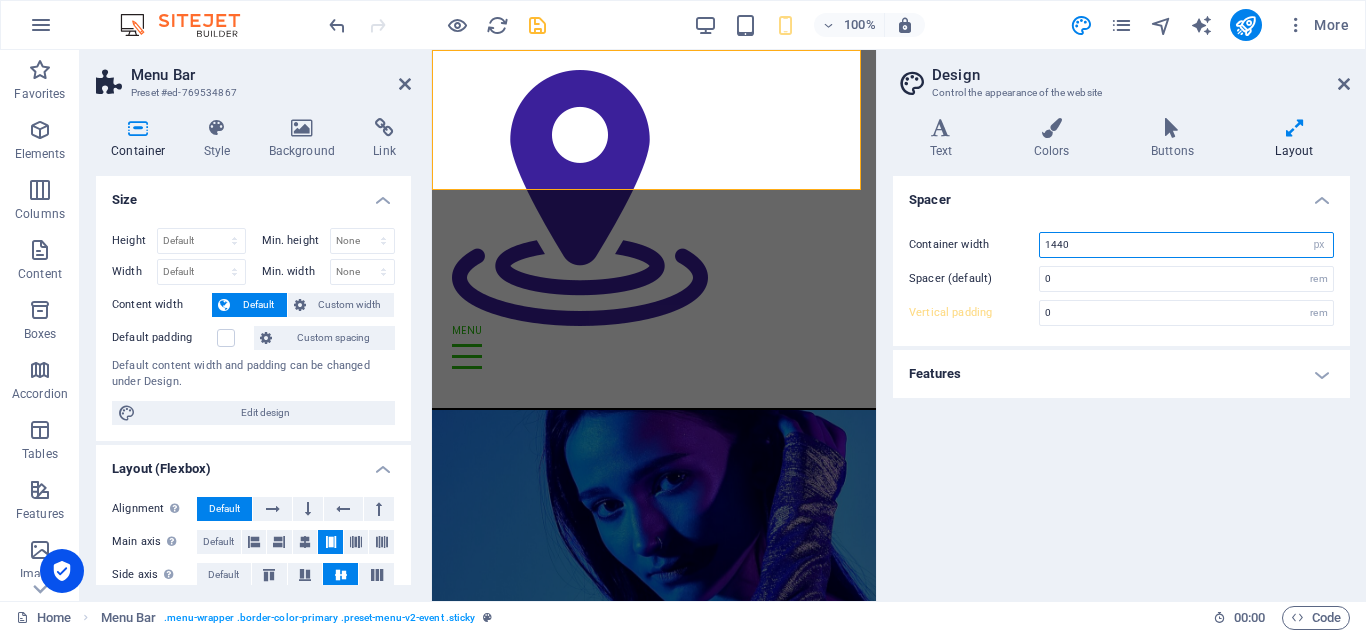 click on "1440" at bounding box center [1186, 245] 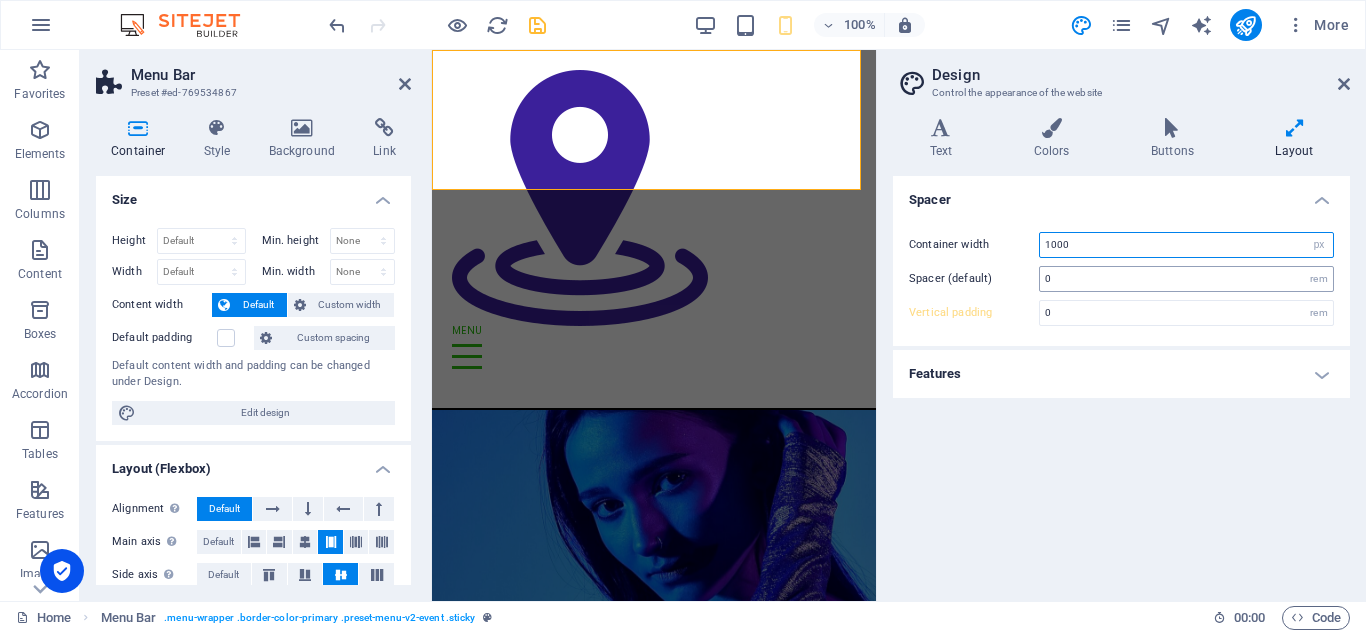 type on "1000" 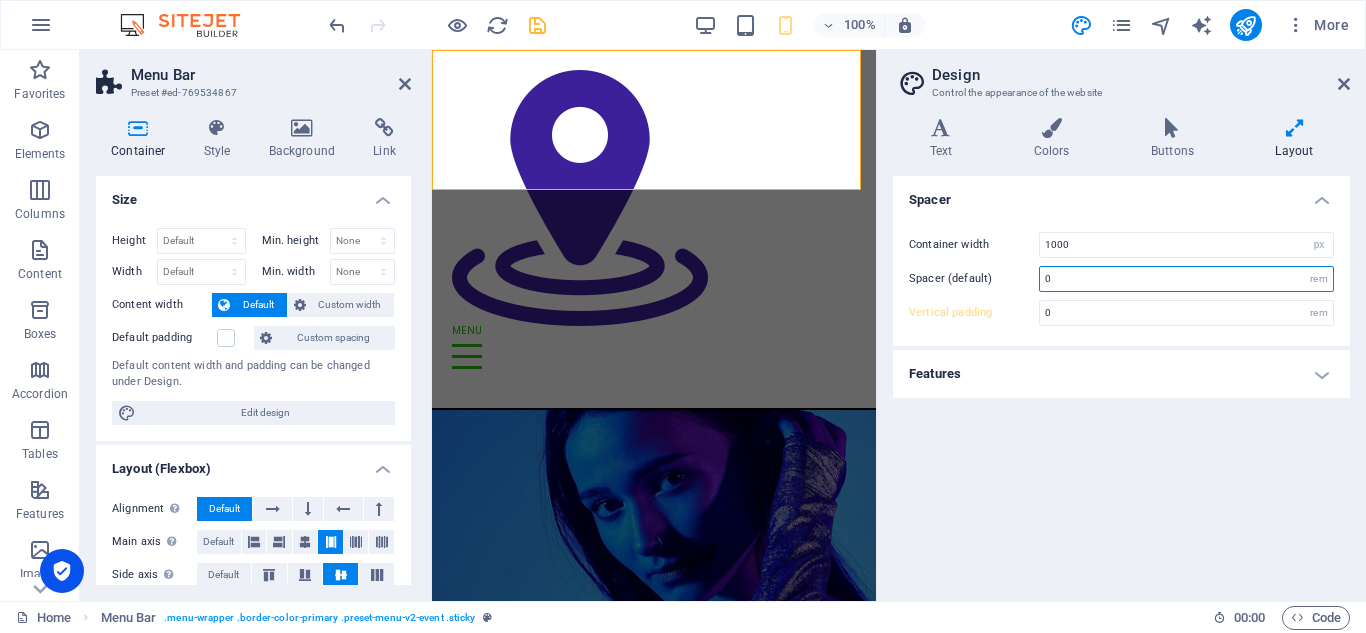 click on "0" at bounding box center (1186, 279) 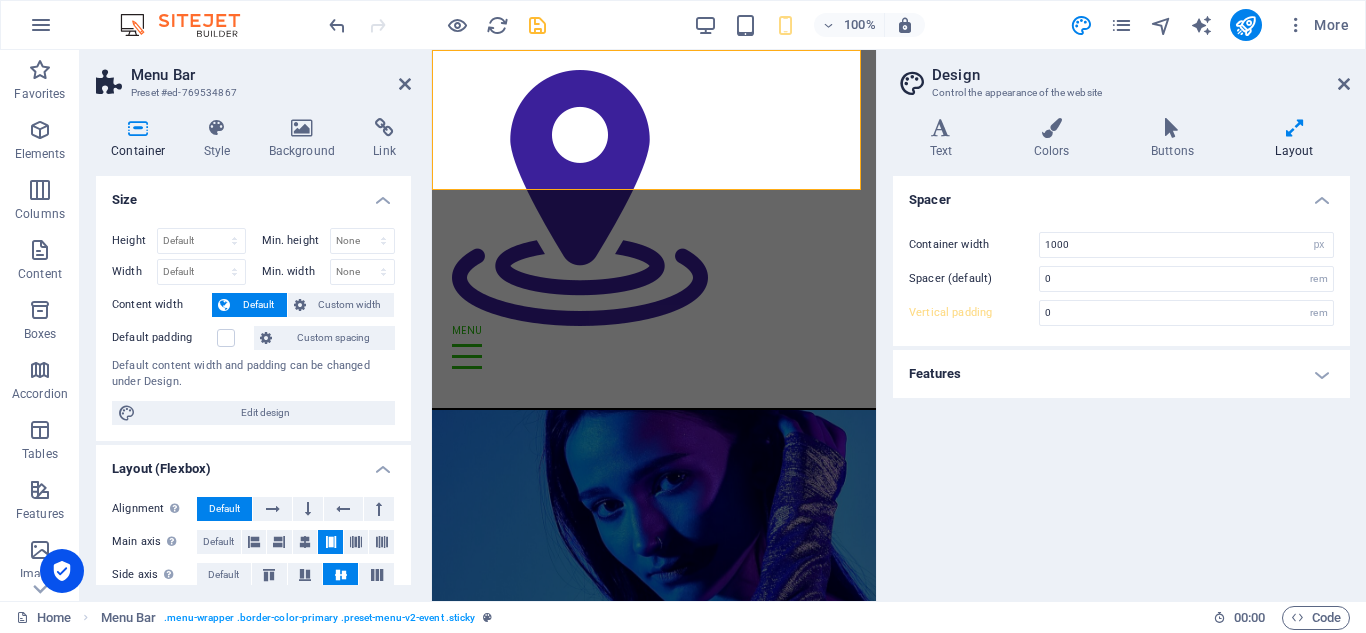 click at bounding box center (437, 25) 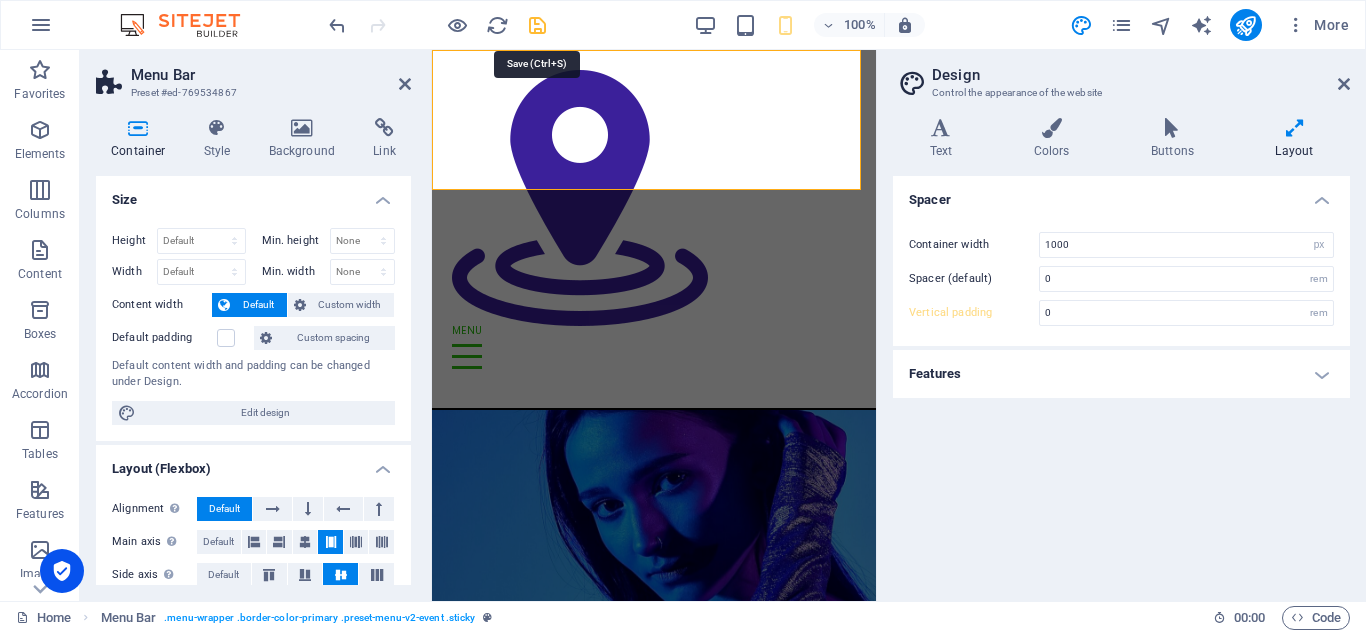 click at bounding box center (537, 25) 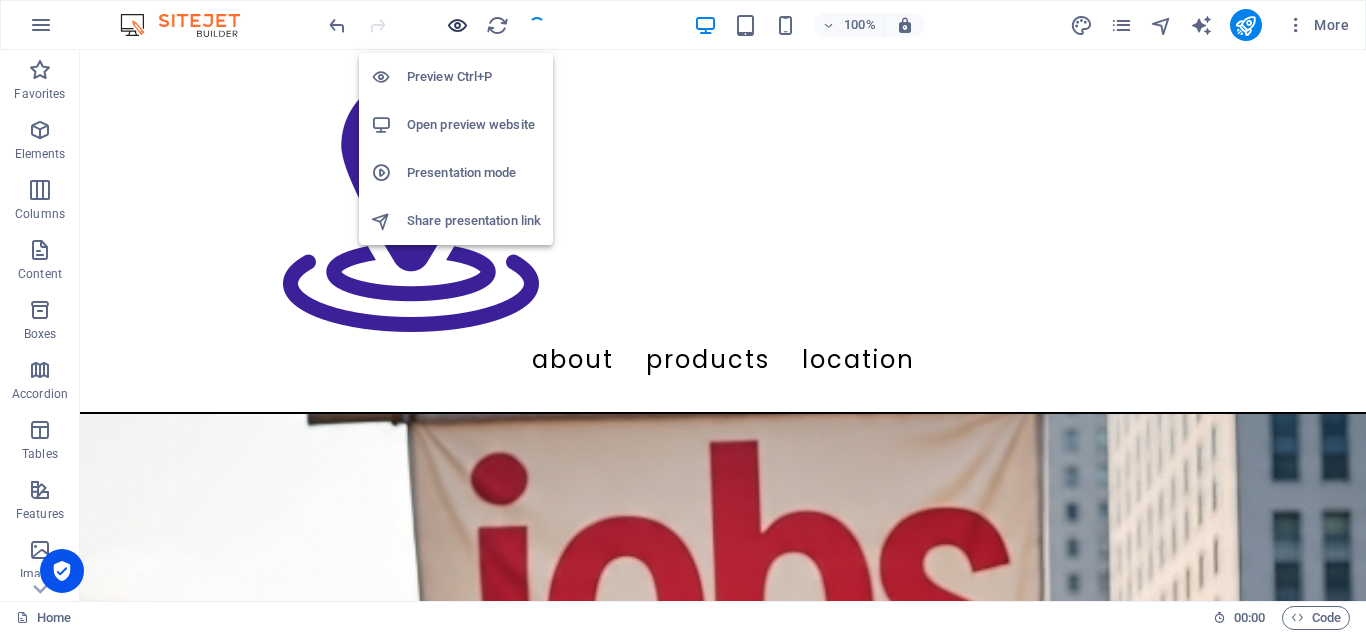 click at bounding box center [457, 25] 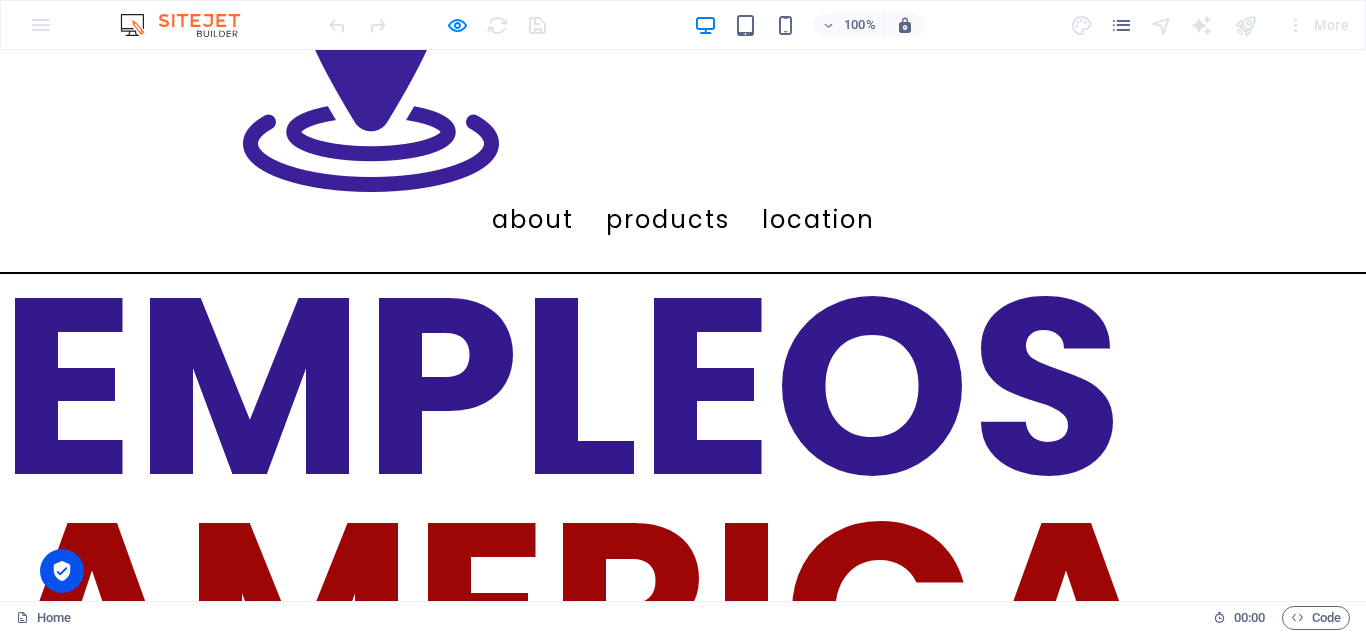 scroll, scrollTop: 0, scrollLeft: 0, axis: both 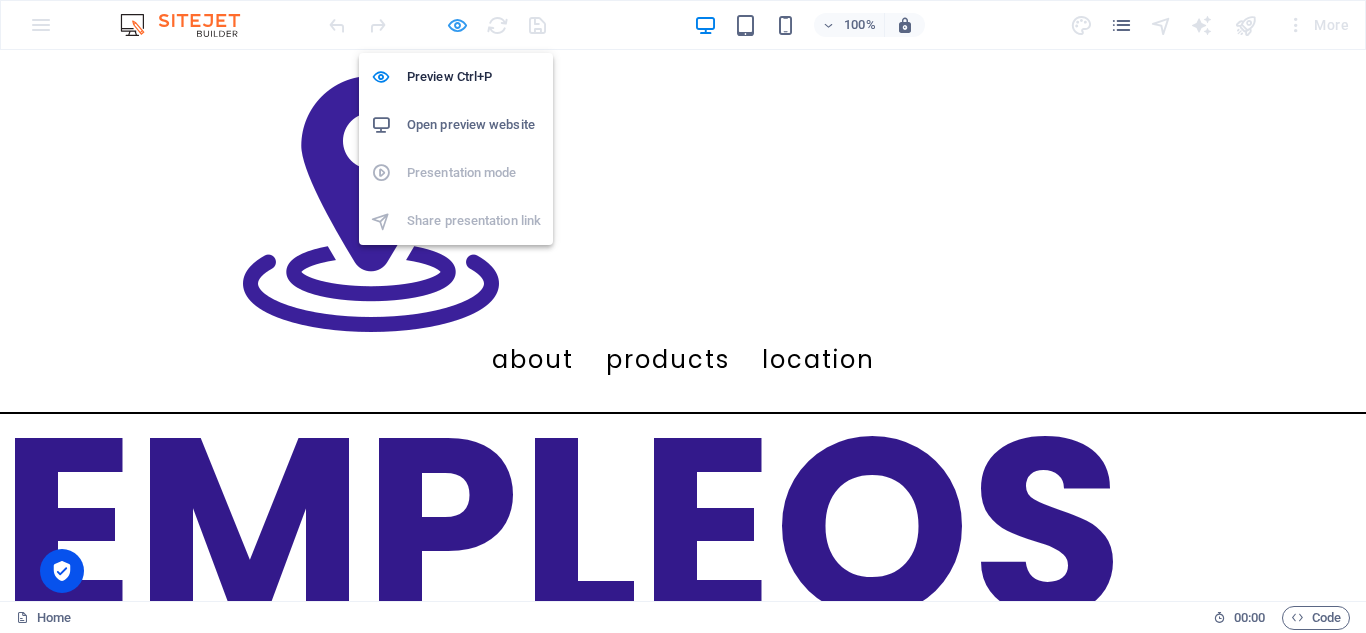 click at bounding box center (457, 25) 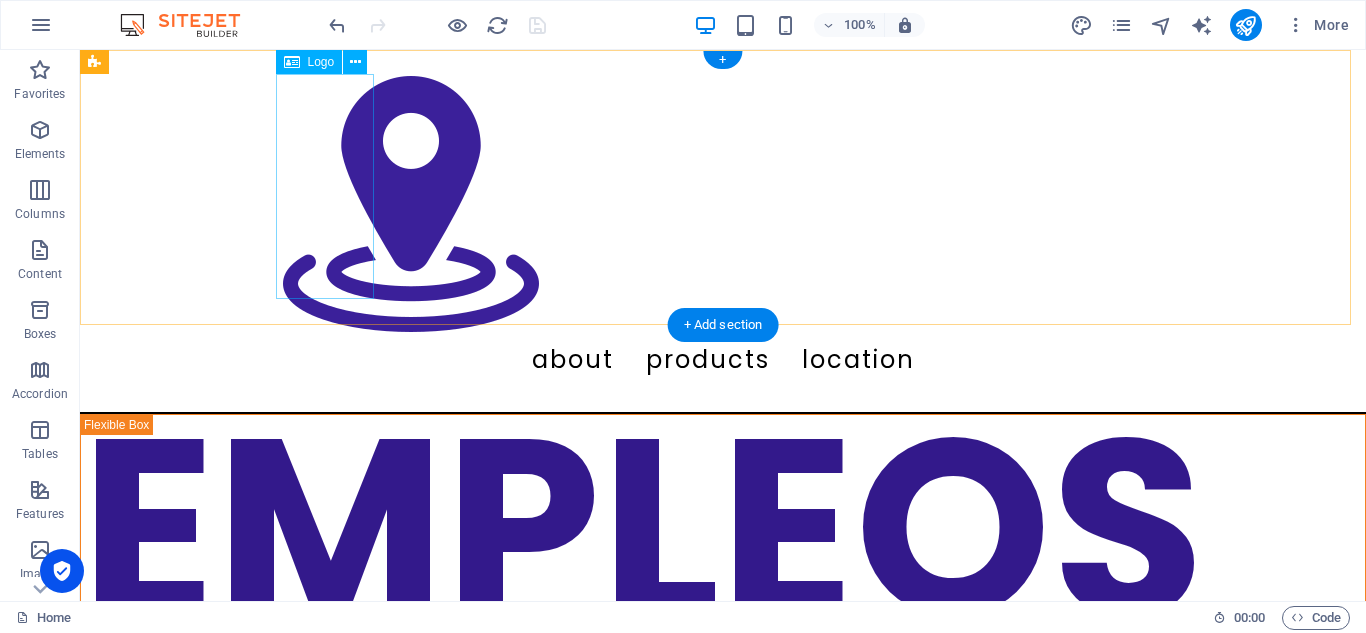 click at bounding box center (723, 203) 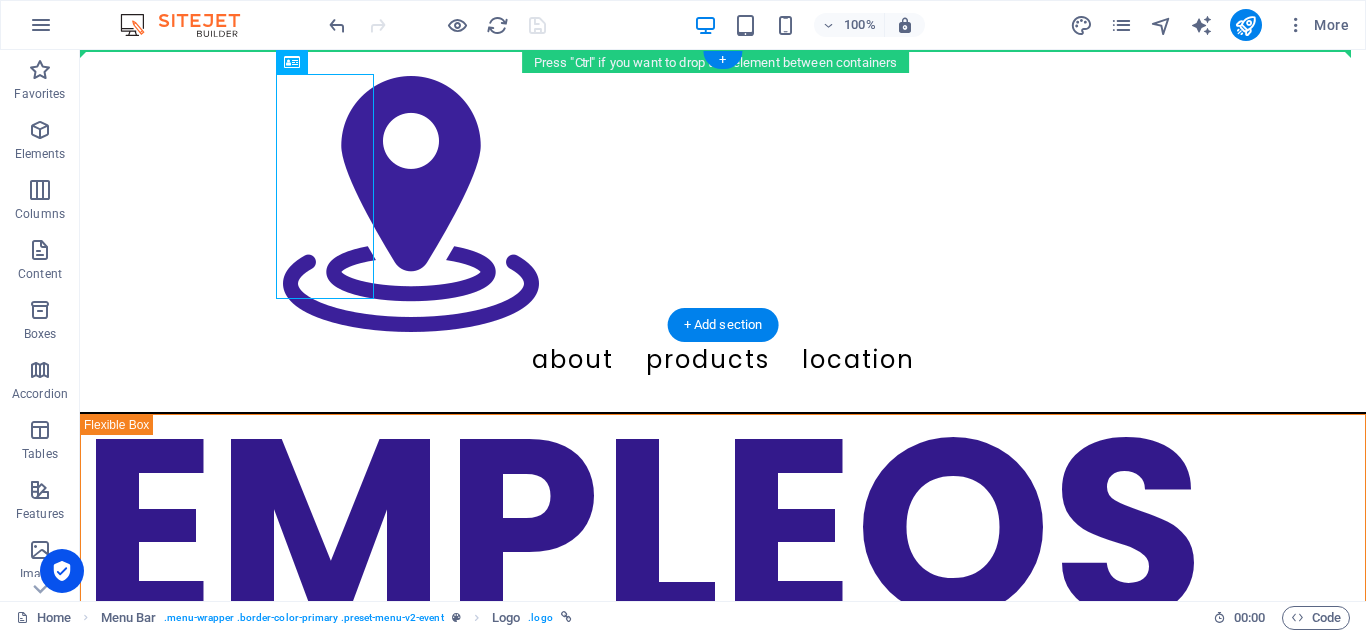 drag, startPoint x: 314, startPoint y: 186, endPoint x: 217, endPoint y: 156, distance: 101.53325 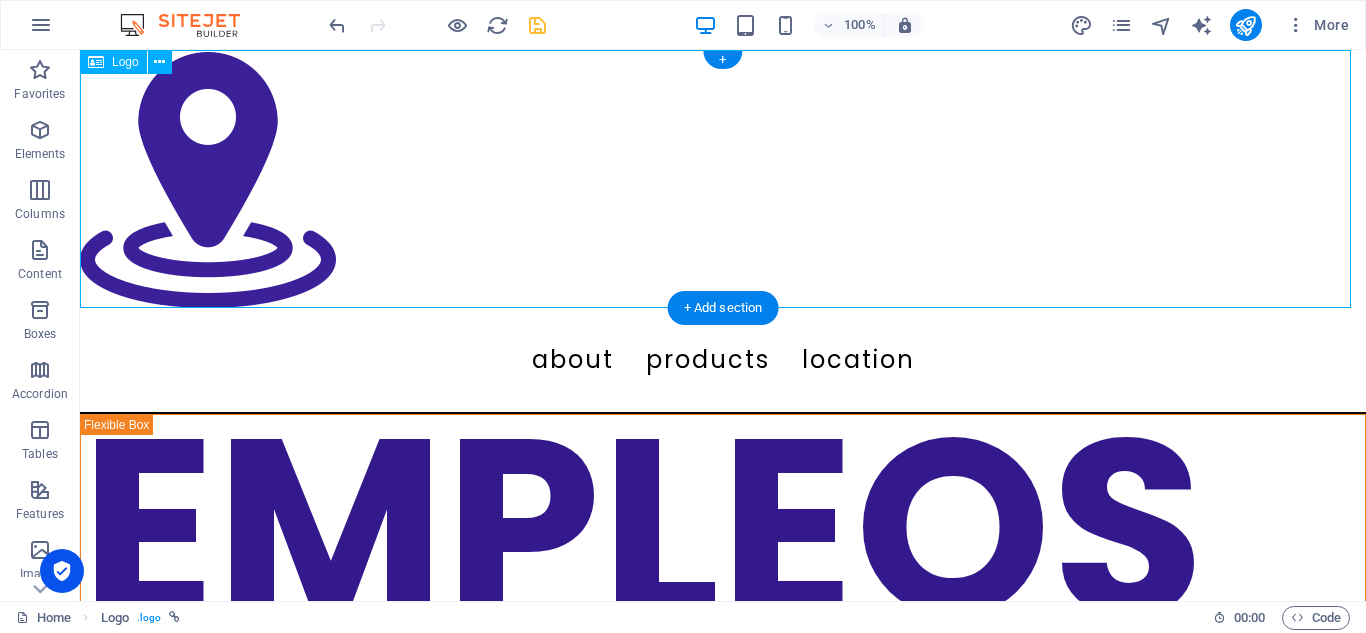 drag, startPoint x: 226, startPoint y: 152, endPoint x: 264, endPoint y: 164, distance: 39.849716 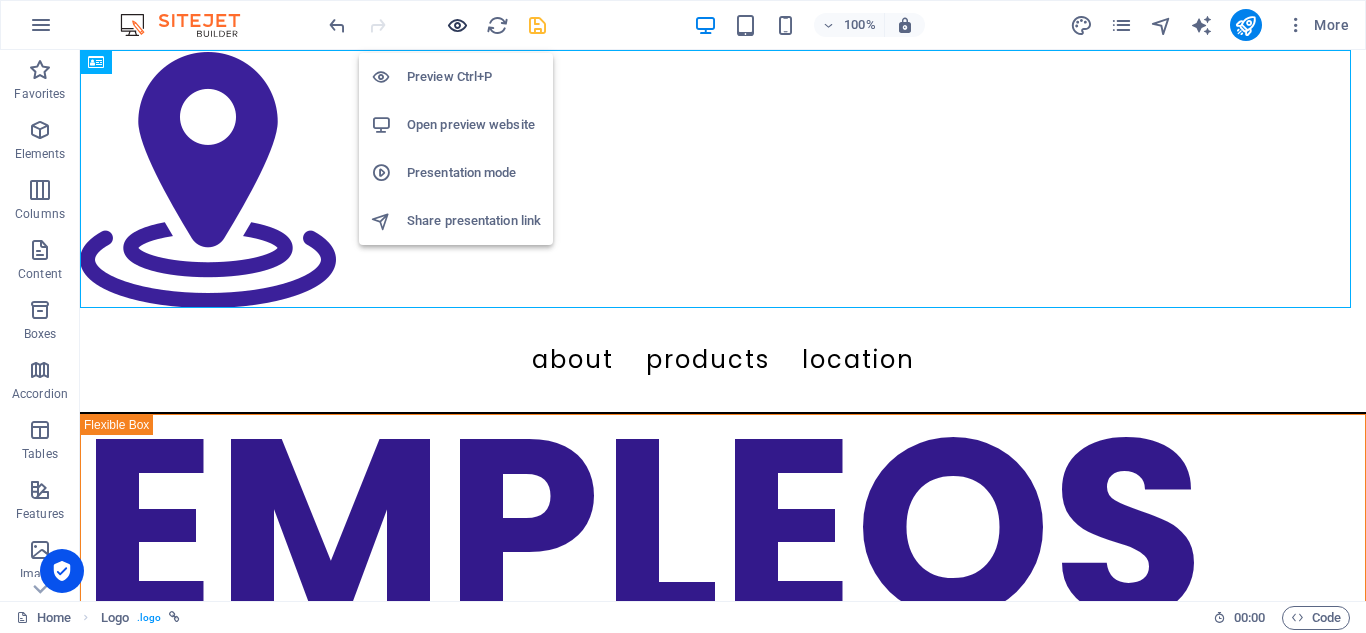 click at bounding box center (457, 25) 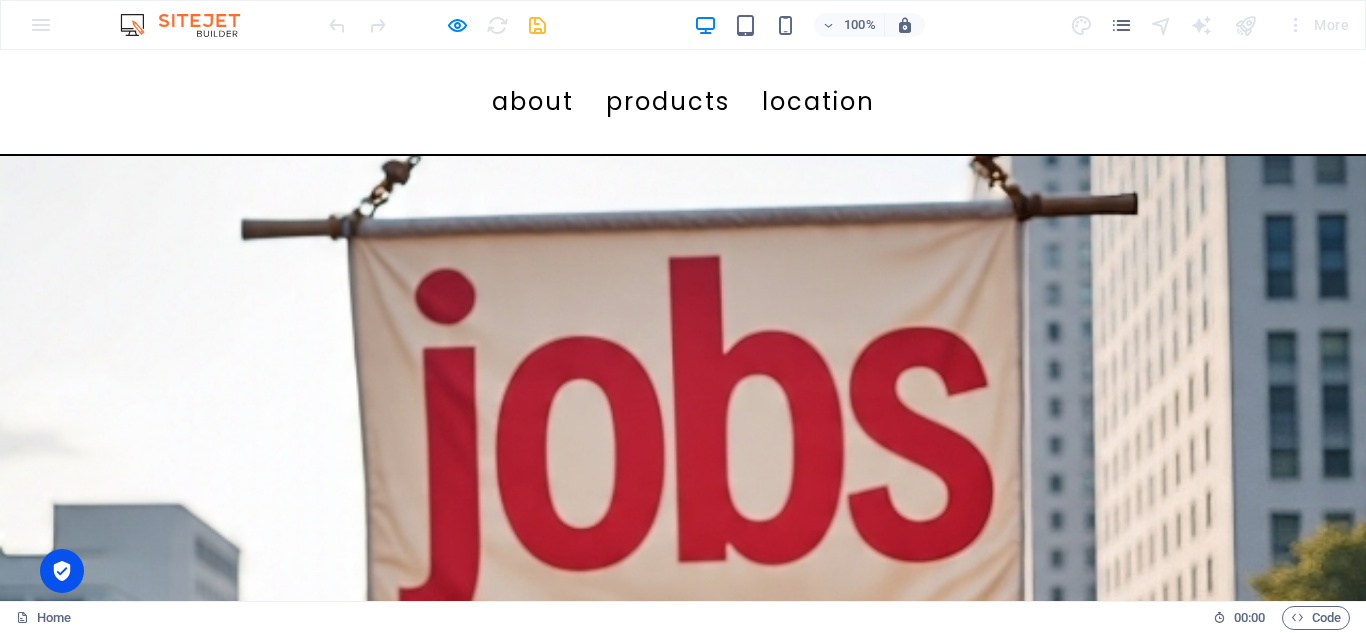 scroll, scrollTop: 0, scrollLeft: 0, axis: both 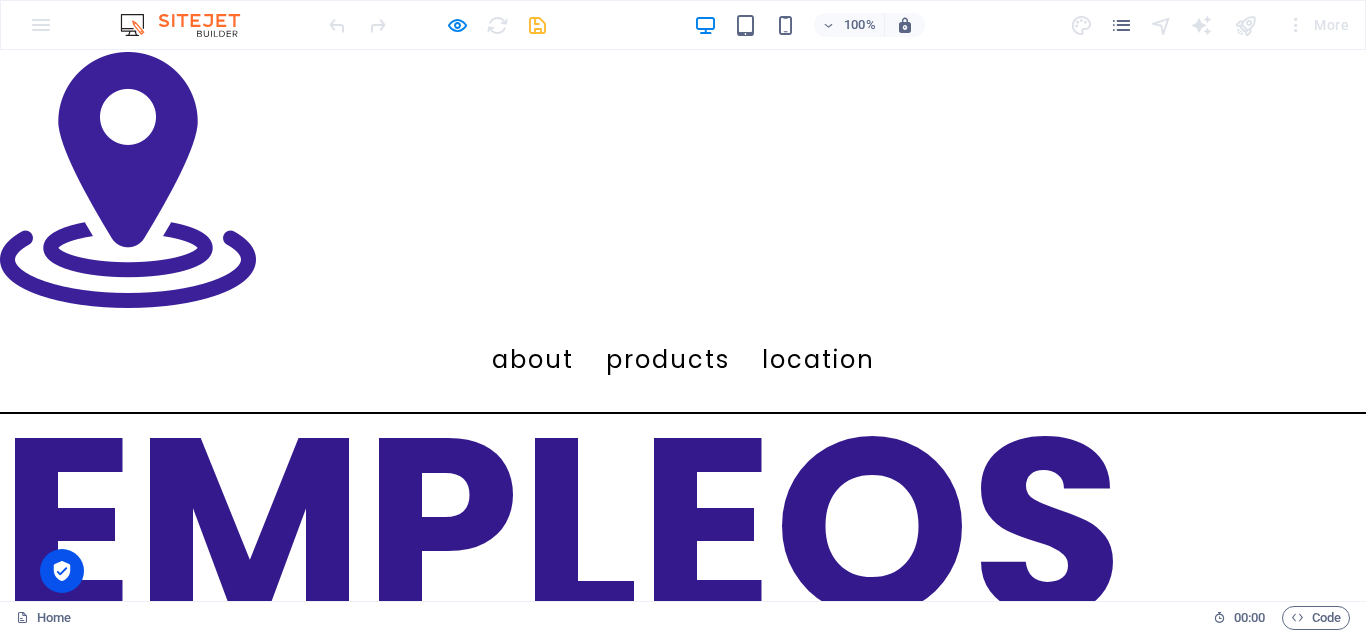 drag, startPoint x: 1356, startPoint y: 82, endPoint x: 1365, endPoint y: 50, distance: 33.24154 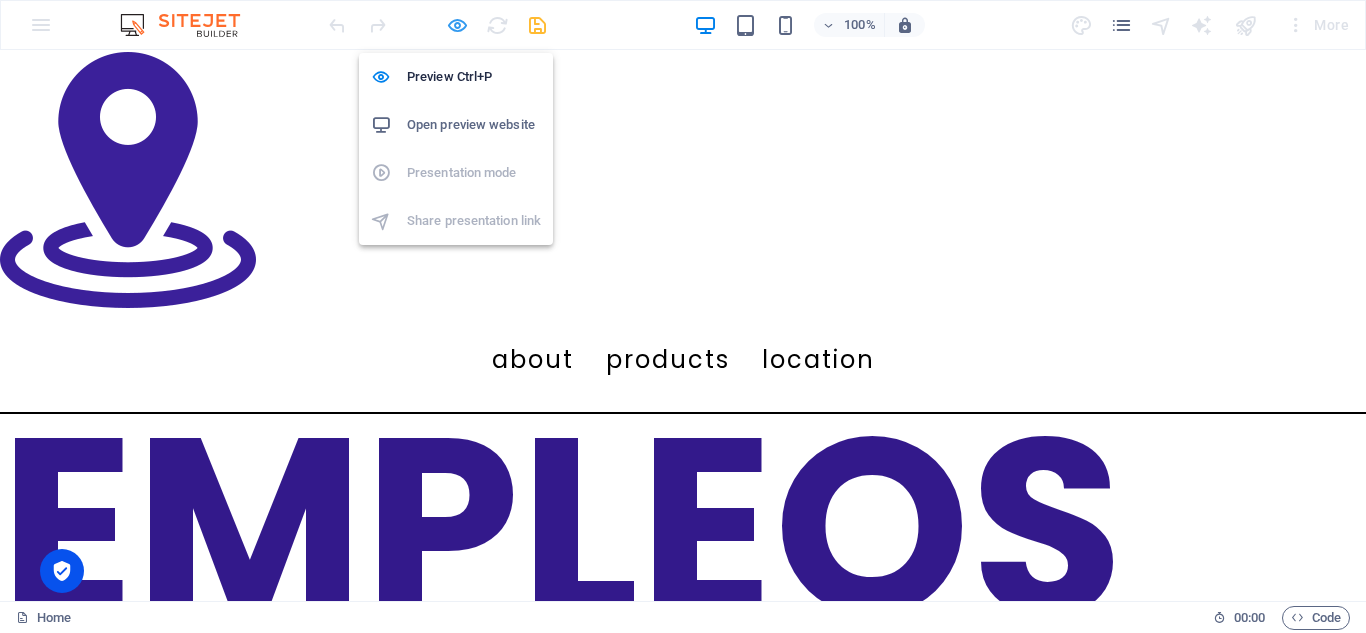 click at bounding box center (457, 25) 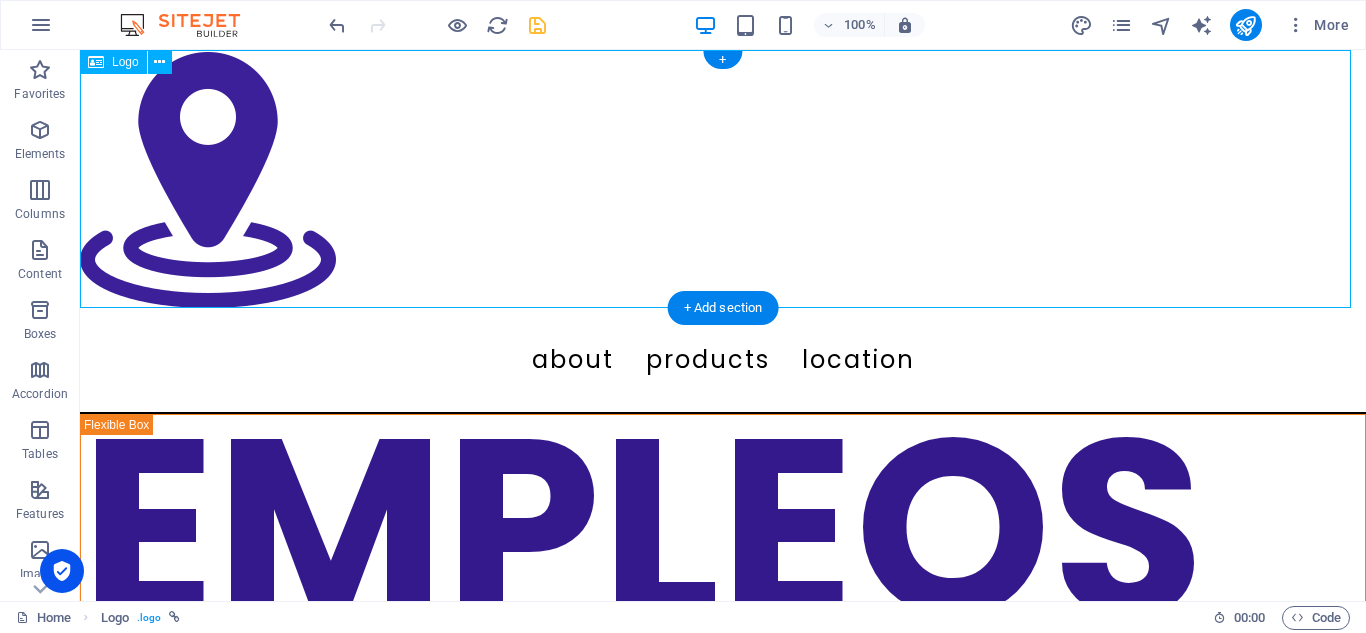 drag, startPoint x: 223, startPoint y: 137, endPoint x: 272, endPoint y: 148, distance: 50.219517 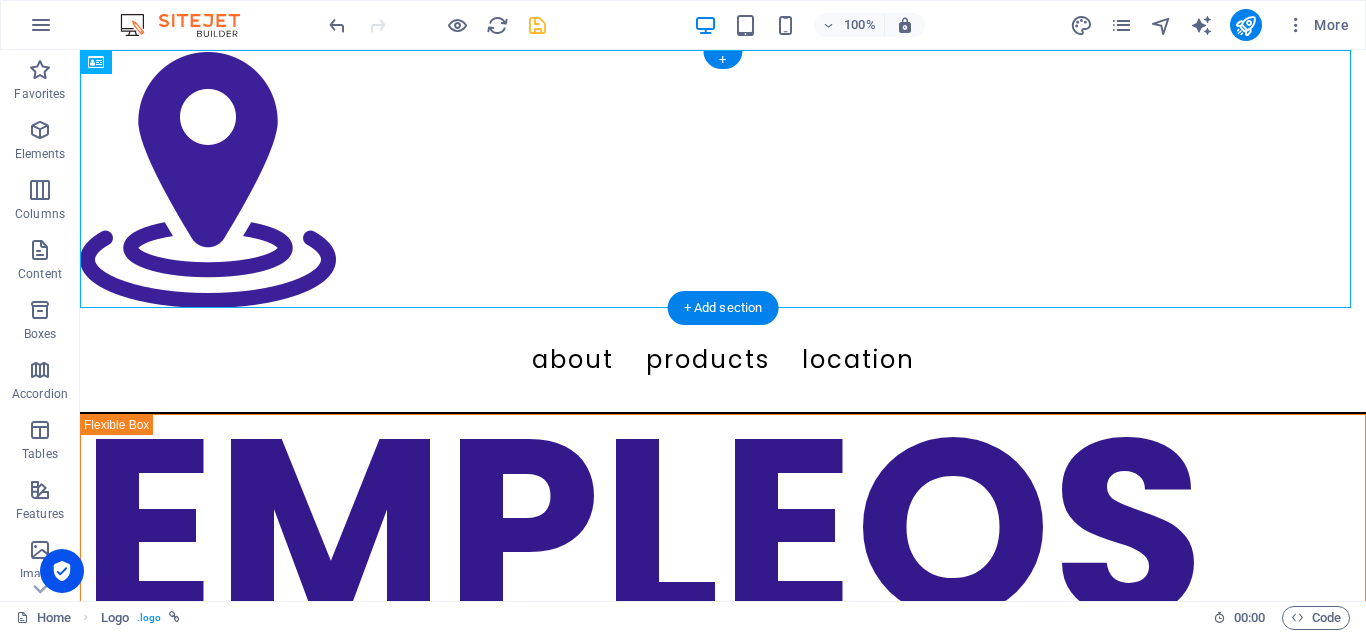 drag, startPoint x: 214, startPoint y: 105, endPoint x: 221, endPoint y: 91, distance: 15.652476 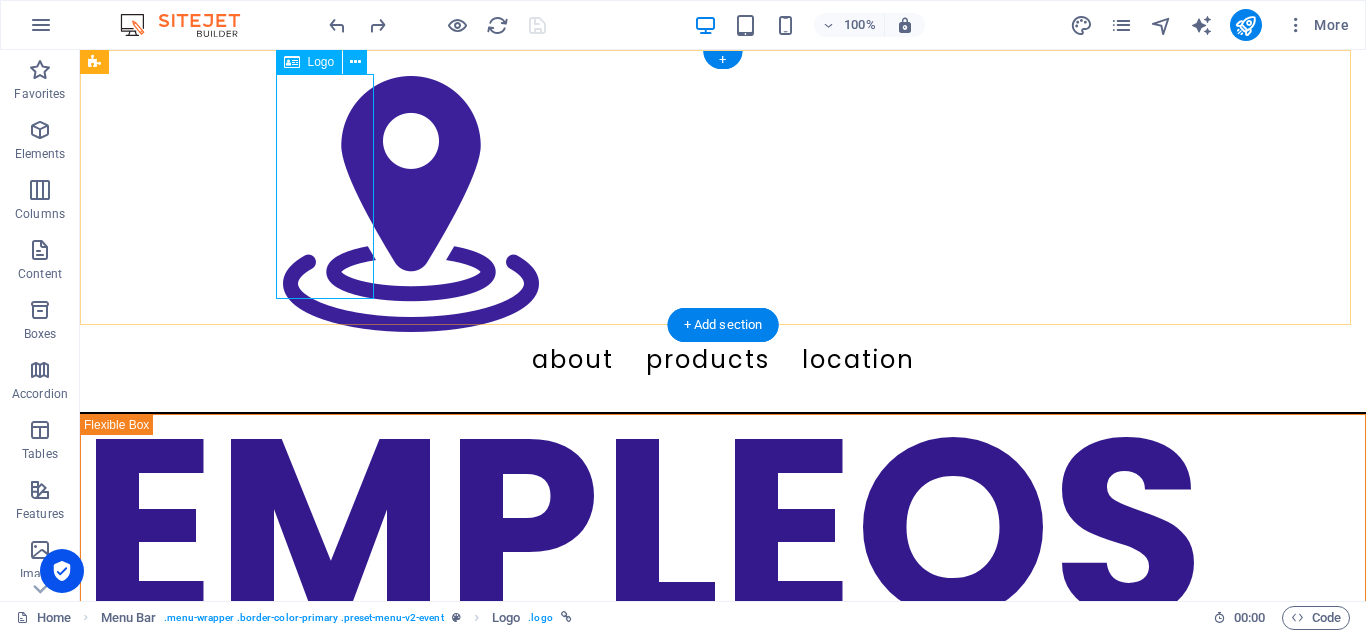 click at bounding box center (723, 203) 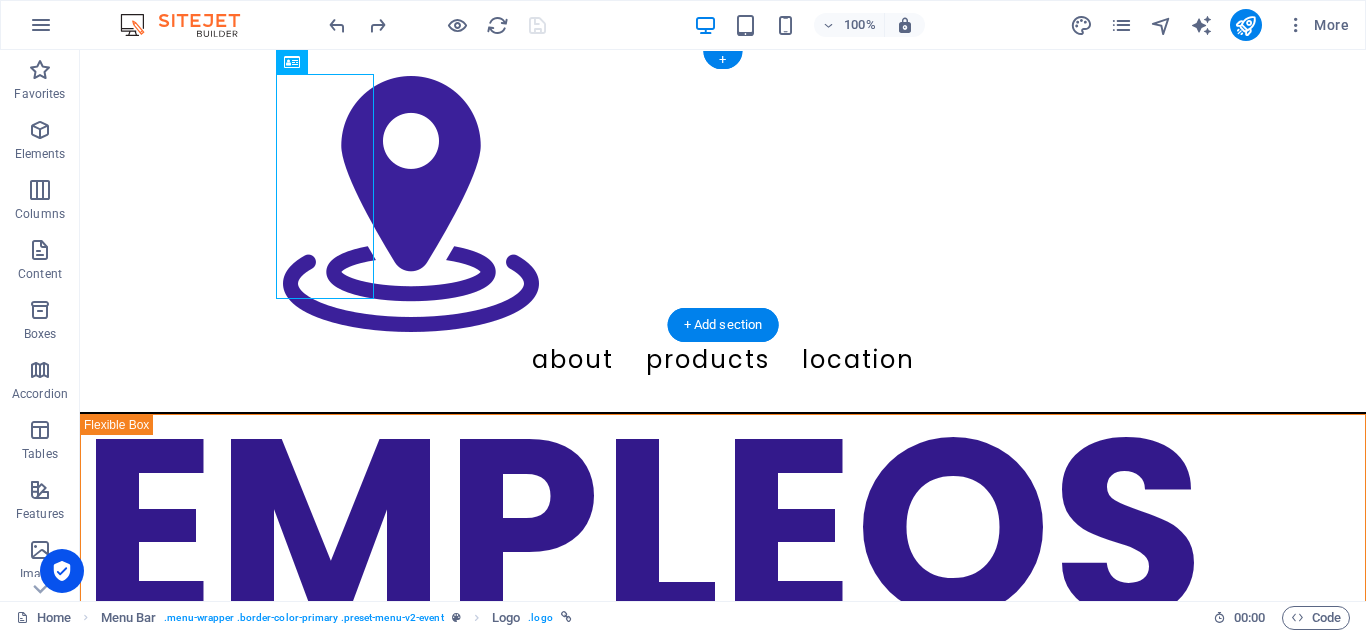 drag, startPoint x: 332, startPoint y: 181, endPoint x: 294, endPoint y: 153, distance: 47.201694 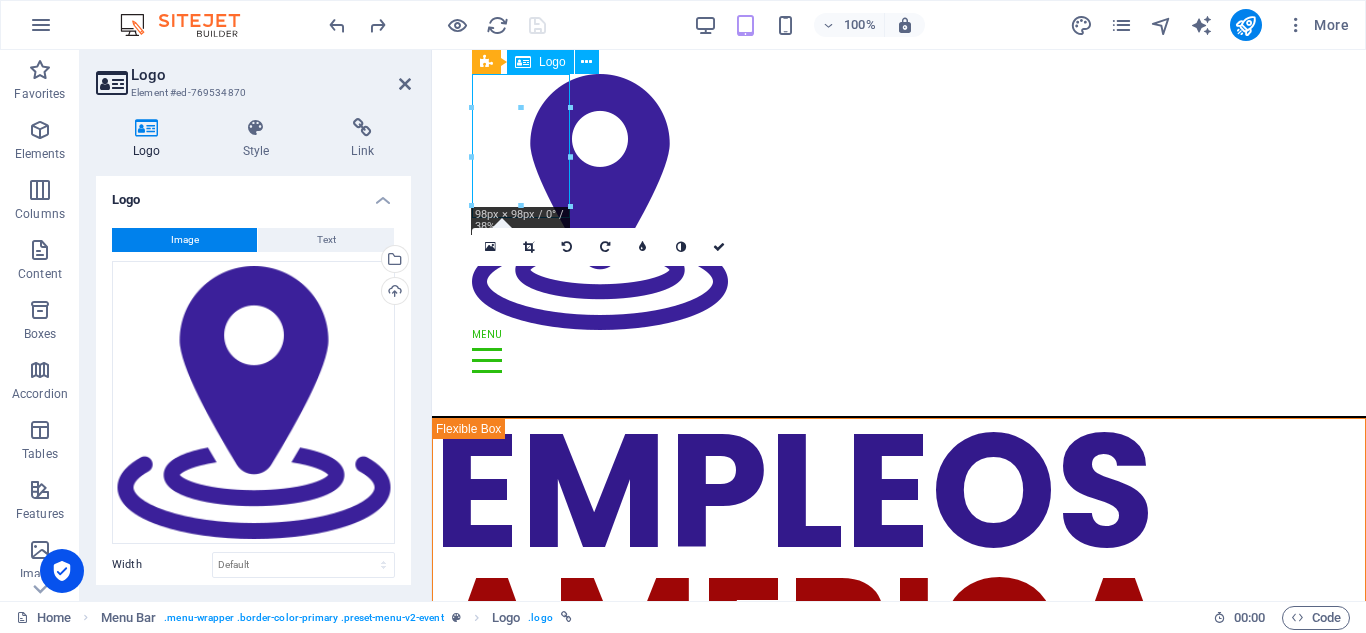 drag, startPoint x: 525, startPoint y: 156, endPoint x: 563, endPoint y: 155, distance: 38.013157 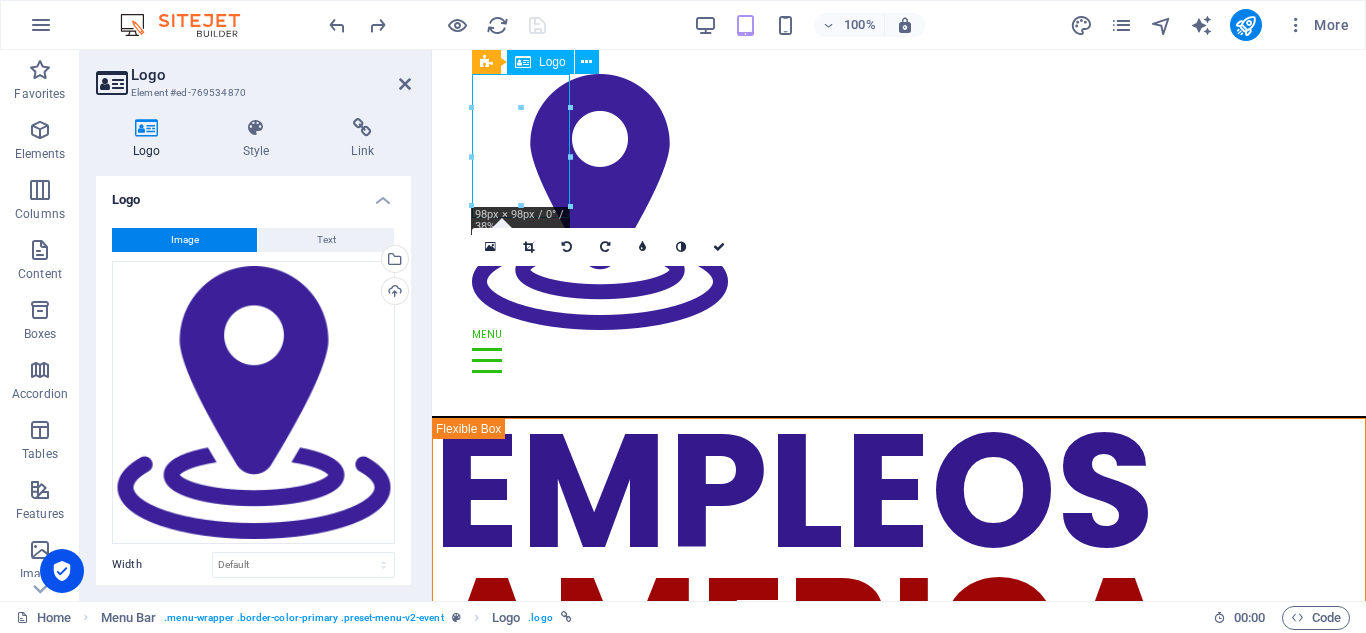 click at bounding box center (899, 202) 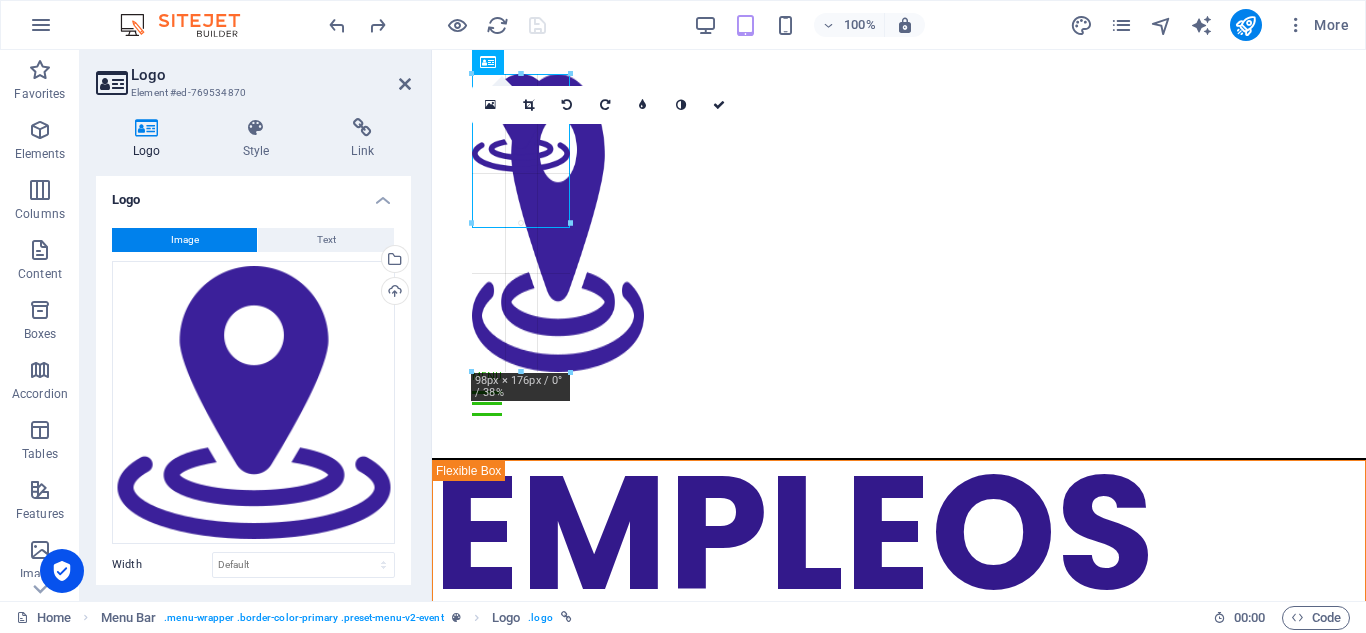 drag, startPoint x: 574, startPoint y: 206, endPoint x: 216, endPoint y: 130, distance: 365.97815 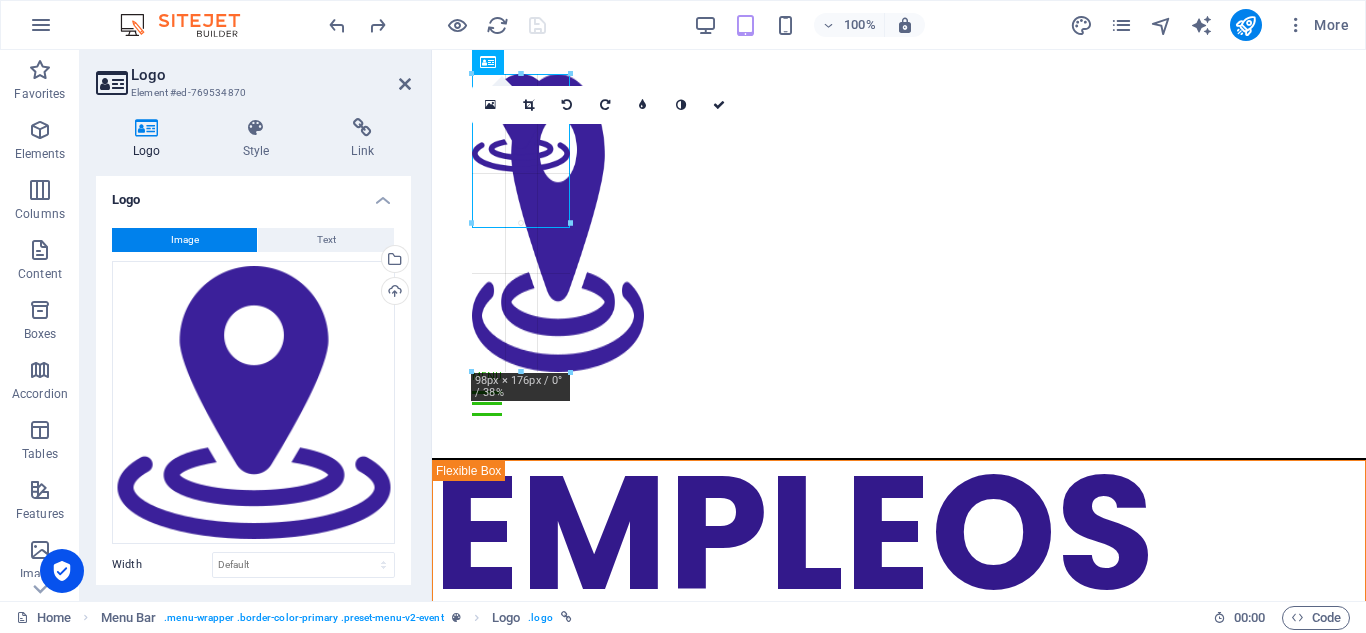 click on "Container   Unequal Columns   H1   Unequal Columns   Unequal Columns   Container   Menu Bar   Image   Container   Menu Bar   Logo   Container   HTML   Menu   Container   2 columns   Text   Placeholder   2 columns   Container   Spacer   H2   Placeholder   Image   Image   Image 180 170 160 150 140 130 120 110 100 90 80 70 60 50 40 30 20 10 0 -10 -20 -30 -40 -50 -60 -70 -80 -90 -100 -110 -120 -130 -140 -150 -160 -170 98px × 176px / 0° / 38% 16:10 16:9 4:3 1:1 1:2 0" at bounding box center [899, 325] 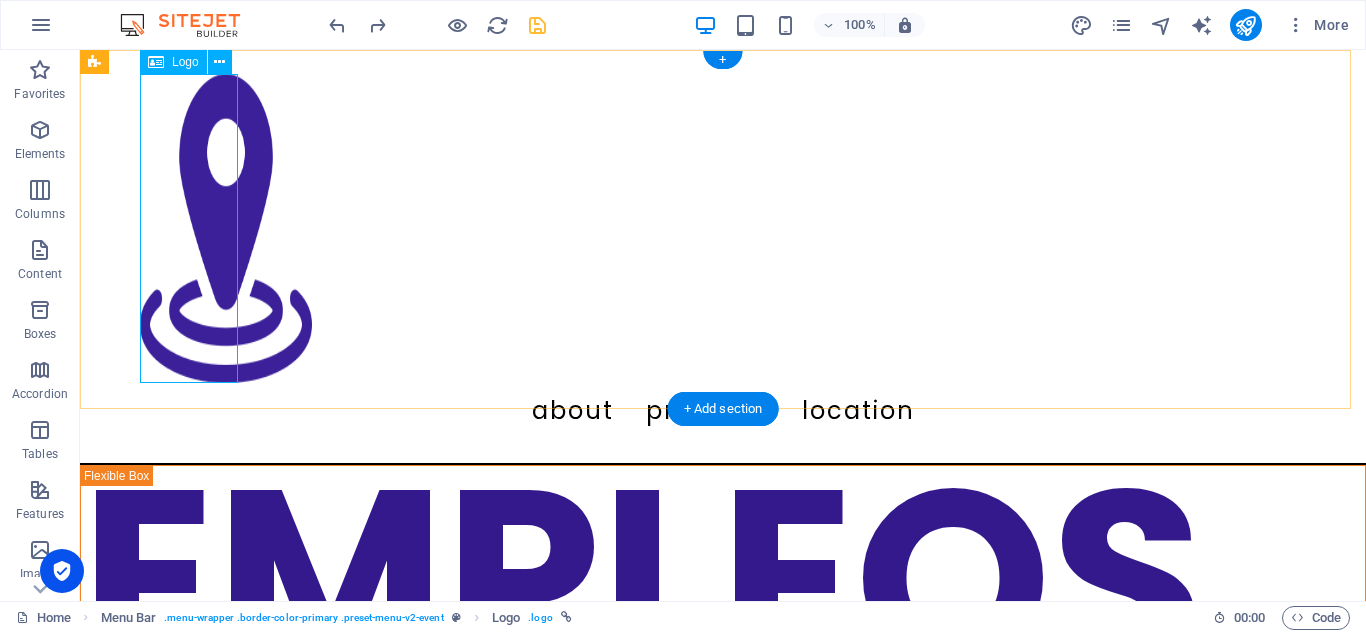 click at bounding box center [723, 228] 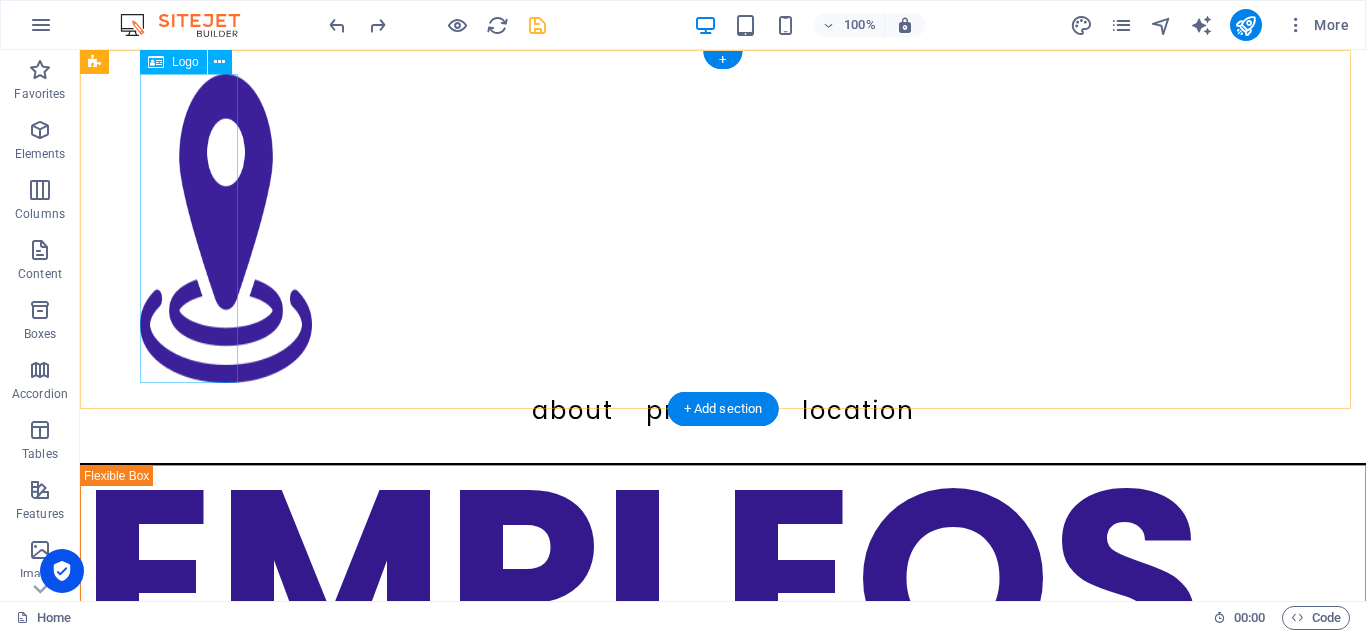 click at bounding box center (723, 228) 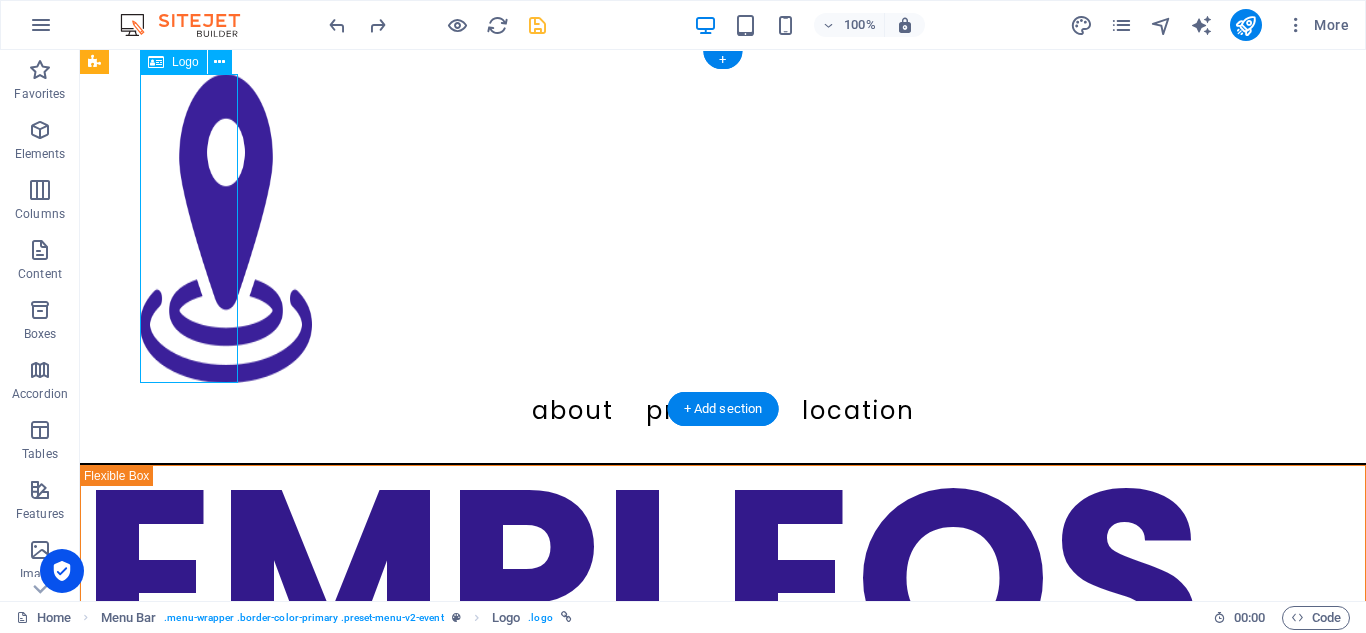 click at bounding box center [723, 228] 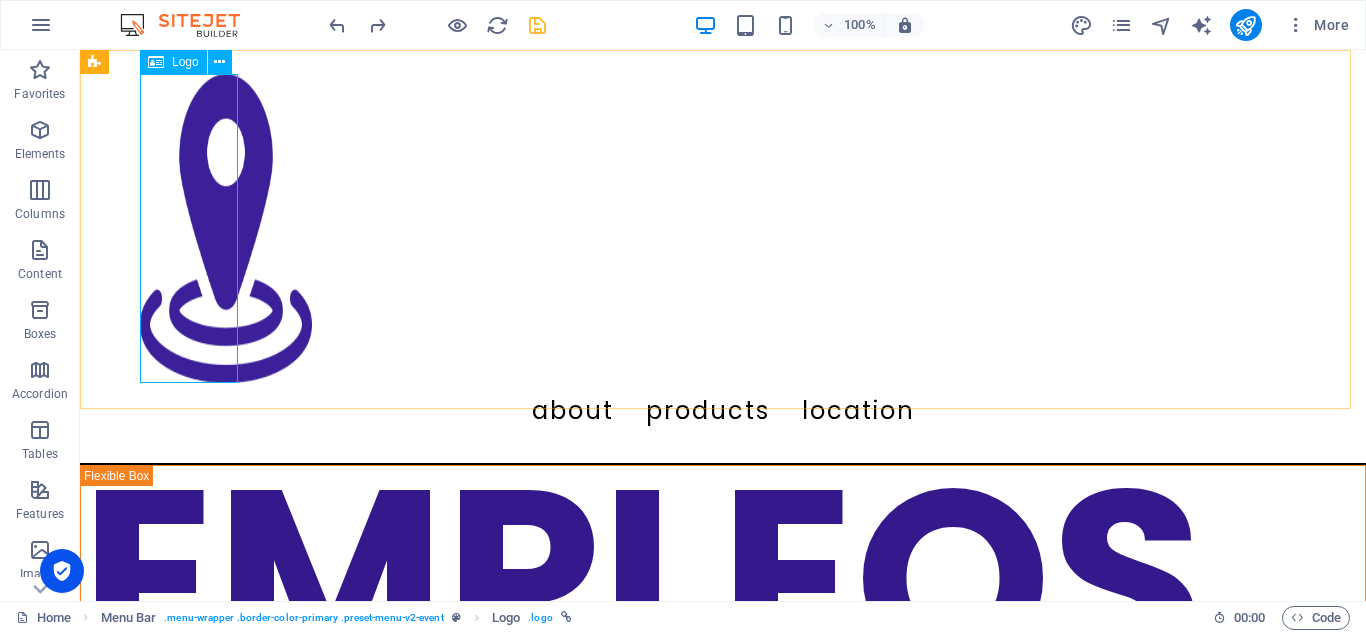 click on "Logo" at bounding box center (185, 62) 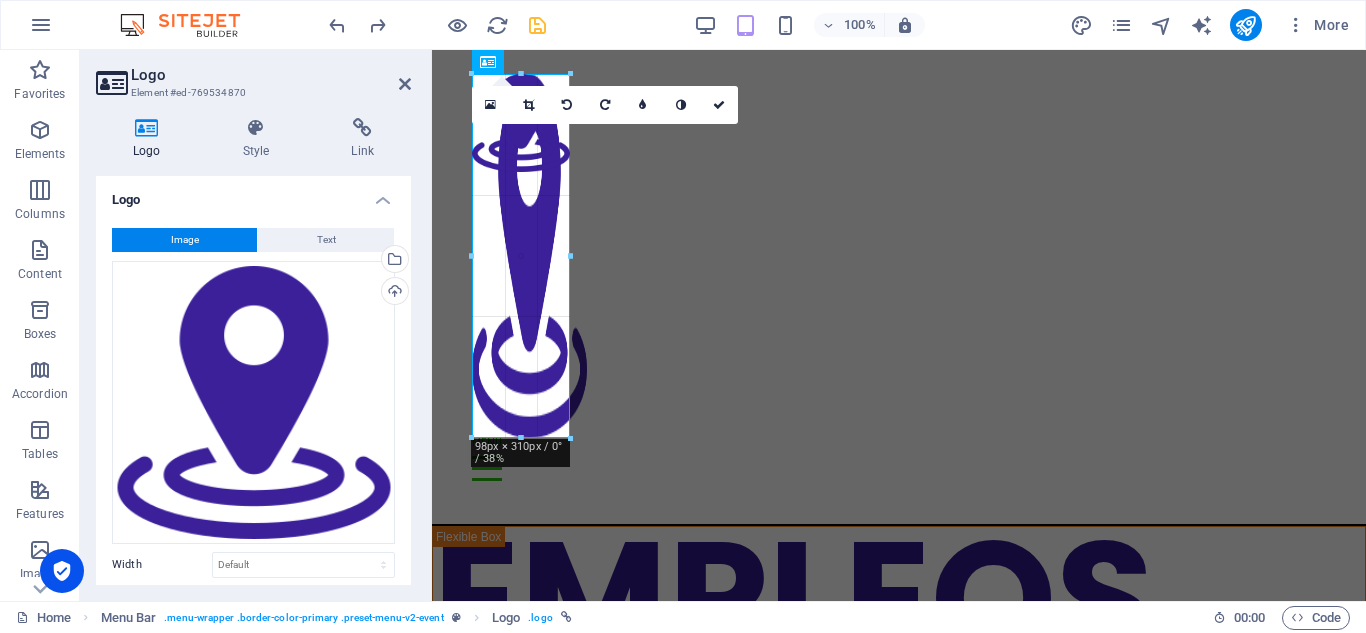 drag, startPoint x: 569, startPoint y: 378, endPoint x: 586, endPoint y: 234, distance: 145 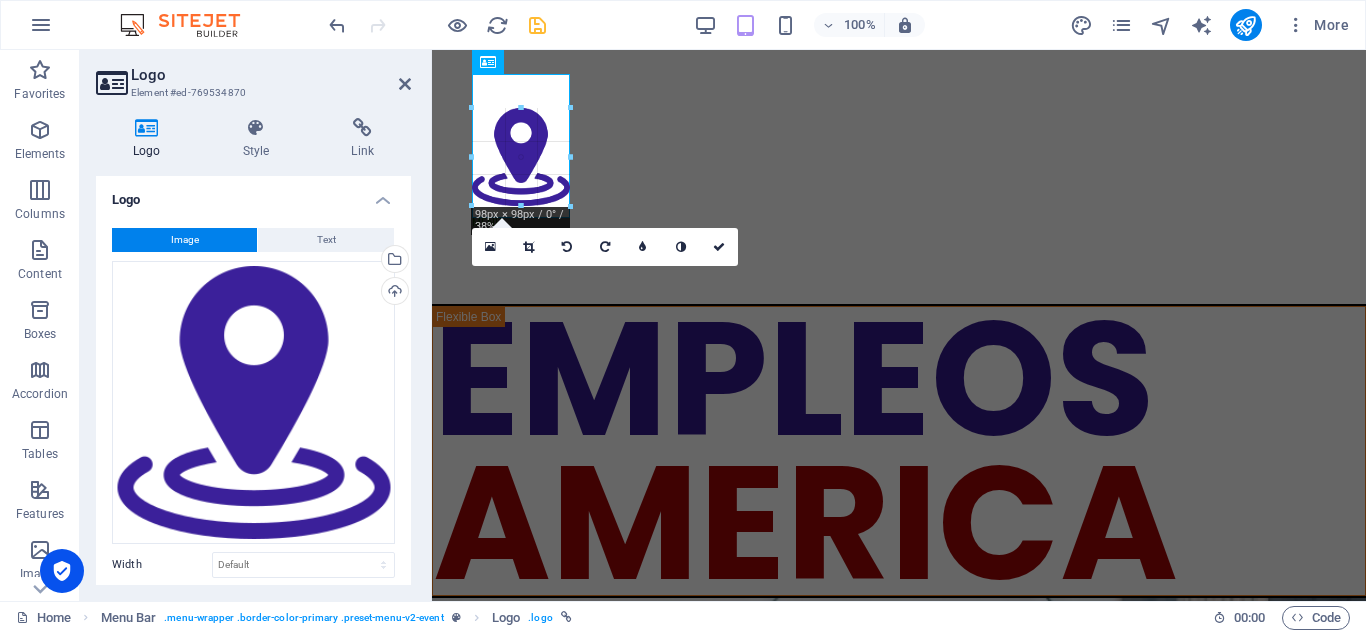 drag, startPoint x: 568, startPoint y: 209, endPoint x: 570, endPoint y: 169, distance: 40.04997 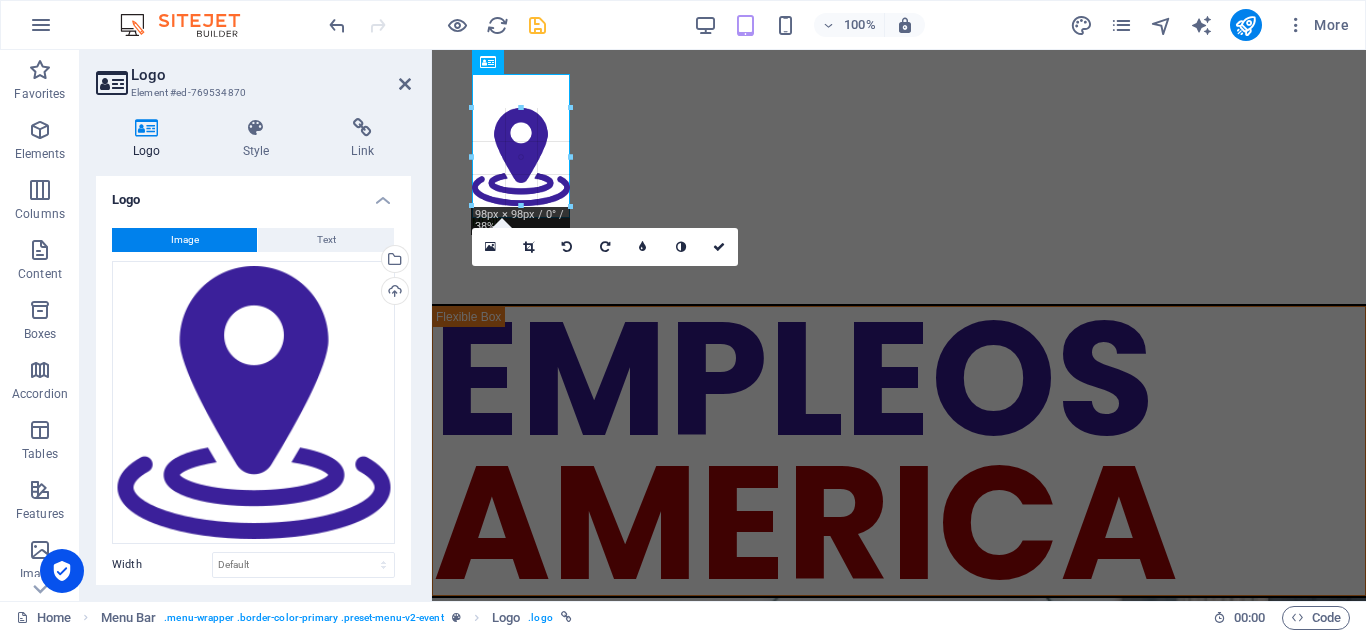 click on "180 170 160 150 140 130 120 110 100 90 80 70 60 50 40 30 20 10 0 -10 -20 -30 -40 -50 -60 -70 -80 -90 -100 -110 -120 -130 -140 -150 -160 -170 98px × 98px / 0° / 38% 16:10 16:9 4:3 1:1 1:2 0" at bounding box center (521, 157) 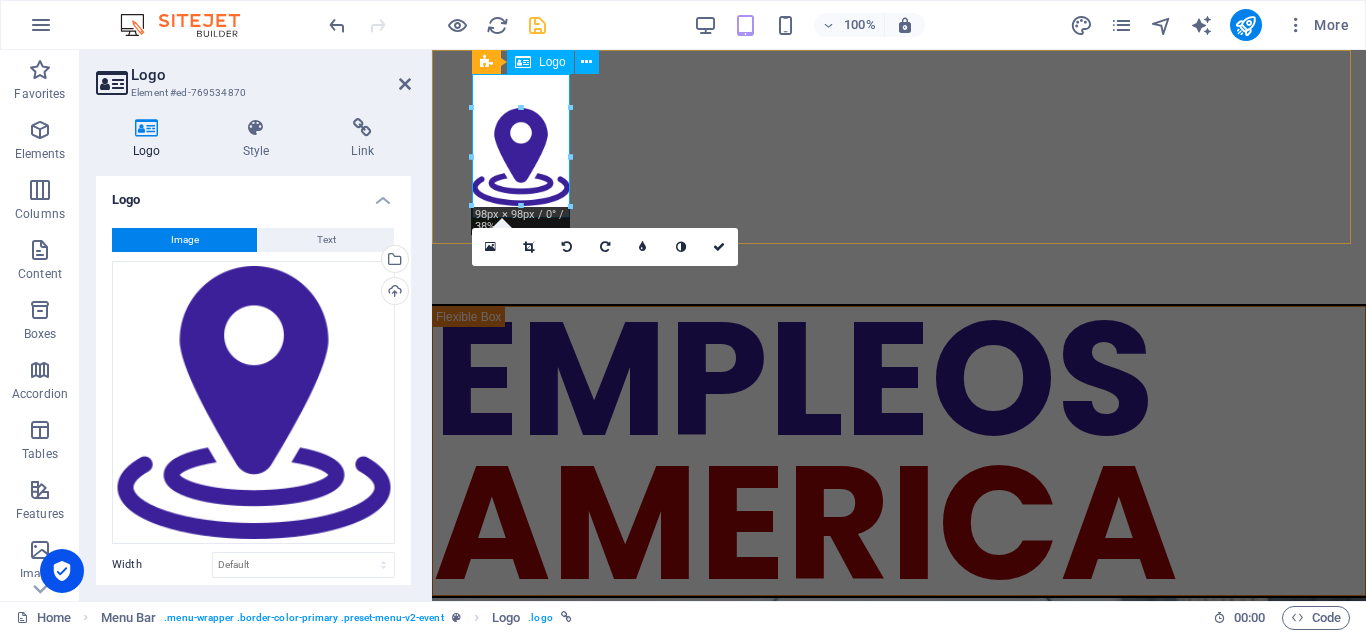 click on "Logo" at bounding box center [552, 62] 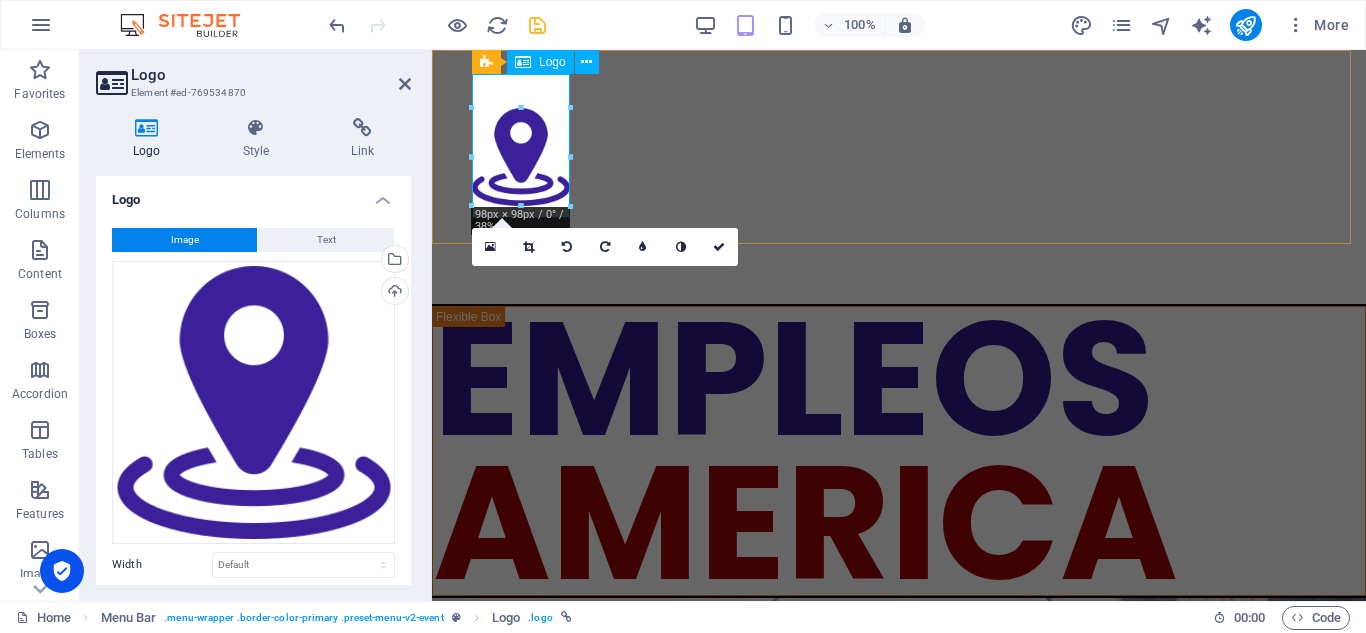 click on "Logo" at bounding box center [552, 62] 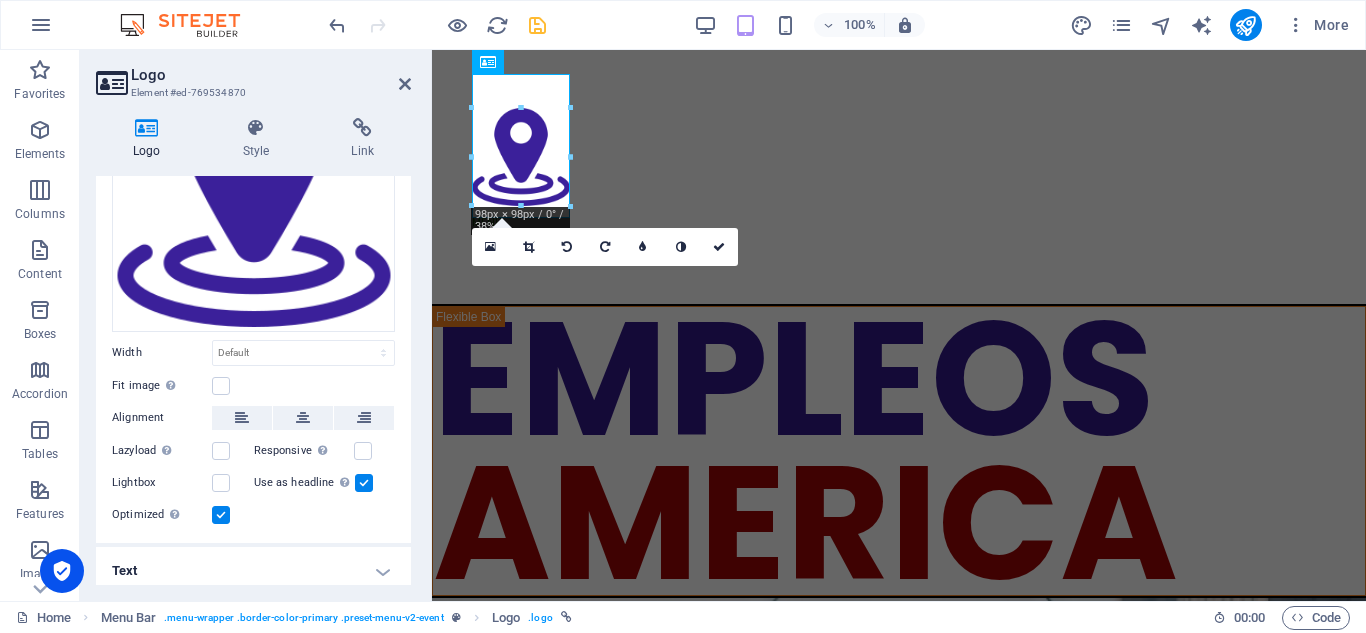 scroll, scrollTop: 218, scrollLeft: 0, axis: vertical 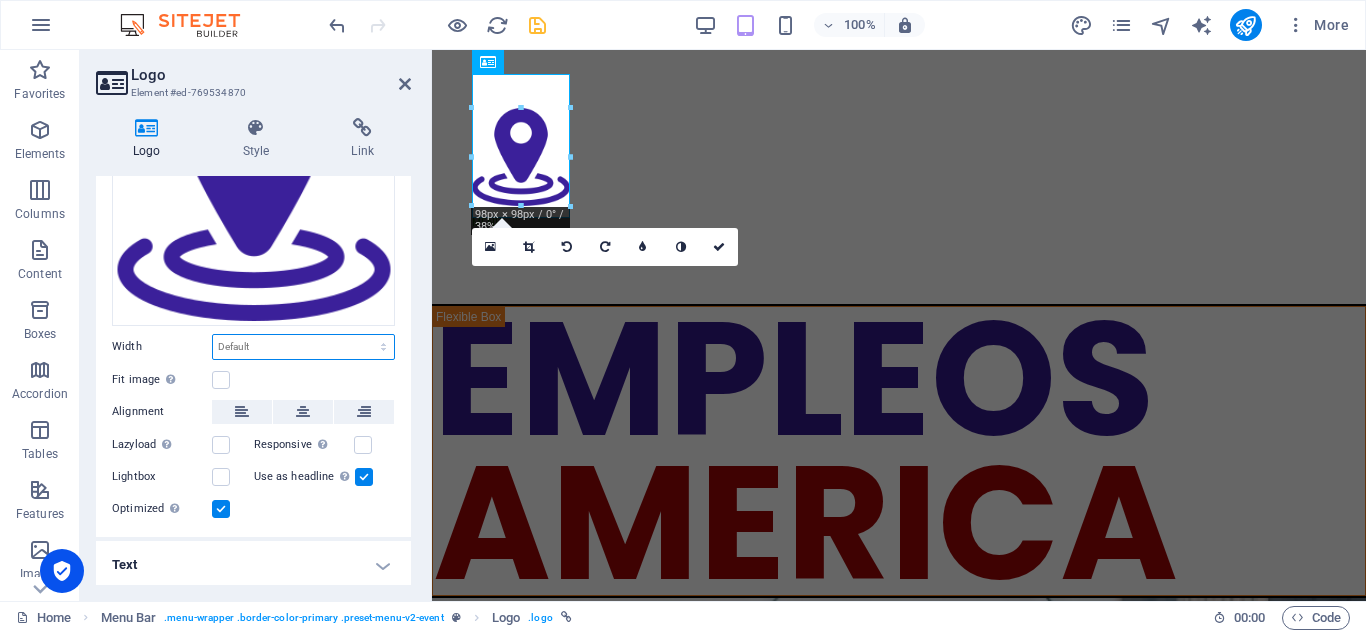 click on "Default auto px rem % em vh vw" at bounding box center (303, 347) 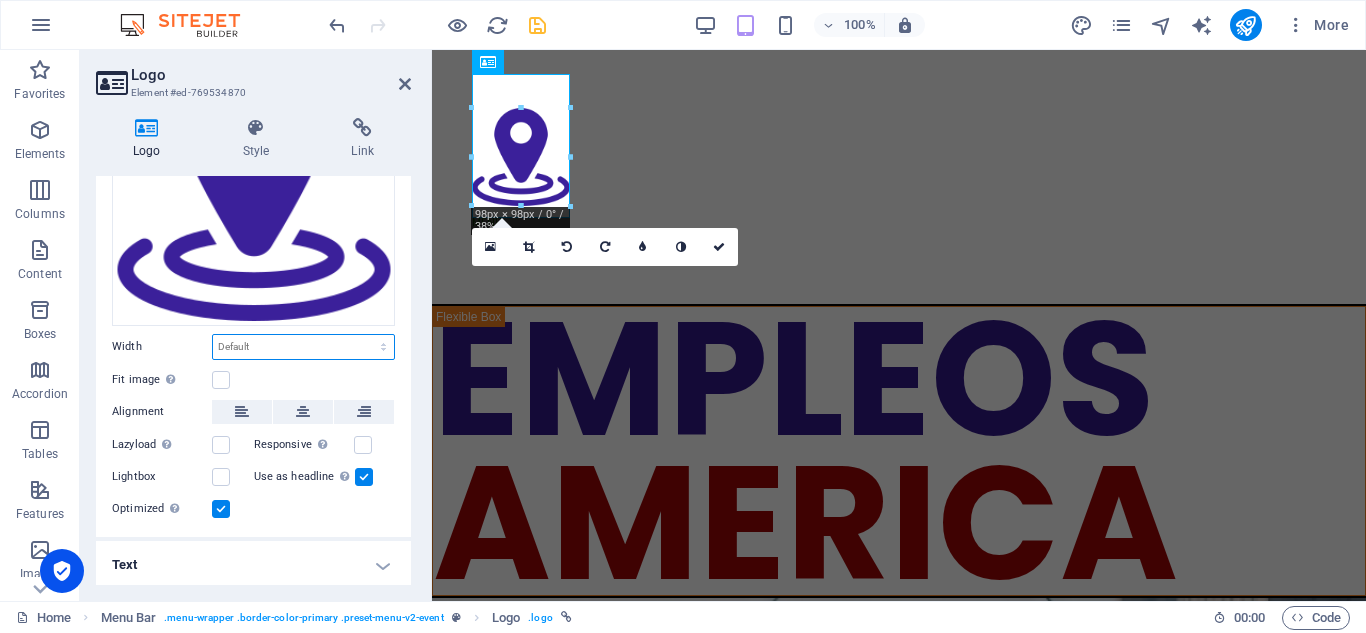 click on "Default auto px rem % em vh vw" at bounding box center [303, 347] 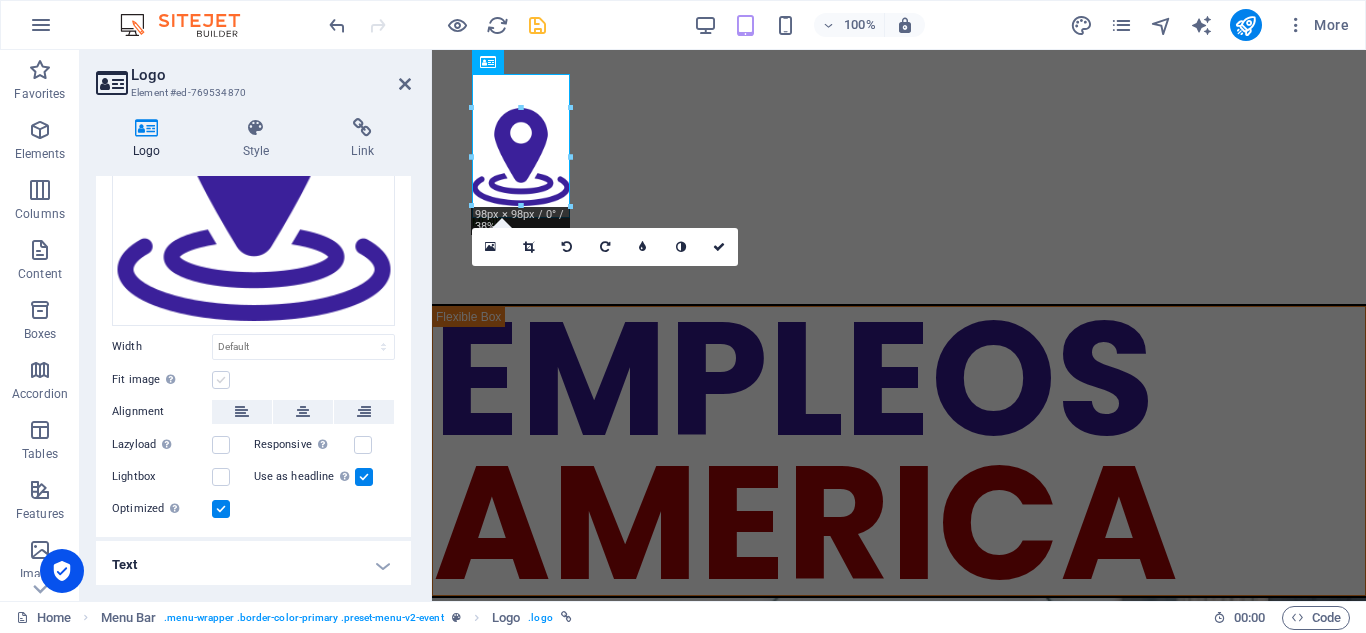 click at bounding box center (221, 380) 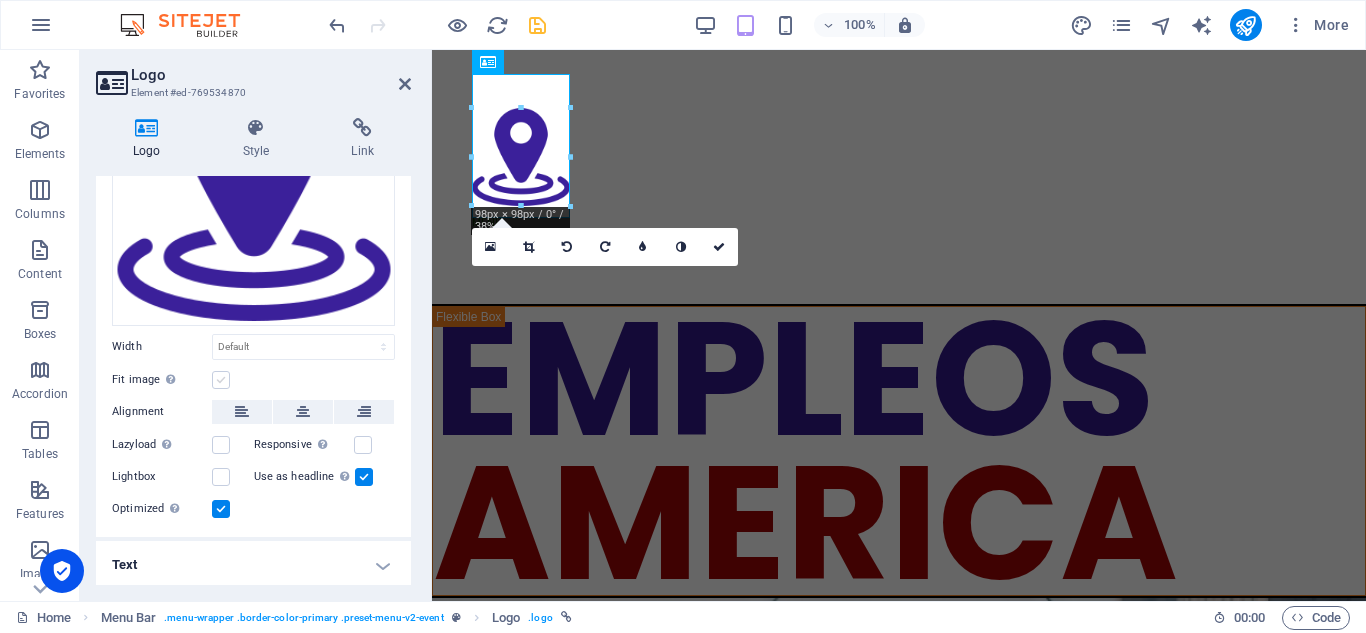 click on "Fit image Automatically fit image to a fixed width and height" at bounding box center (0, 0) 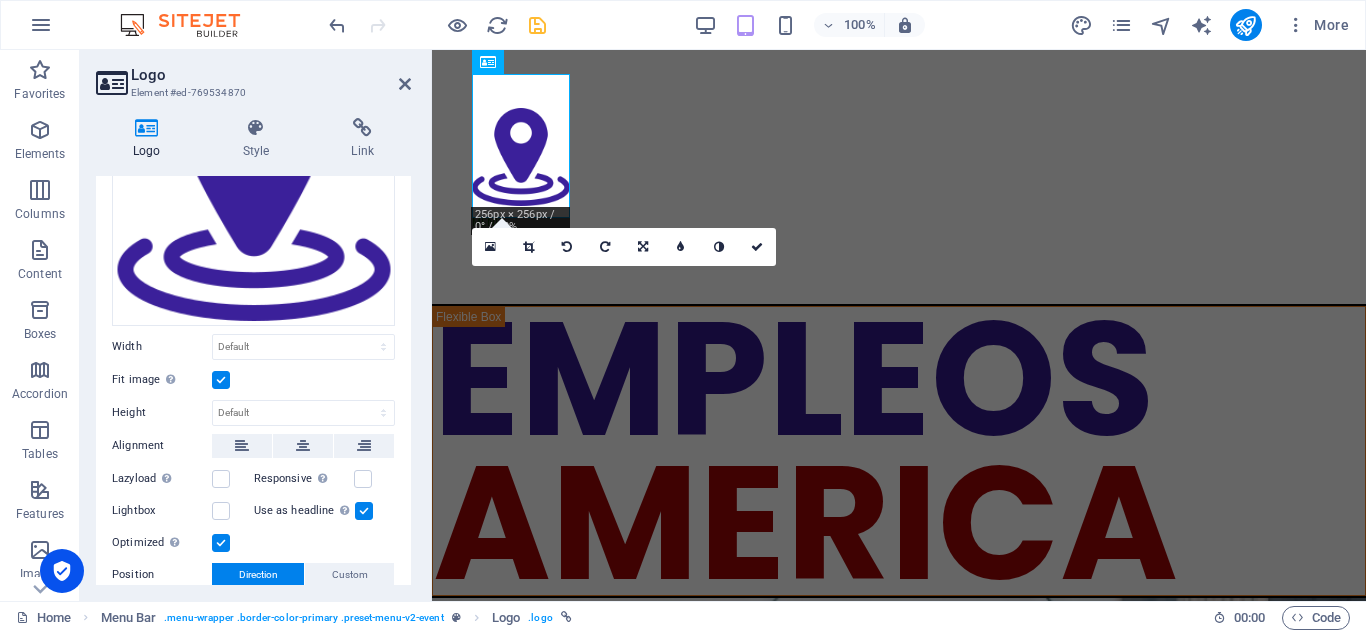 click at bounding box center [221, 380] 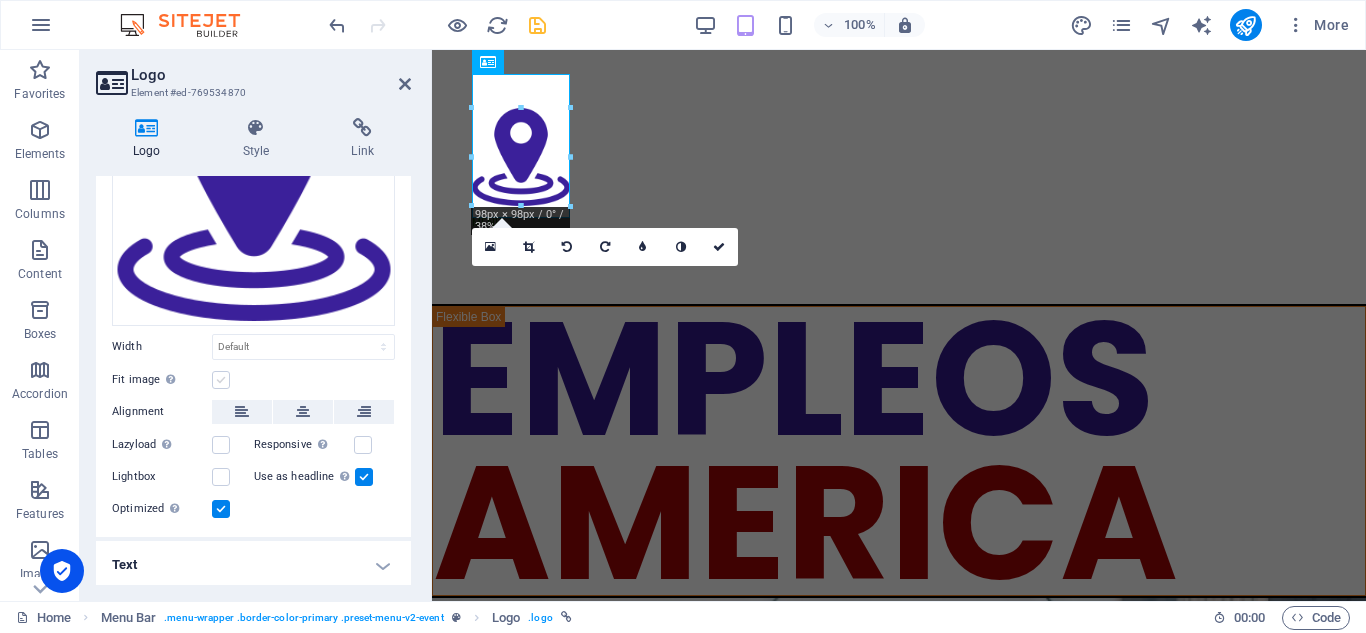 click at bounding box center (221, 380) 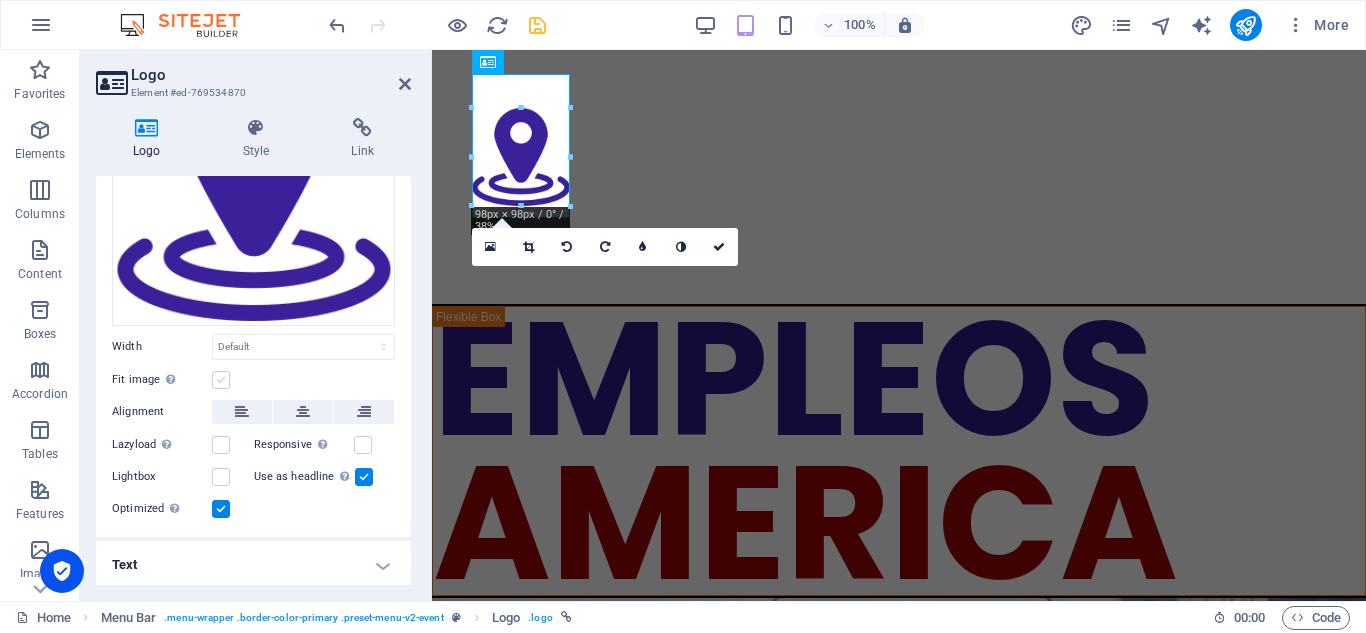 click on "Fit image Automatically fit image to a fixed width and height" at bounding box center [0, 0] 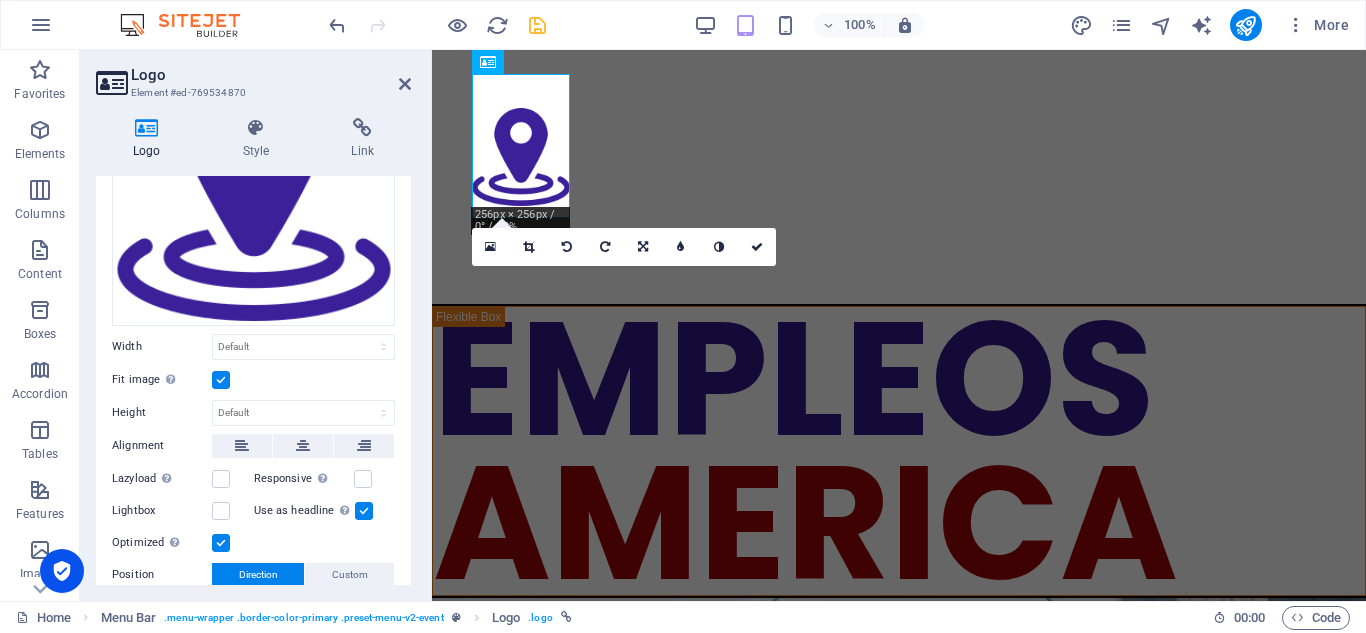 click at bounding box center (537, 25) 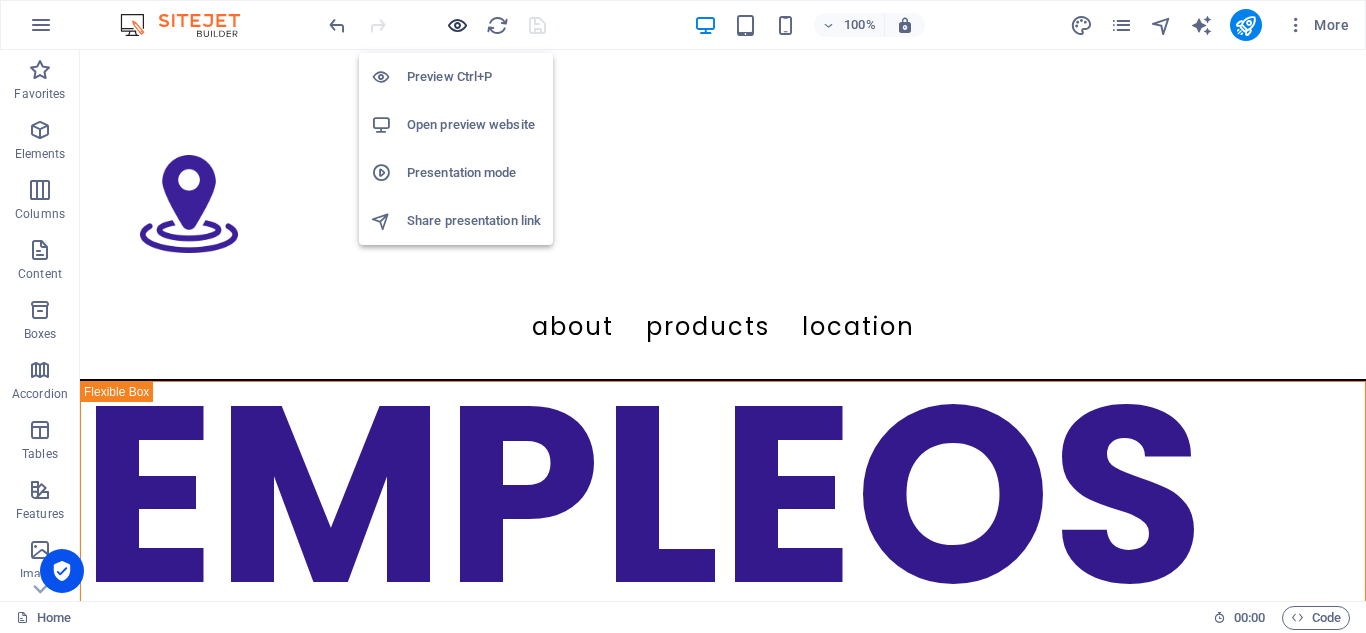 click at bounding box center (457, 25) 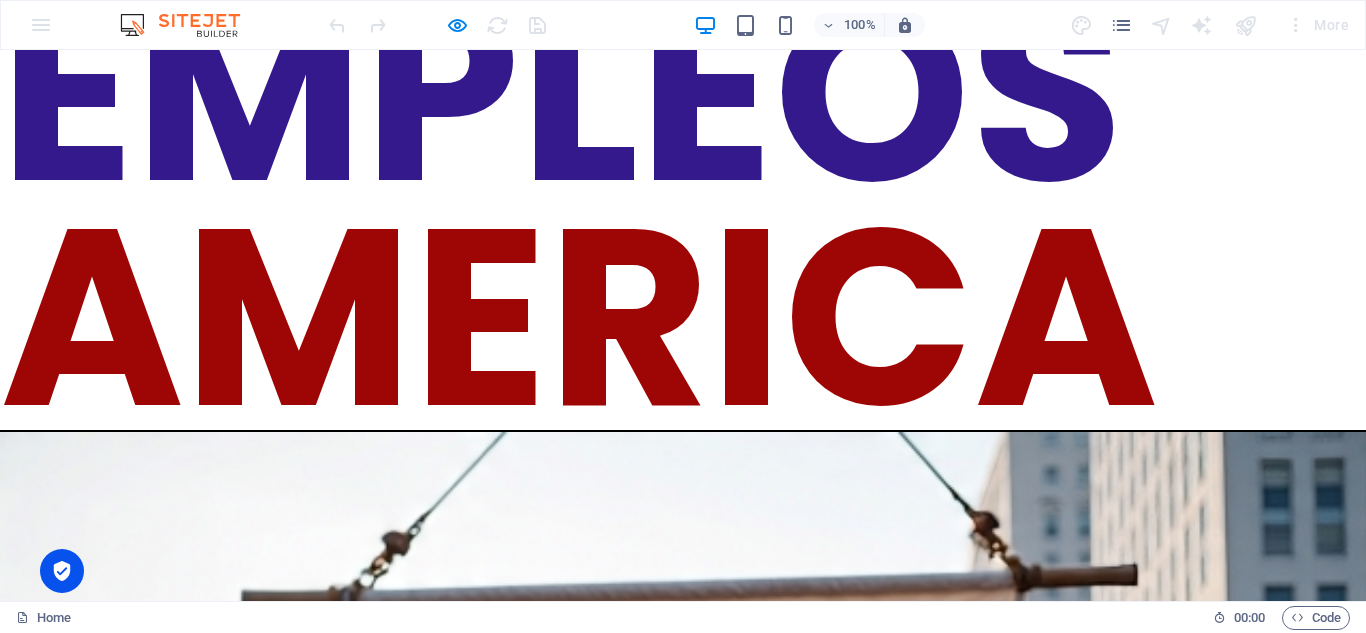 scroll, scrollTop: 0, scrollLeft: 0, axis: both 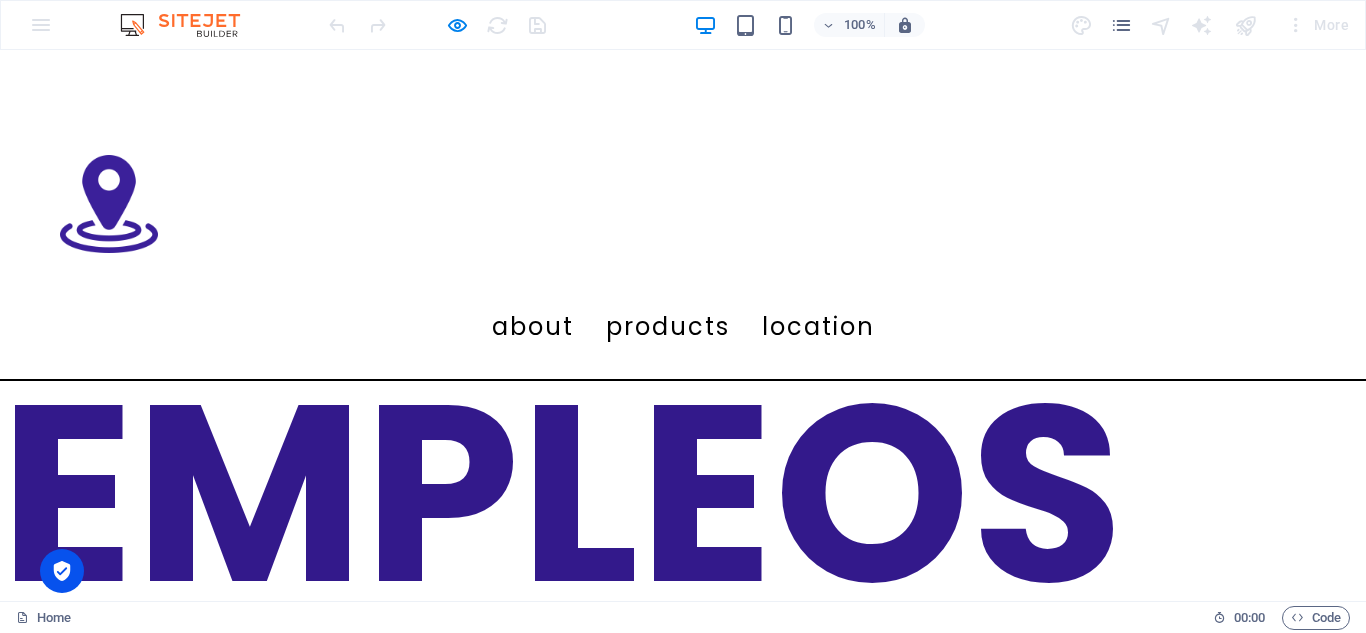 drag, startPoint x: 1360, startPoint y: 82, endPoint x: 1365, endPoint y: 68, distance: 14.866069 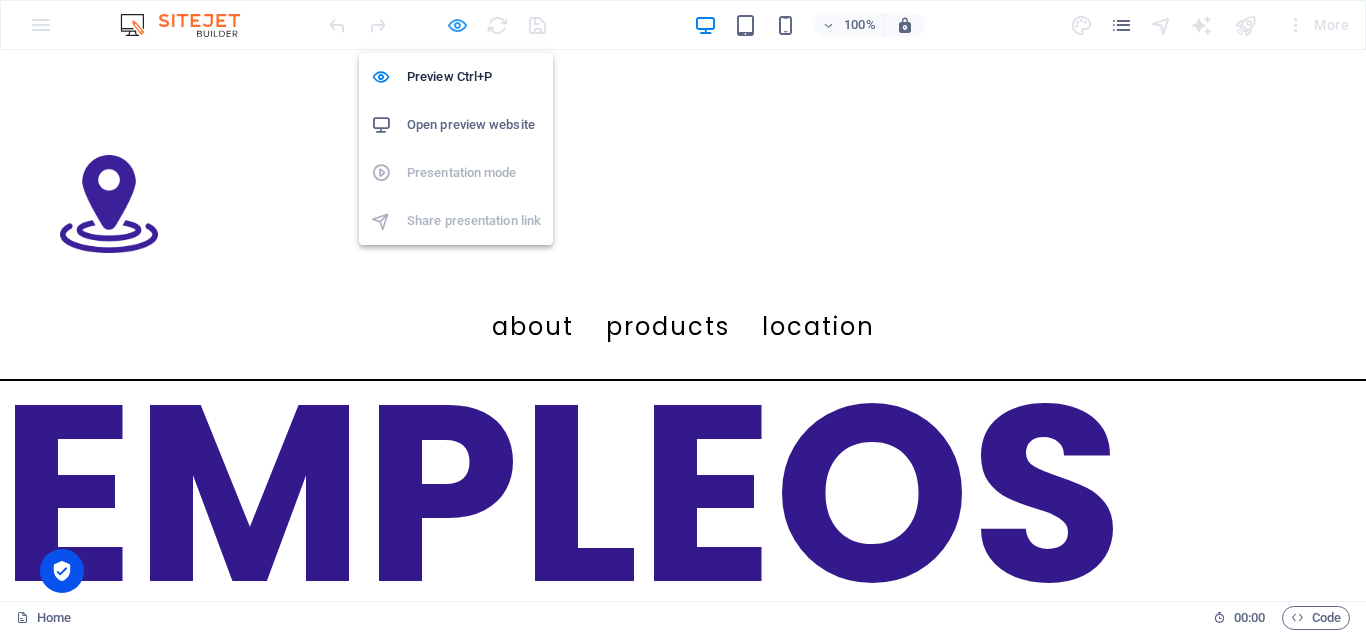 click at bounding box center [457, 25] 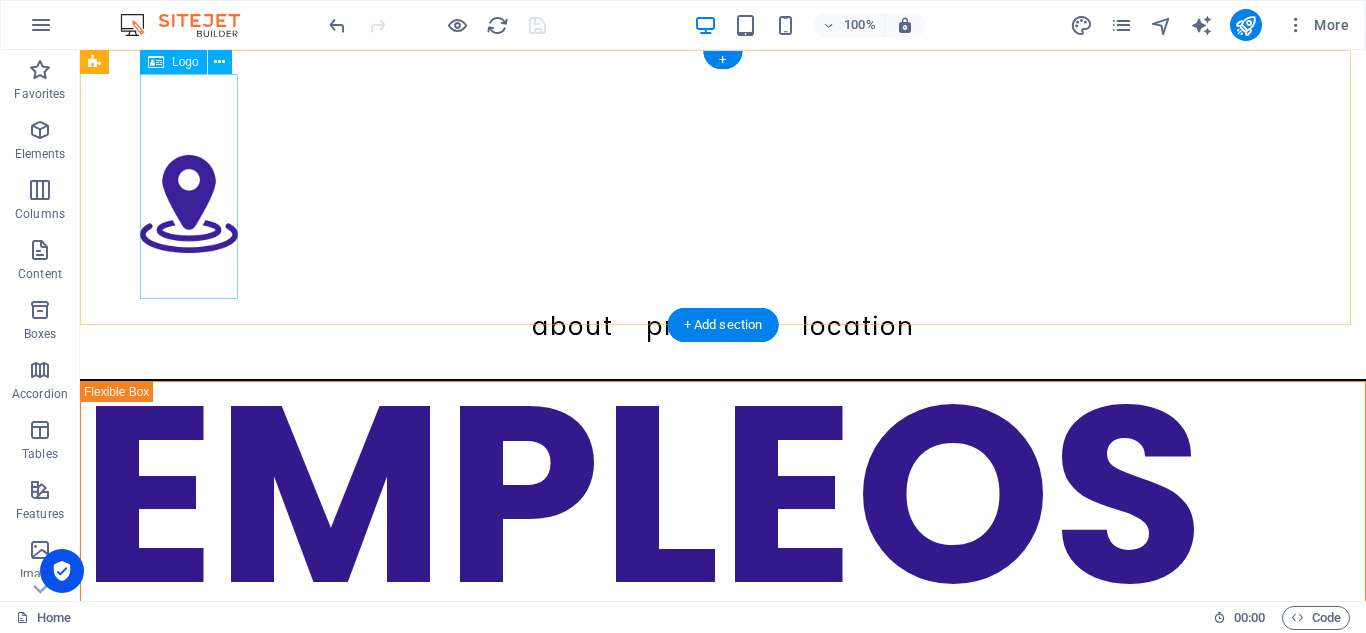 click at bounding box center (723, 186) 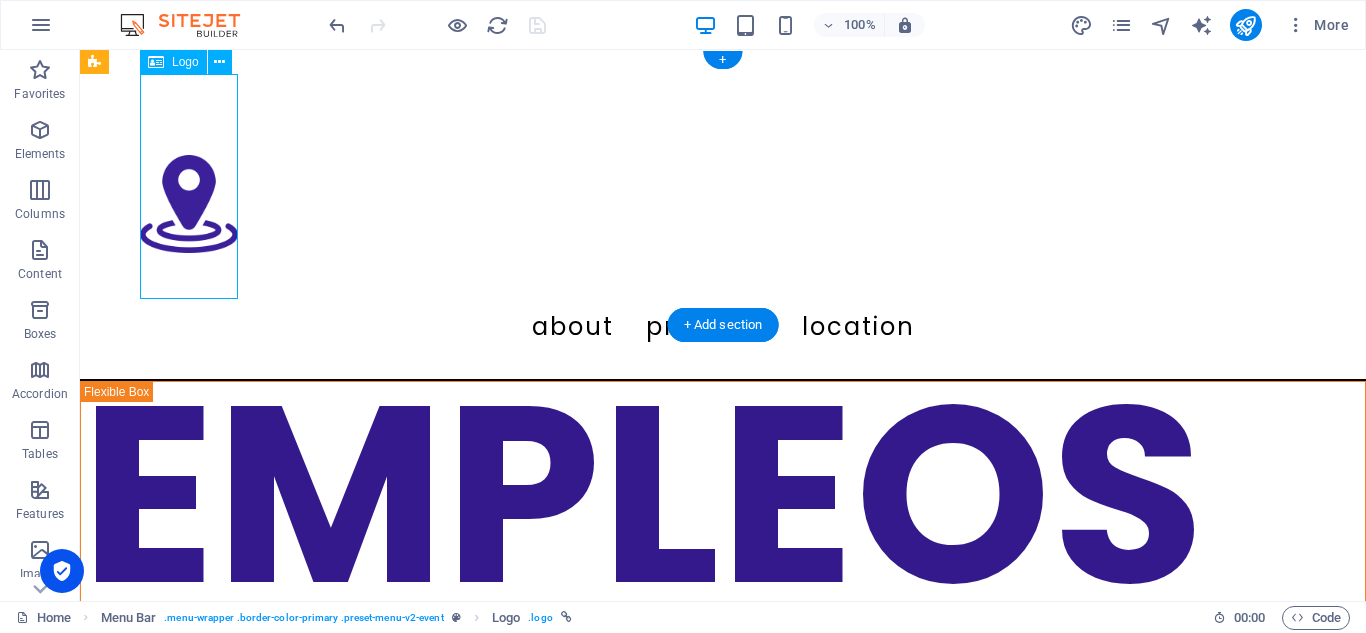 click at bounding box center (723, 186) 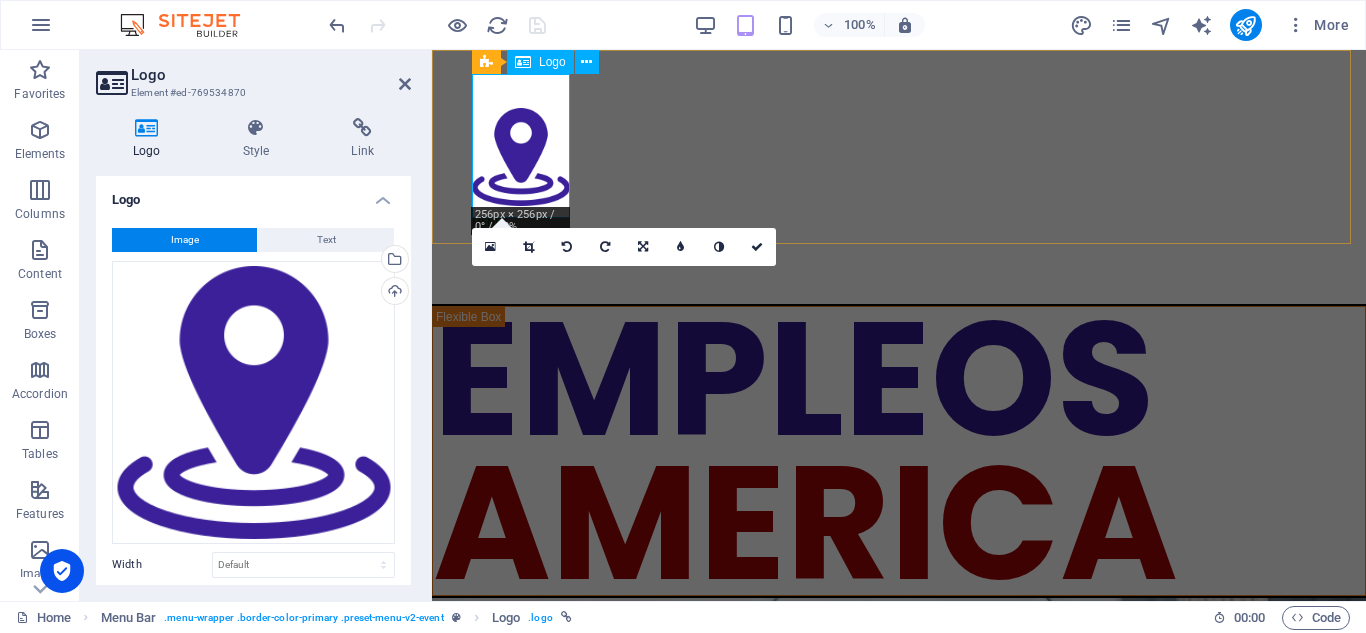 click on "Logo" at bounding box center [540, 62] 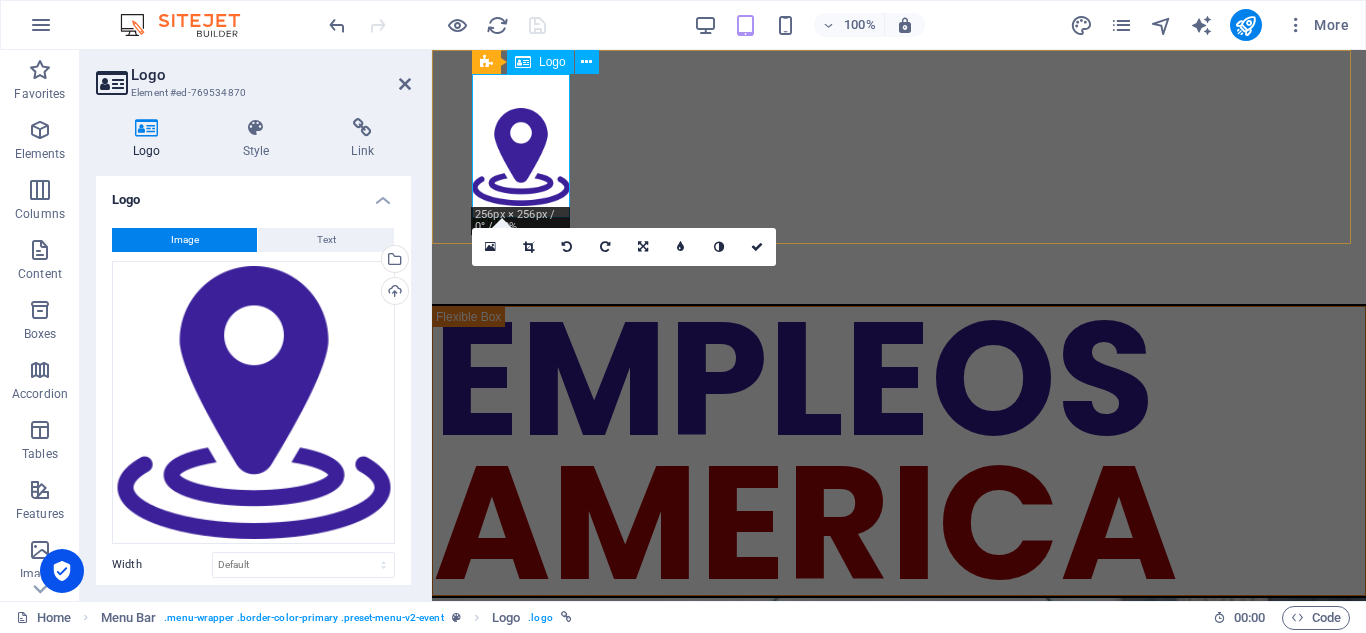 click on "Logo" at bounding box center [540, 62] 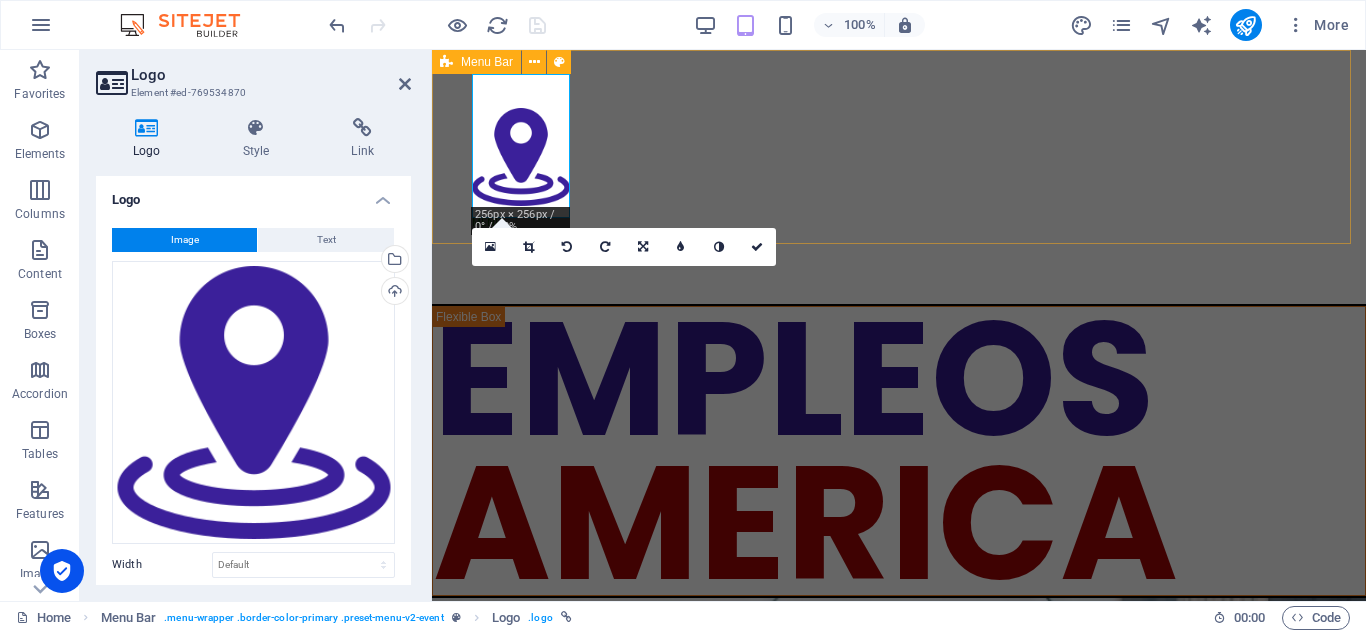 click on "Menu Bar" at bounding box center [487, 62] 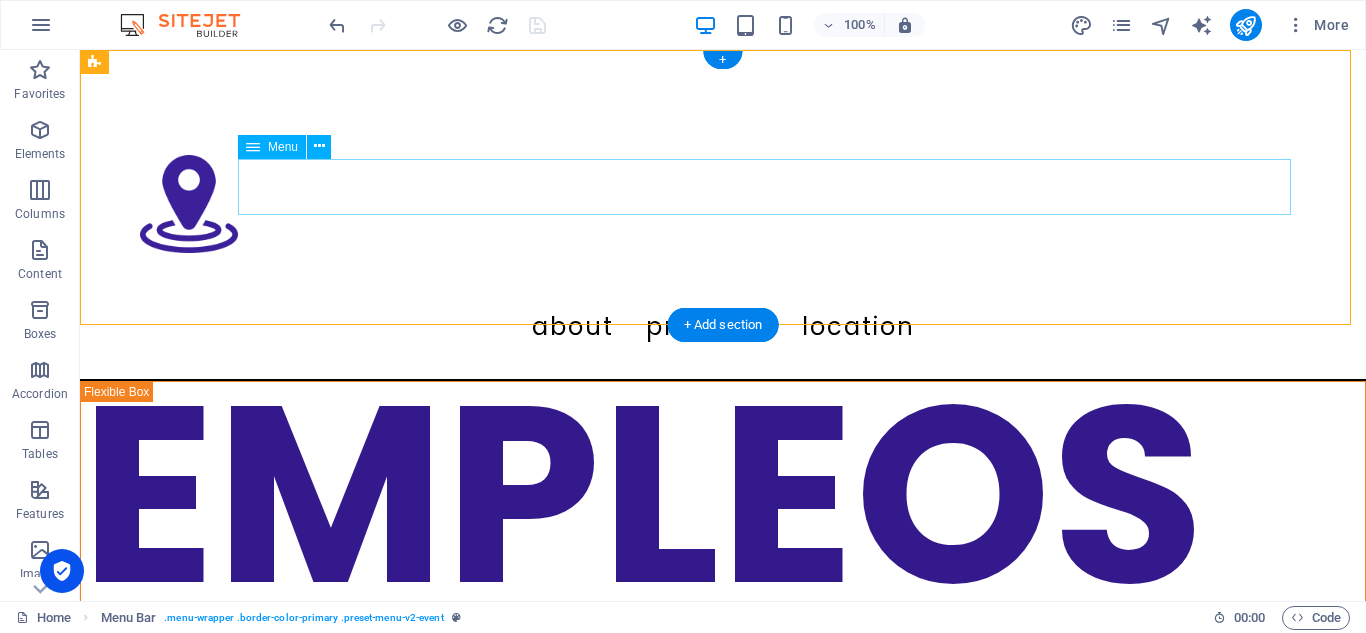click at bounding box center [723, 186] 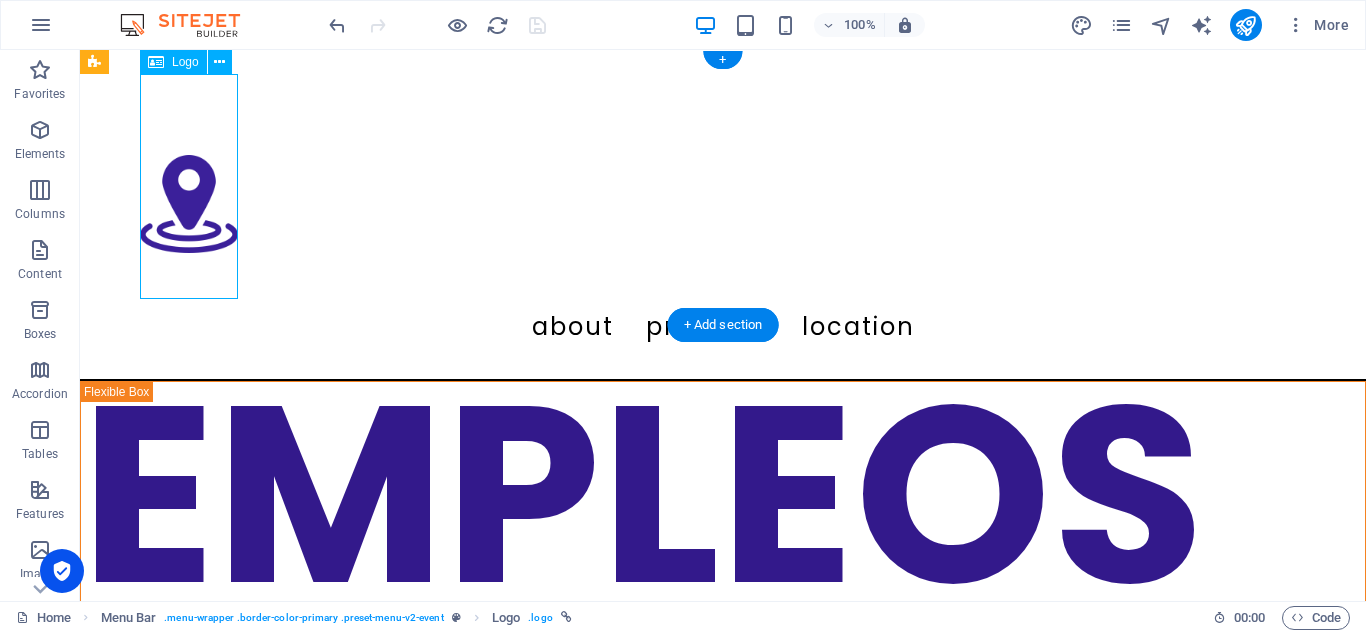 click at bounding box center [723, 186] 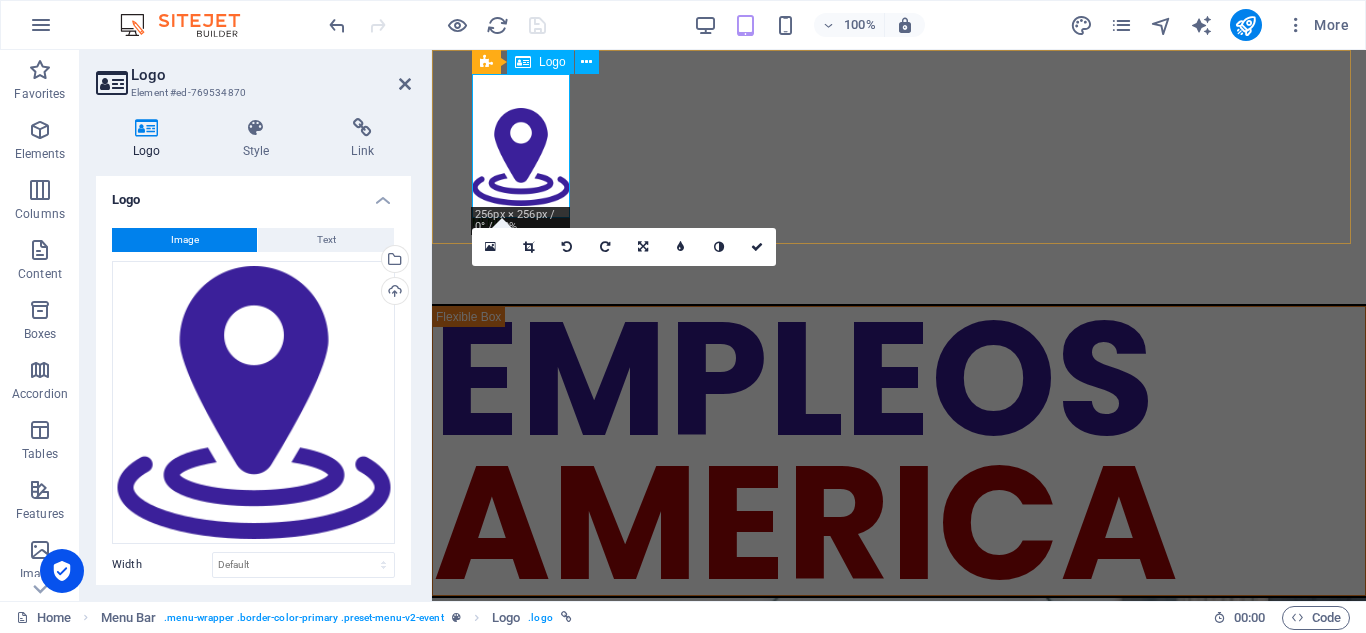click at bounding box center [899, 146] 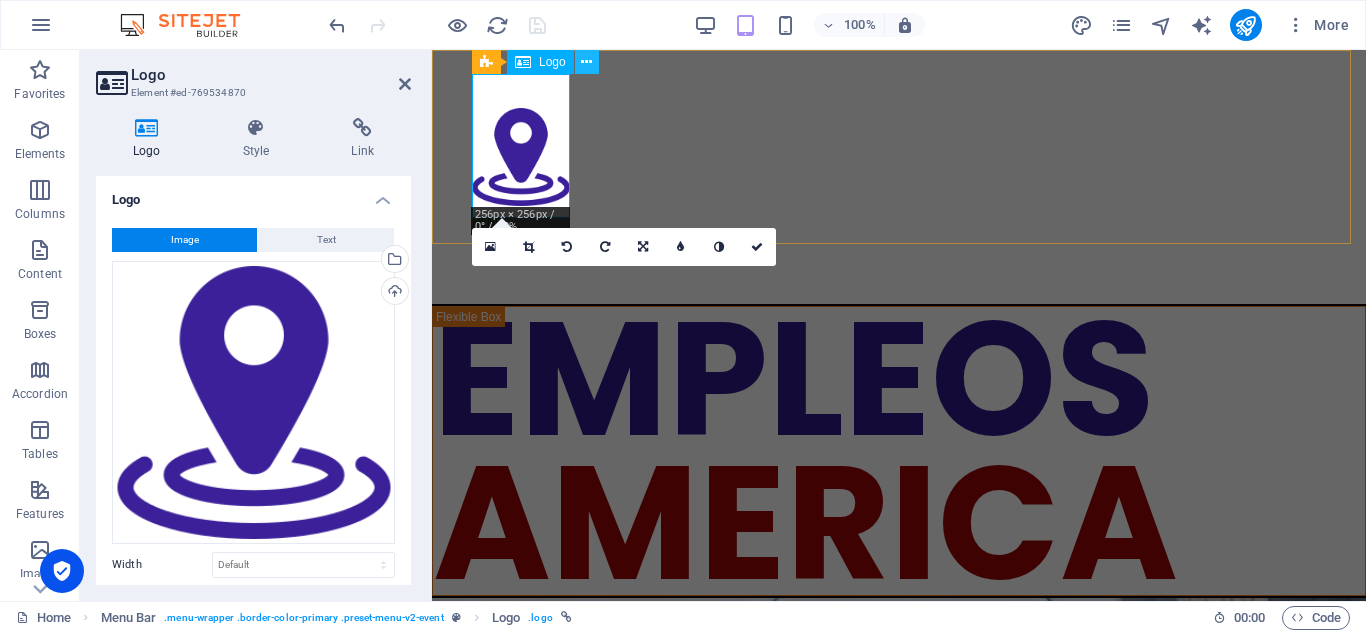 click at bounding box center (586, 62) 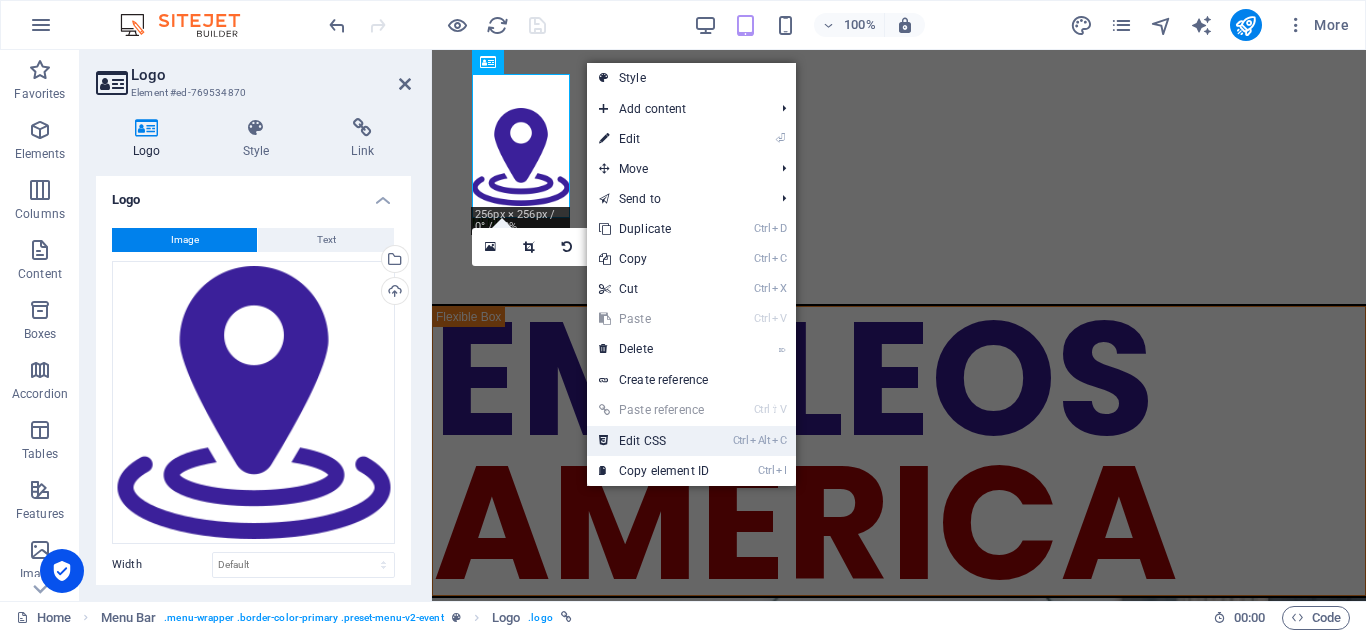 click on "Ctrl Alt C  Edit CSS" at bounding box center [654, 441] 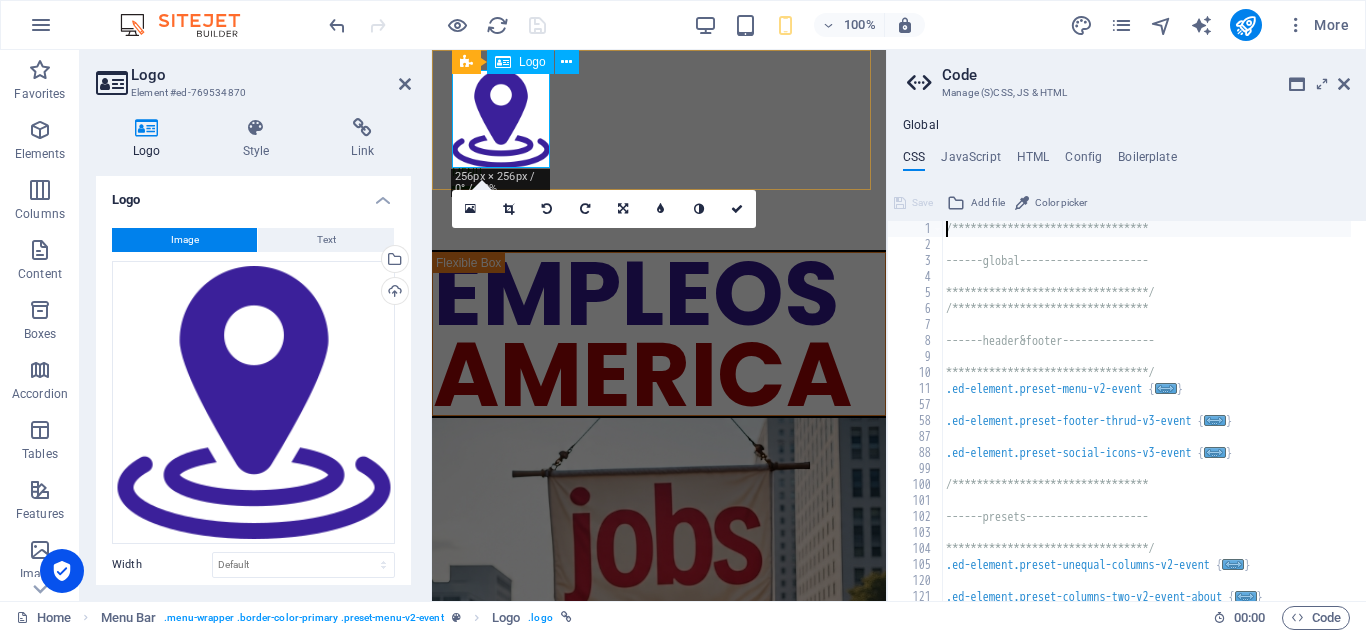 click at bounding box center [659, 119] 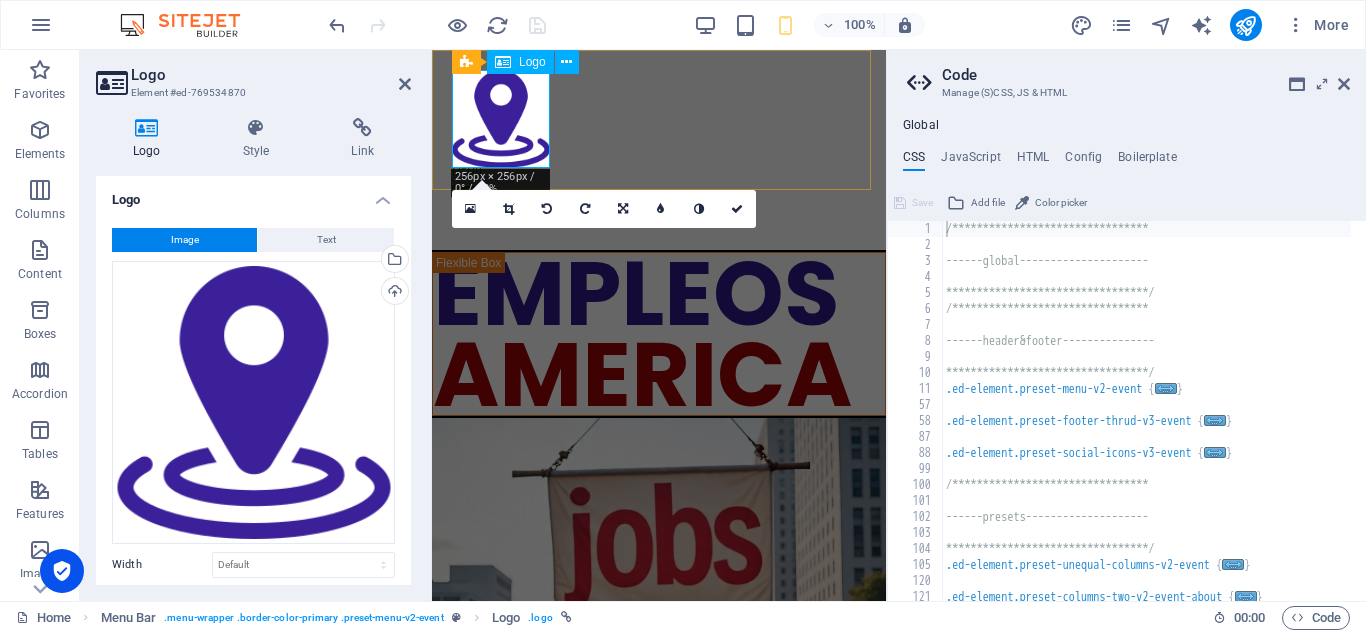 click at bounding box center [659, 119] 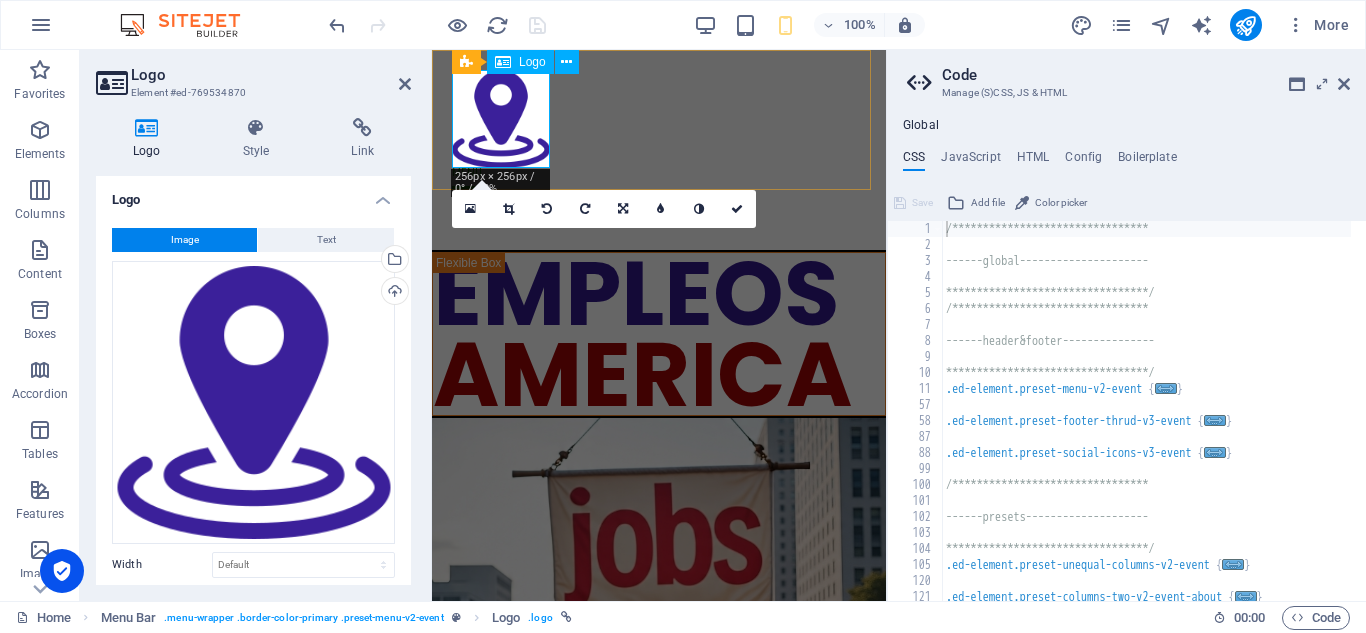 click on "Logo" at bounding box center [520, 62] 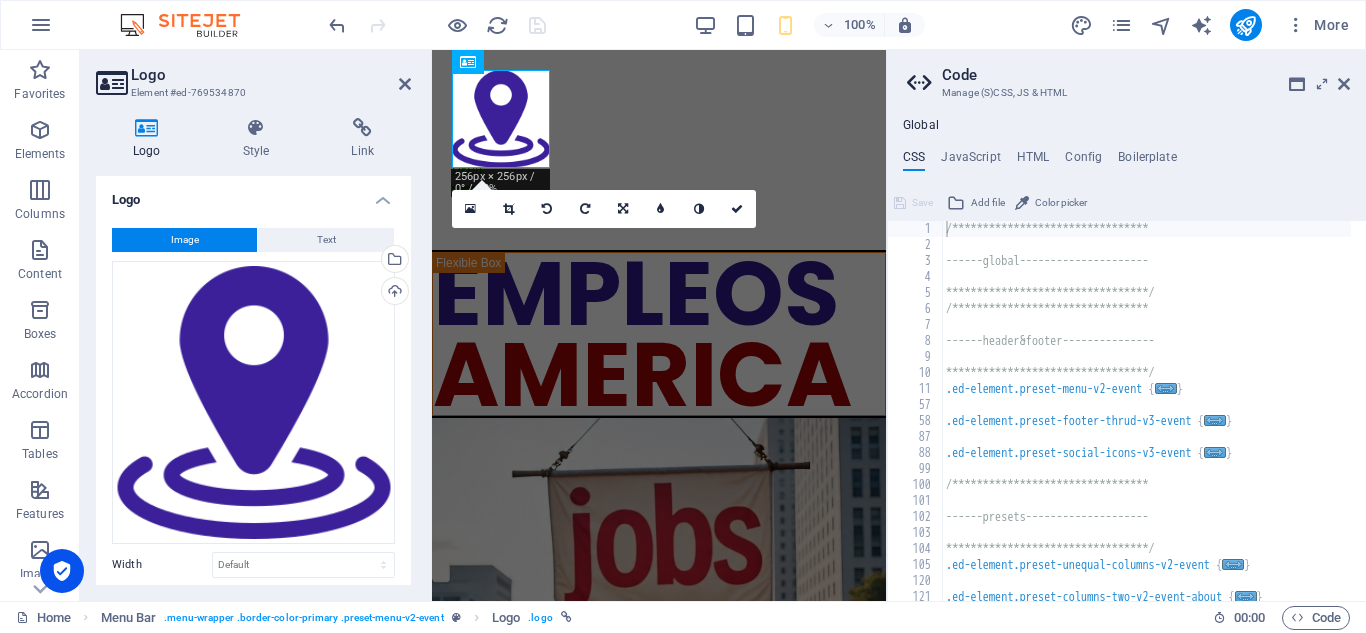 click on "**********" at bounding box center [1126, 325] 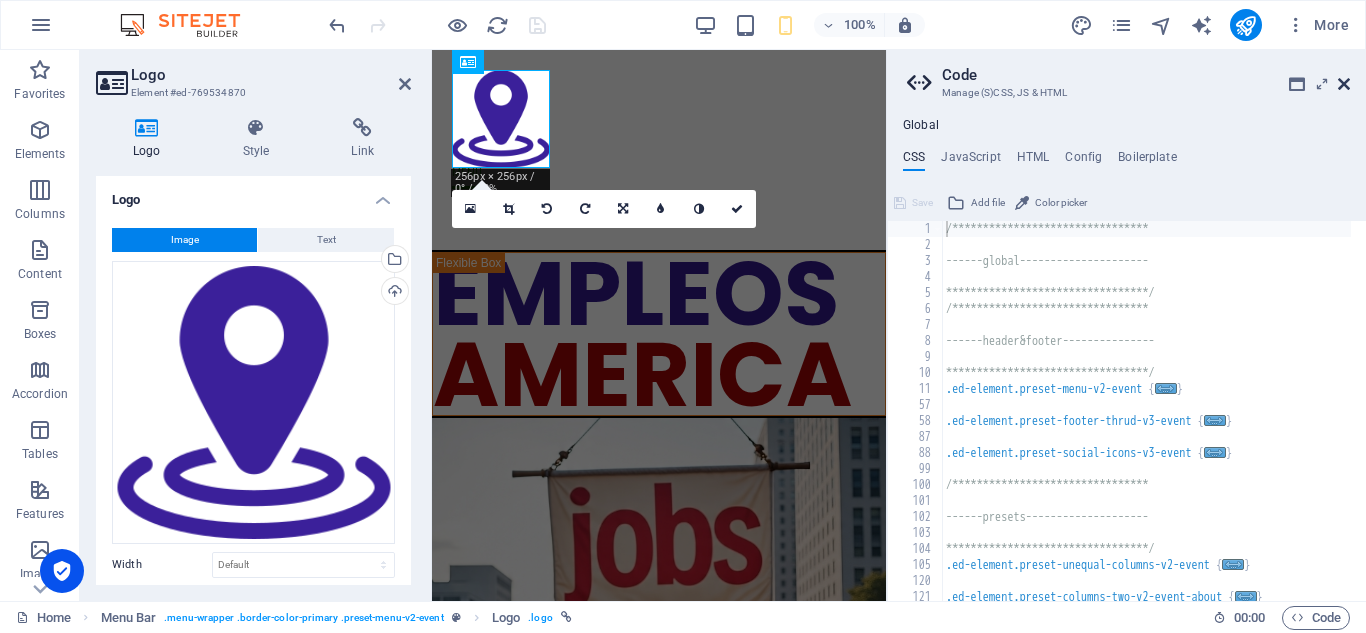 click at bounding box center (1344, 84) 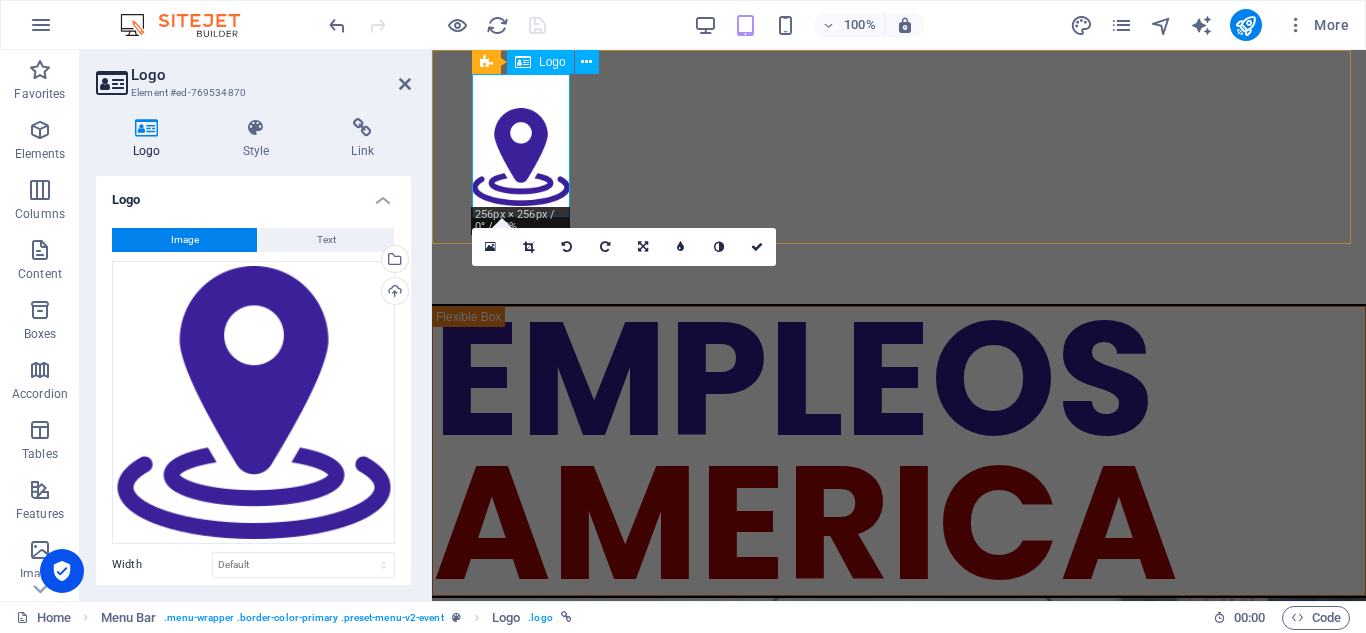 click at bounding box center [899, 146] 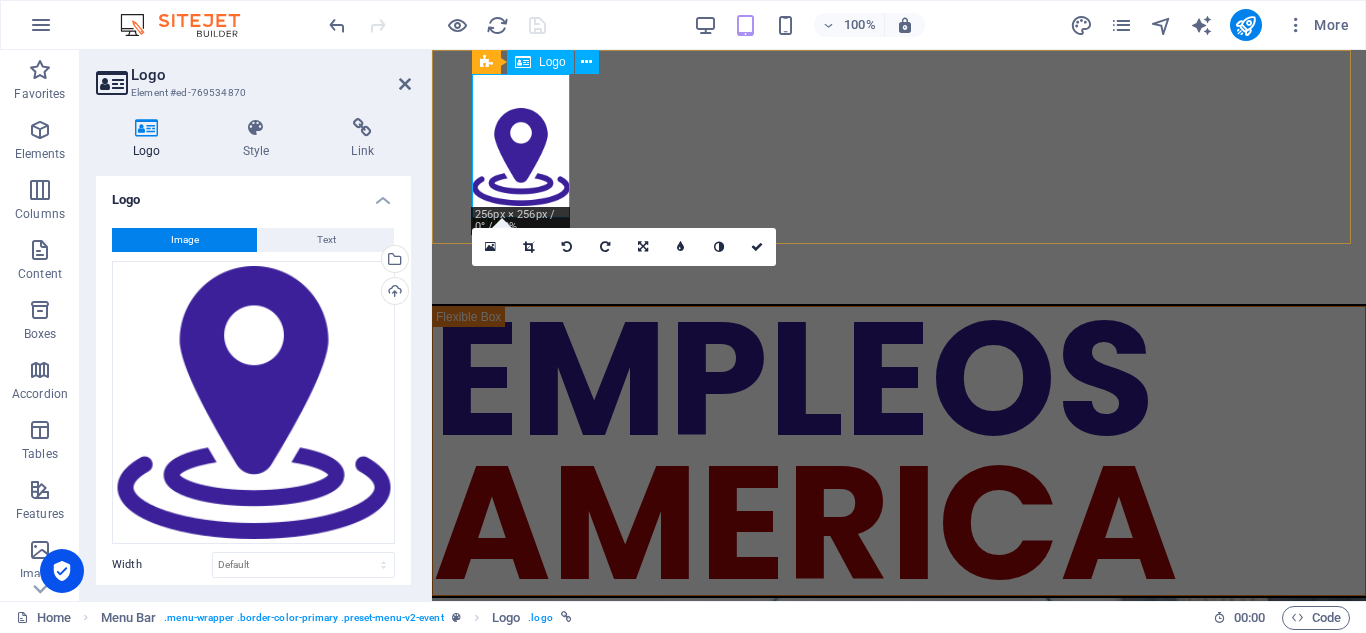 click at bounding box center [899, 146] 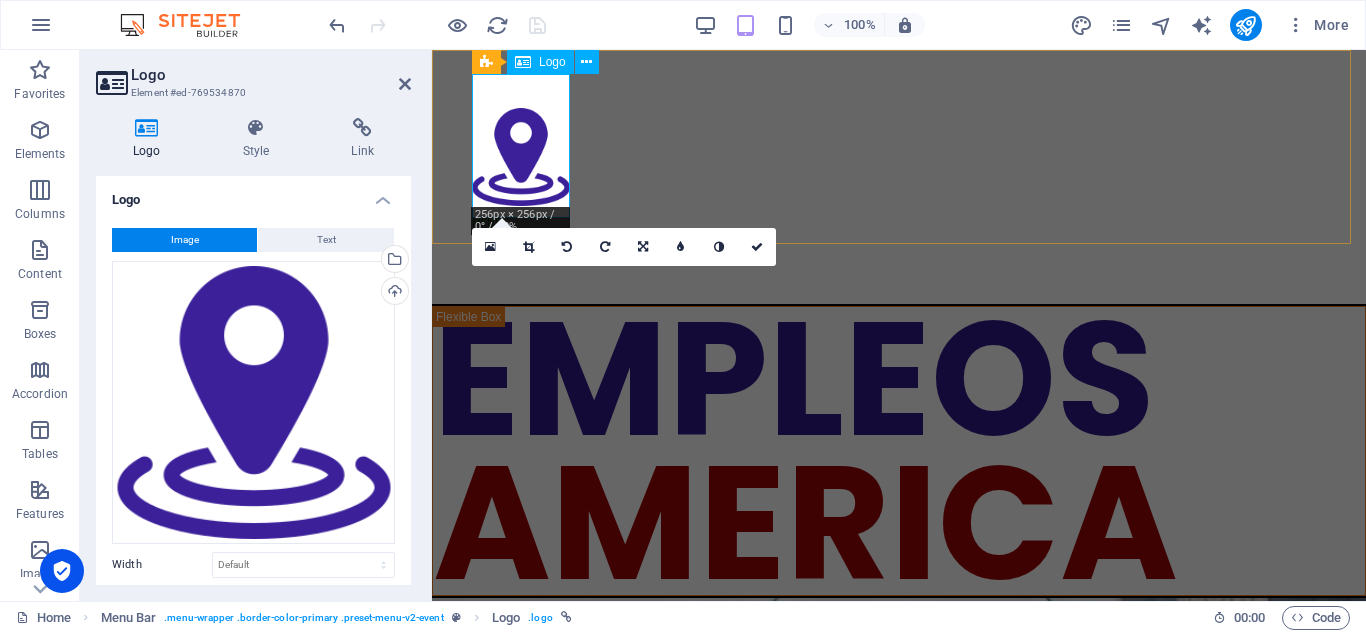 click on "Logo" at bounding box center (552, 62) 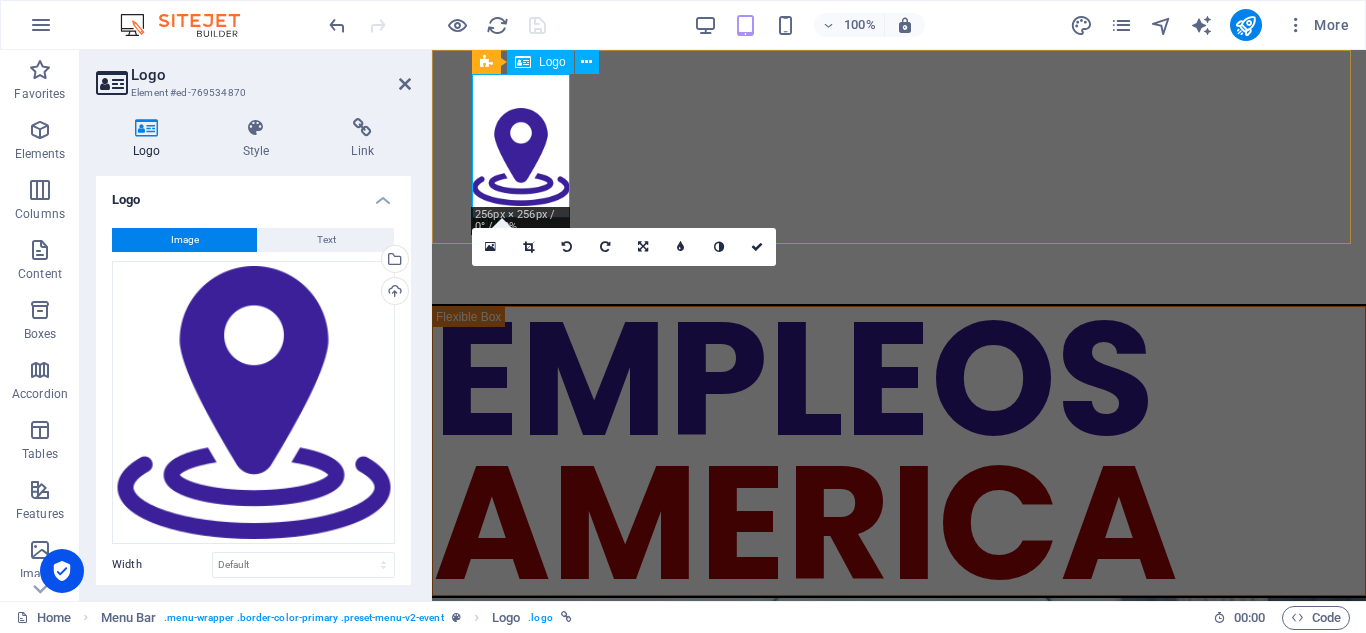click at bounding box center [899, 146] 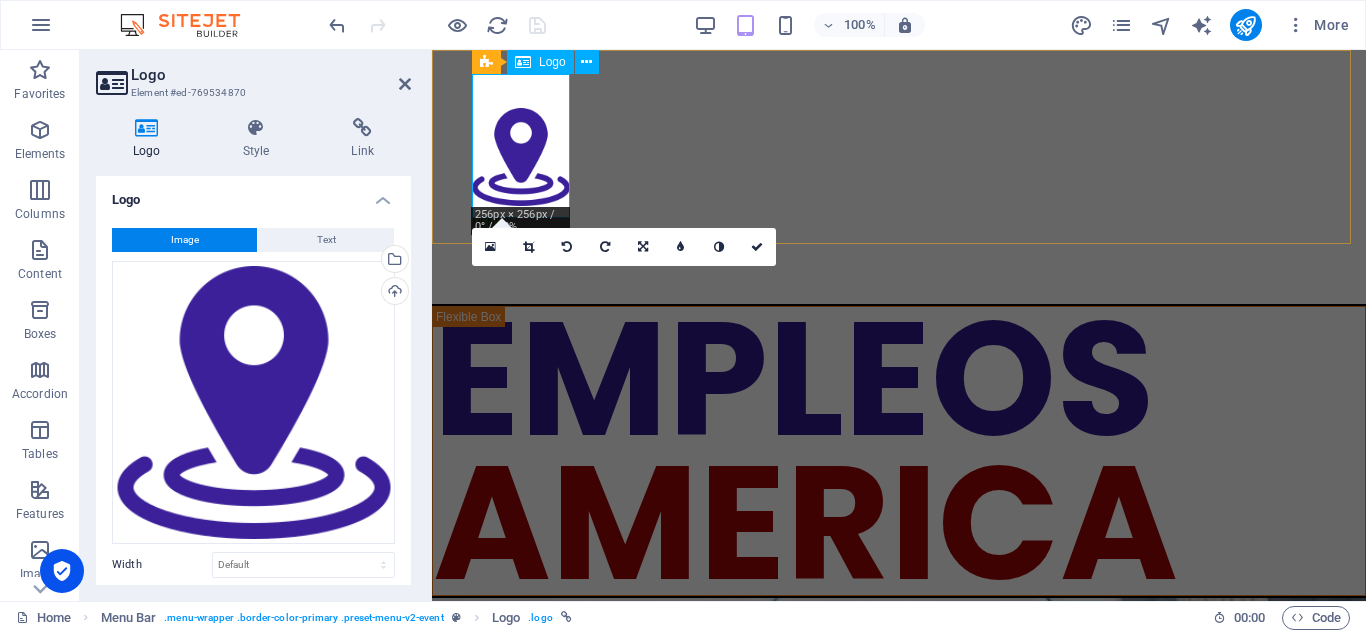 click at bounding box center [899, 146] 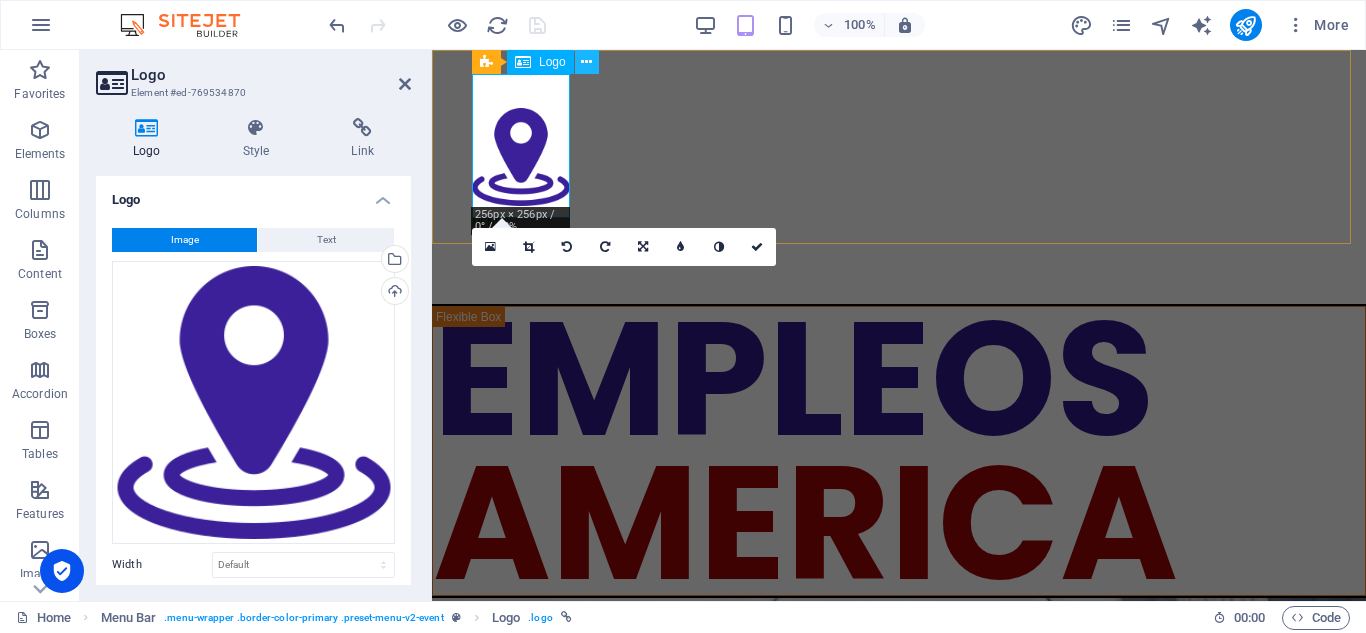 click at bounding box center [586, 62] 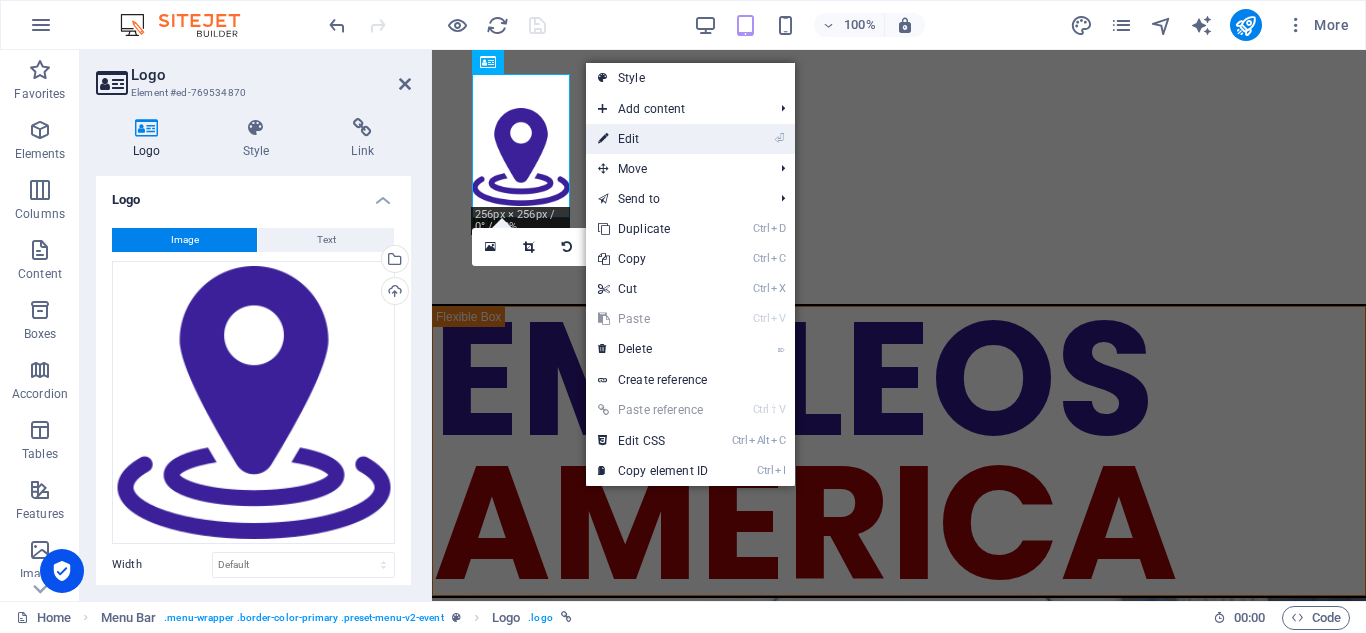click on "⏎  Edit" at bounding box center (653, 139) 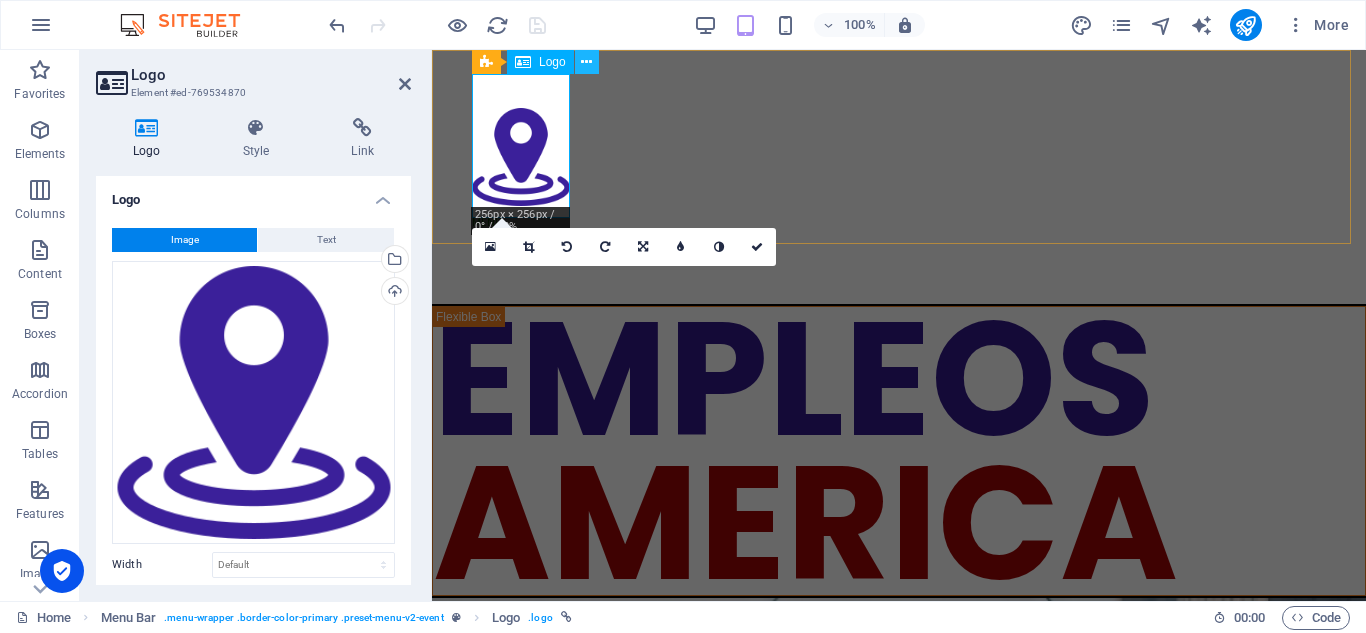 click at bounding box center [587, 62] 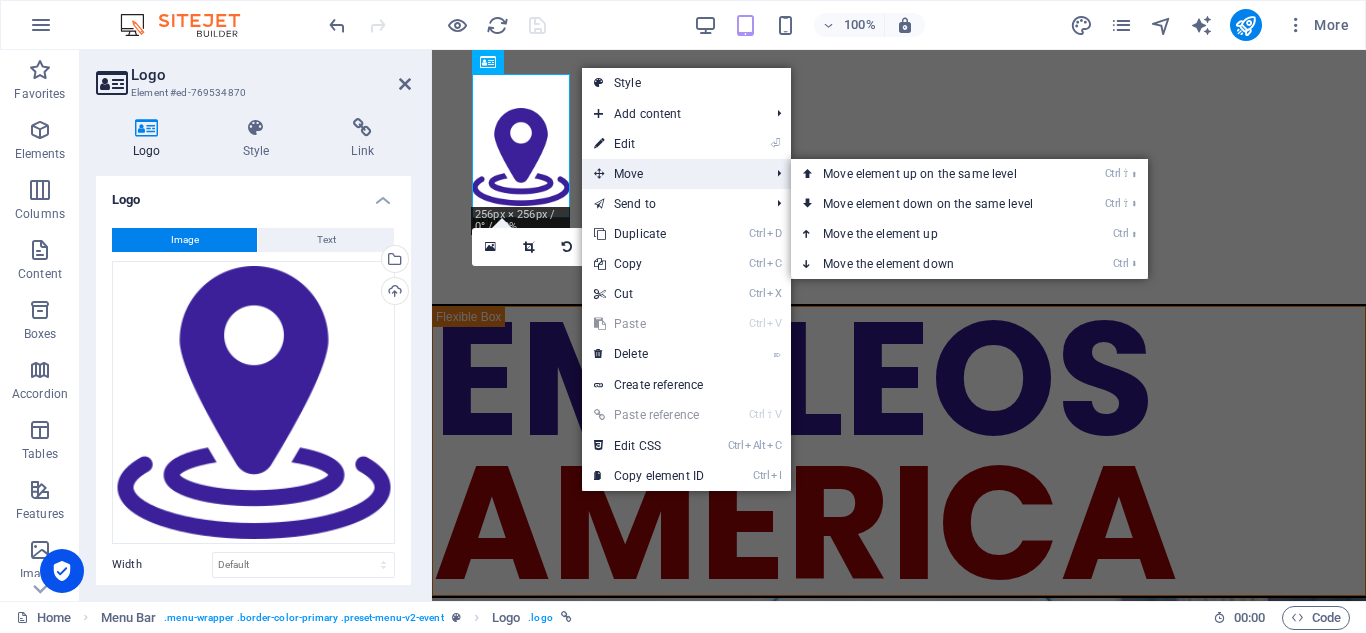 click on "Move" at bounding box center (671, 174) 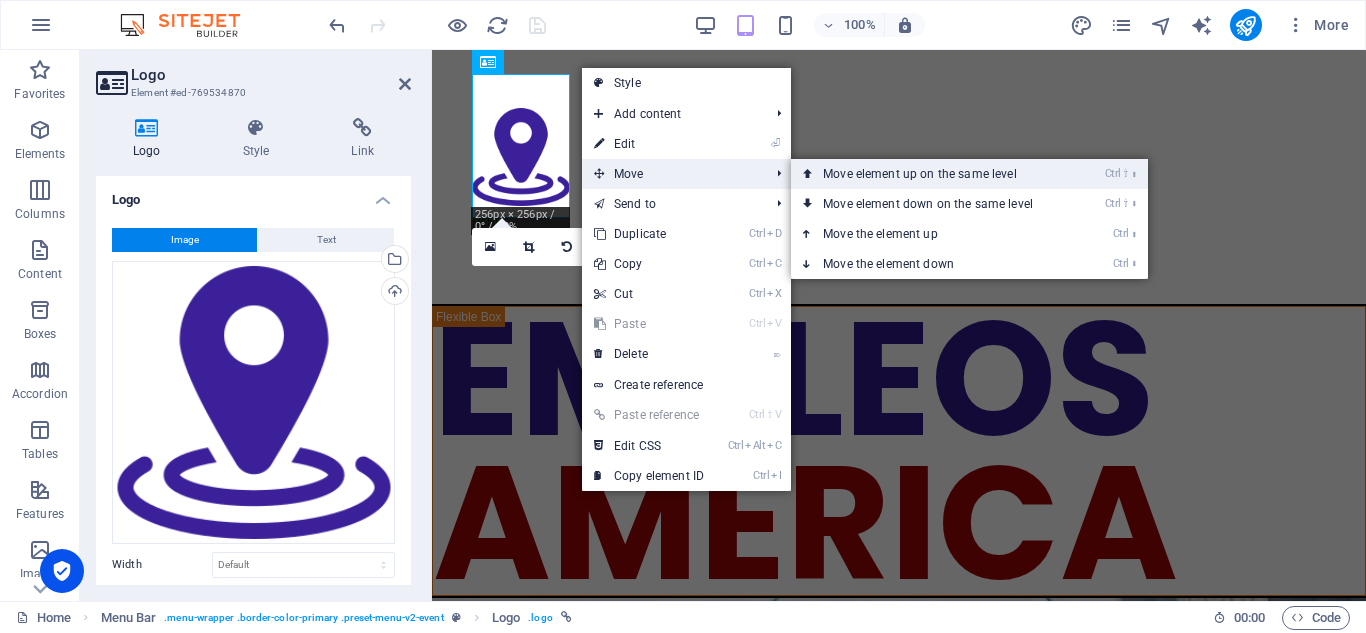 click on "Ctrl ⇧ ⬆  Move element up on the same level" at bounding box center [932, 174] 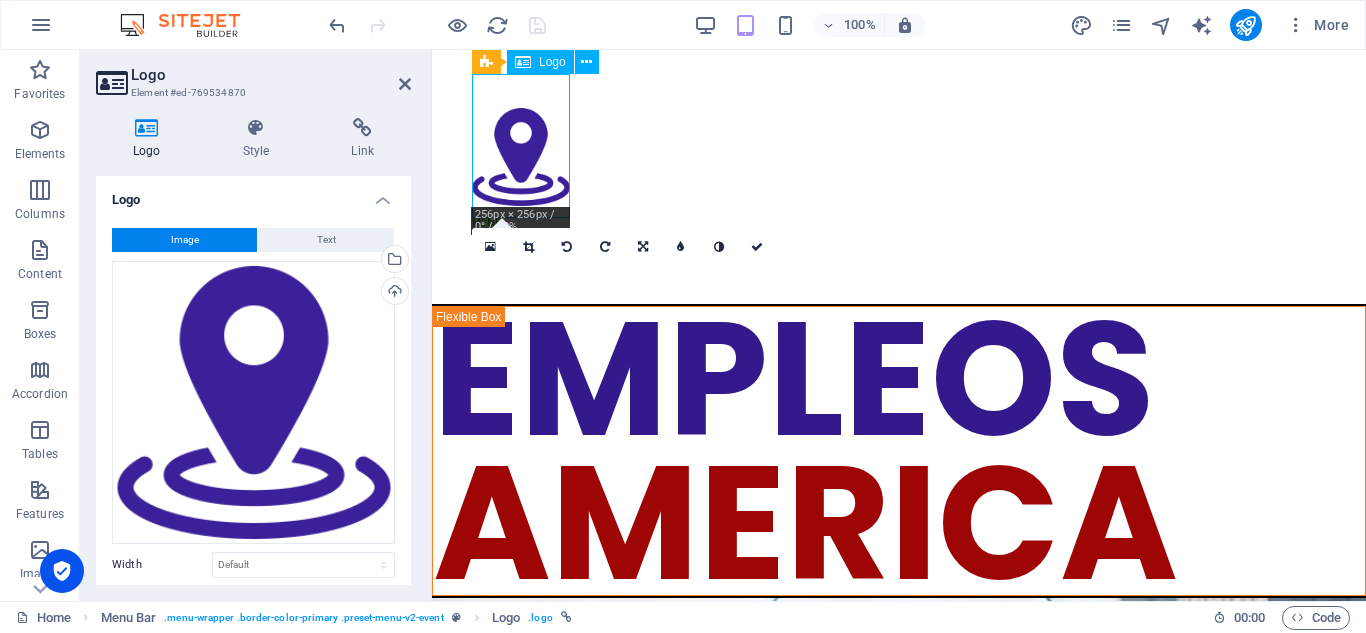 drag, startPoint x: 514, startPoint y: 104, endPoint x: 526, endPoint y: 89, distance: 19.209373 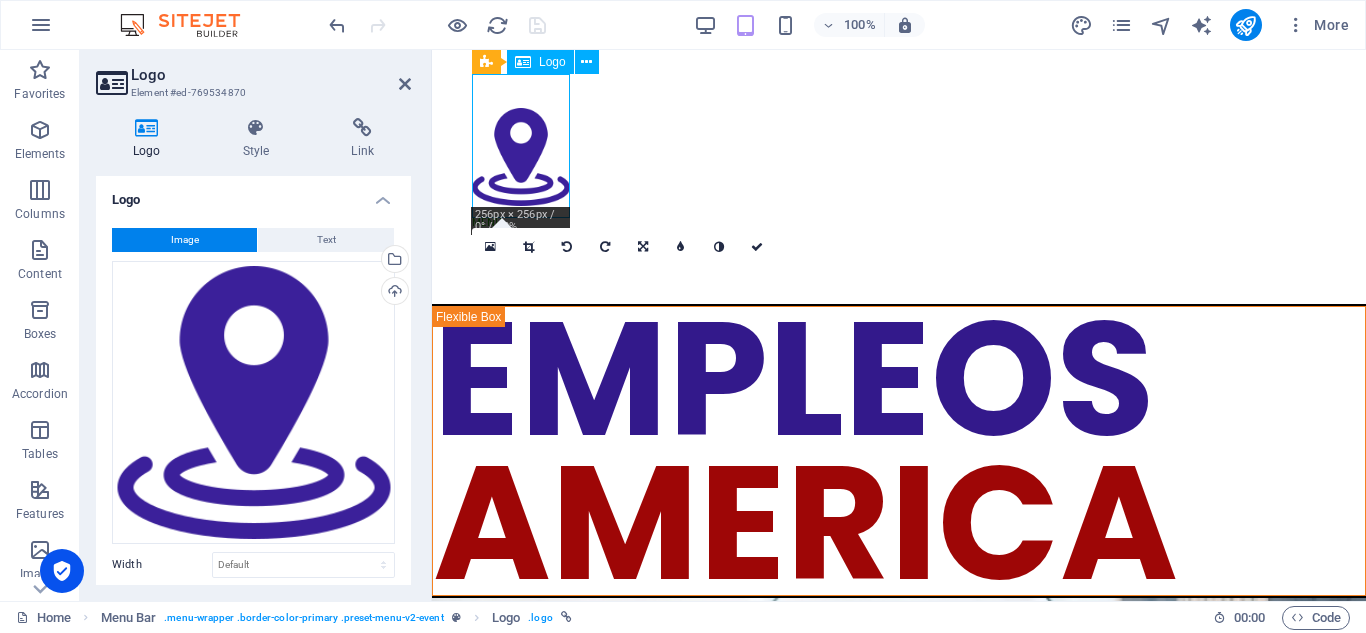 click at bounding box center [899, 146] 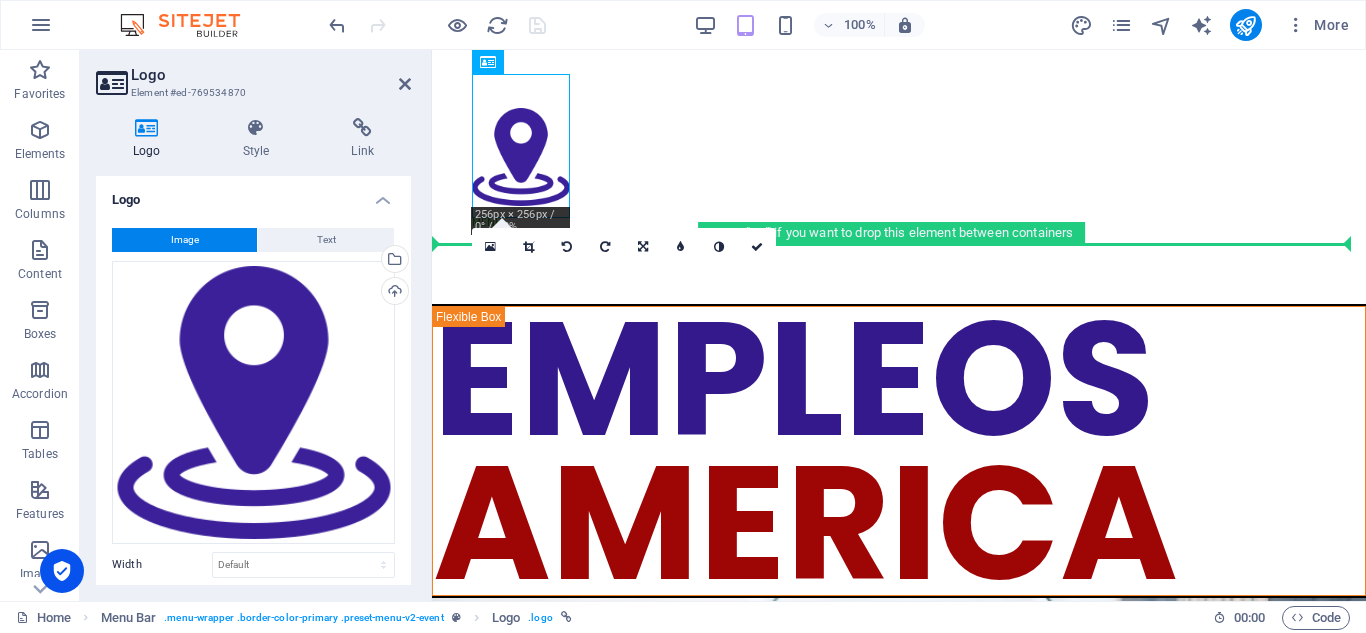 drag, startPoint x: 551, startPoint y: 181, endPoint x: 571, endPoint y: 179, distance: 20.09975 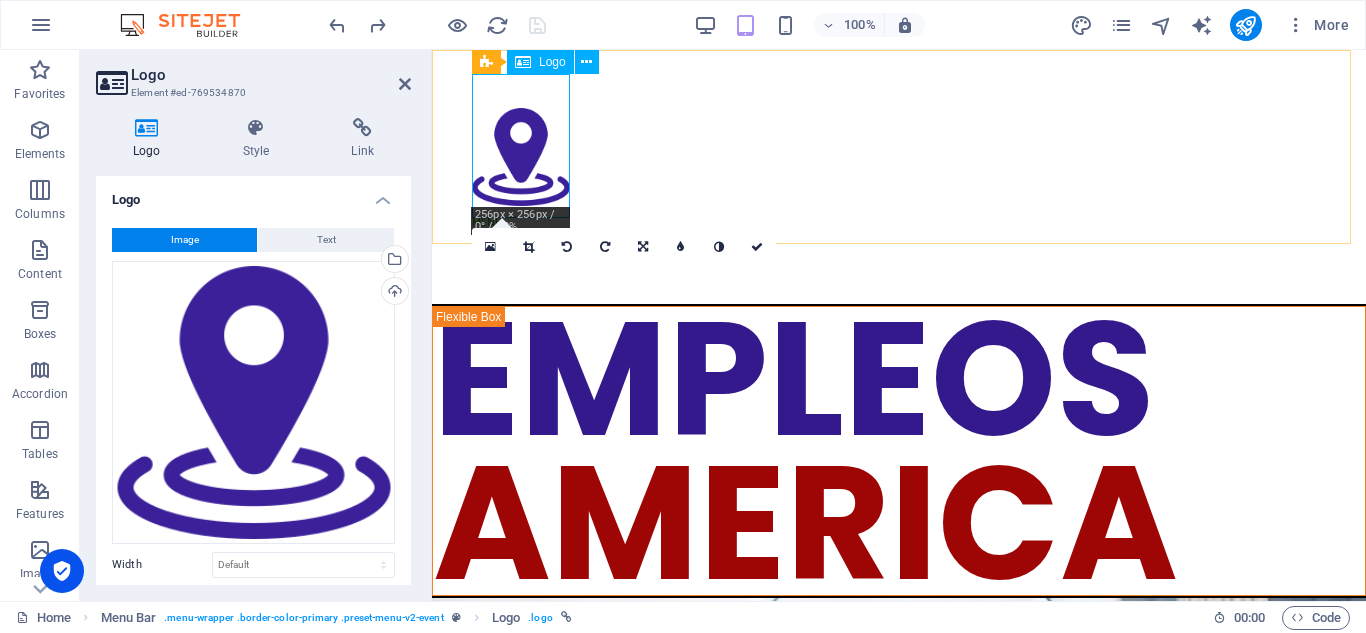 click at bounding box center (899, 146) 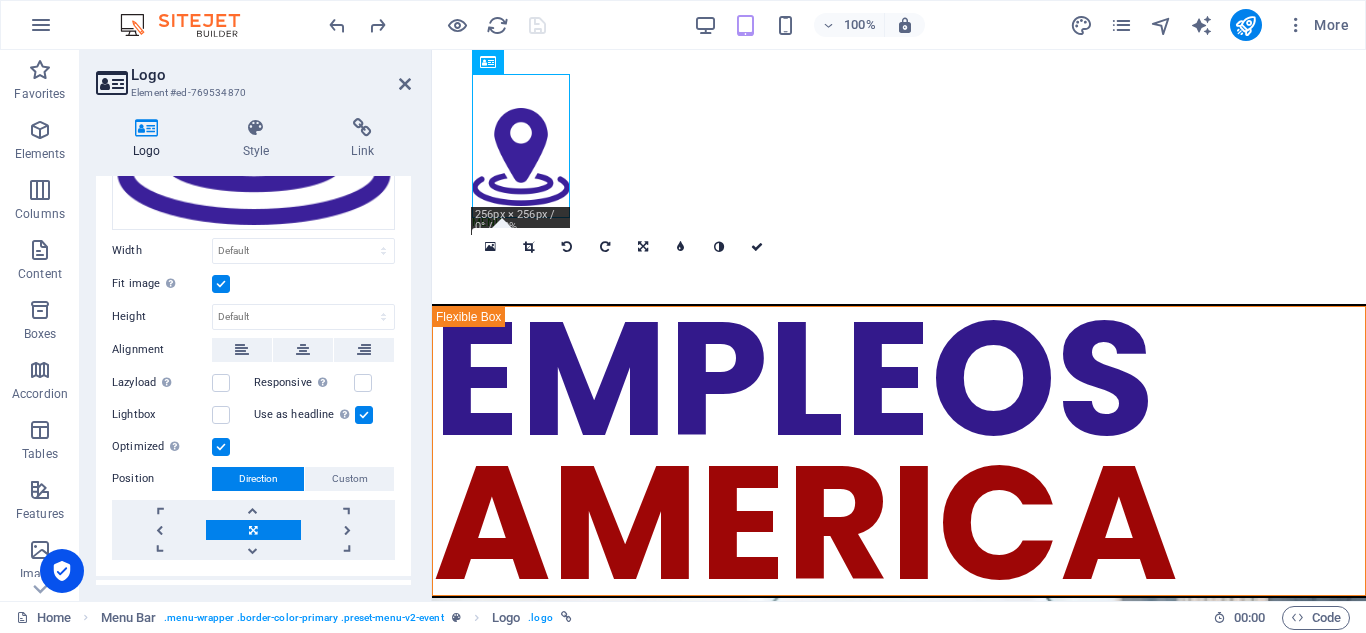 scroll, scrollTop: 315, scrollLeft: 0, axis: vertical 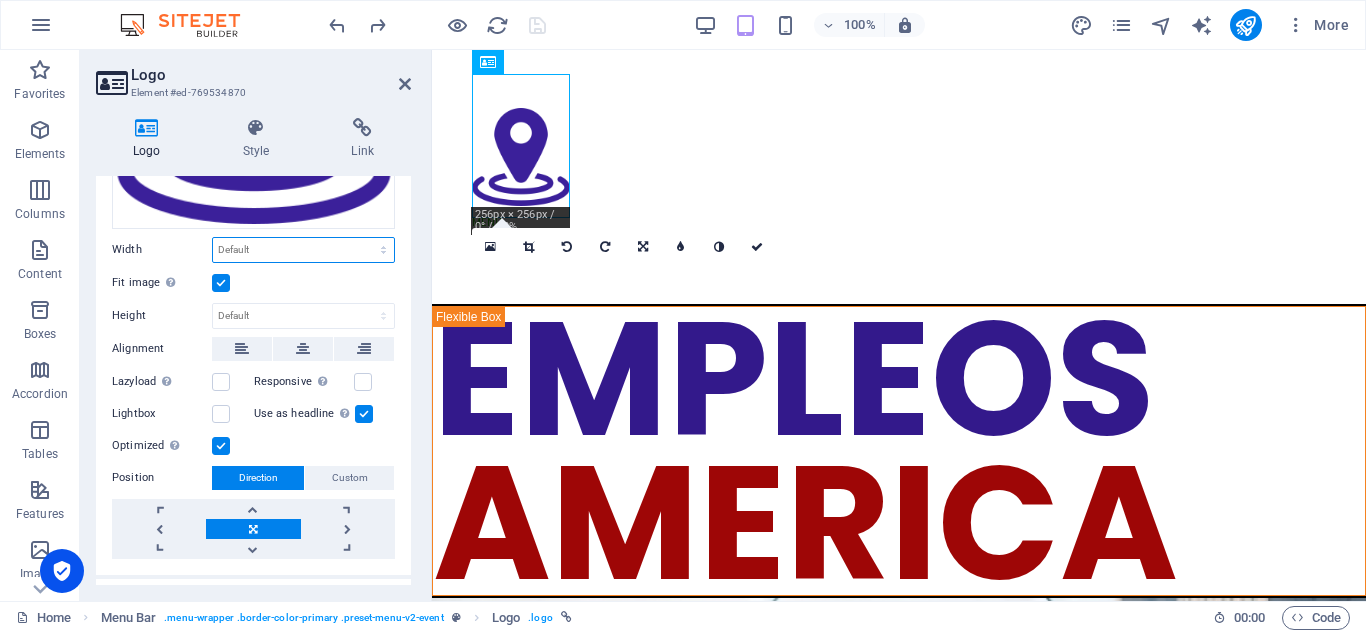 click on "Default auto px rem % em vh vw" at bounding box center (303, 250) 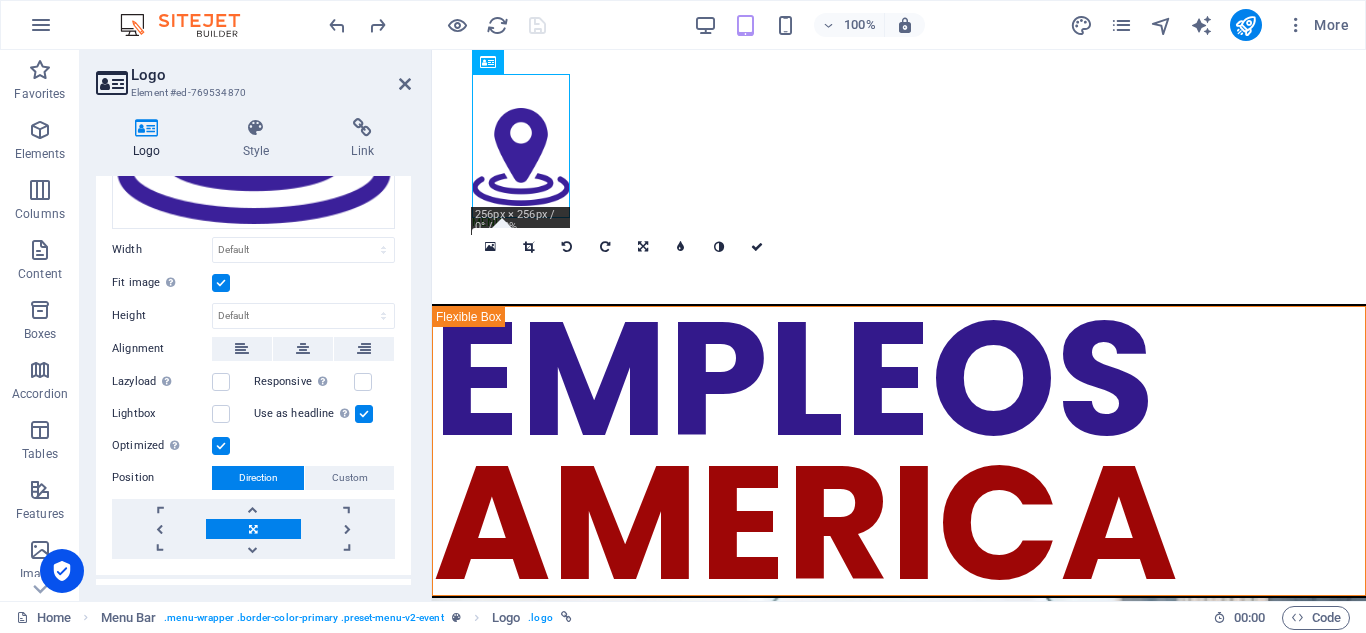 click on "Width" at bounding box center (162, 249) 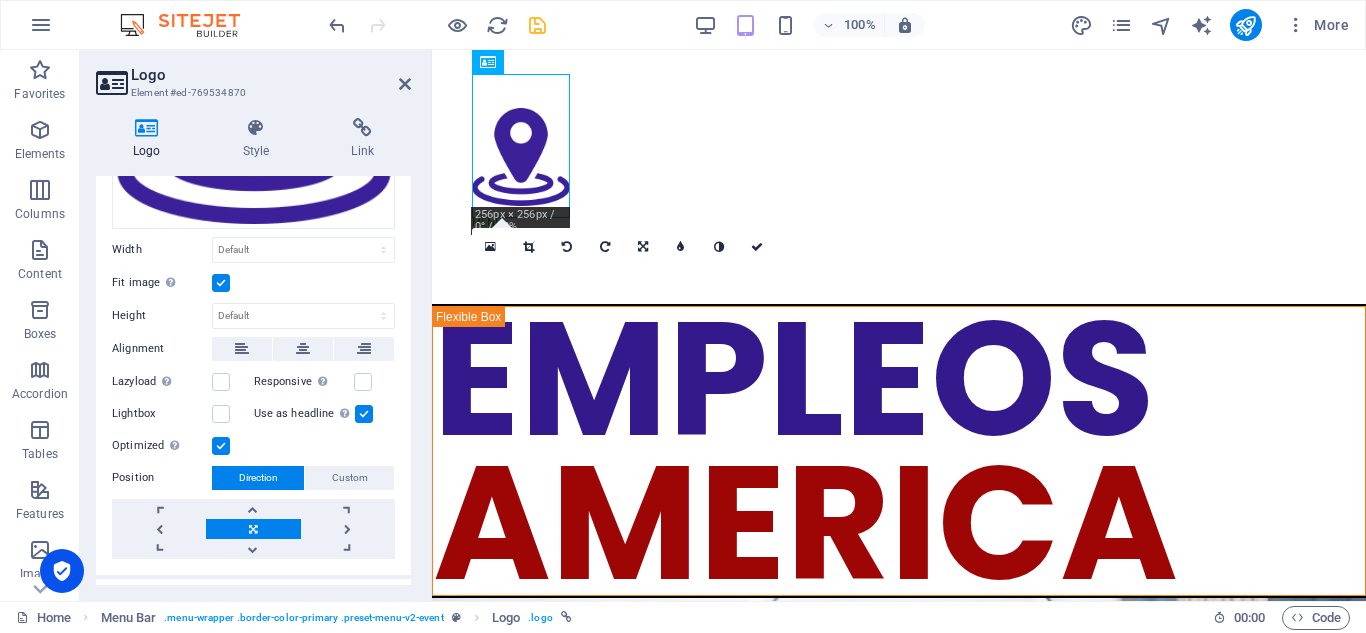 click at bounding box center [221, 283] 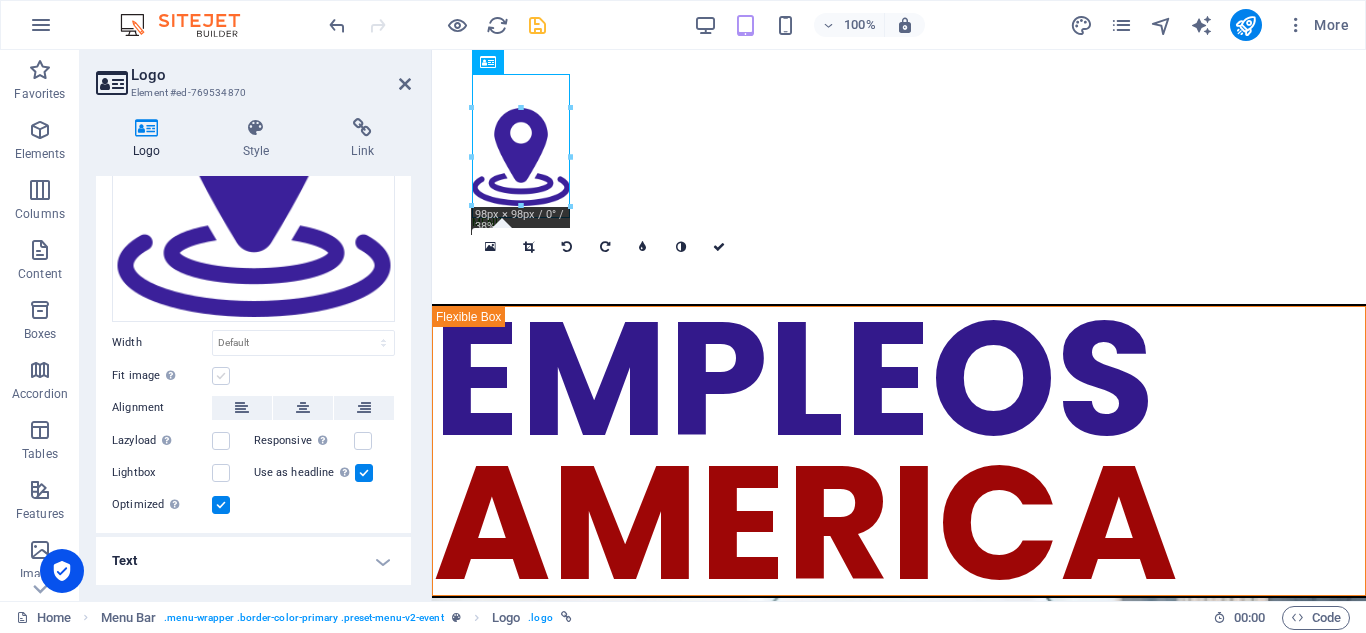 scroll, scrollTop: 218, scrollLeft: 0, axis: vertical 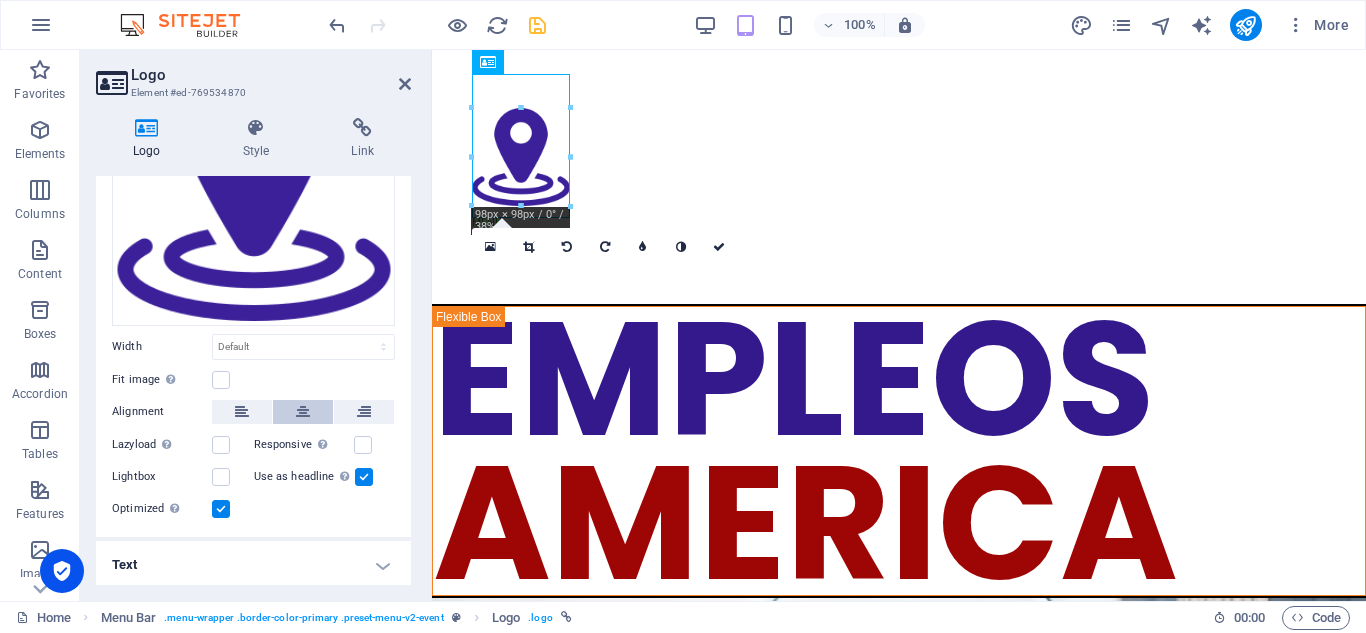 click at bounding box center (303, 412) 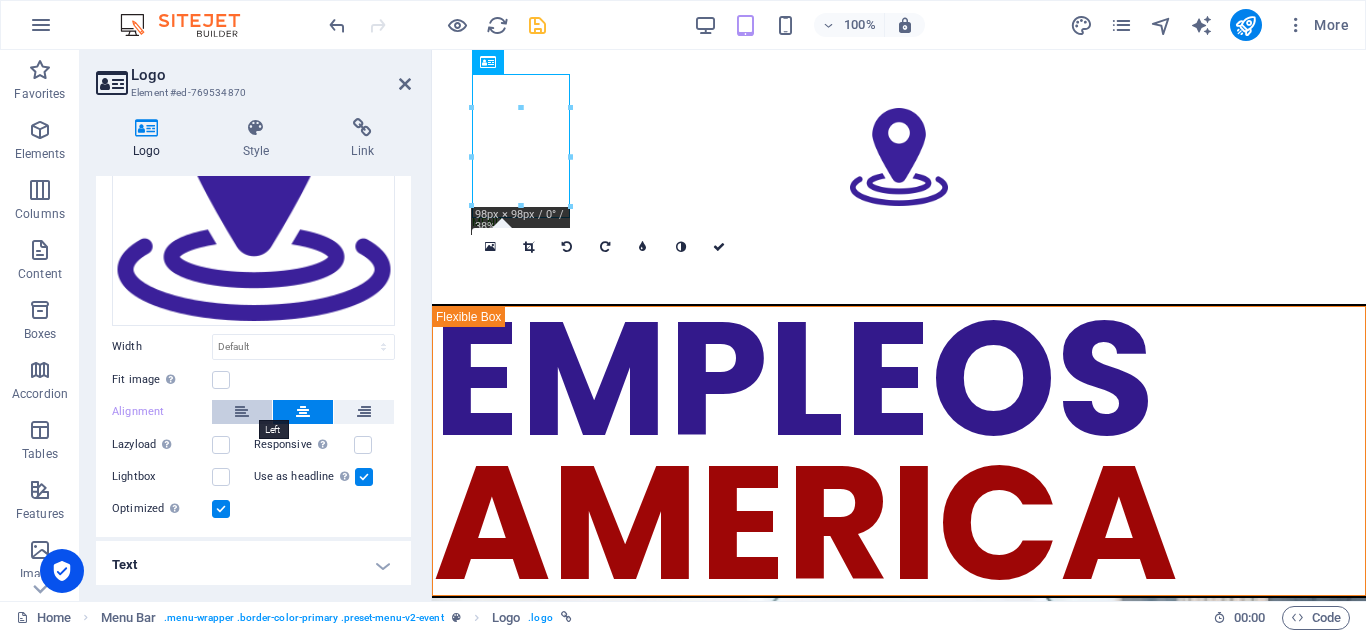 click at bounding box center (242, 412) 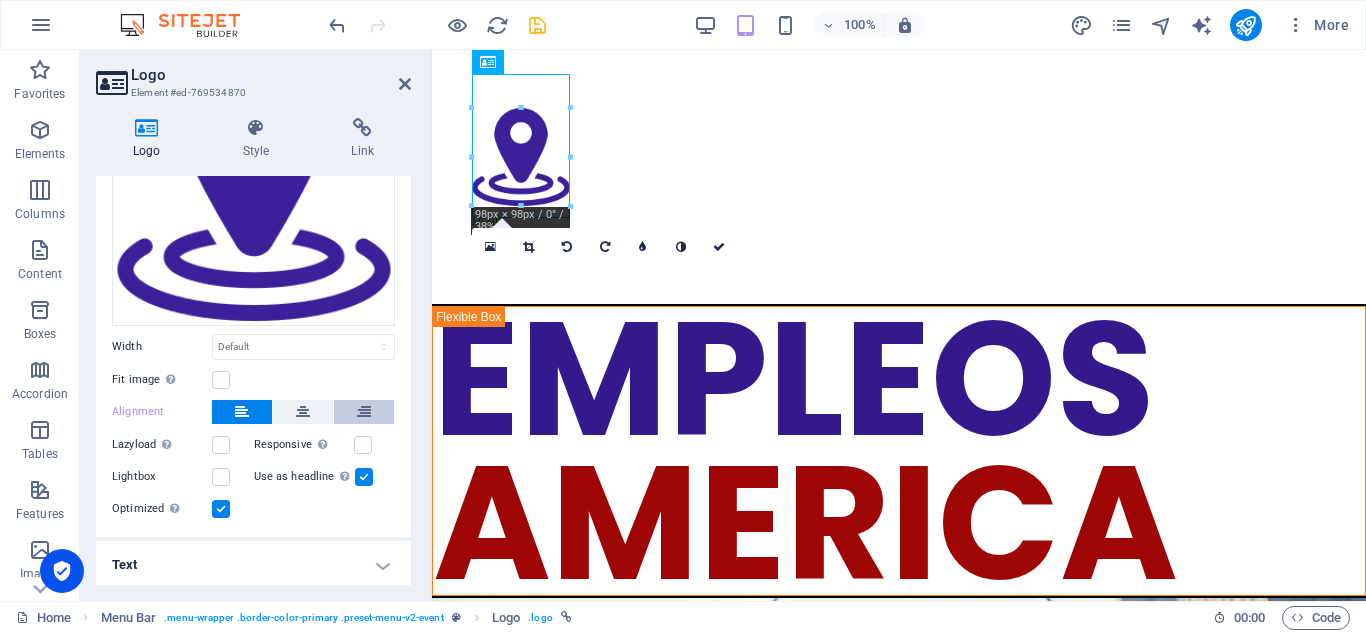click at bounding box center [364, 412] 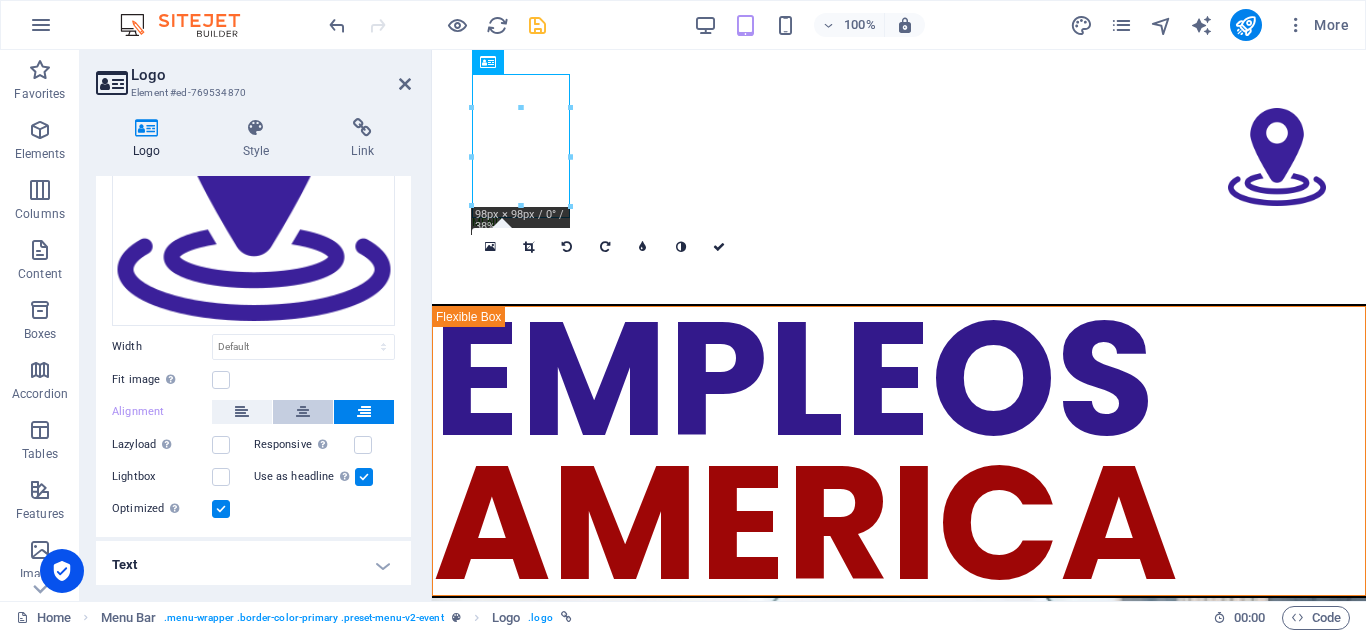 click at bounding box center (303, 412) 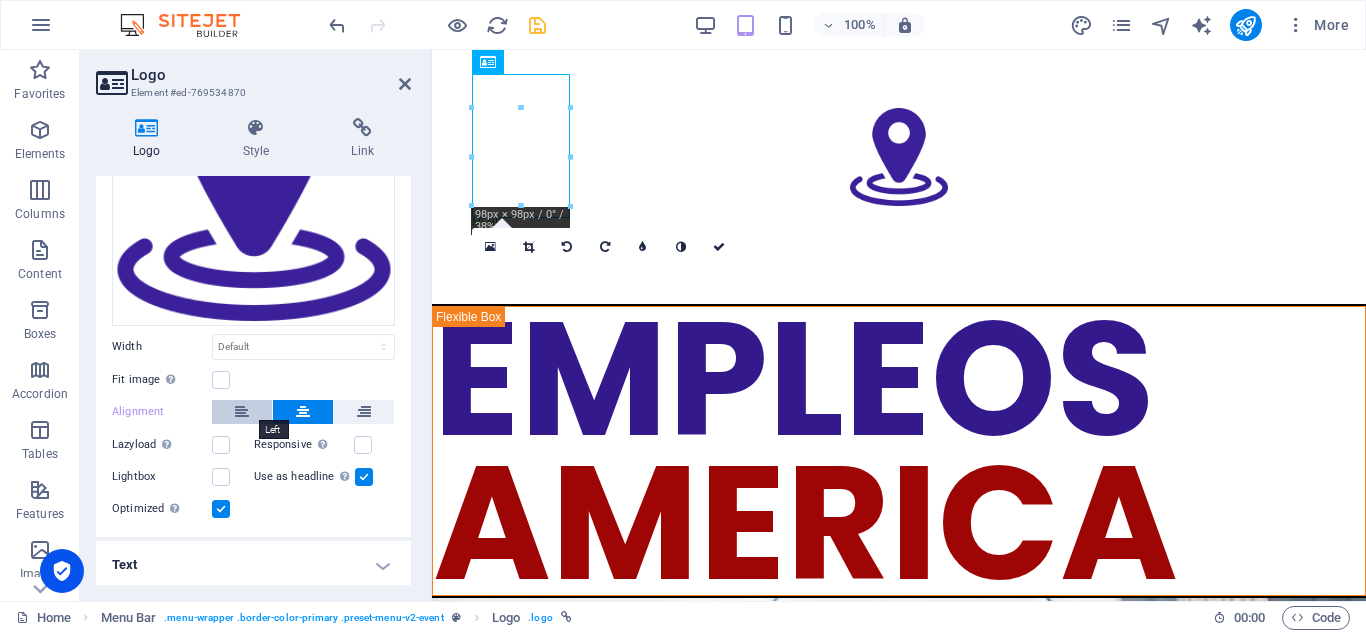 click at bounding box center [242, 412] 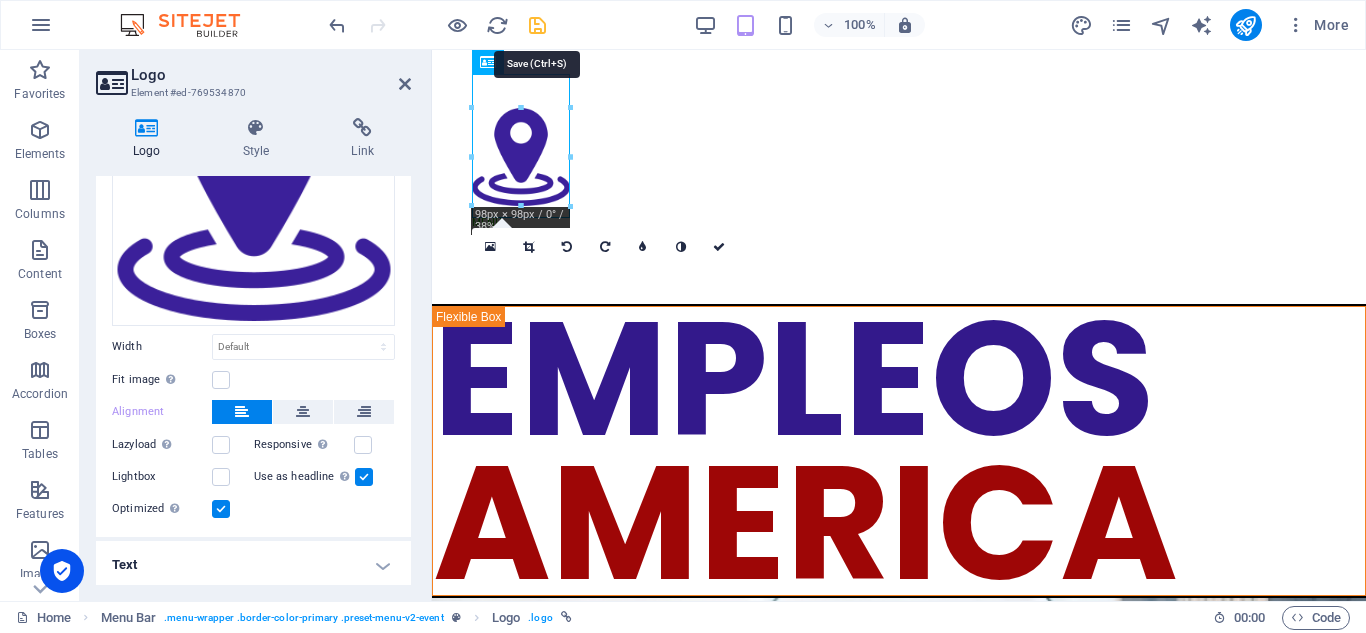 click at bounding box center [537, 25] 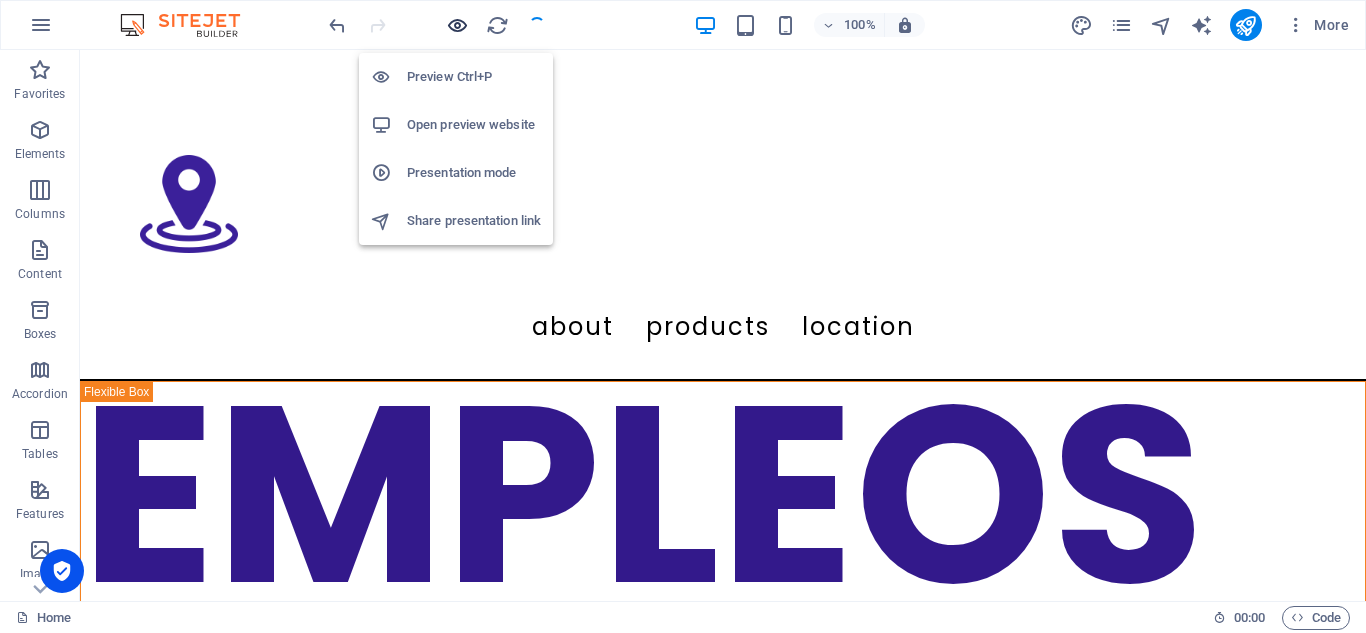 click at bounding box center [457, 25] 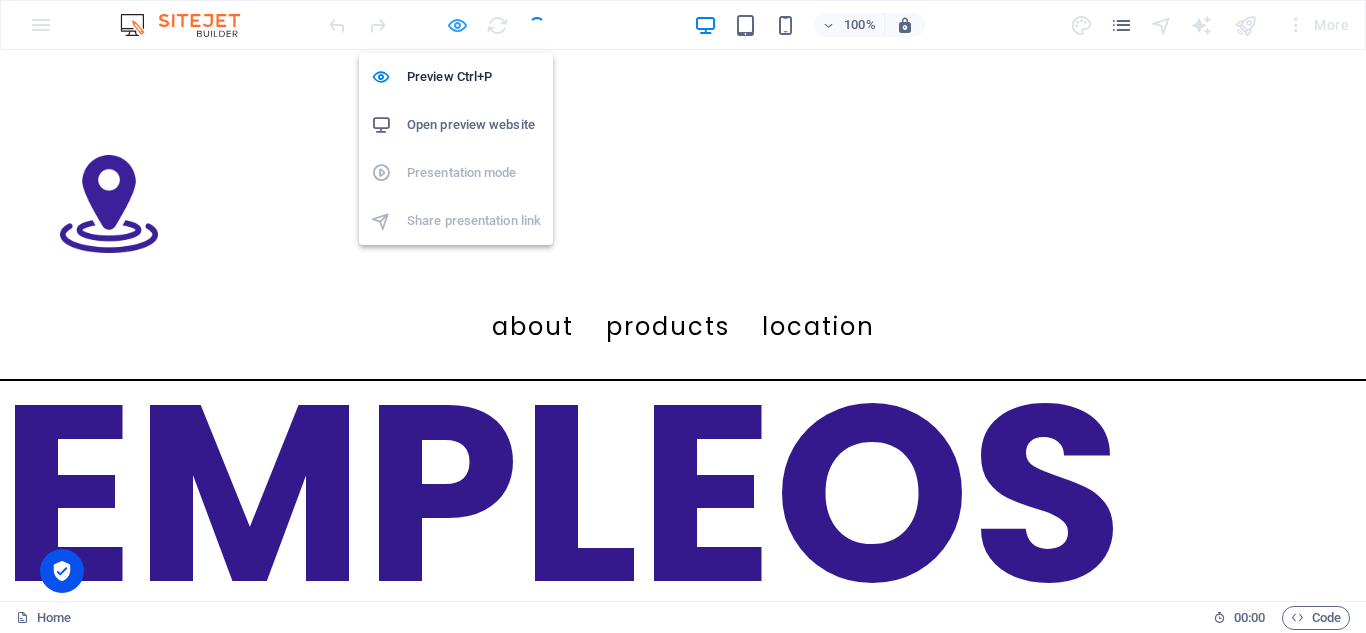 click at bounding box center [457, 25] 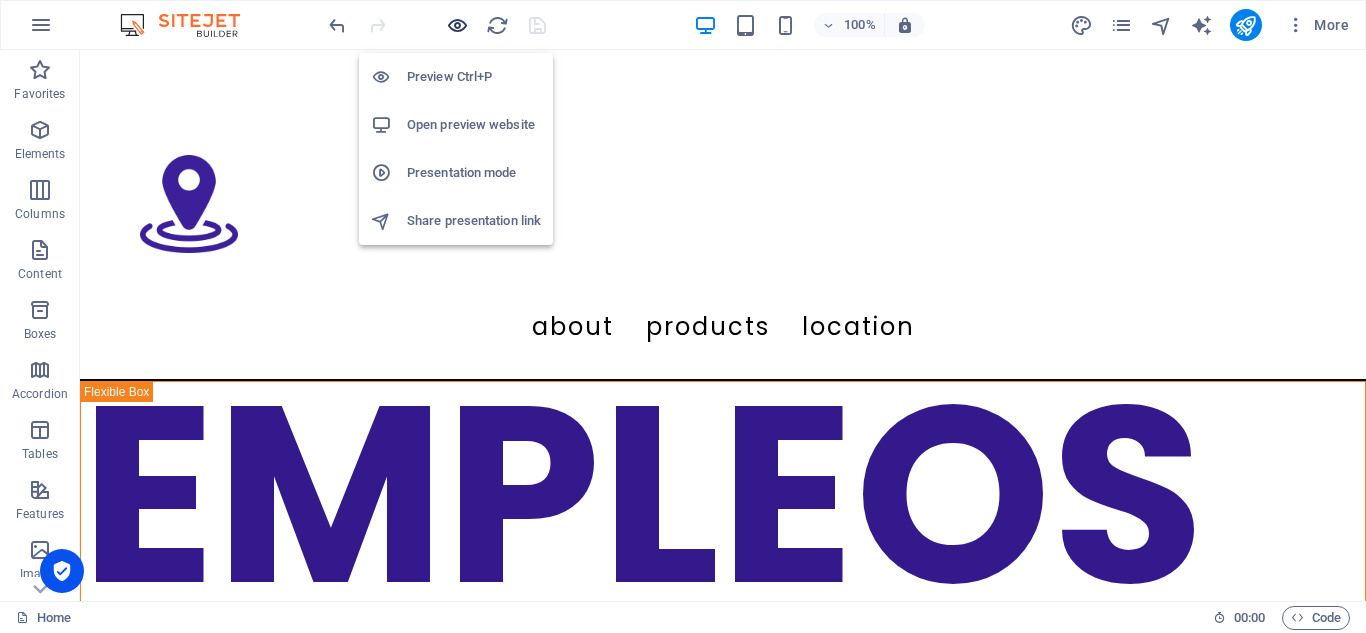 click at bounding box center [457, 25] 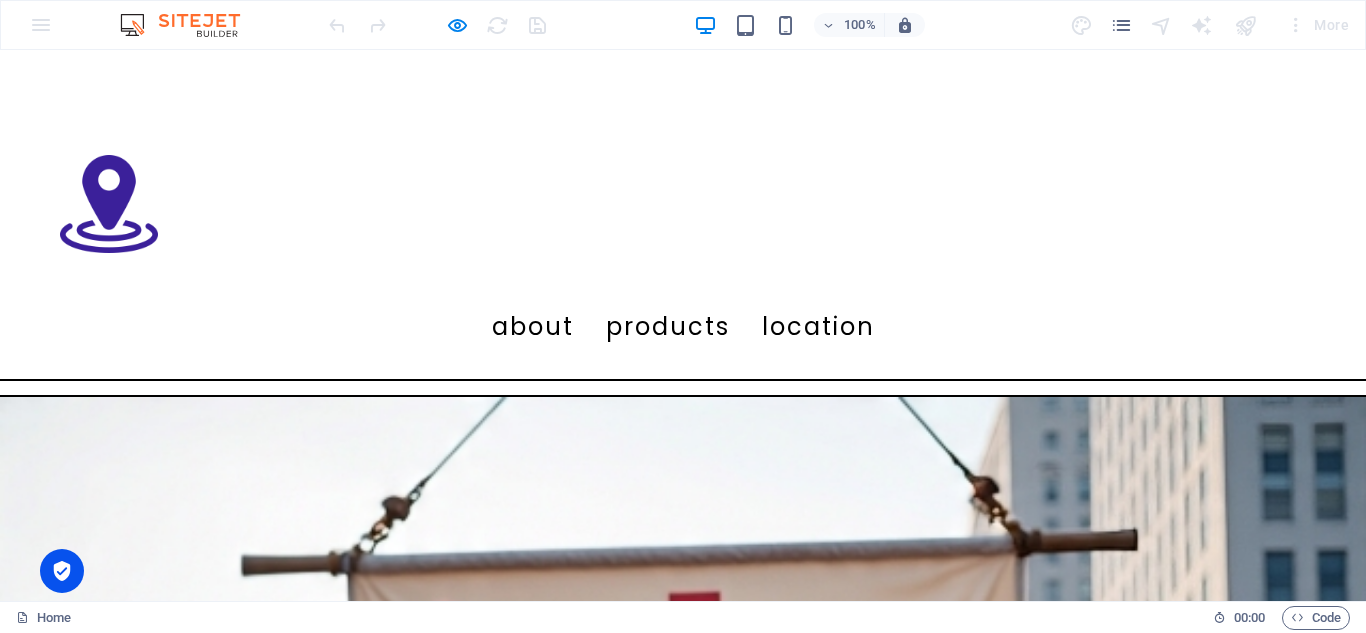 scroll, scrollTop: 0, scrollLeft: 0, axis: both 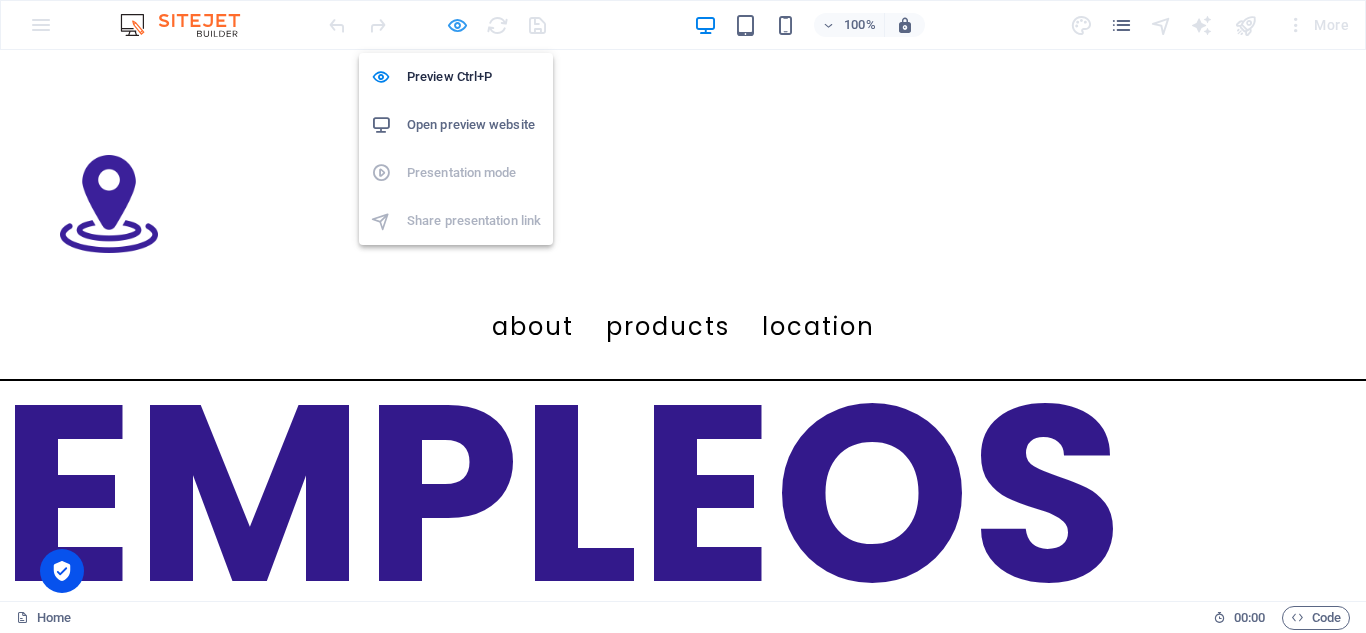 click at bounding box center (457, 25) 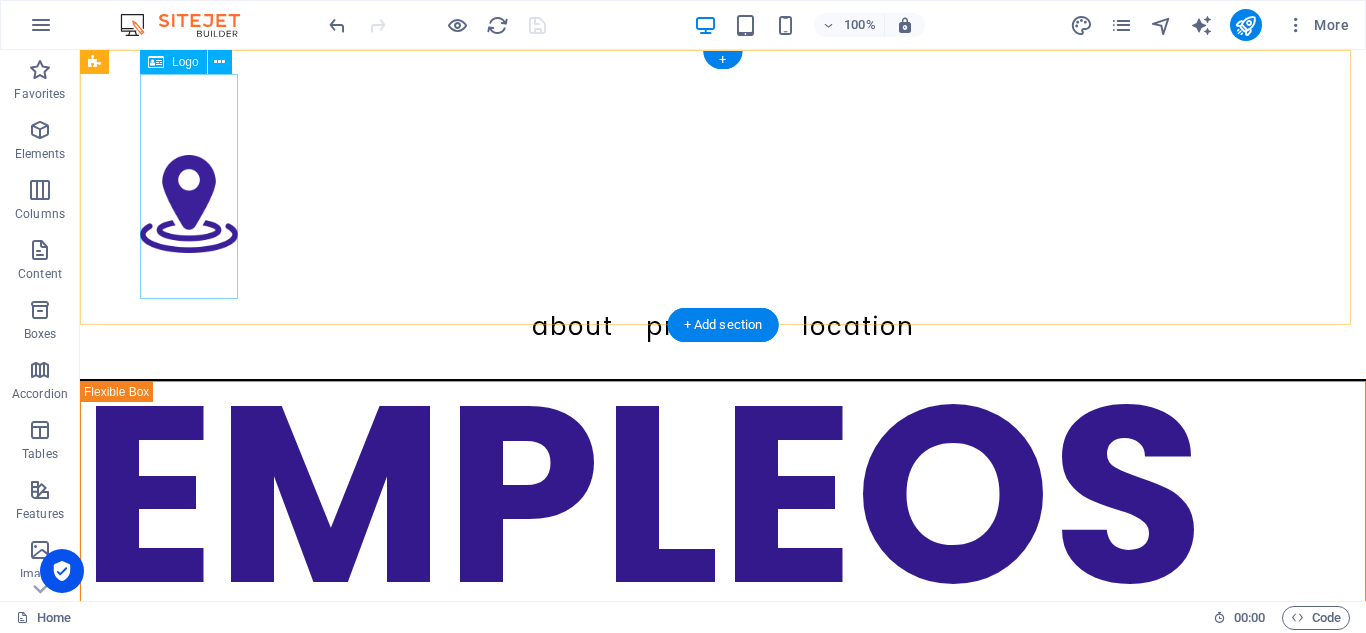 click at bounding box center [723, 186] 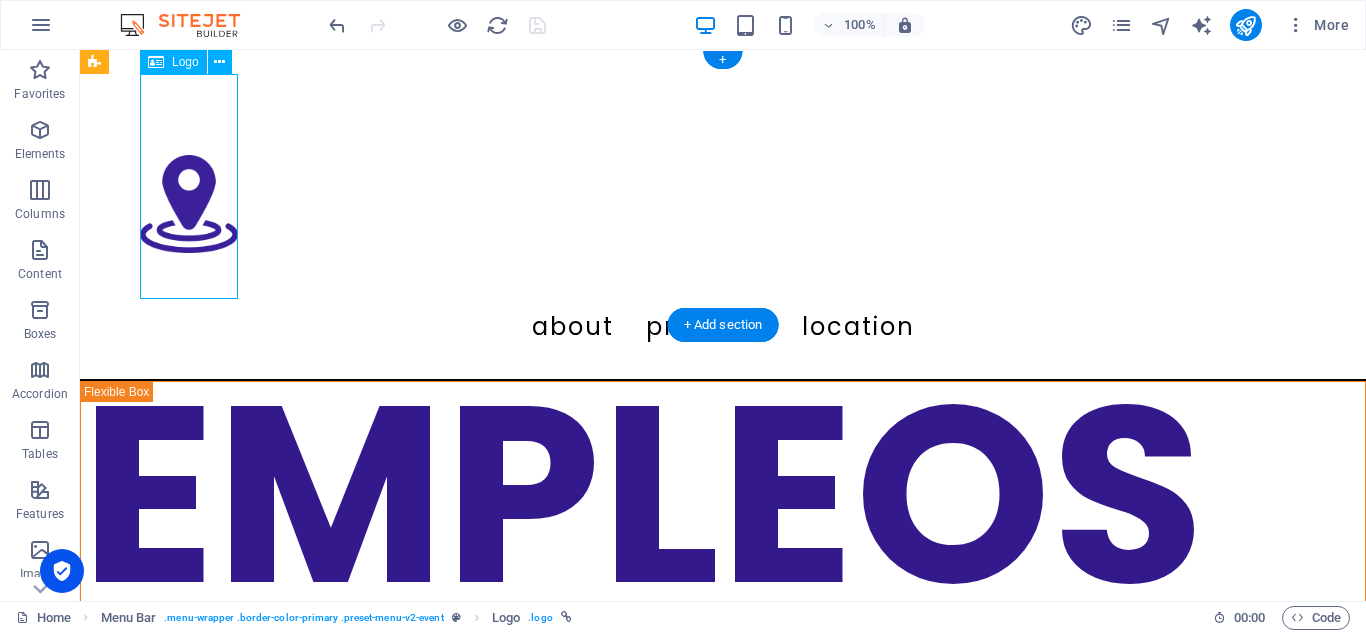 click at bounding box center (723, 186) 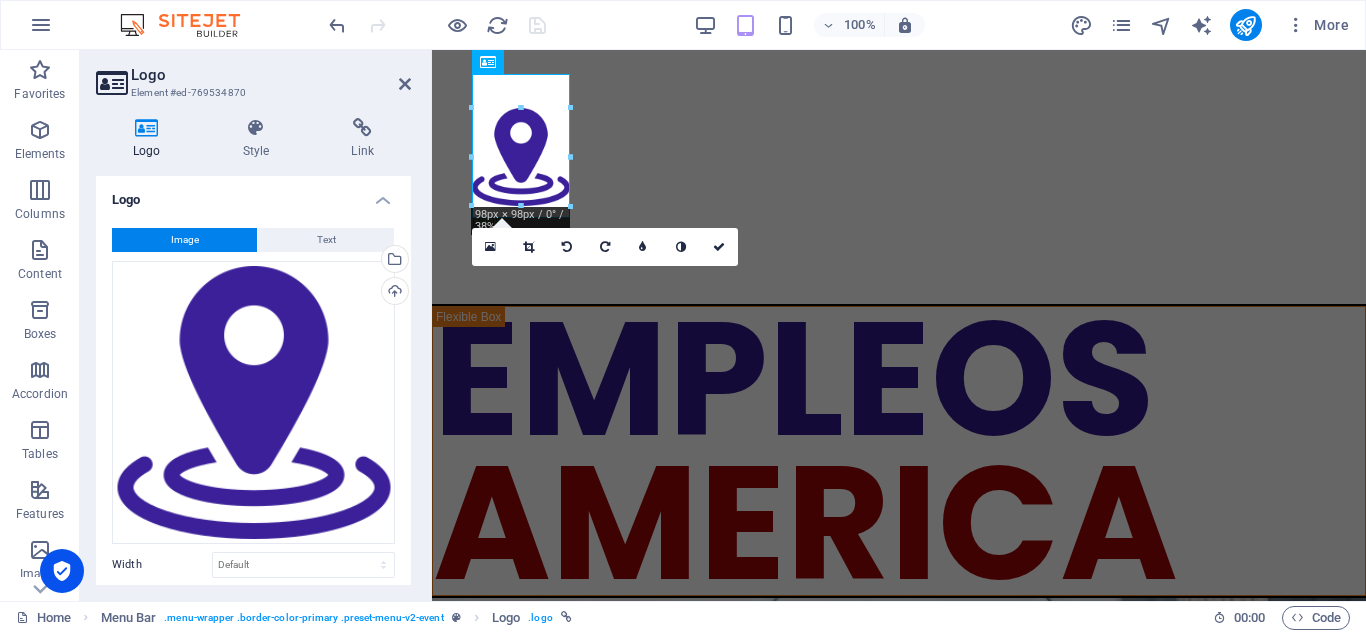 click on "Image" at bounding box center [184, 240] 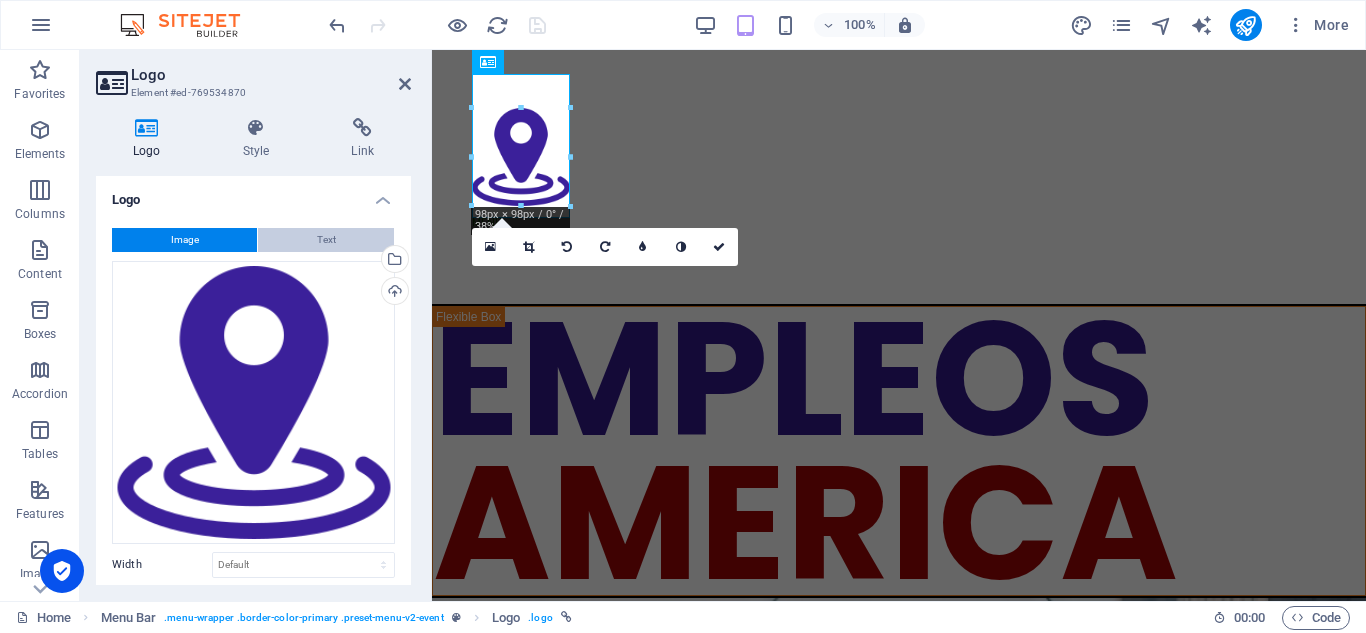 click on "Text" at bounding box center [326, 240] 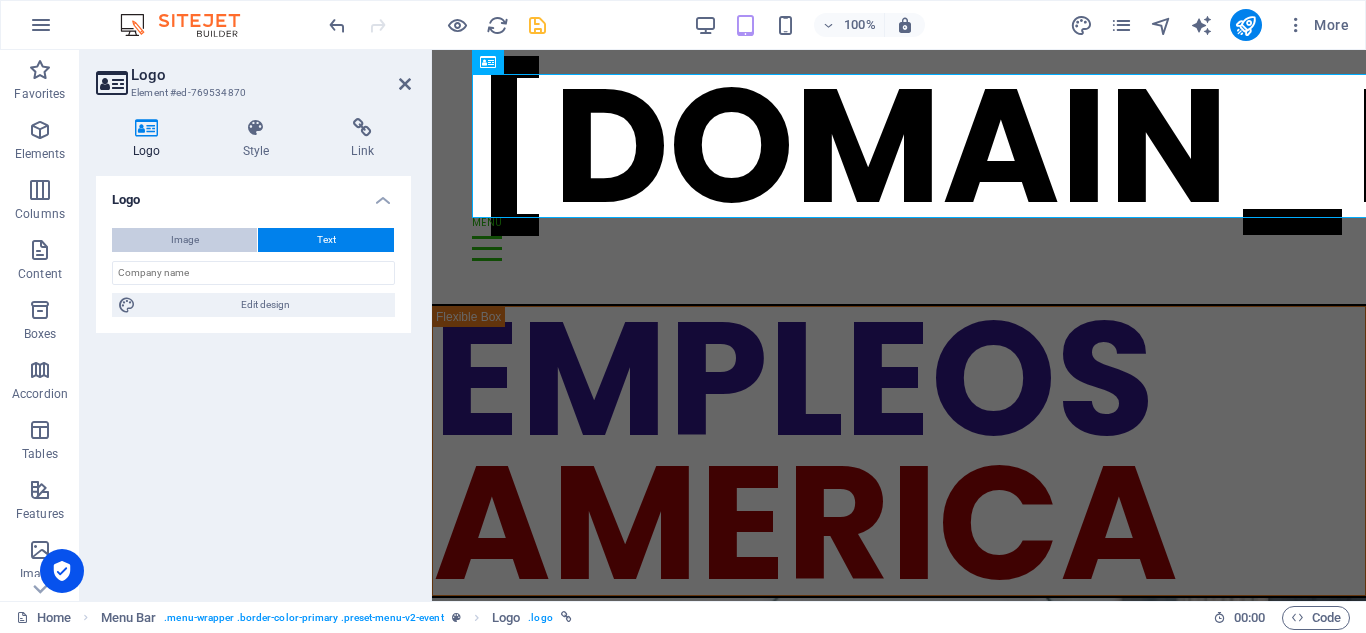 click on "Image" at bounding box center (184, 240) 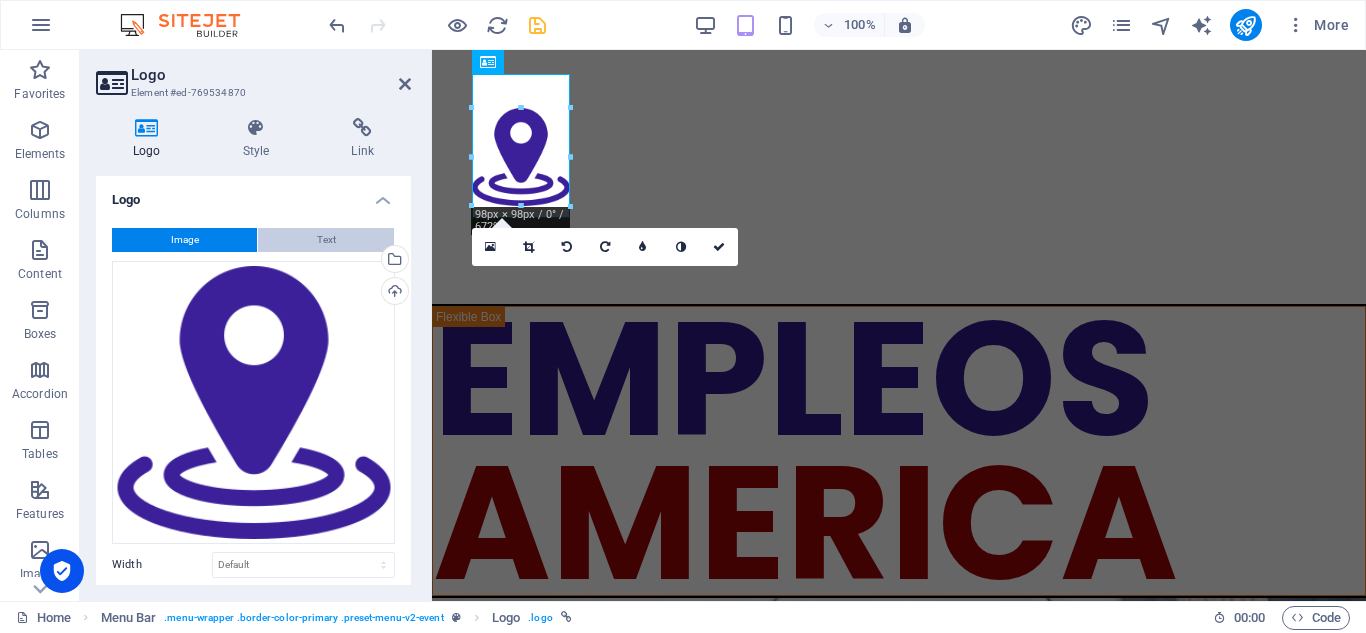 click on "Text" at bounding box center (326, 240) 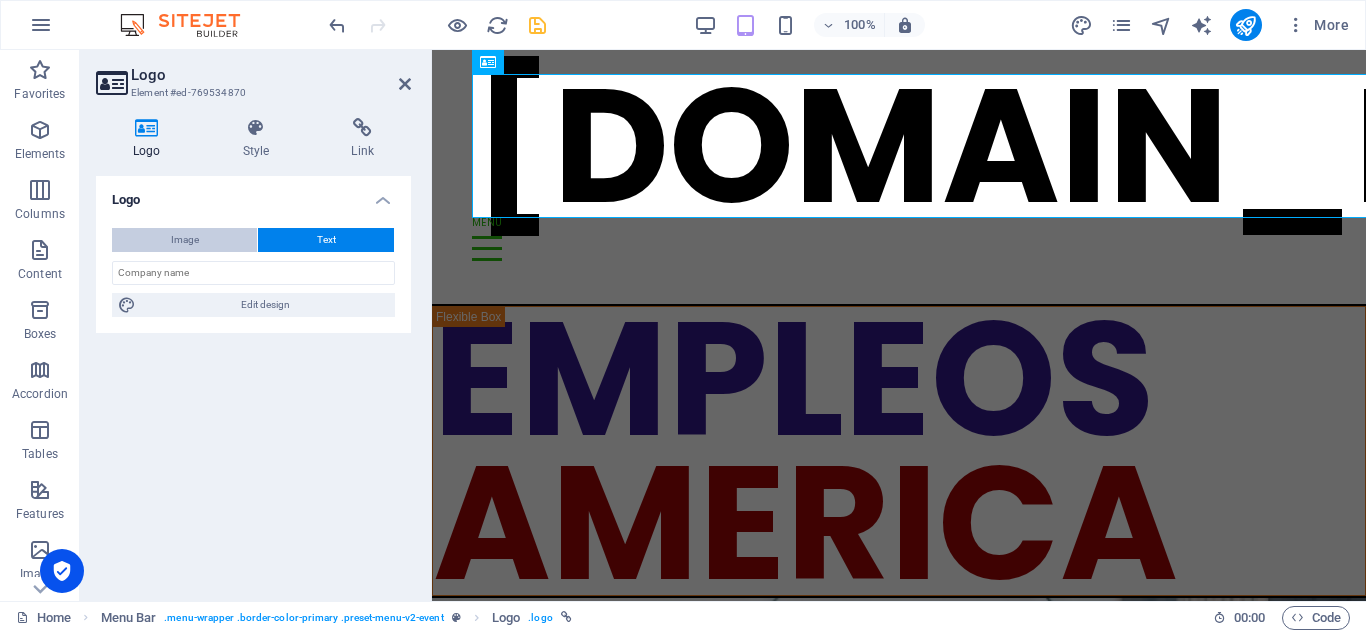 click on "Image" at bounding box center (184, 240) 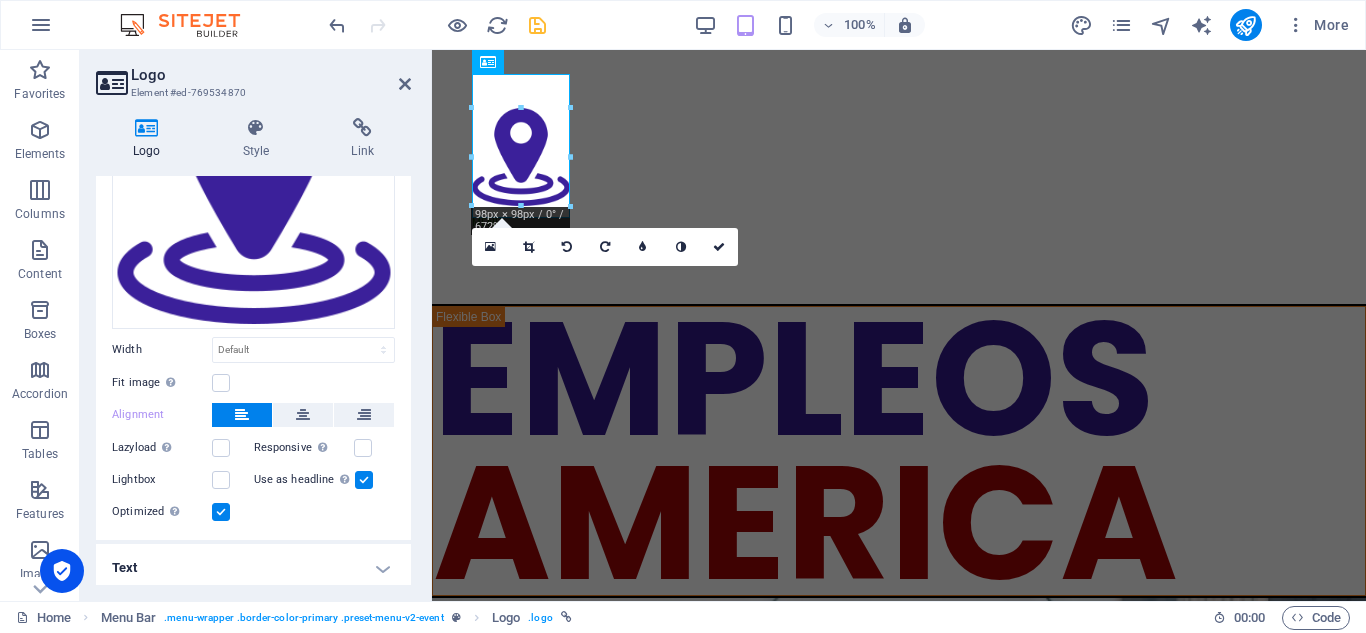 scroll, scrollTop: 218, scrollLeft: 0, axis: vertical 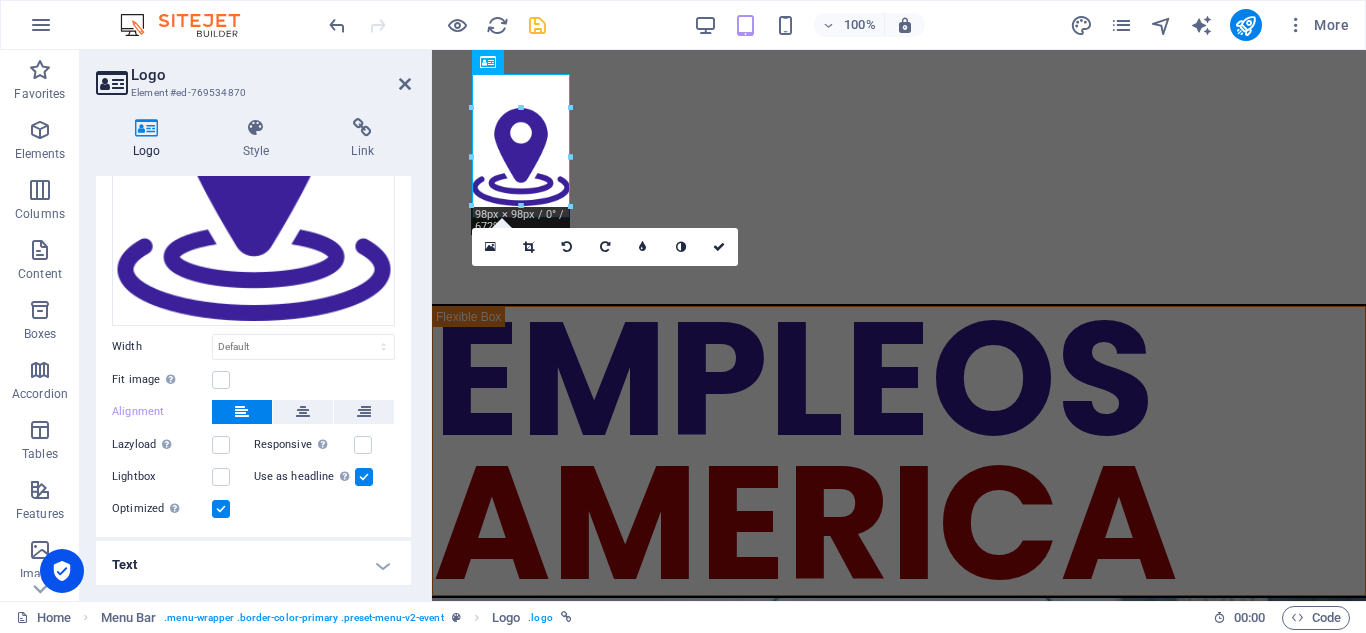 click on "Text" at bounding box center [253, 565] 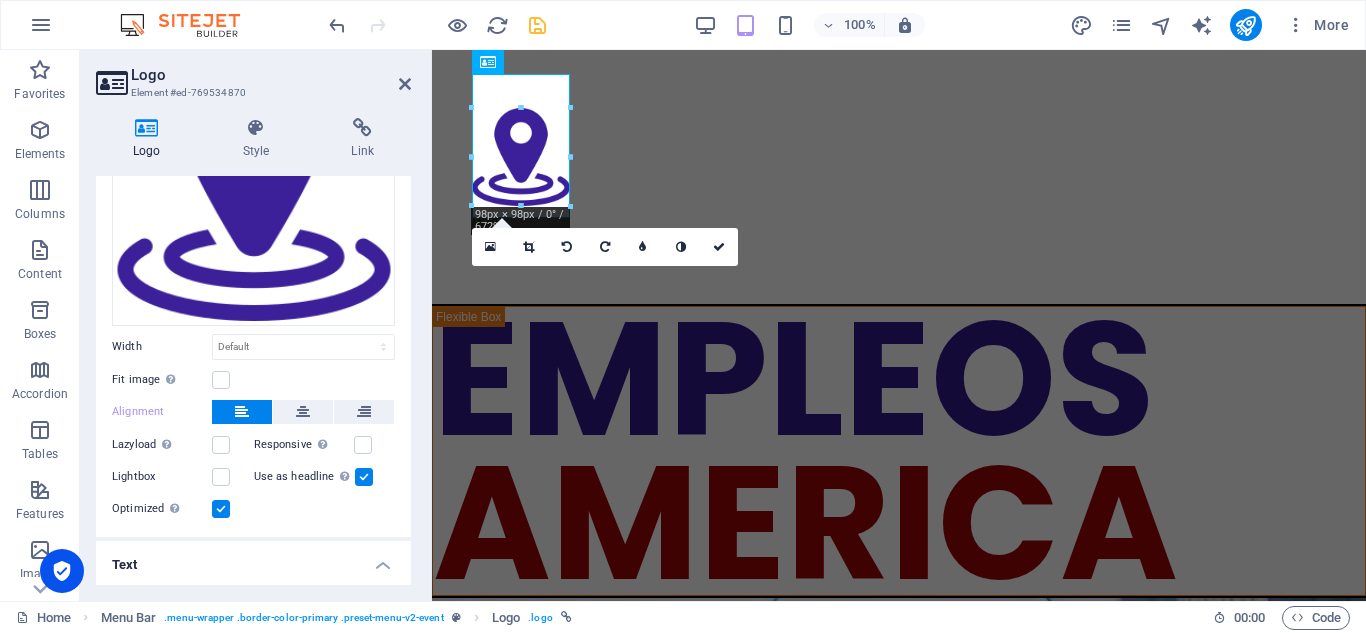 click on "Text" at bounding box center [253, 559] 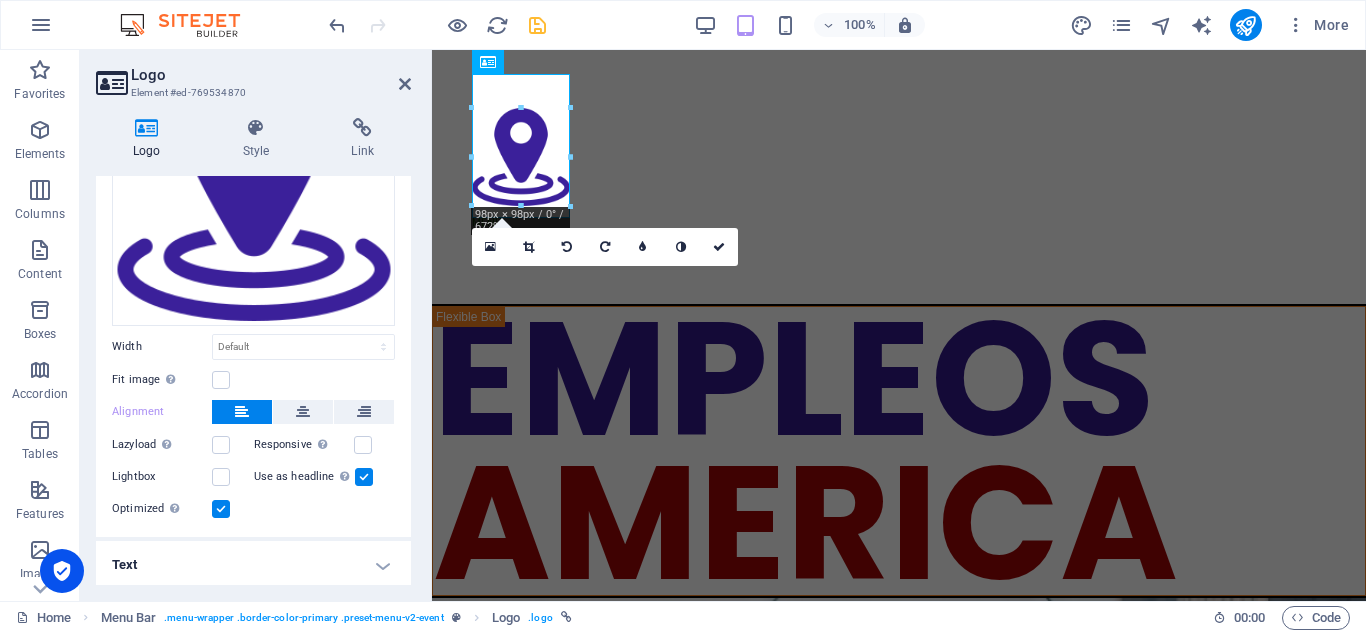 click on "Text" at bounding box center (253, 565) 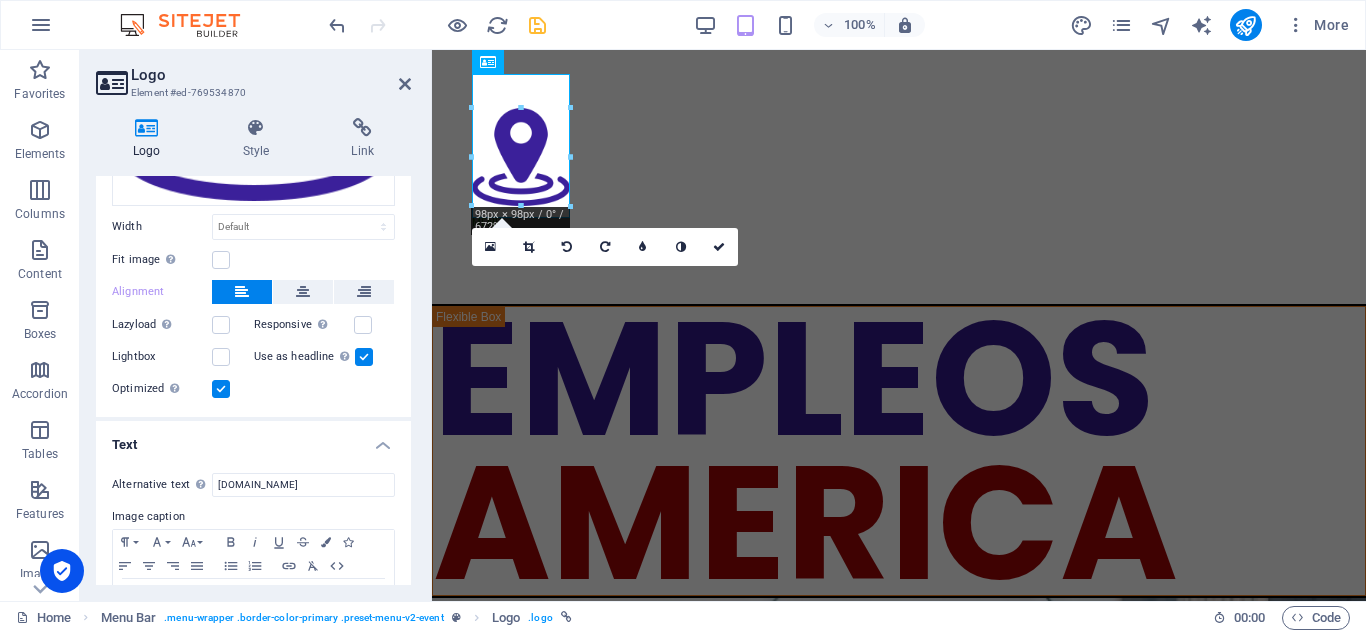 click on "Text" at bounding box center (253, 439) 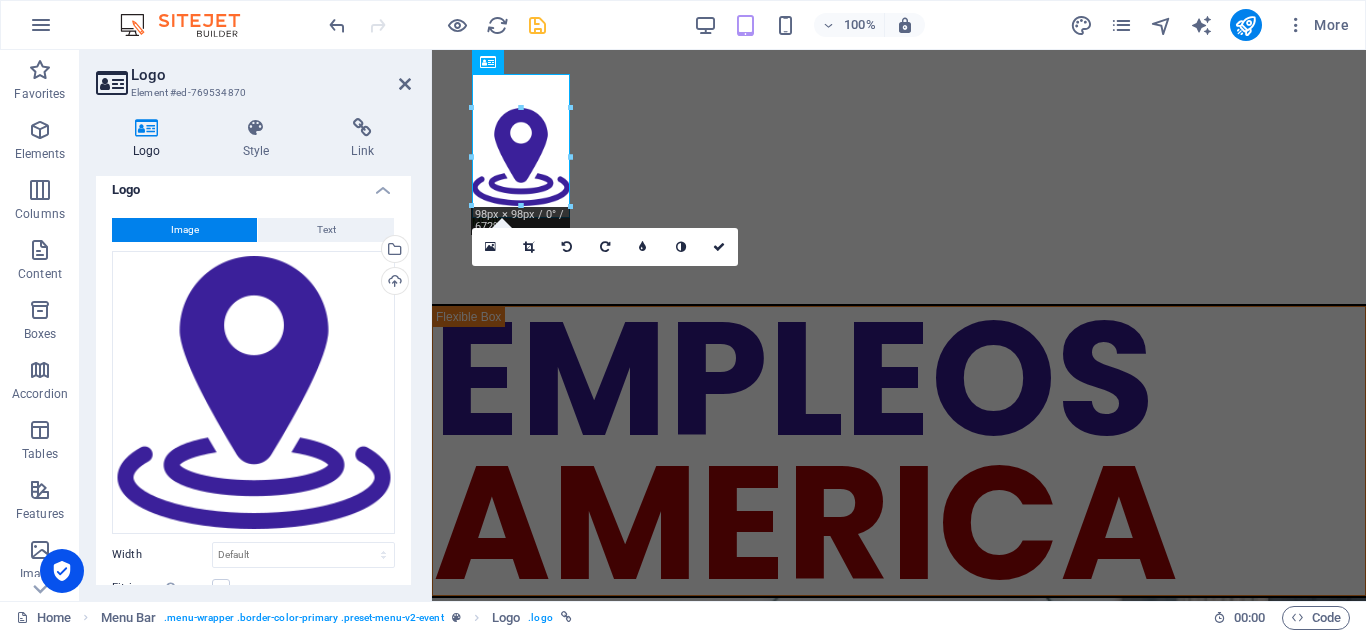 scroll, scrollTop: 0, scrollLeft: 0, axis: both 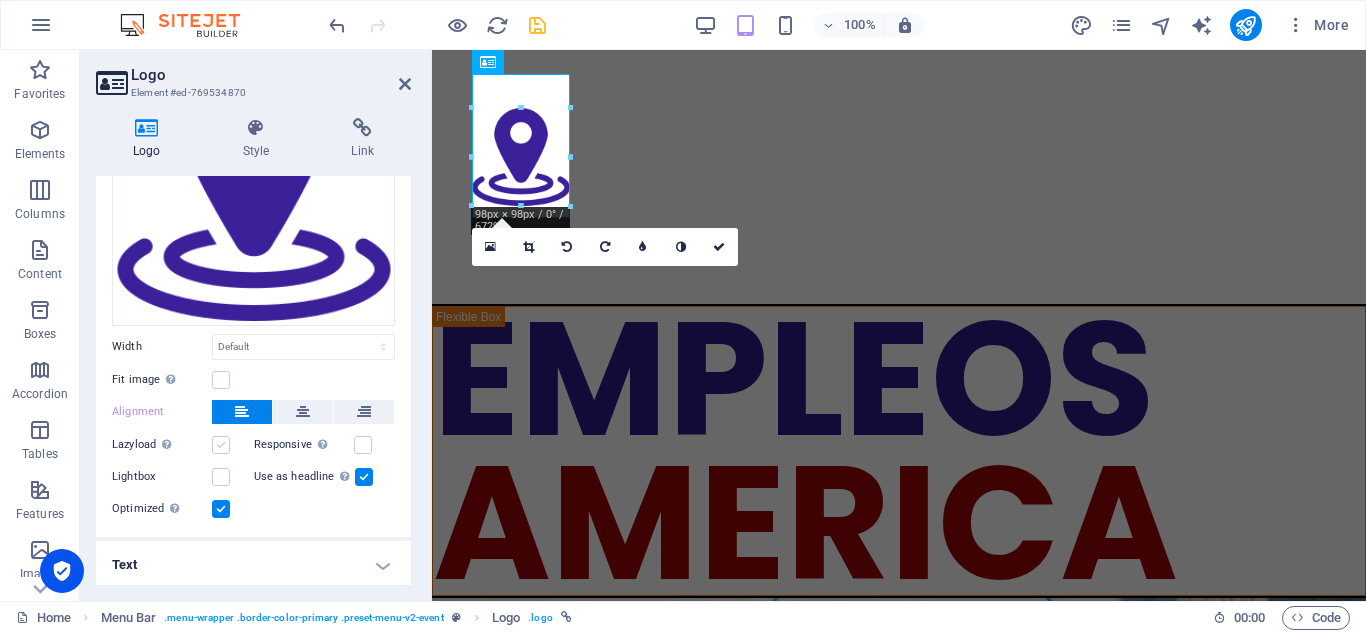 click at bounding box center [221, 445] 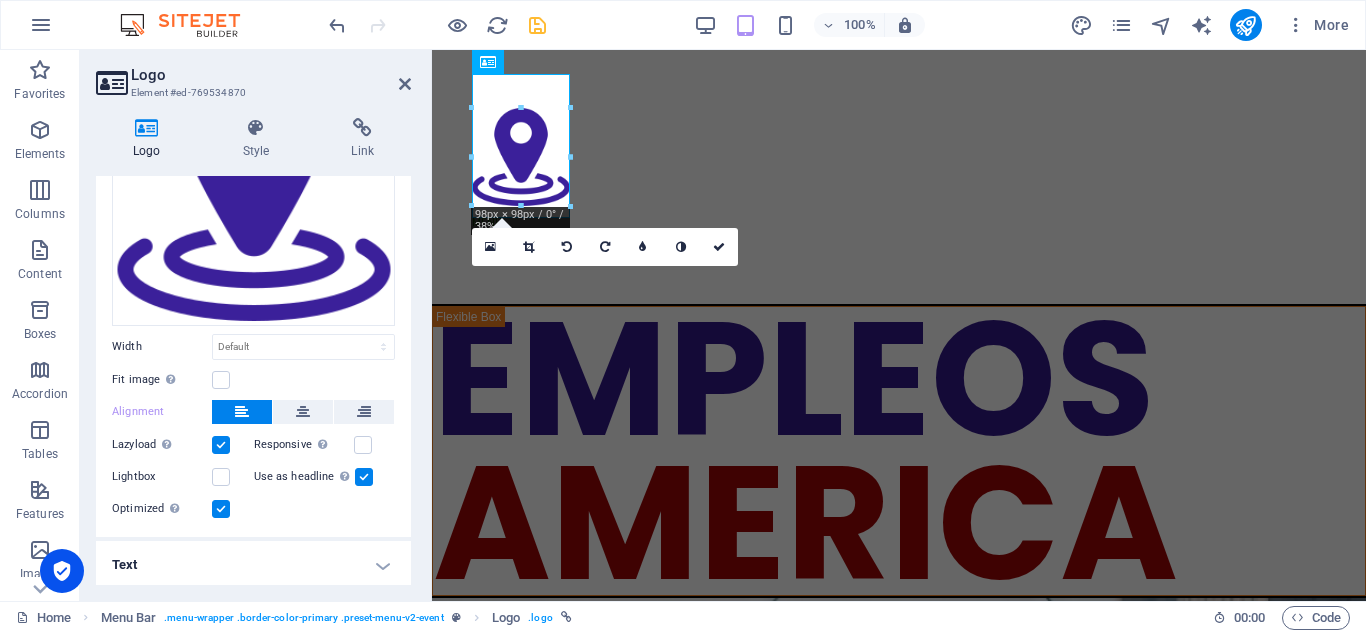 click at bounding box center (221, 445) 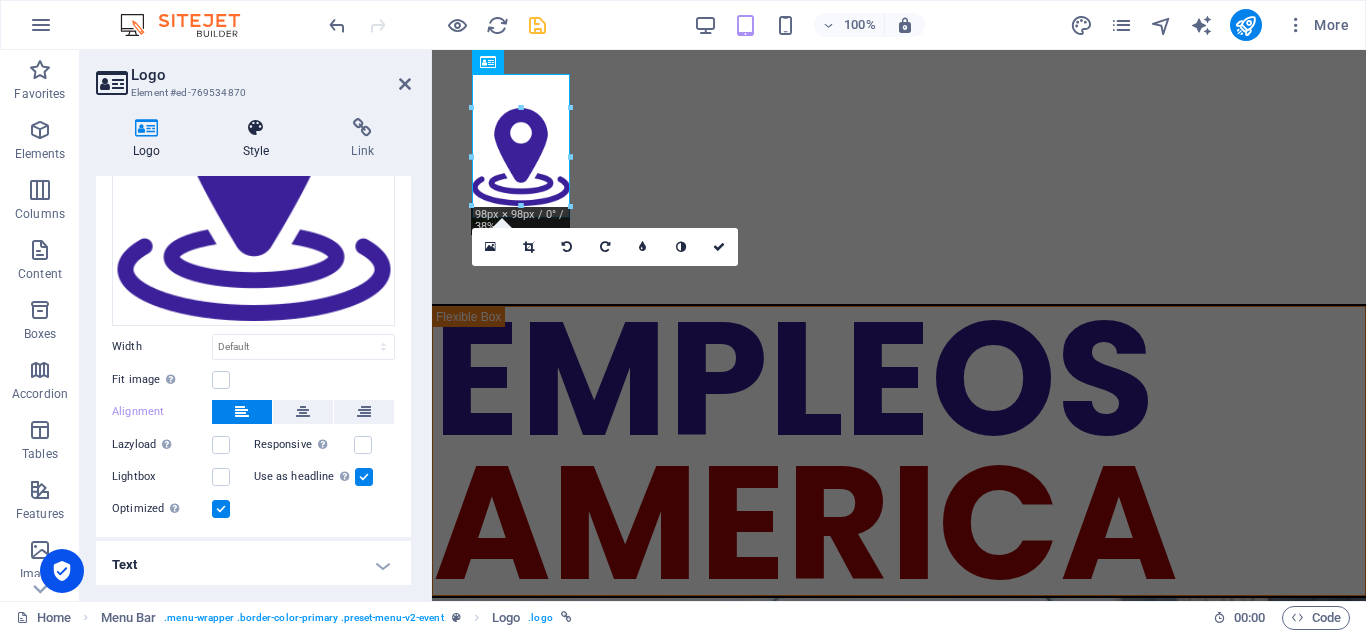 click at bounding box center [256, 128] 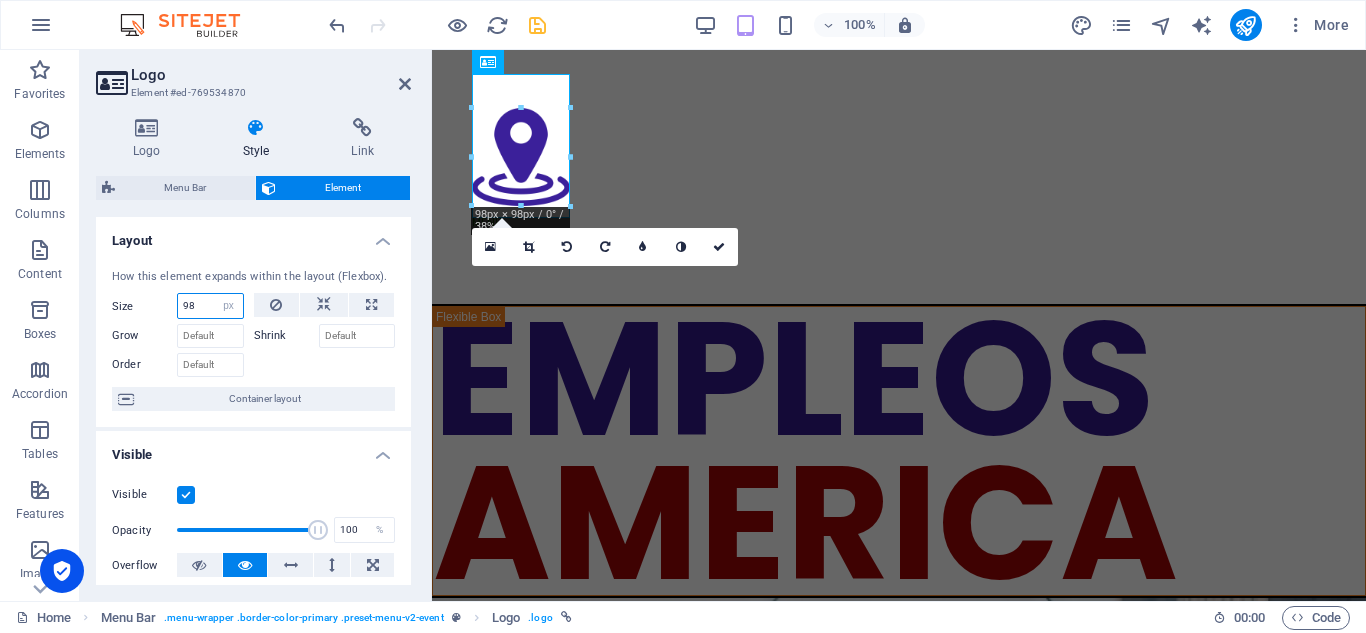 click on "98" at bounding box center (210, 306) 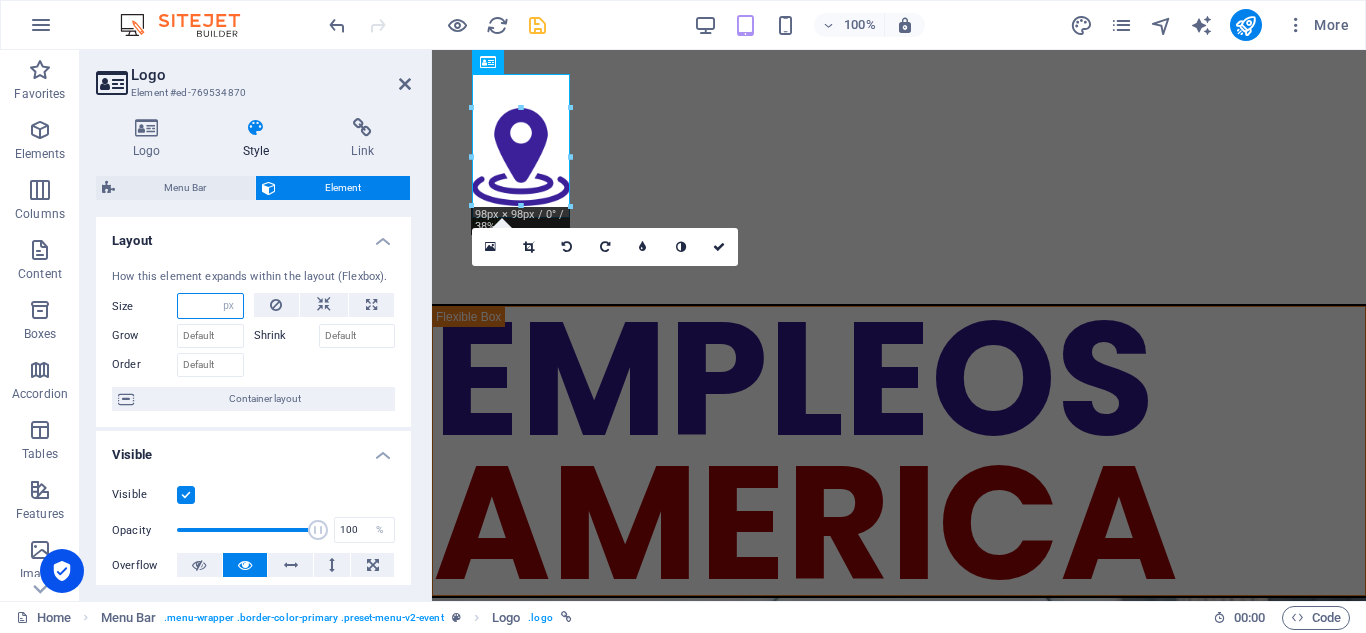 type on "2" 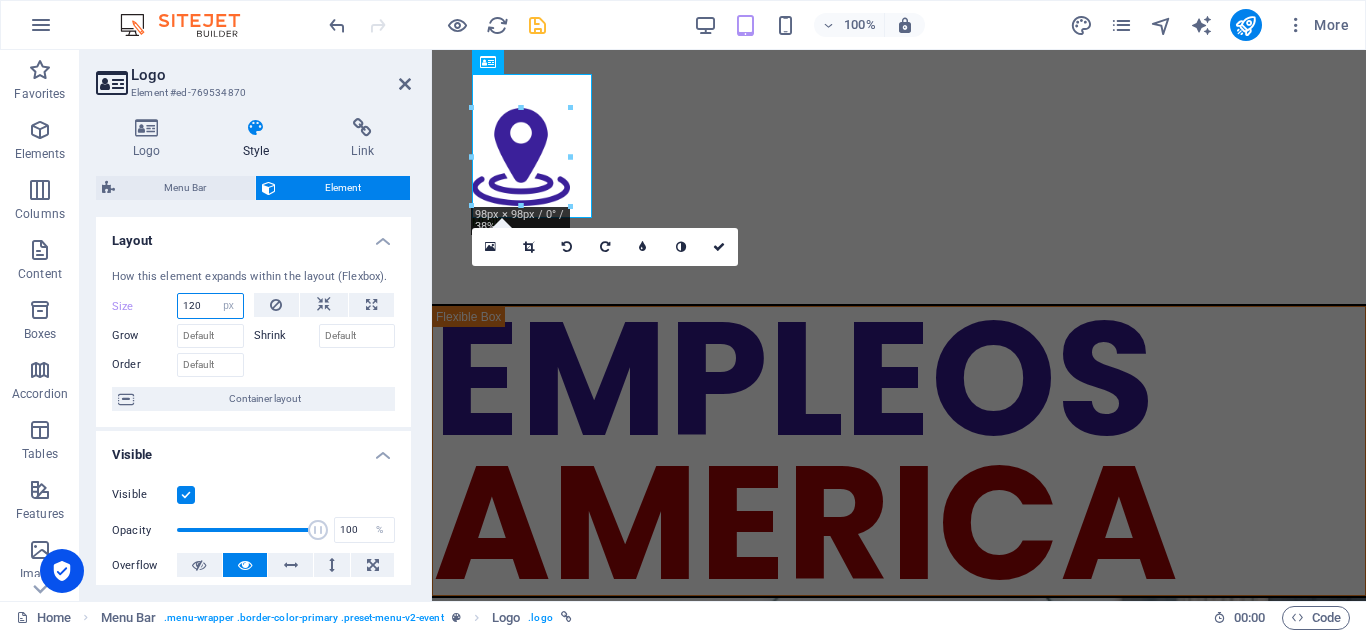 click on "120" at bounding box center [210, 306] 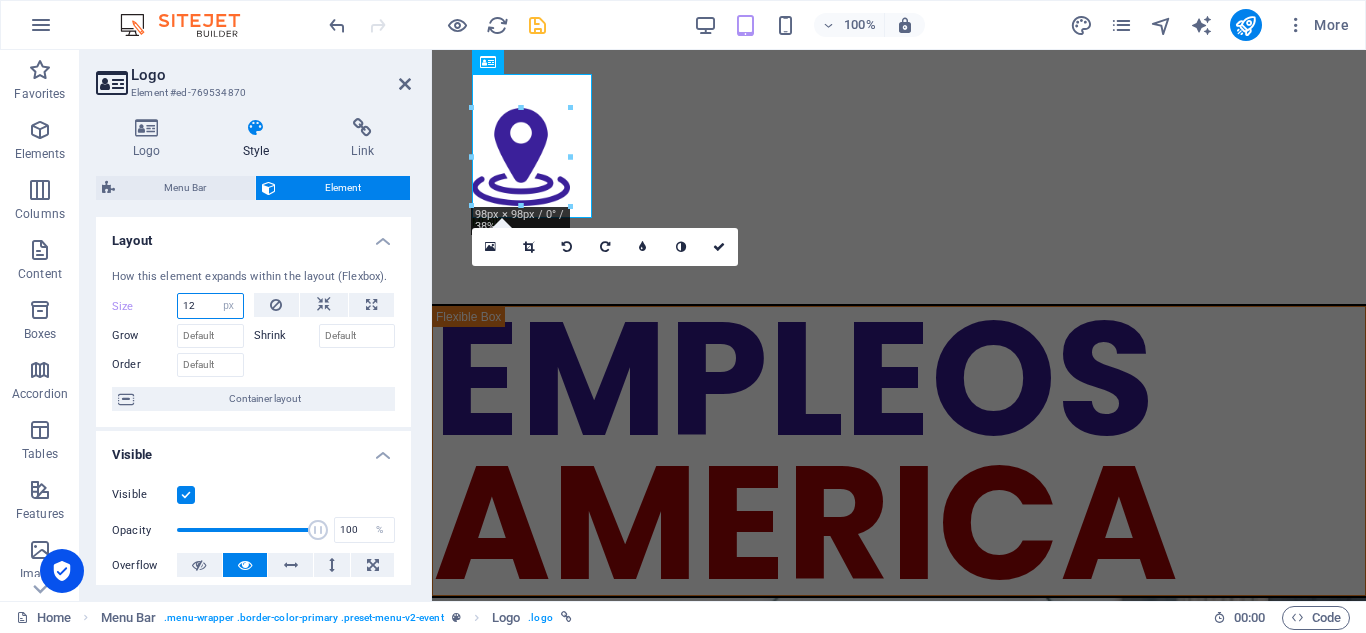 type on "1" 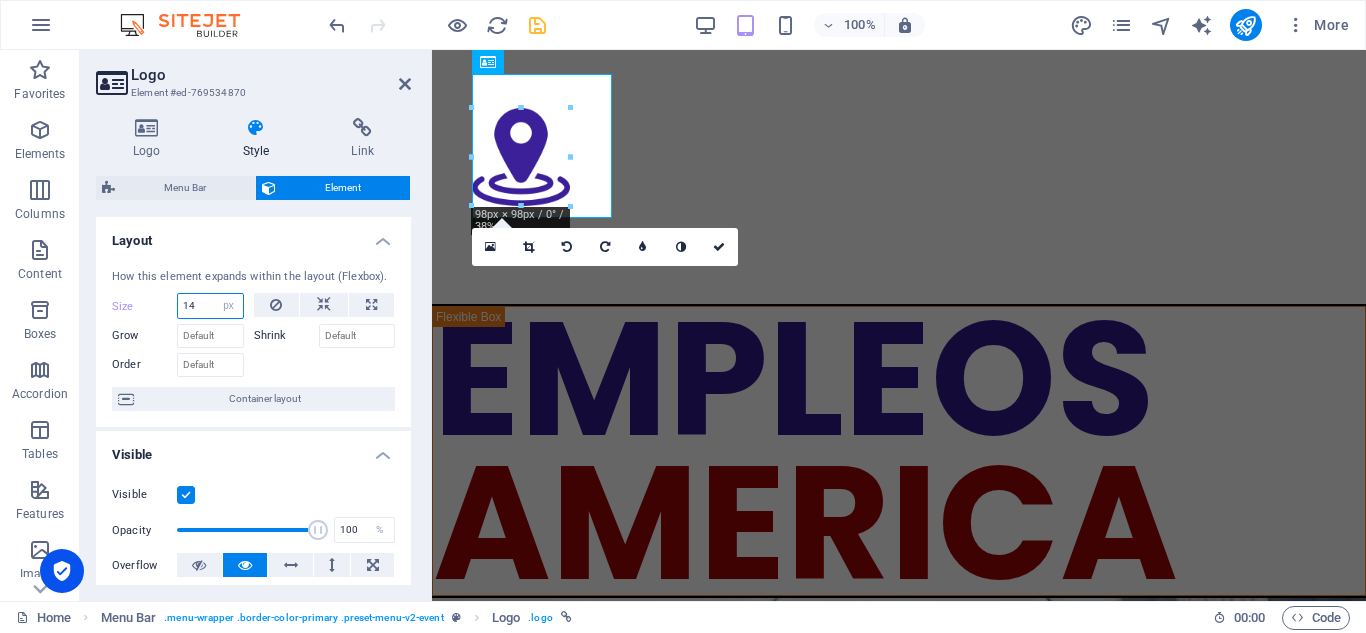 type on "1" 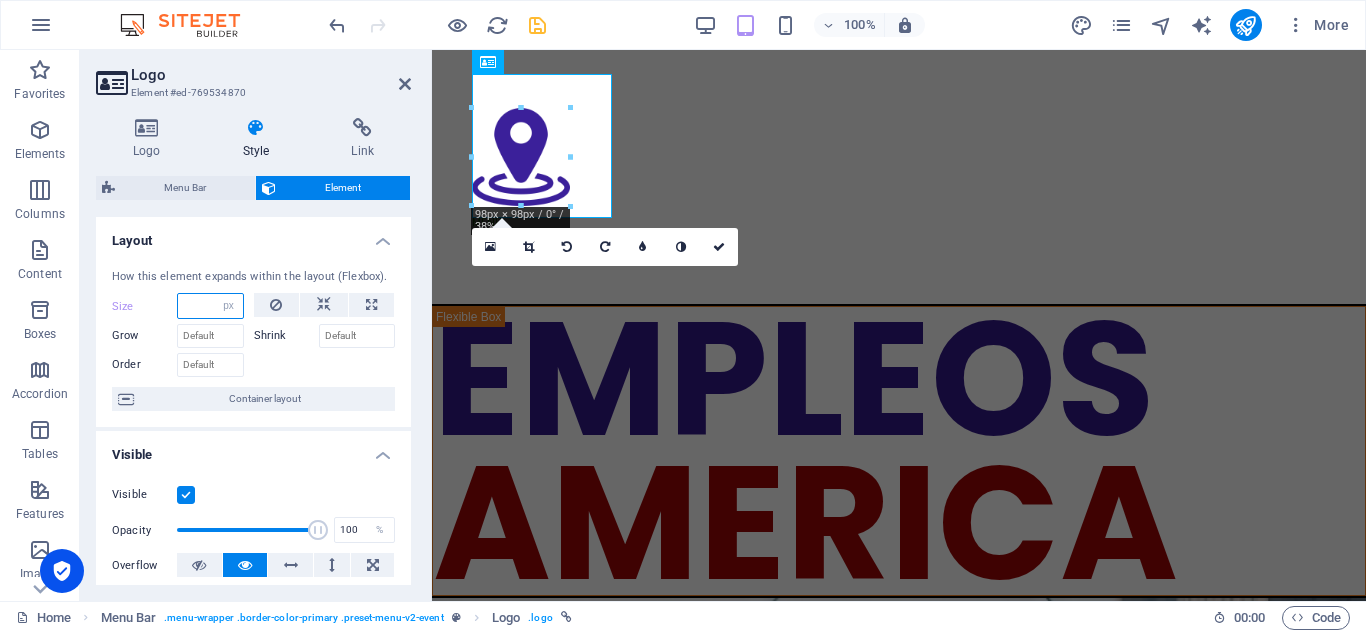 type on "9" 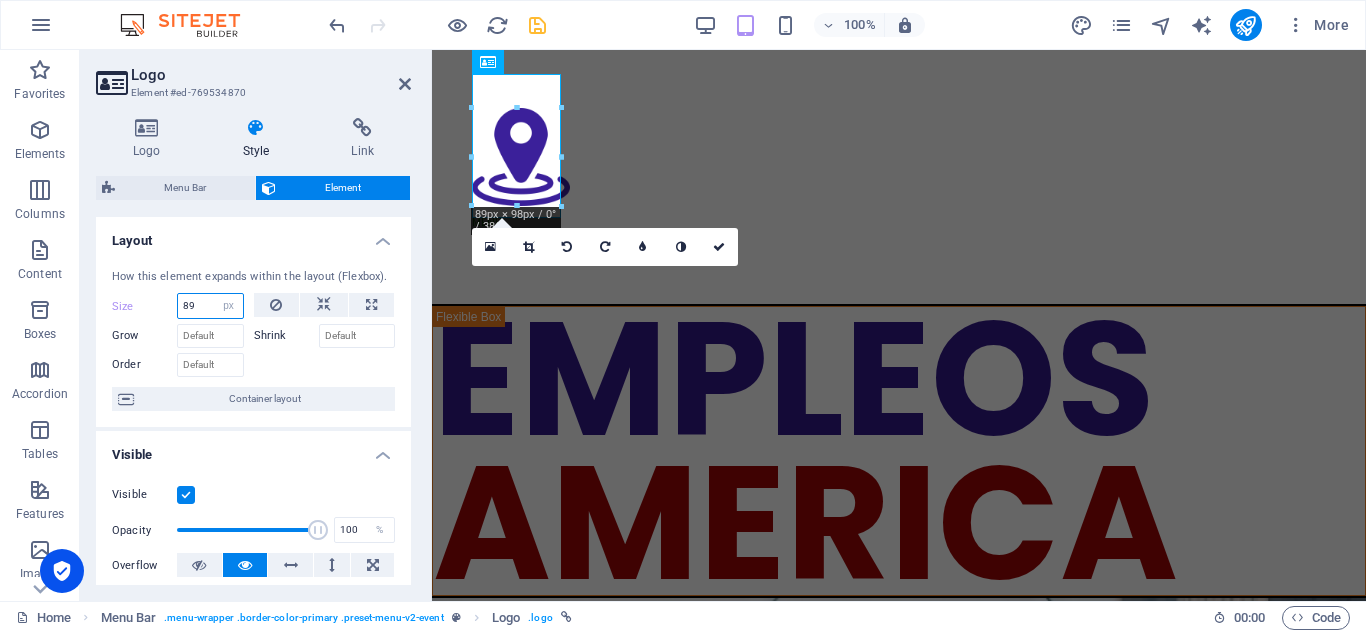 type on "8" 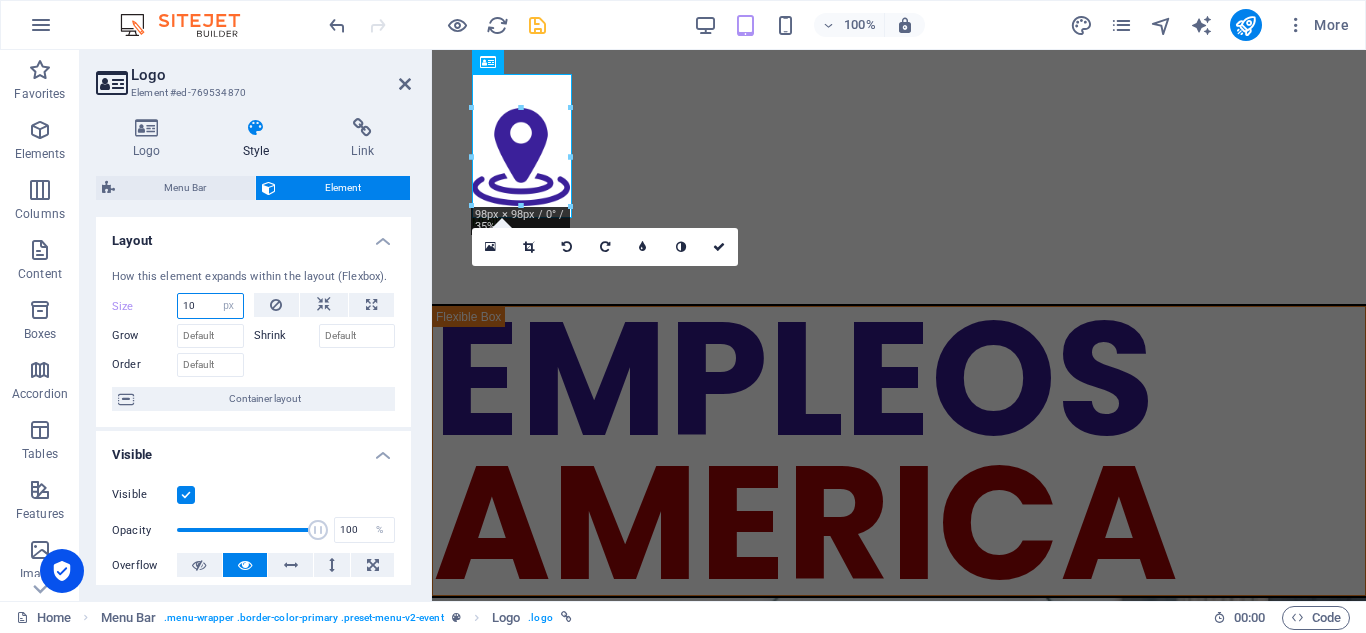 type on "1" 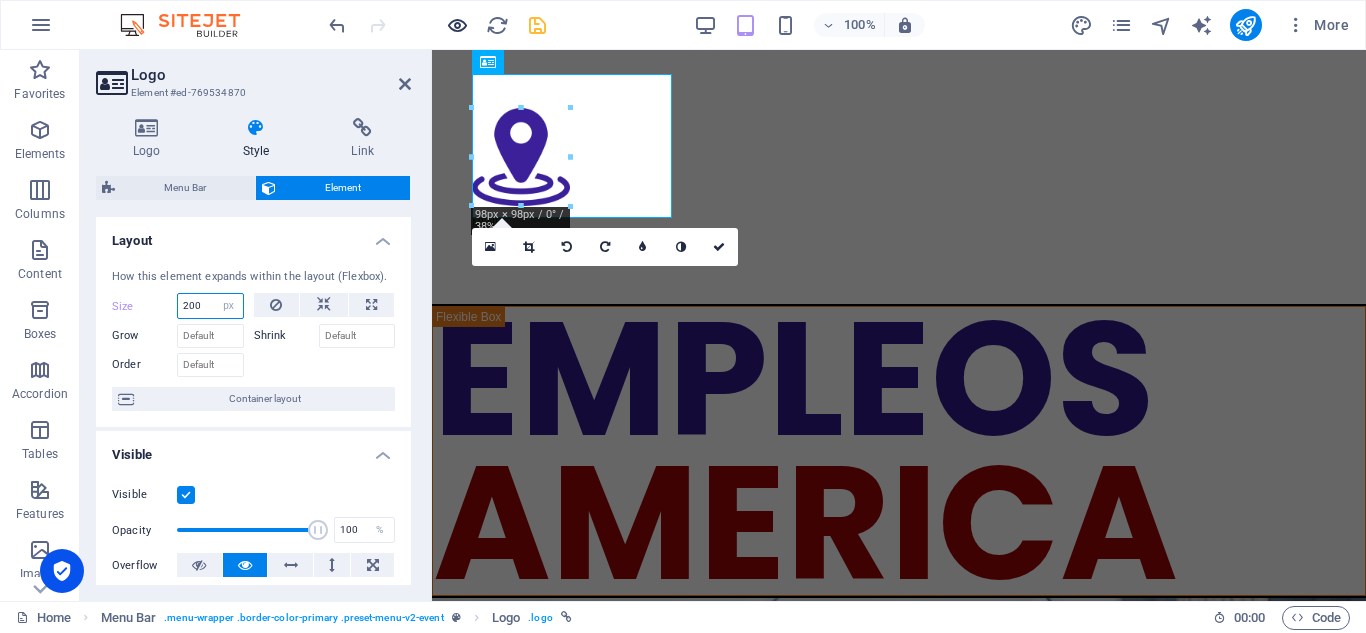 type on "200" 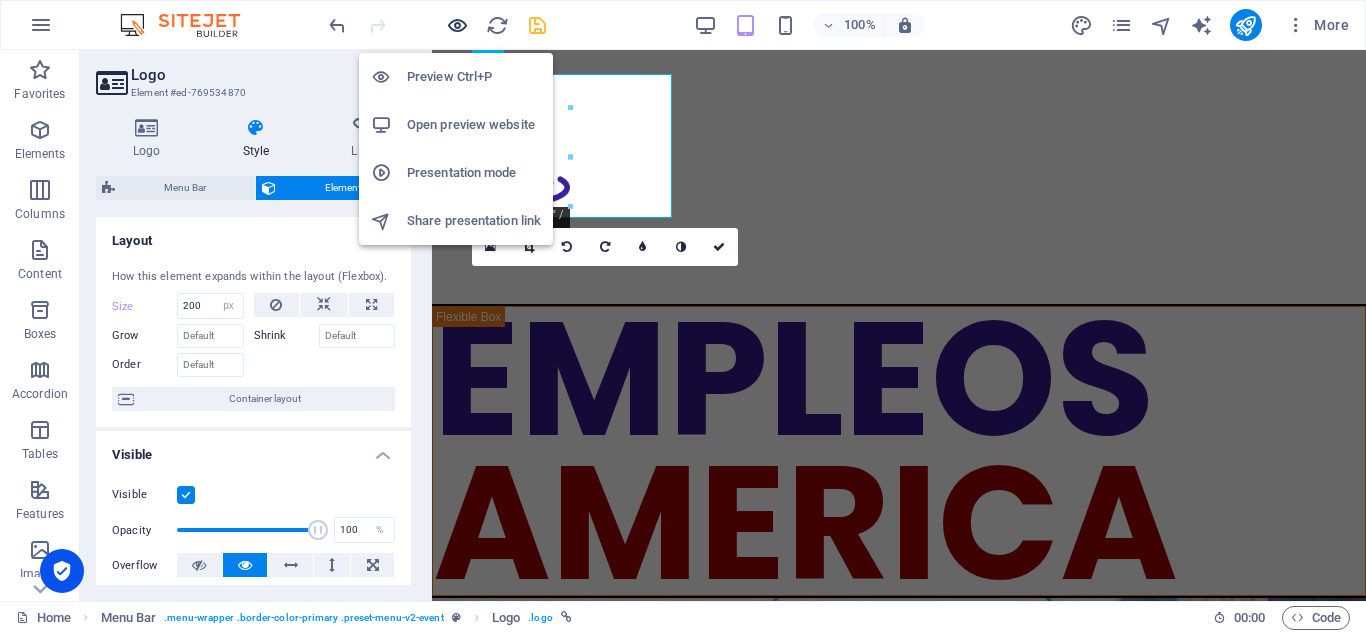 click at bounding box center [457, 25] 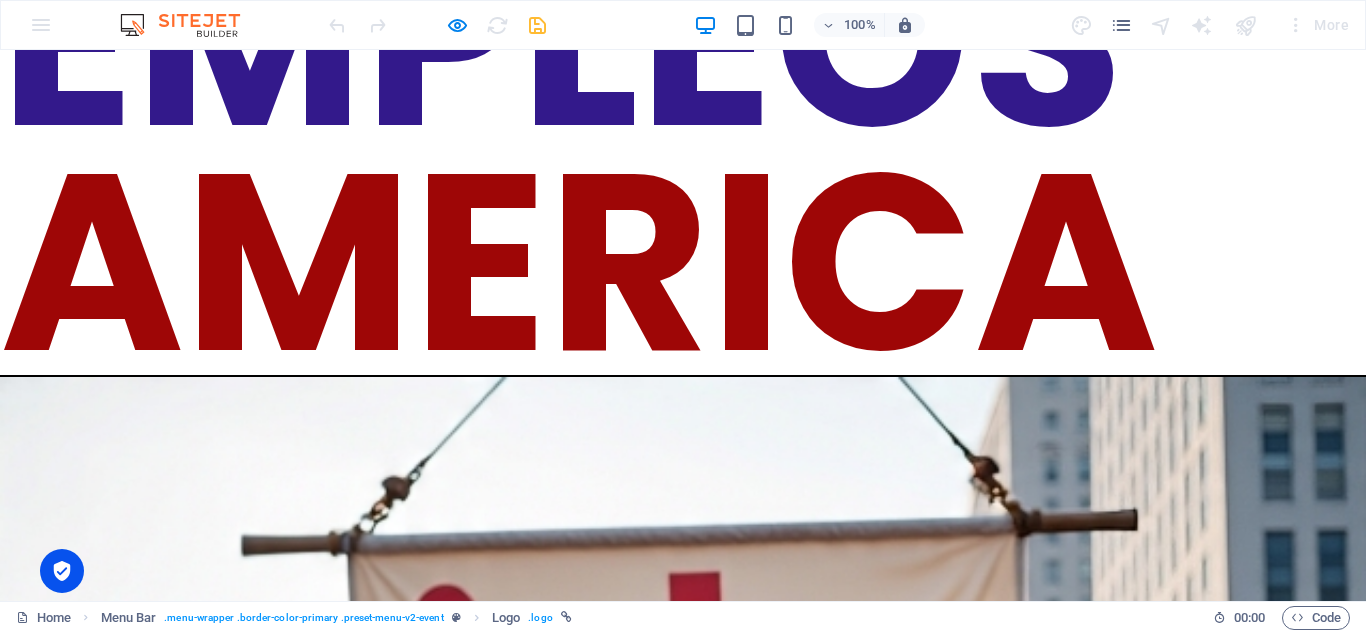 scroll, scrollTop: 0, scrollLeft: 0, axis: both 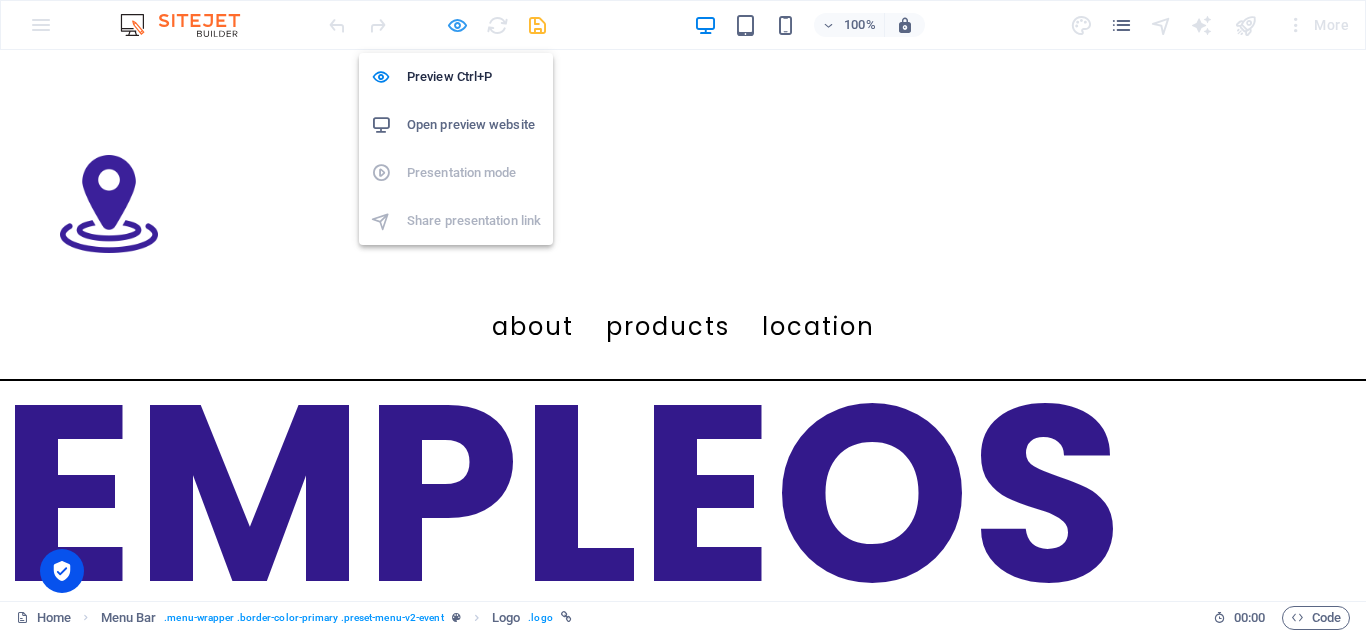 click at bounding box center [457, 25] 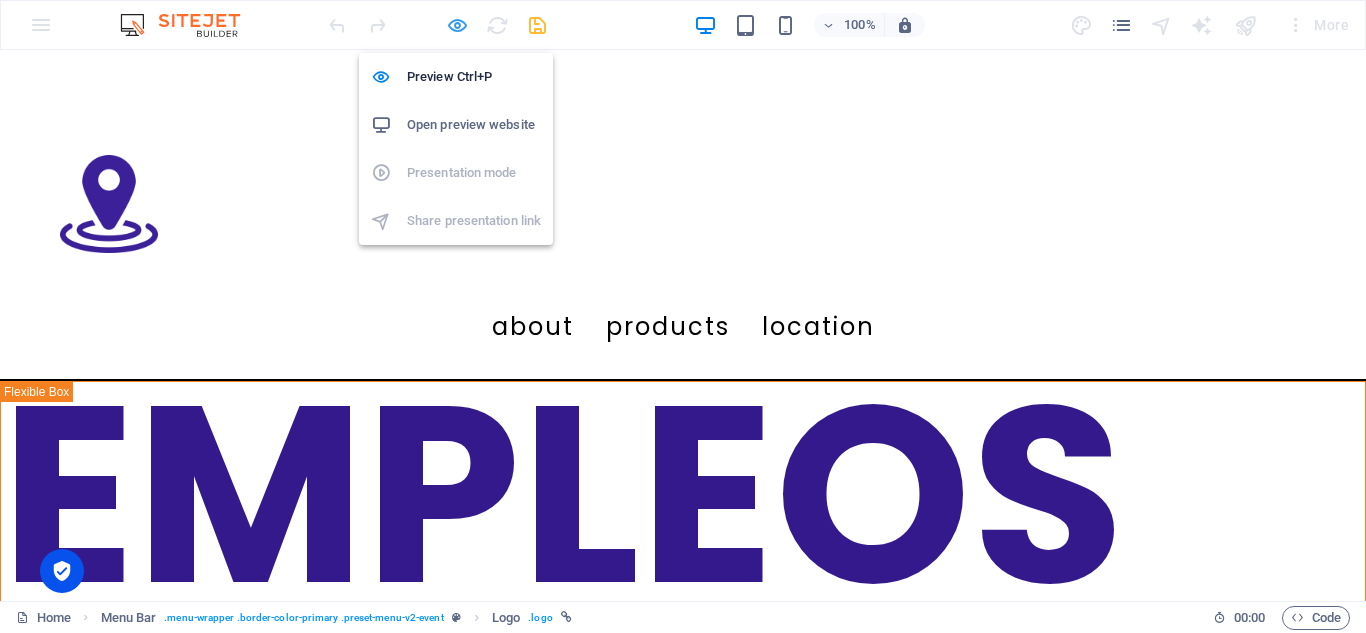 select on "px" 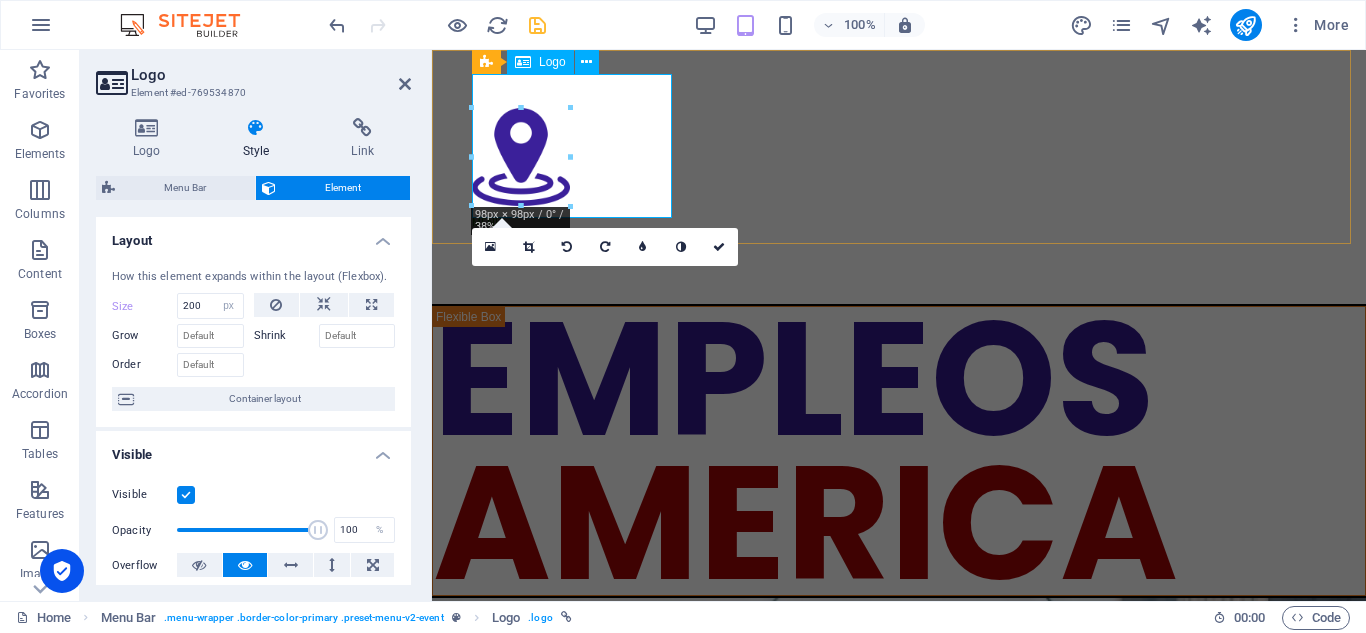 click at bounding box center (899, 146) 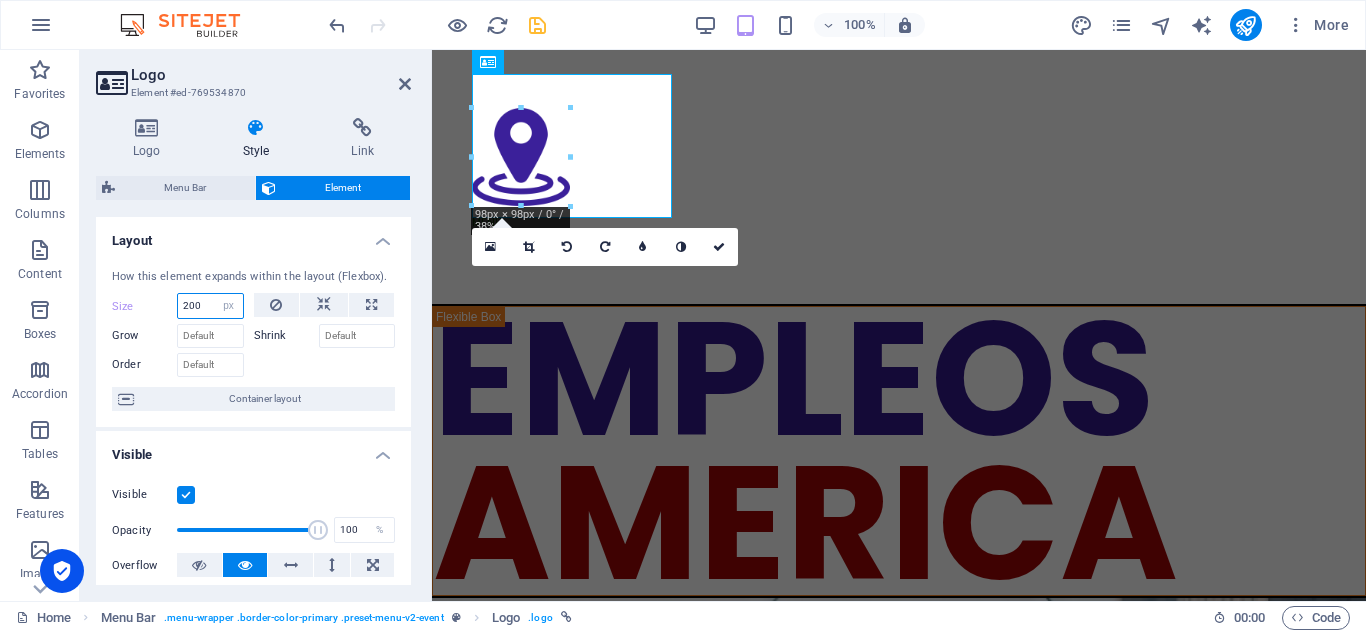 click on "200" at bounding box center (210, 306) 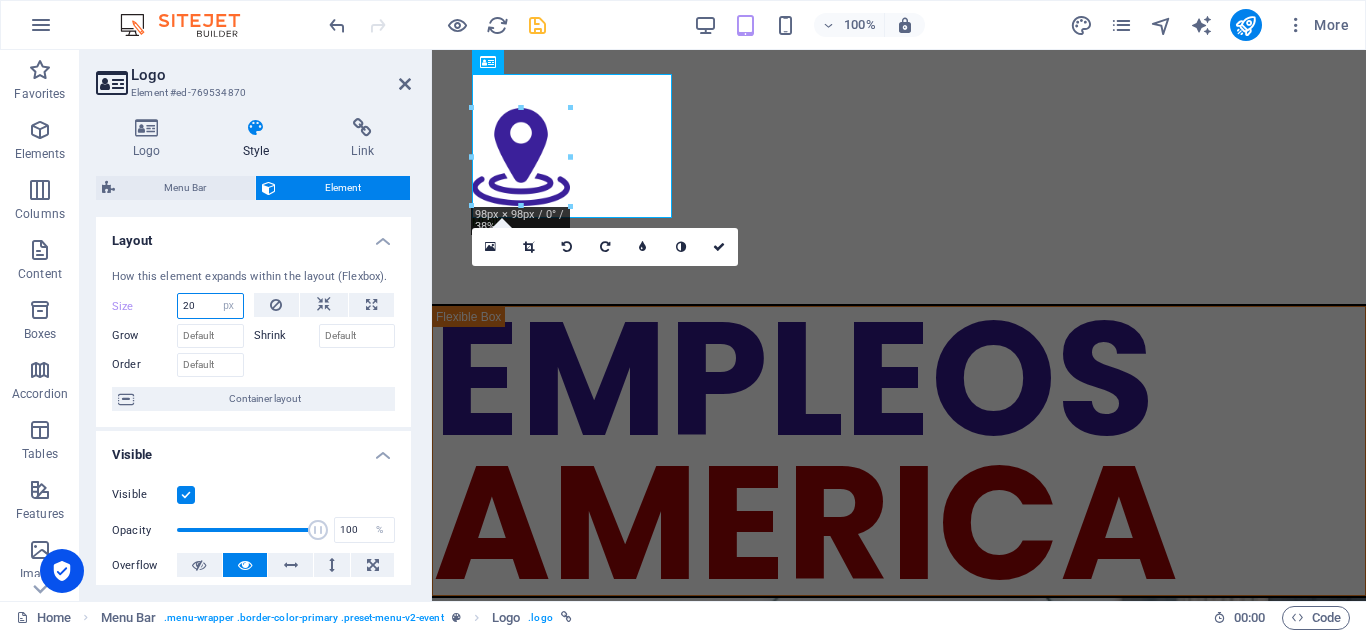 type on "2" 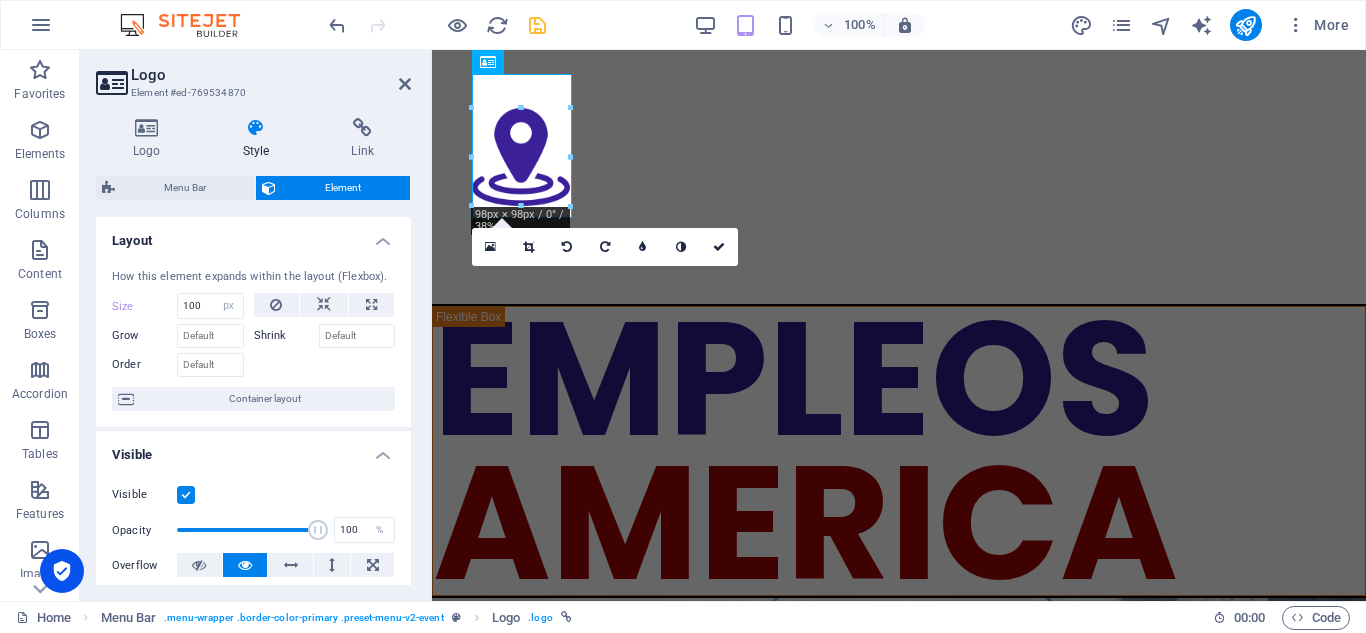 click on "Shrink" at bounding box center (286, 336) 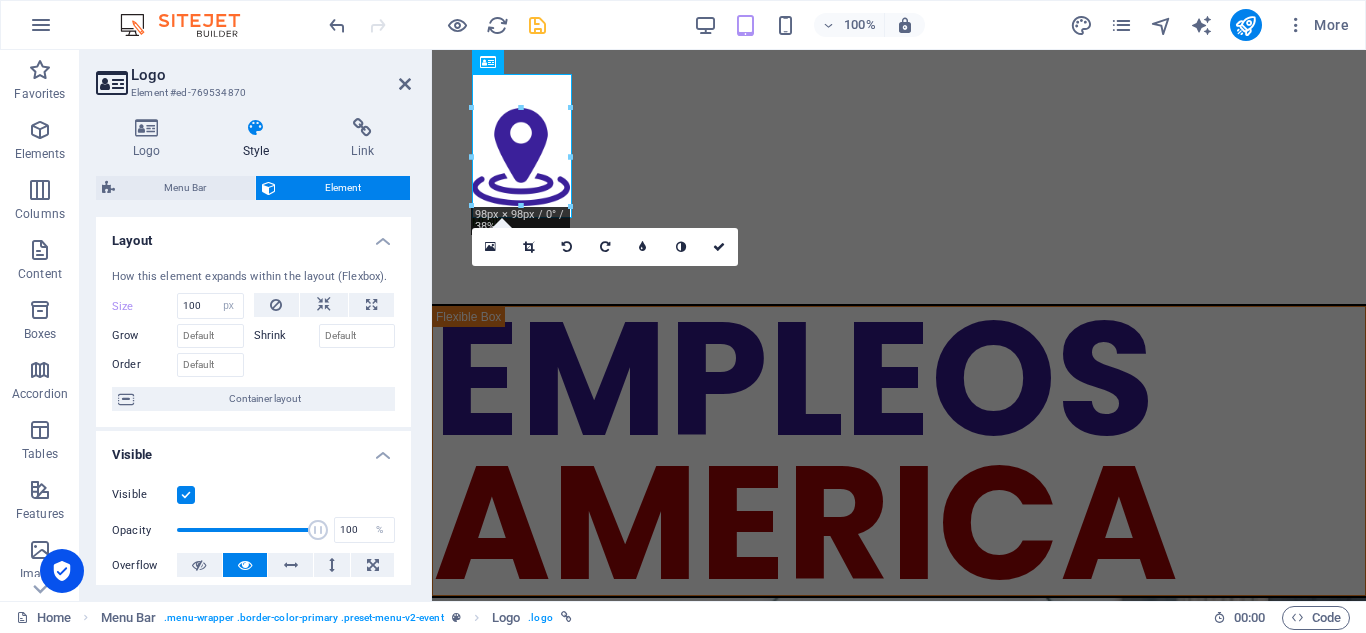 click on "Shrink" at bounding box center (286, 336) 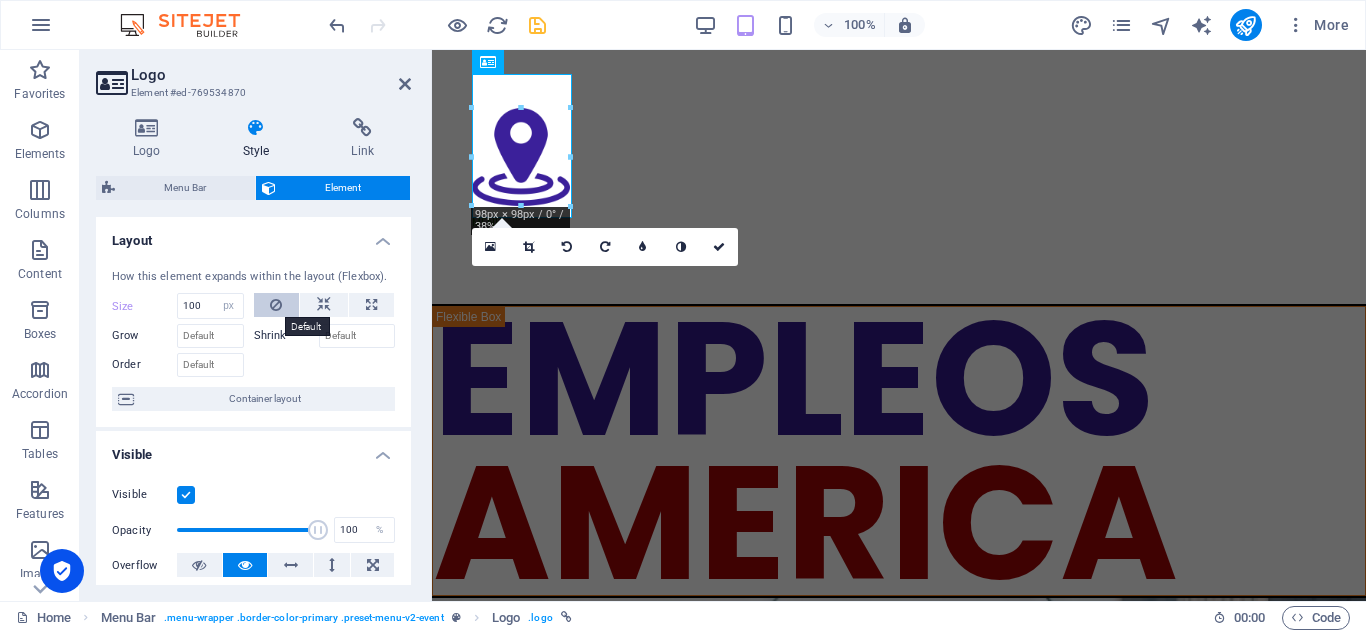click at bounding box center (276, 305) 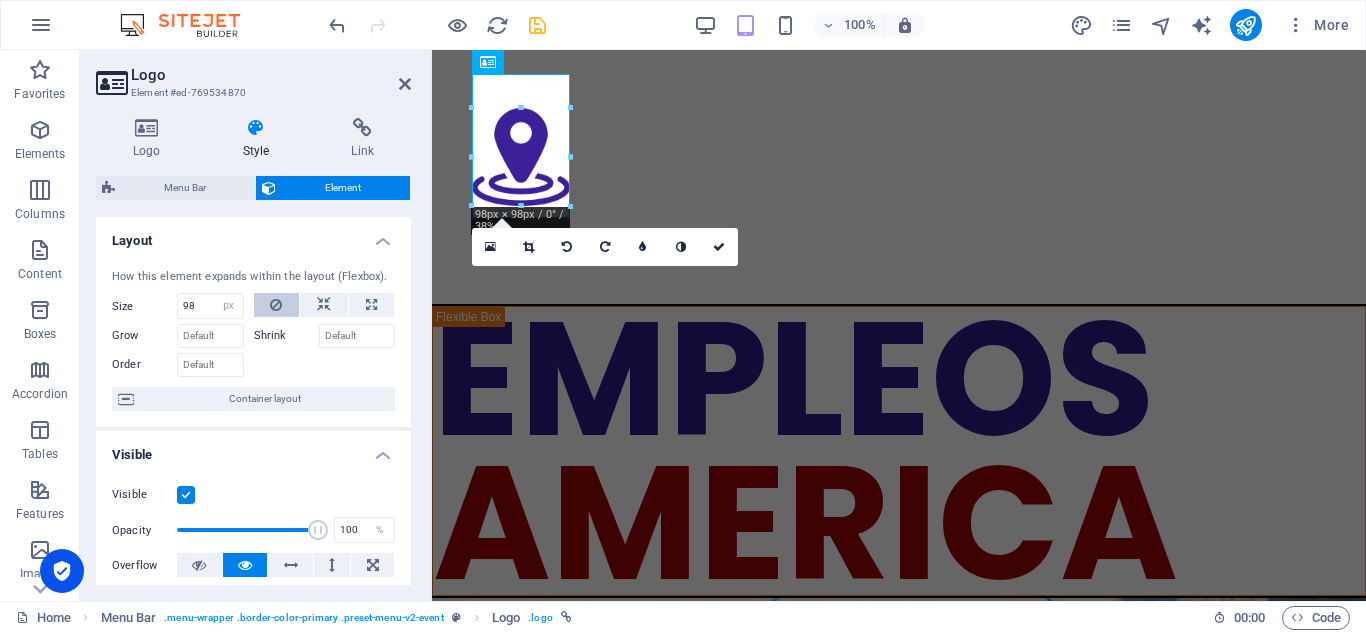 click at bounding box center (276, 305) 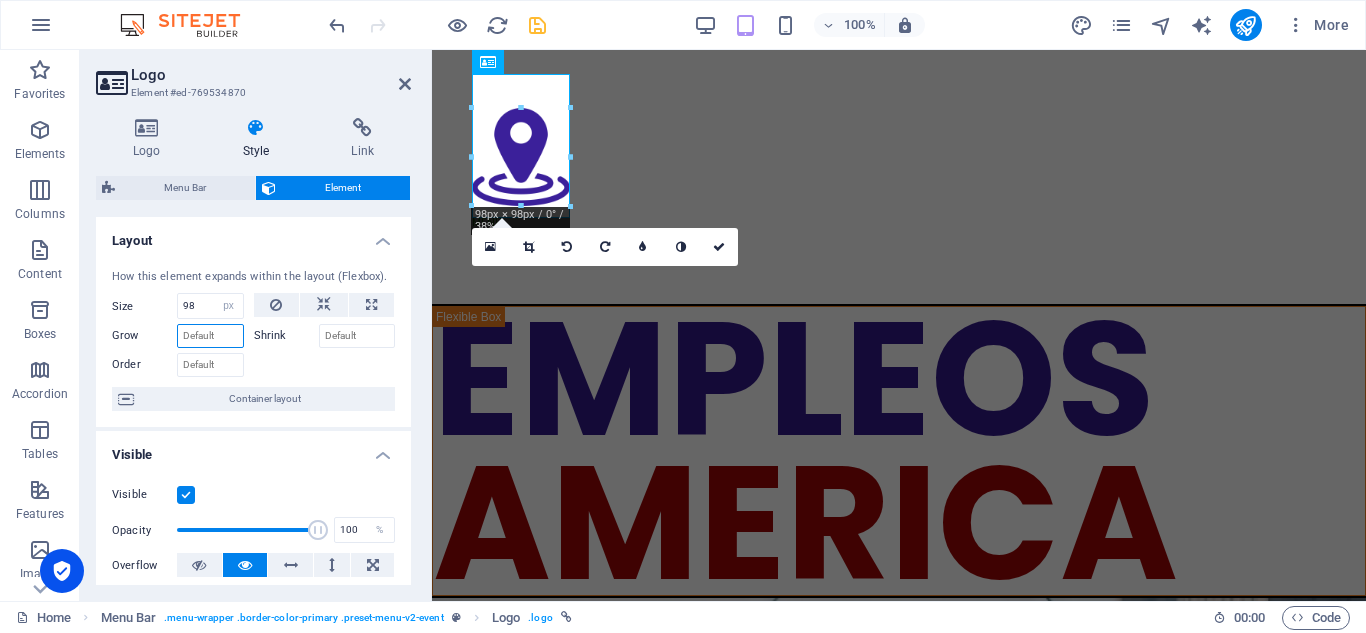 click on "Grow" at bounding box center (210, 336) 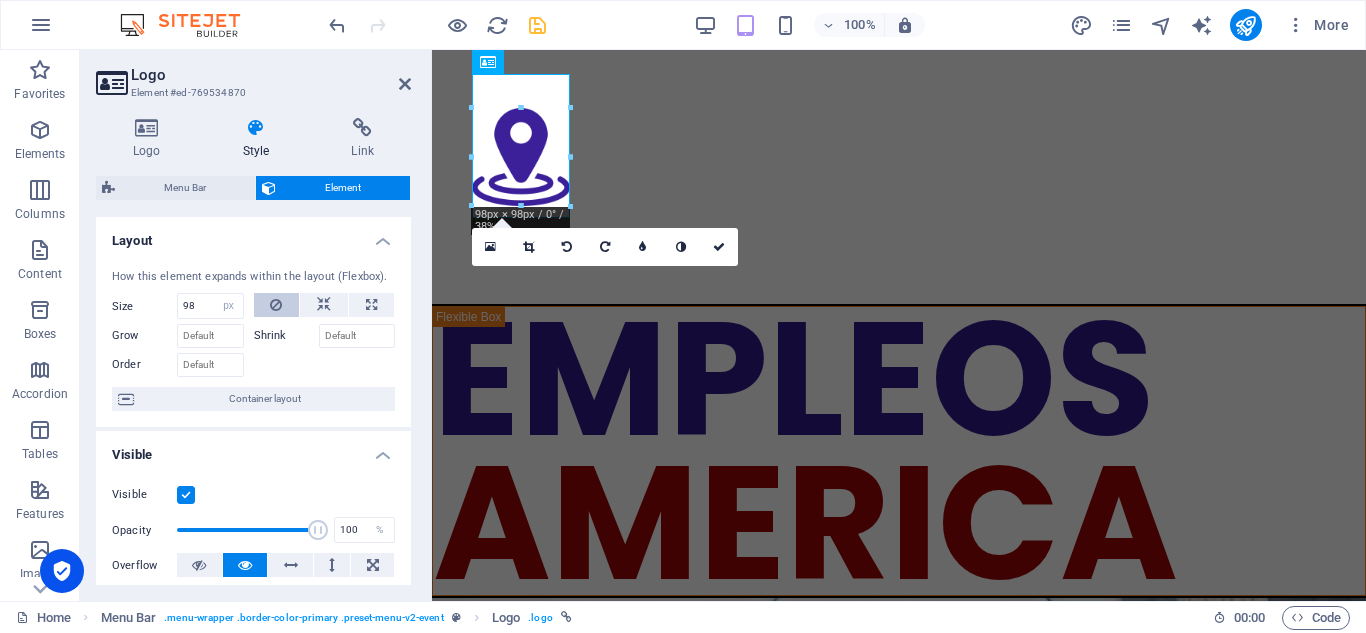 click at bounding box center (276, 305) 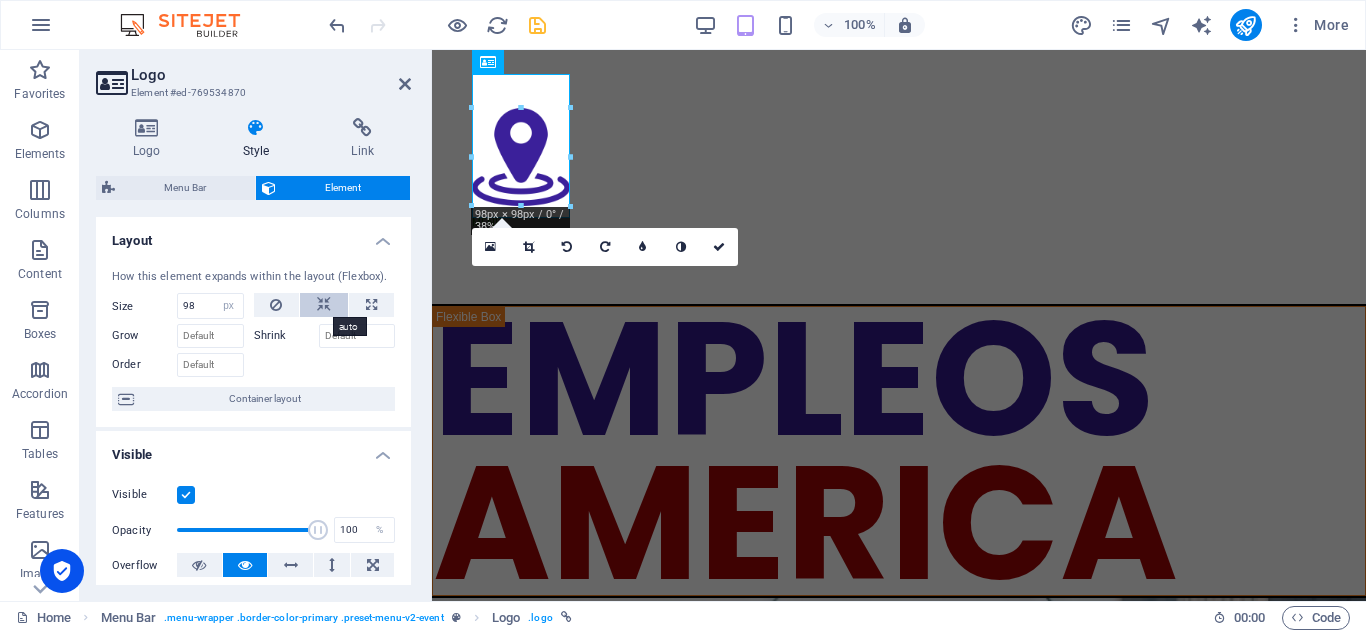 click at bounding box center (324, 305) 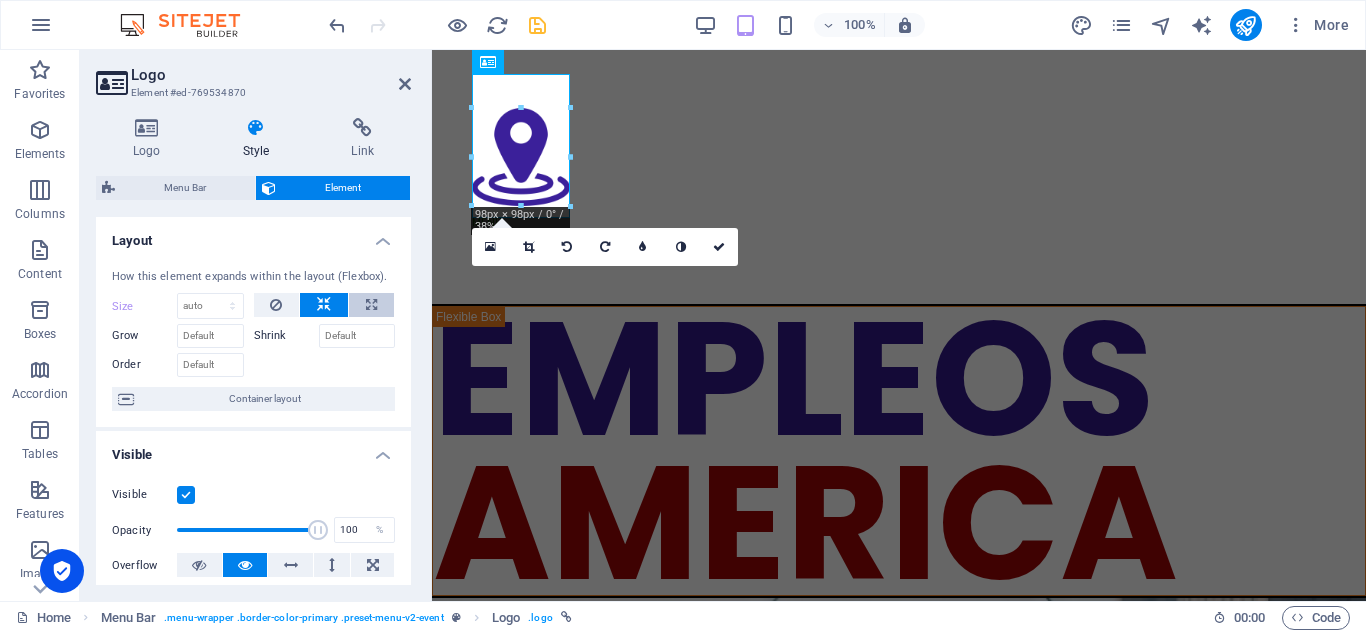 click at bounding box center [371, 305] 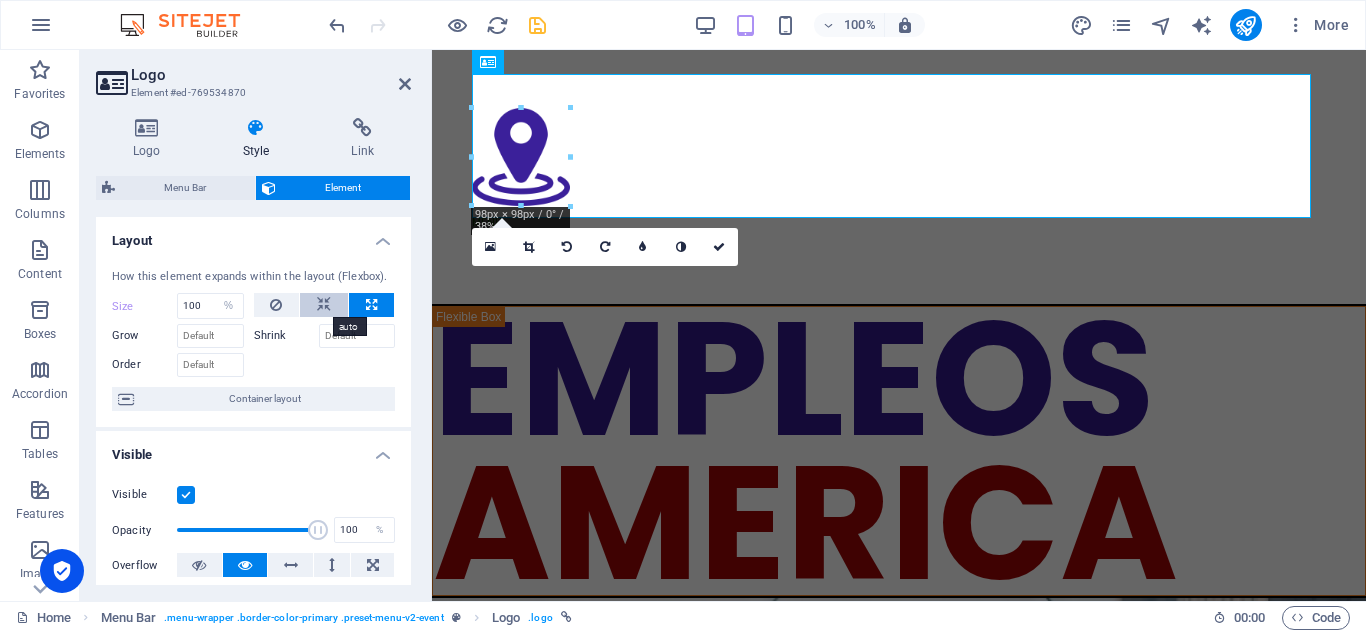 click at bounding box center (324, 305) 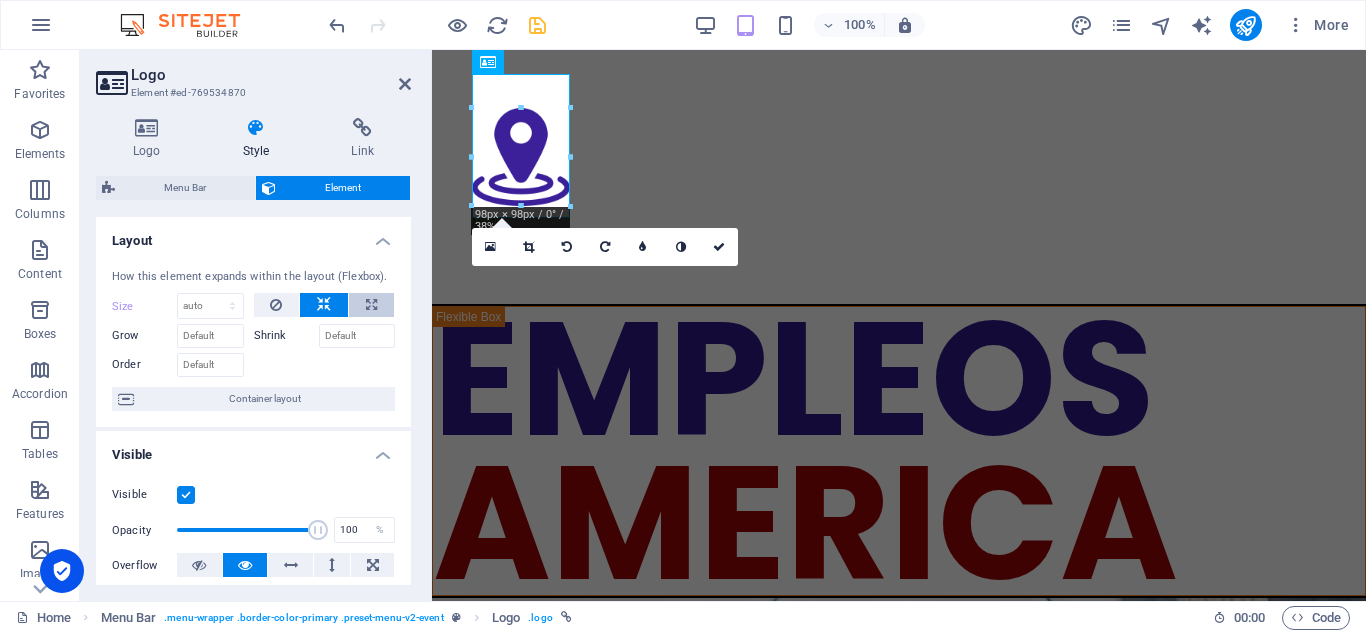click at bounding box center [371, 305] 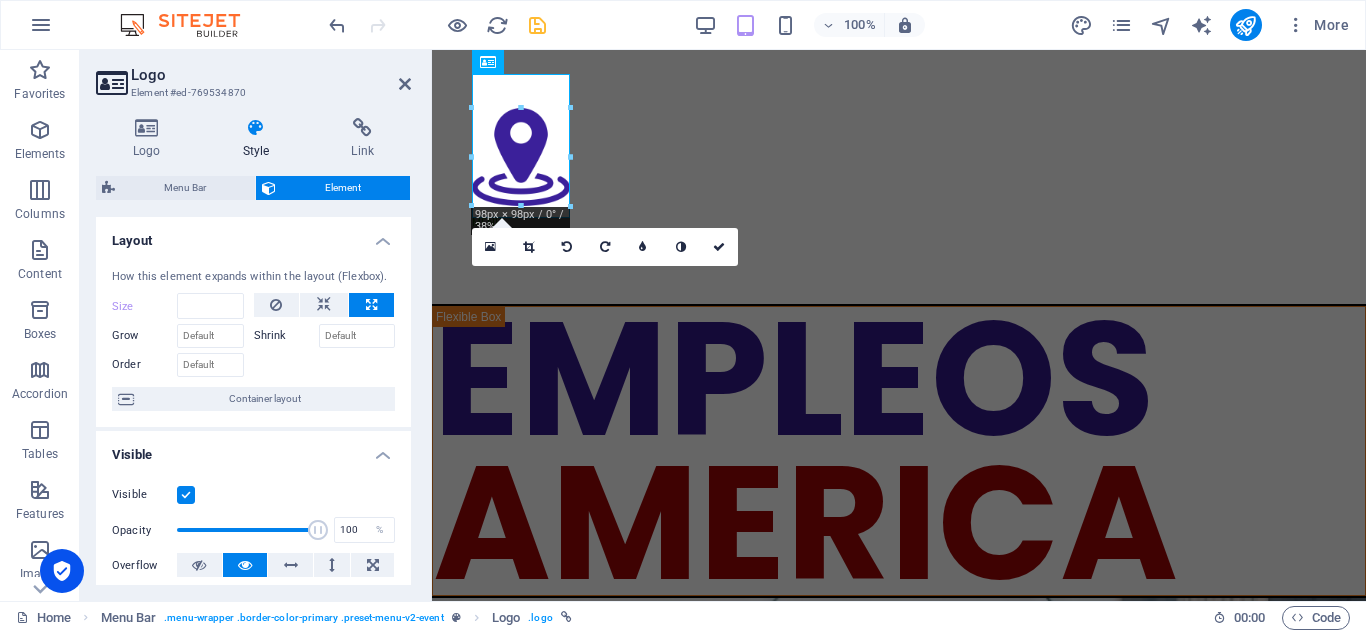 type on "100" 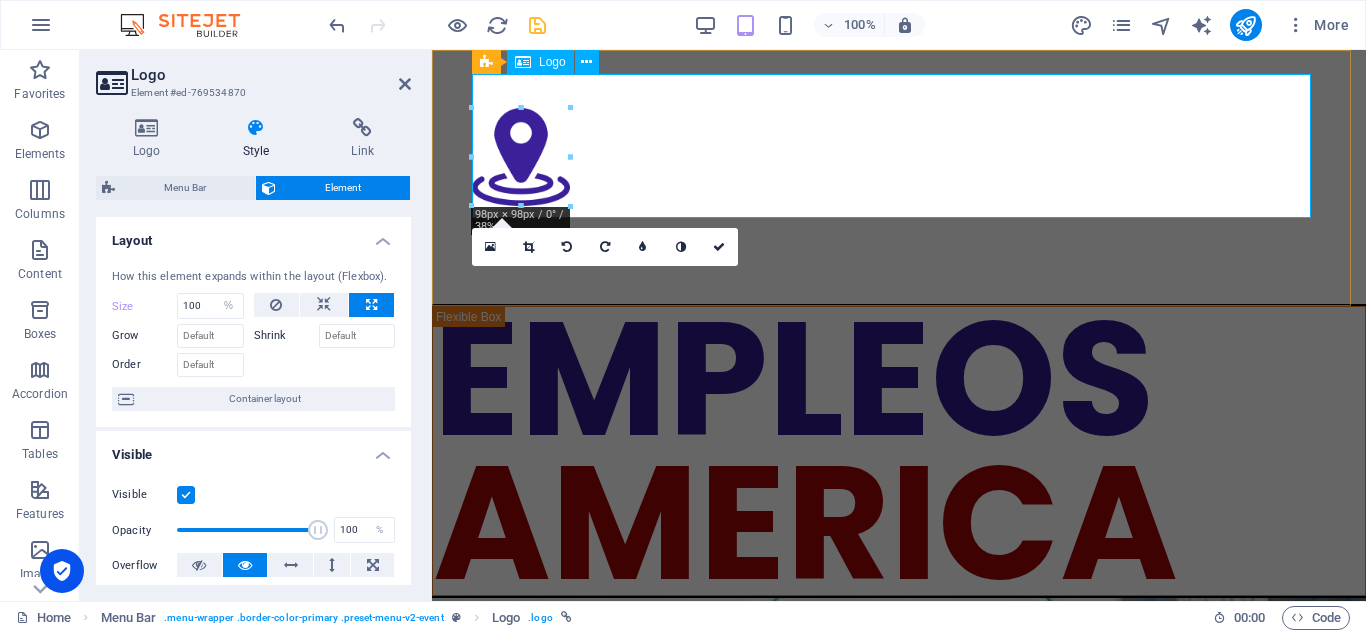 click at bounding box center (899, 146) 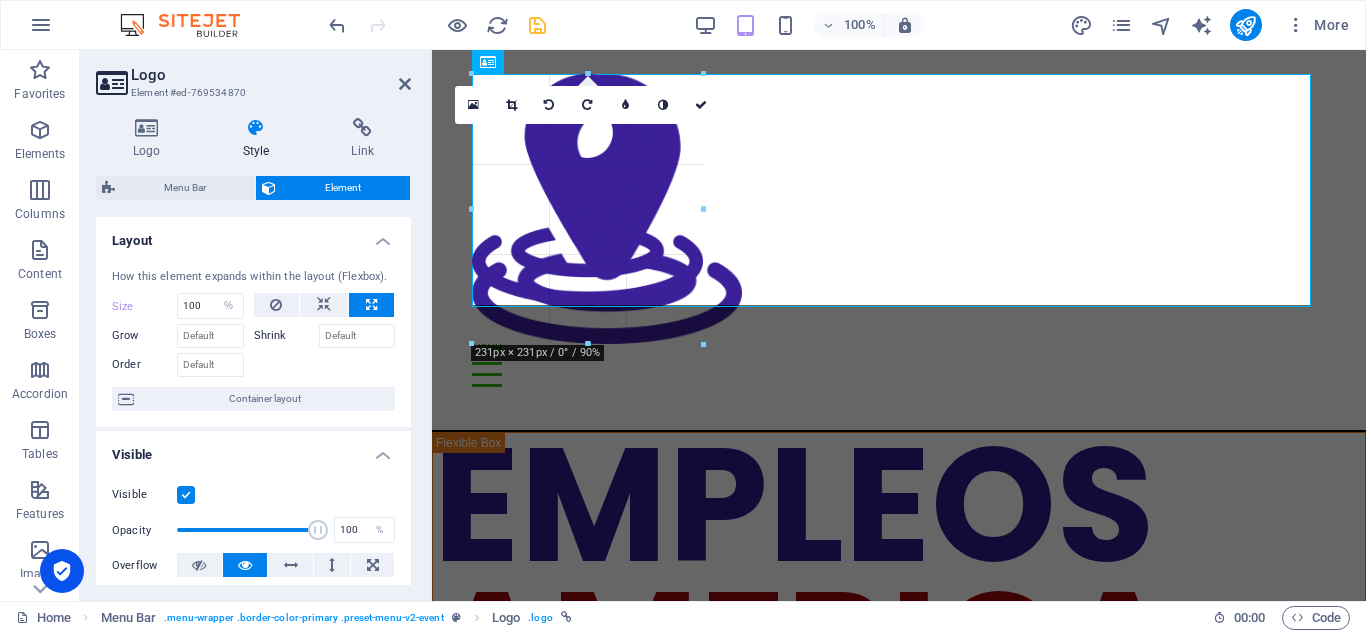 drag, startPoint x: 571, startPoint y: 153, endPoint x: 743, endPoint y: 144, distance: 172.2353 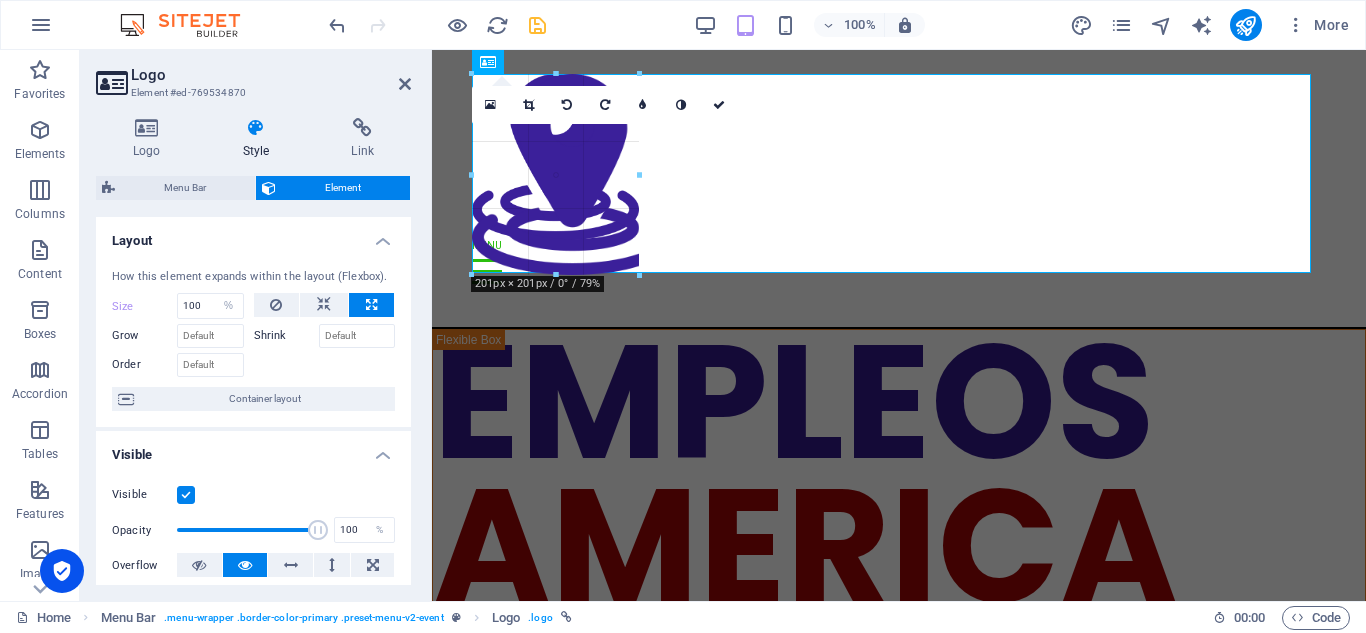 drag, startPoint x: 743, startPoint y: 343, endPoint x: 612, endPoint y: 240, distance: 166.64333 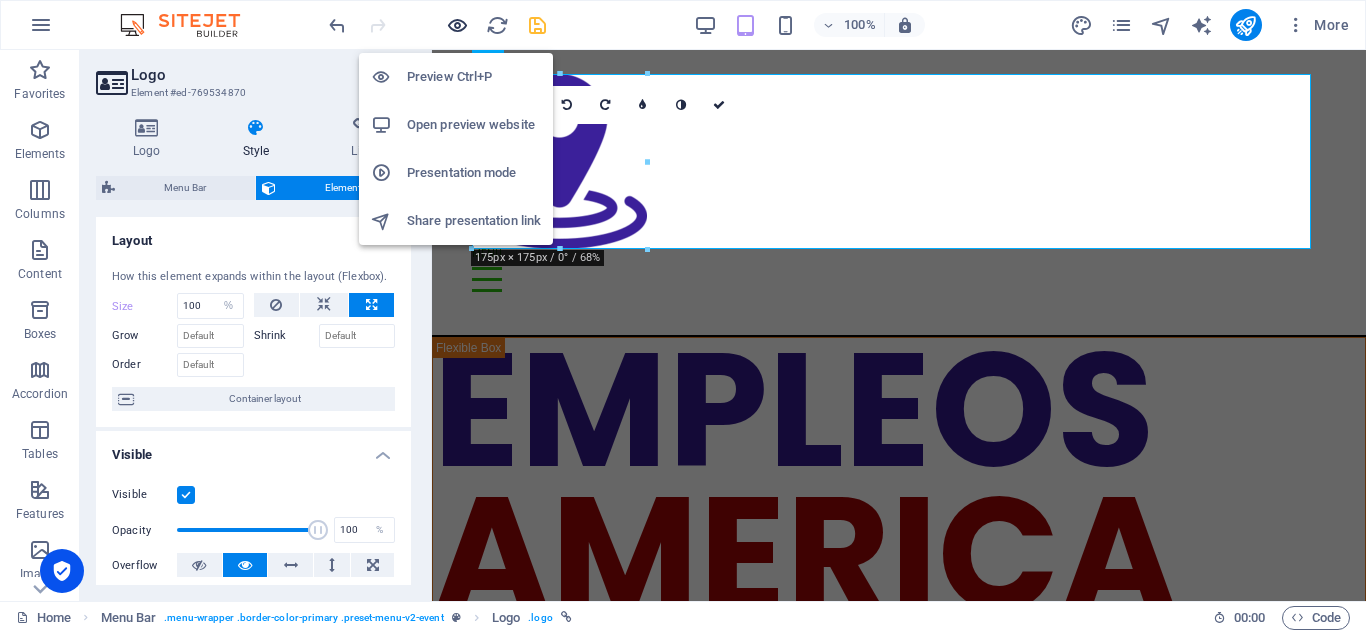 click at bounding box center [457, 25] 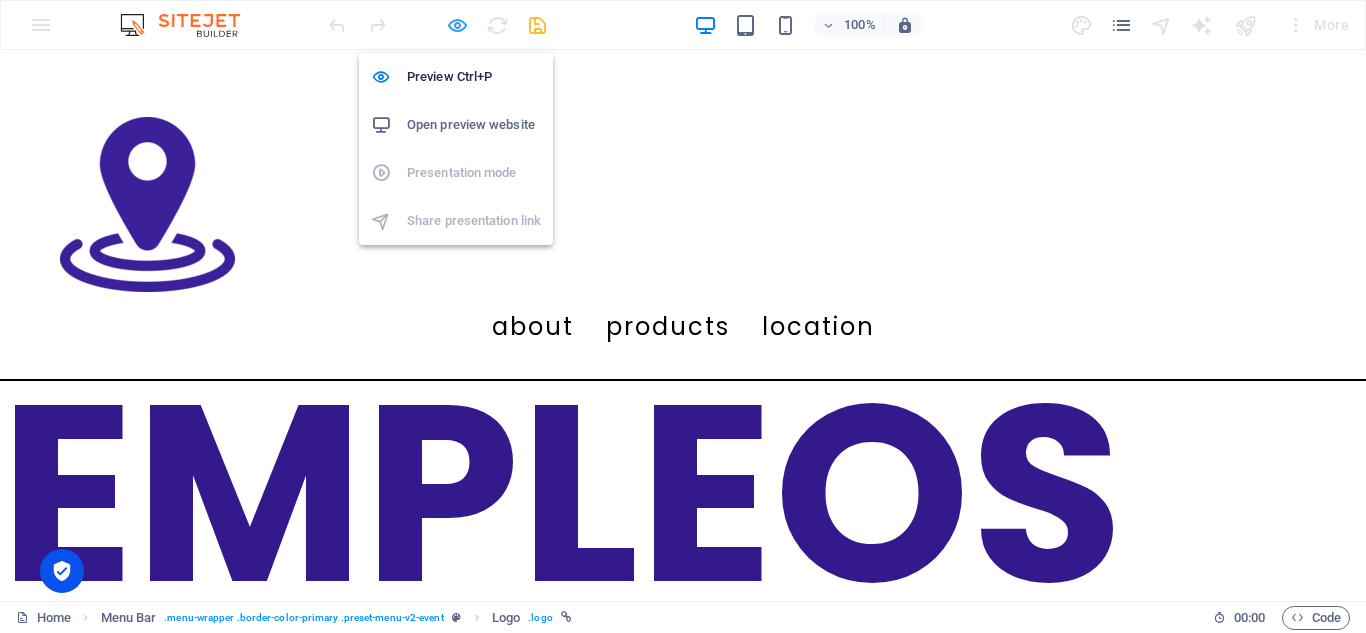 click at bounding box center [457, 25] 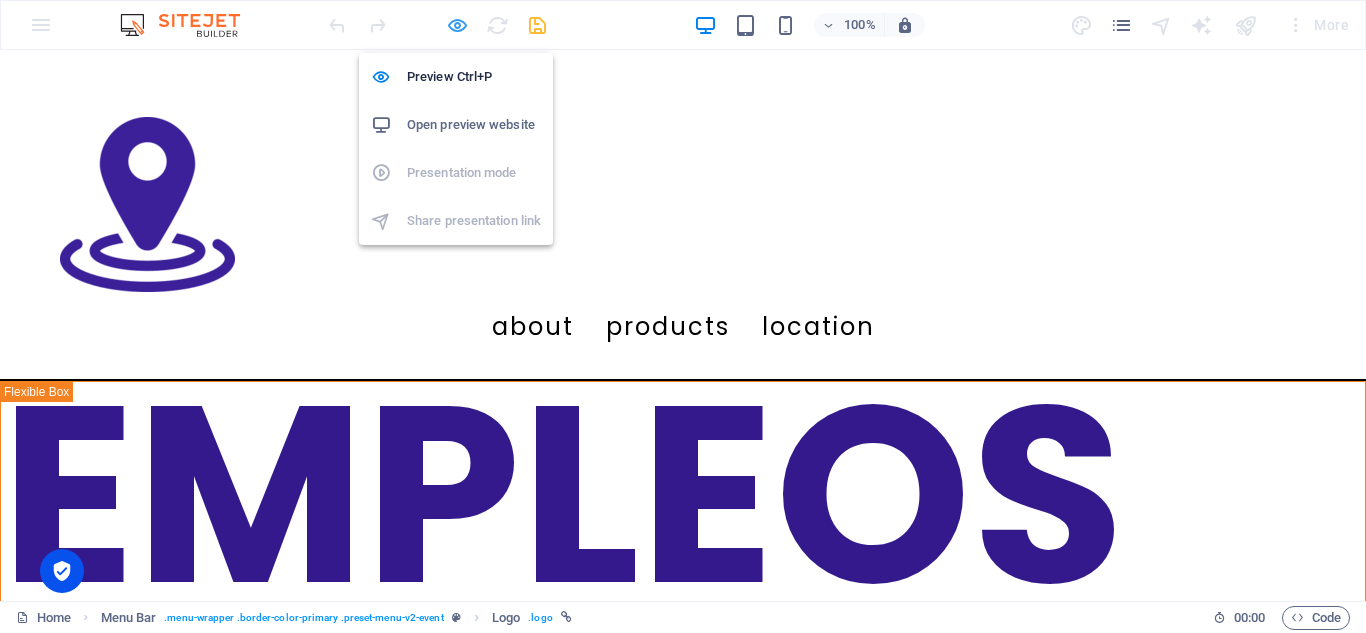 select on "%" 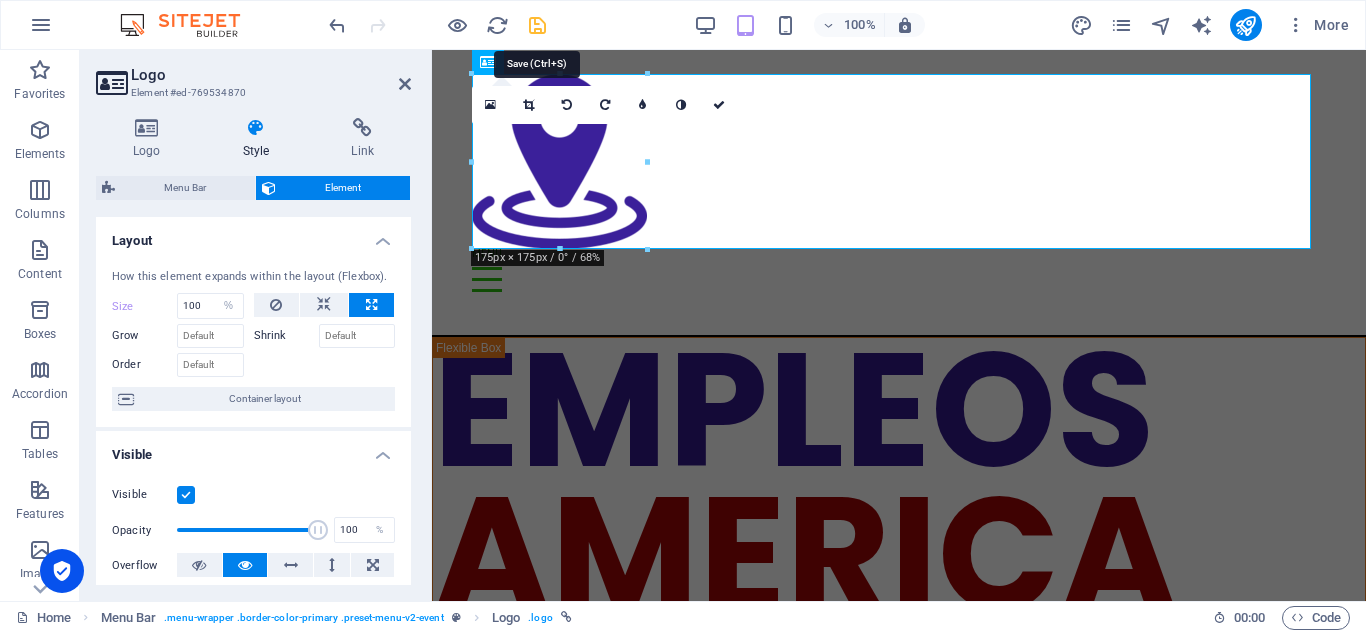 click at bounding box center [537, 25] 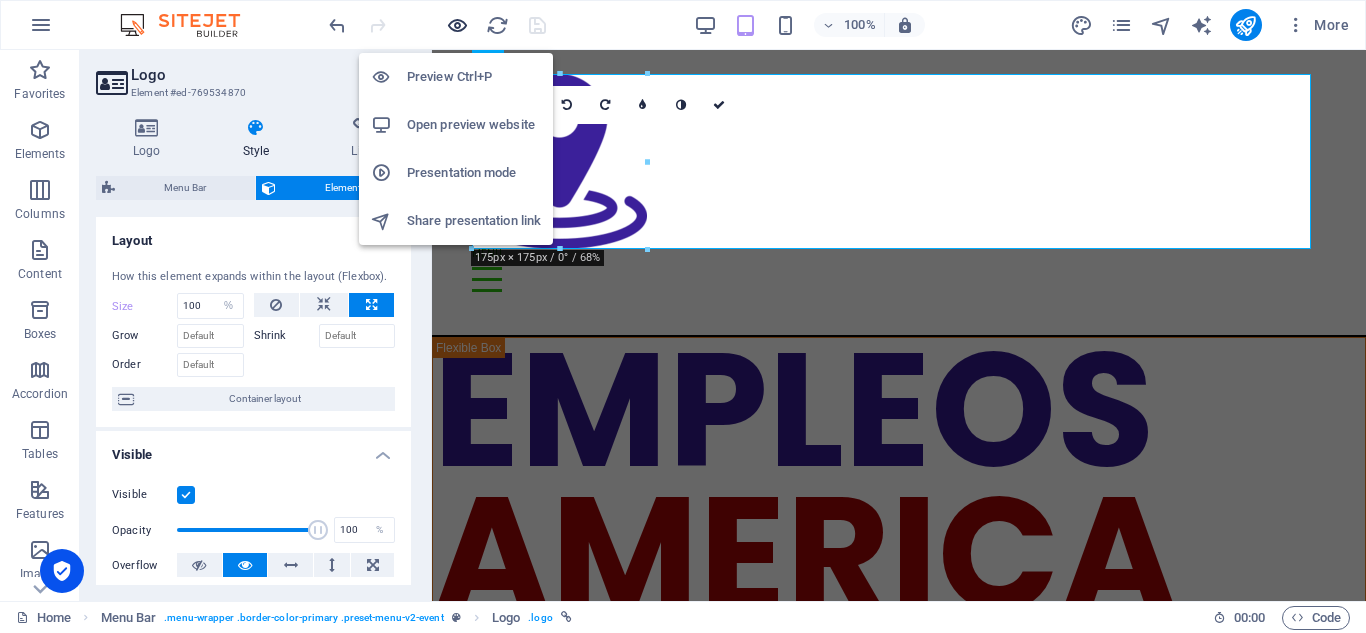 click at bounding box center [457, 25] 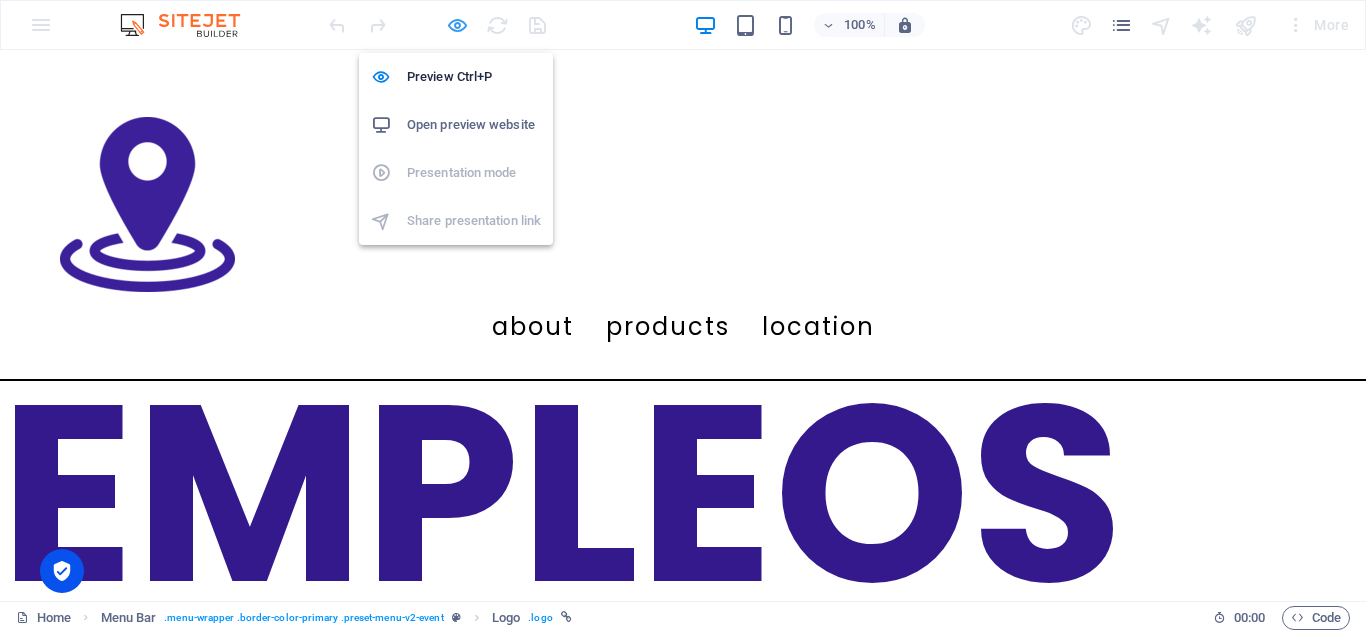 click at bounding box center [457, 25] 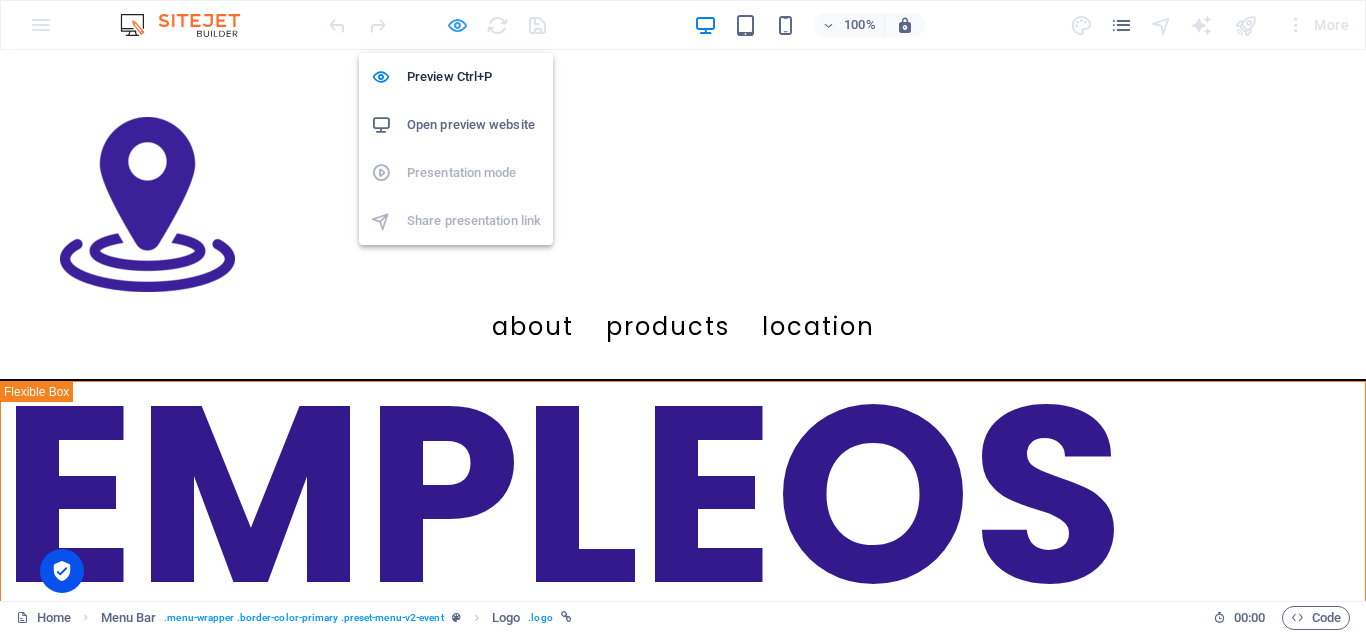 select on "%" 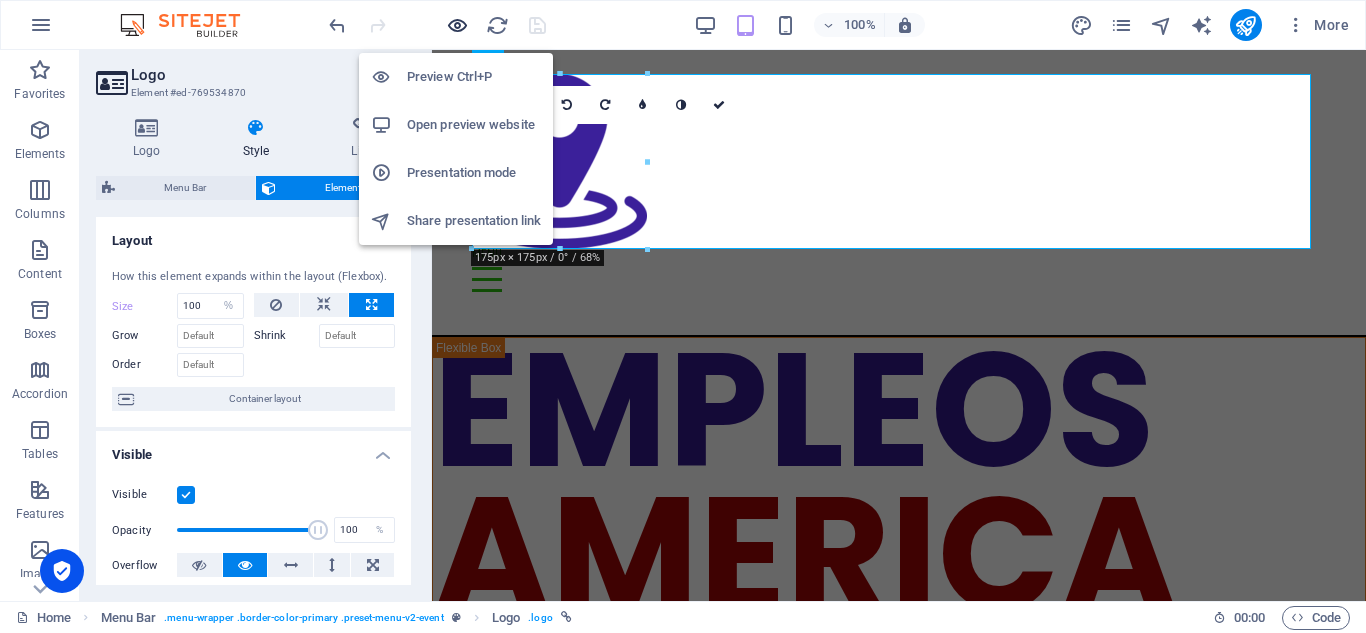 click at bounding box center (457, 25) 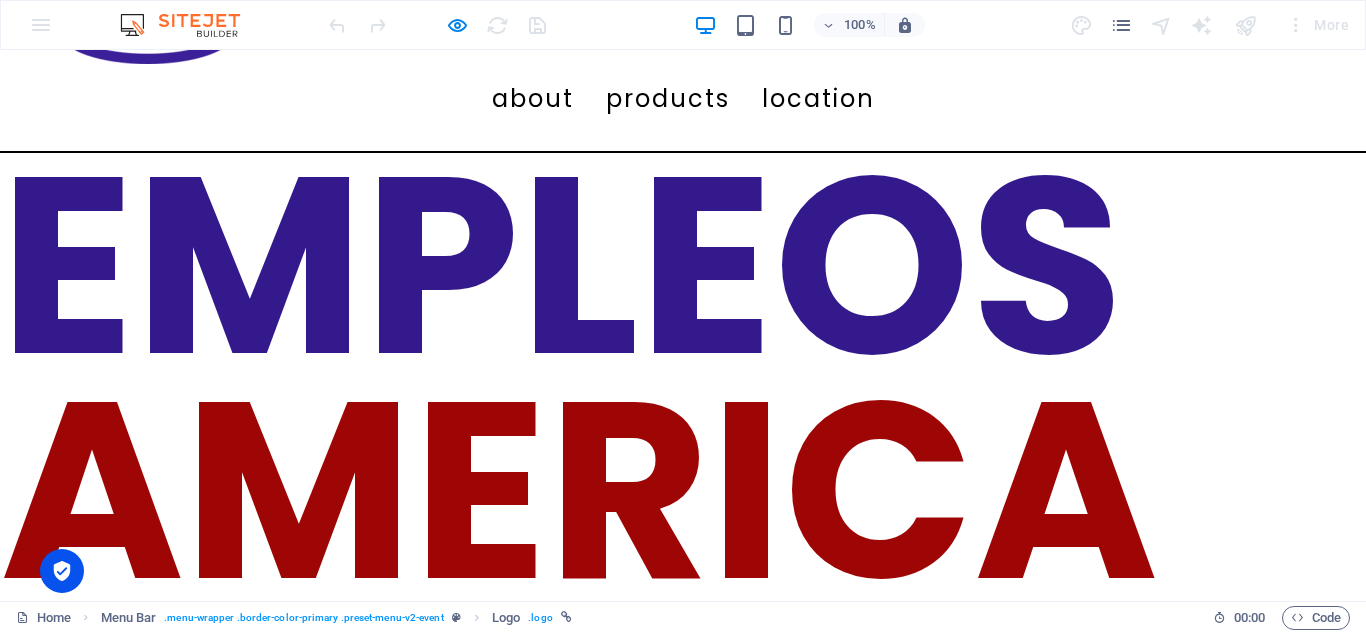 scroll, scrollTop: 0, scrollLeft: 0, axis: both 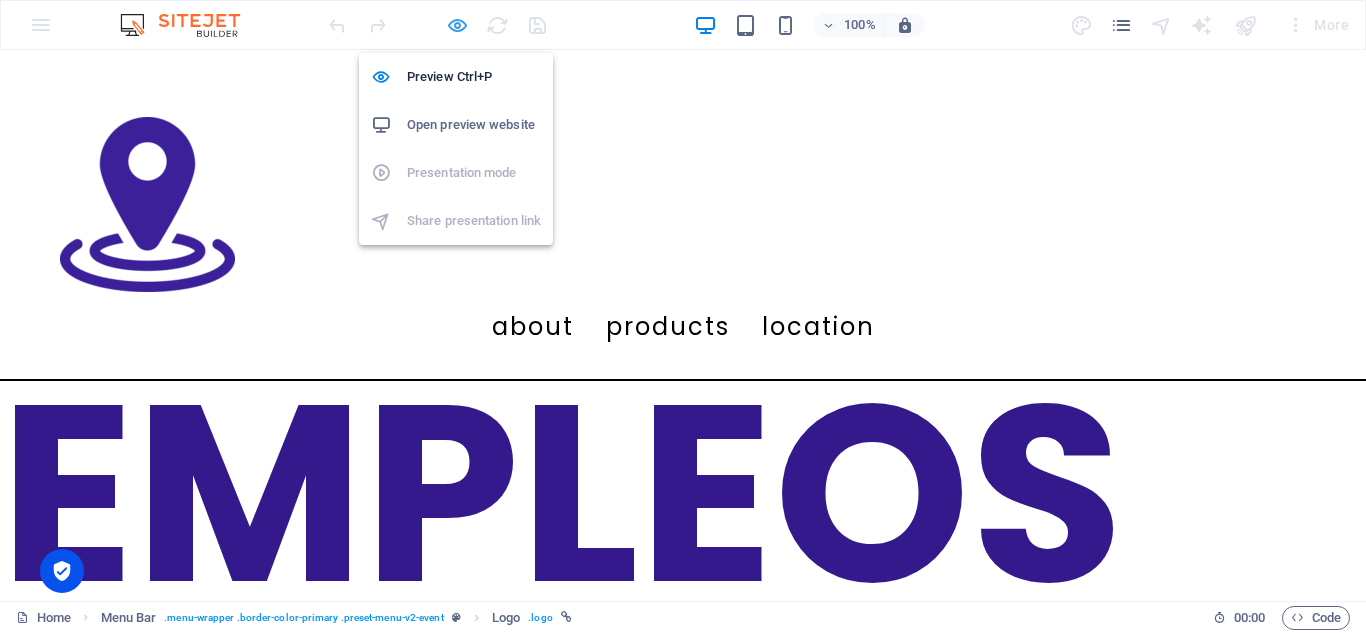 click at bounding box center [457, 25] 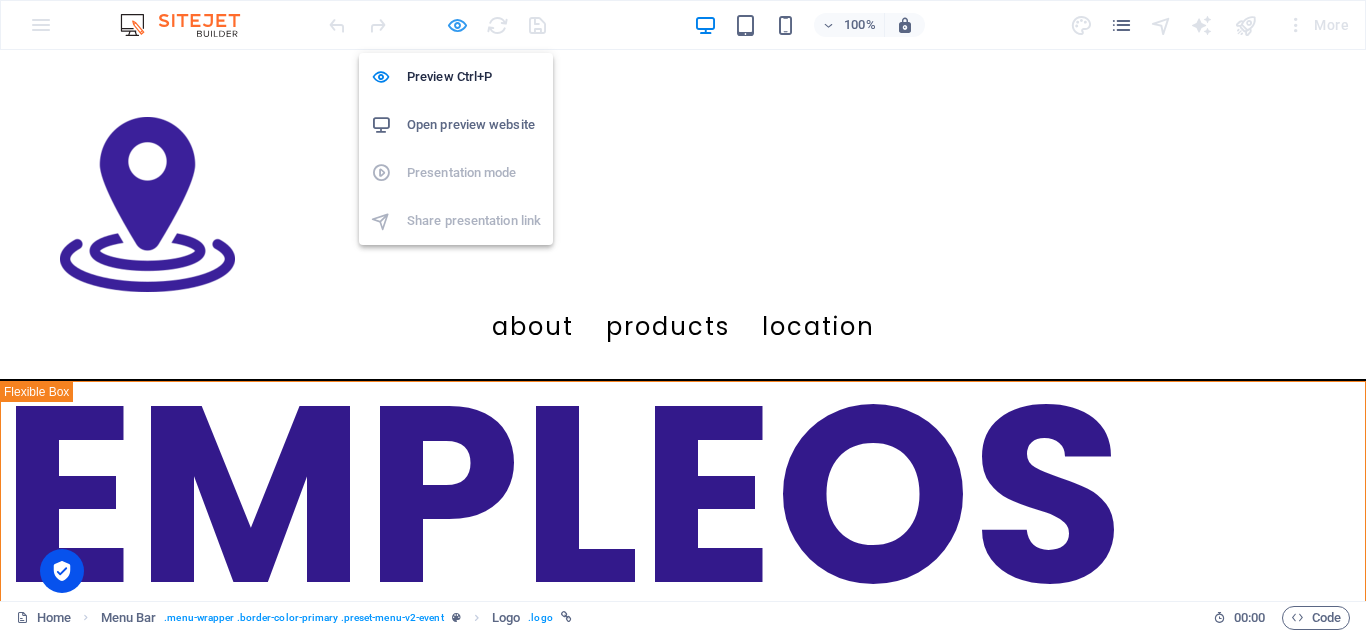 select on "%" 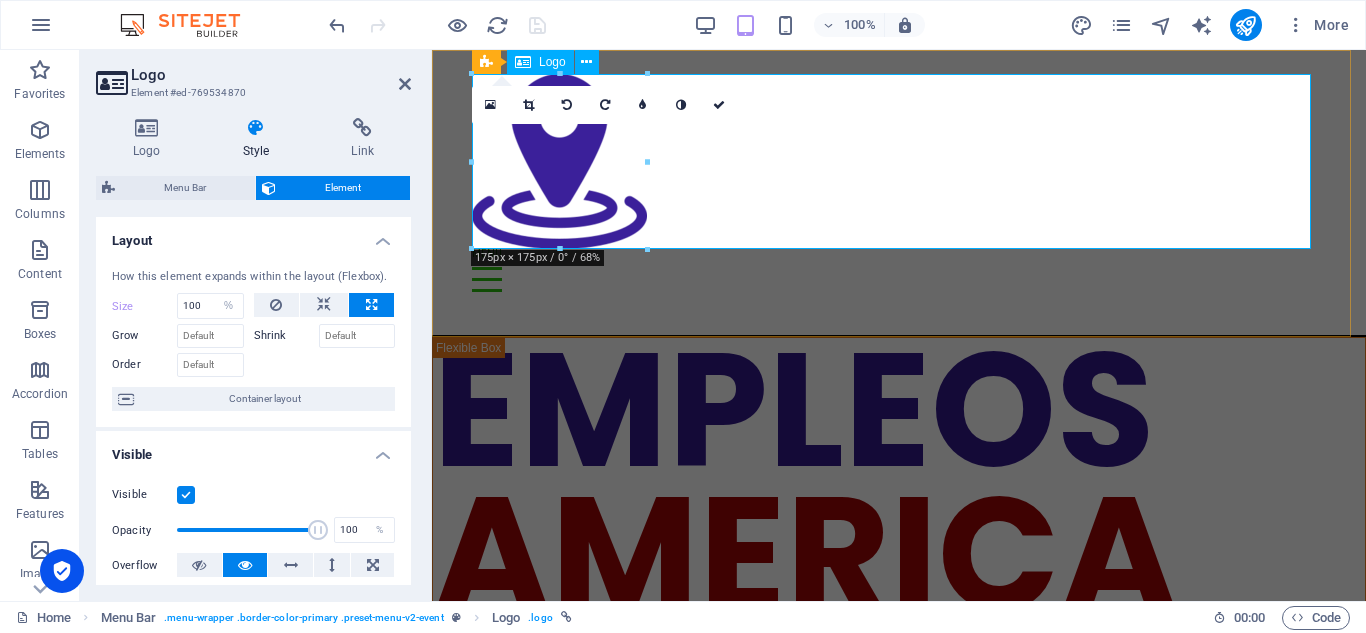 click at bounding box center [899, 161] 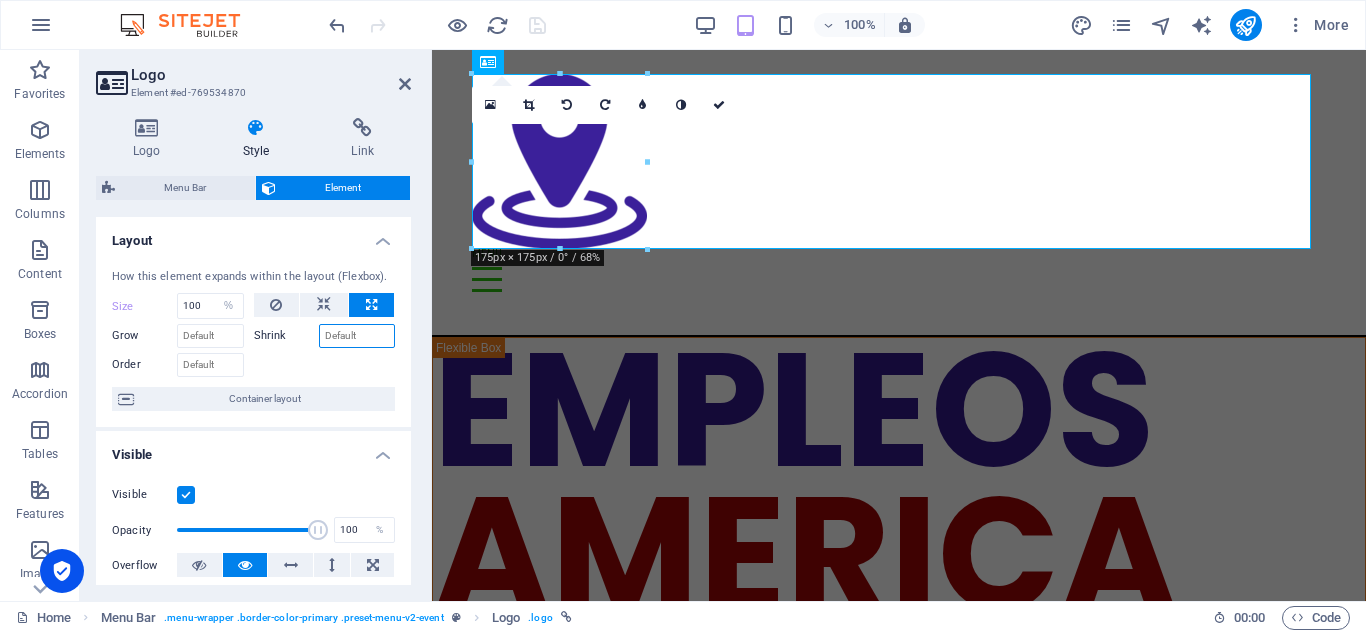 click on "Shrink" at bounding box center (357, 336) 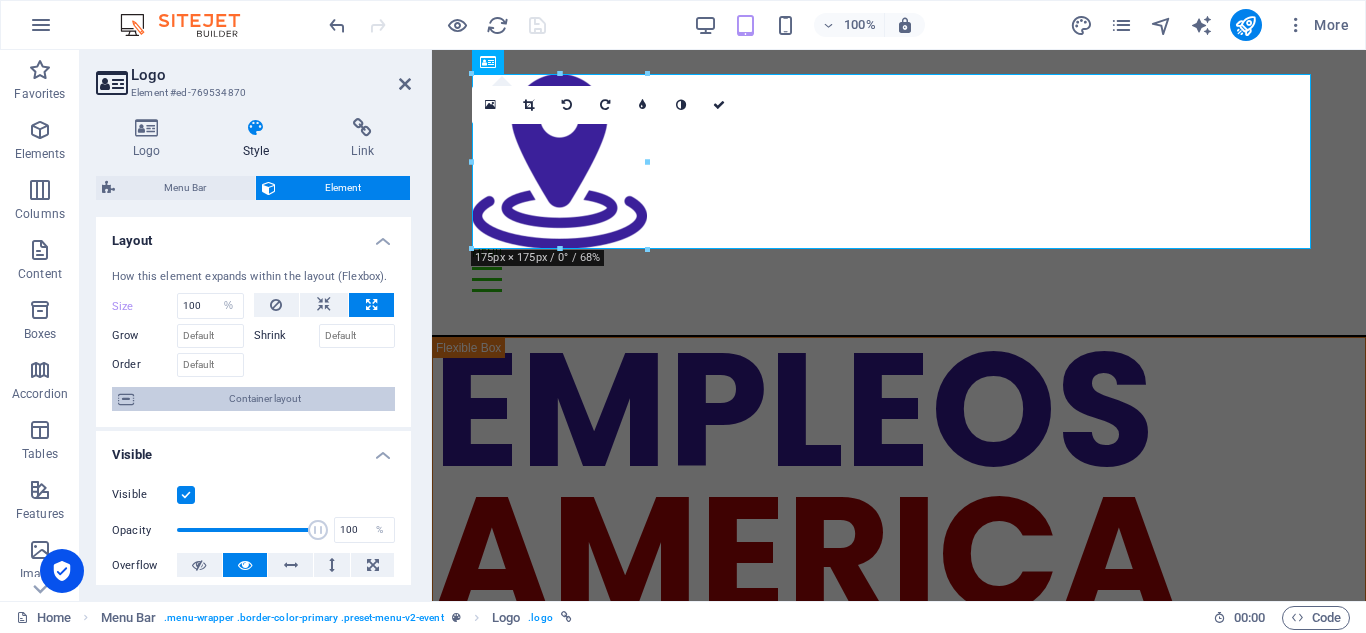 click on "Container layout" at bounding box center [264, 399] 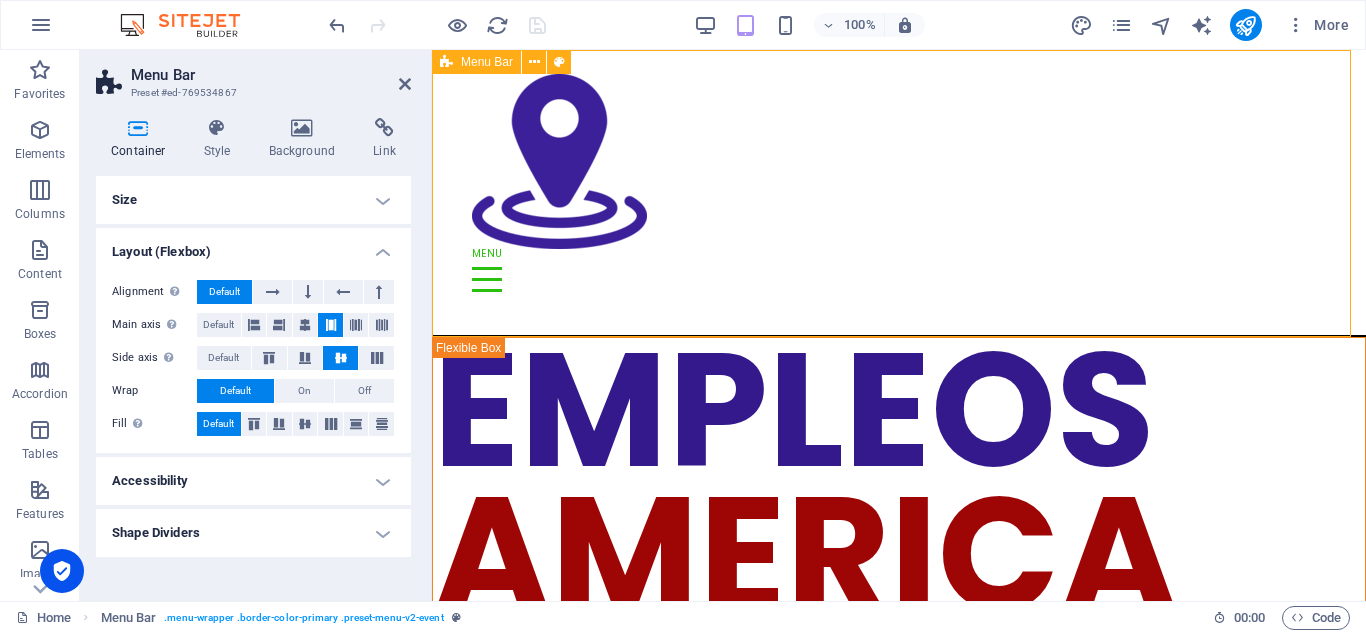 drag, startPoint x: 1346, startPoint y: 331, endPoint x: 1328, endPoint y: 283, distance: 51.264023 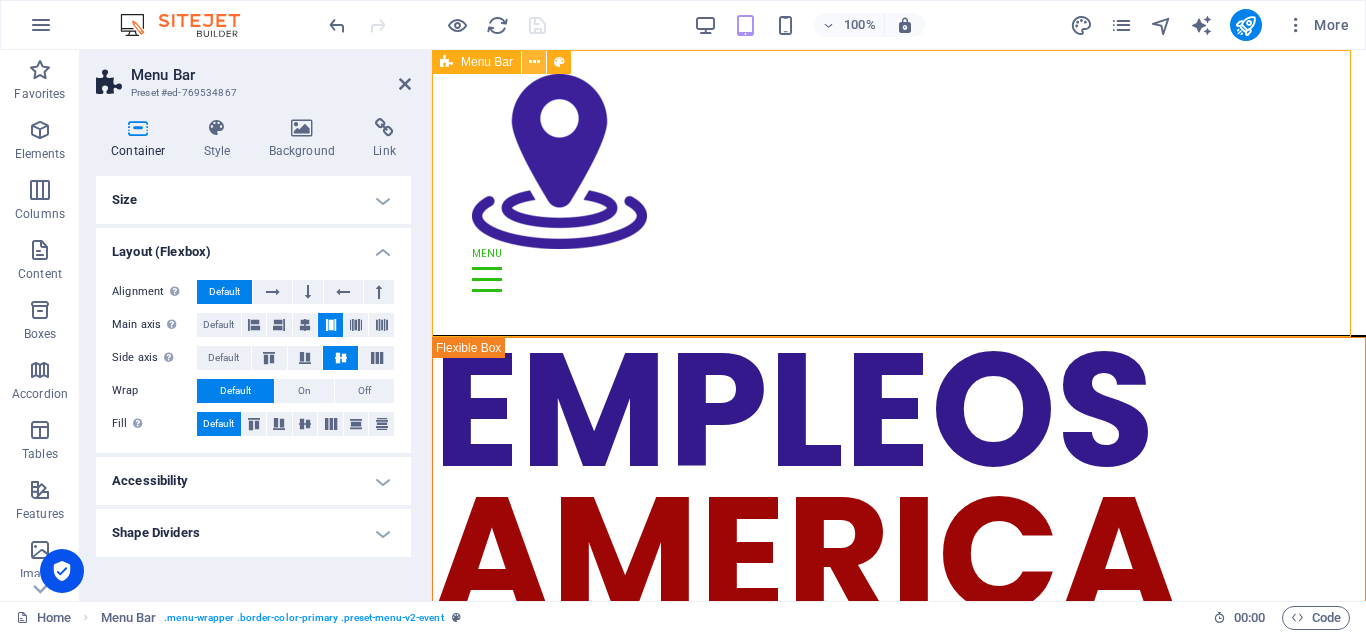 click at bounding box center [534, 62] 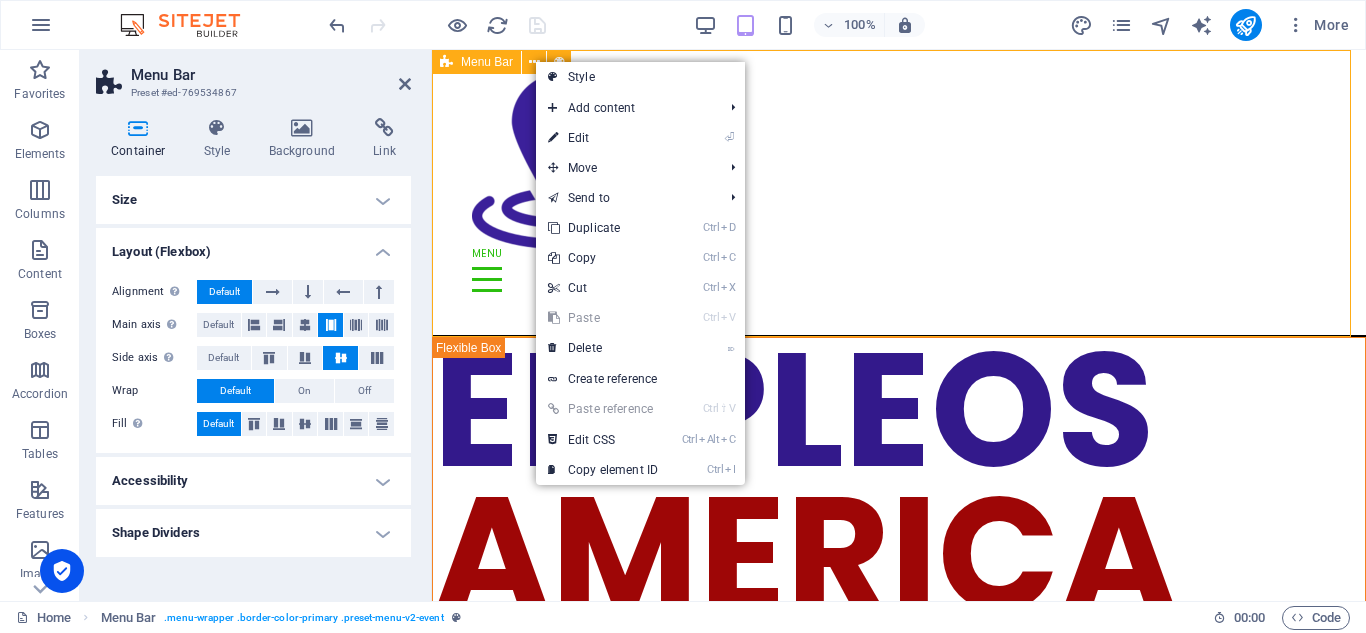 click at bounding box center [446, 62] 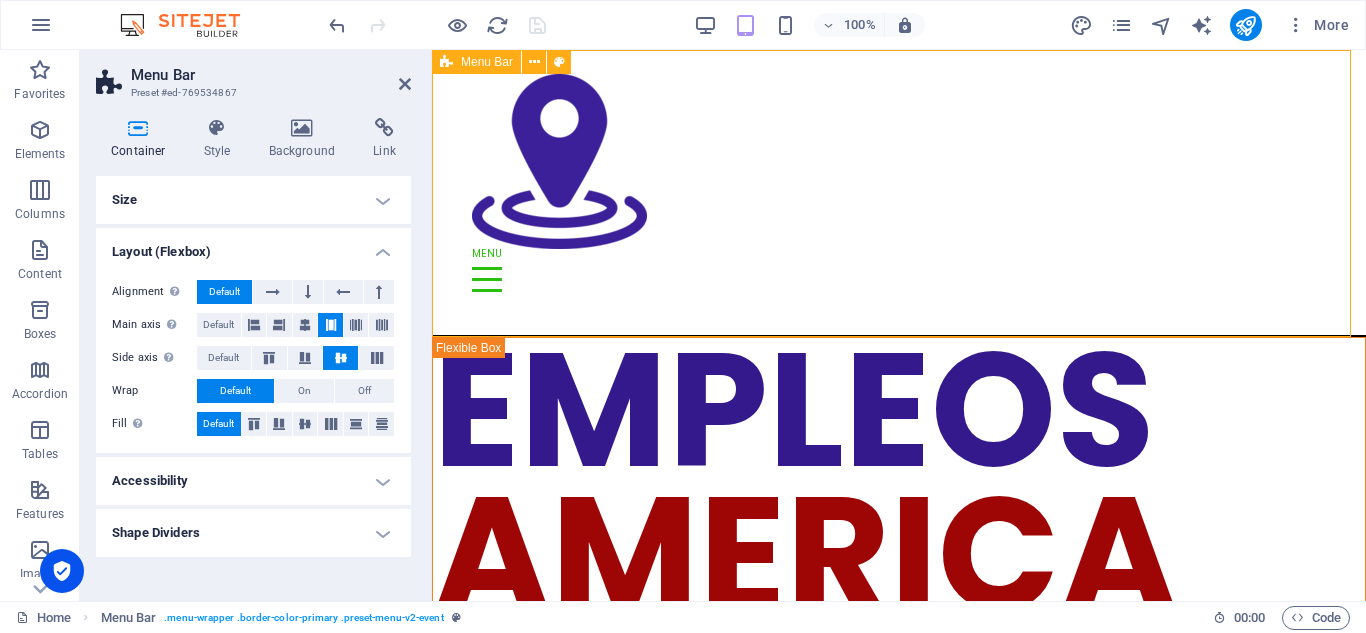 click at bounding box center (446, 62) 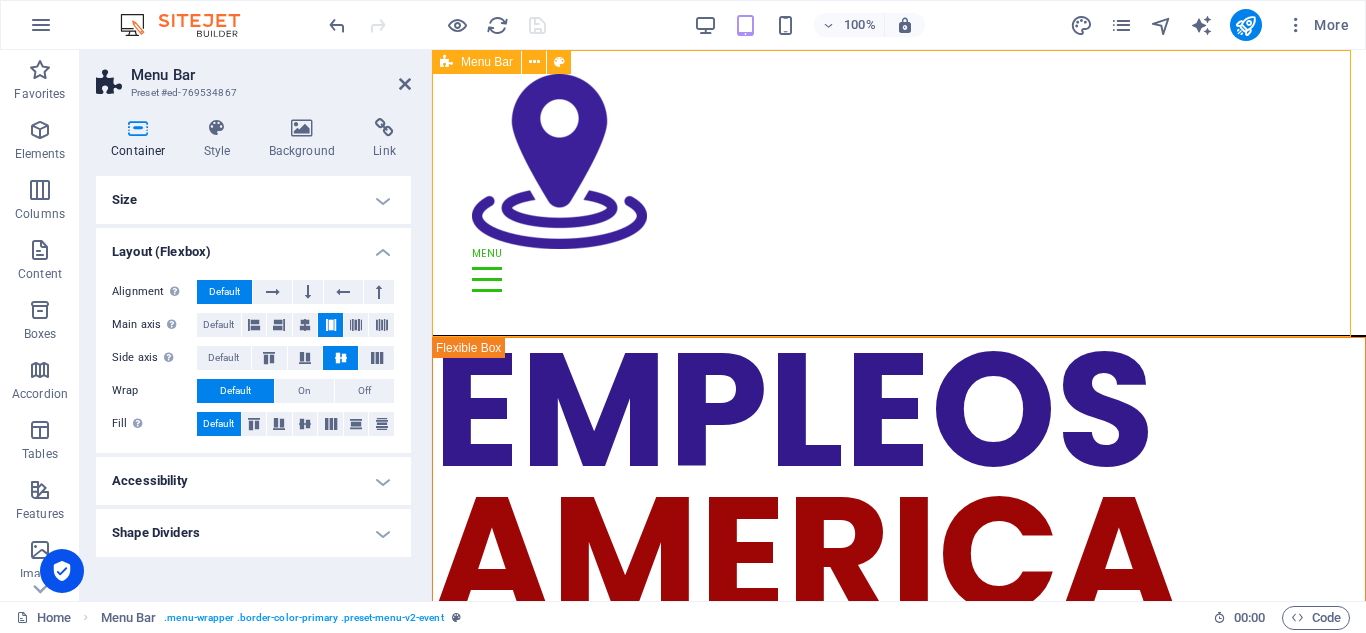 click at bounding box center (446, 62) 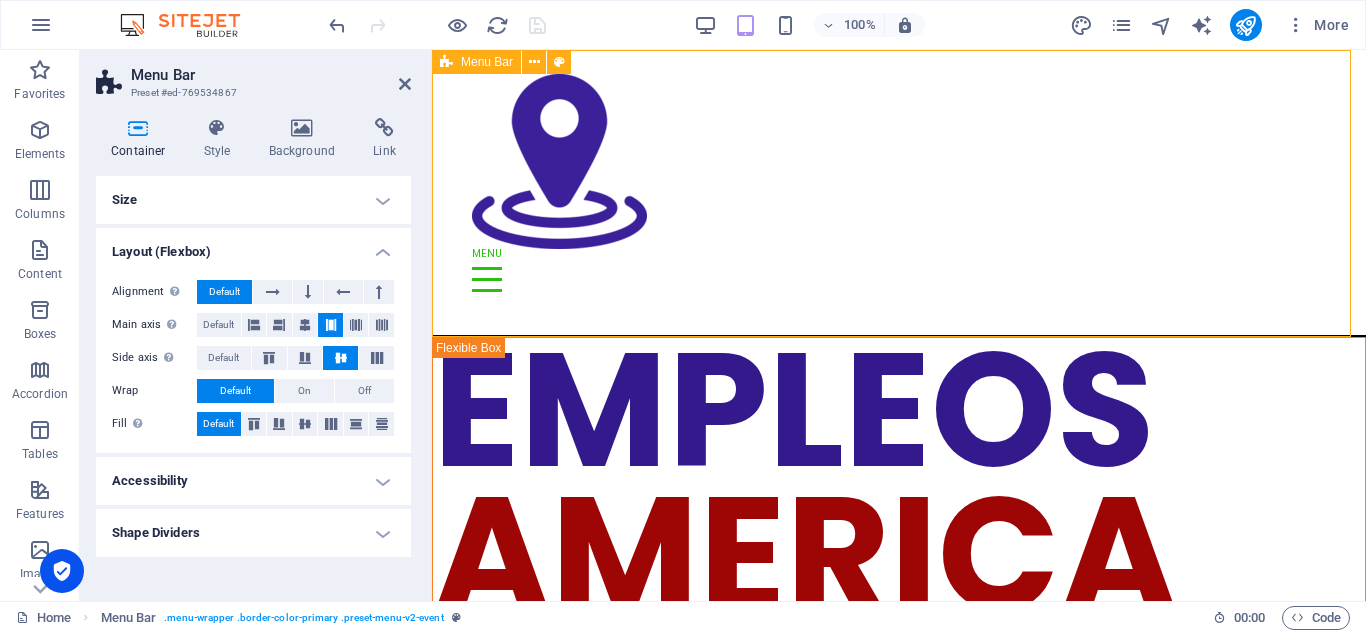 click at bounding box center (446, 62) 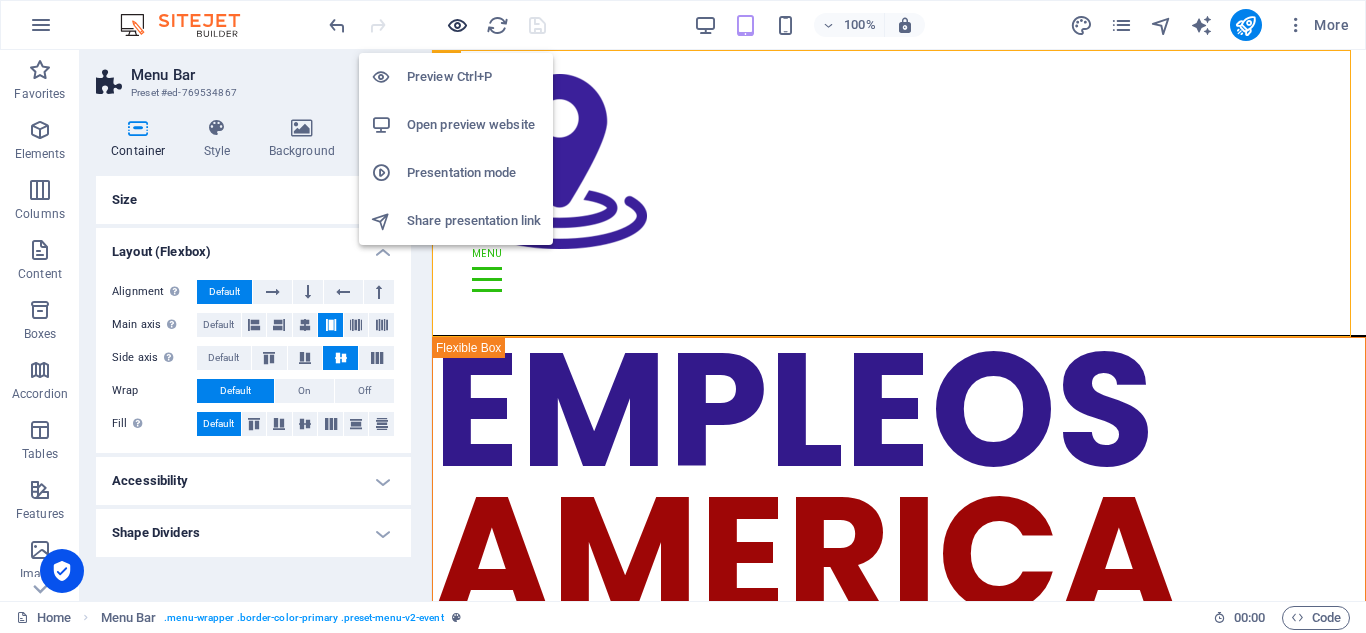 click at bounding box center [457, 25] 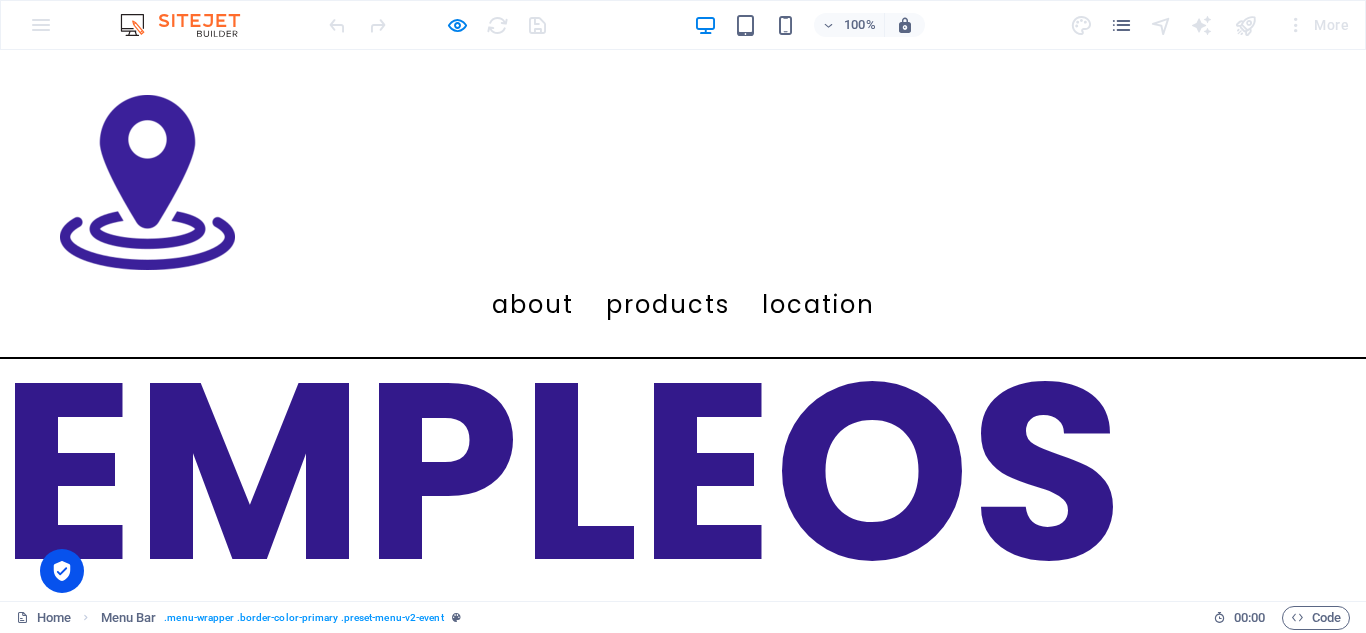 scroll, scrollTop: 0, scrollLeft: 0, axis: both 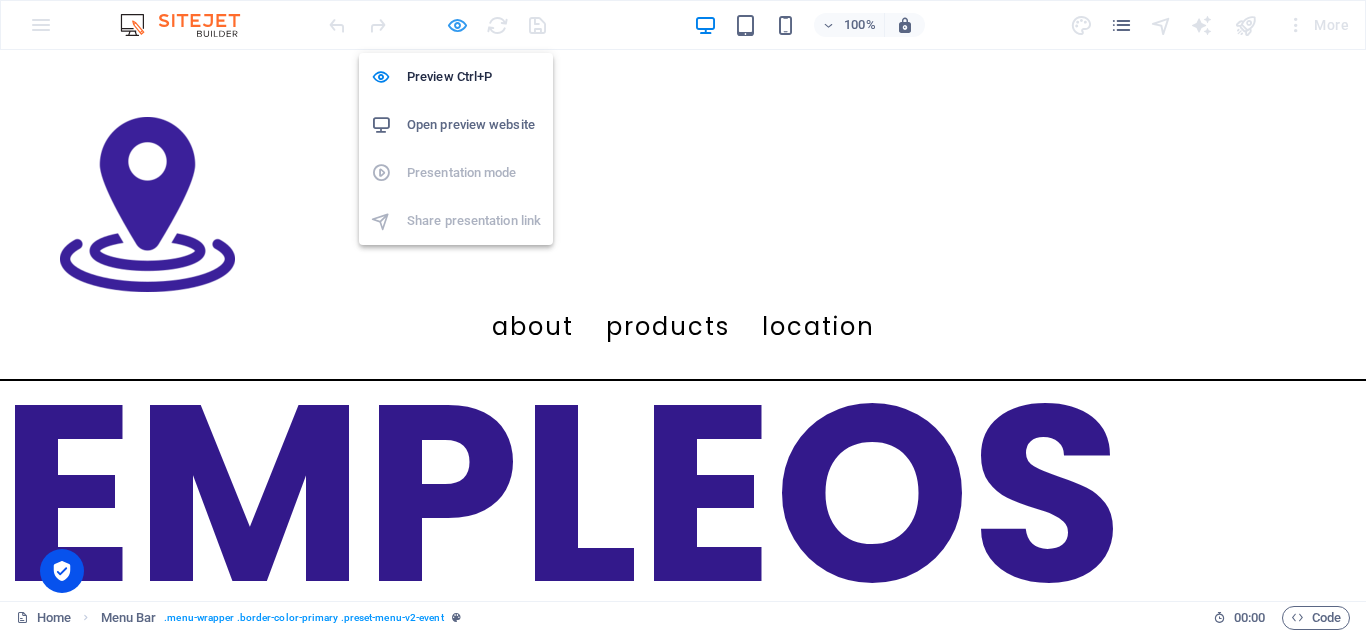 click at bounding box center [457, 25] 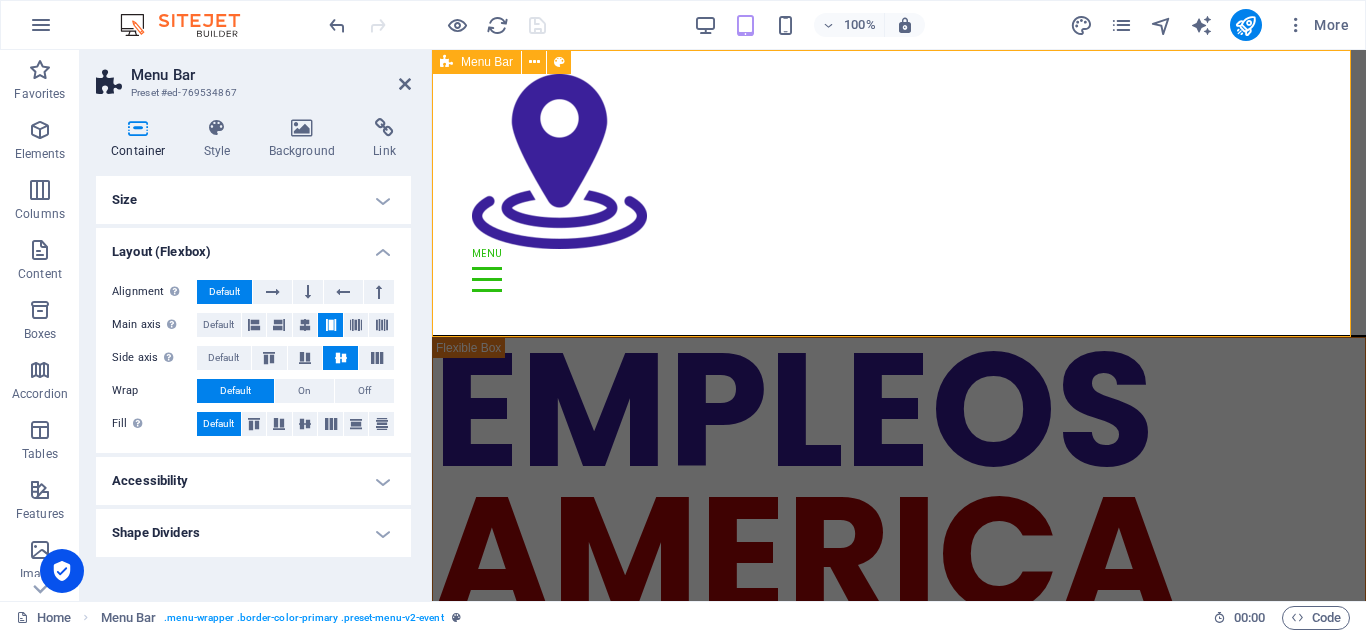 click at bounding box center (446, 62) 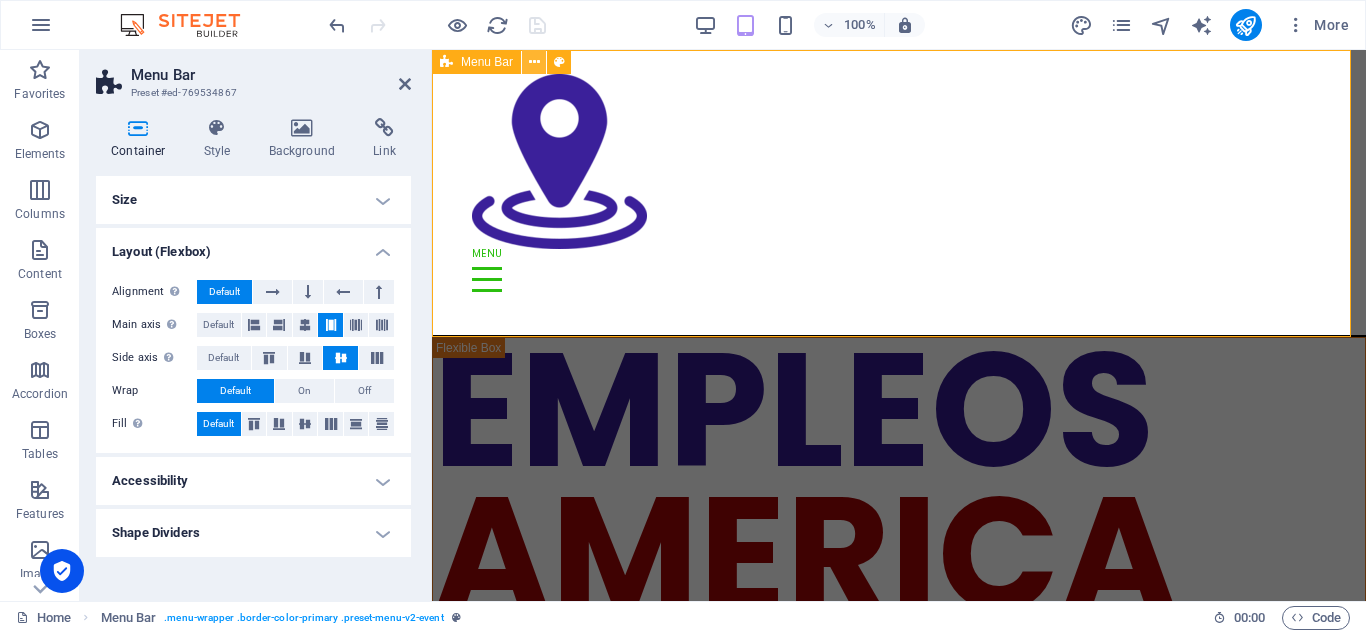 click at bounding box center [534, 62] 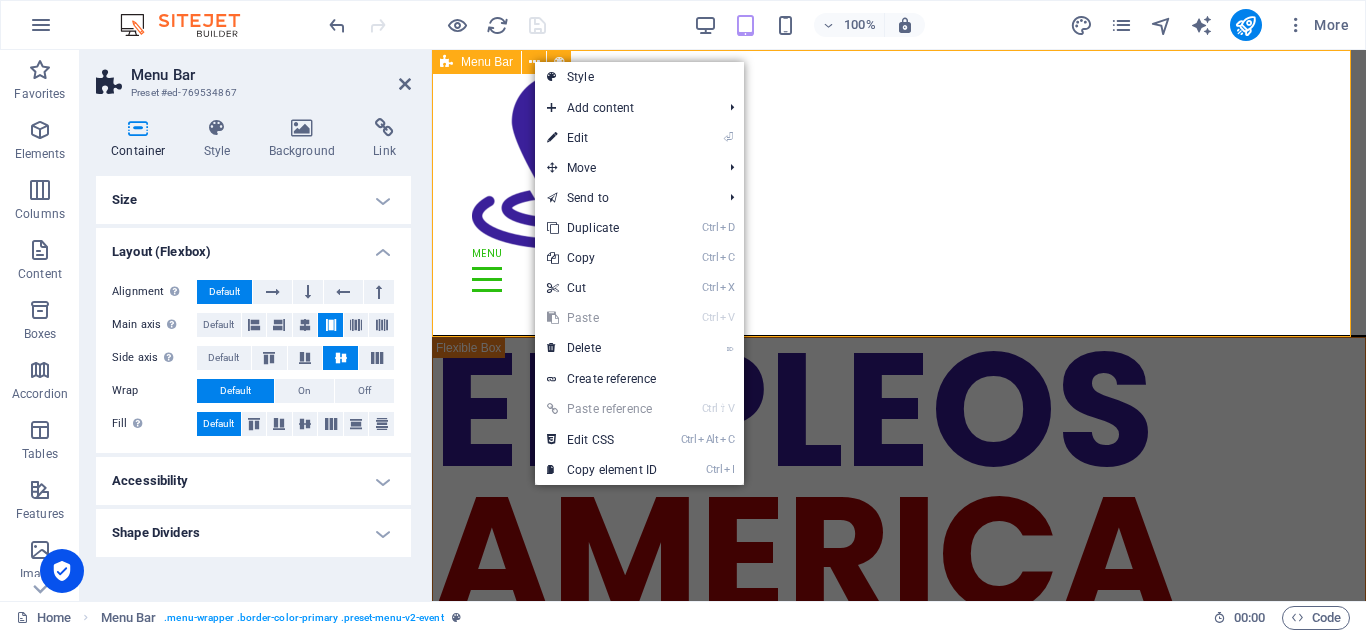 click on "Menu Bar" at bounding box center (487, 62) 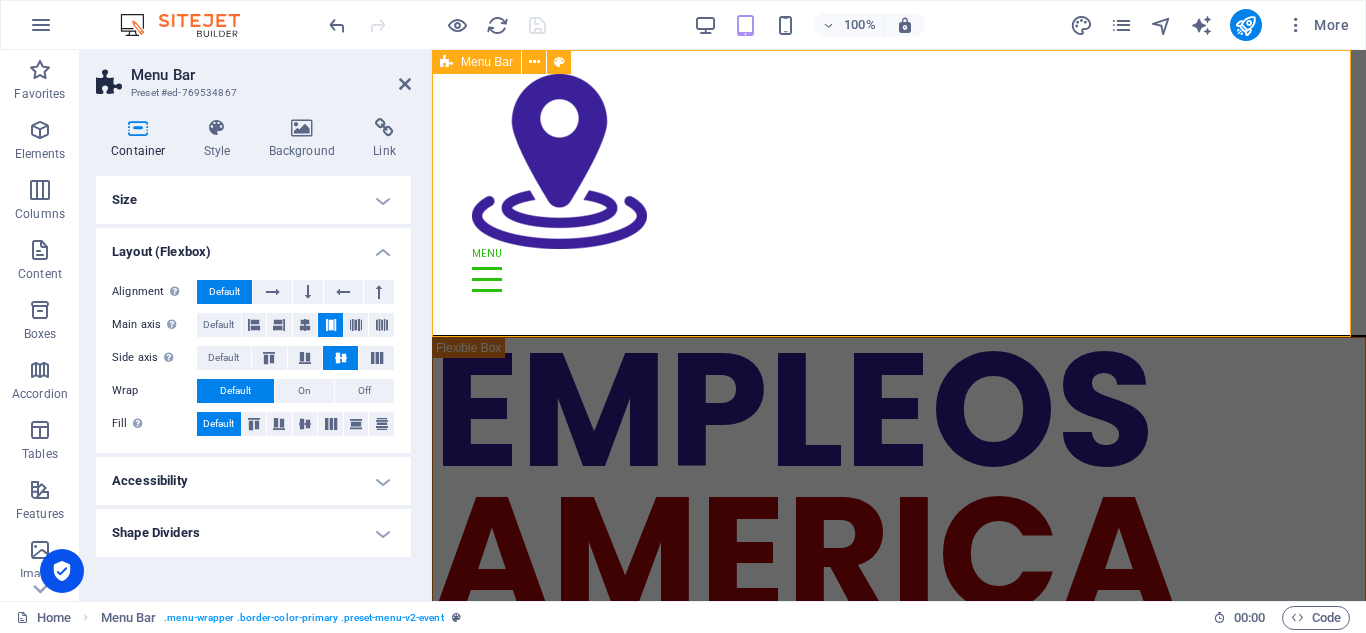 click on "Menu Bar" at bounding box center (487, 62) 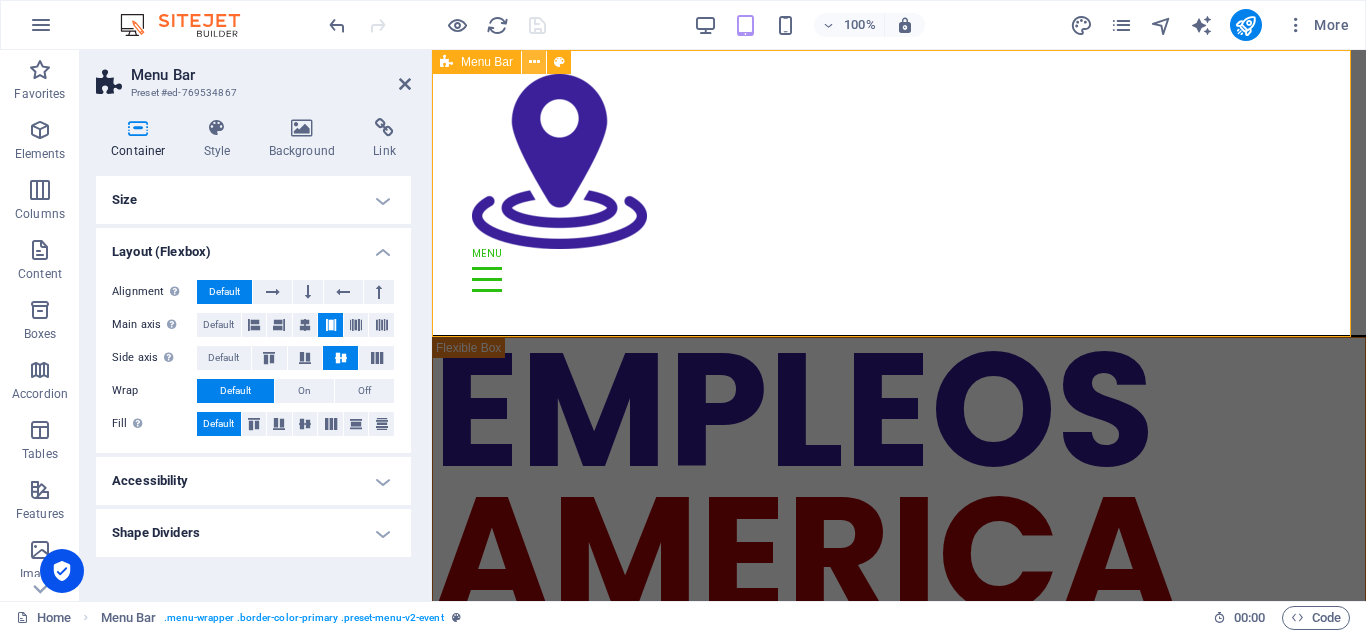 click at bounding box center (534, 62) 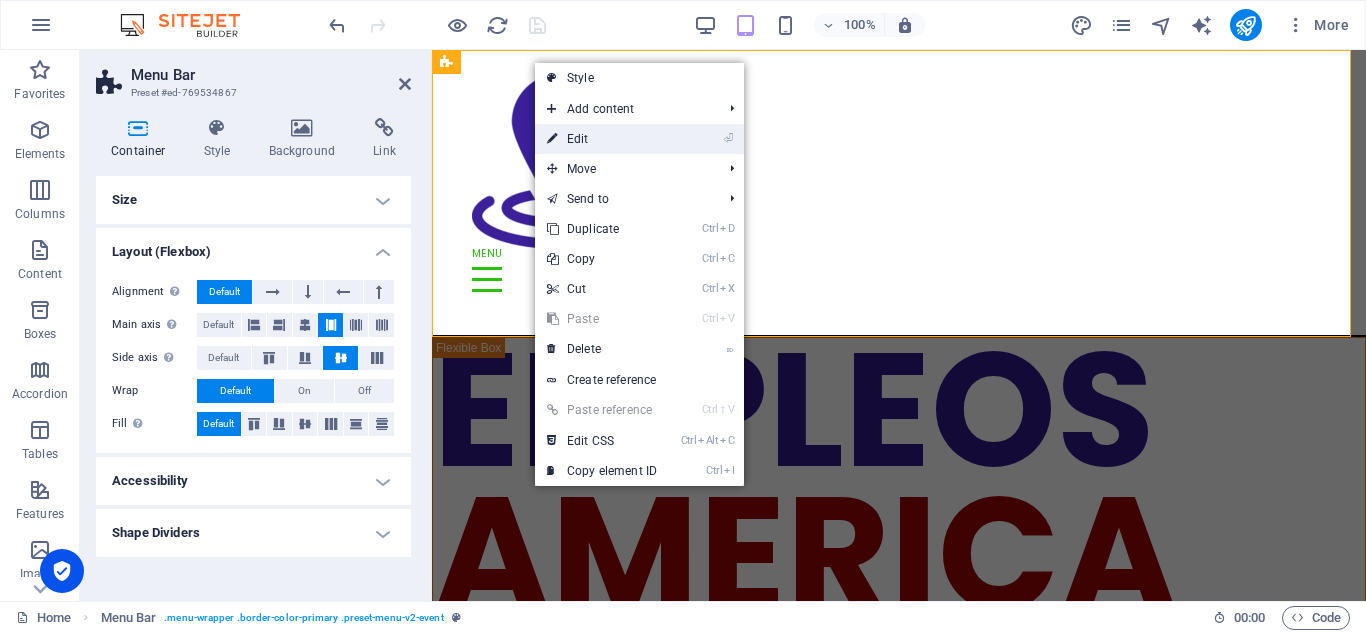 click on "⏎  Edit" at bounding box center (602, 139) 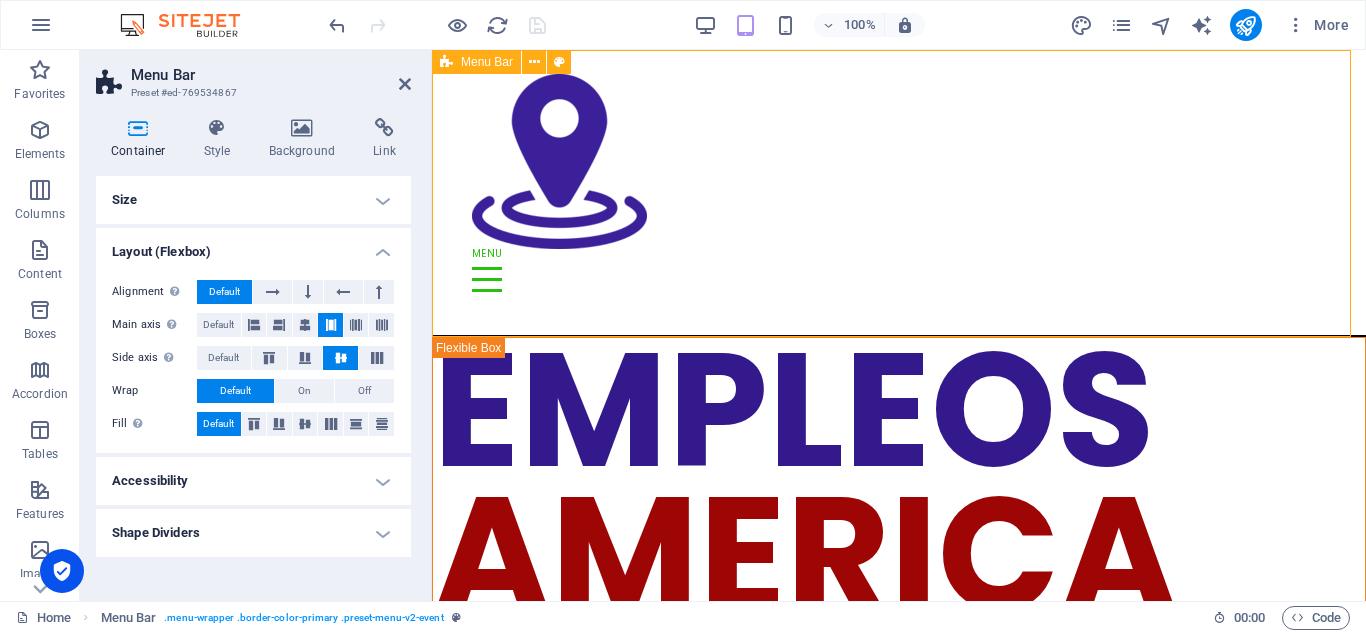 drag, startPoint x: 601, startPoint y: 335, endPoint x: 600, endPoint y: 298, distance: 37.01351 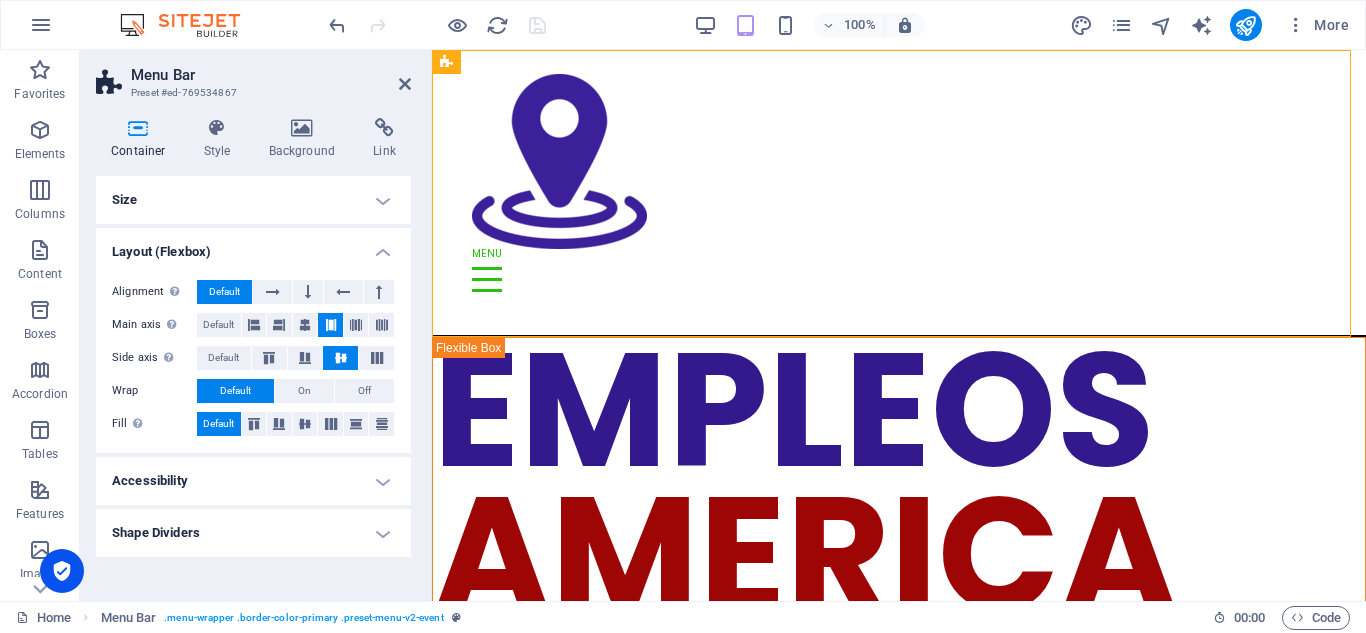 click on "Shape Dividers" at bounding box center [253, 533] 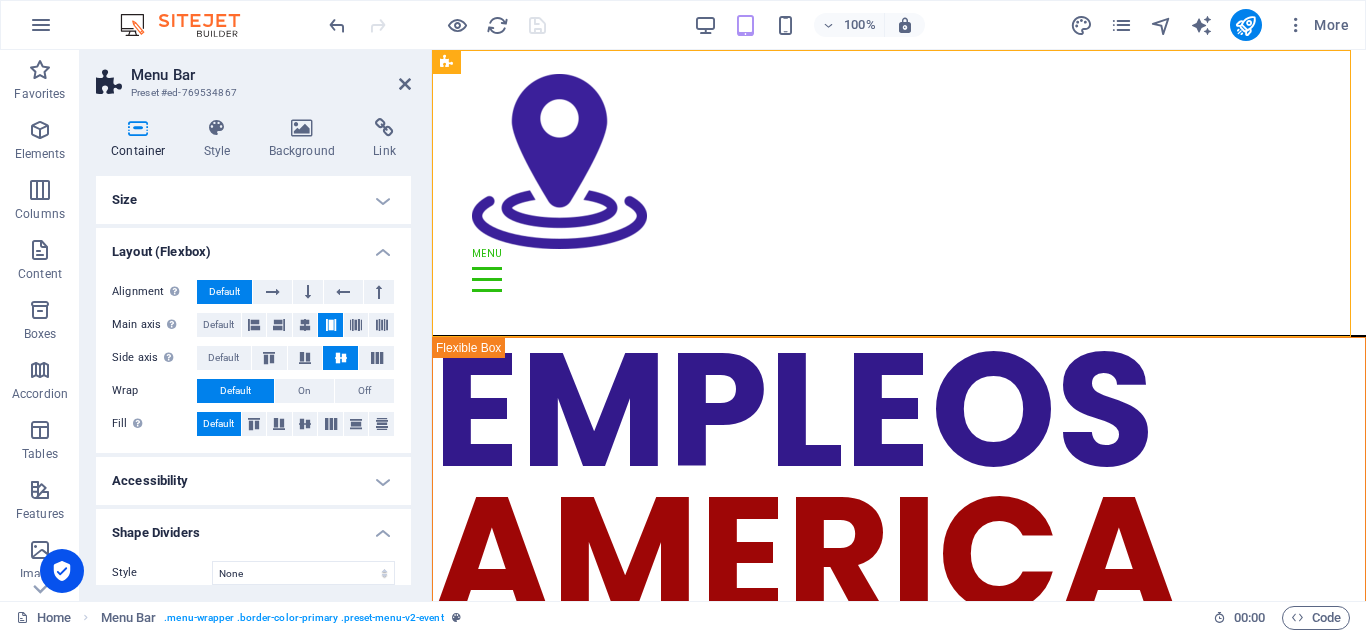 scroll, scrollTop: 16, scrollLeft: 0, axis: vertical 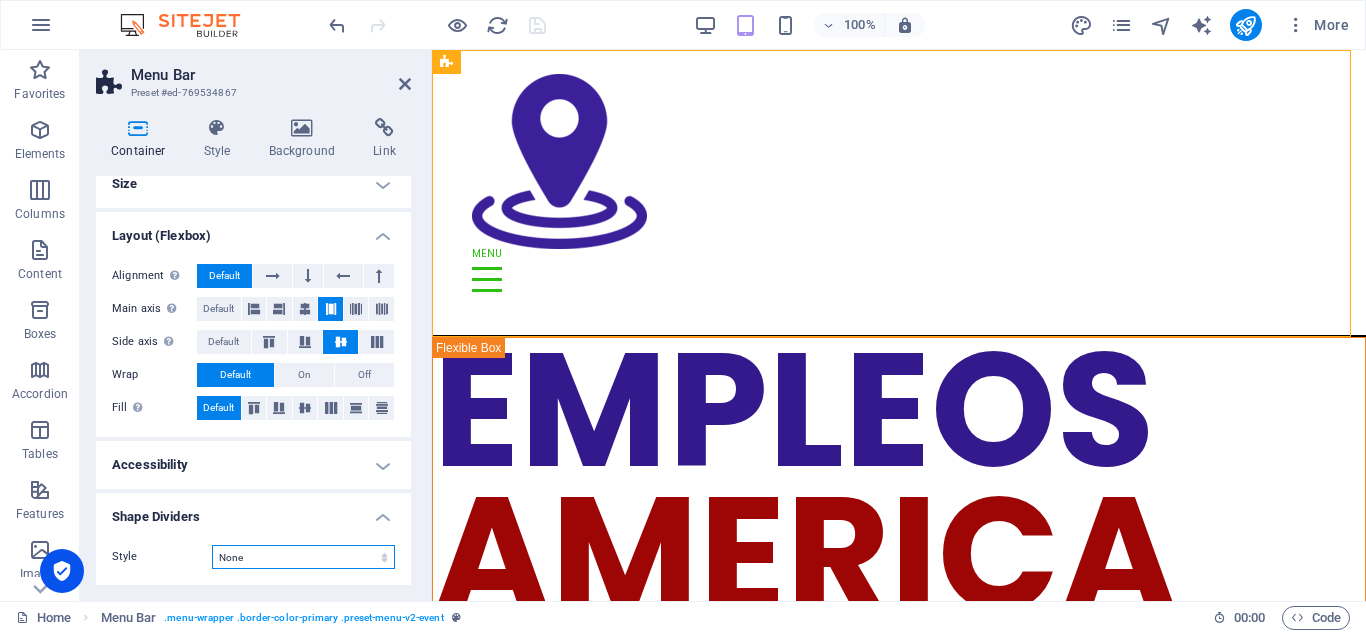 click on "None Triangle Square Diagonal Polygon 1 Polygon 2 Zigzag Multiple Zigzags Waves Multiple Waves Half Circle Circle Circle Shadow Blocks Hexagons Clouds Multiple Clouds Fan Pyramids Book Paint Drip Fire Shredded Paper Arrow" at bounding box center [303, 557] 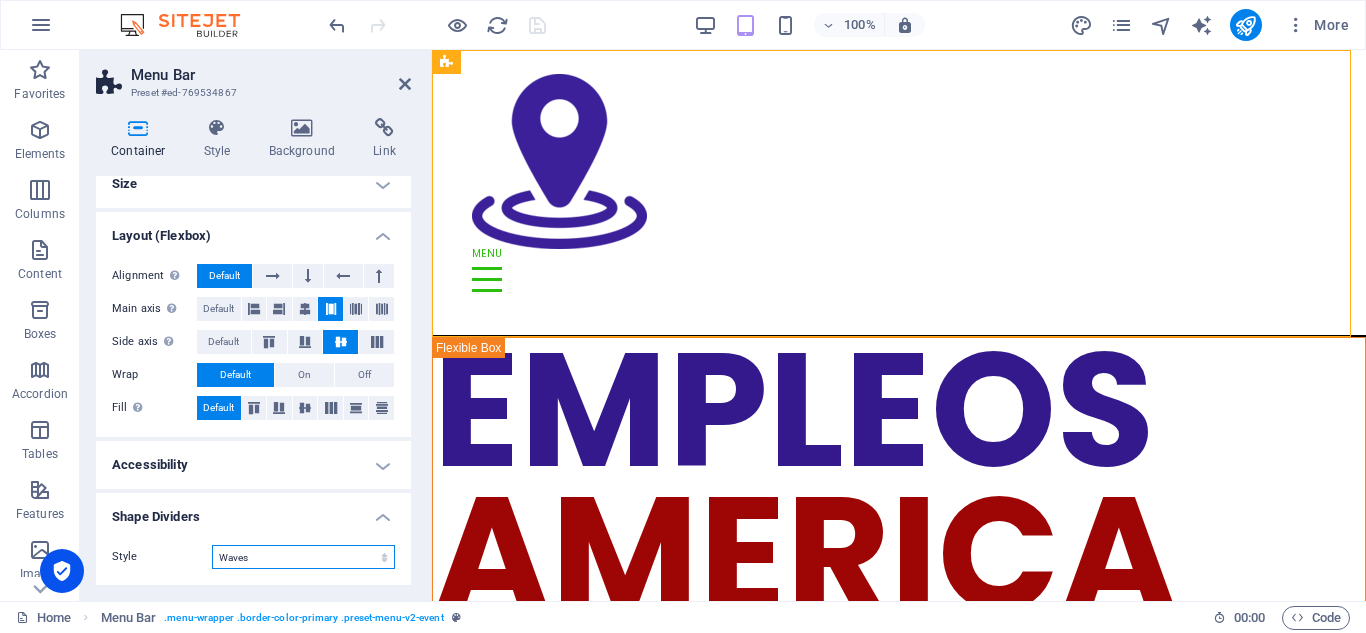 click on "None Triangle Square Diagonal Polygon 1 Polygon 2 Zigzag Multiple Zigzags Waves Multiple Waves Half Circle Circle Circle Shadow Blocks Hexagons Clouds Multiple Clouds Fan Pyramids Book Paint Drip Fire Shredded Paper Arrow" at bounding box center [303, 557] 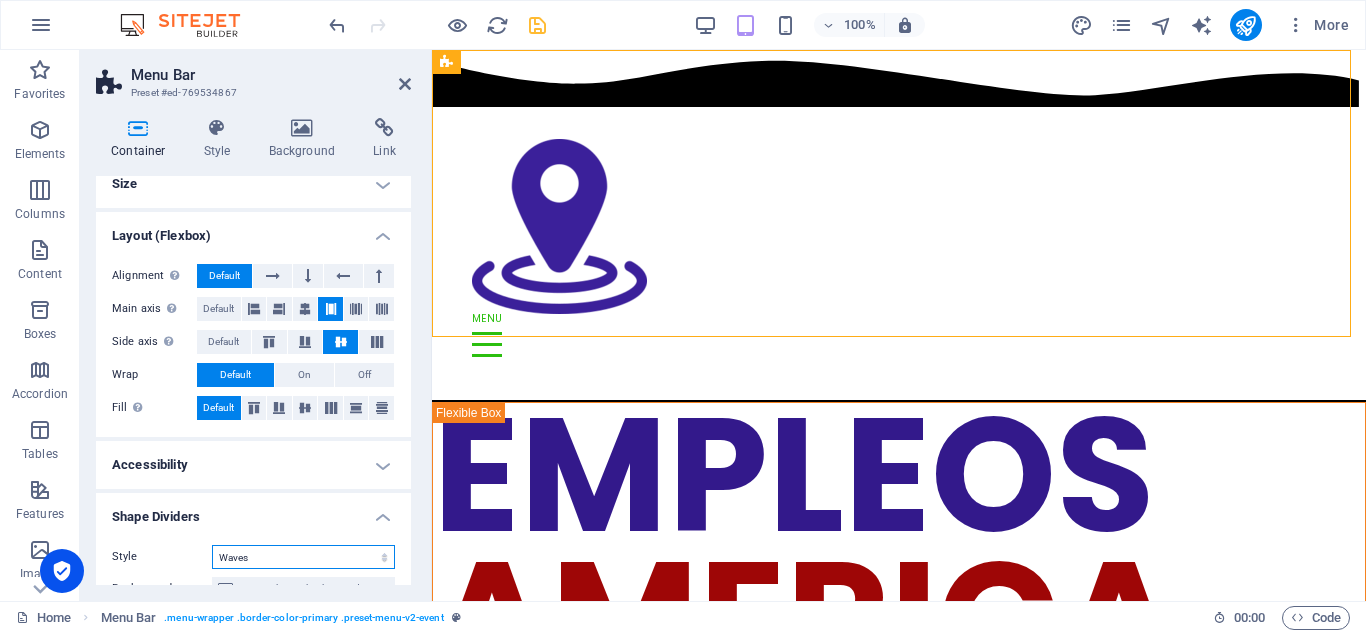 click on "None Triangle Square Diagonal Polygon 1 Polygon 2 Zigzag Multiple Zigzags Waves Multiple Waves Half Circle Circle Circle Shadow Blocks Hexagons Clouds Multiple Clouds Fan Pyramids Book Paint Drip Fire Shredded Paper Arrow" at bounding box center (303, 557) 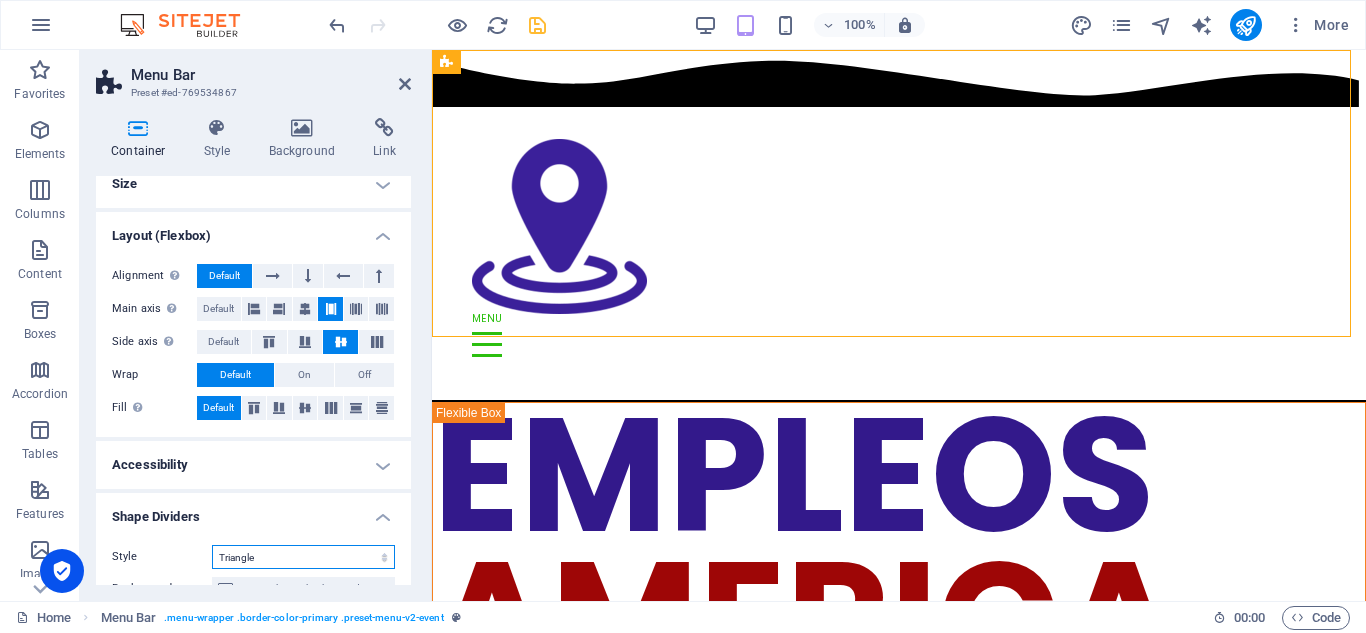 click on "None Triangle Square Diagonal Polygon 1 Polygon 2 Zigzag Multiple Zigzags Waves Multiple Waves Half Circle Circle Circle Shadow Blocks Hexagons Clouds Multiple Clouds Fan Pyramids Book Paint Drip Fire Shredded Paper Arrow" at bounding box center (303, 557) 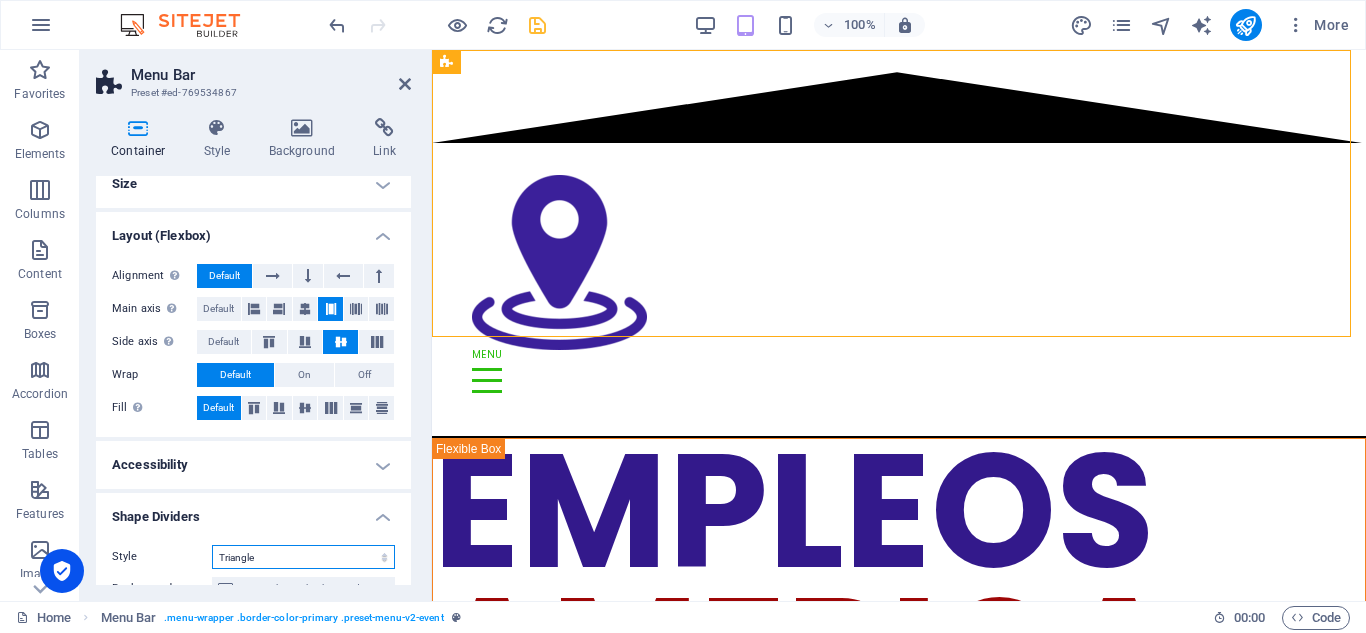 click on "None Triangle Square Diagonal Polygon 1 Polygon 2 Zigzag Multiple Zigzags Waves Multiple Waves Half Circle Circle Circle Shadow Blocks Hexagons Clouds Multiple Clouds Fan Pyramids Book Paint Drip Fire Shredded Paper Arrow" at bounding box center [303, 557] 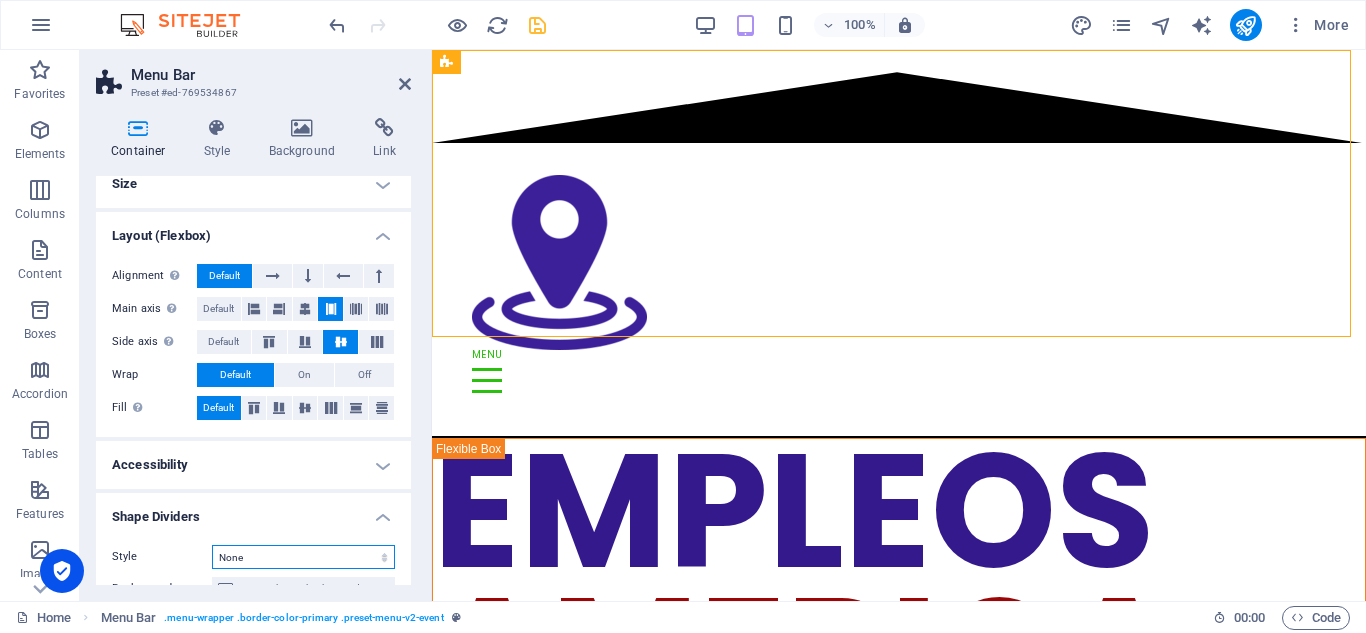 click on "None Triangle Square Diagonal Polygon 1 Polygon 2 Zigzag Multiple Zigzags Waves Multiple Waves Half Circle Circle Circle Shadow Blocks Hexagons Clouds Multiple Clouds Fan Pyramids Book Paint Drip Fire Shredded Paper Arrow" at bounding box center (303, 557) 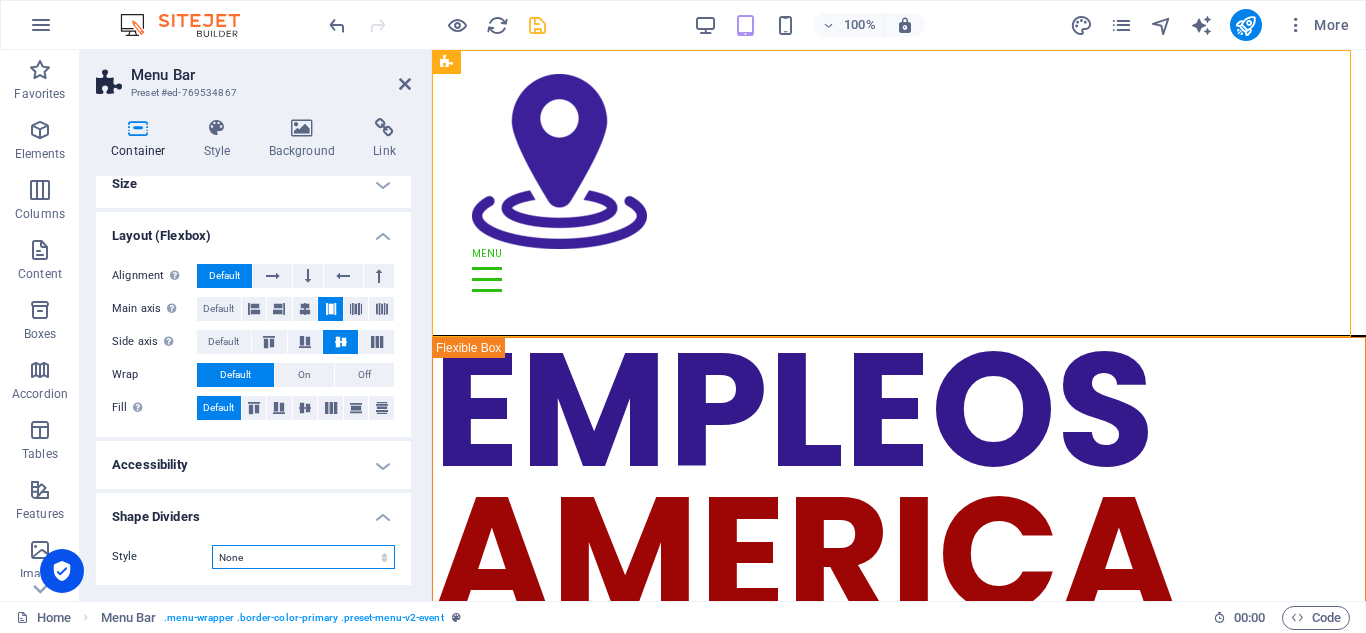 click on "None Triangle Square Diagonal Polygon 1 Polygon 2 Zigzag Multiple Zigzags Waves Multiple Waves Half Circle Circle Circle Shadow Blocks Hexagons Clouds Multiple Clouds Fan Pyramids Book Paint Drip Fire Shredded Paper Arrow" at bounding box center (303, 557) 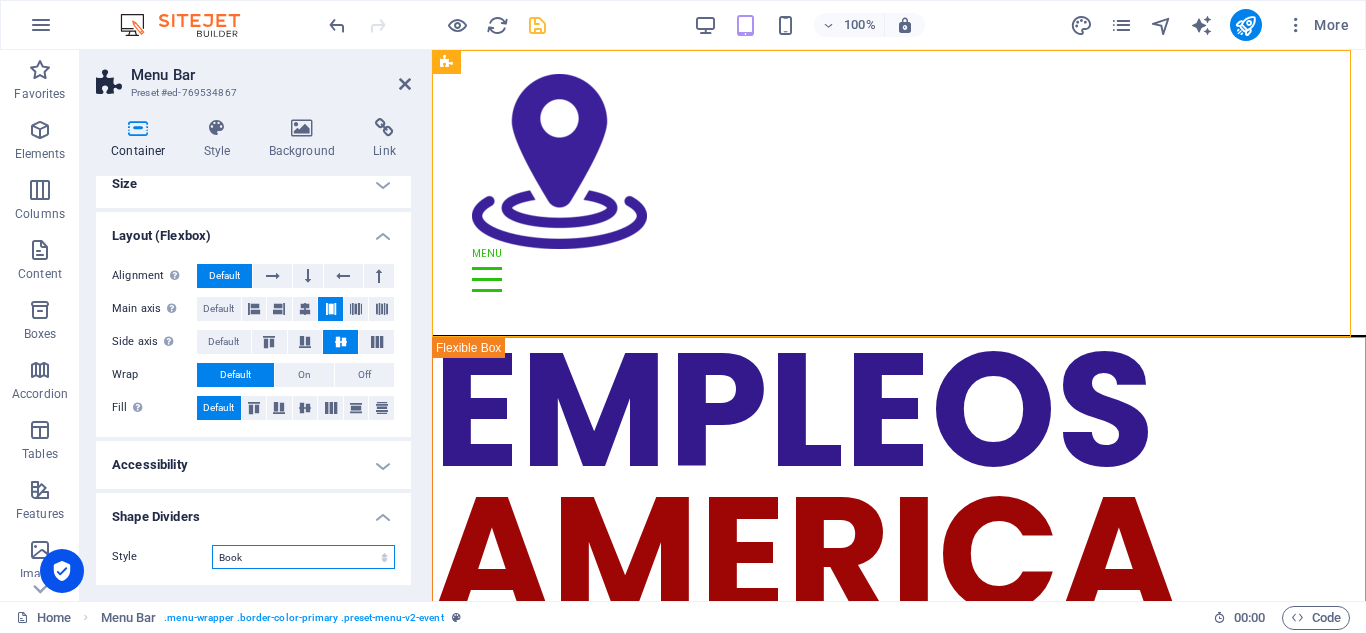 click on "None Triangle Square Diagonal Polygon 1 Polygon 2 Zigzag Multiple Zigzags Waves Multiple Waves Half Circle Circle Circle Shadow Blocks Hexagons Clouds Multiple Clouds Fan Pyramids Book Paint Drip Fire Shredded Paper Arrow" at bounding box center [303, 557] 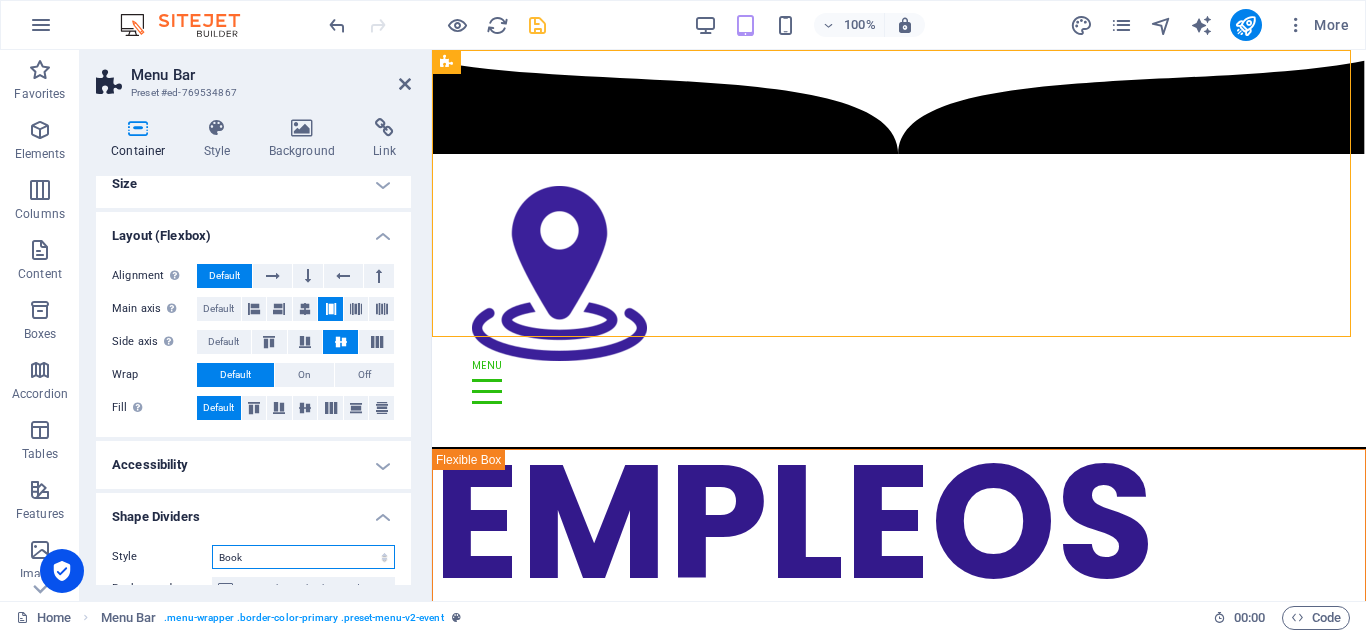 click on "None Triangle Square Diagonal Polygon 1 Polygon 2 Zigzag Multiple Zigzags Waves Multiple Waves Half Circle Circle Circle Shadow Blocks Hexagons Clouds Multiple Clouds Fan Pyramids Book Paint Drip Fire Shredded Paper Arrow" at bounding box center (303, 557) 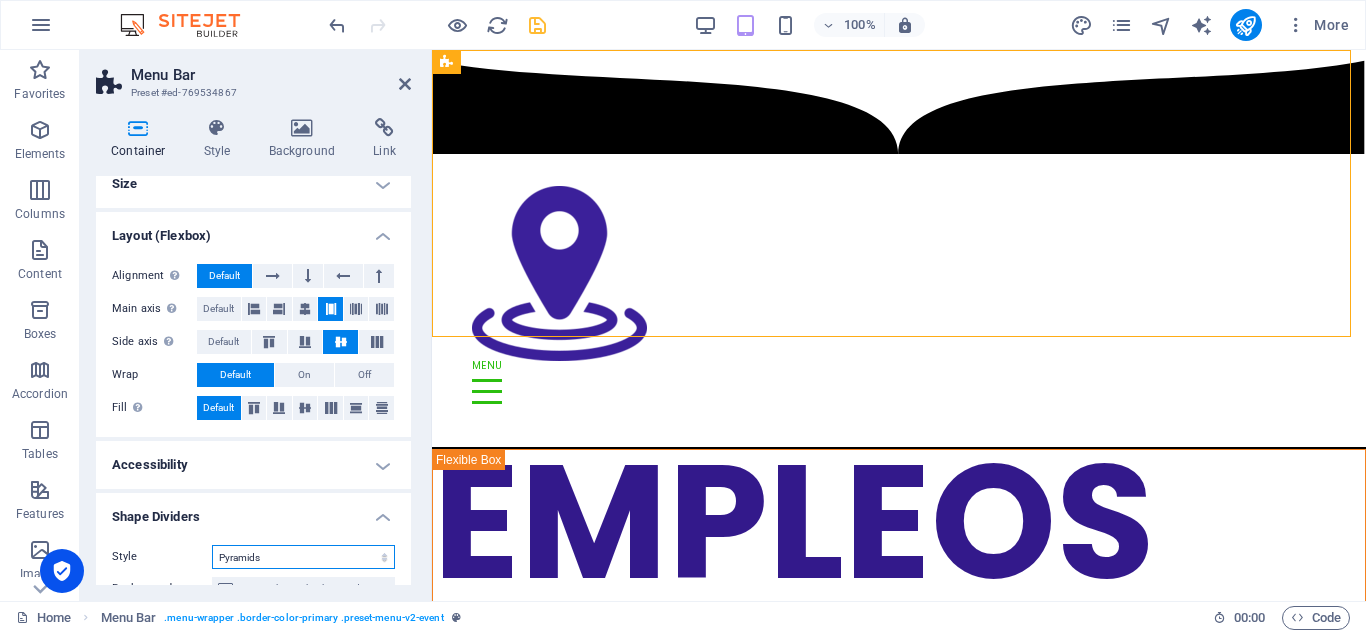 click on "None Triangle Square Diagonal Polygon 1 Polygon 2 Zigzag Multiple Zigzags Waves Multiple Waves Half Circle Circle Circle Shadow Blocks Hexagons Clouds Multiple Clouds Fan Pyramids Book Paint Drip Fire Shredded Paper Arrow" at bounding box center [303, 557] 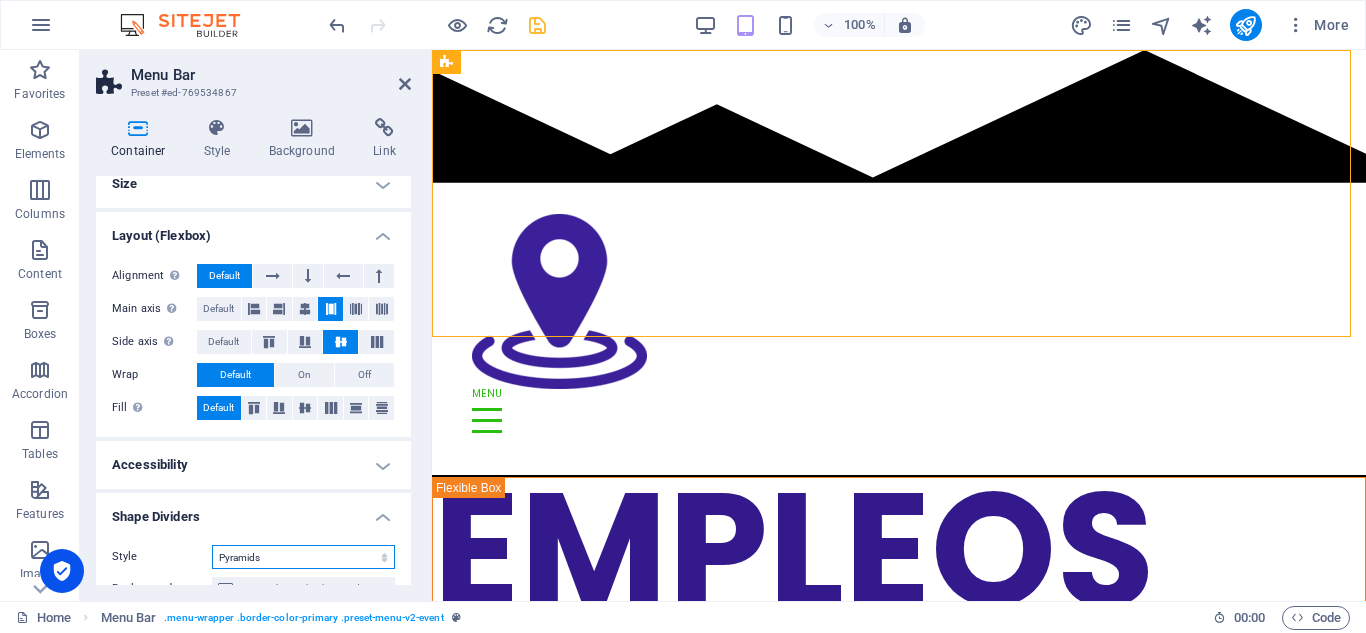 click on "None Triangle Square Diagonal Polygon 1 Polygon 2 Zigzag Multiple Zigzags Waves Multiple Waves Half Circle Circle Circle Shadow Blocks Hexagons Clouds Multiple Clouds Fan Pyramids Book Paint Drip Fire Shredded Paper Arrow" at bounding box center [303, 557] 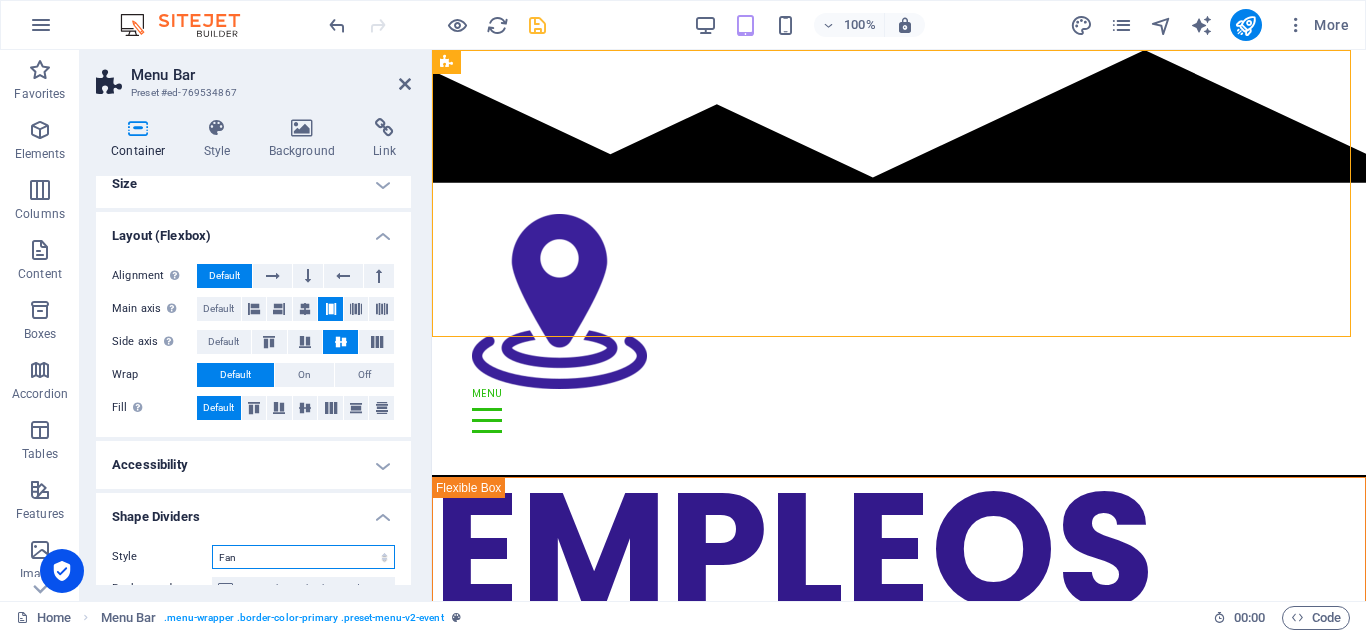 click on "None Triangle Square Diagonal Polygon 1 Polygon 2 Zigzag Multiple Zigzags Waves Multiple Waves Half Circle Circle Circle Shadow Blocks Hexagons Clouds Multiple Clouds Fan Pyramids Book Paint Drip Fire Shredded Paper Arrow" at bounding box center (303, 557) 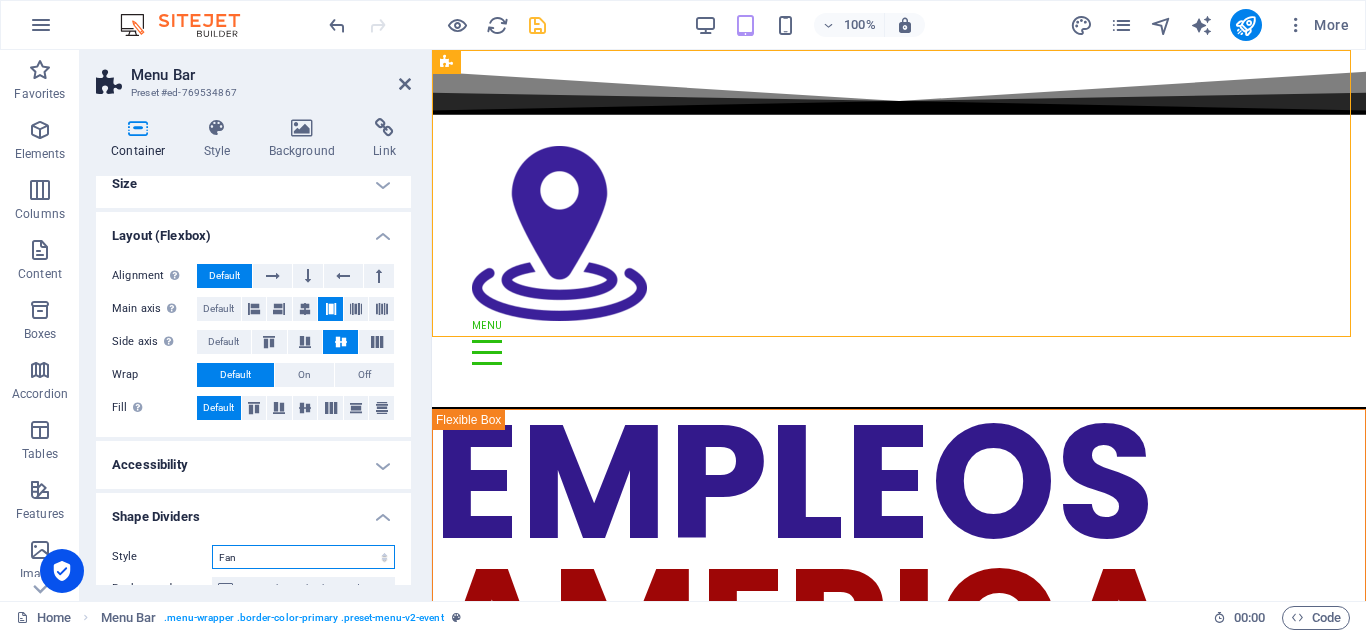 click on "None Triangle Square Diagonal Polygon 1 Polygon 2 Zigzag Multiple Zigzags Waves Multiple Waves Half Circle Circle Circle Shadow Blocks Hexagons Clouds Multiple Clouds Fan Pyramids Book Paint Drip Fire Shredded Paper Arrow" at bounding box center (303, 557) 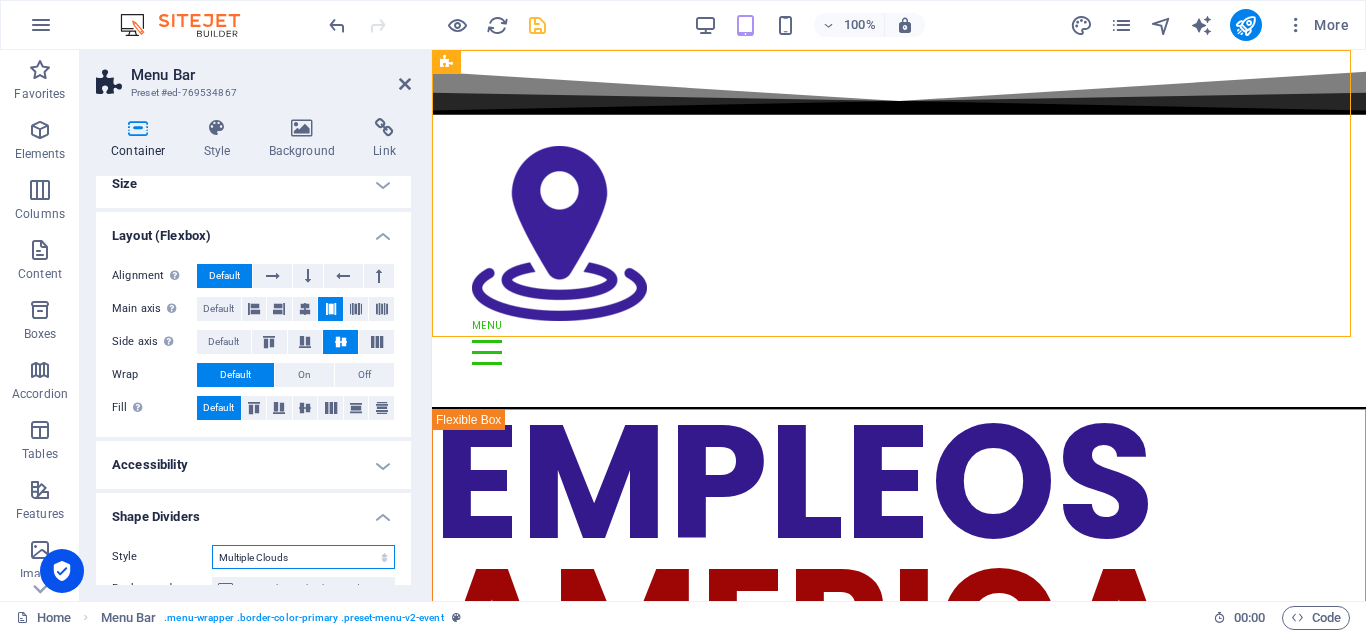 click on "None Triangle Square Diagonal Polygon 1 Polygon 2 Zigzag Multiple Zigzags Waves Multiple Waves Half Circle Circle Circle Shadow Blocks Hexagons Clouds Multiple Clouds Fan Pyramids Book Paint Drip Fire Shredded Paper Arrow" at bounding box center (303, 557) 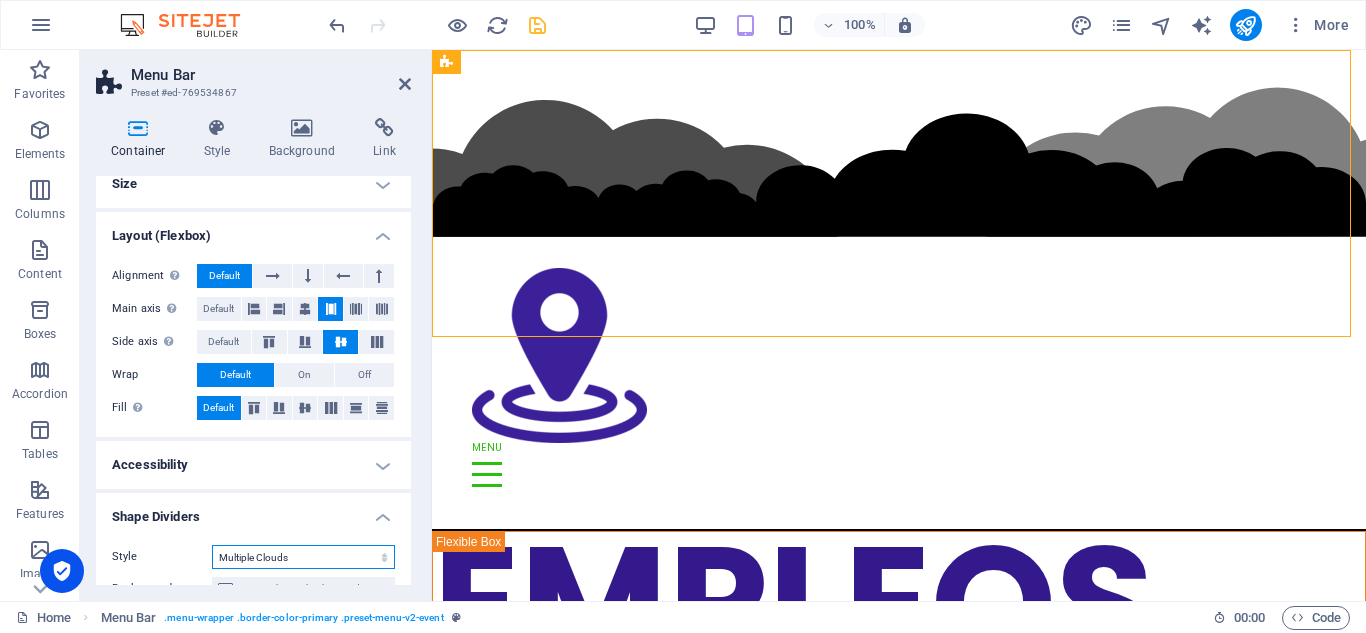 click on "None Triangle Square Diagonal Polygon 1 Polygon 2 Zigzag Multiple Zigzags Waves Multiple Waves Half Circle Circle Circle Shadow Blocks Hexagons Clouds Multiple Clouds Fan Pyramids Book Paint Drip Fire Shredded Paper Arrow" at bounding box center [303, 557] 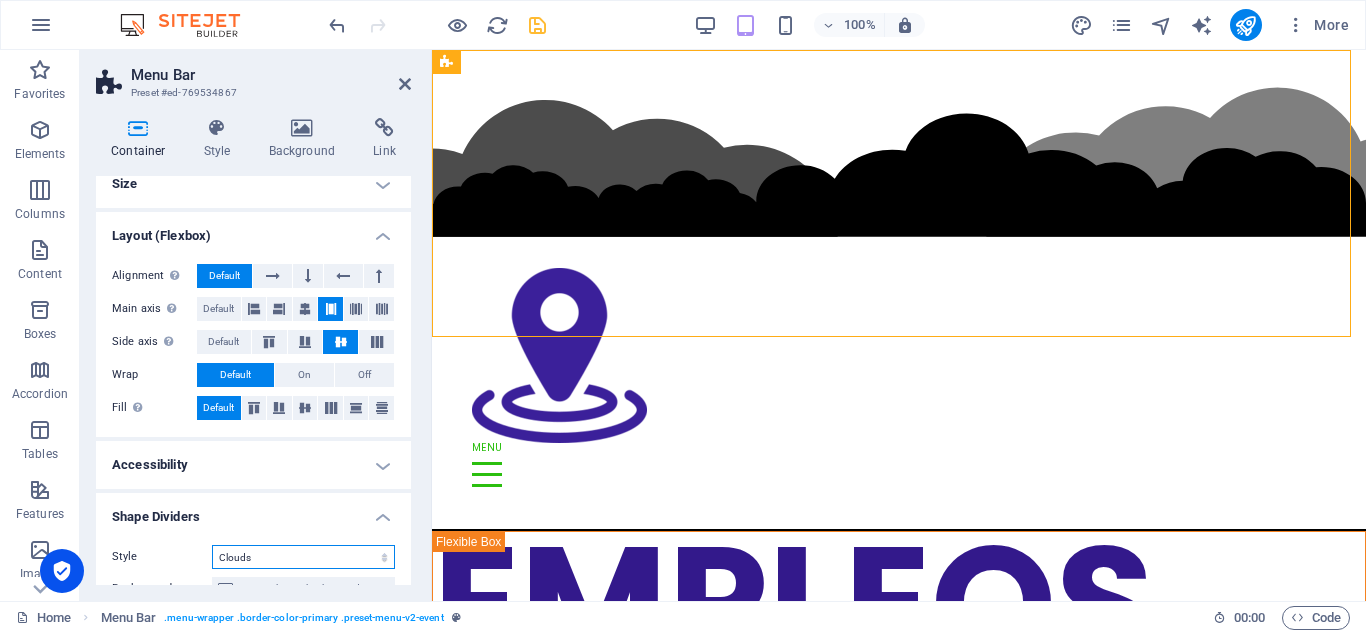 click on "None Triangle Square Diagonal Polygon 1 Polygon 2 Zigzag Multiple Zigzags Waves Multiple Waves Half Circle Circle Circle Shadow Blocks Hexagons Clouds Multiple Clouds Fan Pyramids Book Paint Drip Fire Shredded Paper Arrow" at bounding box center (303, 557) 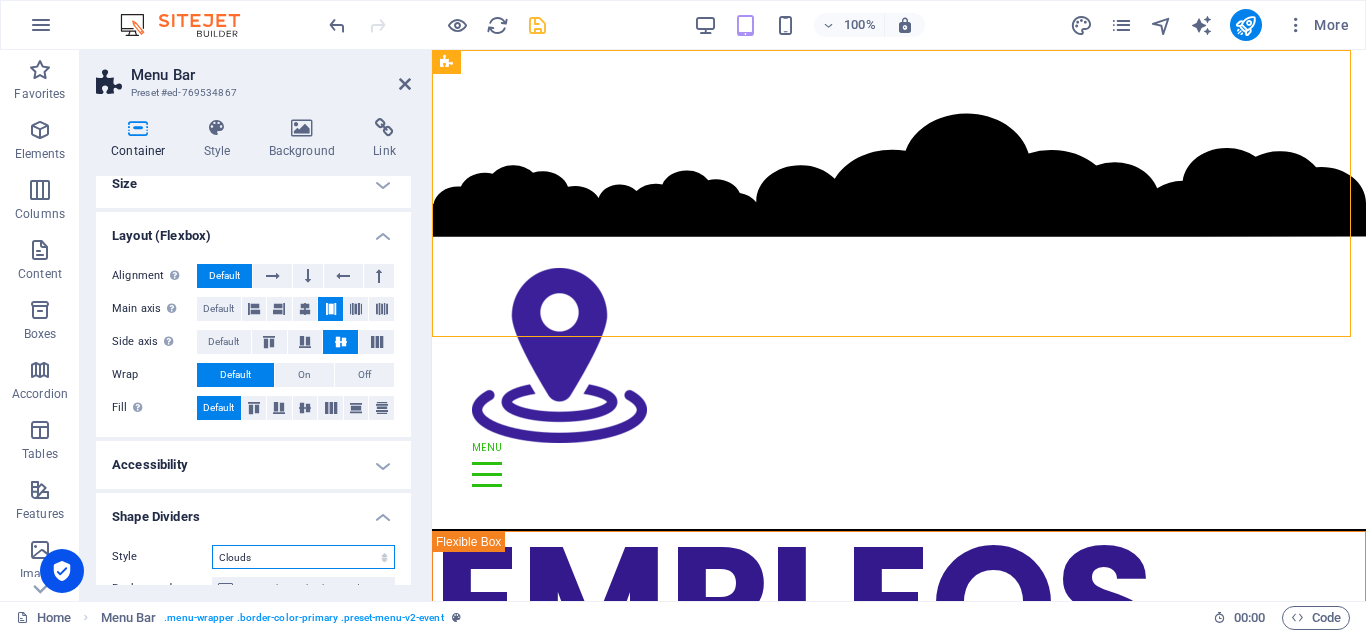 click on "None Triangle Square Diagonal Polygon 1 Polygon 2 Zigzag Multiple Zigzags Waves Multiple Waves Half Circle Circle Circle Shadow Blocks Hexagons Clouds Multiple Clouds Fan Pyramids Book Paint Drip Fire Shredded Paper Arrow" at bounding box center (303, 557) 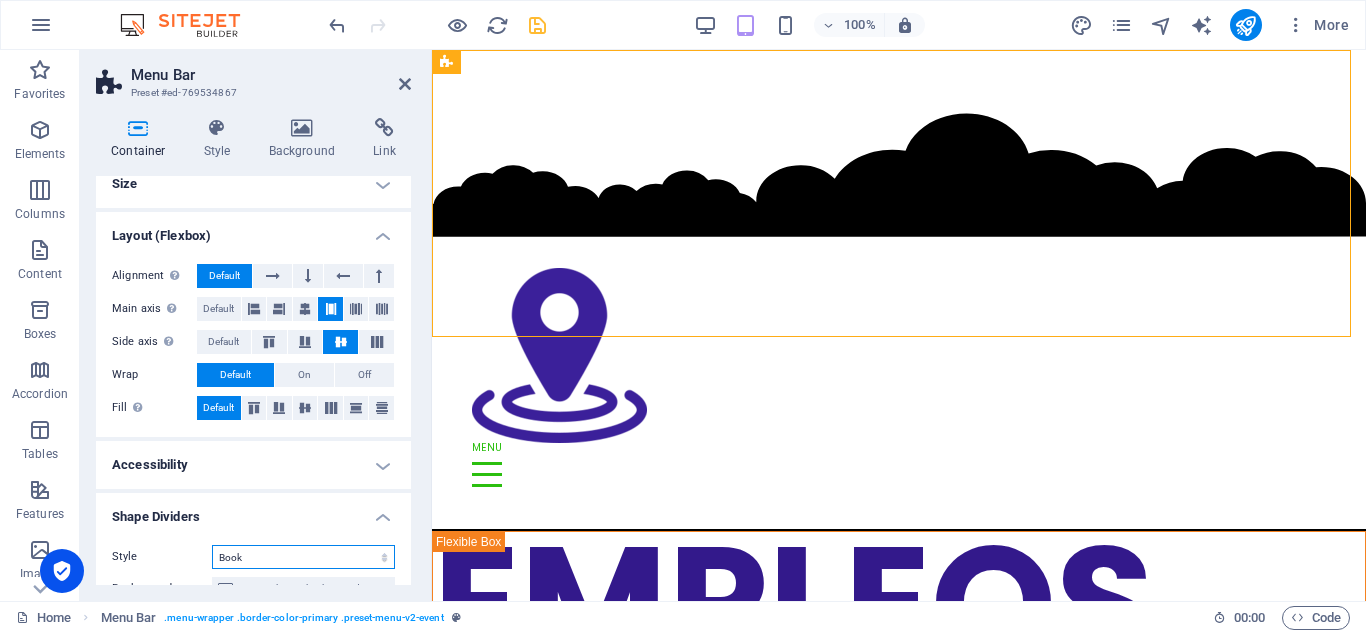 click on "None Triangle Square Diagonal Polygon 1 Polygon 2 Zigzag Multiple Zigzags Waves Multiple Waves Half Circle Circle Circle Shadow Blocks Hexagons Clouds Multiple Clouds Fan Pyramids Book Paint Drip Fire Shredded Paper Arrow" at bounding box center [303, 557] 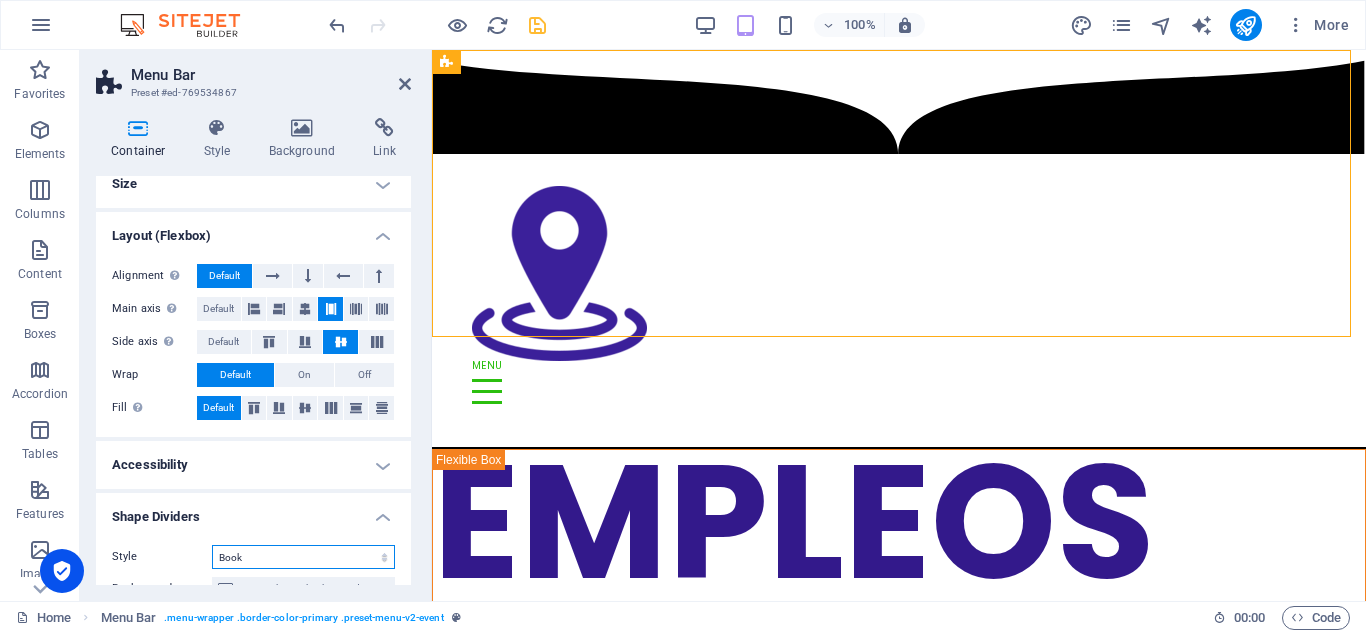 click on "None Triangle Square Diagonal Polygon 1 Polygon 2 Zigzag Multiple Zigzags Waves Multiple Waves Half Circle Circle Circle Shadow Blocks Hexagons Clouds Multiple Clouds Fan Pyramids Book Paint Drip Fire Shredded Paper Arrow" at bounding box center (303, 557) 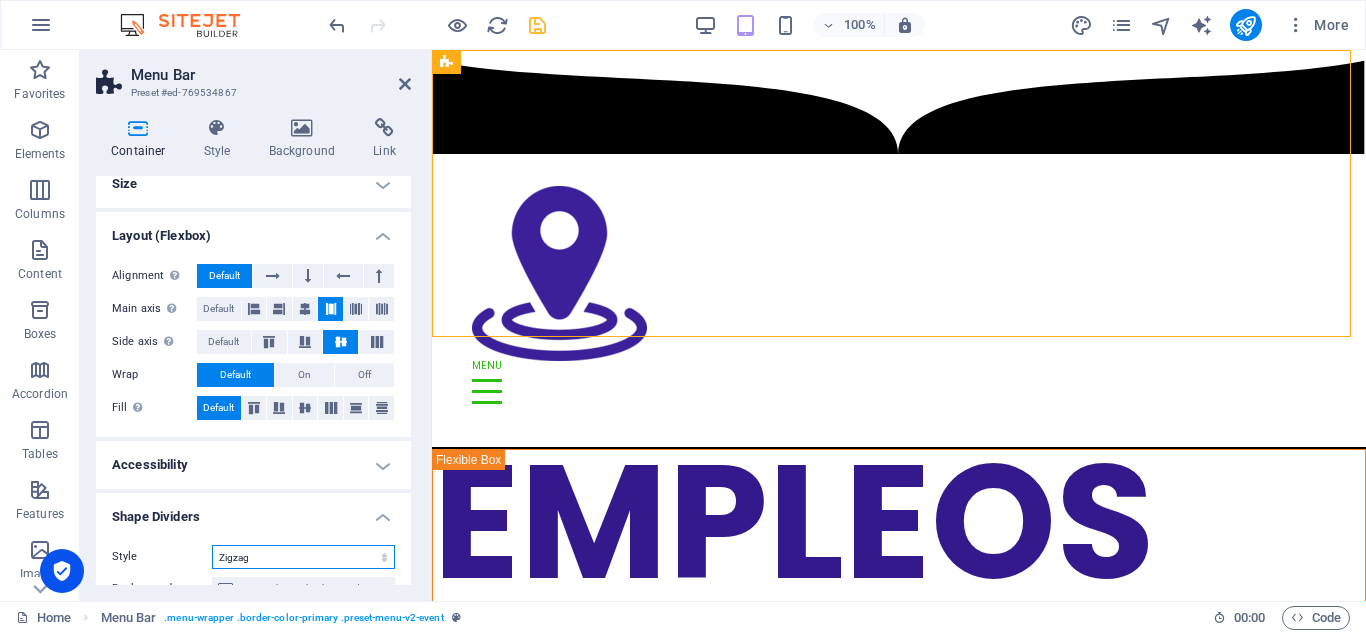 click on "None Triangle Square Diagonal Polygon 1 Polygon 2 Zigzag Multiple Zigzags Waves Multiple Waves Half Circle Circle Circle Shadow Blocks Hexagons Clouds Multiple Clouds Fan Pyramids Book Paint Drip Fire Shredded Paper Arrow" at bounding box center (303, 557) 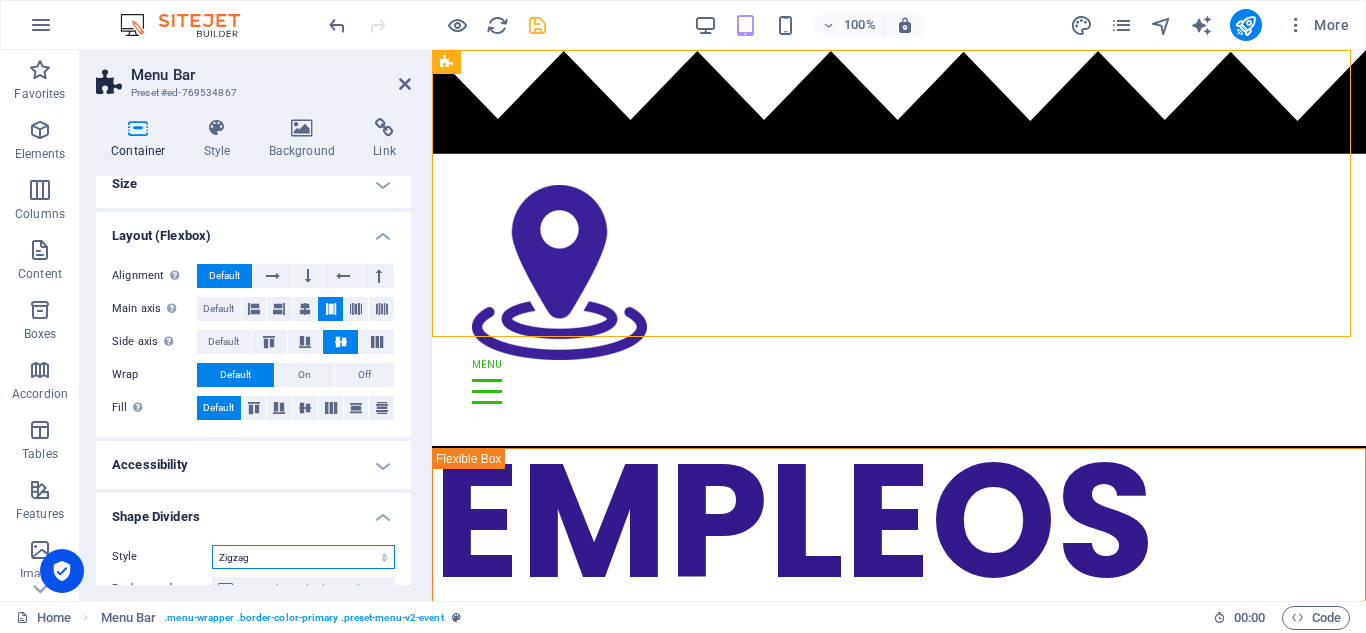 click on "None Triangle Square Diagonal Polygon 1 Polygon 2 Zigzag Multiple Zigzags Waves Multiple Waves Half Circle Circle Circle Shadow Blocks Hexagons Clouds Multiple Clouds Fan Pyramids Book Paint Drip Fire Shredded Paper Arrow" at bounding box center [303, 557] 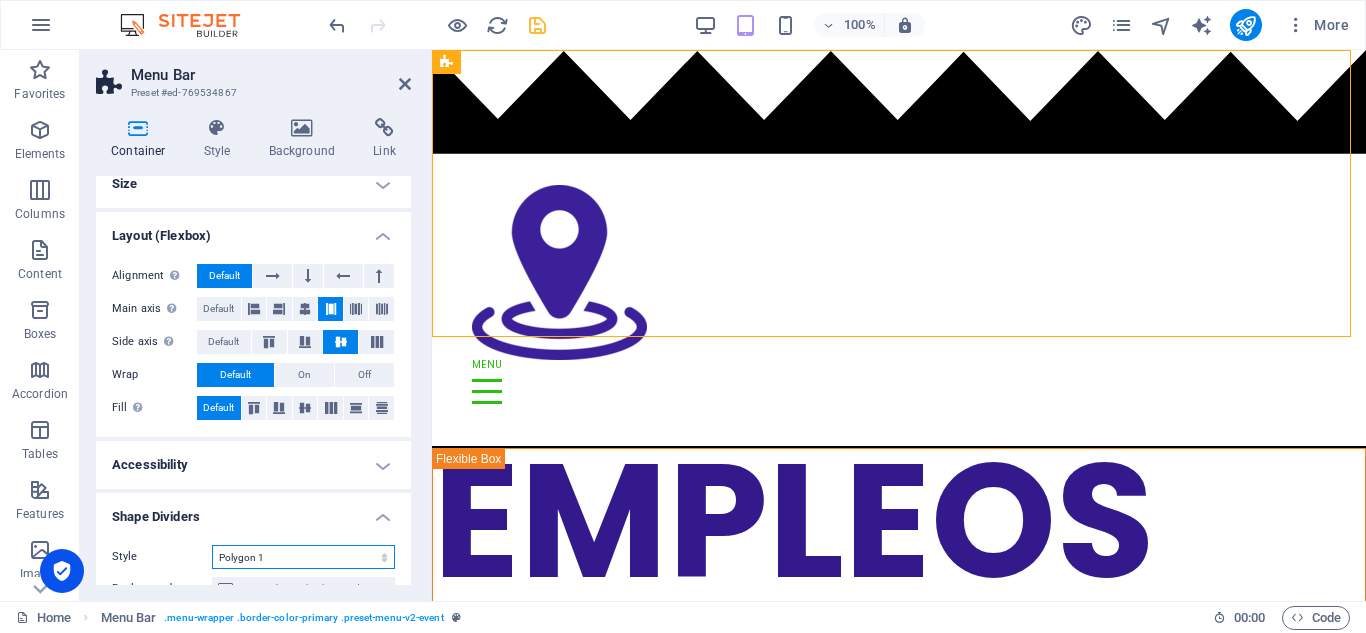 click on "None Triangle Square Diagonal Polygon 1 Polygon 2 Zigzag Multiple Zigzags Waves Multiple Waves Half Circle Circle Circle Shadow Blocks Hexagons Clouds Multiple Clouds Fan Pyramids Book Paint Drip Fire Shredded Paper Arrow" at bounding box center (303, 557) 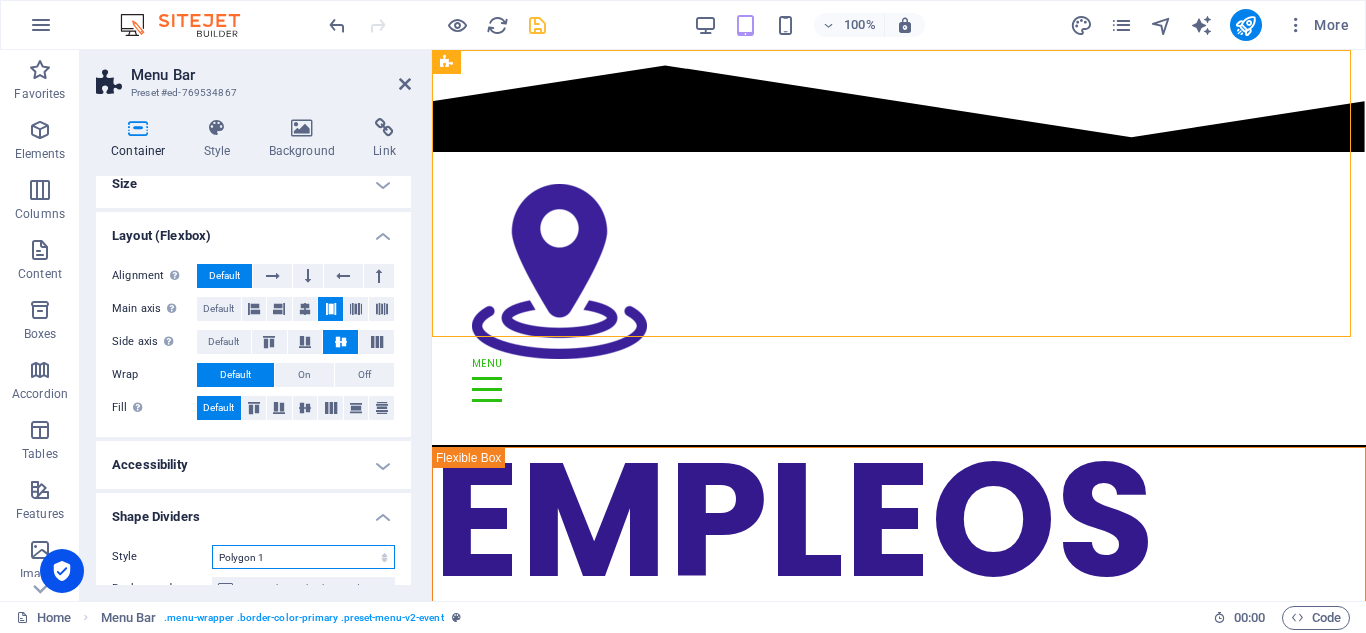 click on "None Triangle Square Diagonal Polygon 1 Polygon 2 Zigzag Multiple Zigzags Waves Multiple Waves Half Circle Circle Circle Shadow Blocks Hexagons Clouds Multiple Clouds Fan Pyramids Book Paint Drip Fire Shredded Paper Arrow" at bounding box center [303, 557] 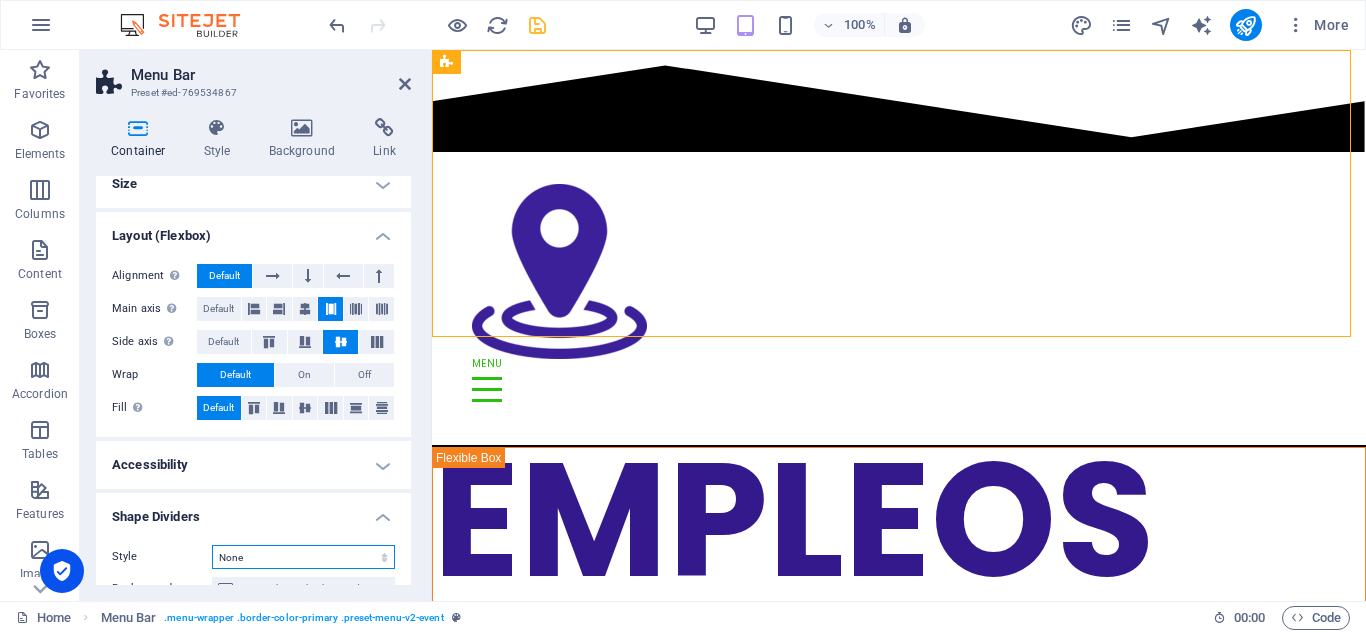 click on "None Triangle Square Diagonal Polygon 1 Polygon 2 Zigzag Multiple Zigzags Waves Multiple Waves Half Circle Circle Circle Shadow Blocks Hexagons Clouds Multiple Clouds Fan Pyramids Book Paint Drip Fire Shredded Paper Arrow" at bounding box center (303, 557) 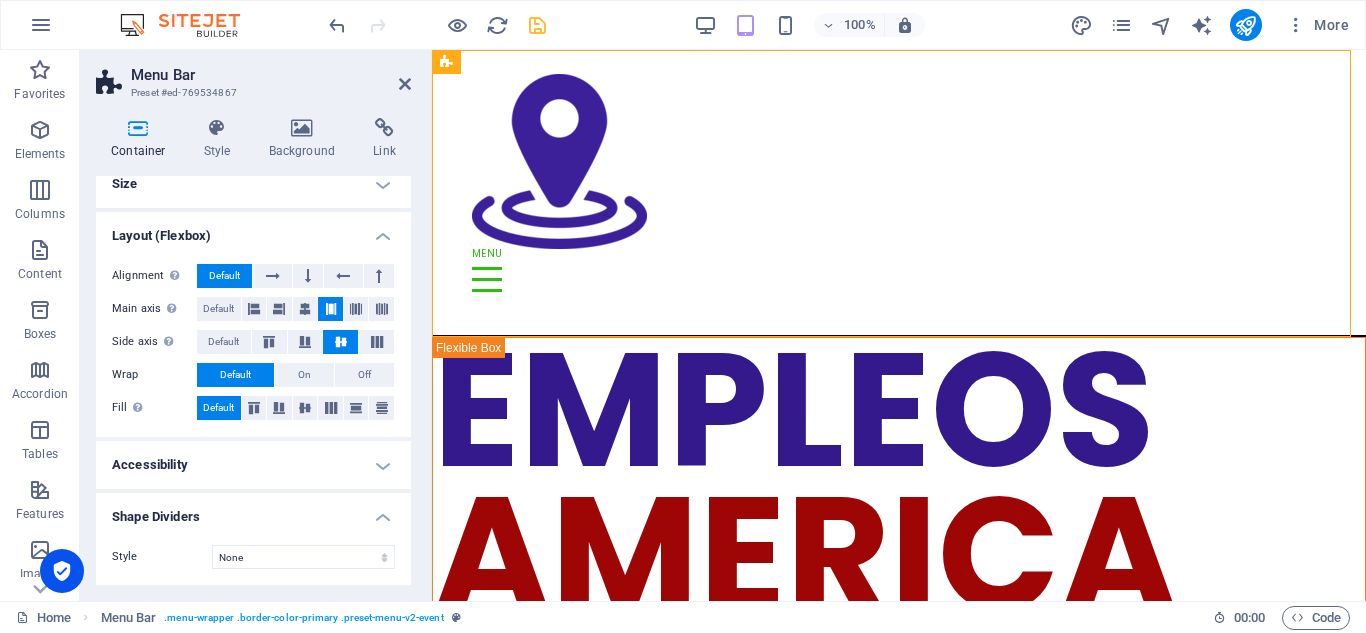 click on "Shape Dividers" at bounding box center (253, 511) 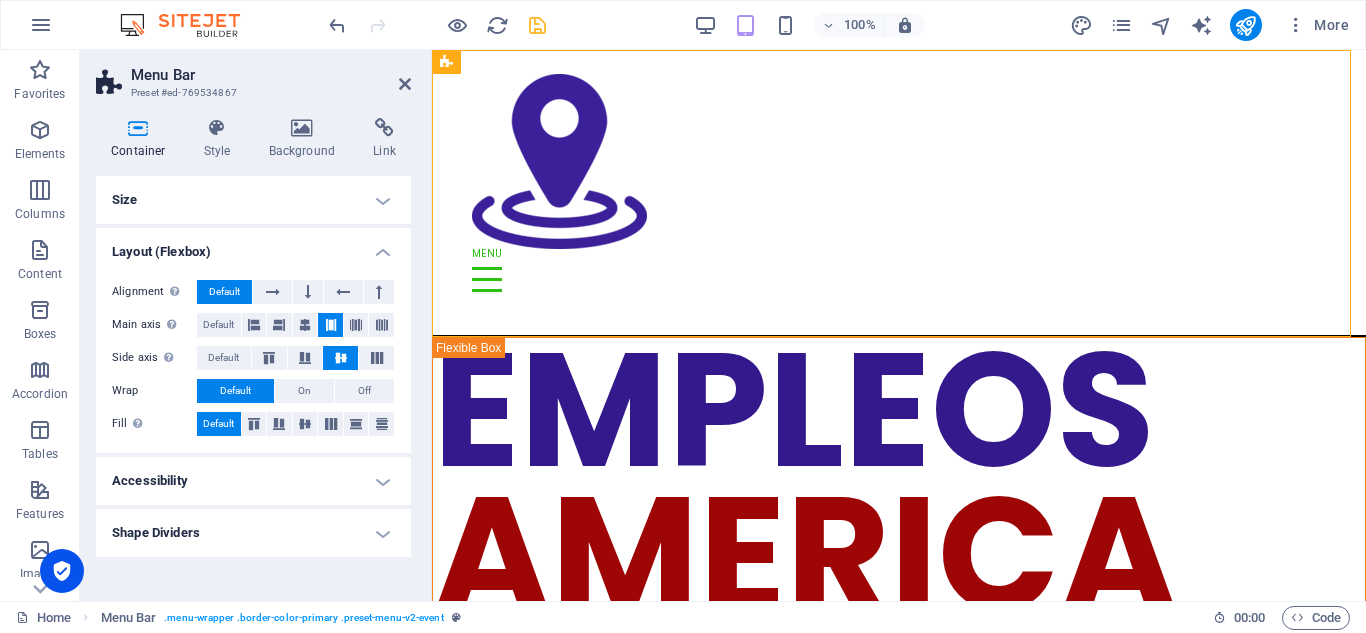 scroll, scrollTop: 0, scrollLeft: 0, axis: both 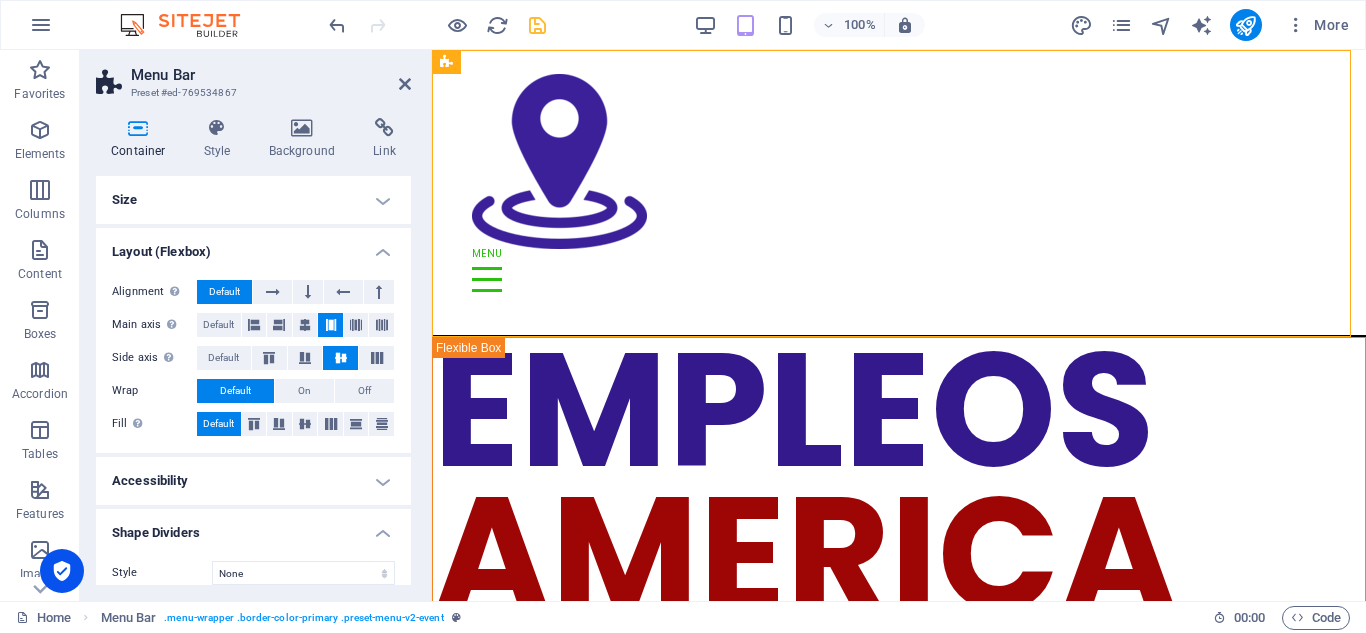 click on "Accessibility" at bounding box center [253, 481] 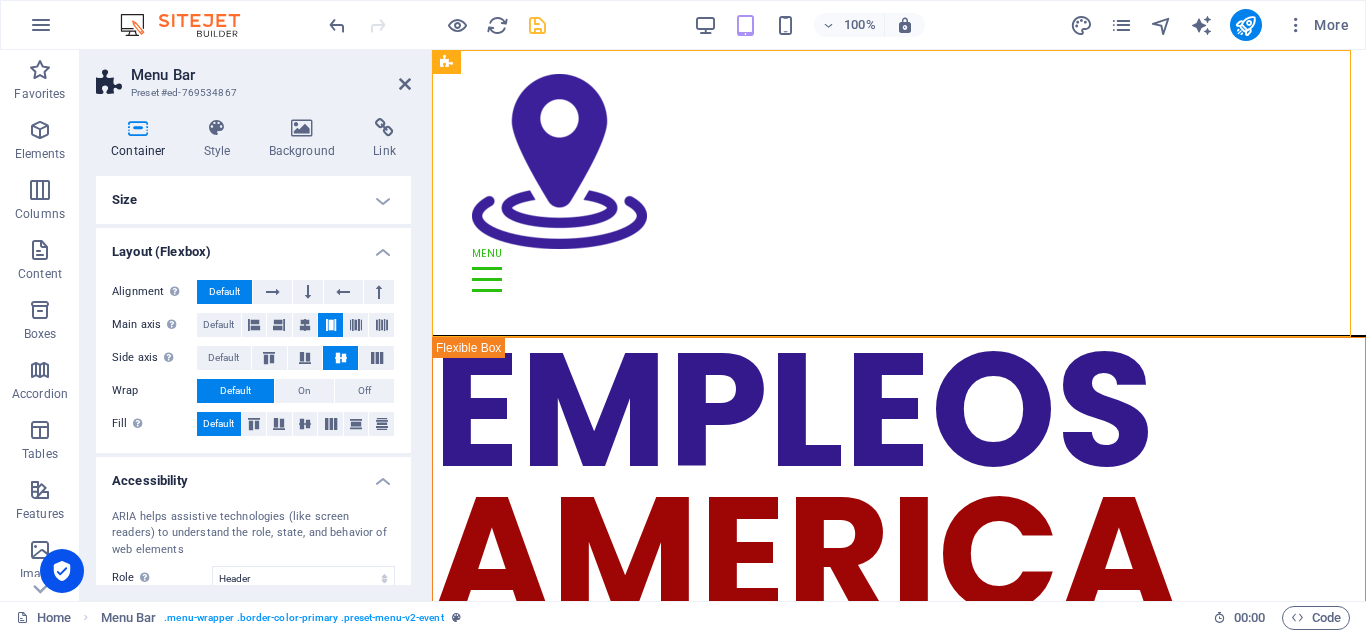drag, startPoint x: 406, startPoint y: 374, endPoint x: 405, endPoint y: 433, distance: 59.008472 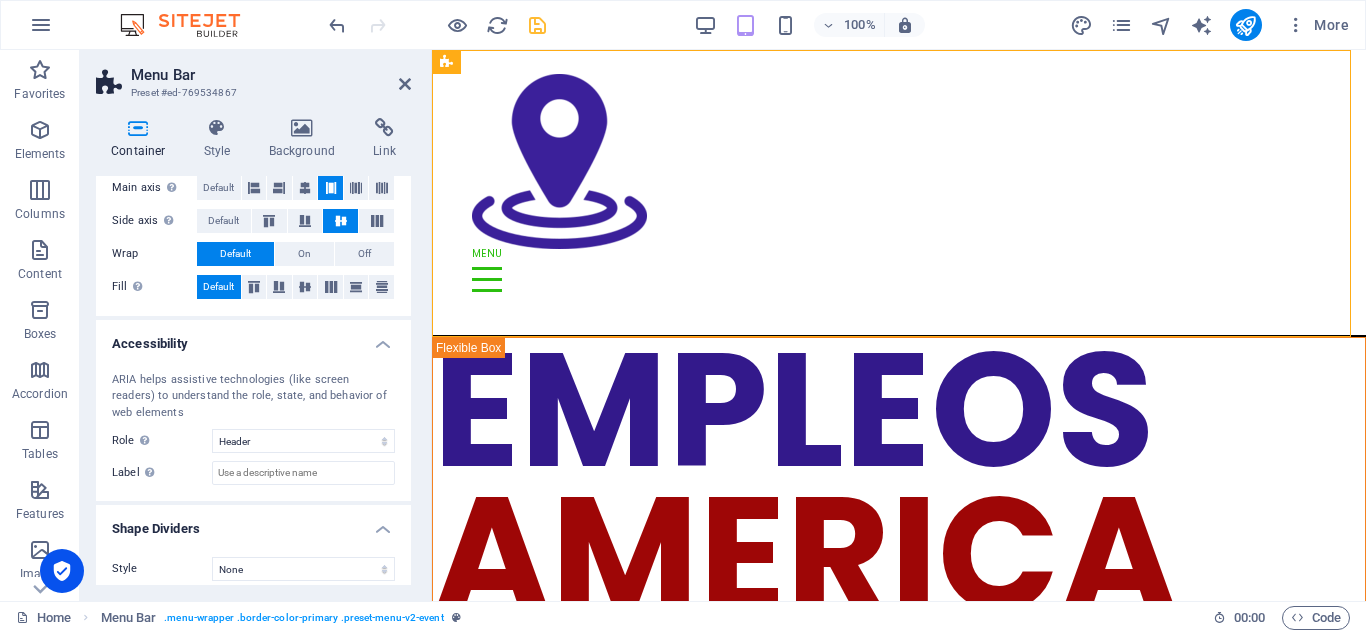scroll, scrollTop: 149, scrollLeft: 0, axis: vertical 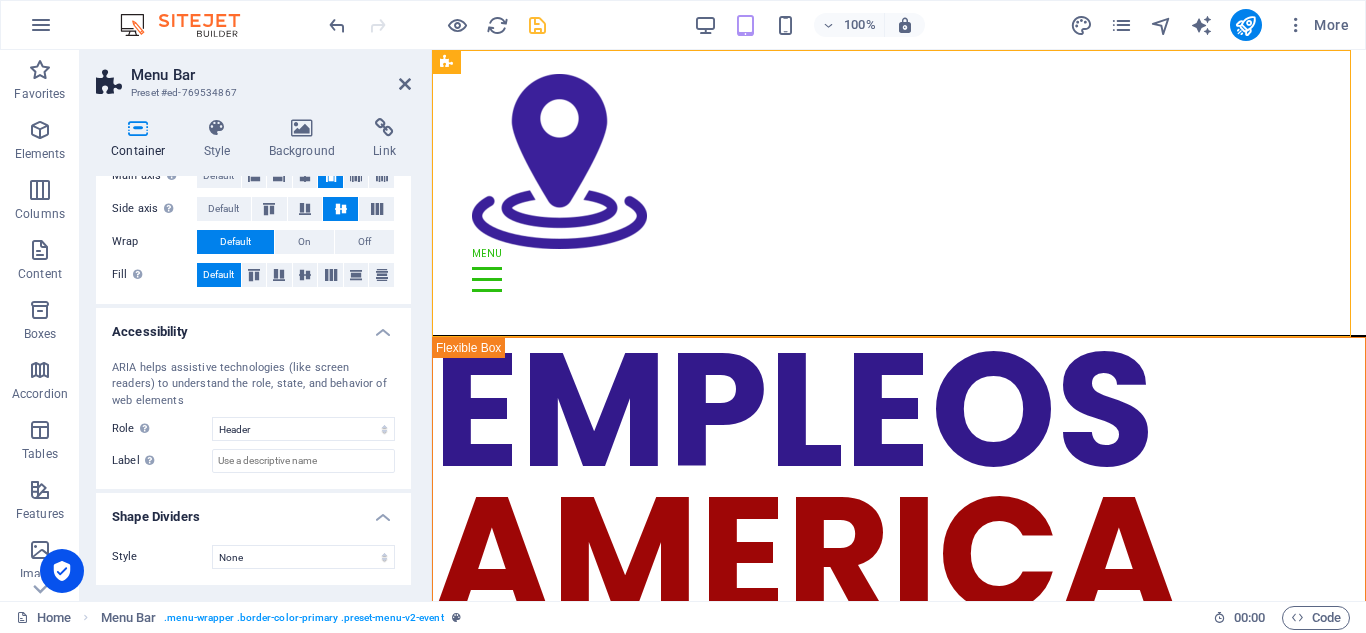 click on "Accessibility" at bounding box center (253, 326) 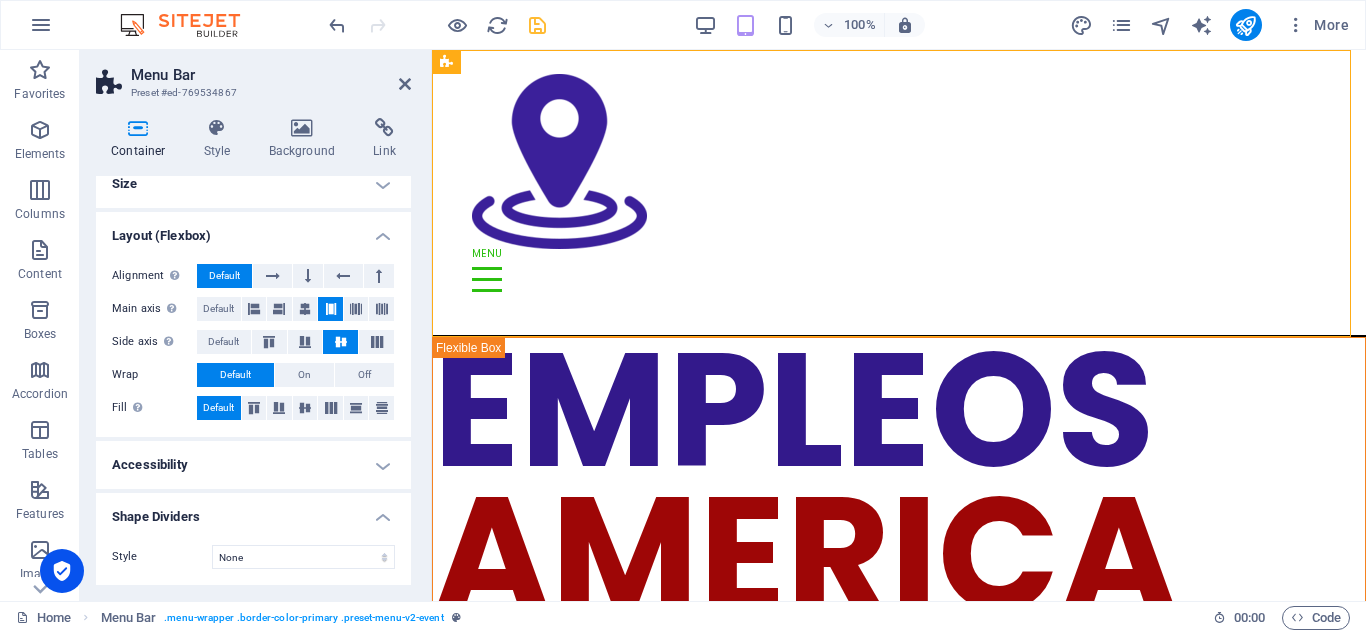 scroll, scrollTop: 0, scrollLeft: 0, axis: both 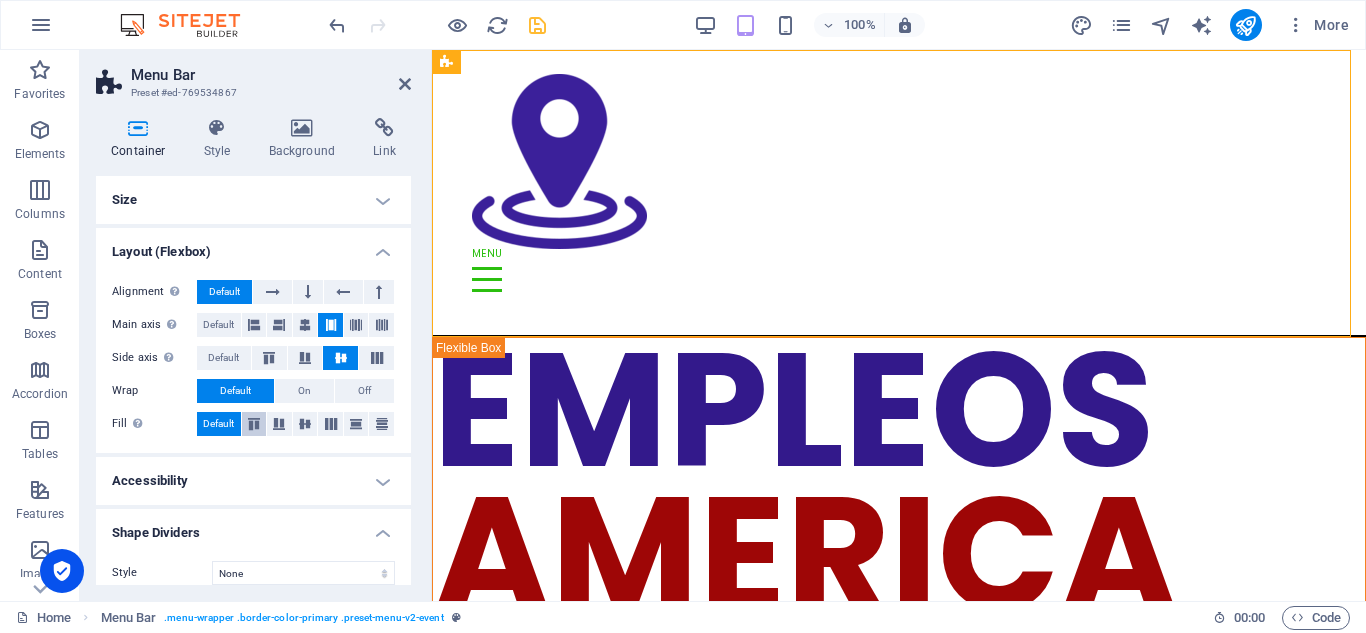 click at bounding box center [254, 424] 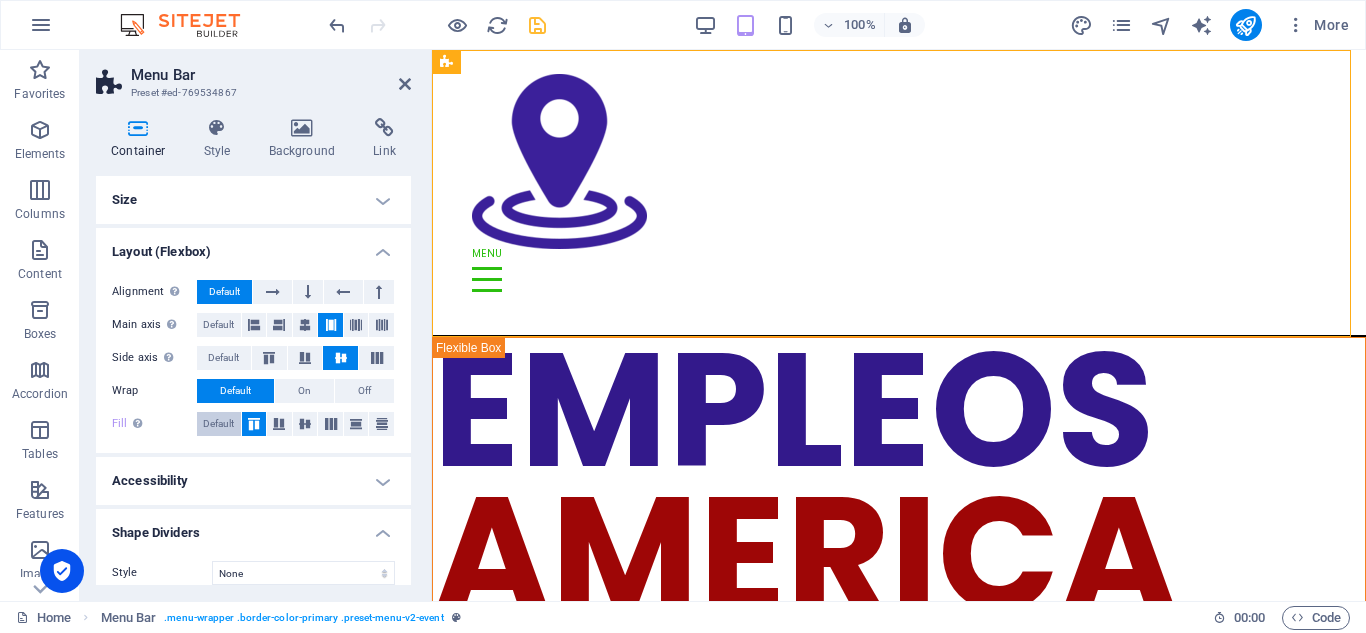 click on "Default" at bounding box center (218, 424) 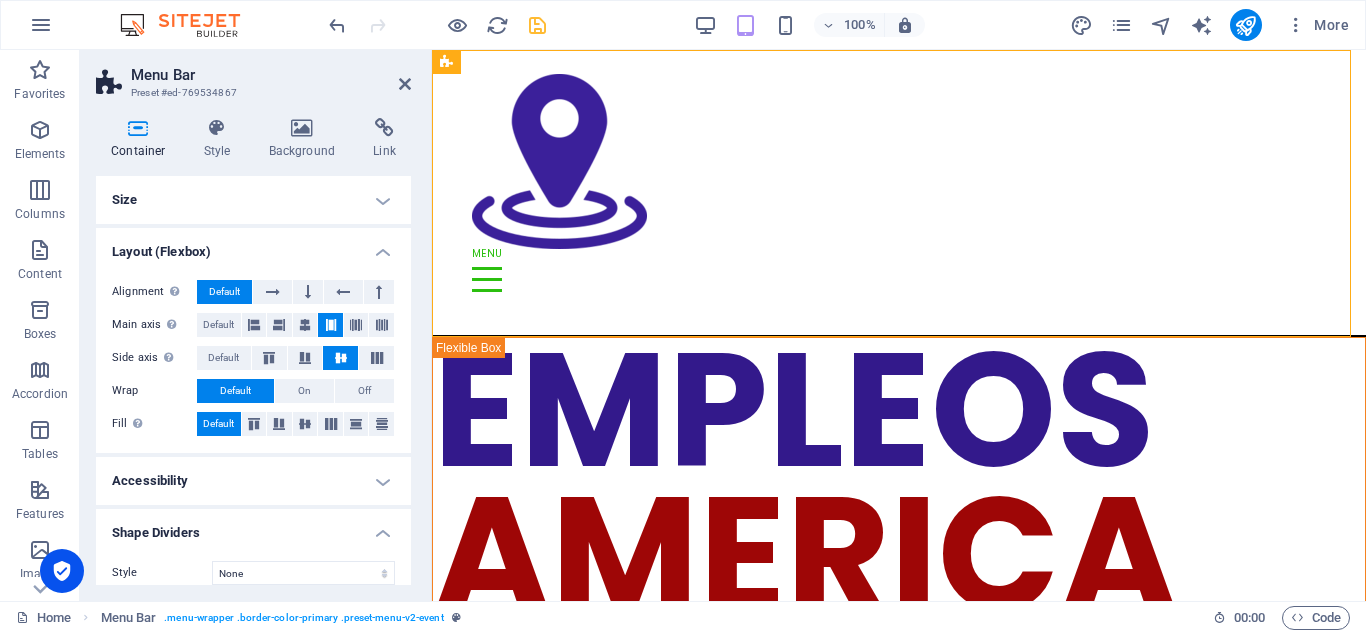 click on "Layout (Flexbox)" at bounding box center (253, 246) 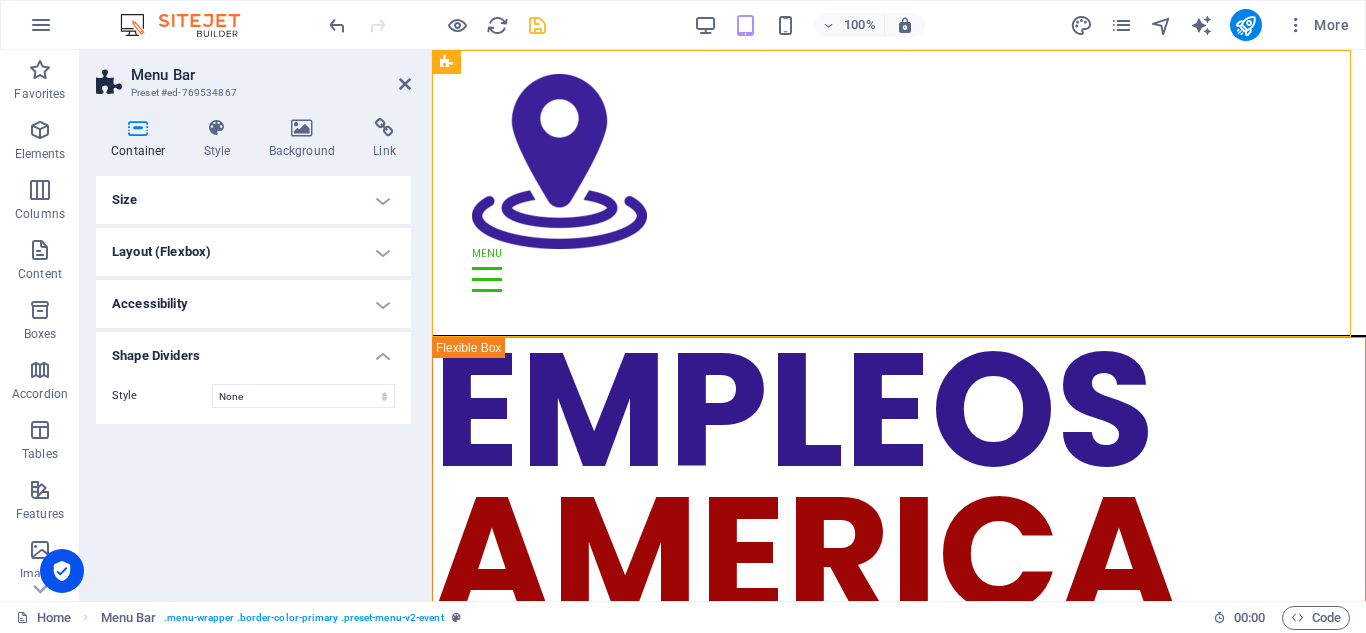 click on "Size" at bounding box center [253, 200] 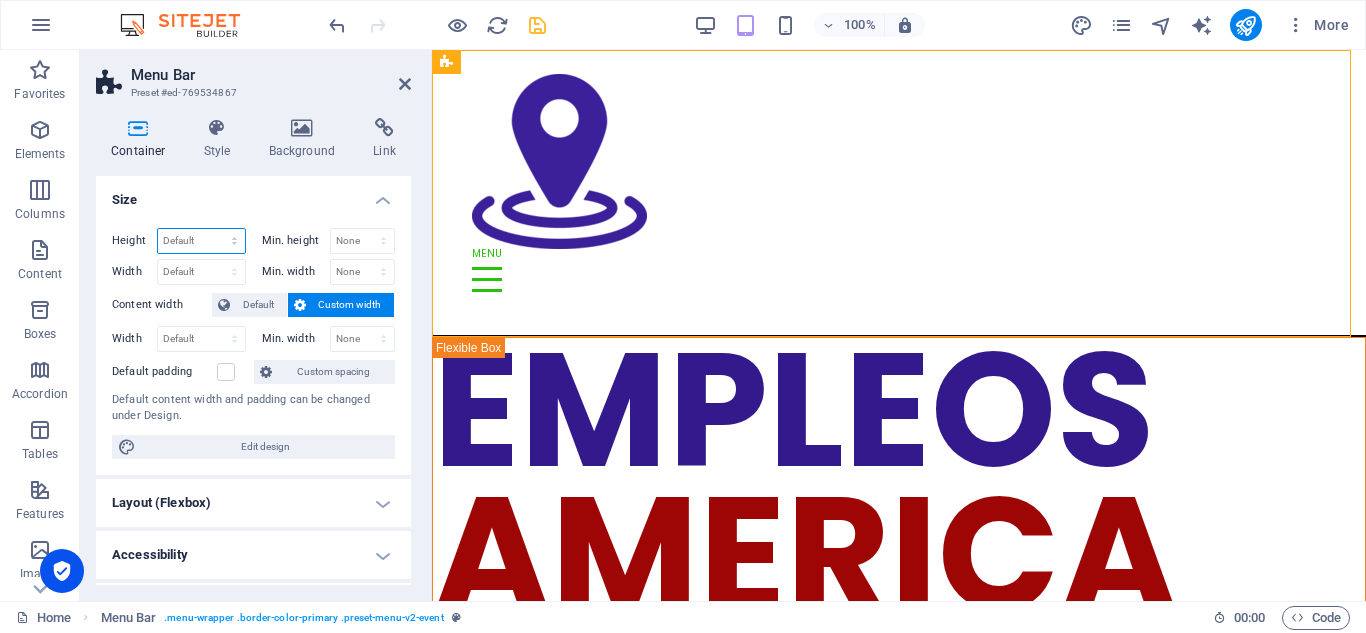 click on "Default px rem % vh vw" at bounding box center (201, 241) 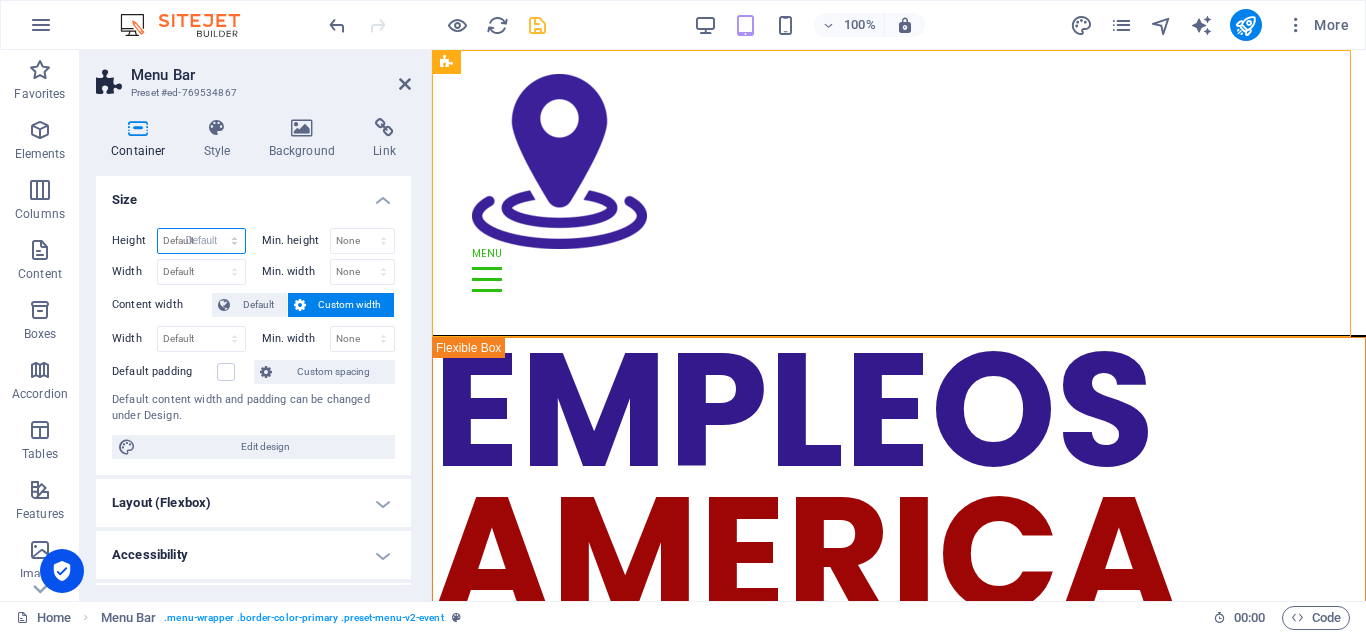 click on "Default px rem % vh vw" at bounding box center (201, 241) 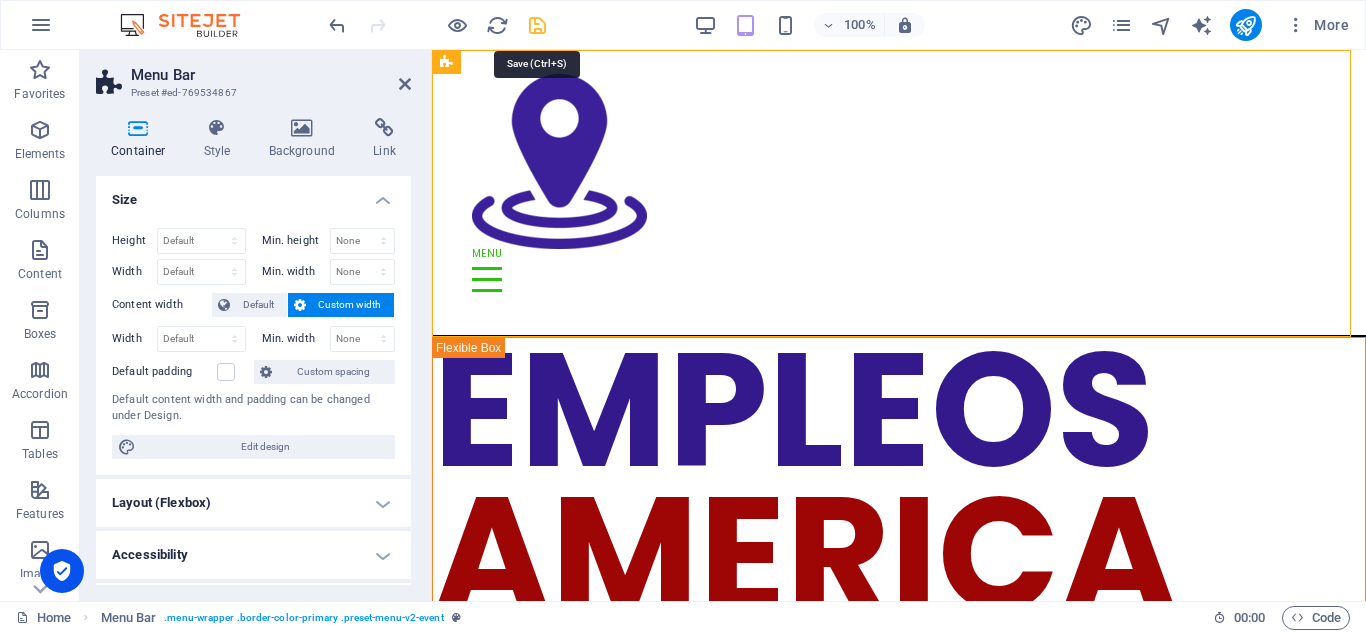 click at bounding box center (537, 25) 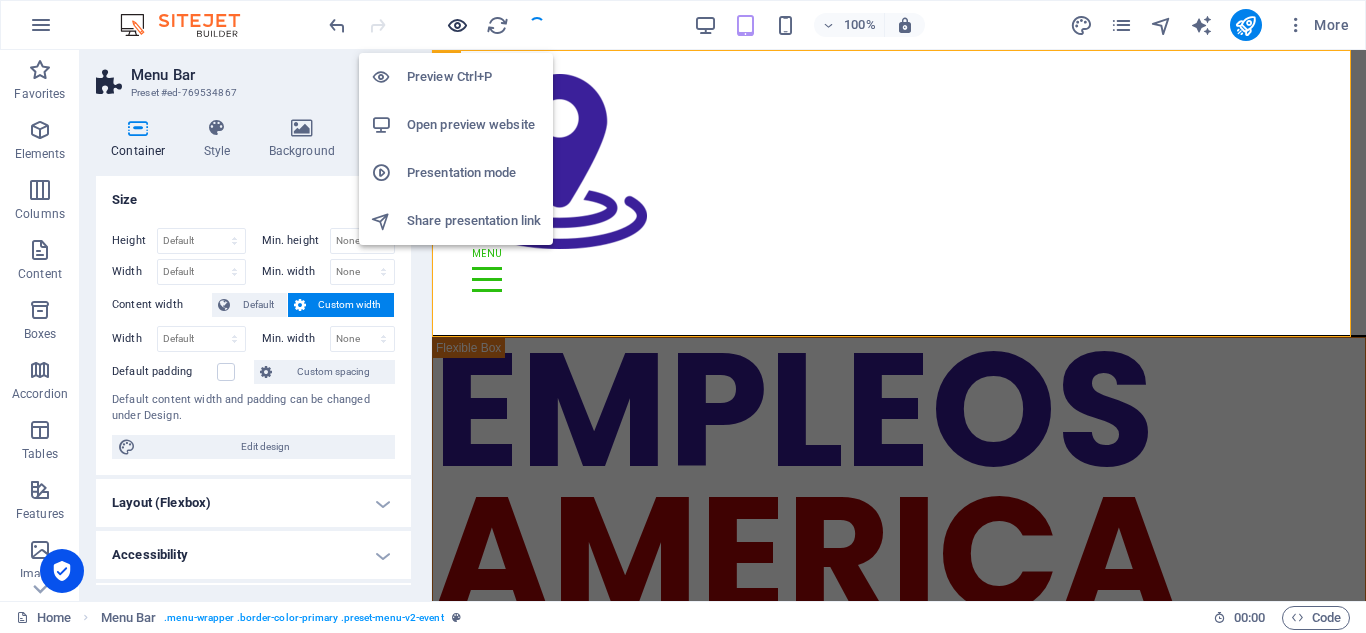 click at bounding box center (457, 25) 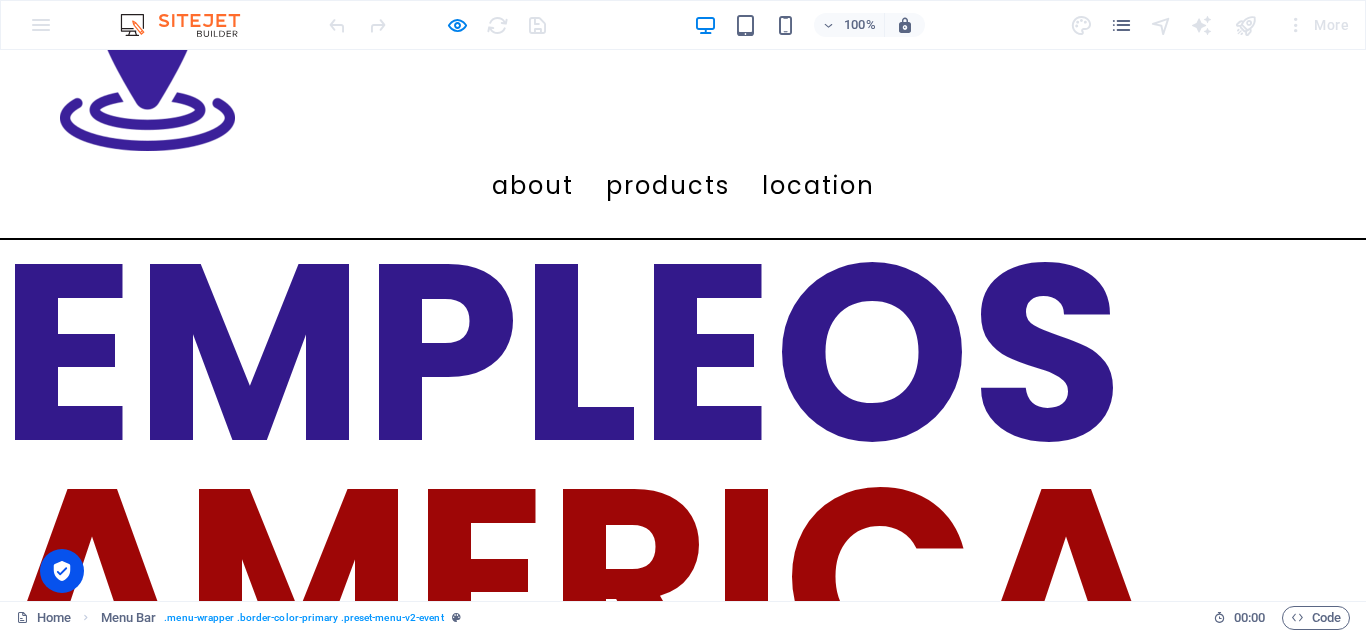 scroll, scrollTop: 0, scrollLeft: 0, axis: both 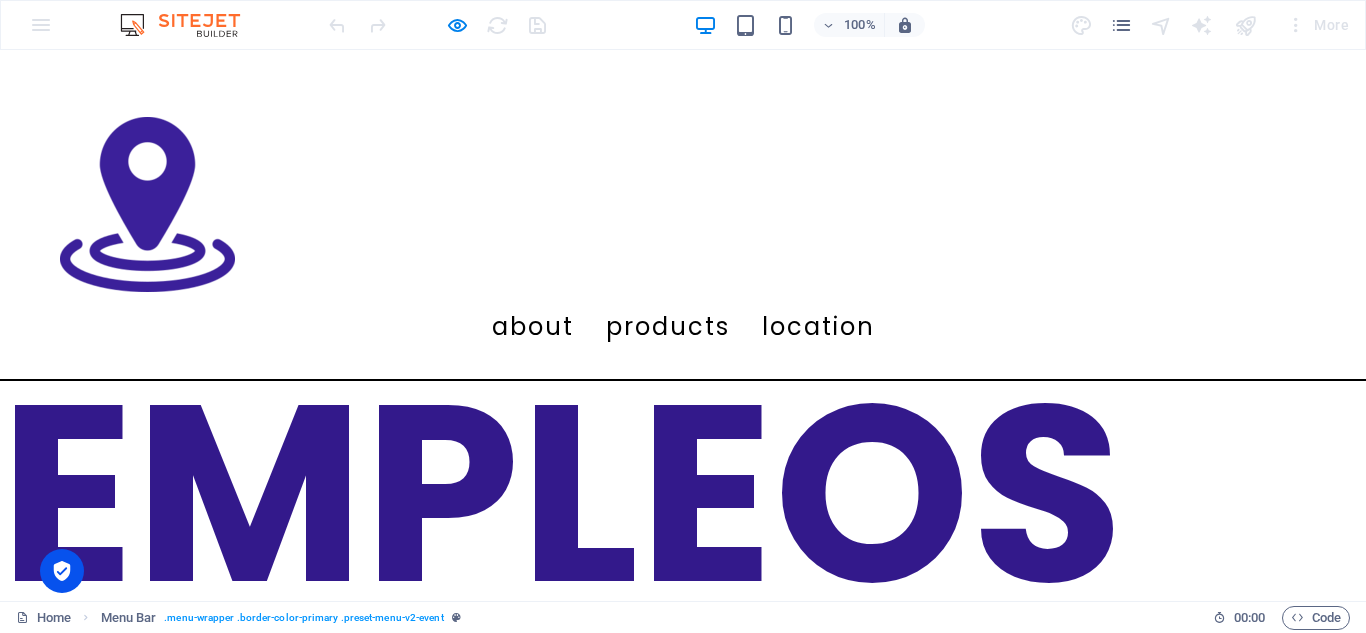 drag, startPoint x: 1360, startPoint y: 94, endPoint x: 1358, endPoint y: 183, distance: 89.02247 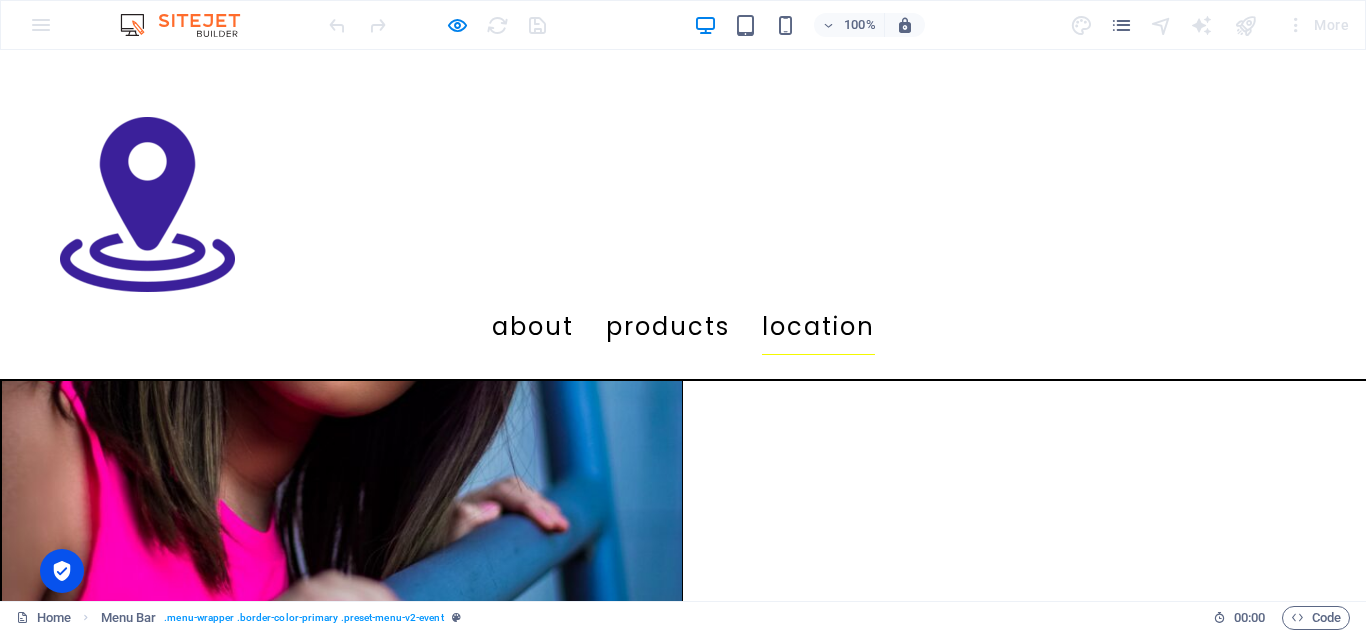scroll, scrollTop: 5035, scrollLeft: 0, axis: vertical 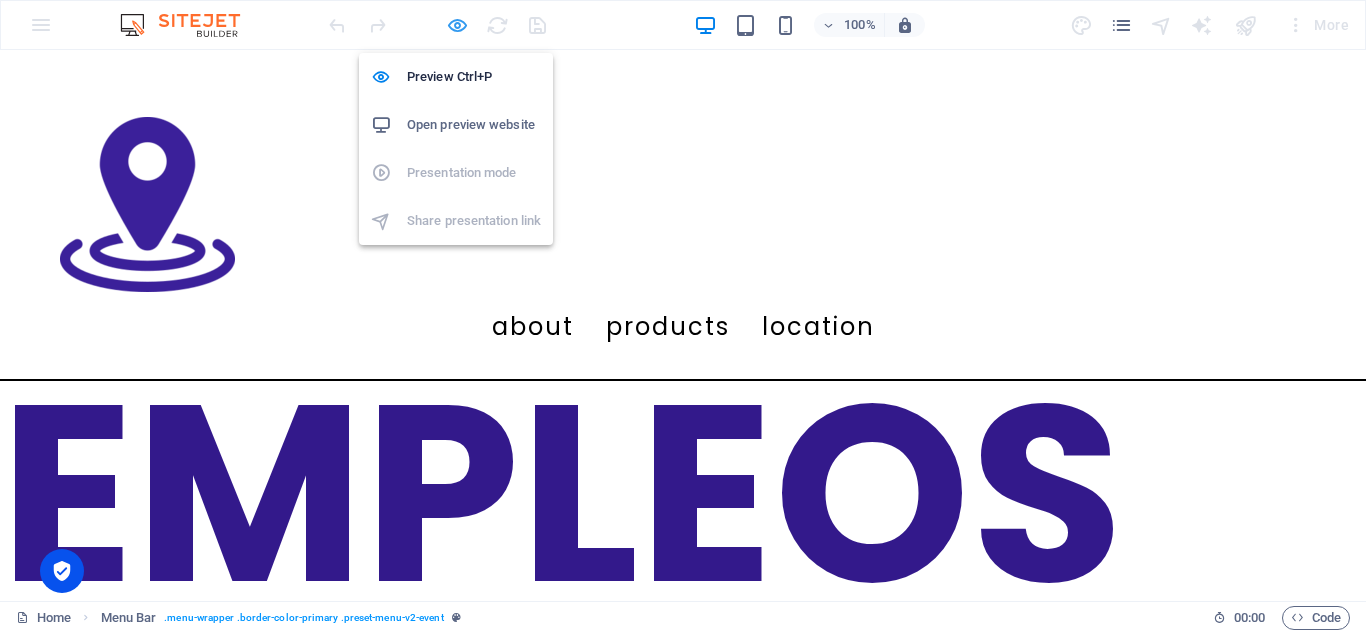 click at bounding box center (457, 25) 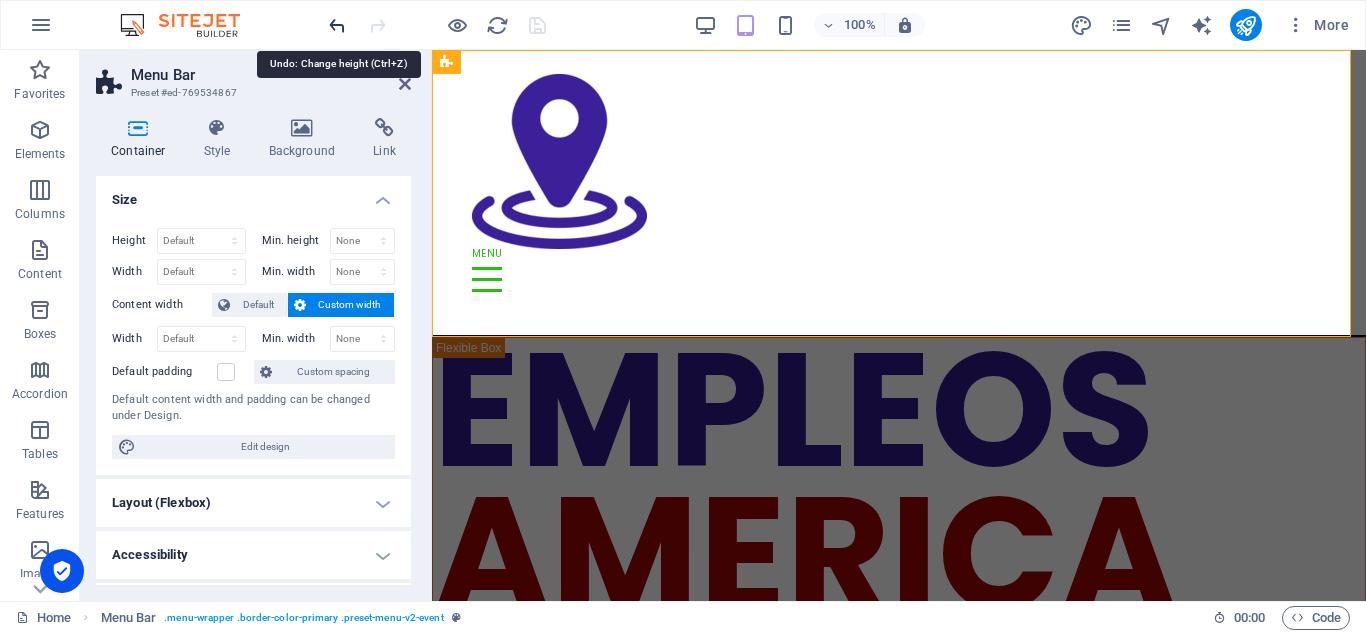 click at bounding box center [337, 25] 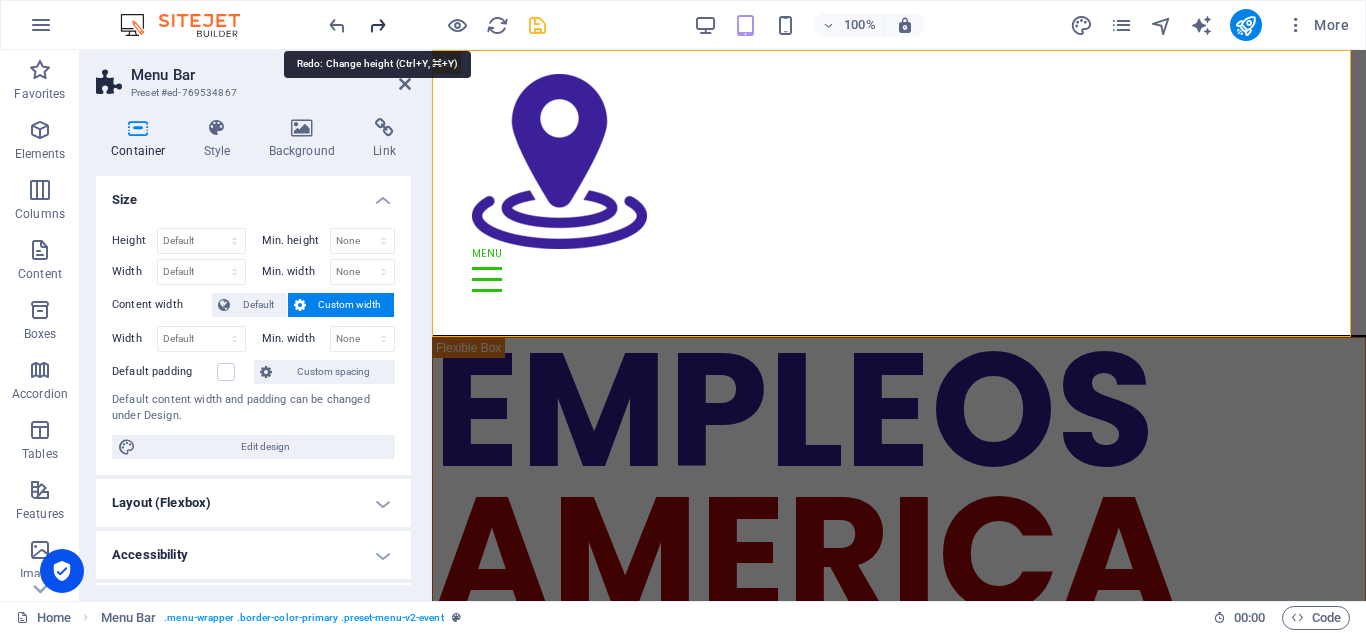 click at bounding box center [377, 25] 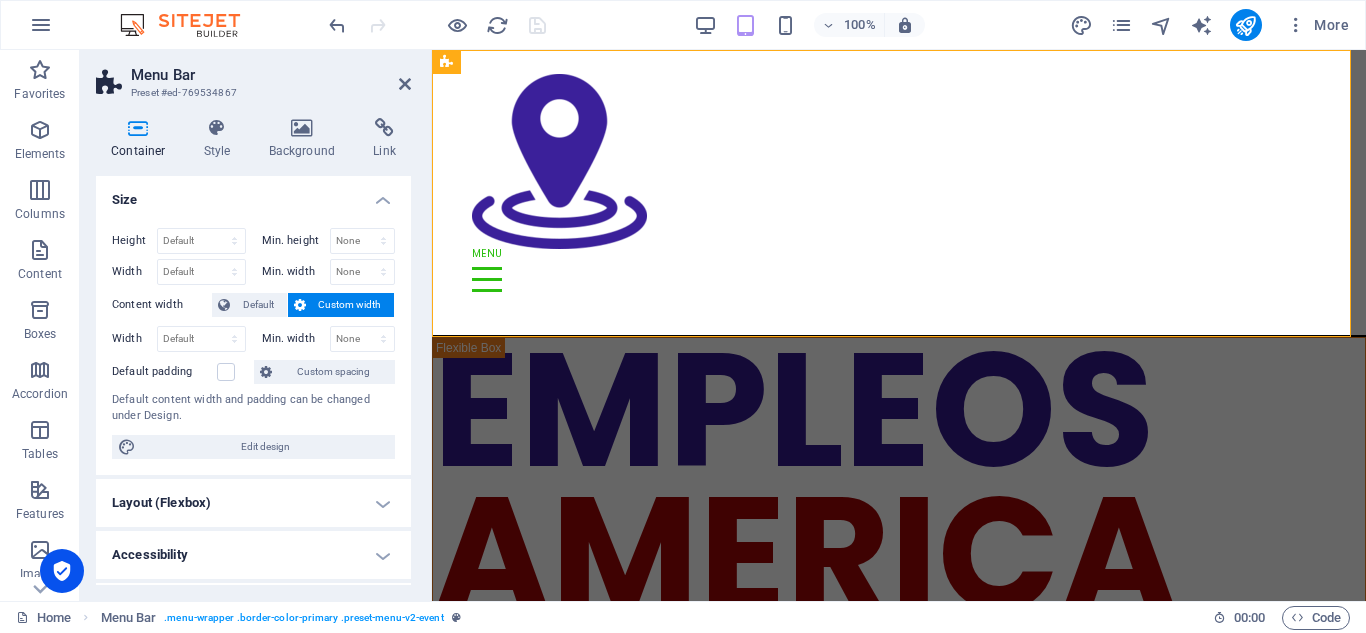 click at bounding box center (437, 25) 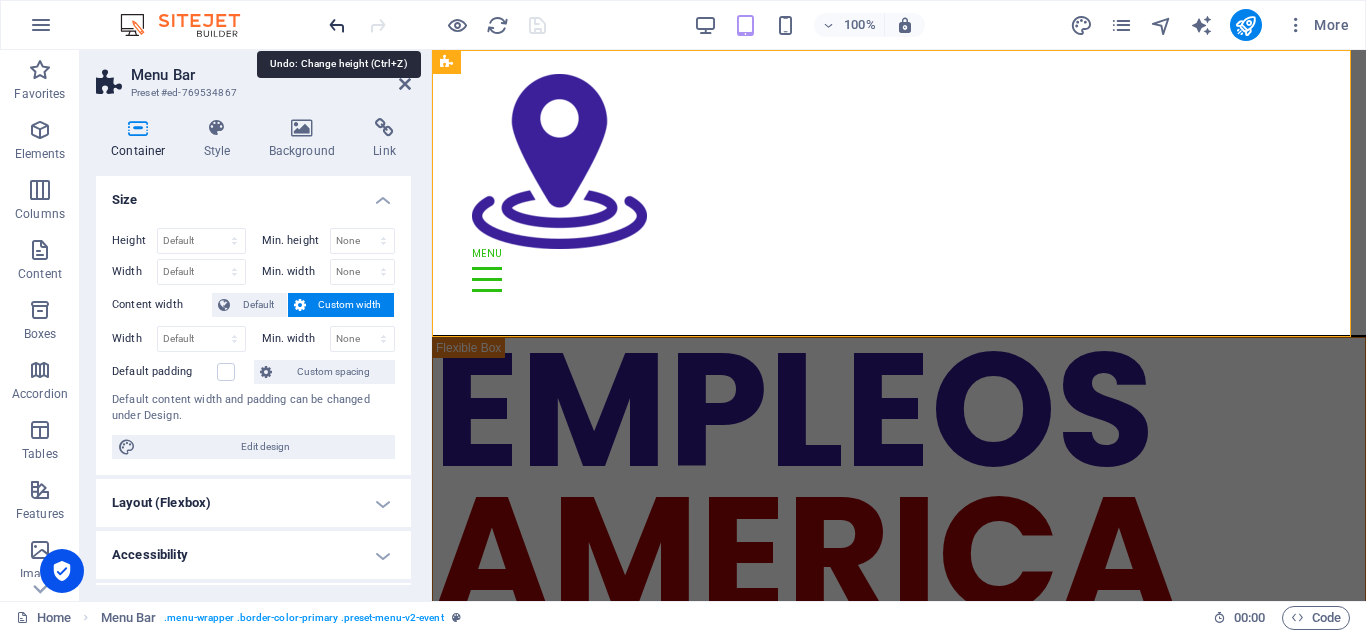 click at bounding box center [337, 25] 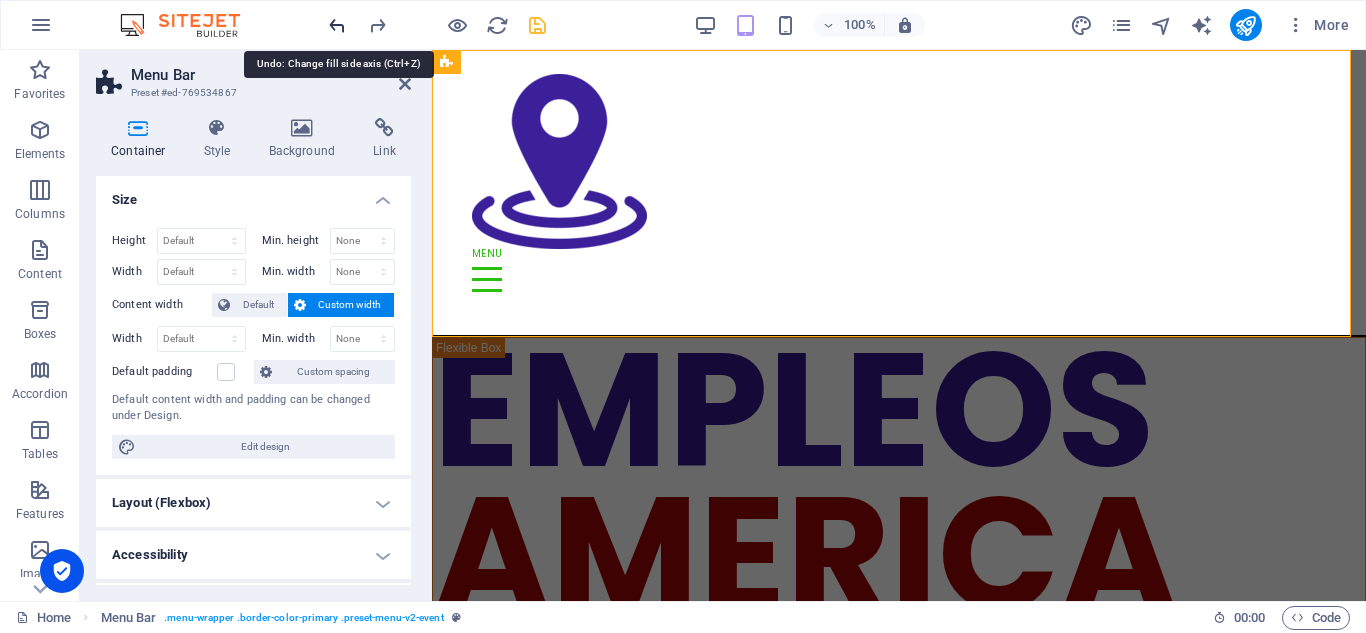 click at bounding box center [337, 25] 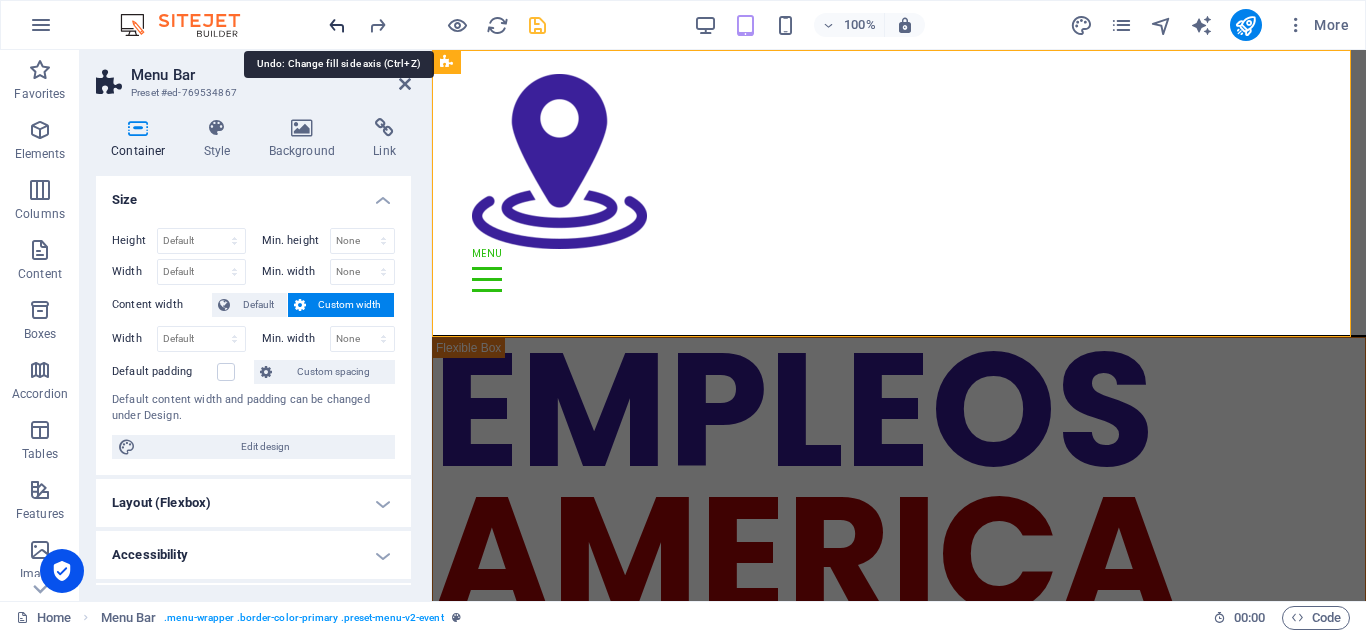 click at bounding box center [337, 25] 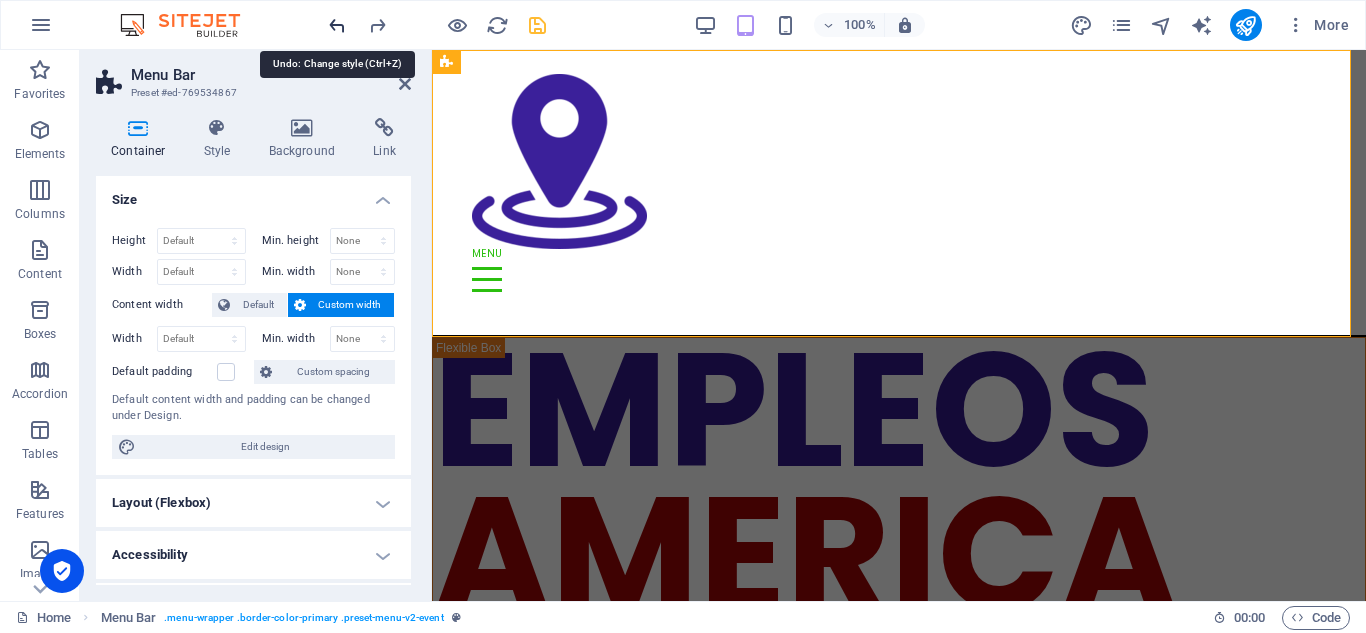 click at bounding box center (337, 25) 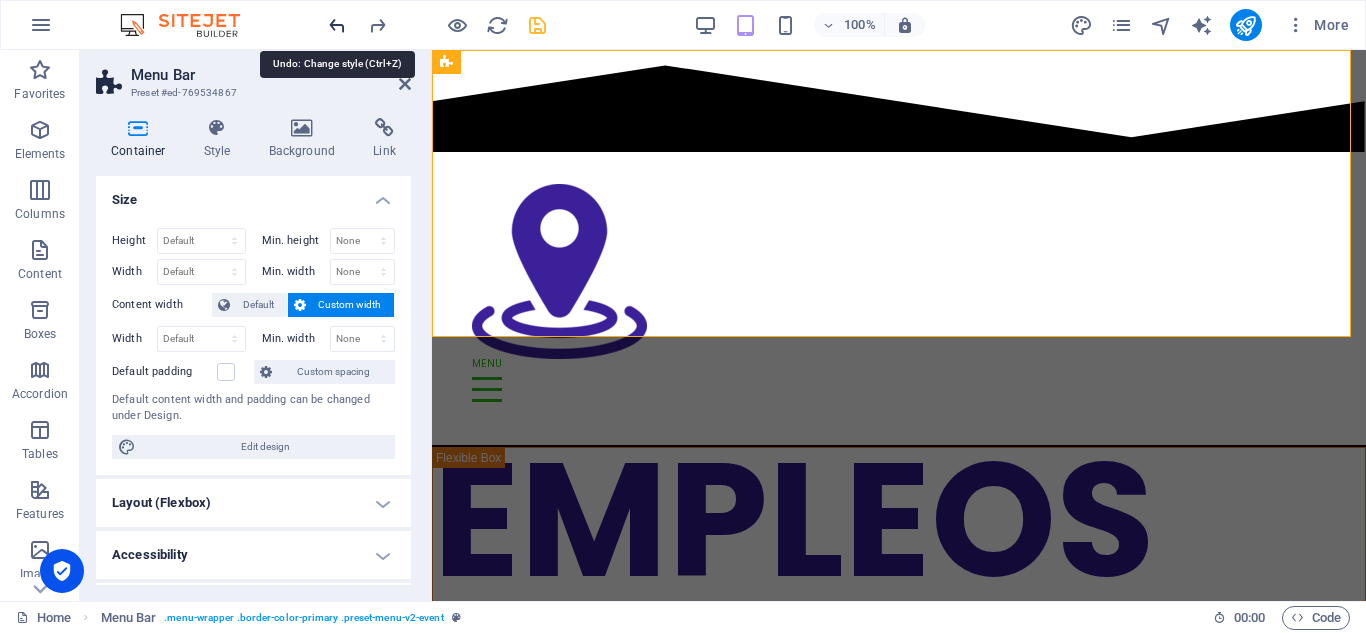 click at bounding box center [337, 25] 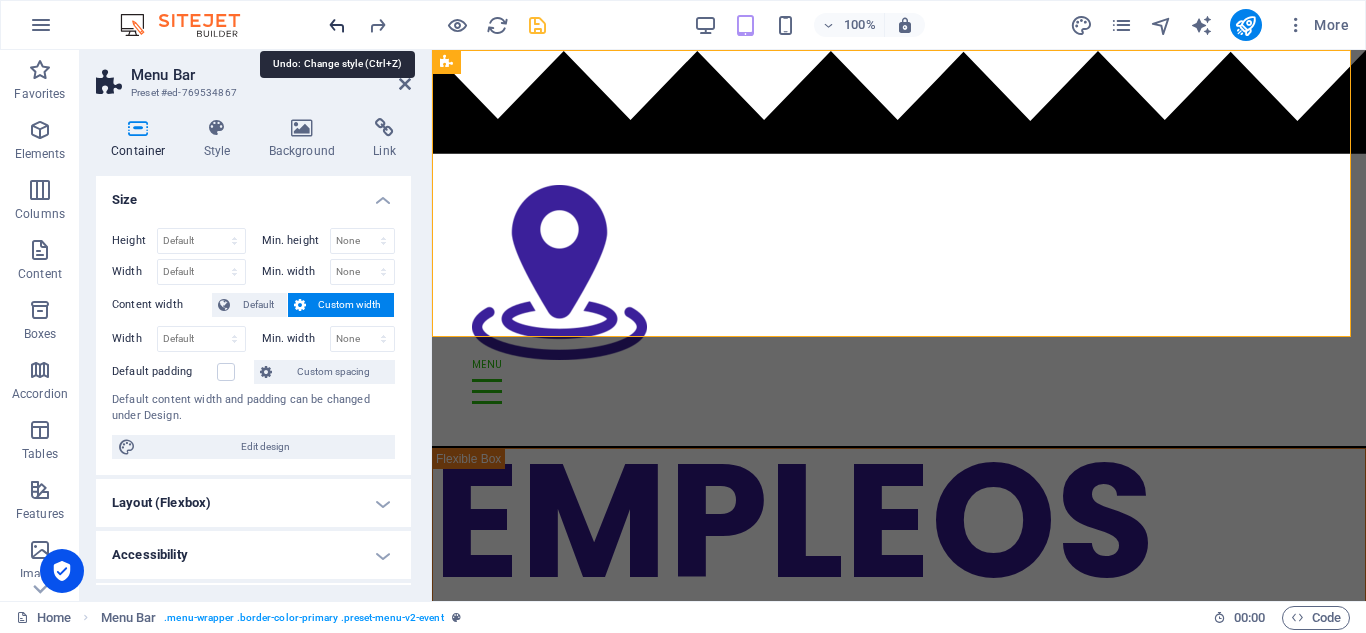 click at bounding box center [337, 25] 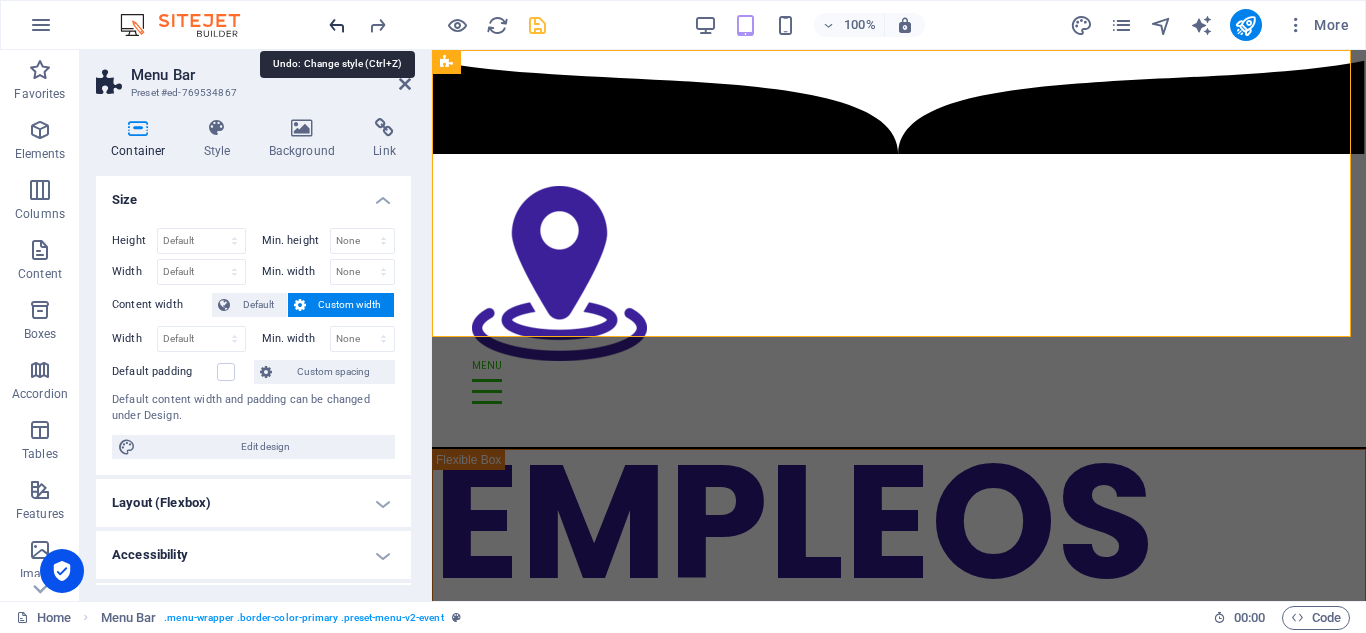click at bounding box center [337, 25] 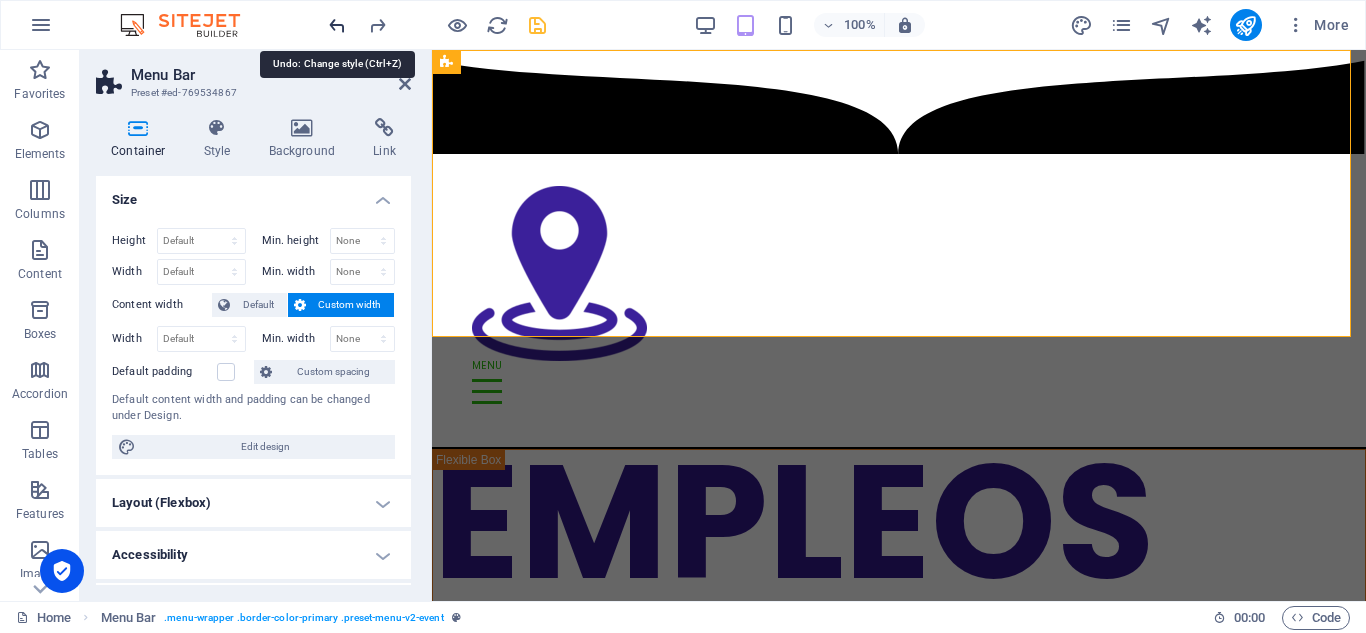 click at bounding box center (337, 25) 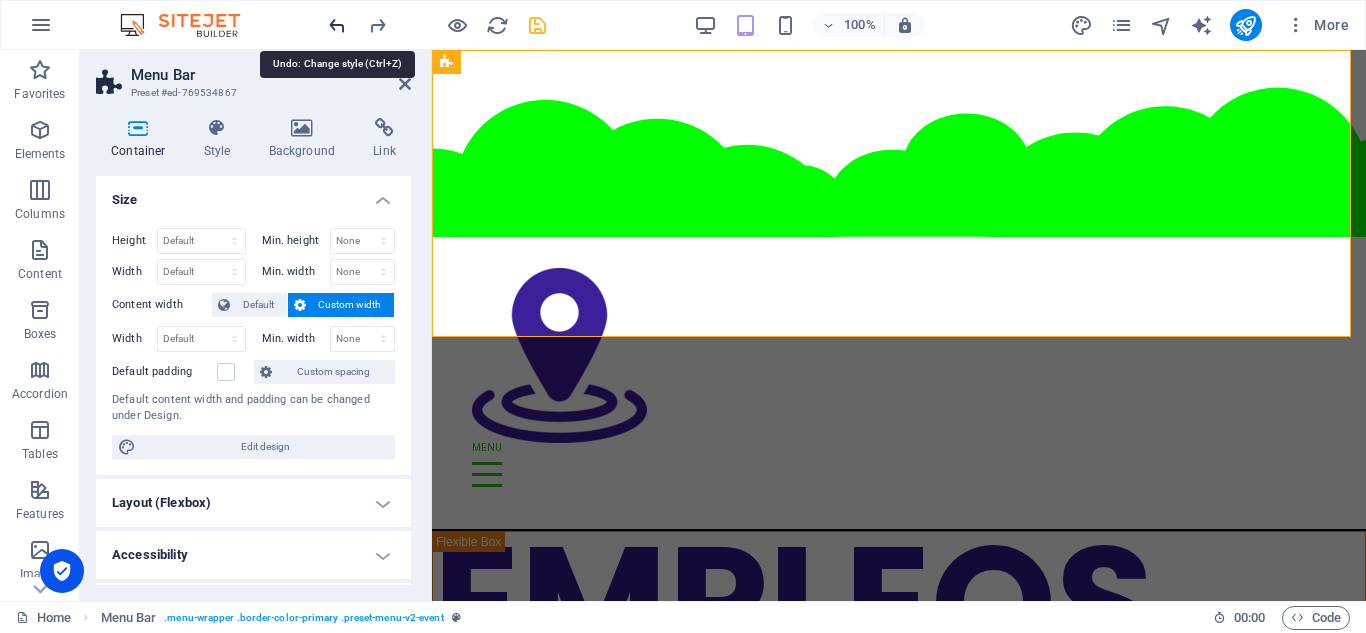 click at bounding box center (337, 25) 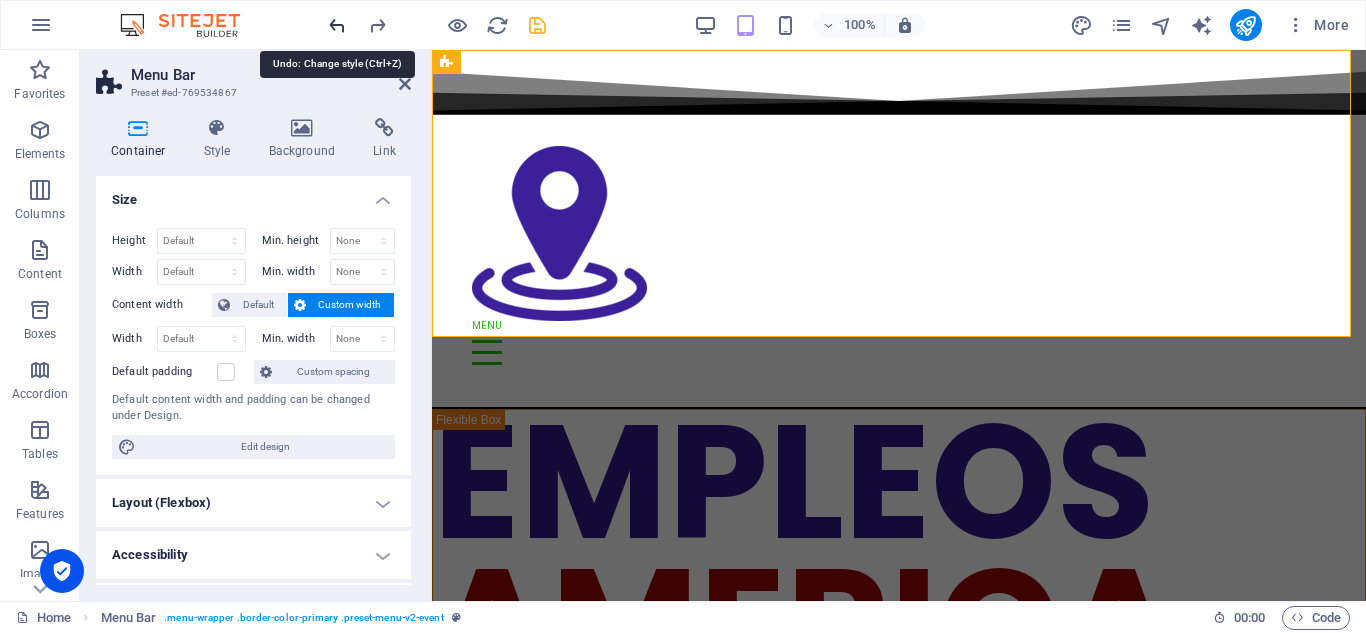click at bounding box center (337, 25) 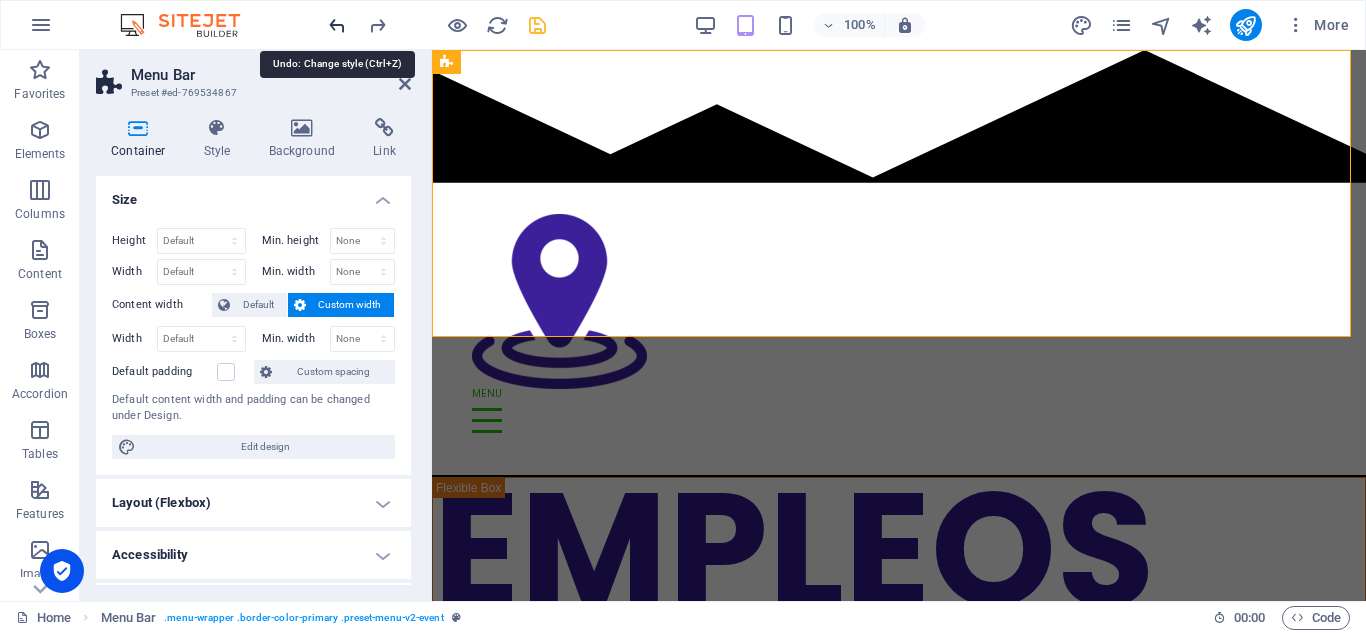 click at bounding box center (337, 25) 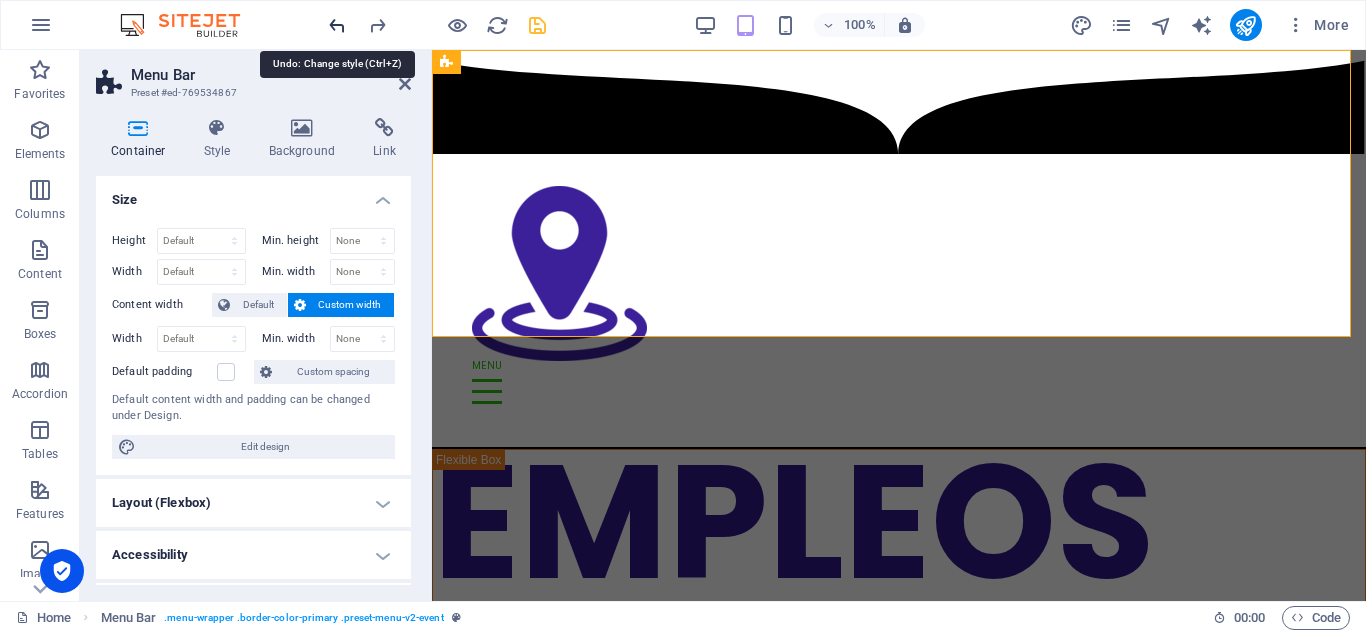 click at bounding box center [337, 25] 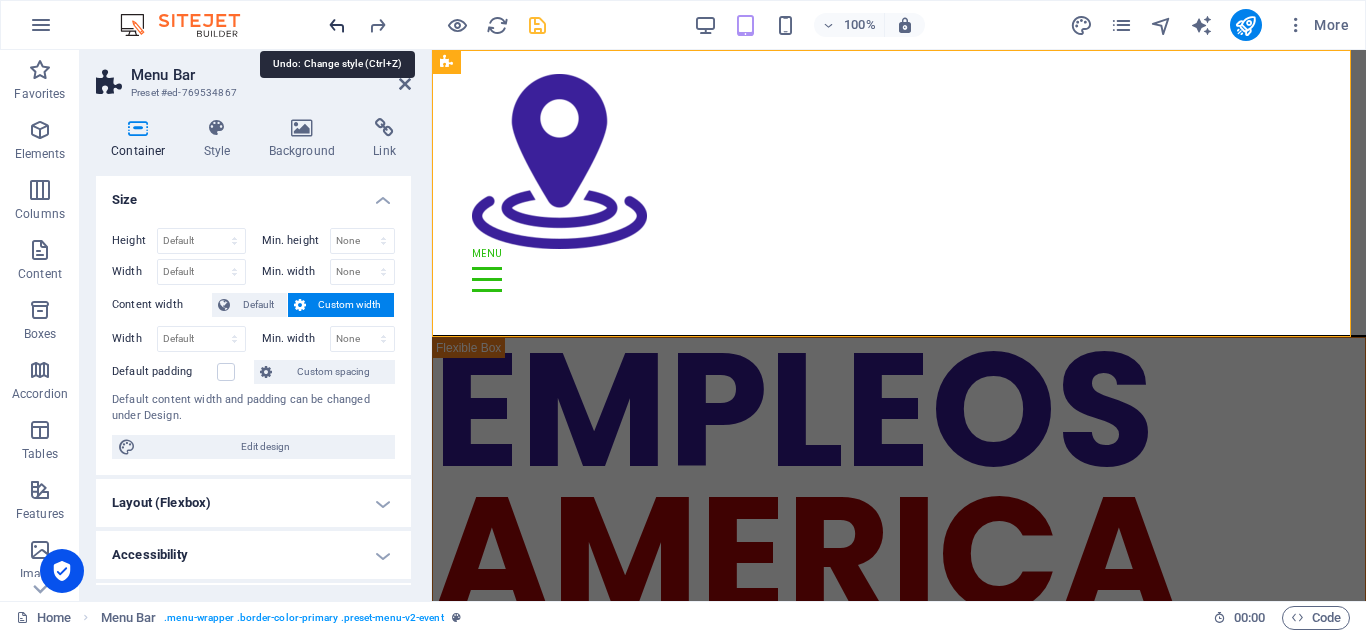 click at bounding box center (337, 25) 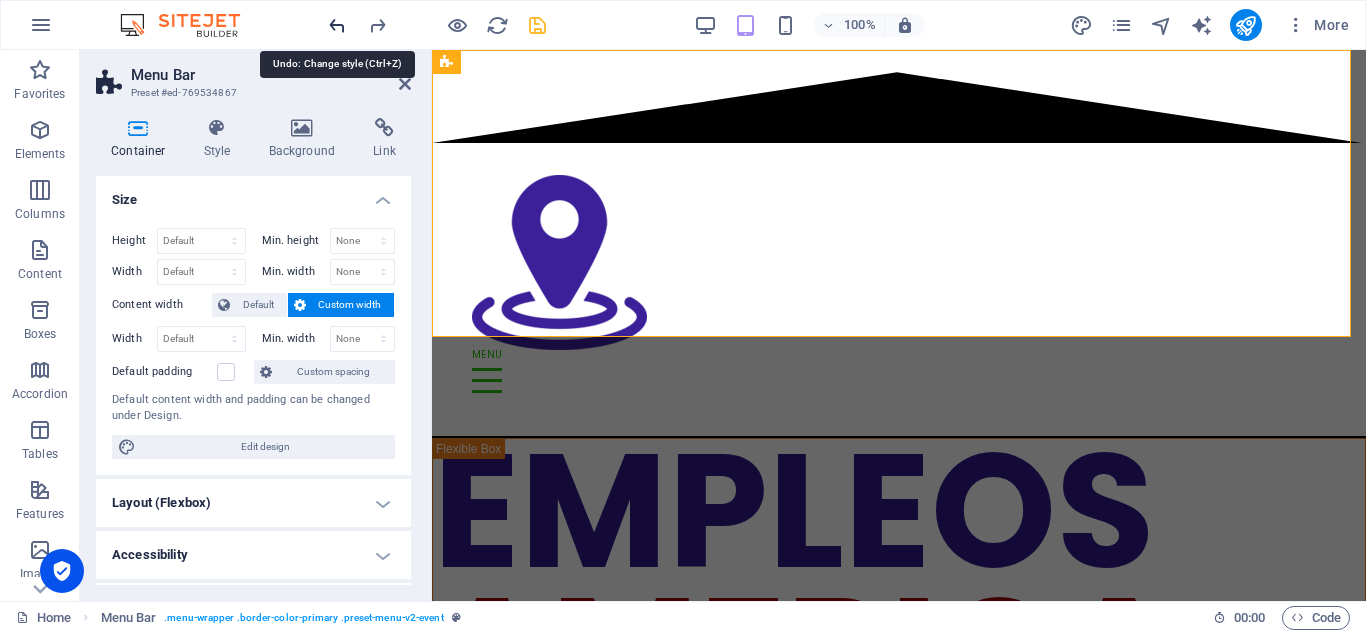 click at bounding box center (337, 25) 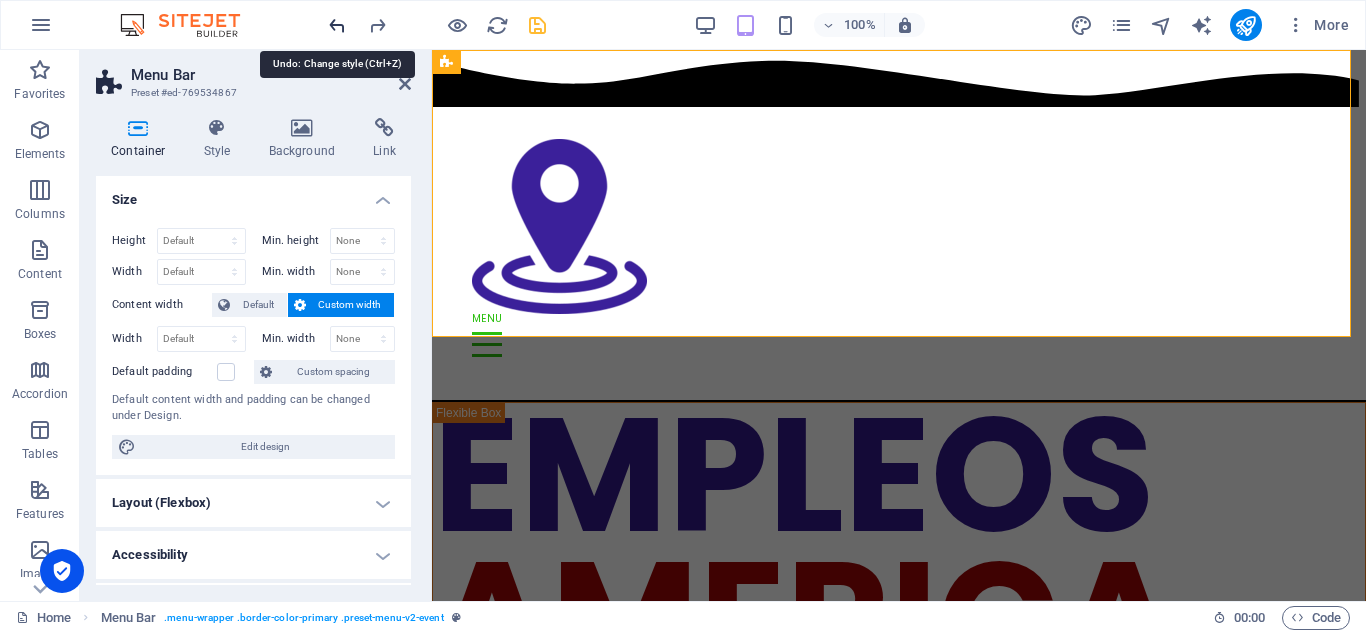 click at bounding box center (337, 25) 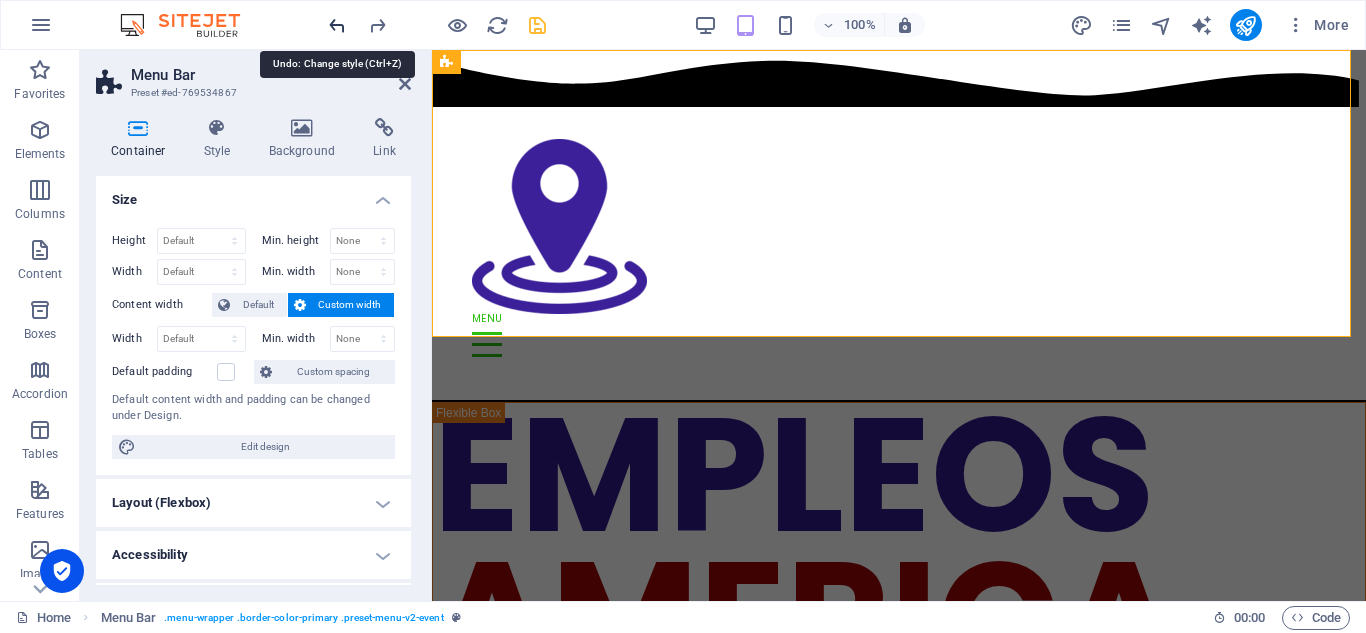 select on "none" 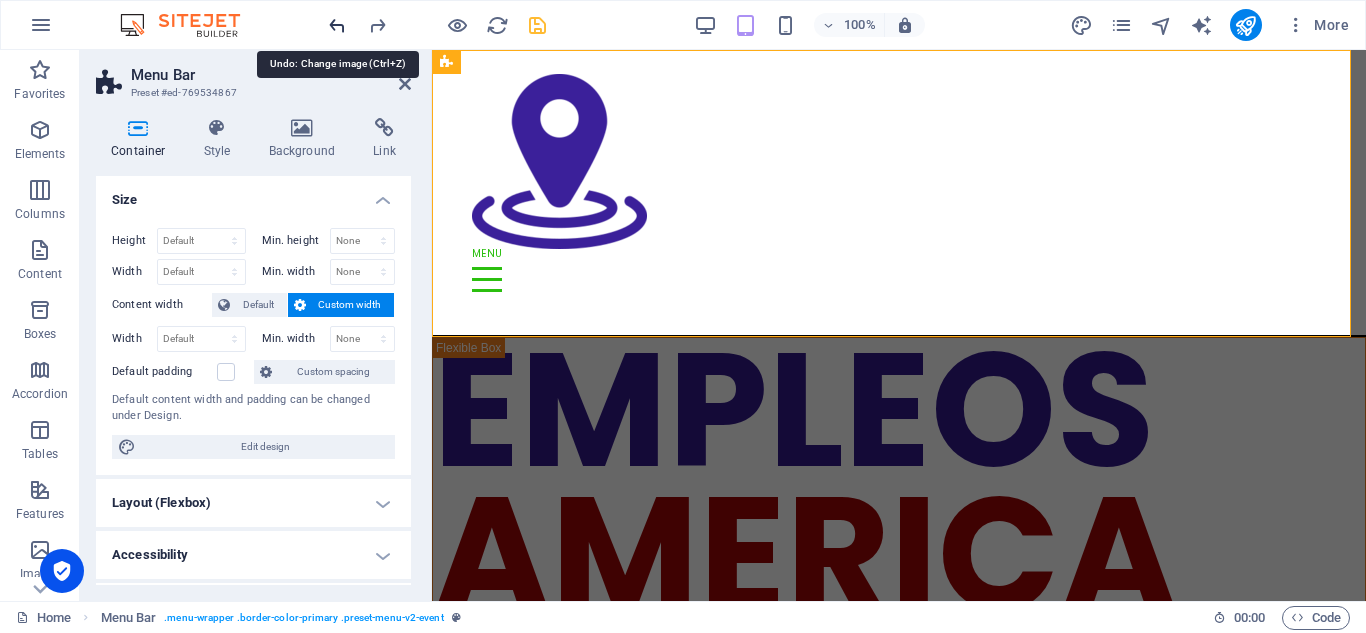 click at bounding box center [337, 25] 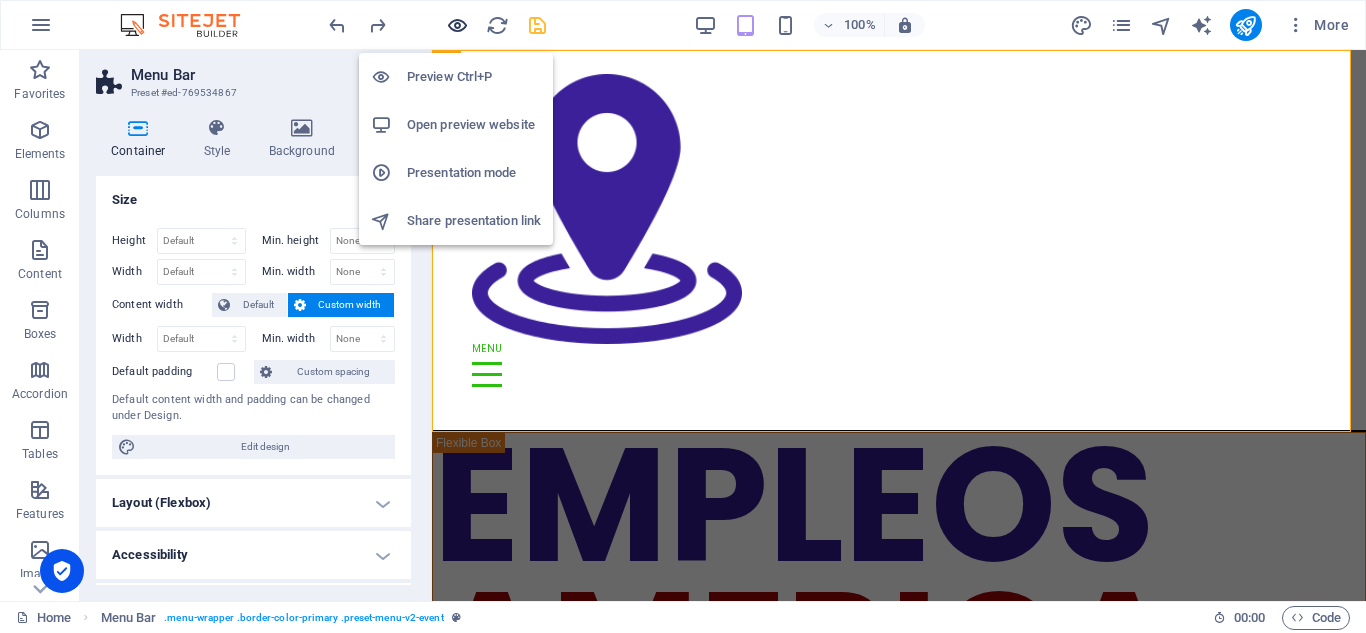click at bounding box center [457, 25] 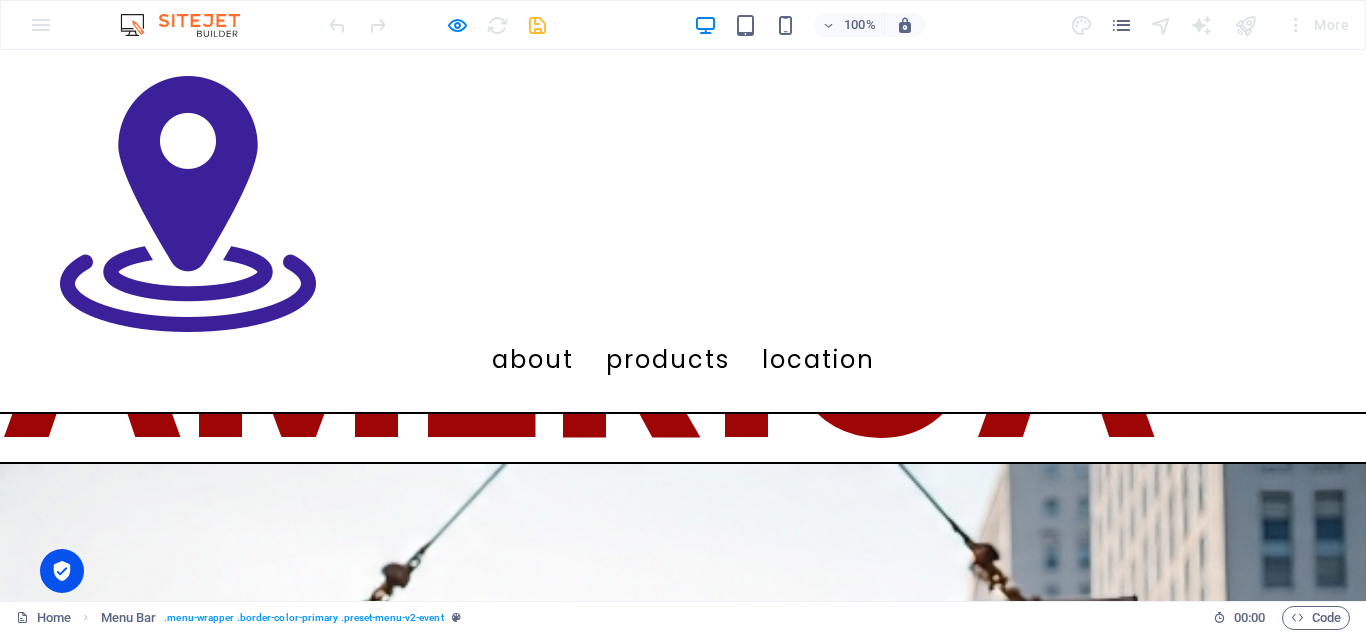 scroll, scrollTop: 0, scrollLeft: 0, axis: both 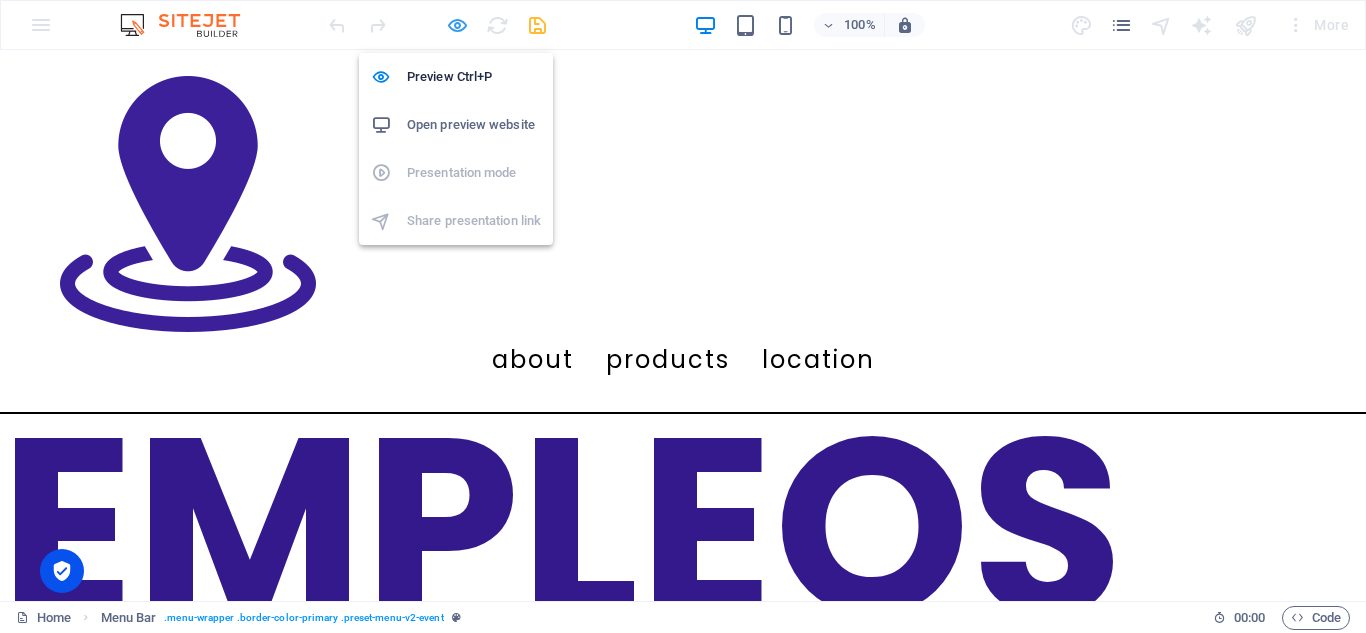 click at bounding box center (457, 25) 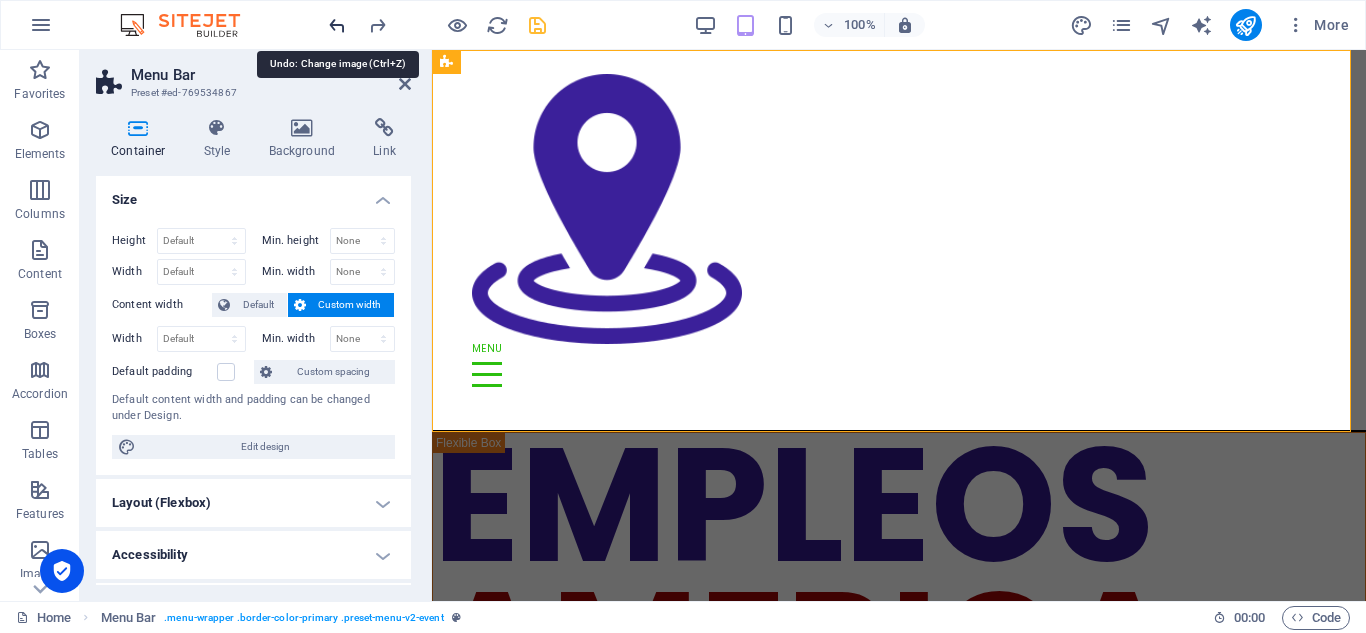 click at bounding box center (337, 25) 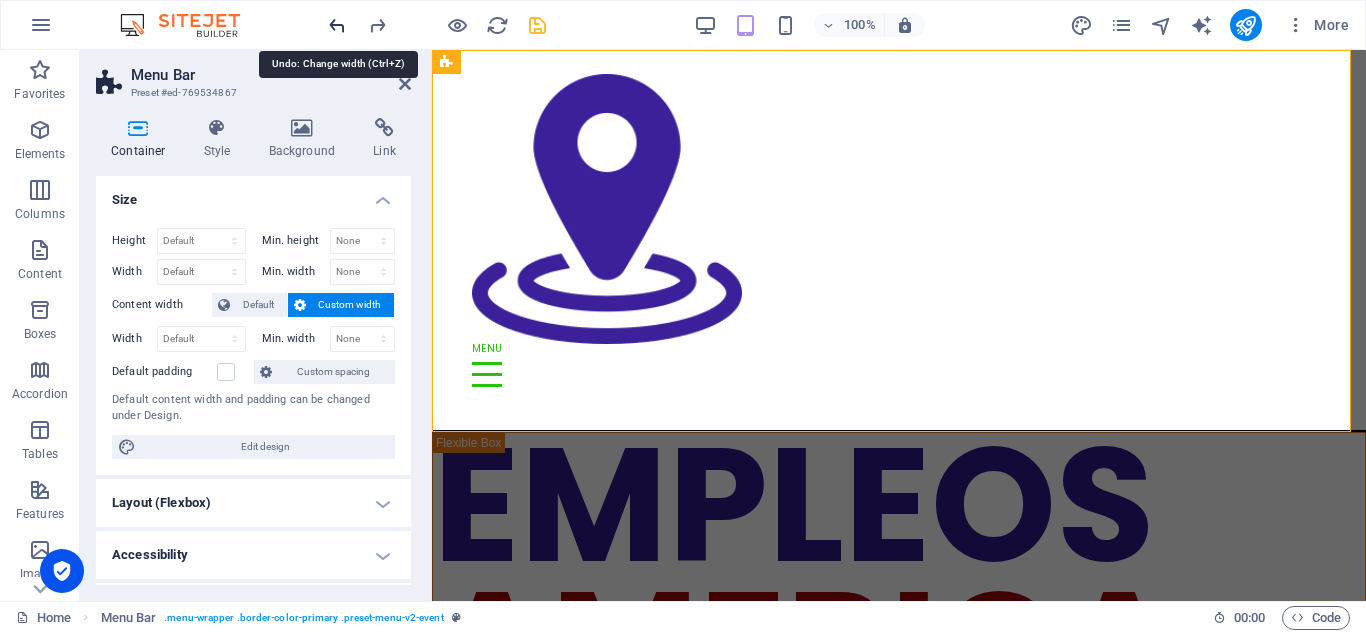 click at bounding box center [337, 25] 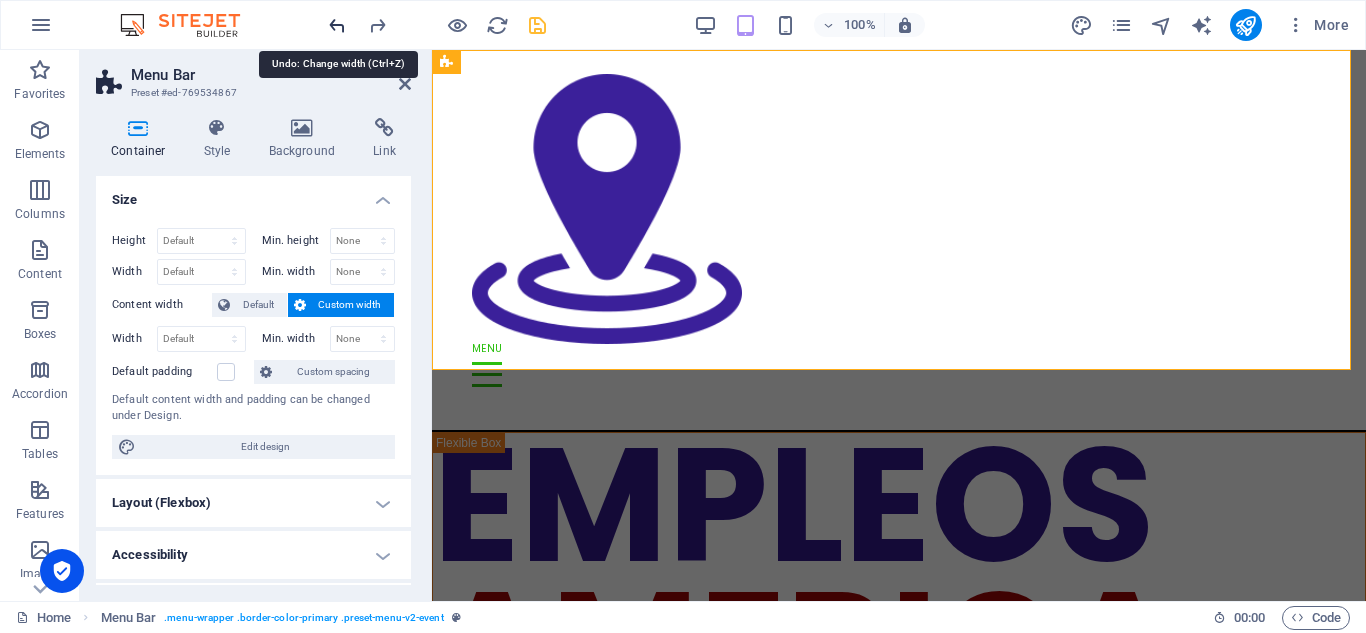 click at bounding box center [337, 25] 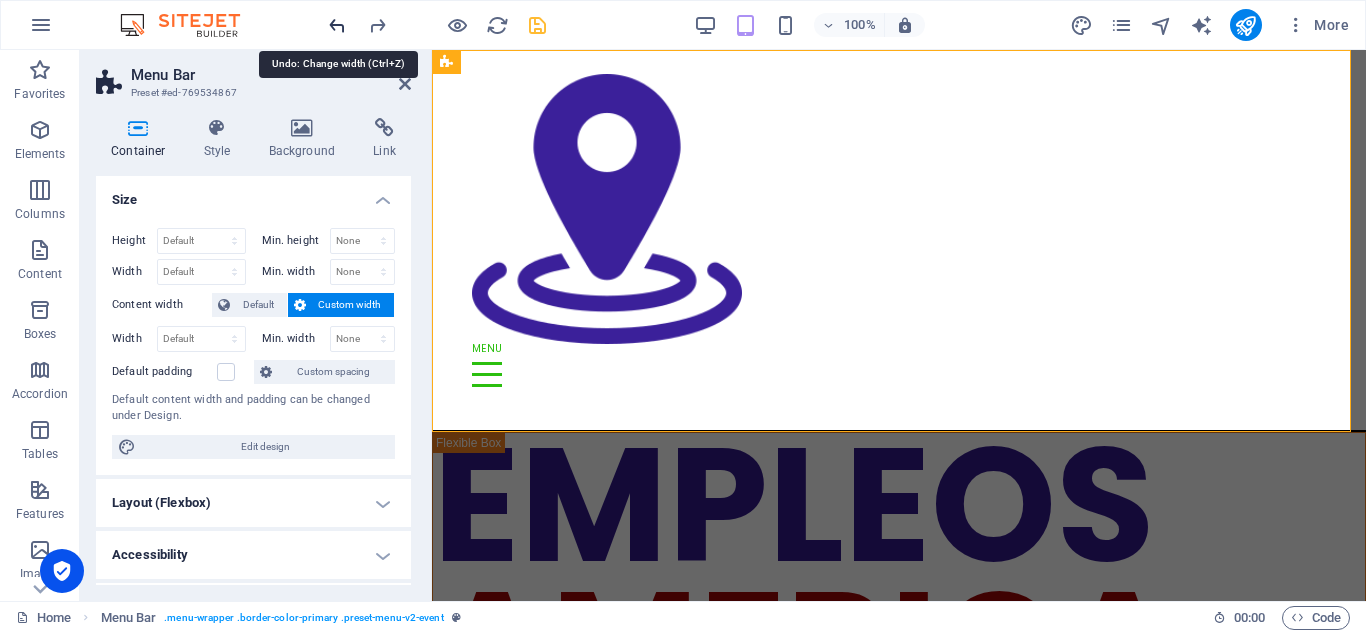click at bounding box center (337, 25) 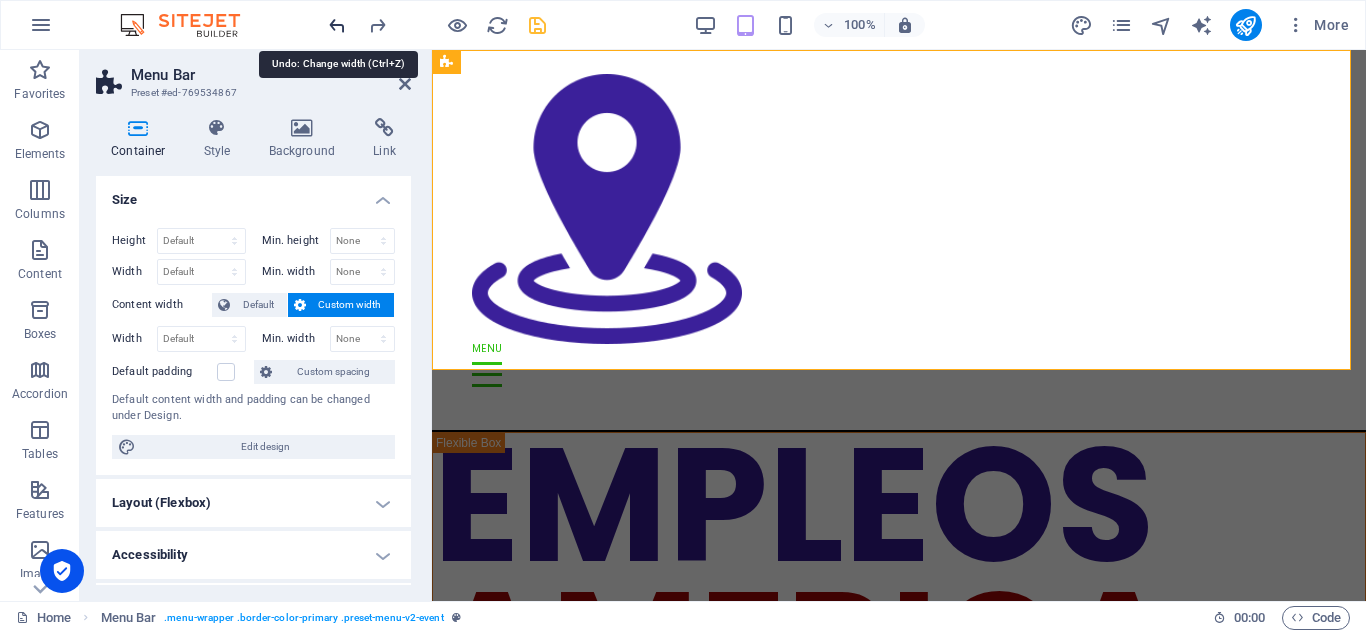 click at bounding box center [337, 25] 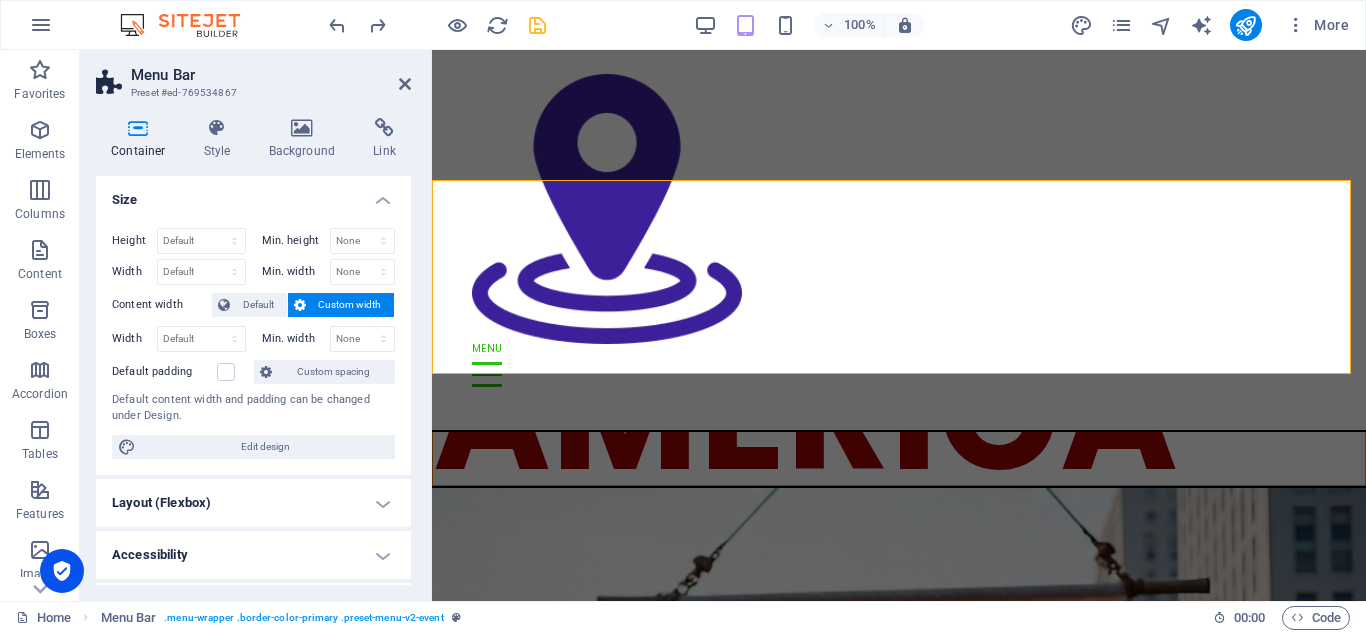 scroll, scrollTop: 0, scrollLeft: 0, axis: both 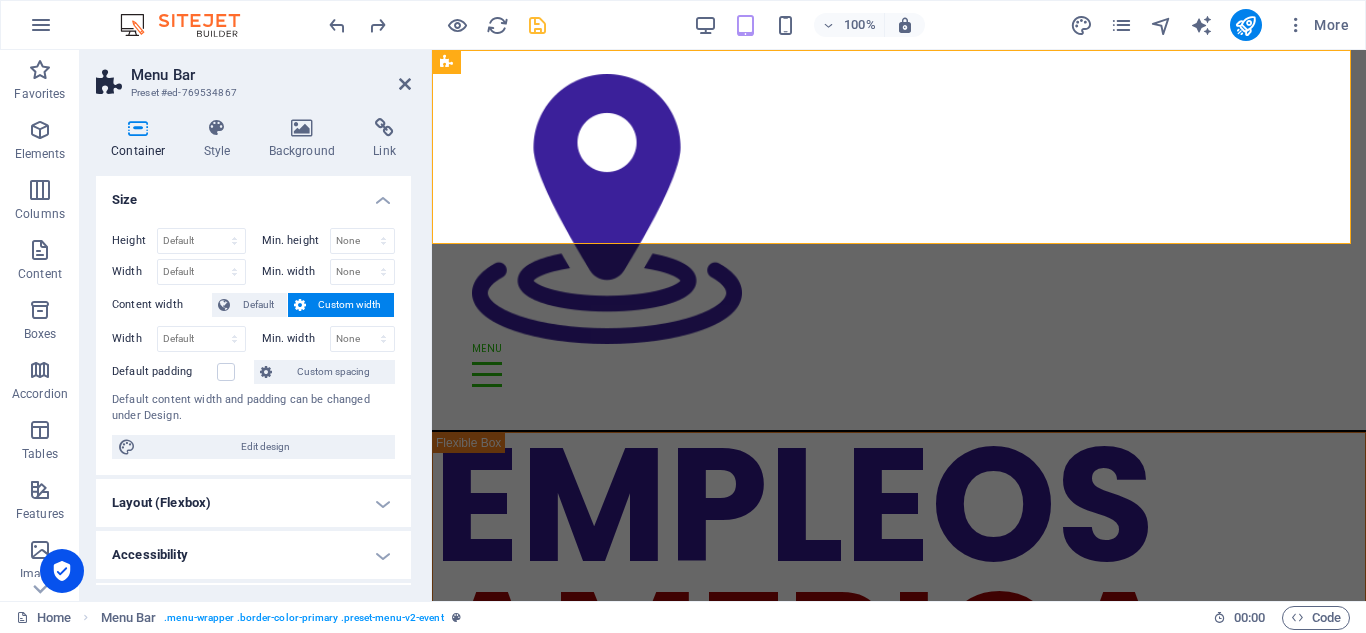 click at bounding box center [437, 25] 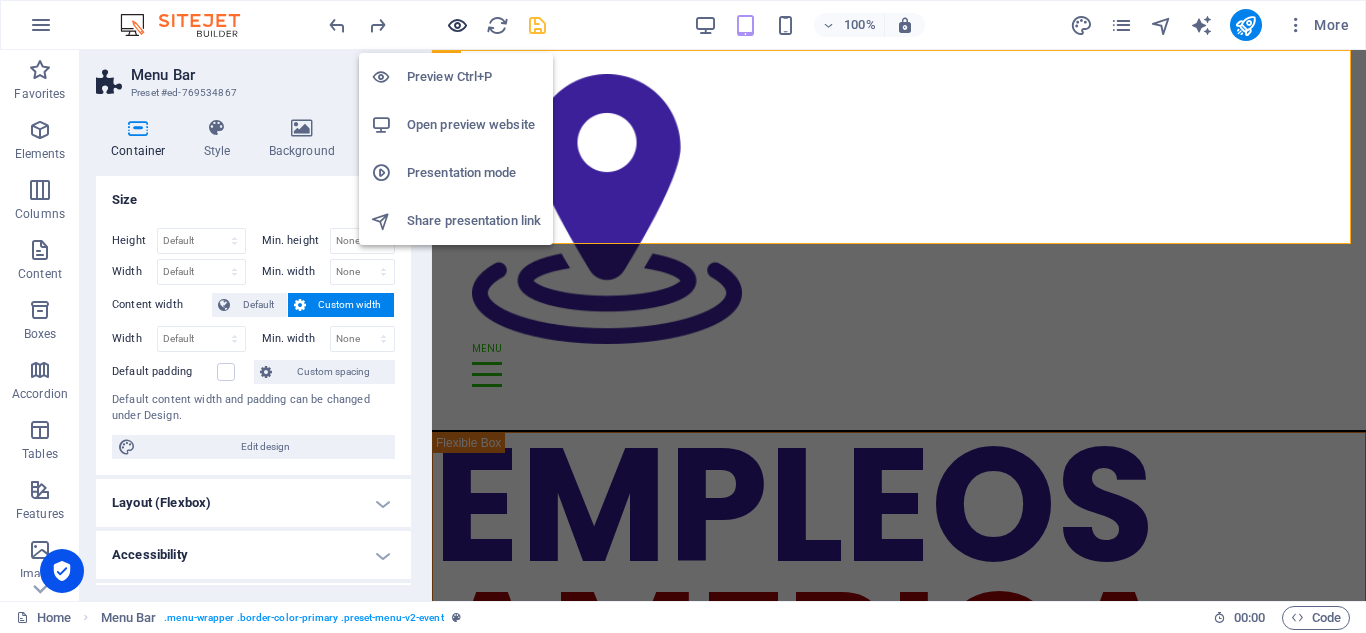 click at bounding box center [457, 25] 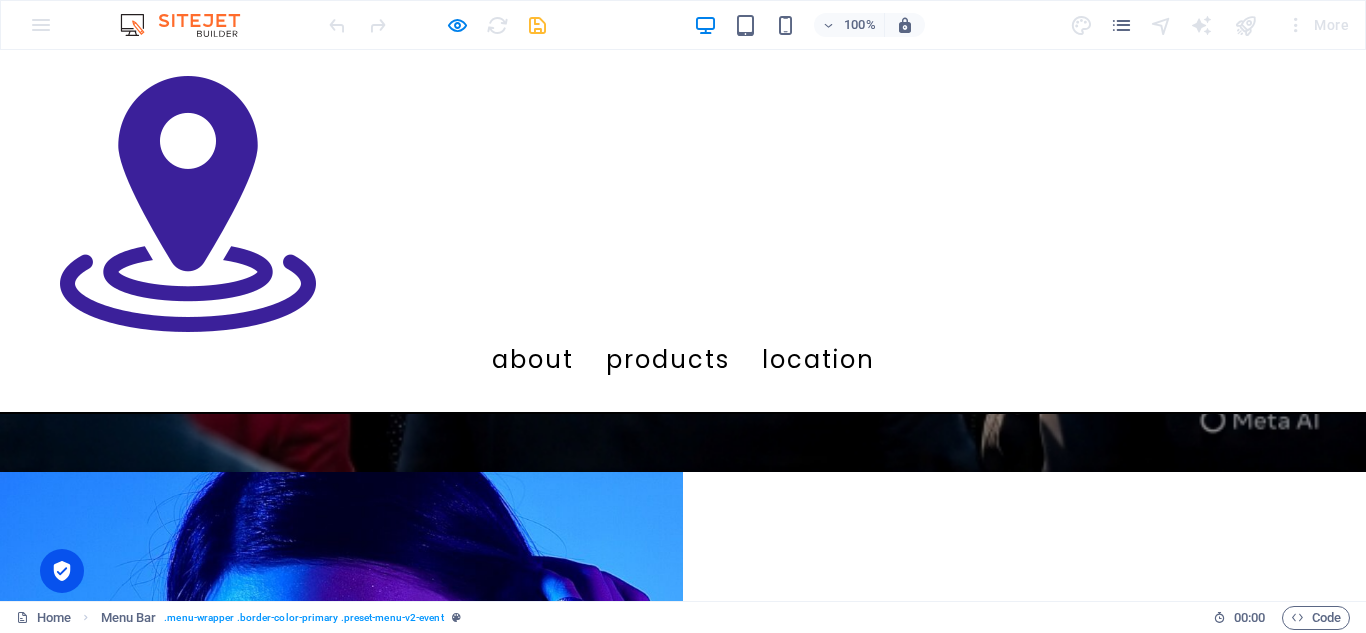 scroll, scrollTop: 1715, scrollLeft: 0, axis: vertical 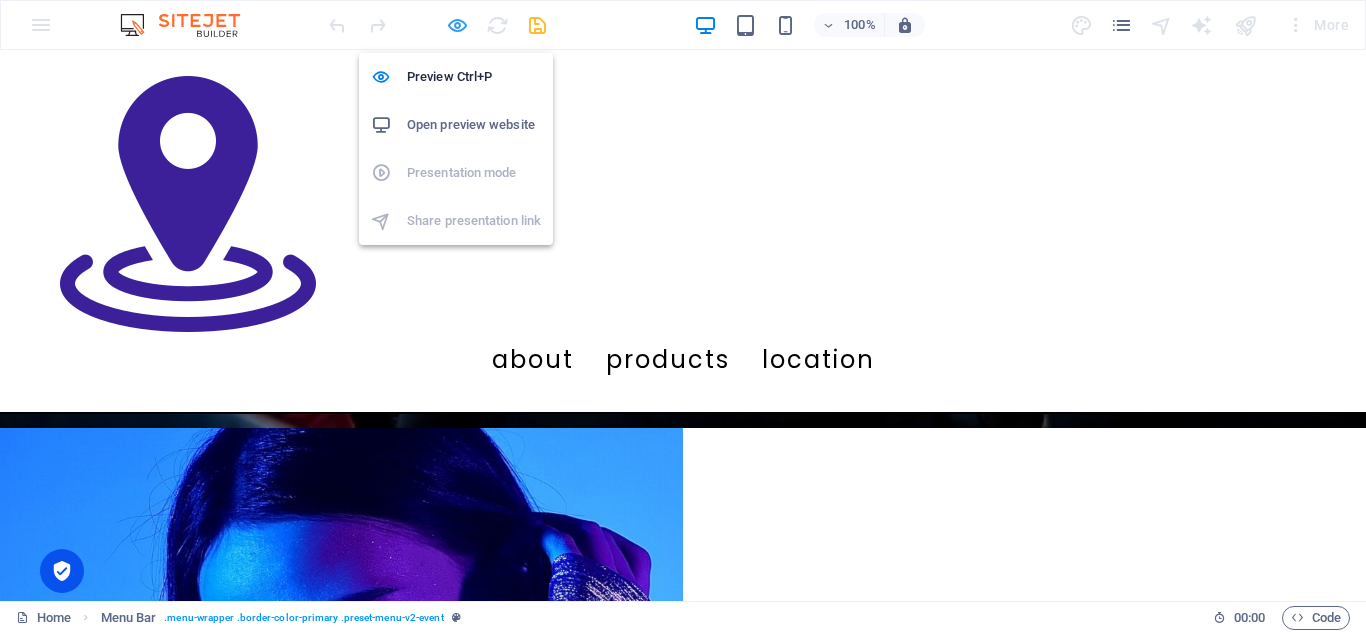 click at bounding box center (457, 25) 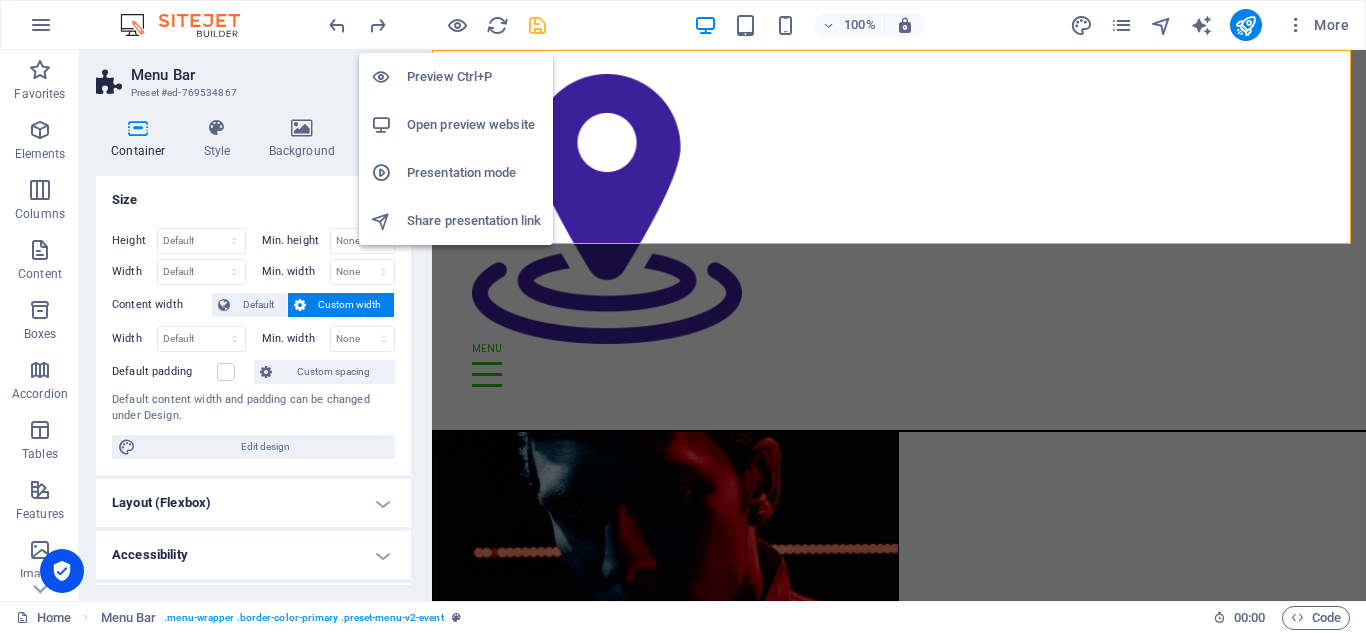 scroll, scrollTop: 1474, scrollLeft: 0, axis: vertical 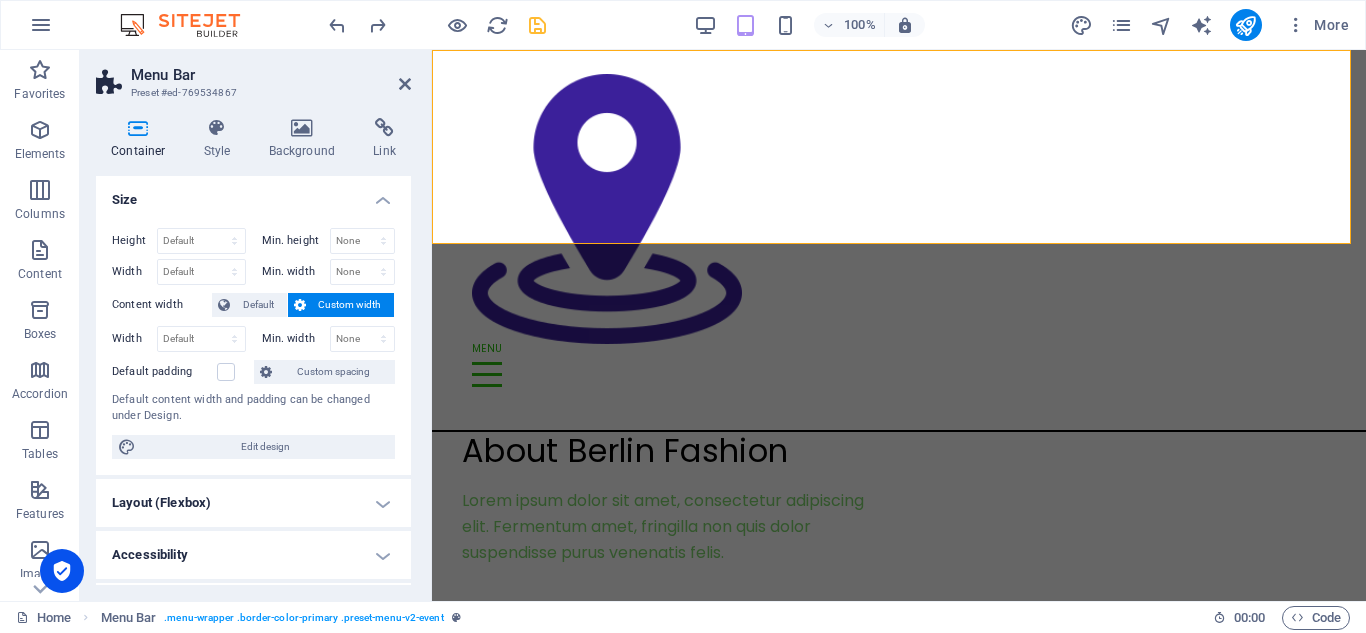 click at bounding box center [537, 25] 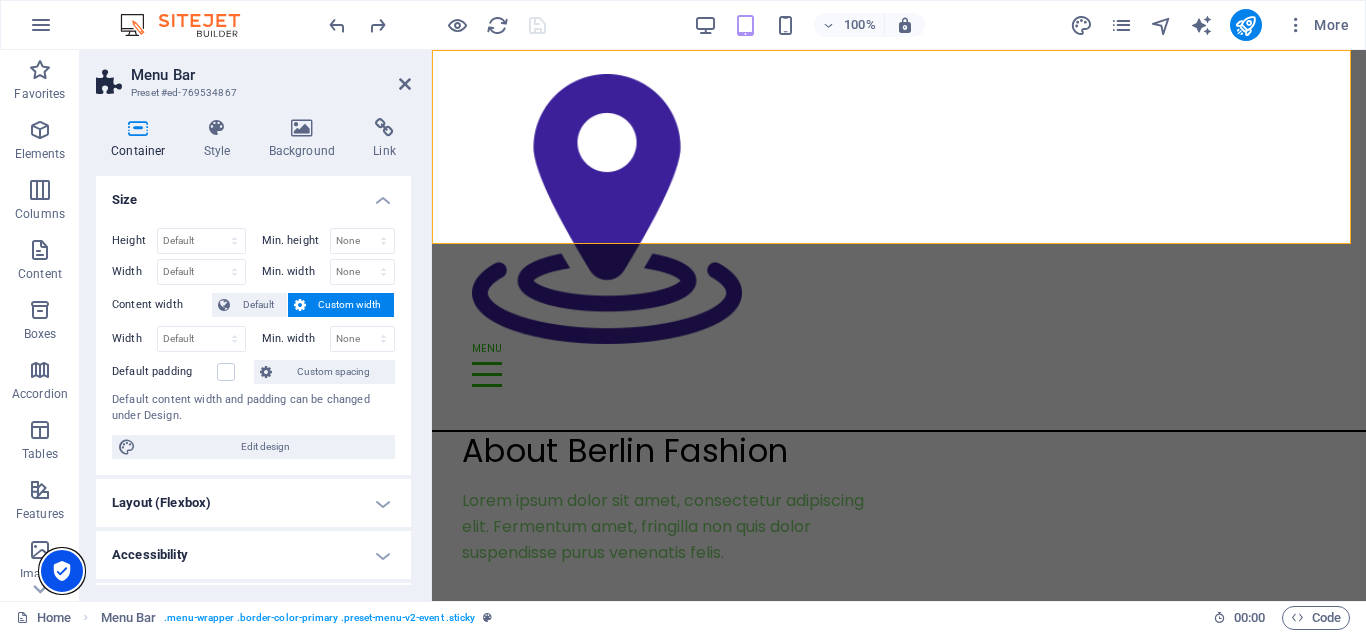 click at bounding box center [62, 571] 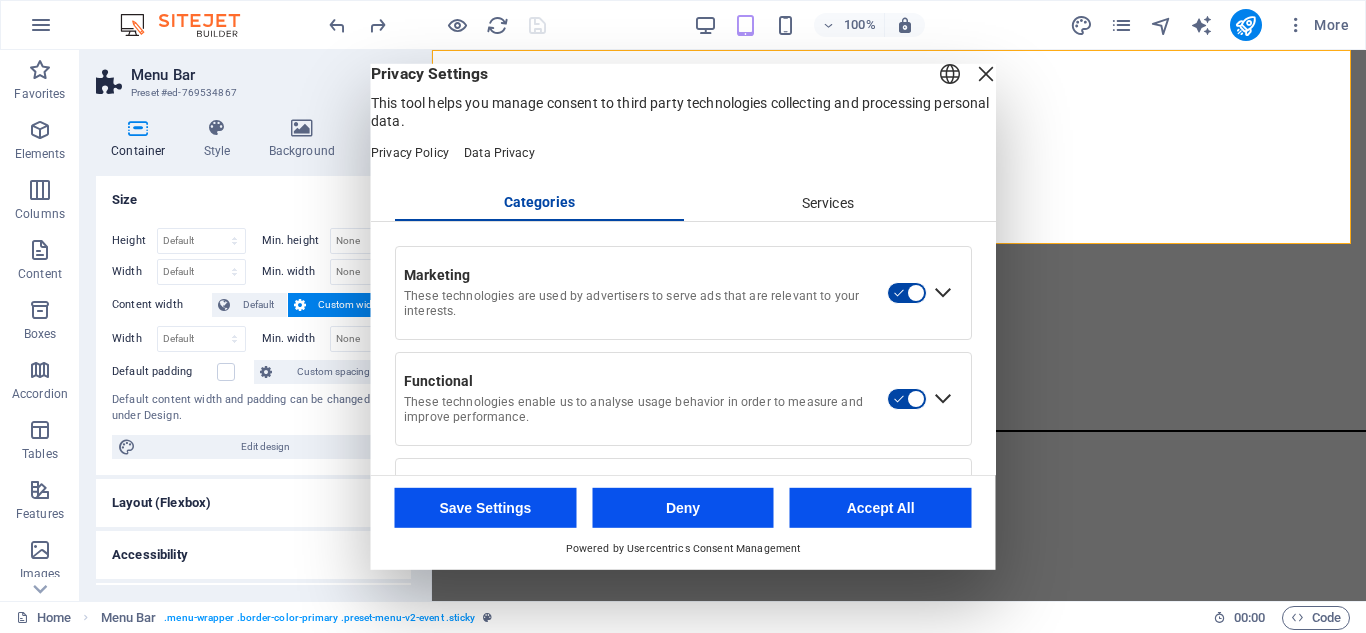 click at bounding box center (986, 73) 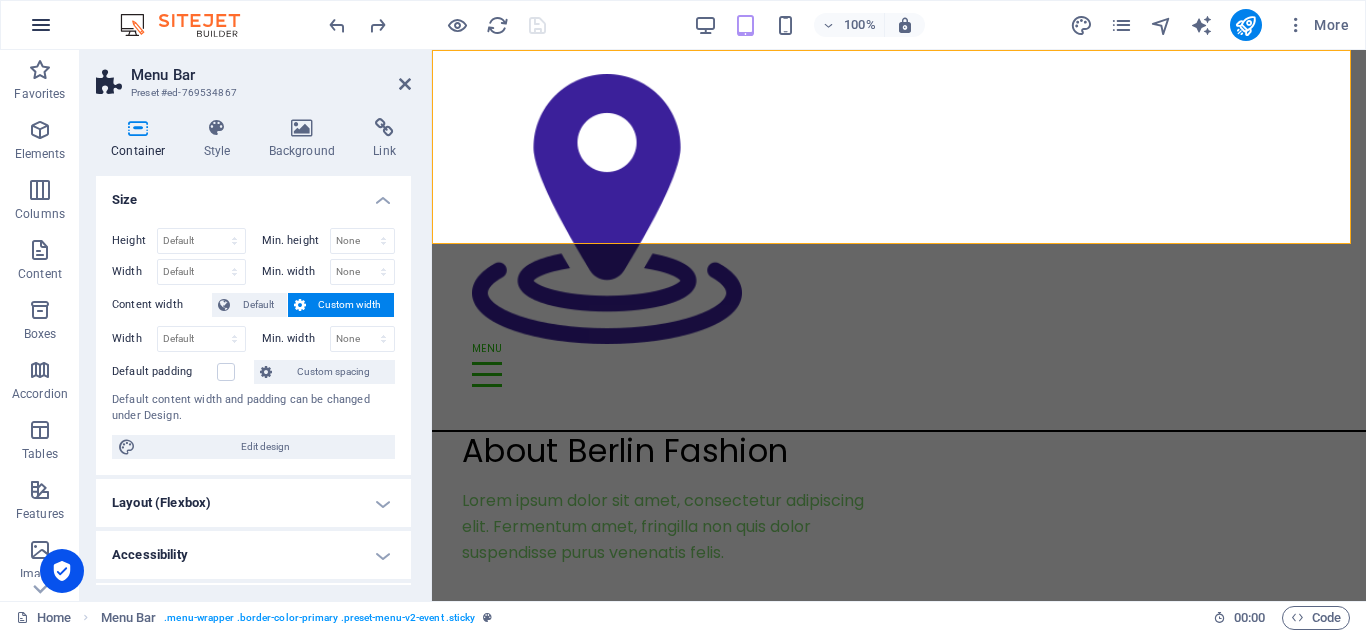 click at bounding box center (41, 25) 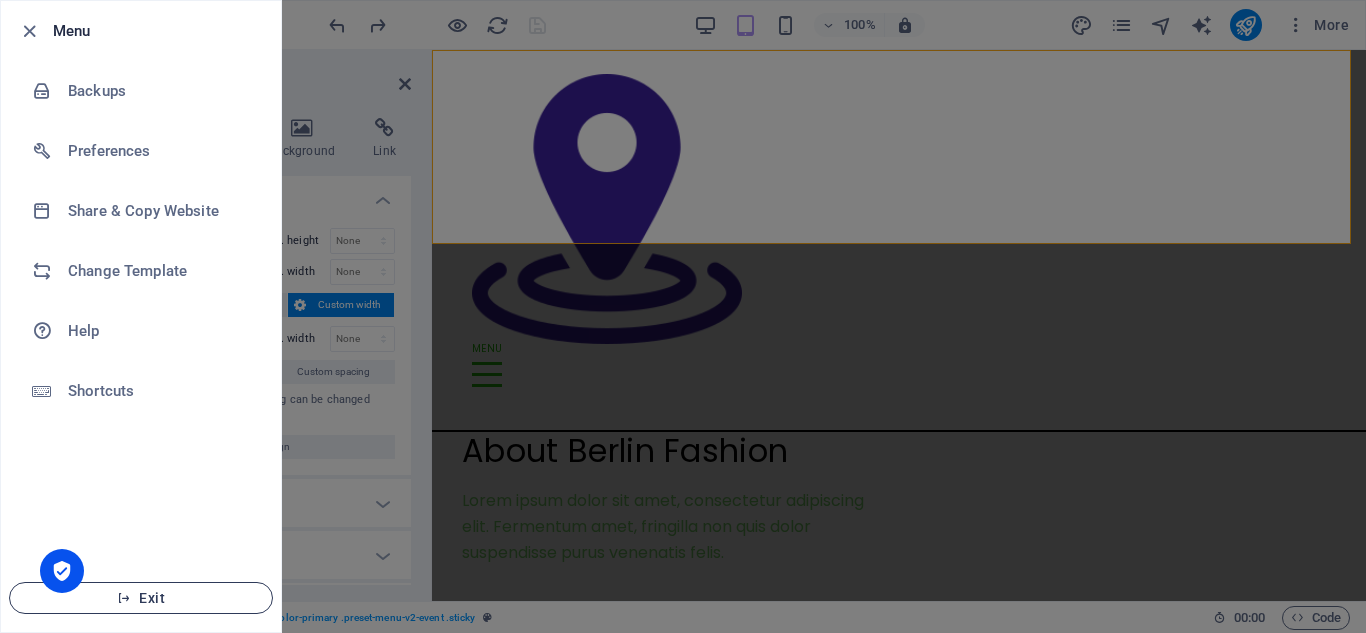 click on "Exit" at bounding box center (141, 598) 